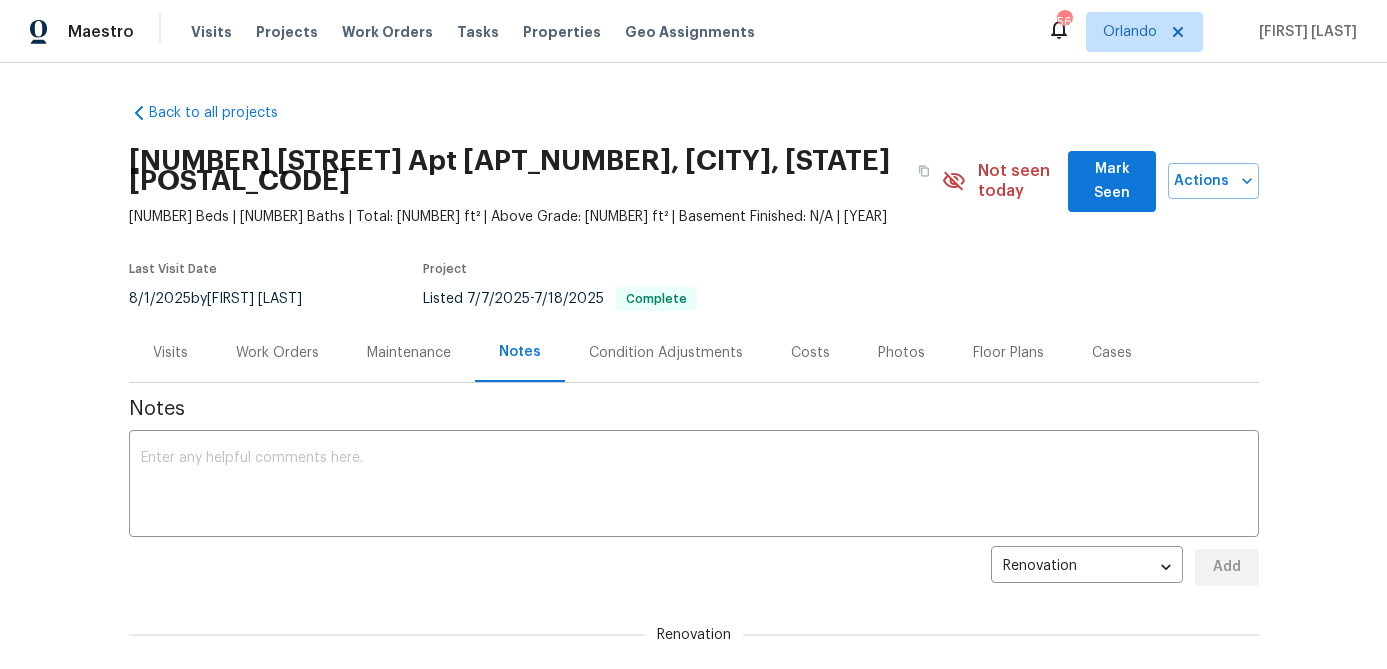 scroll, scrollTop: 0, scrollLeft: 0, axis: both 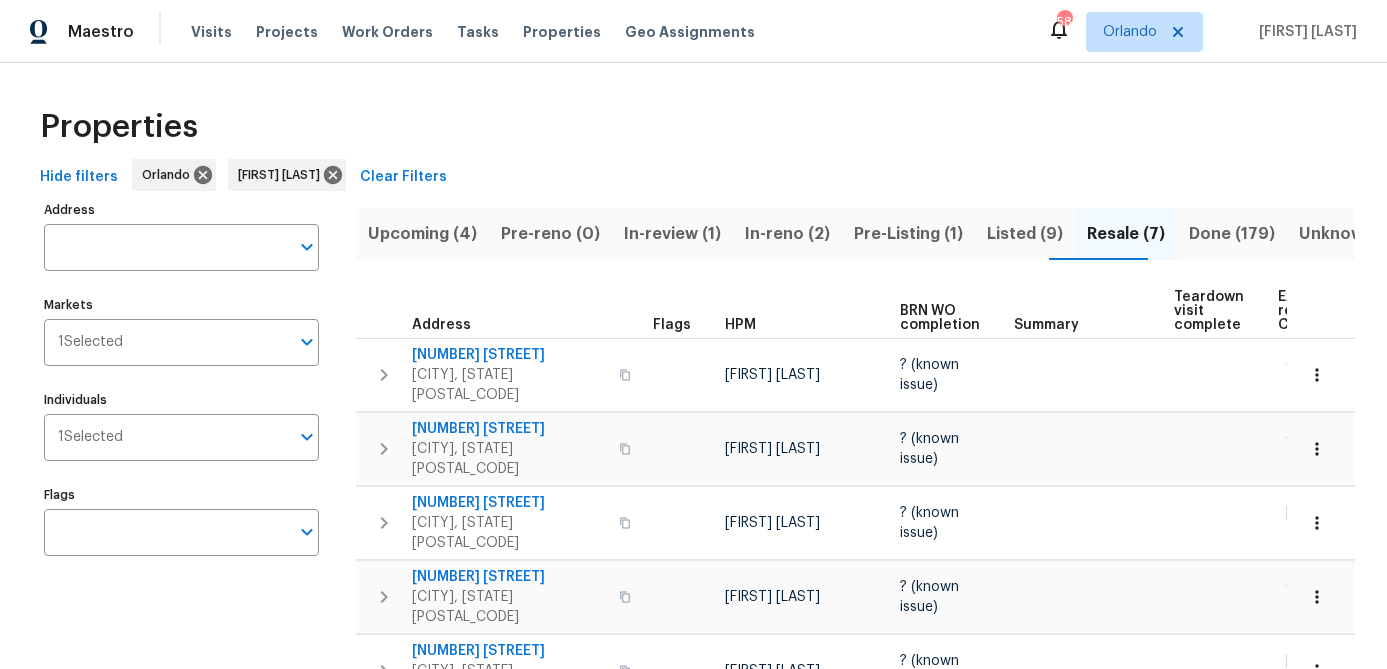 click on "Hide filters" at bounding box center (79, 177) 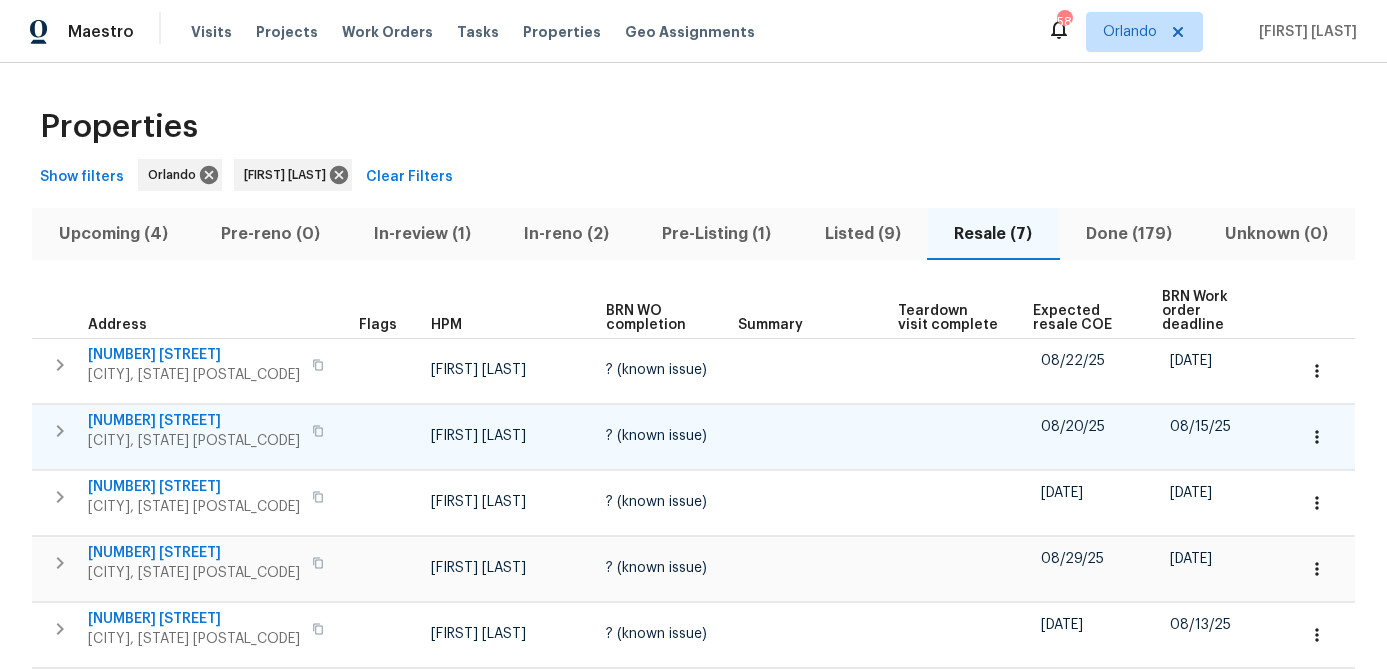 scroll, scrollTop: 49, scrollLeft: 0, axis: vertical 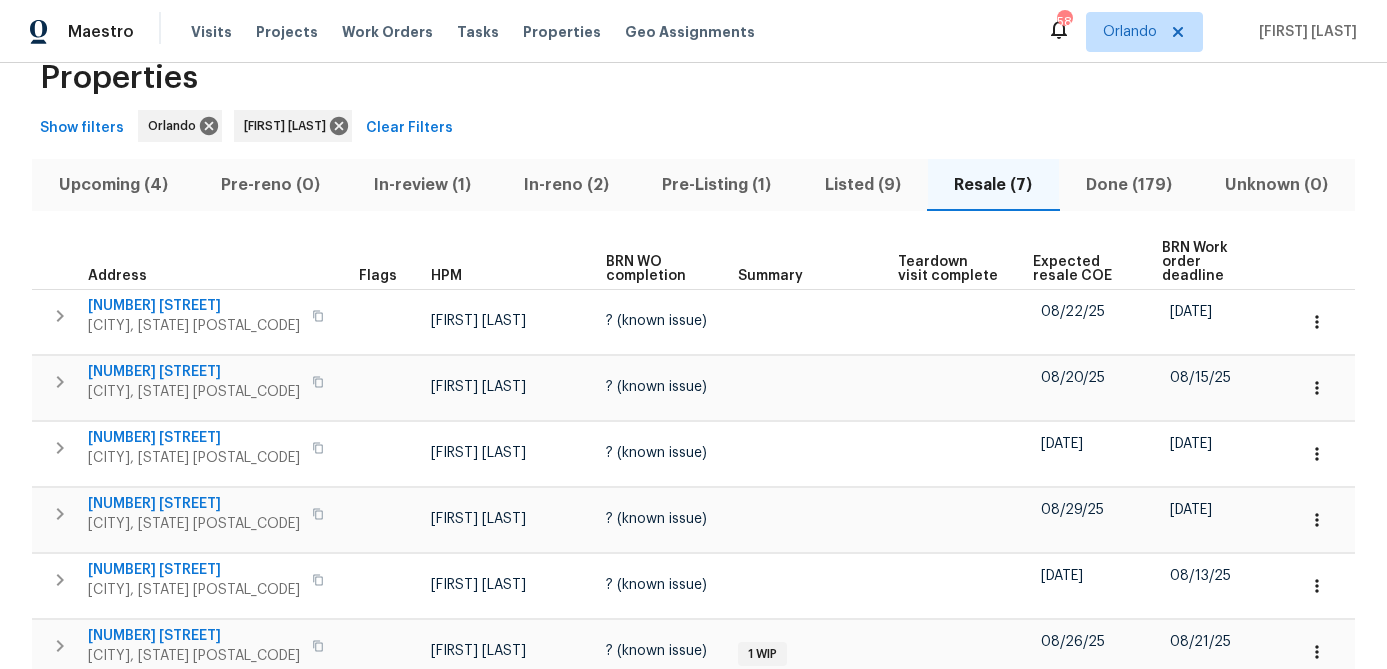 click on "Listed (9)" at bounding box center [862, 185] 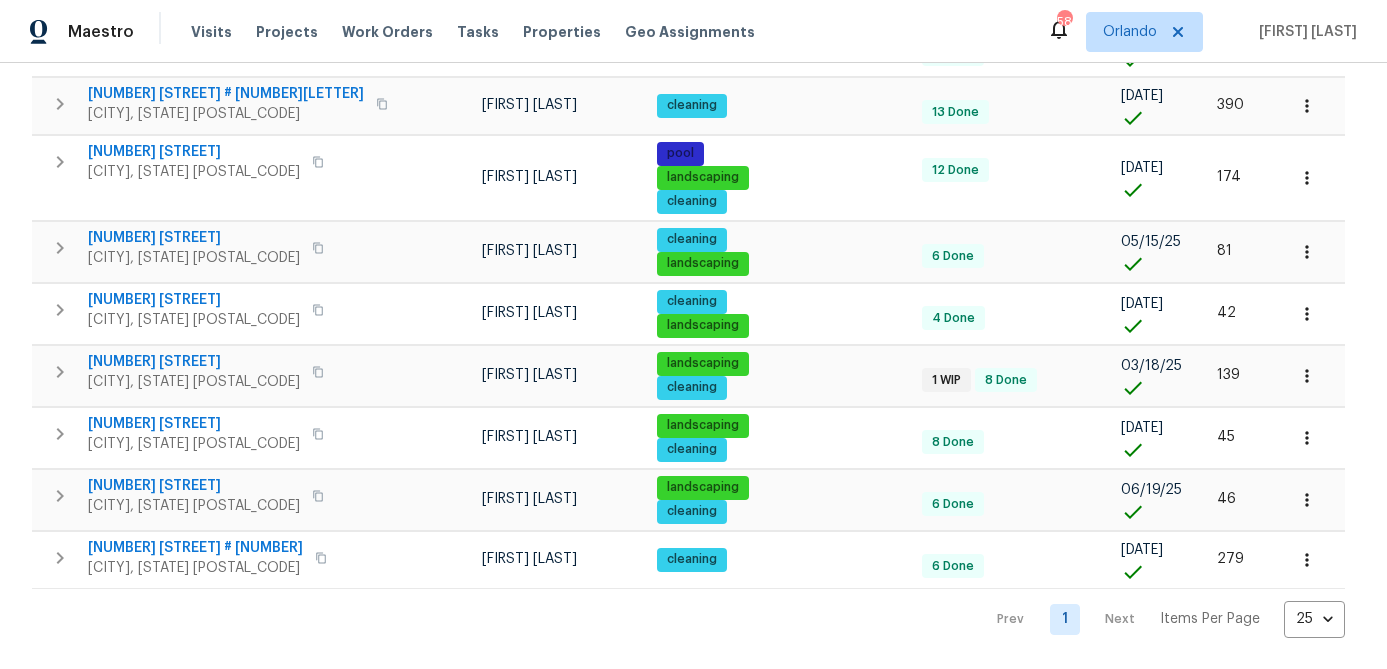 scroll, scrollTop: 0, scrollLeft: 0, axis: both 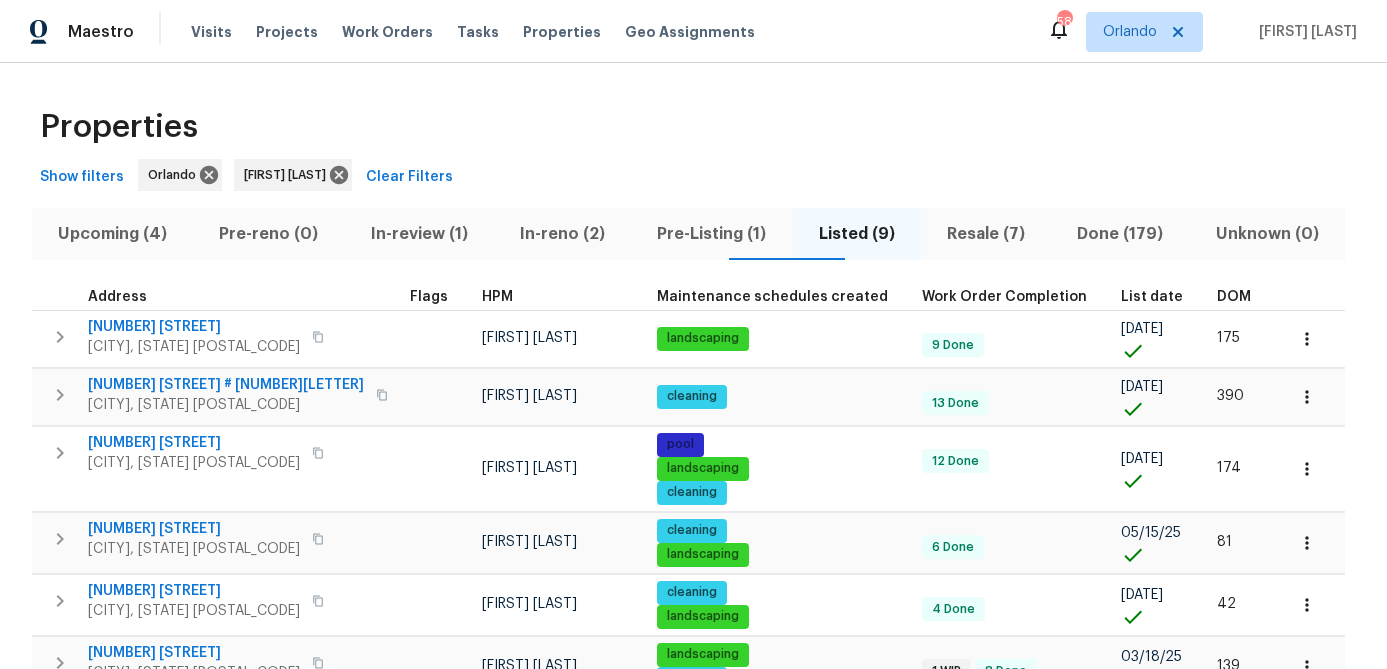 click on "Pre-Listing (1)" at bounding box center (711, 234) 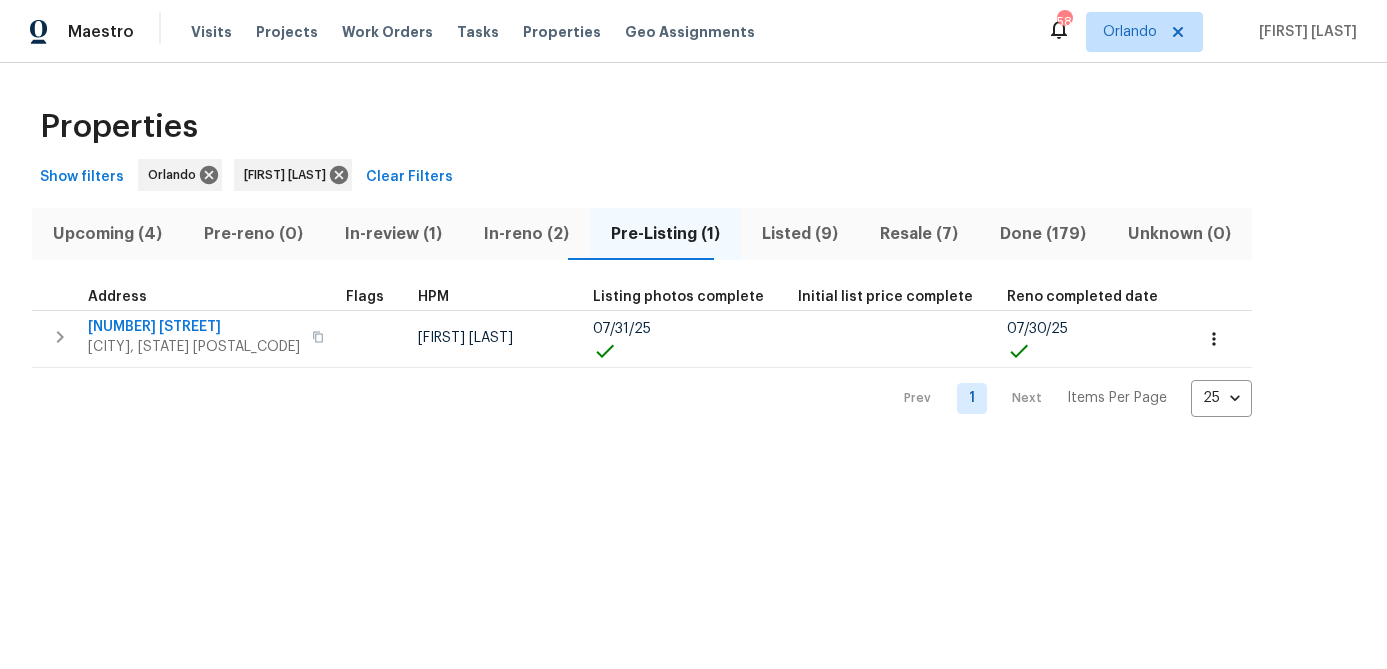 click on "Listed (9)" at bounding box center (800, 234) 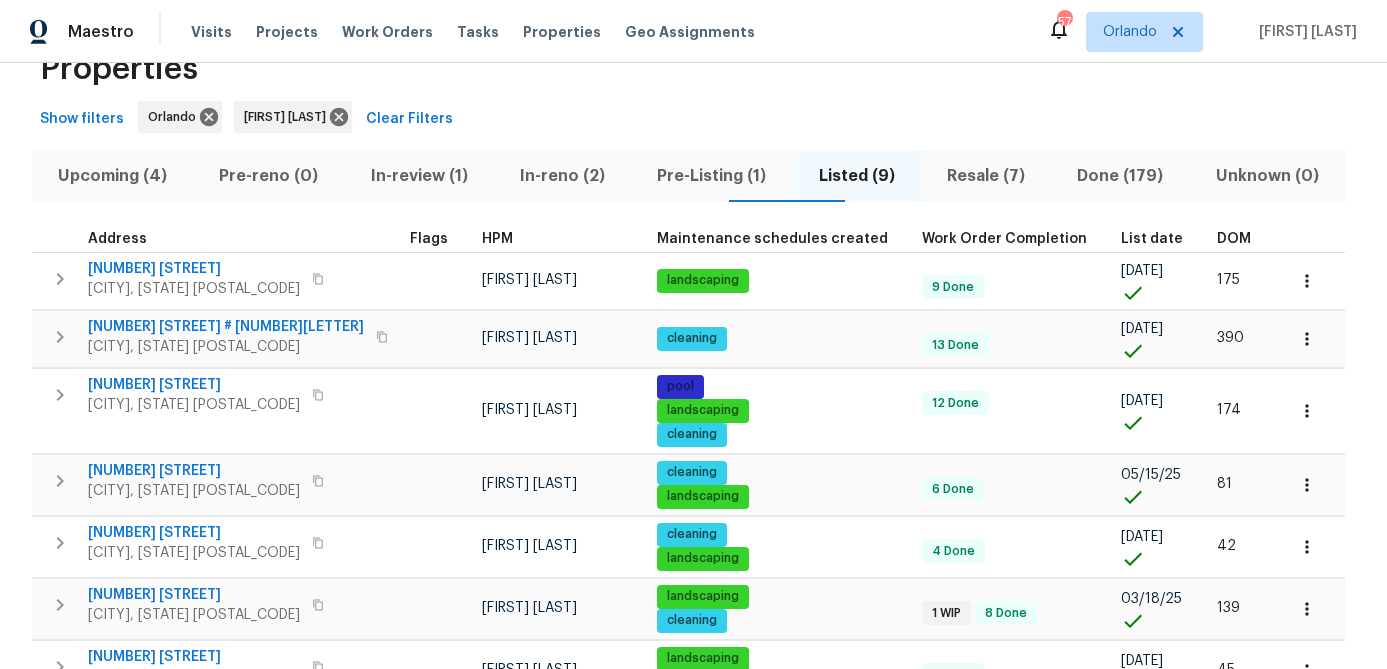scroll, scrollTop: 68, scrollLeft: 0, axis: vertical 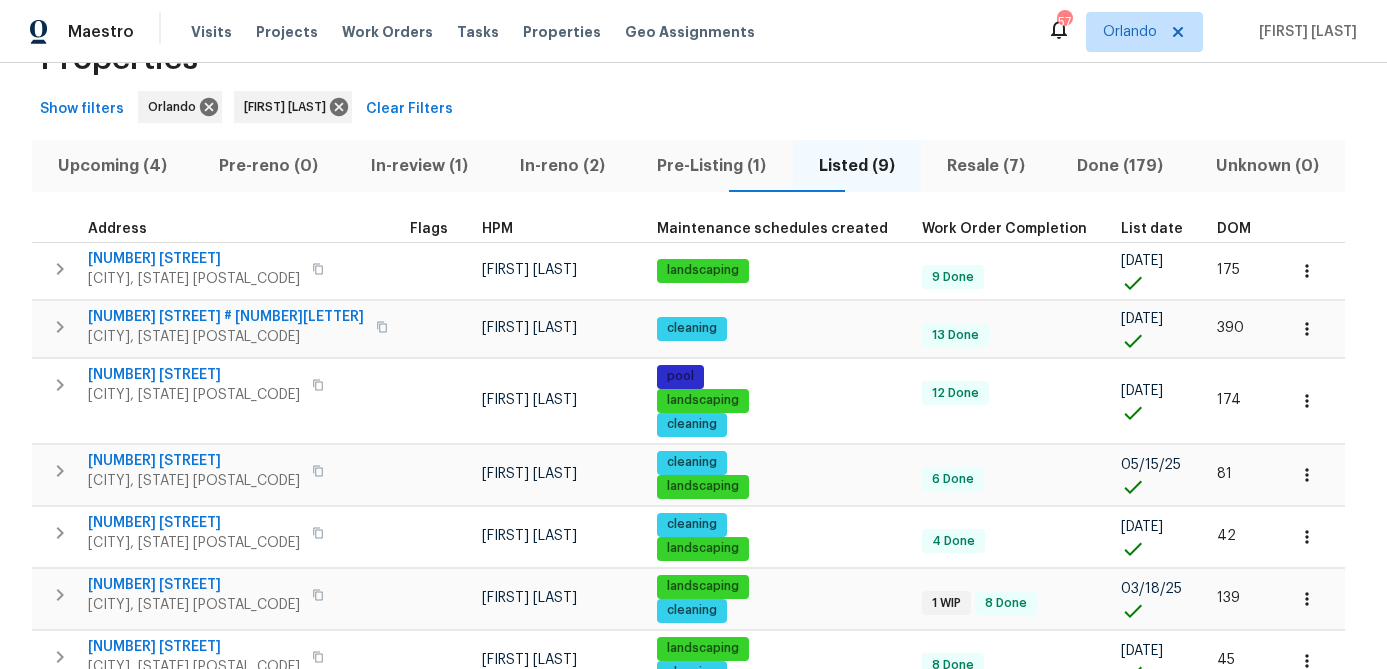 click on "Resale (7)" at bounding box center [986, 166] 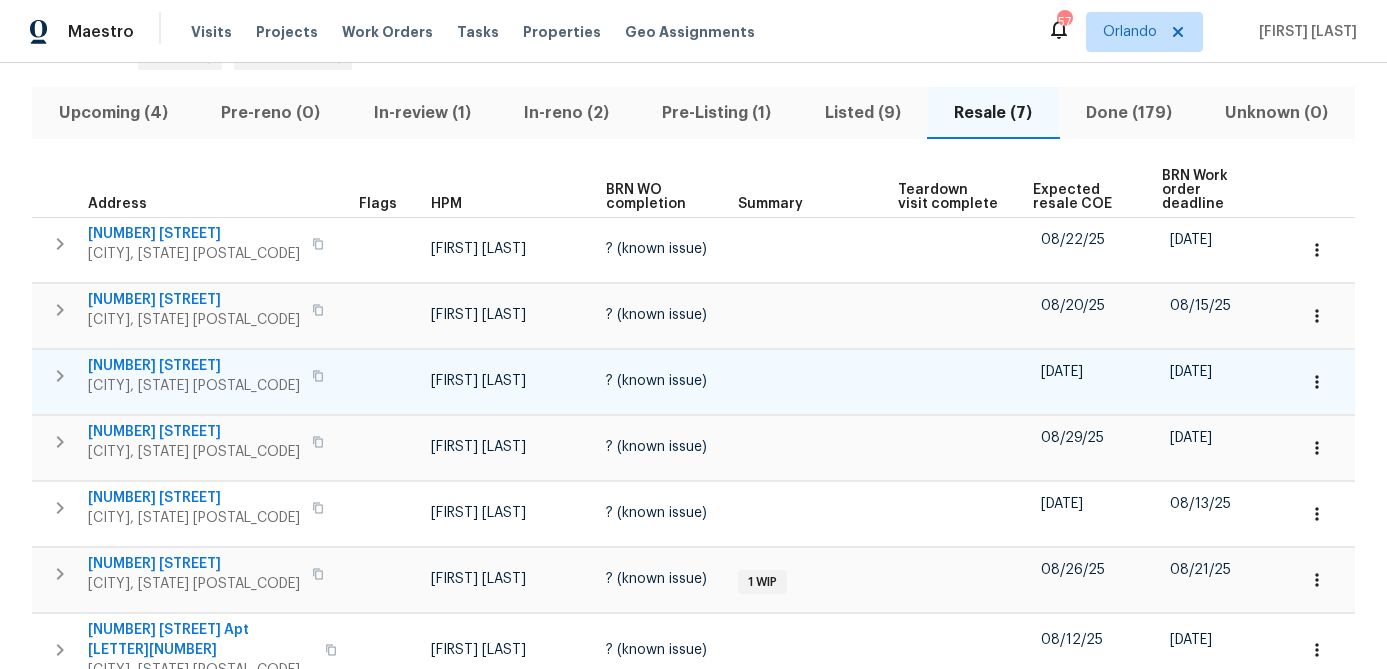 scroll, scrollTop: 120, scrollLeft: 0, axis: vertical 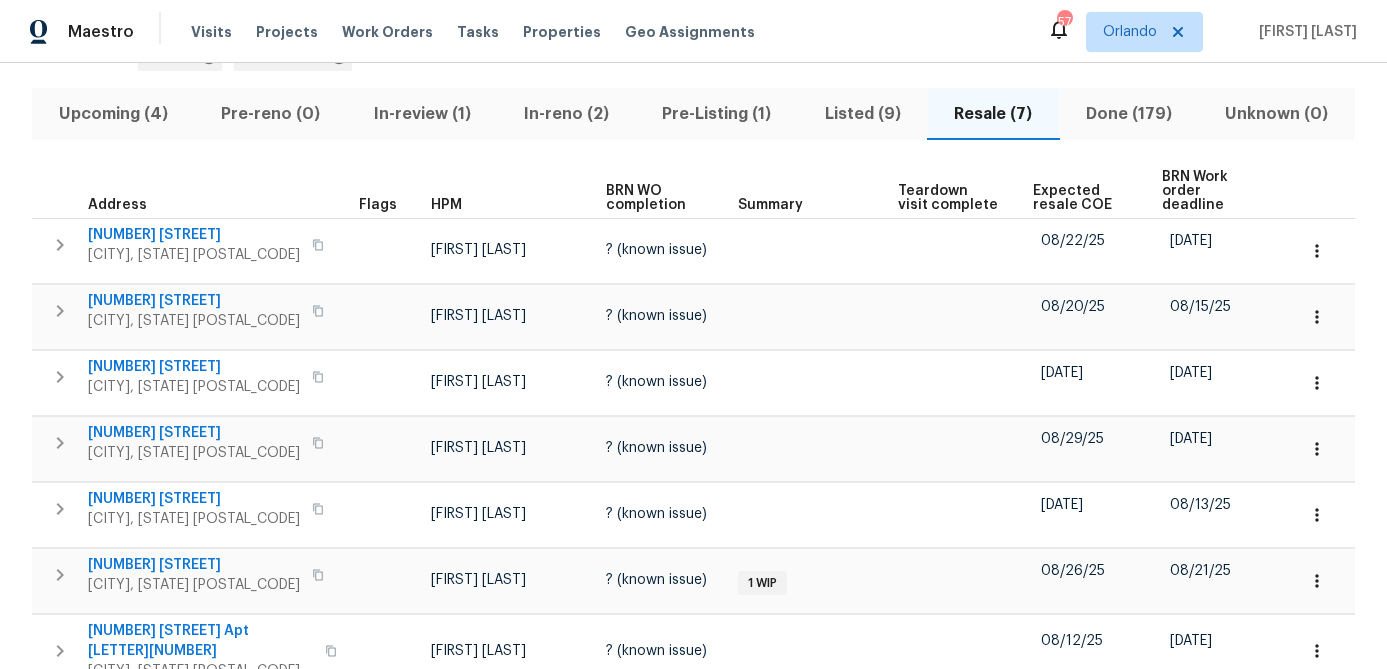 click on "Listed (9)" at bounding box center [862, 114] 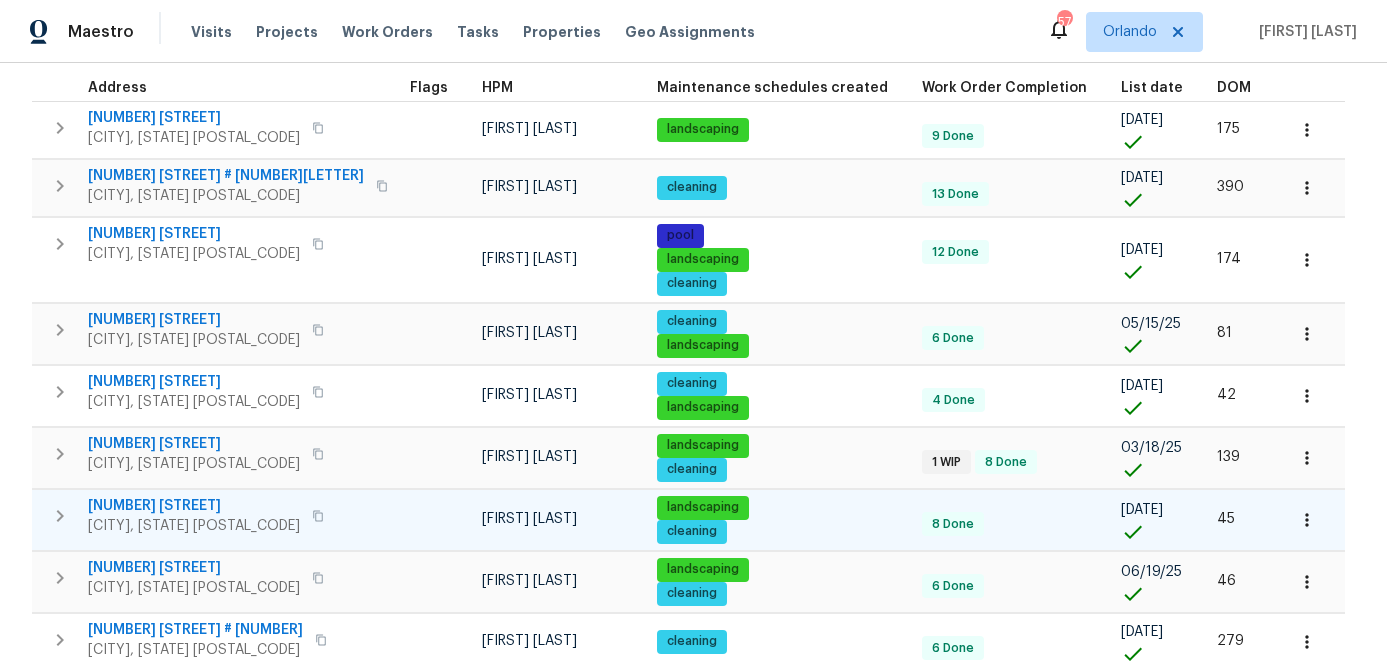 scroll, scrollTop: 165, scrollLeft: 0, axis: vertical 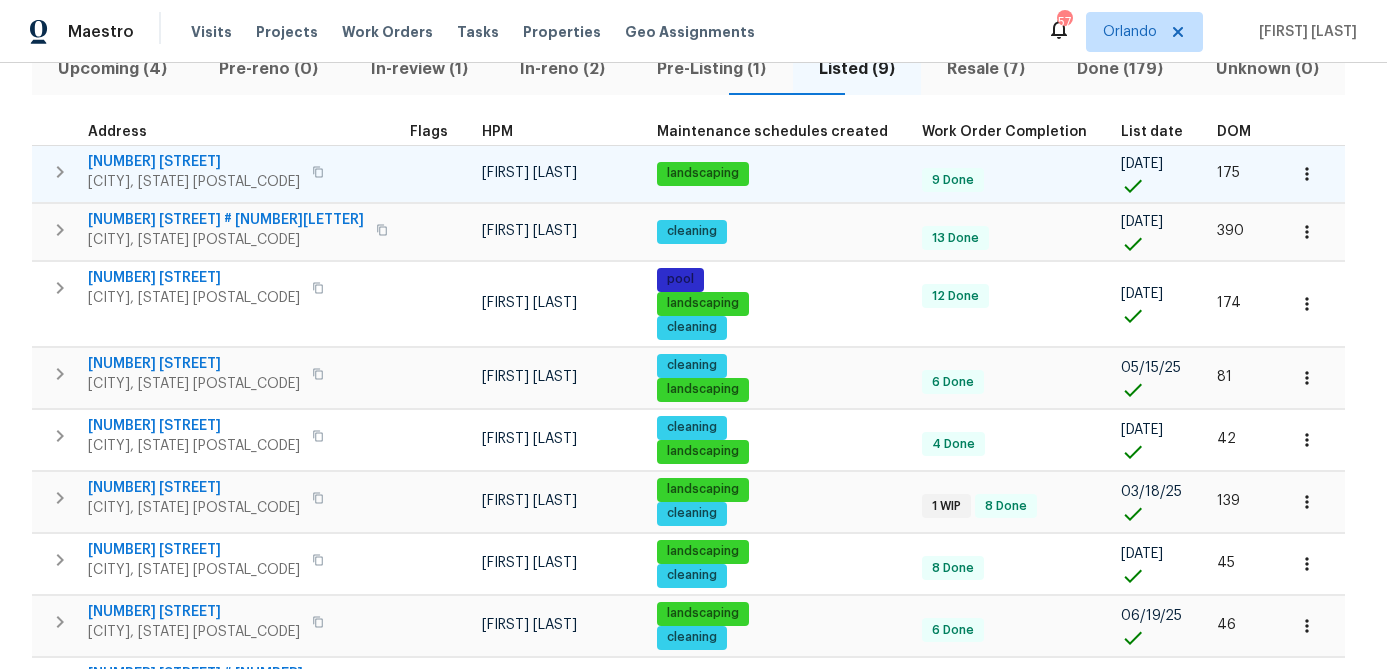 click on "214 Cherrywood Dr" at bounding box center [194, 162] 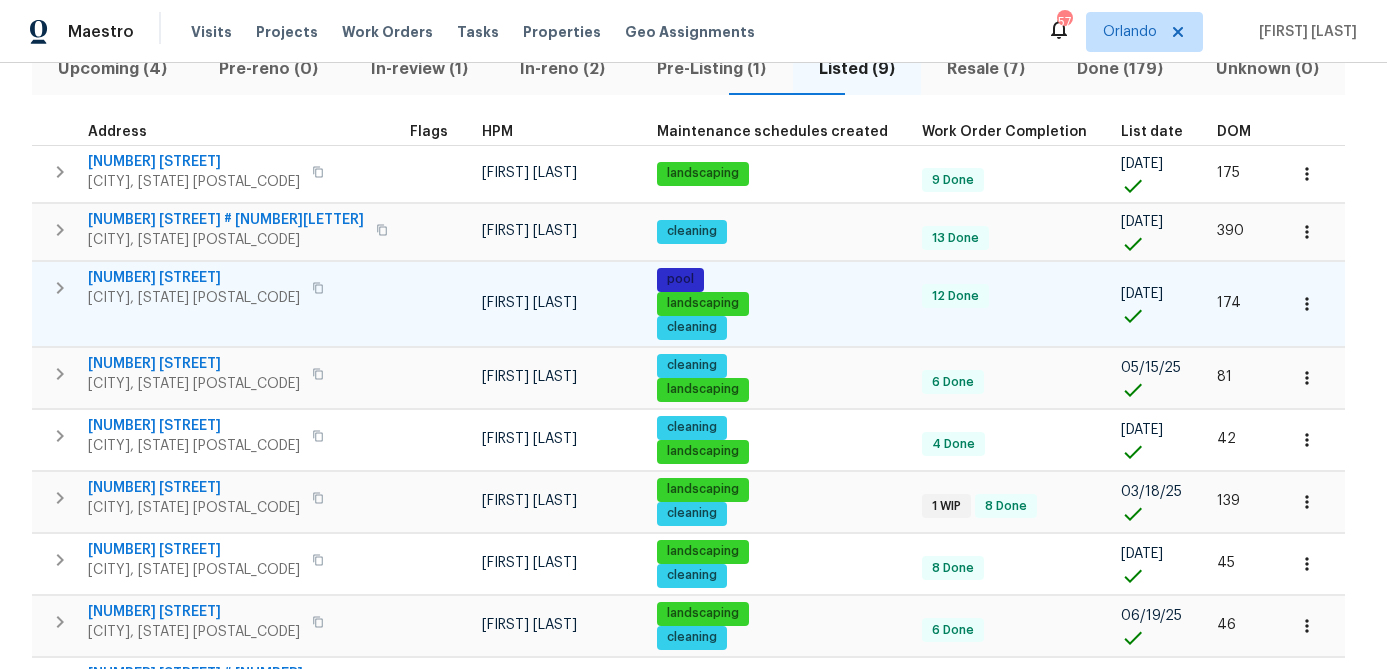 click on "3230 Buck Hill Pl" at bounding box center (194, 278) 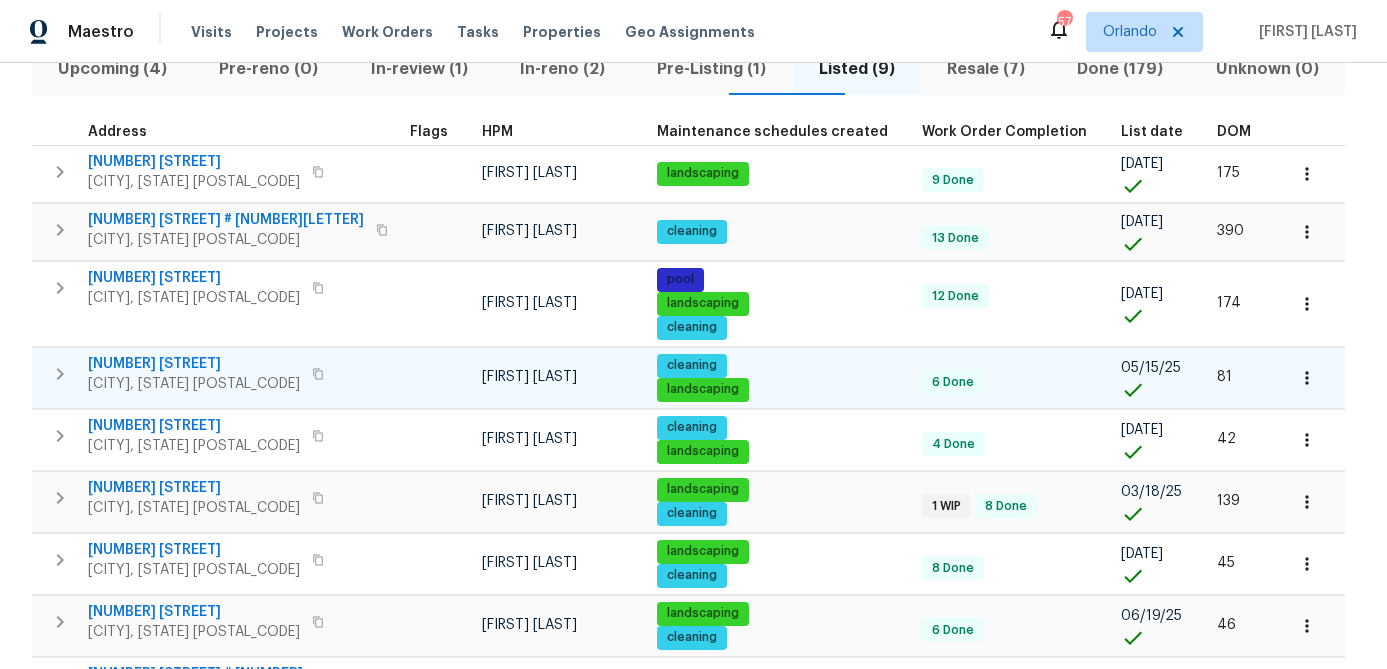 click on "721 Rock Creek Loop" at bounding box center (194, 364) 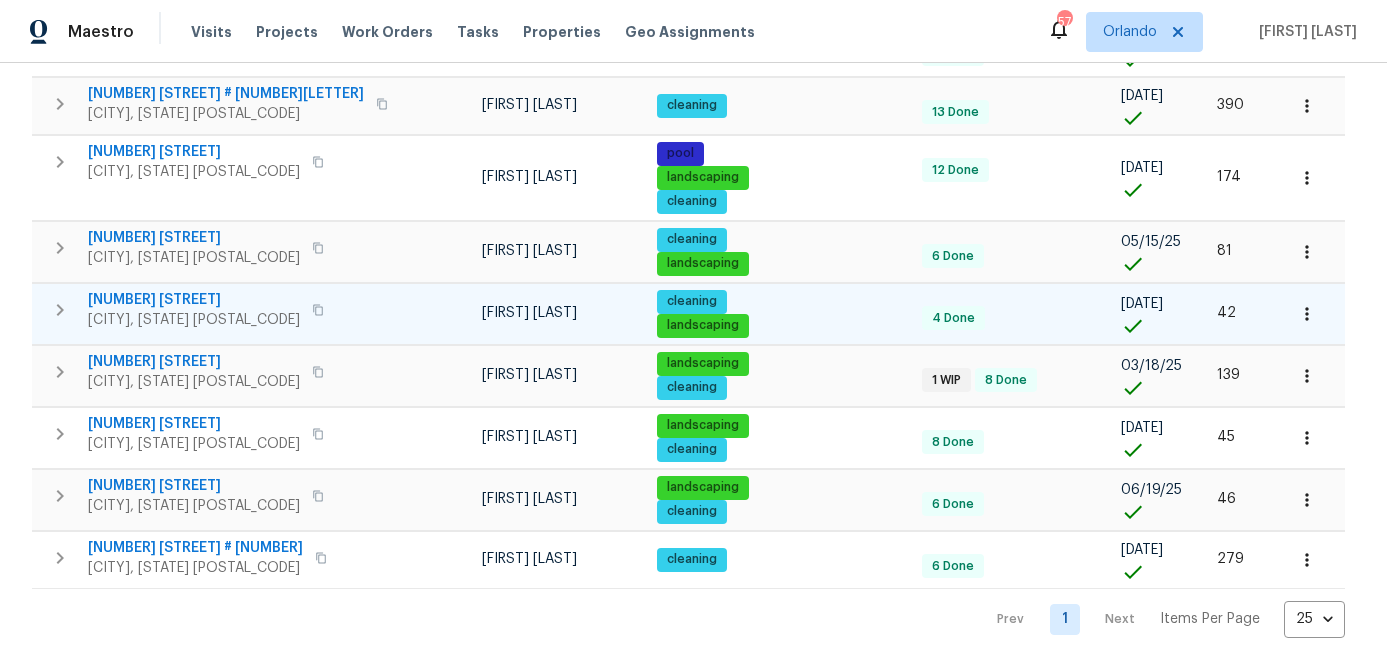 click on "2679 Rainbow Springs Ln" at bounding box center [194, 300] 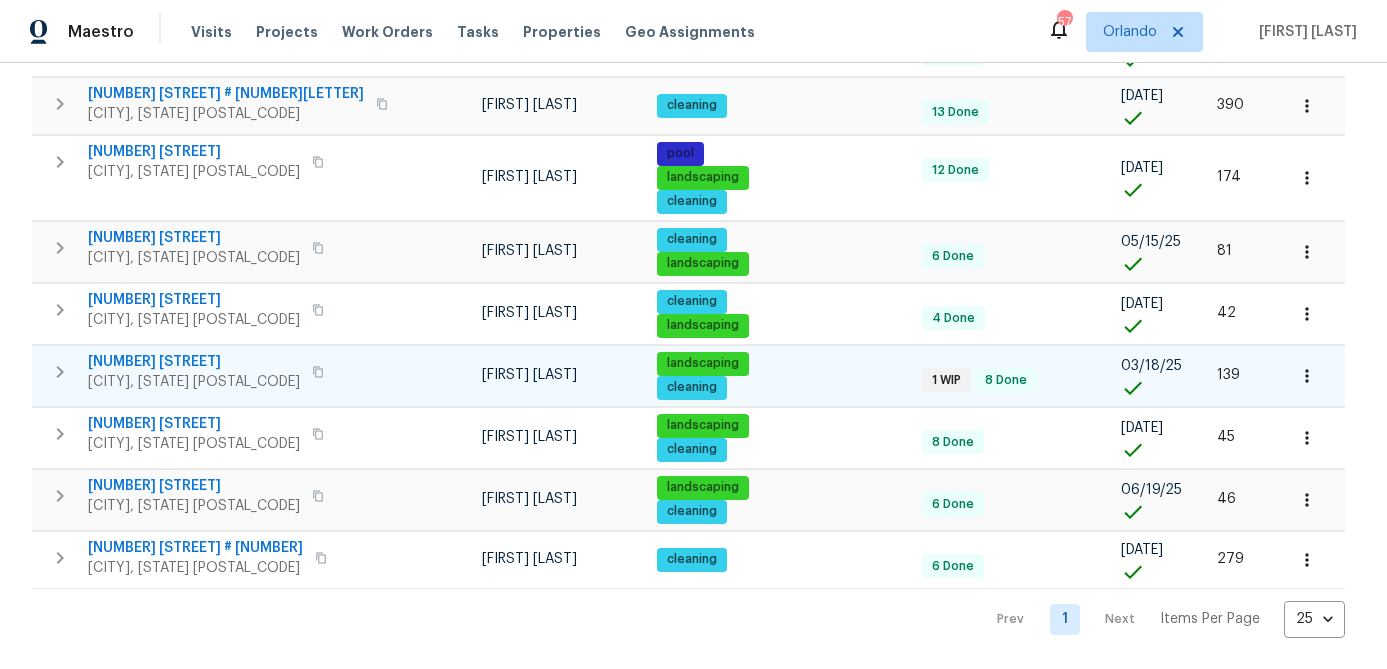 click on "2318 Vincent Rd" at bounding box center [194, 362] 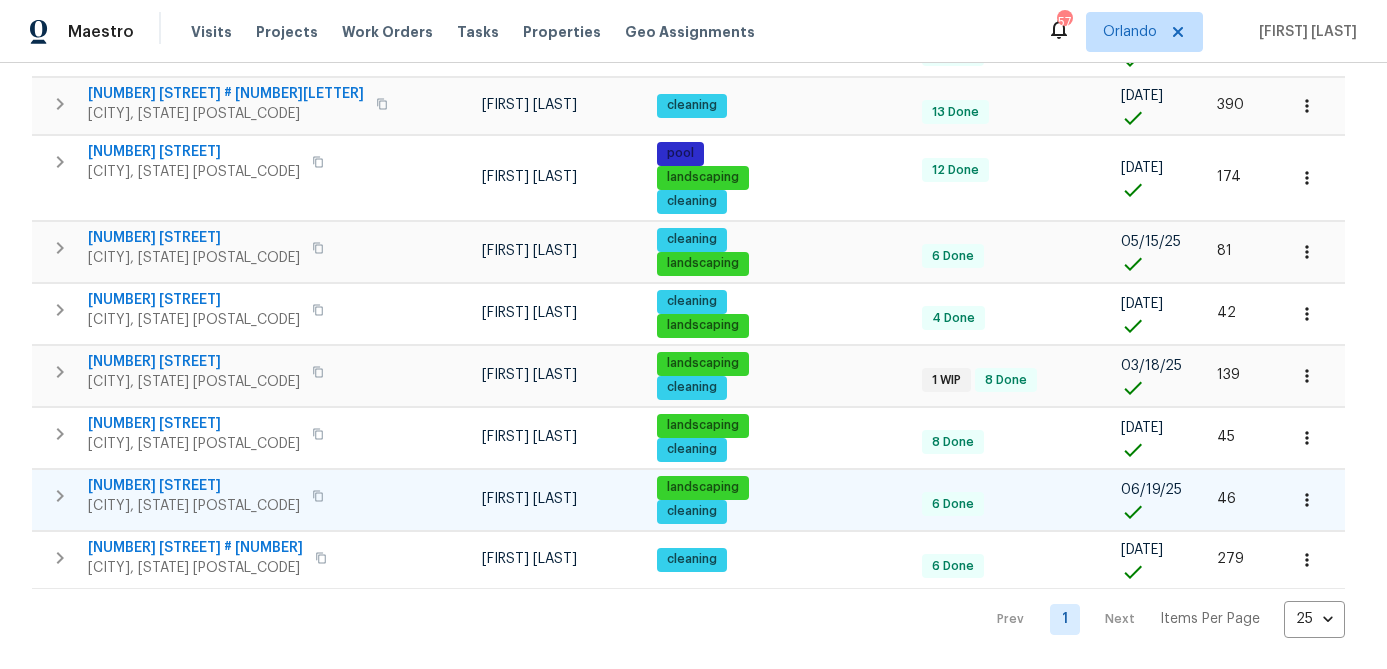 click on "9744 Tattersall Ave" at bounding box center (194, 486) 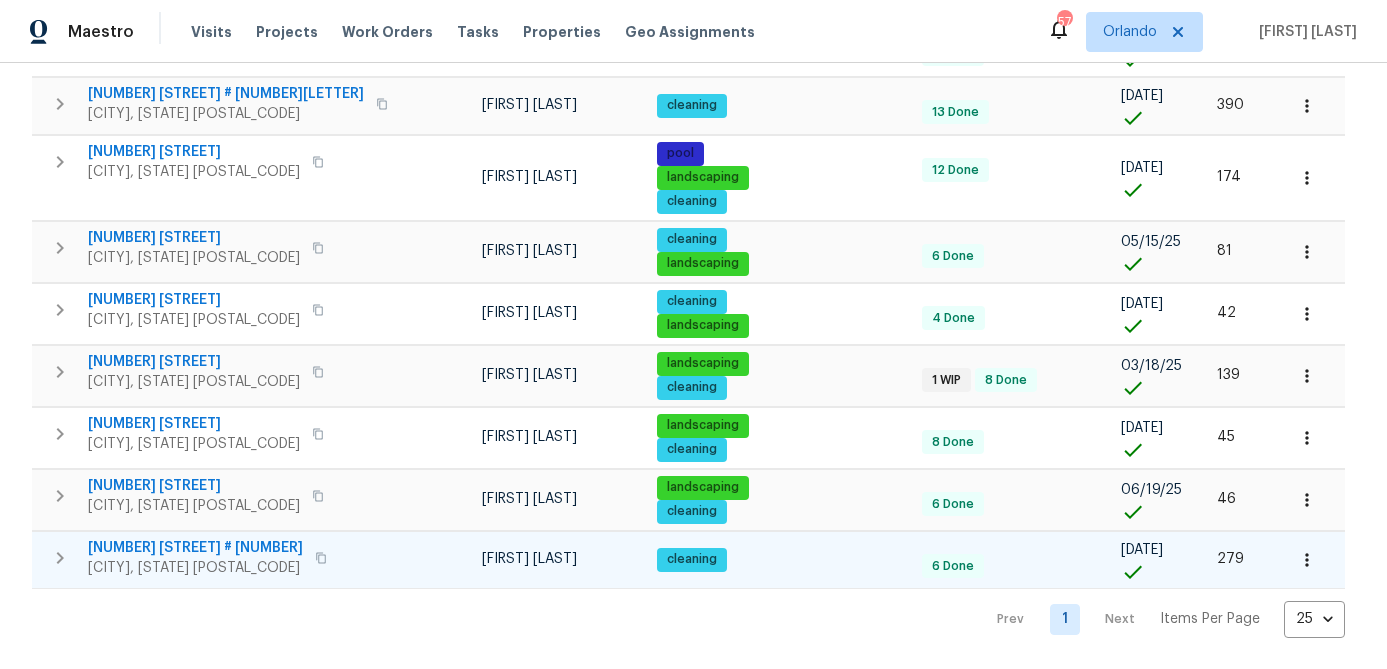 click on "1711 Shadow View Cir # 1711" at bounding box center (195, 548) 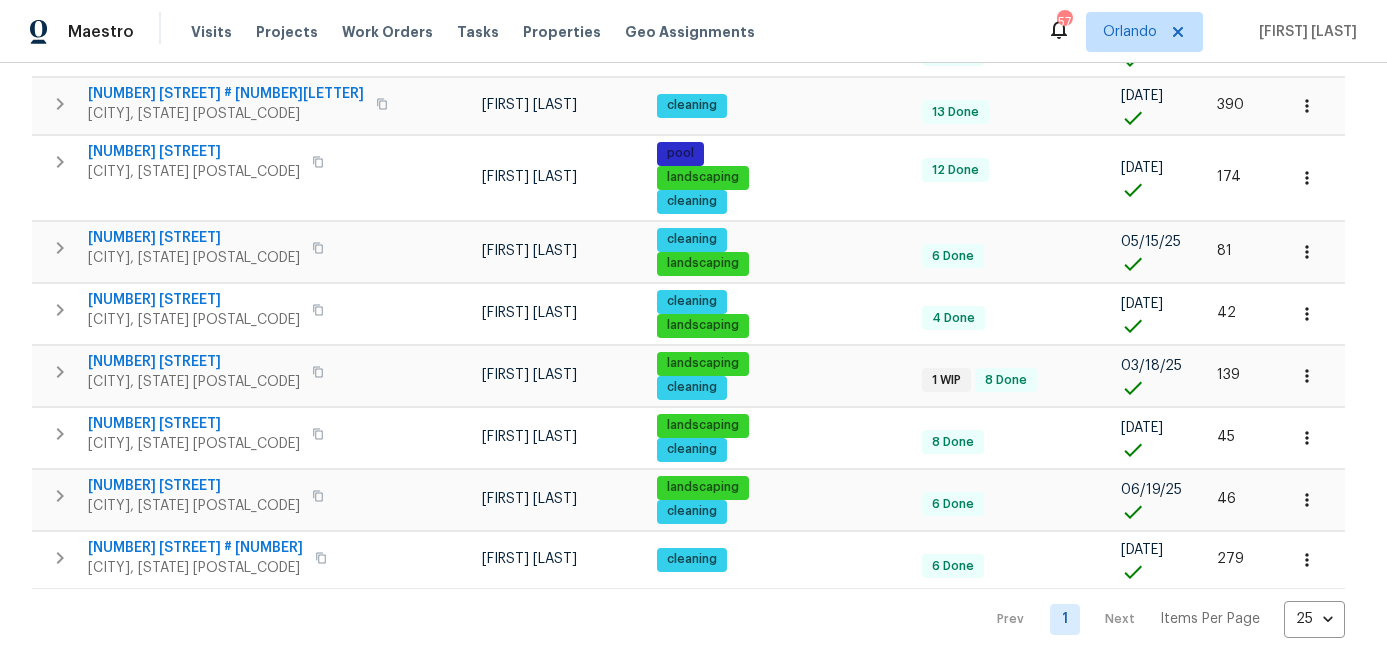 scroll, scrollTop: 0, scrollLeft: 0, axis: both 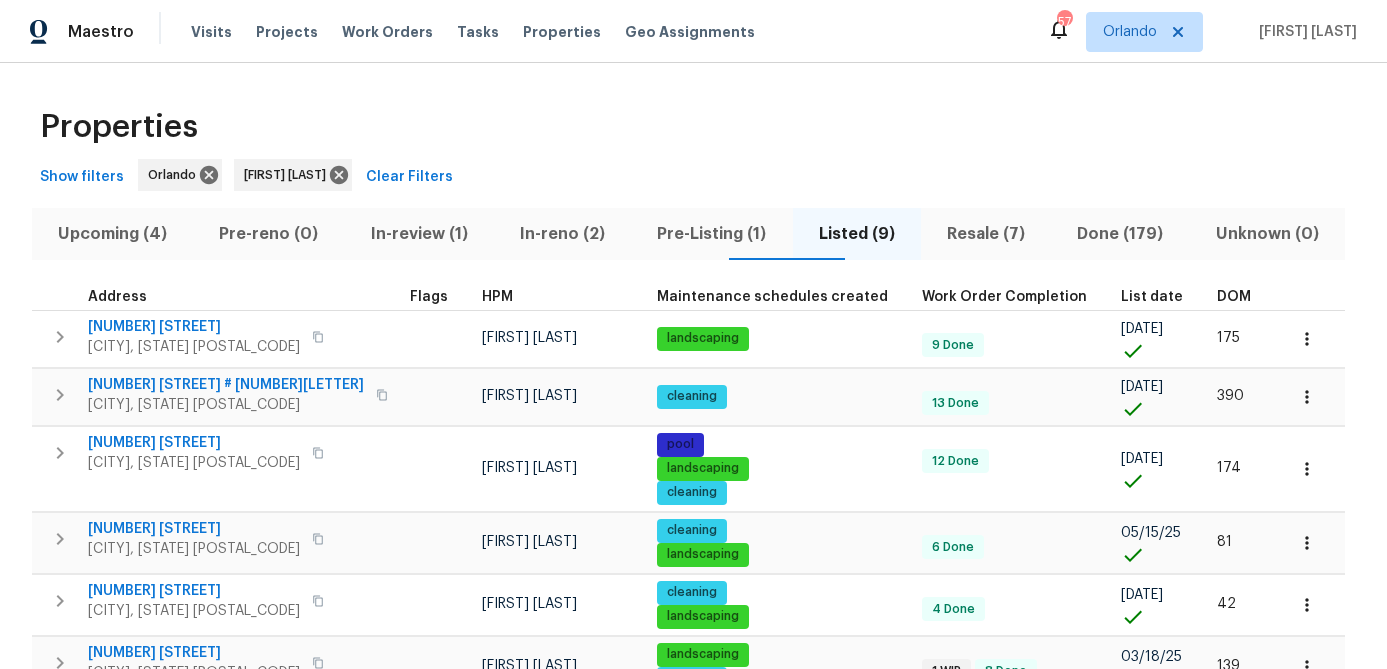 click on "Resale (7)" at bounding box center [986, 234] 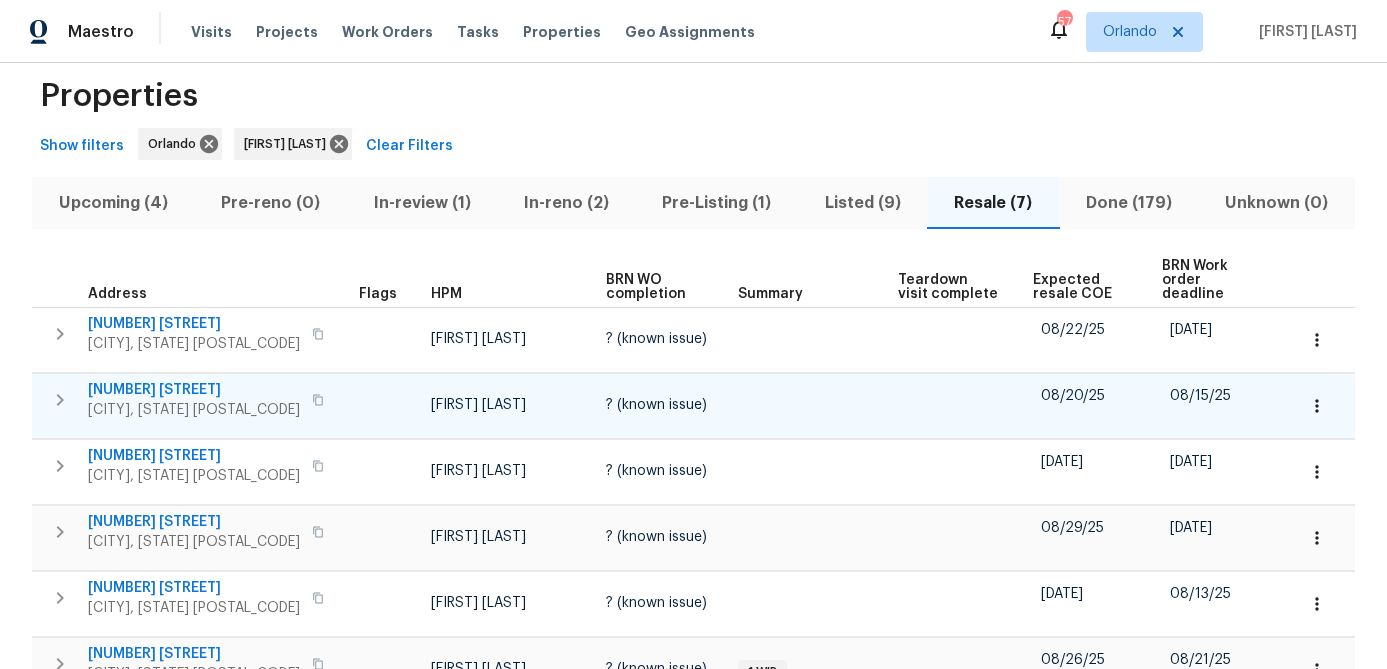 scroll, scrollTop: 0, scrollLeft: 0, axis: both 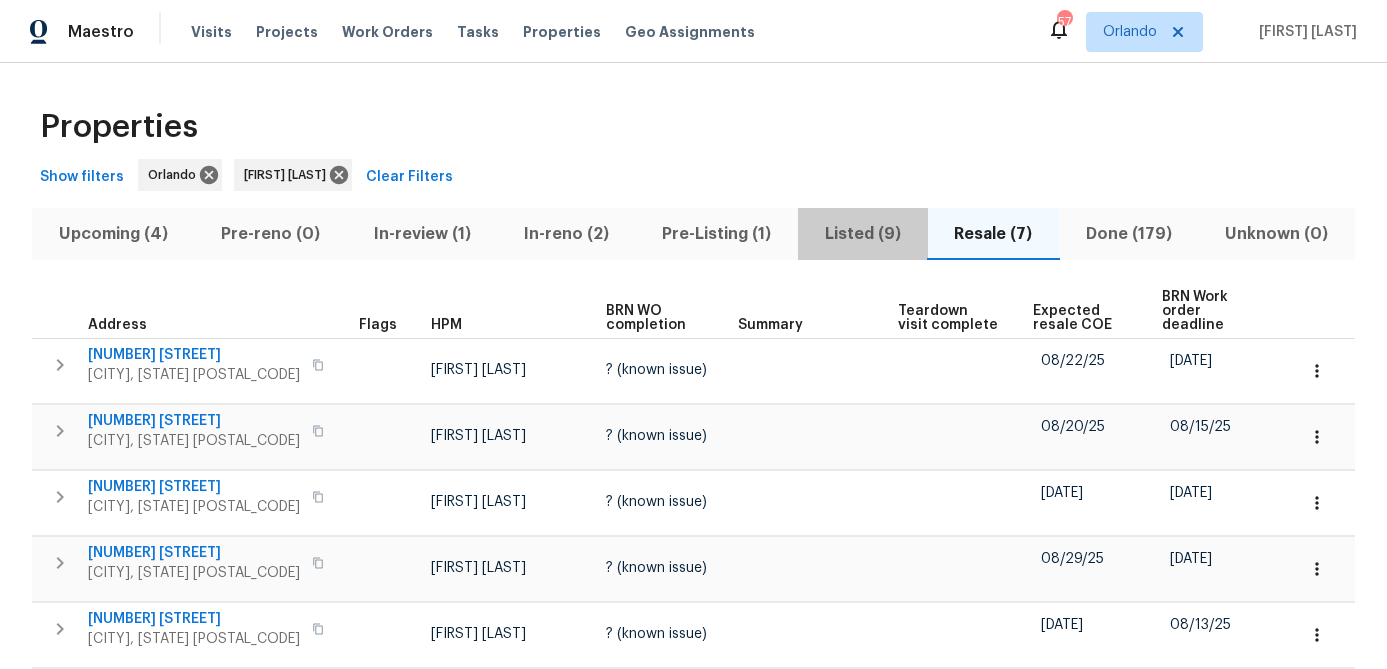 click on "Listed (9)" at bounding box center [862, 234] 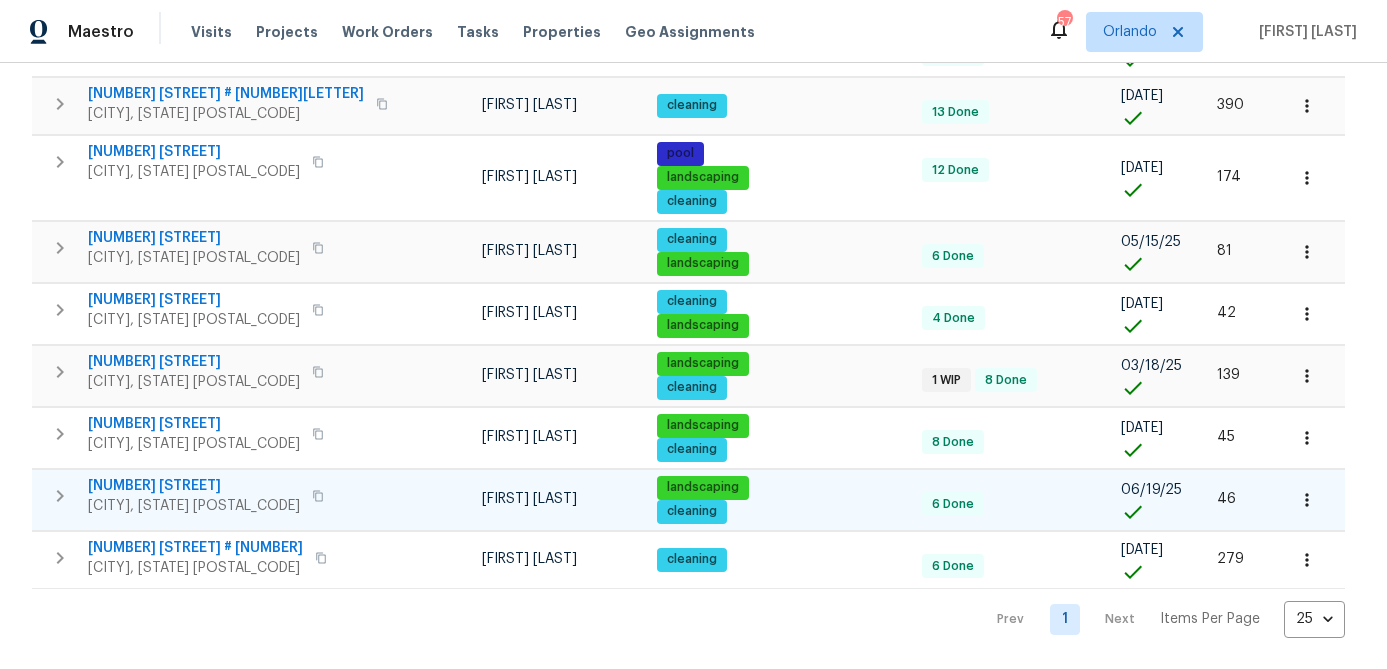 scroll, scrollTop: 0, scrollLeft: 0, axis: both 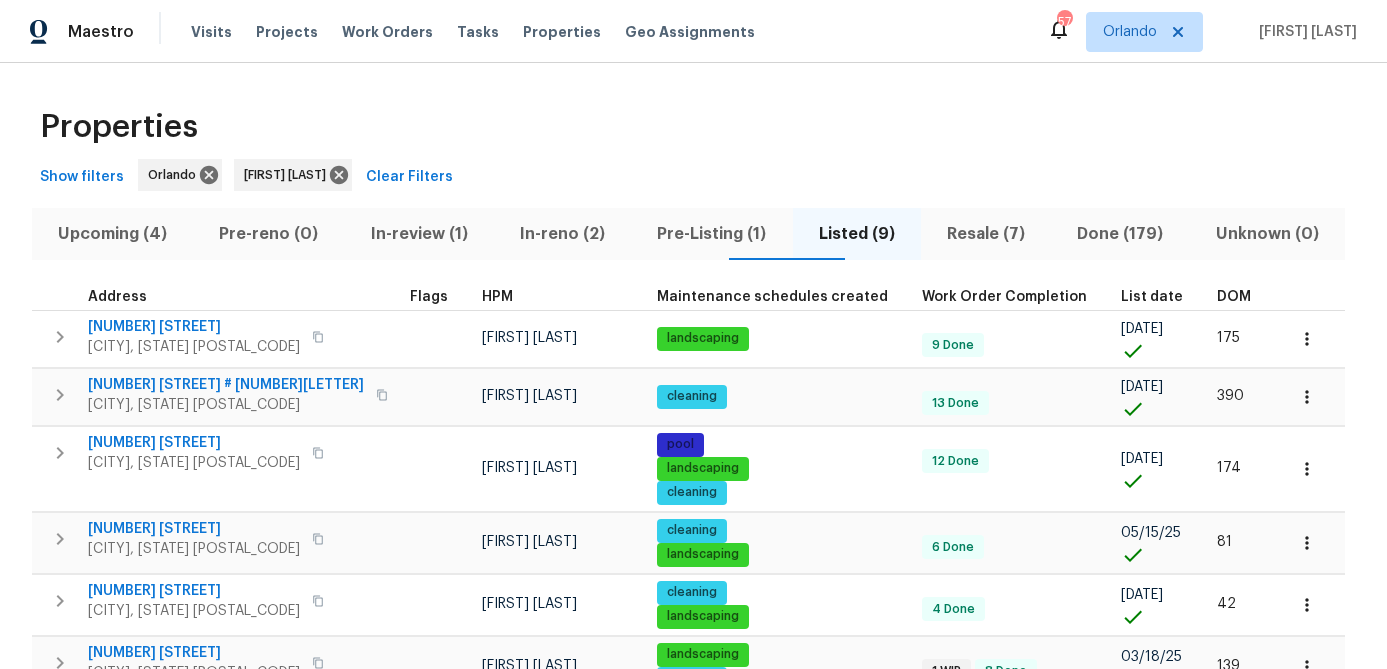 click on "Resale (7)" at bounding box center [986, 234] 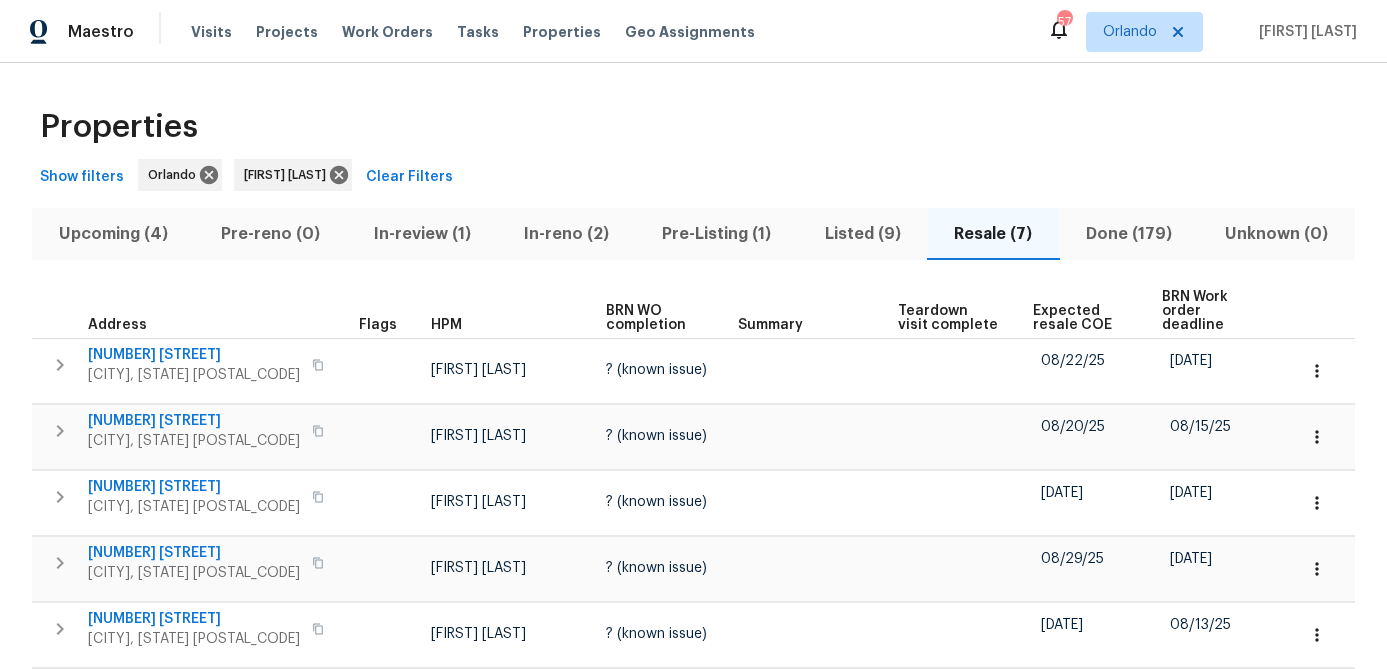 scroll, scrollTop: 205, scrollLeft: 0, axis: vertical 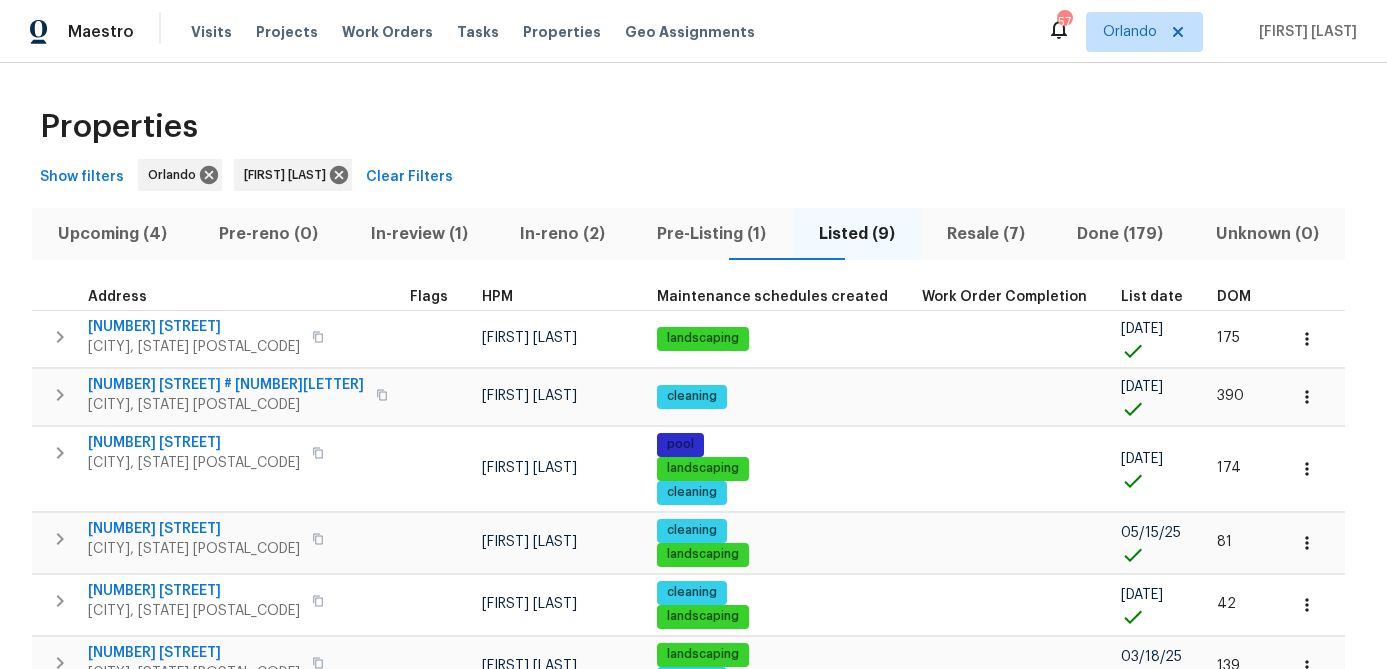 click on "Pre-Listing (1)" at bounding box center [711, 234] 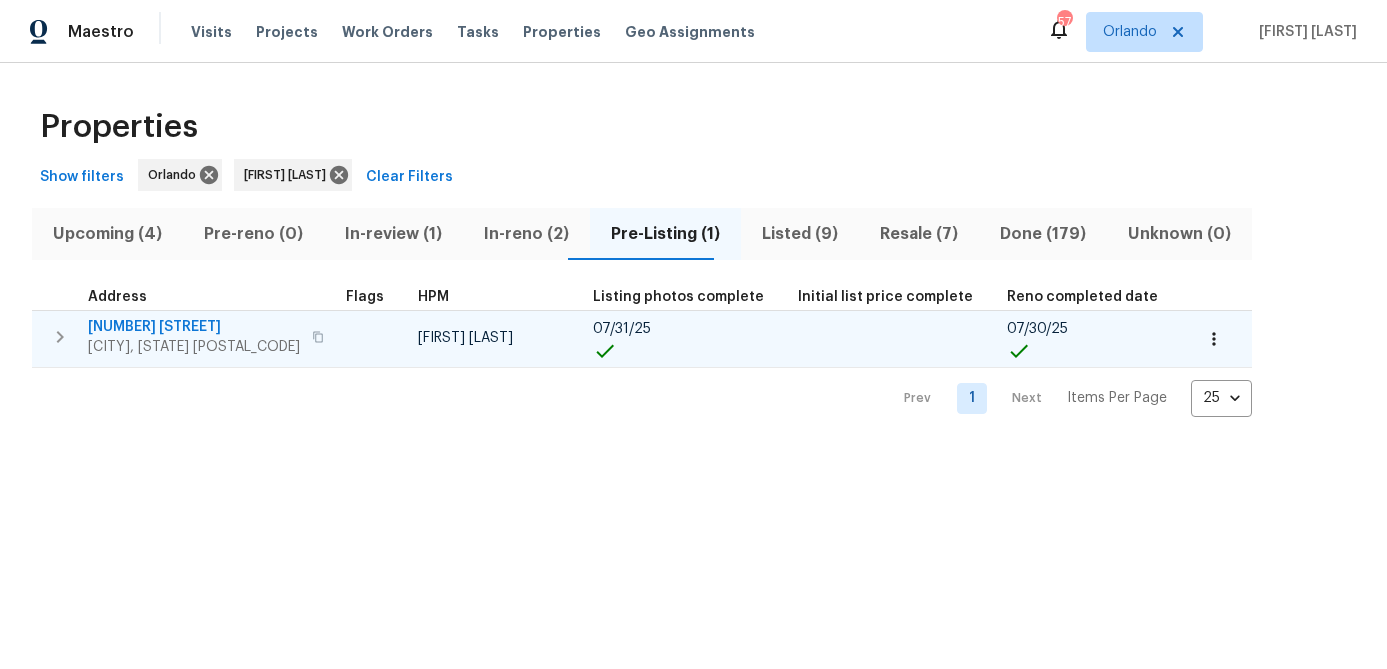 click on "310 Velveteen Pl" at bounding box center (194, 327) 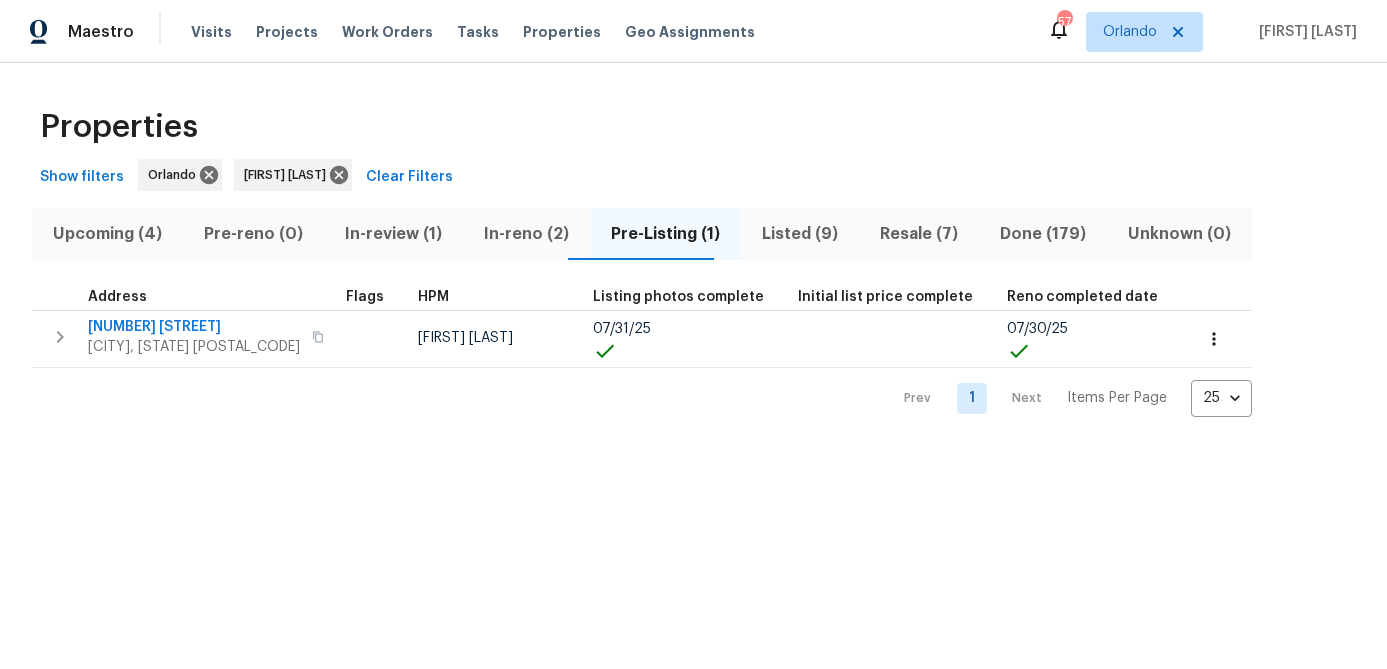 click on "In-reno (2)" at bounding box center [526, 234] 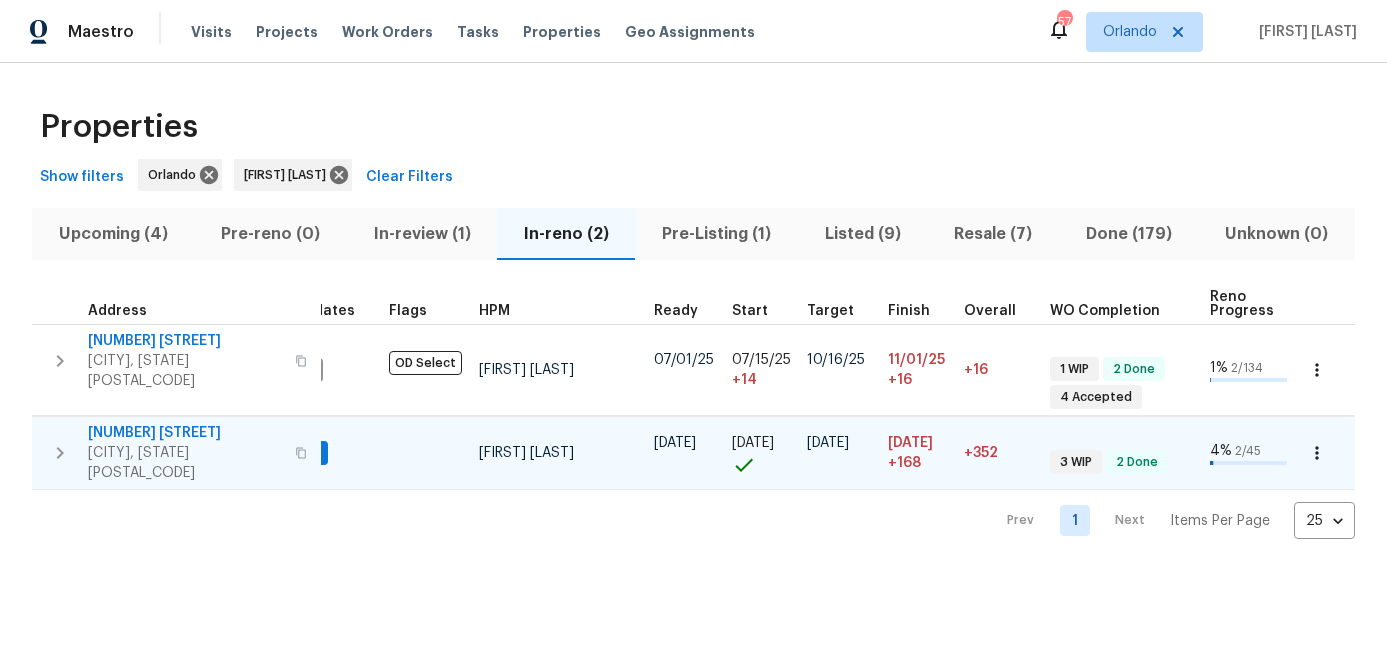 scroll, scrollTop: 0, scrollLeft: 0, axis: both 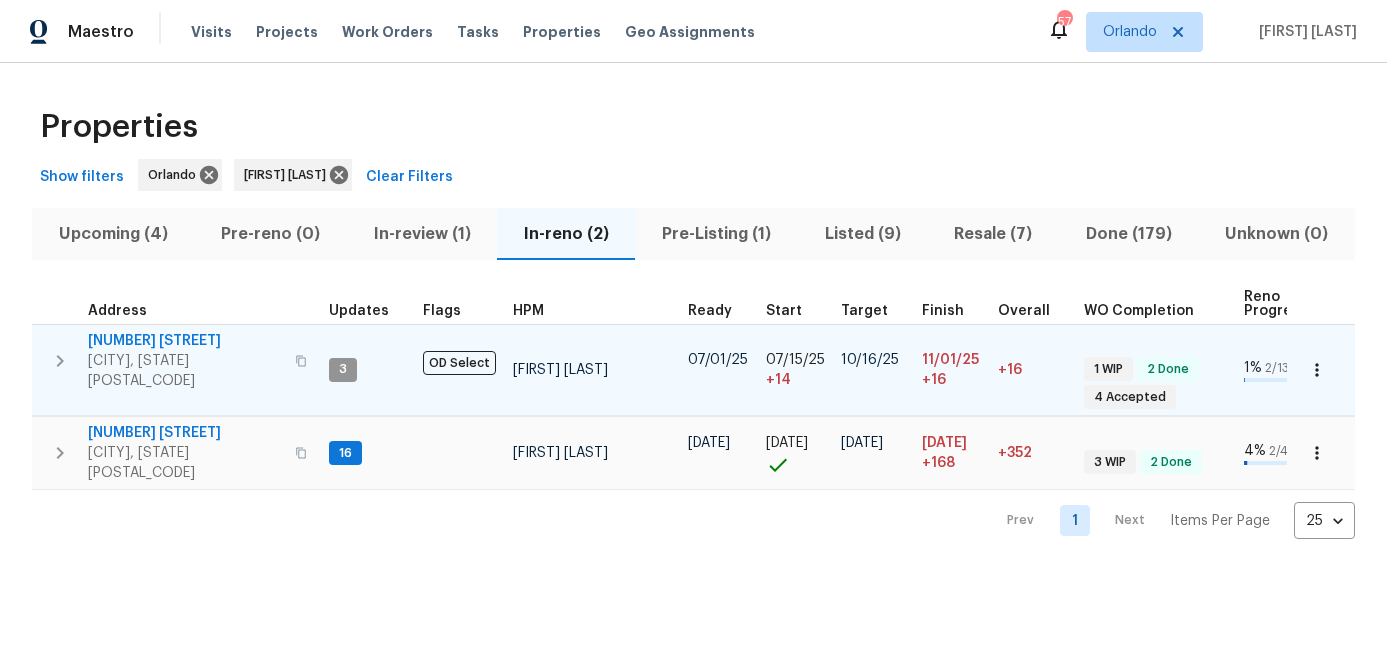 click on "2609 Windsorgate Ln" at bounding box center (185, 341) 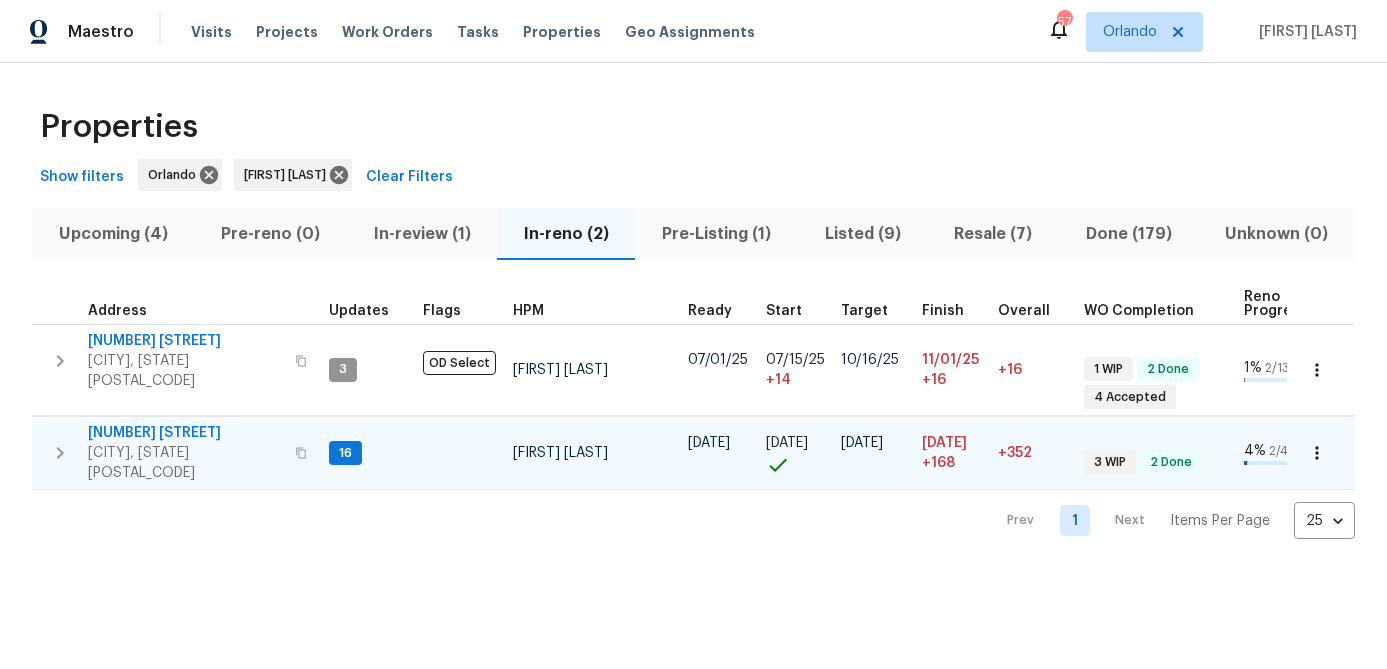 click on "7618 Brockbank Dr" at bounding box center (185, 433) 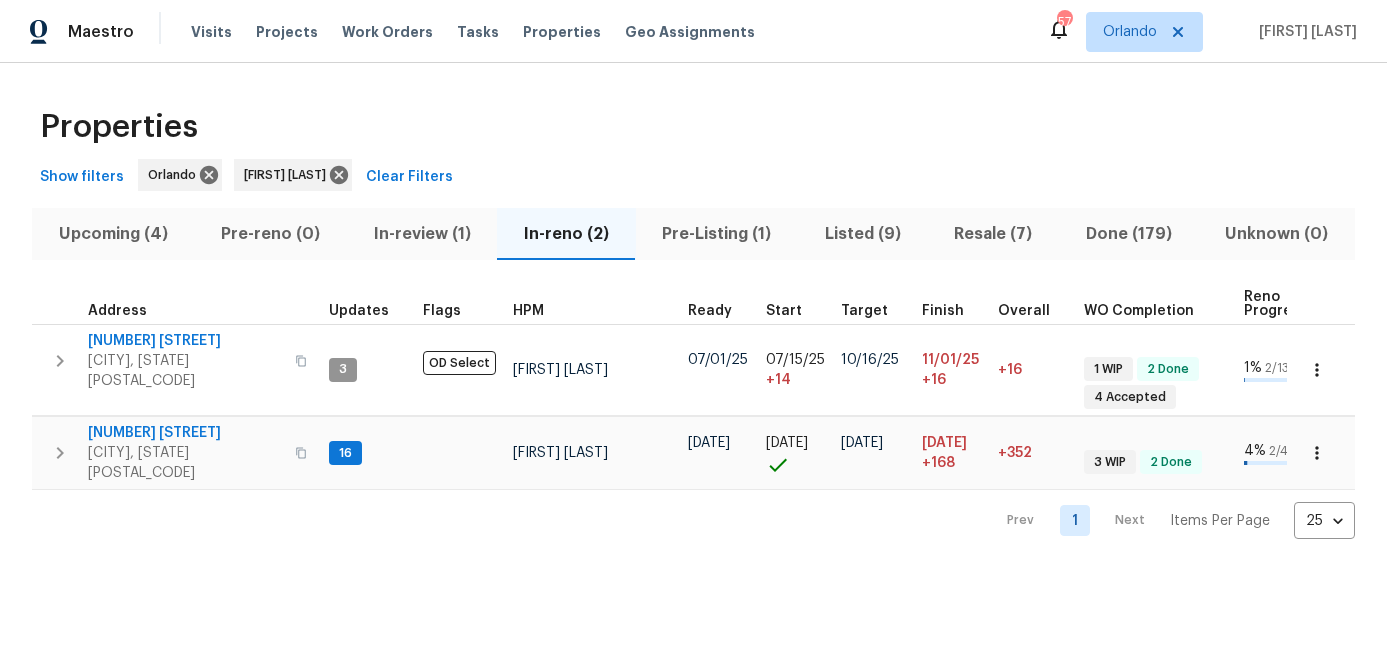 click on "Resale (7)" at bounding box center [993, 234] 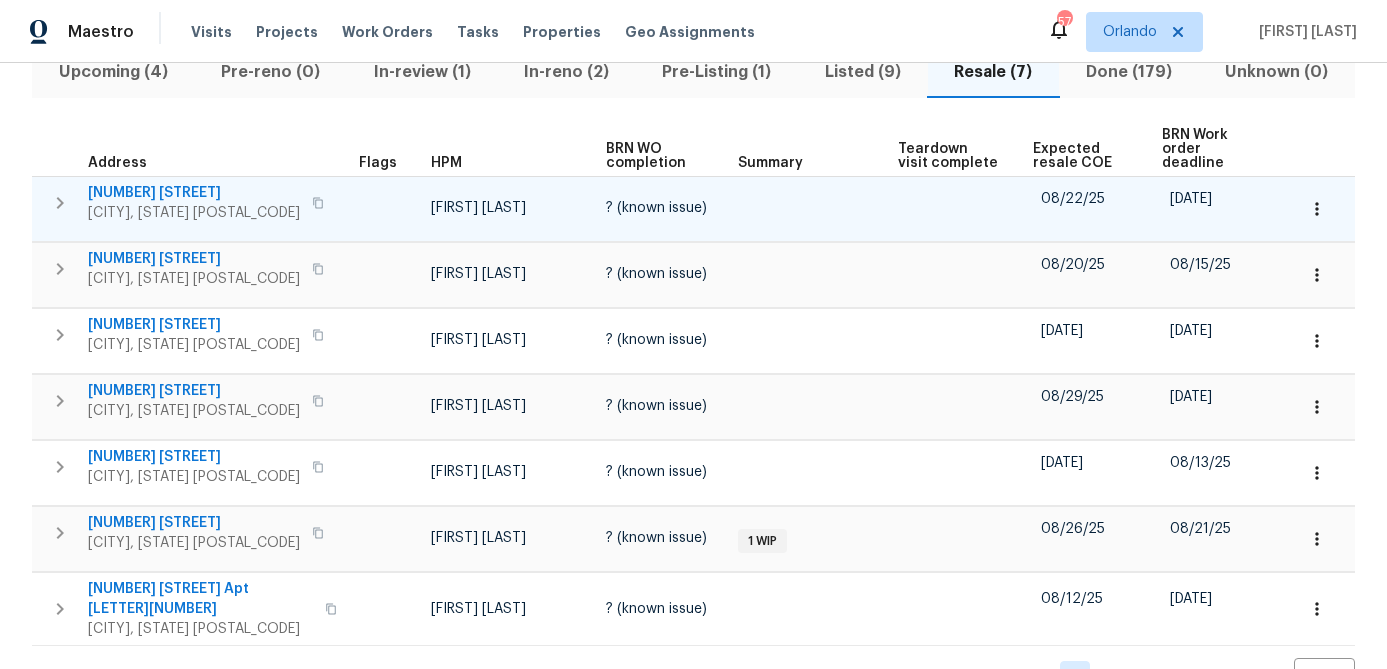 scroll, scrollTop: 205, scrollLeft: 0, axis: vertical 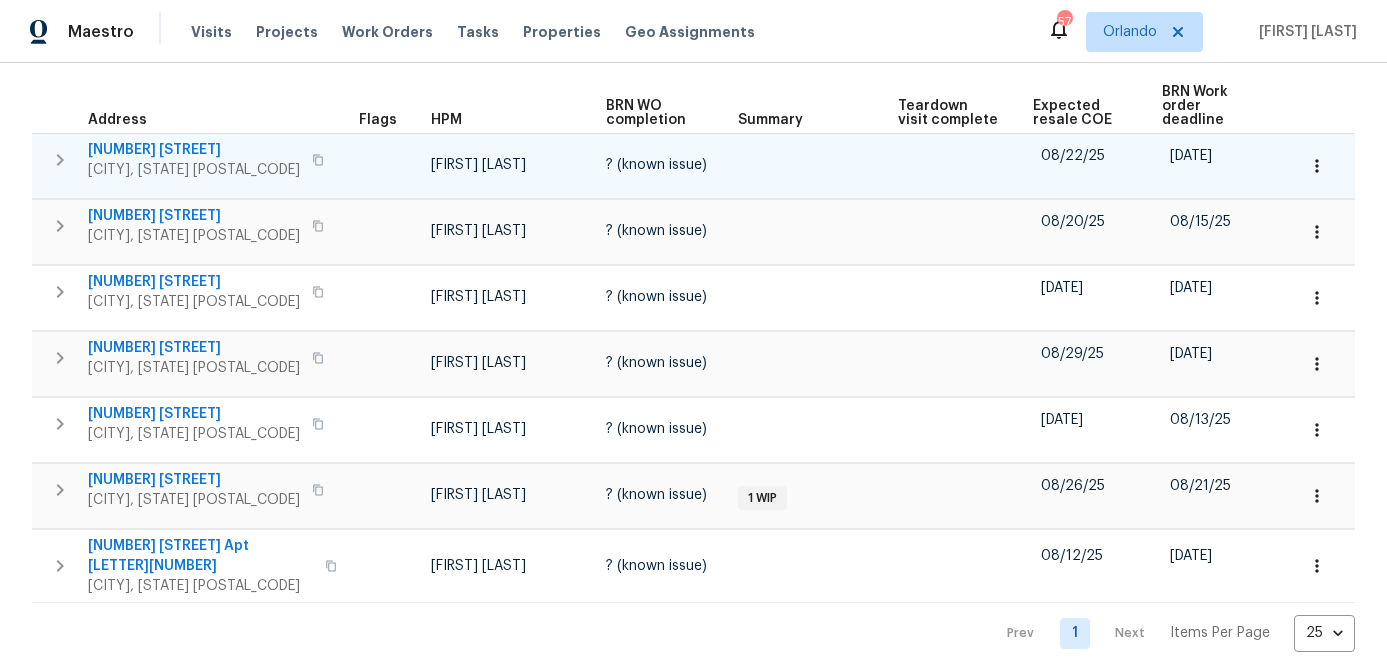 click on "14837 Sussex Dr" at bounding box center (194, 150) 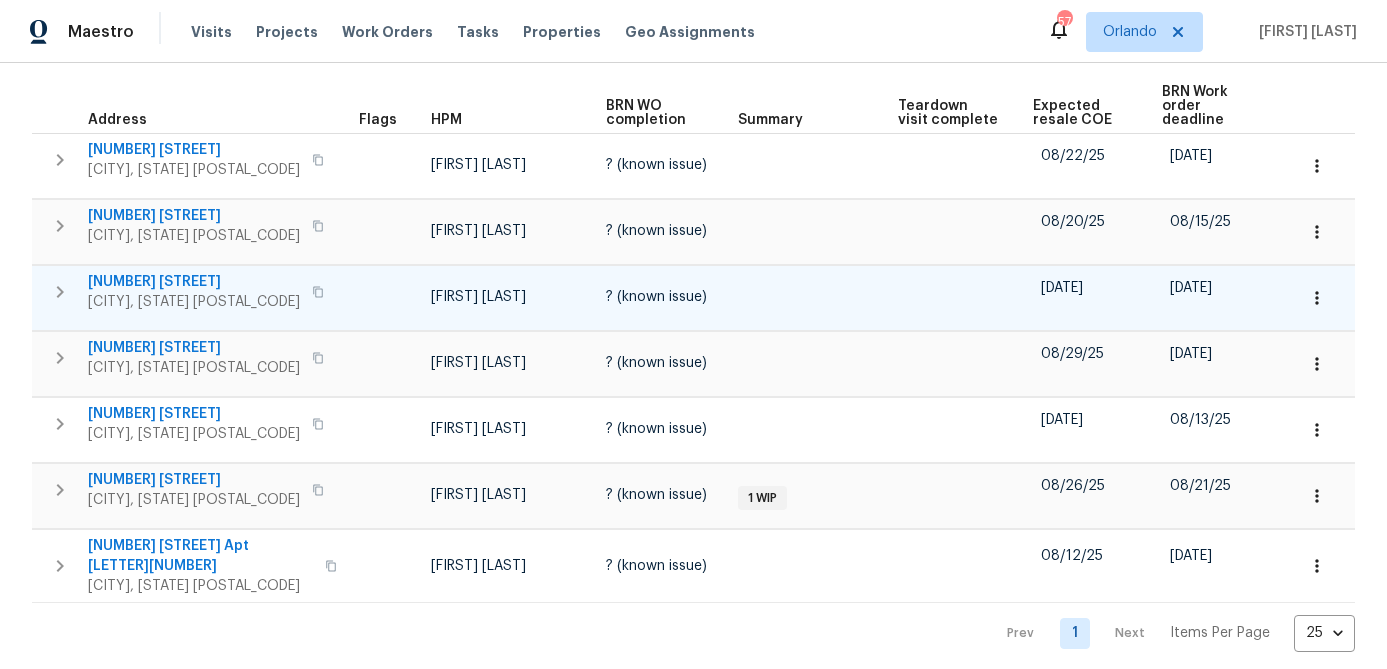 click on "[NUMBER] [STREET]" at bounding box center [194, 282] 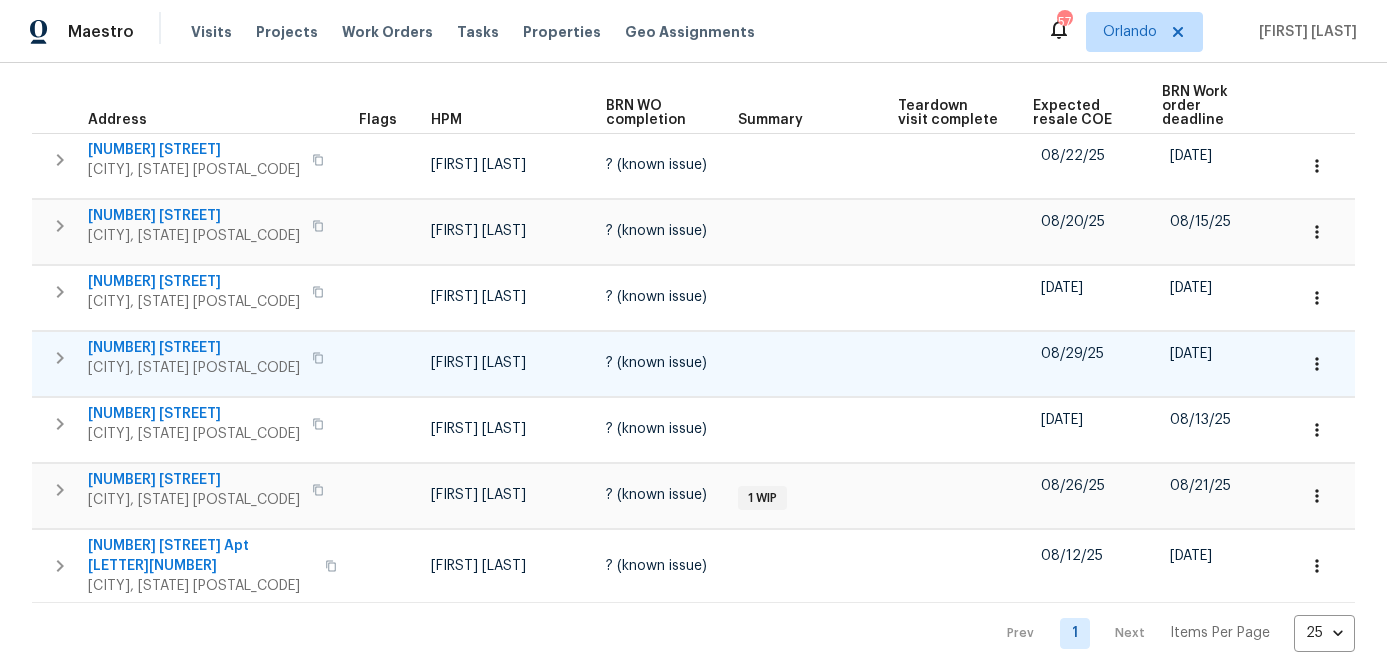 click on "576 Prospect Pt" at bounding box center (194, 348) 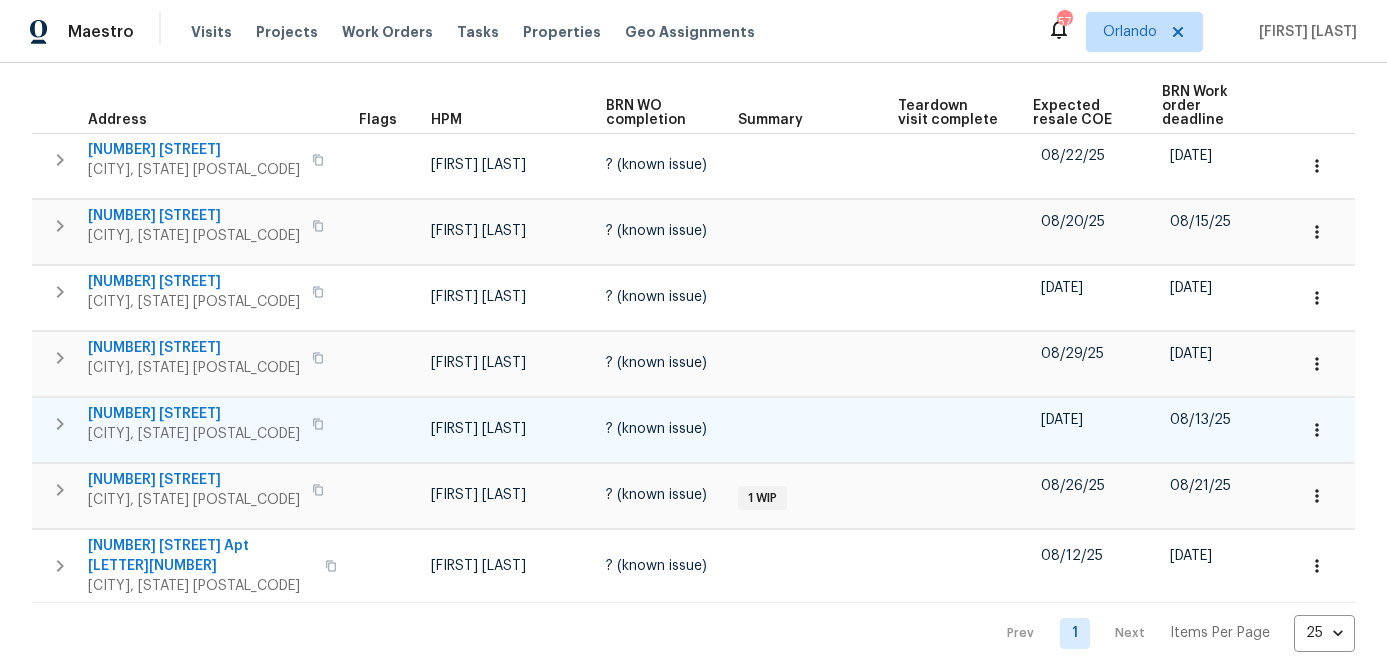click on "4026 Tenita Dr" at bounding box center [194, 414] 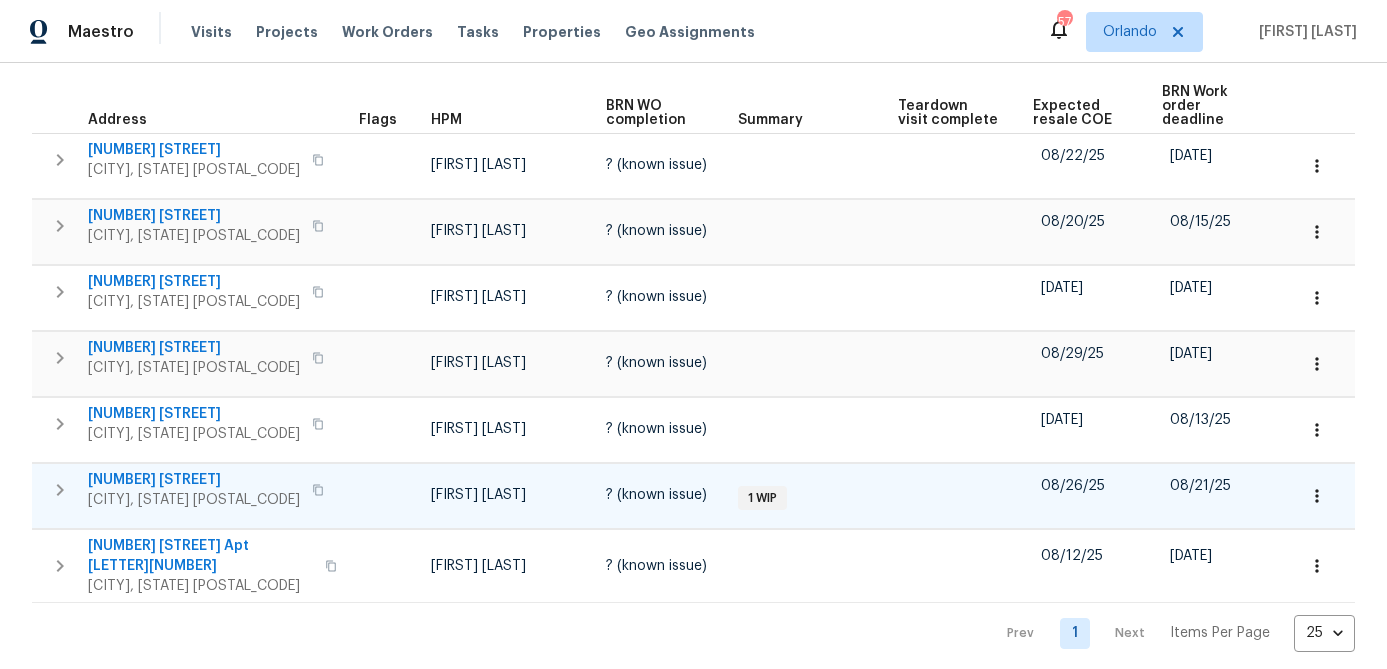 click on "322 Moffat Loop" at bounding box center (194, 480) 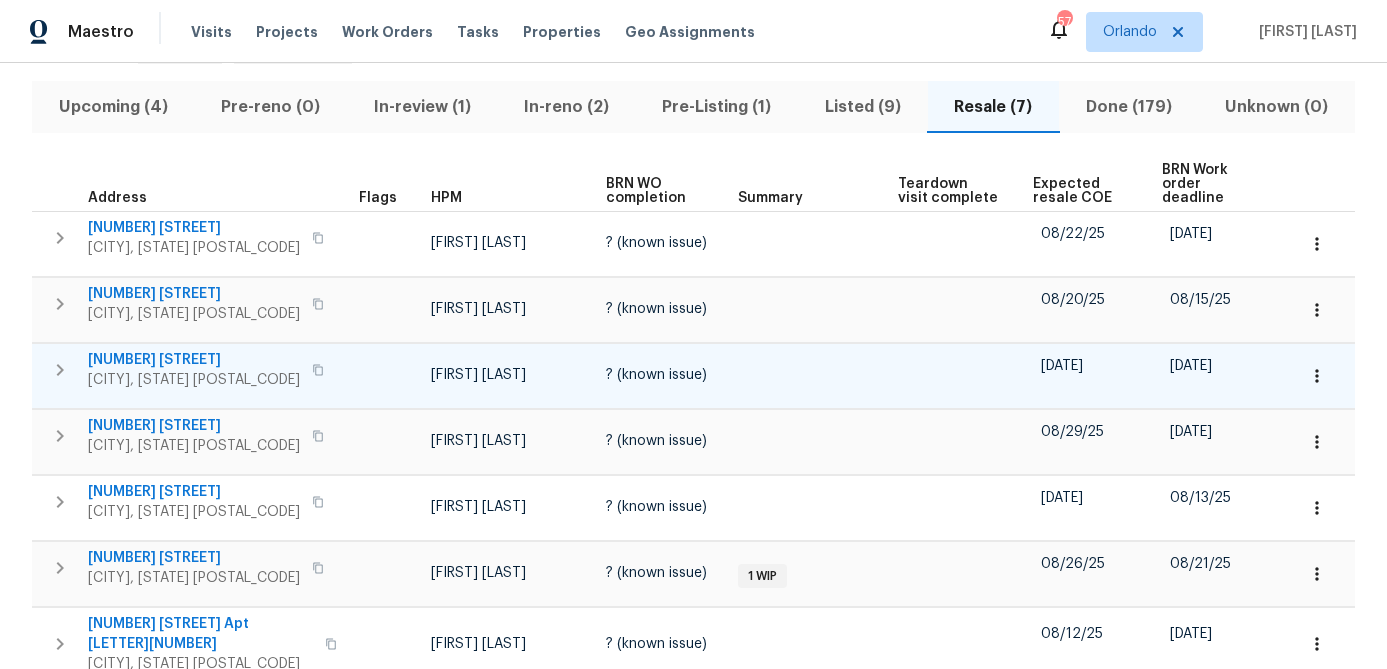 scroll, scrollTop: 0, scrollLeft: 0, axis: both 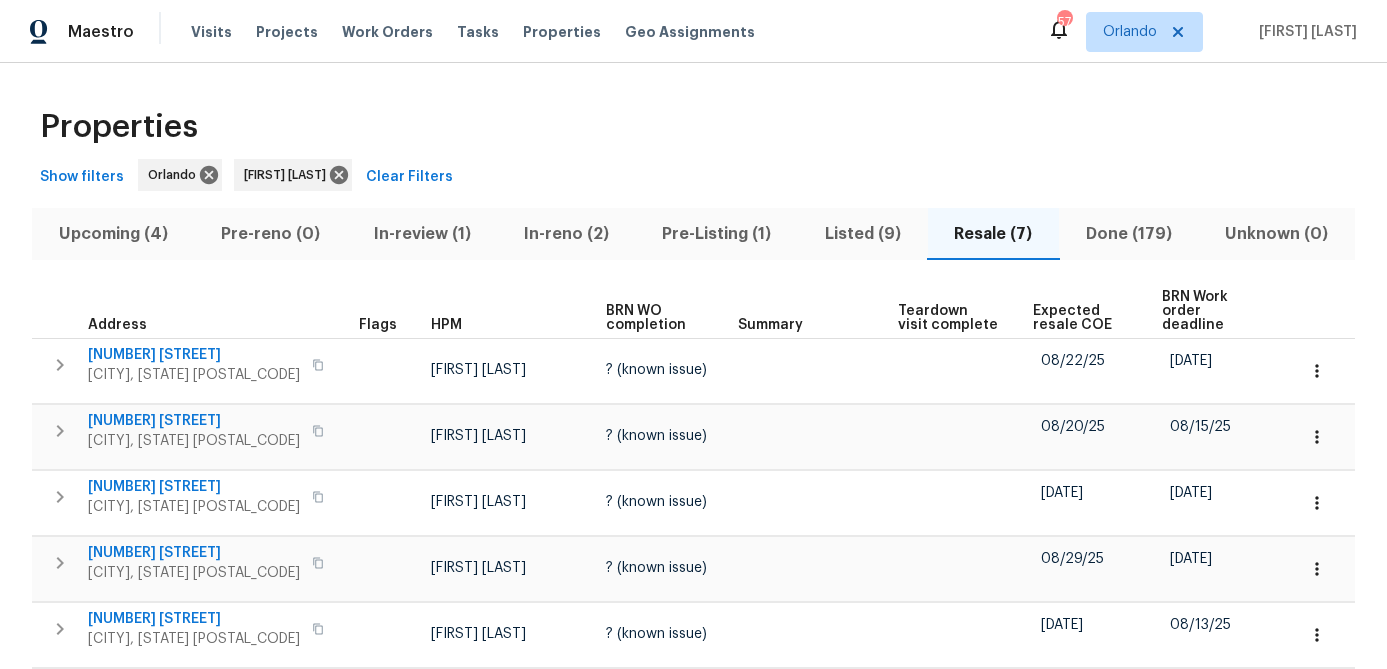 click on "Pre-Listing (1)" at bounding box center [717, 234] 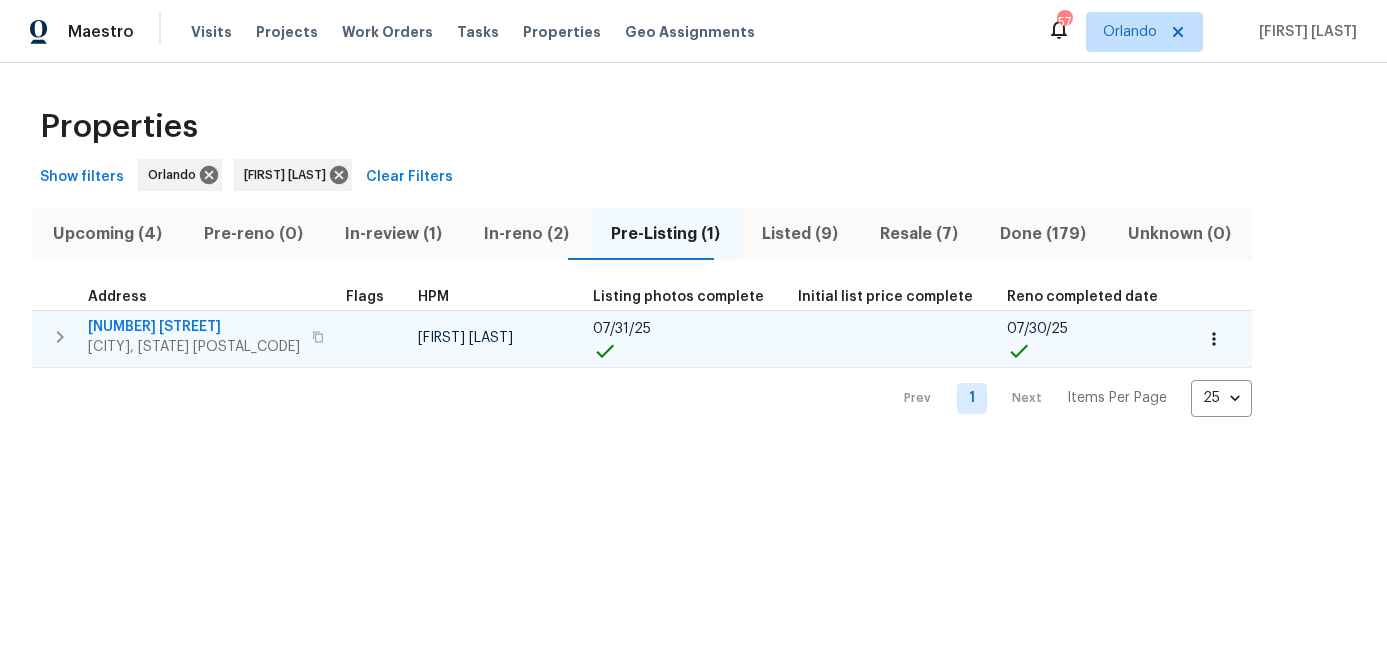 click on "310 Velveteen Pl" at bounding box center [194, 327] 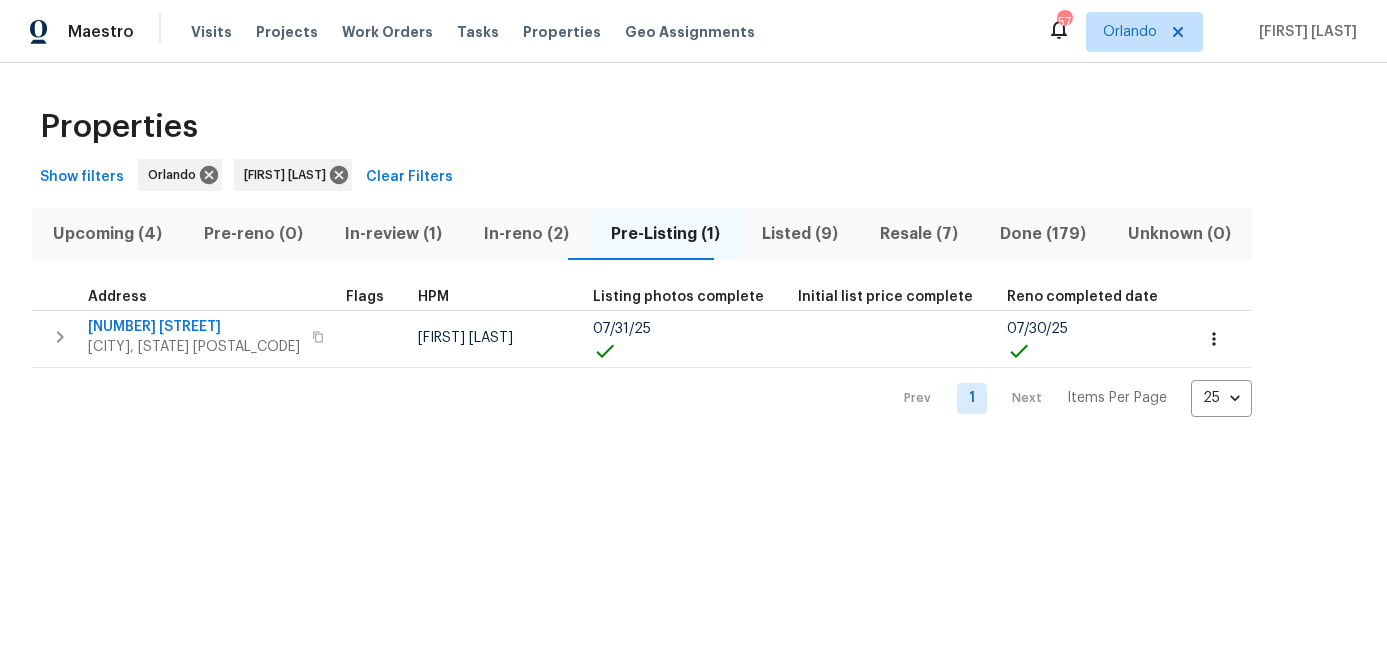 click on "Upcoming (4)" at bounding box center (107, 234) 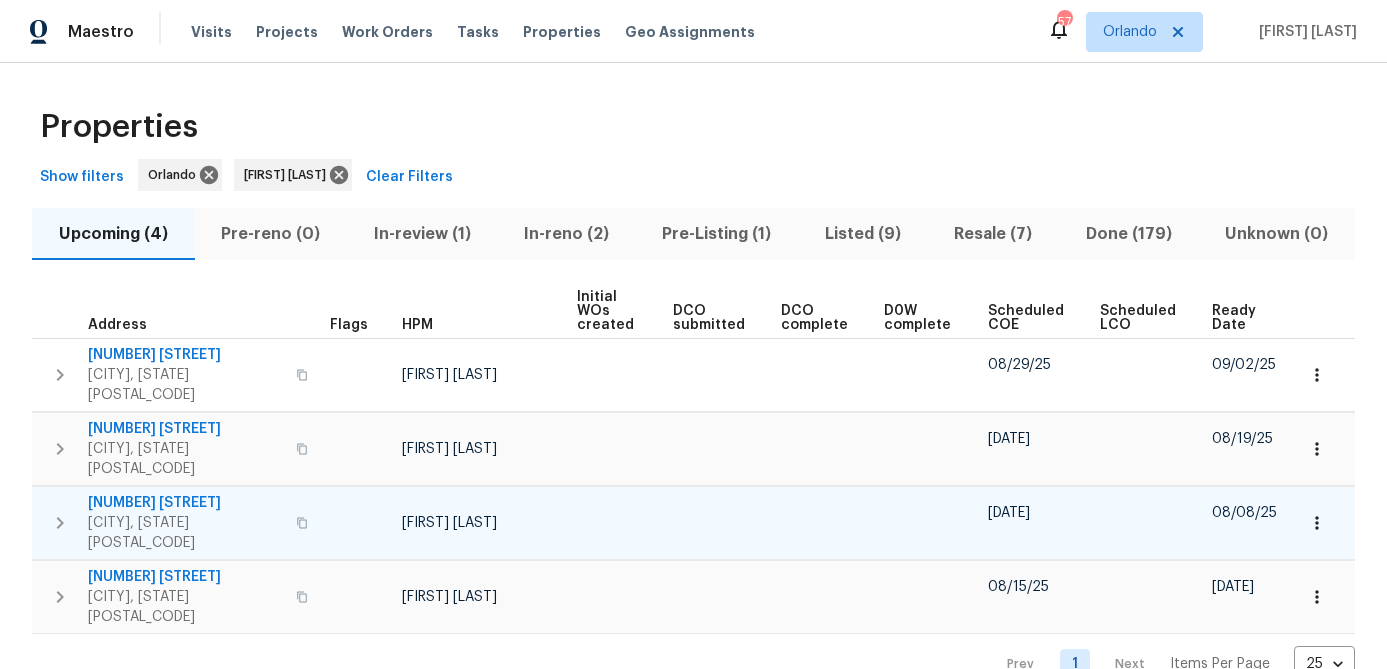 click on "5006 Luna Negra Dr" at bounding box center (186, 503) 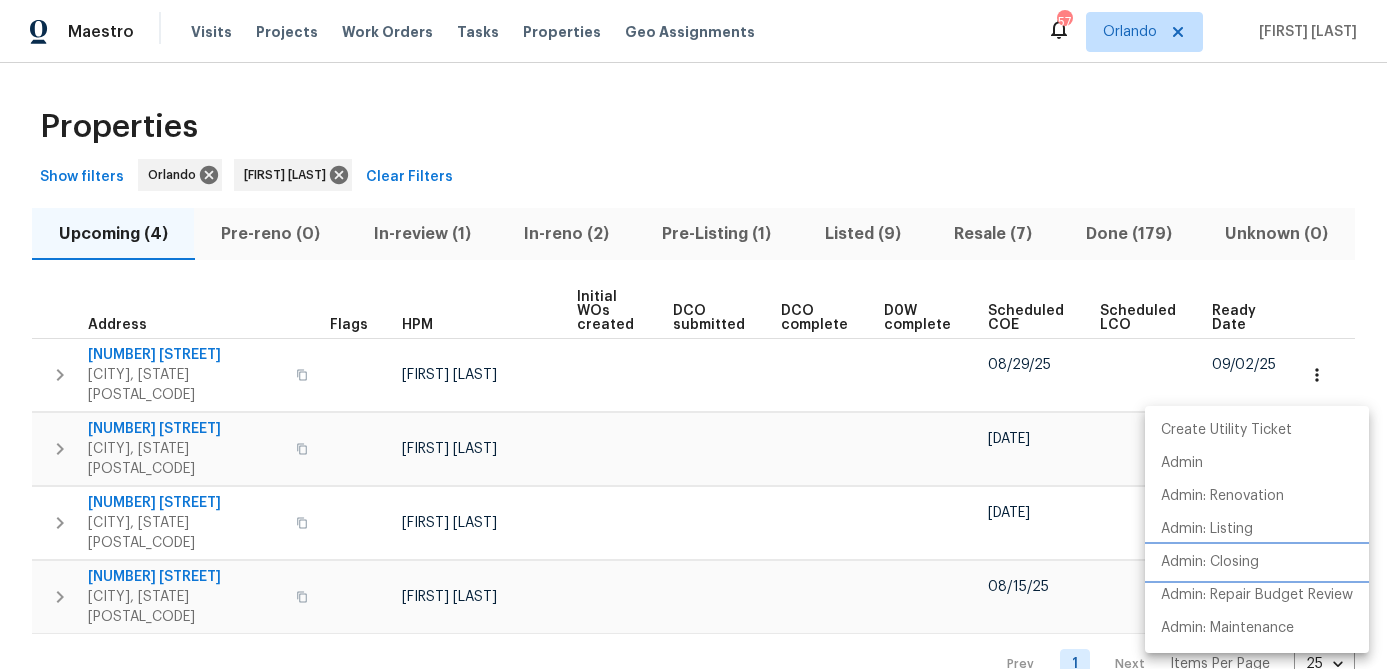 click on "Admin: Closing" at bounding box center (1210, 562) 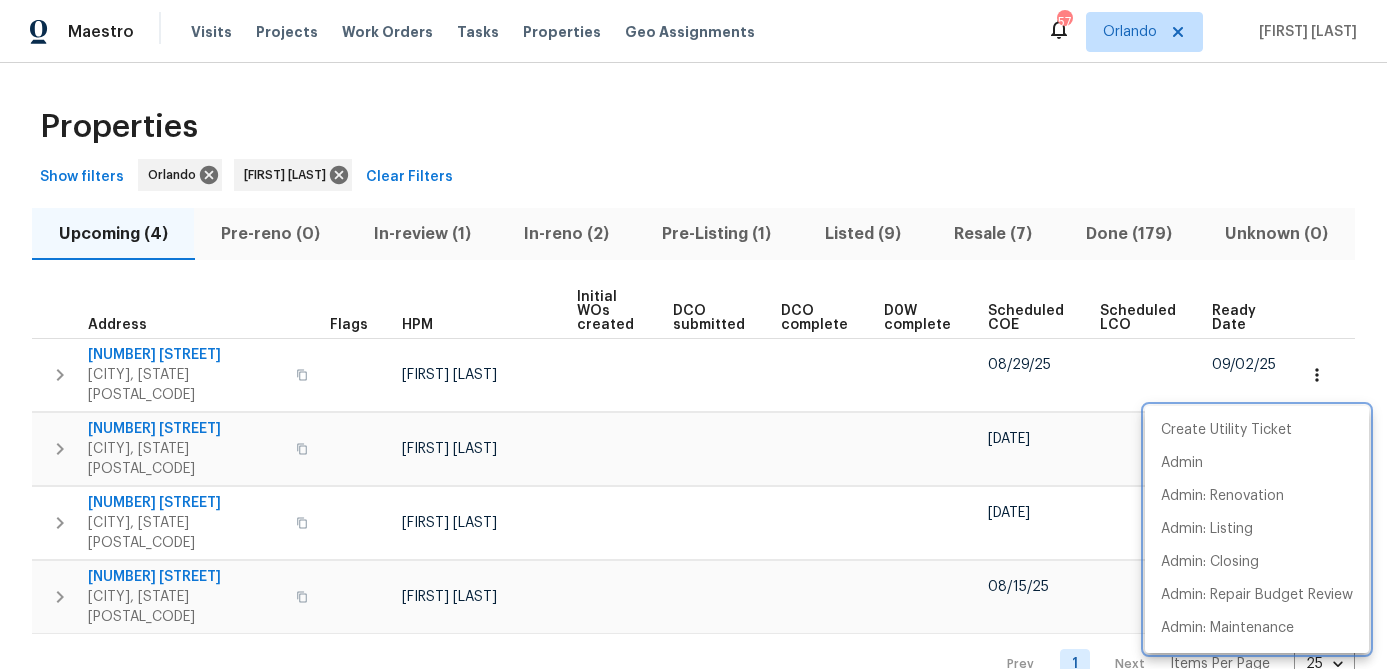 click at bounding box center [693, 334] 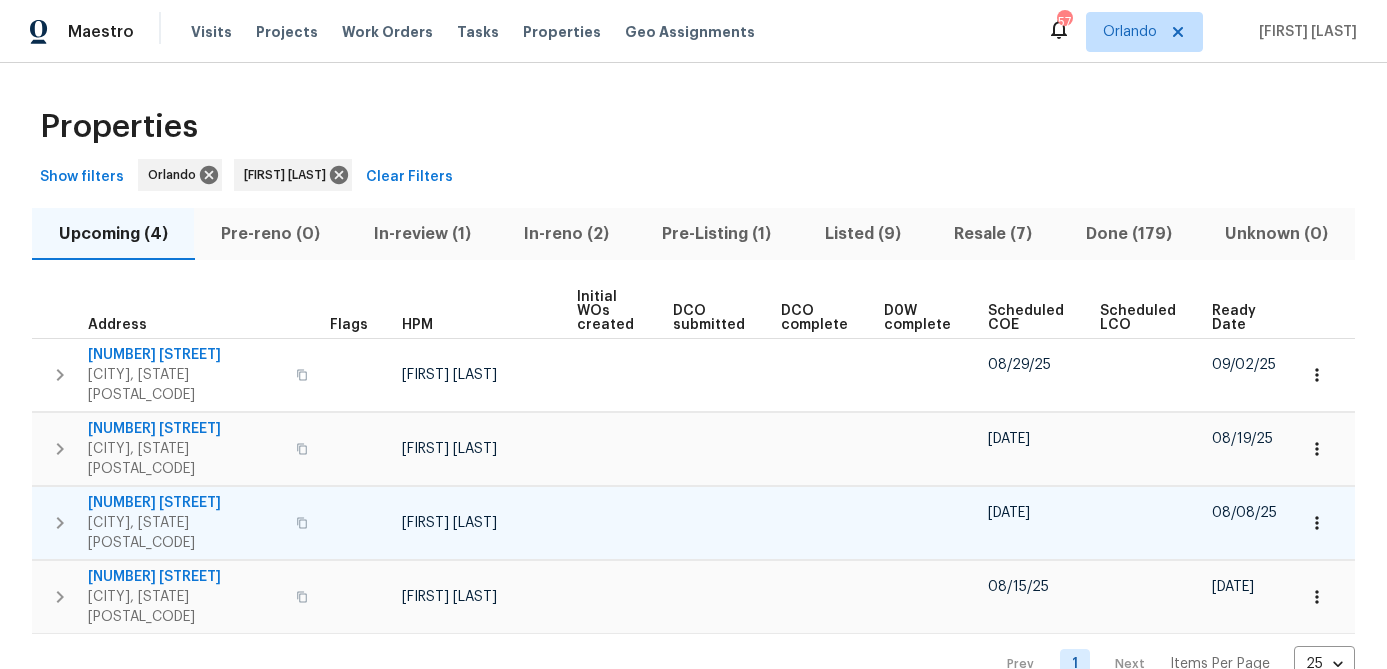 click on "5006 Luna Negra Dr" at bounding box center [186, 503] 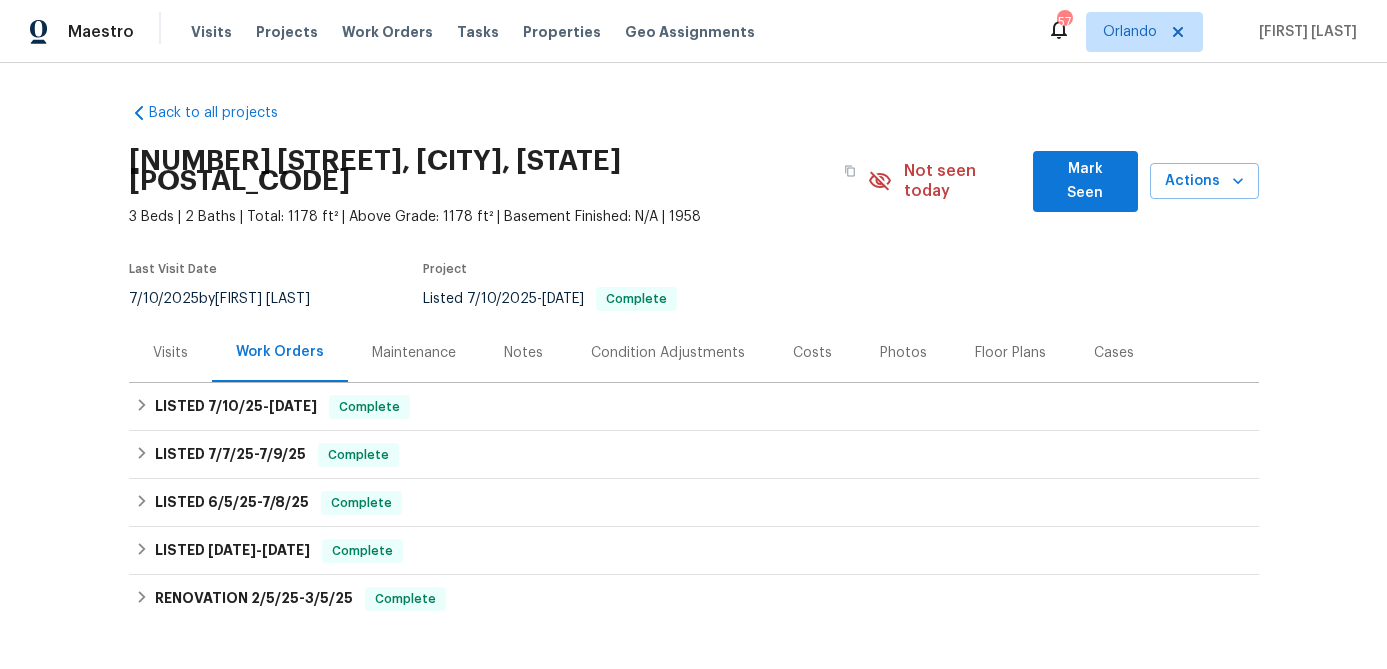 scroll, scrollTop: 0, scrollLeft: 0, axis: both 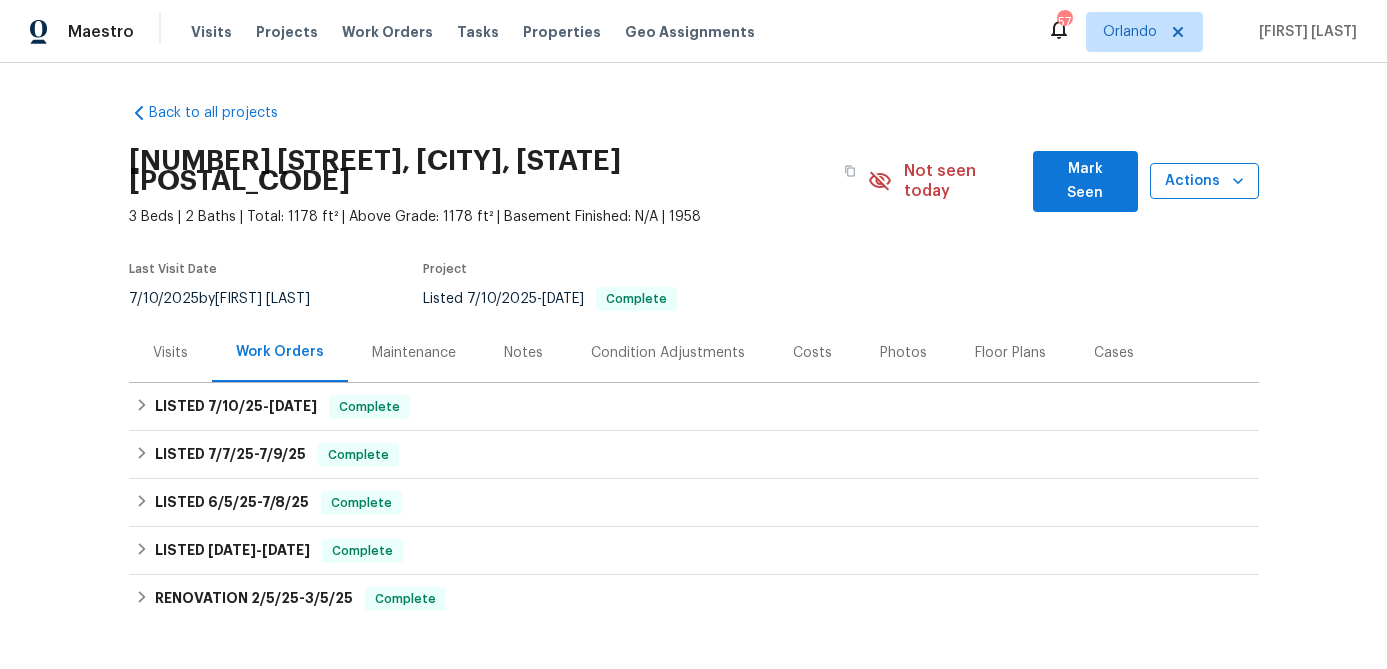 click on "Actions" at bounding box center (1204, 181) 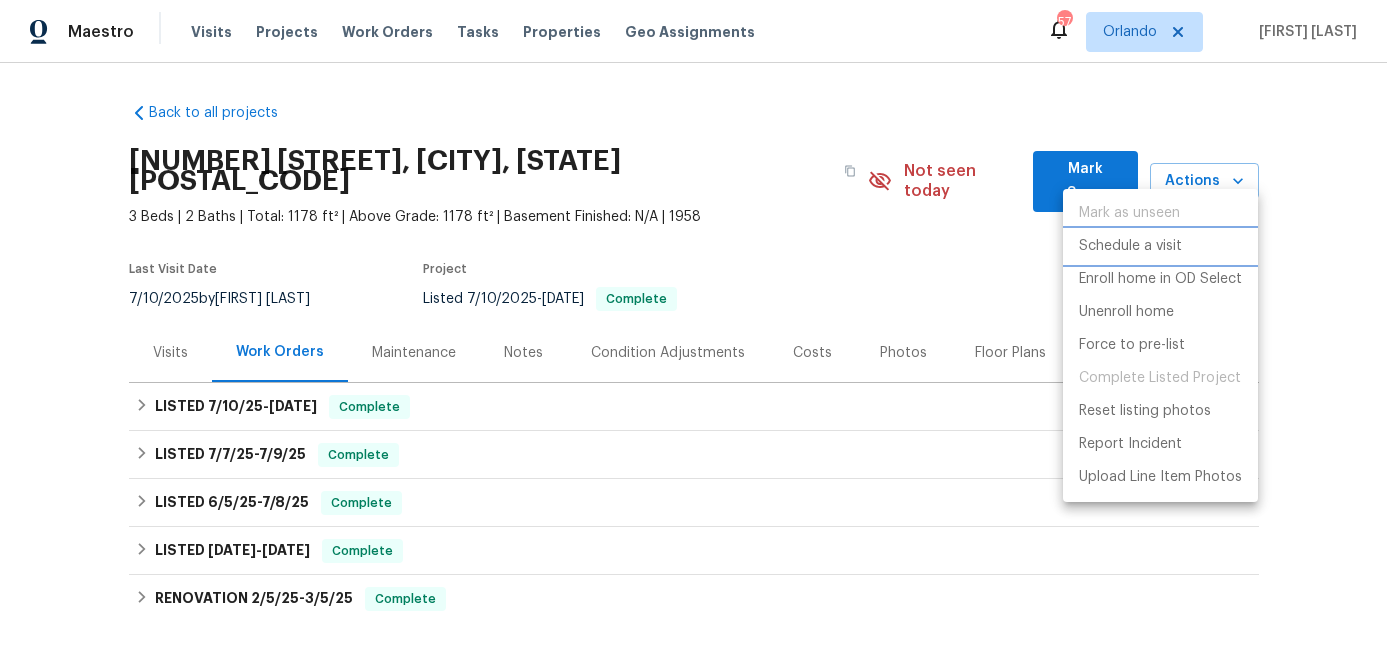 click on "Schedule a visit" at bounding box center (1130, 246) 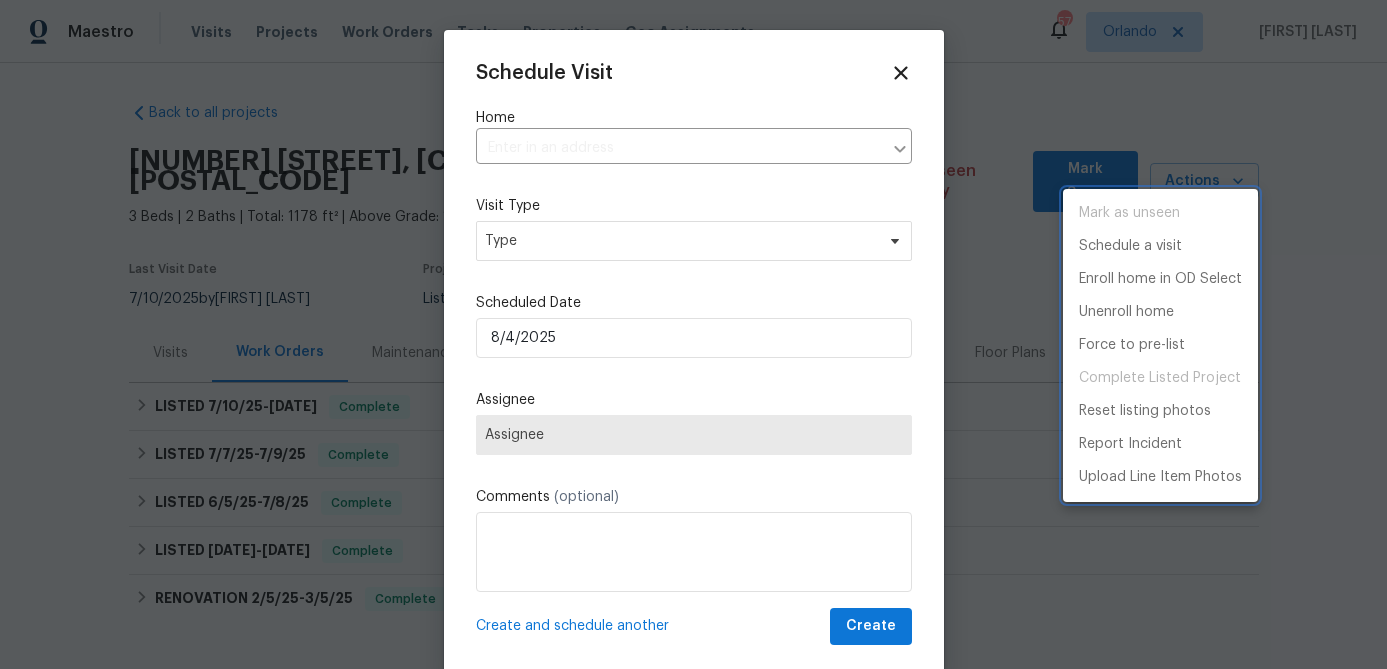 type on "[NUMBER] [STREET], [CITY], [STATE] [POSTAL_CODE]" 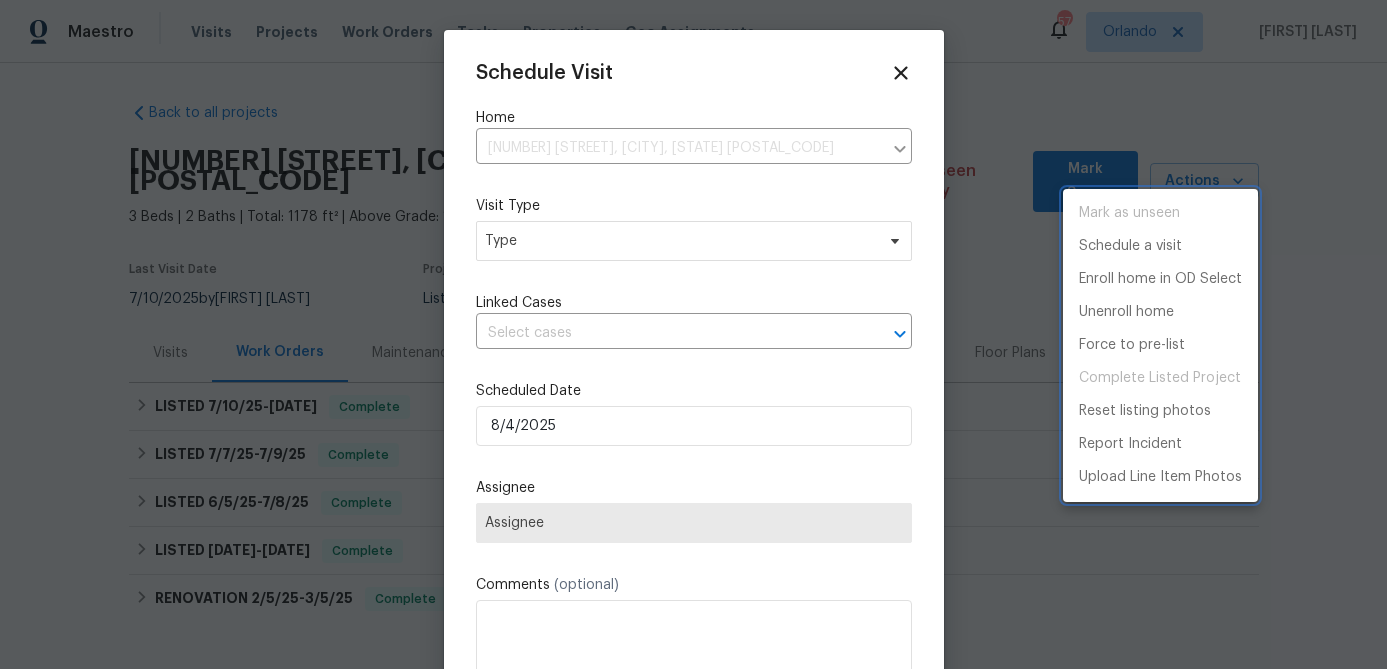click at bounding box center (693, 334) 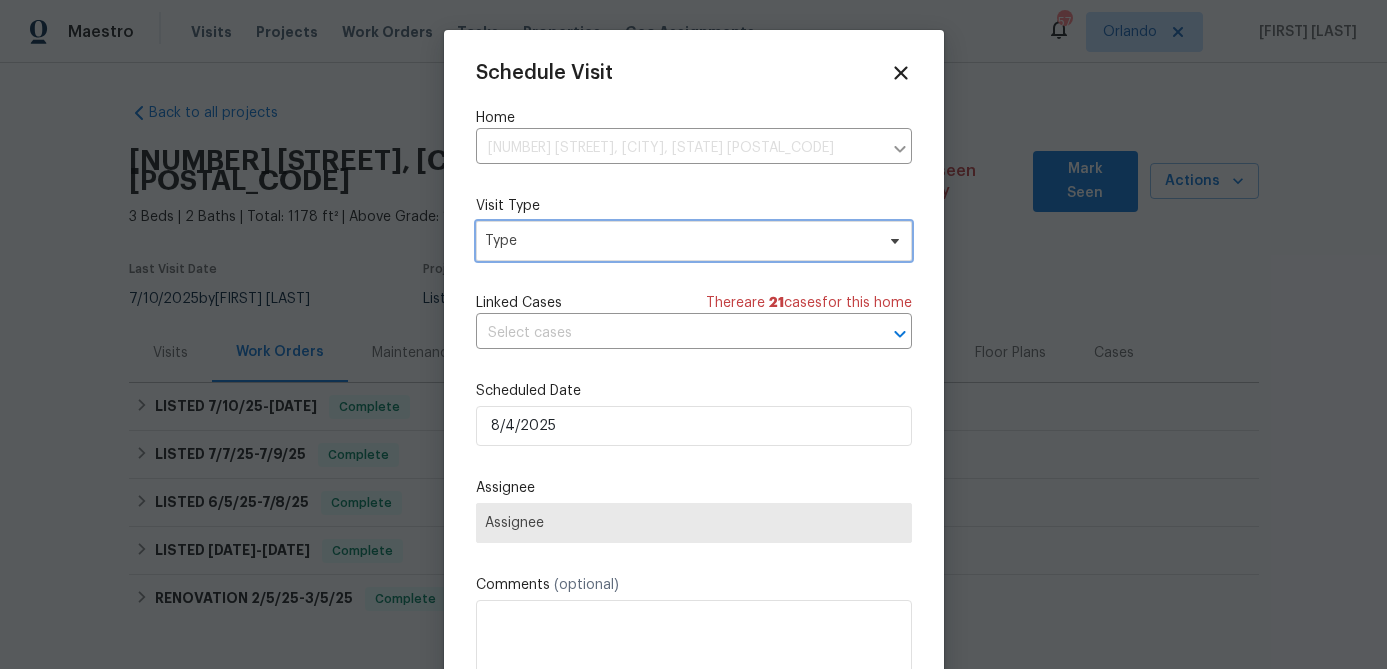 click on "Type" at bounding box center [679, 241] 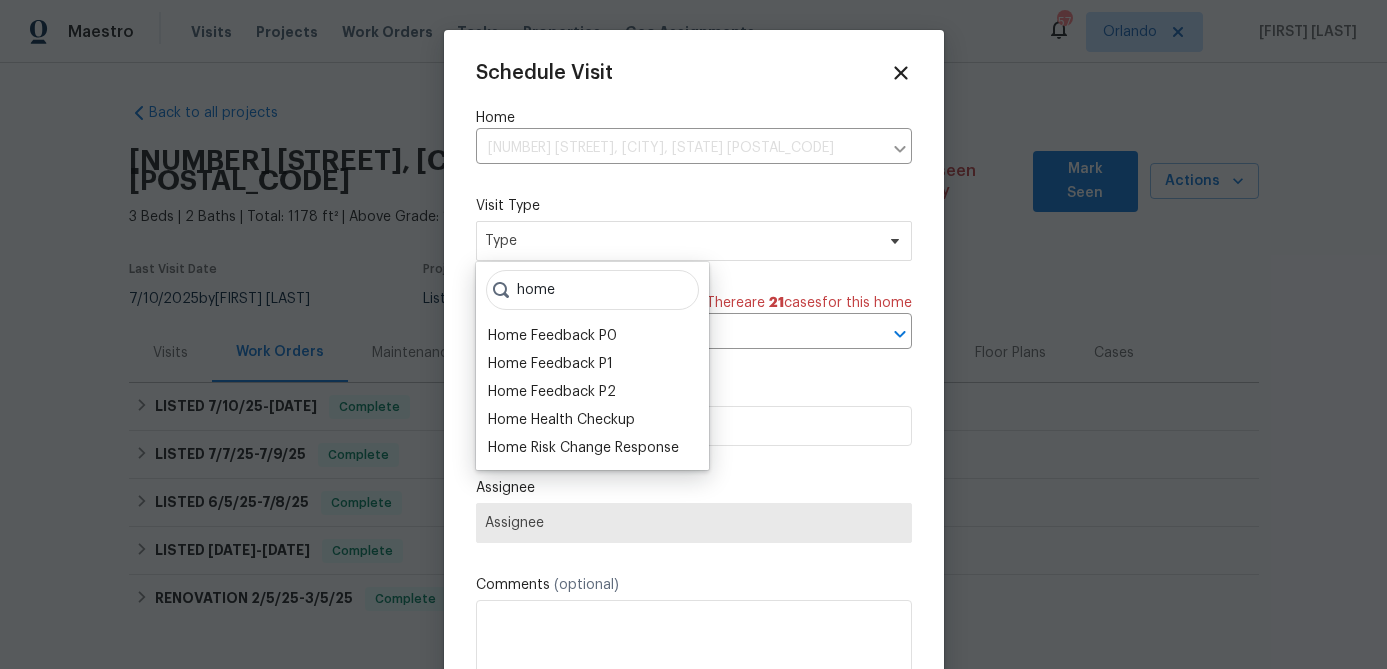 type on "home" 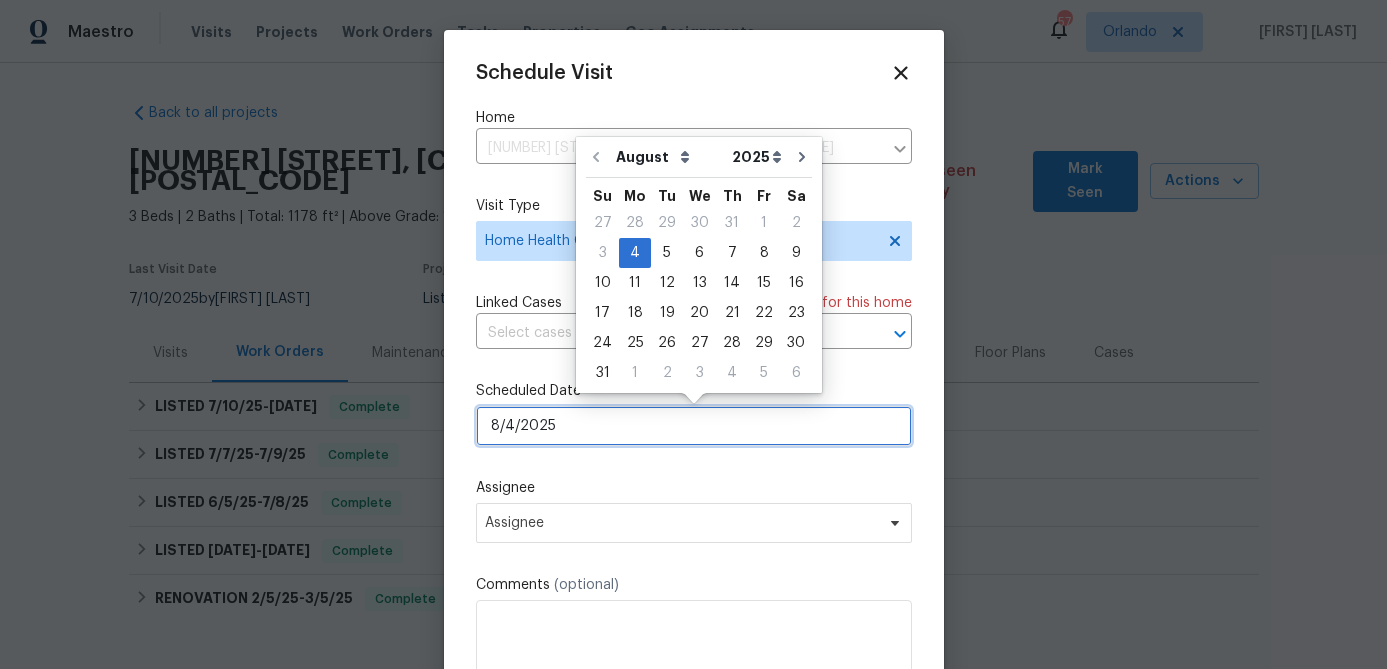 click on "8/4/2025" at bounding box center [694, 426] 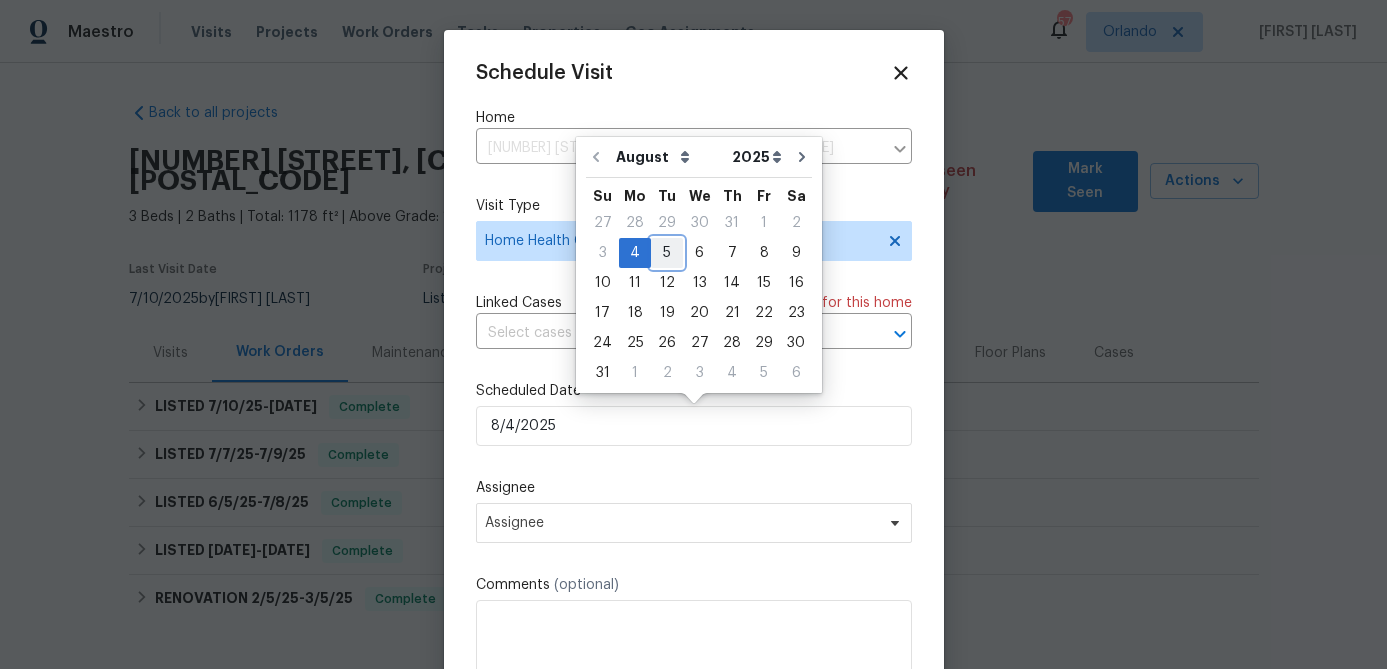 click on "5" at bounding box center [667, 253] 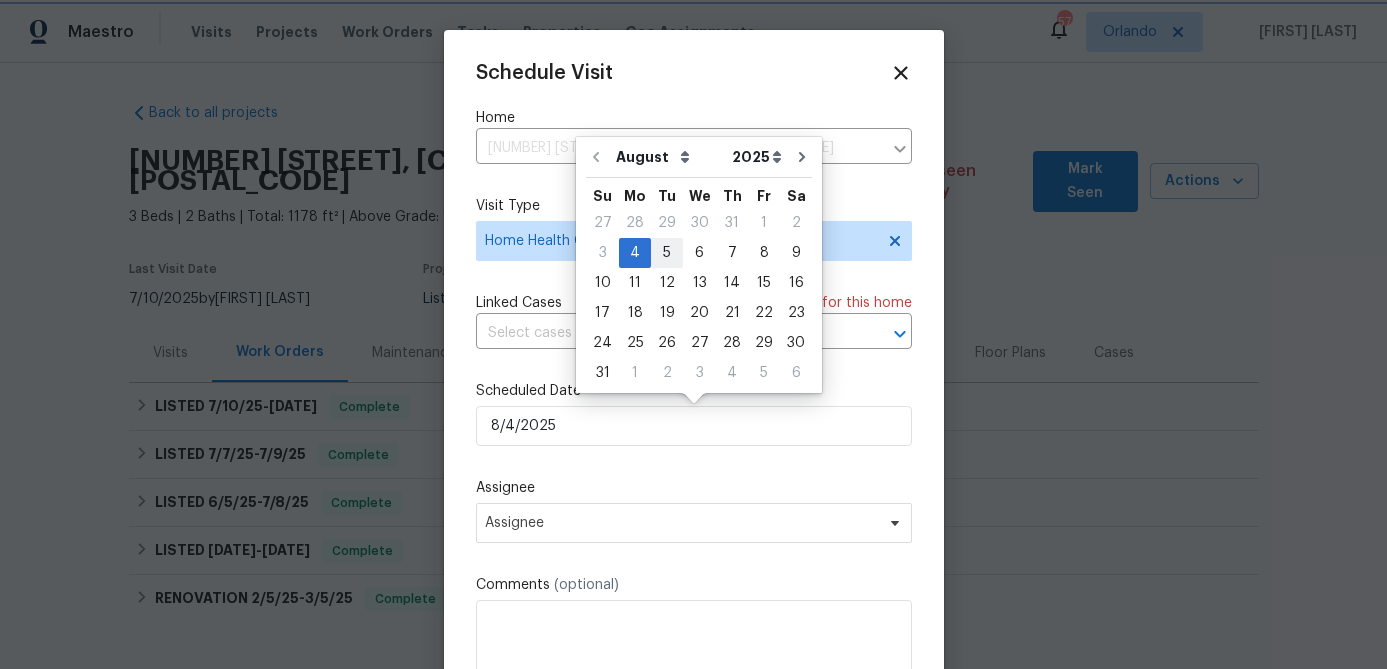 type on "8/5/2025" 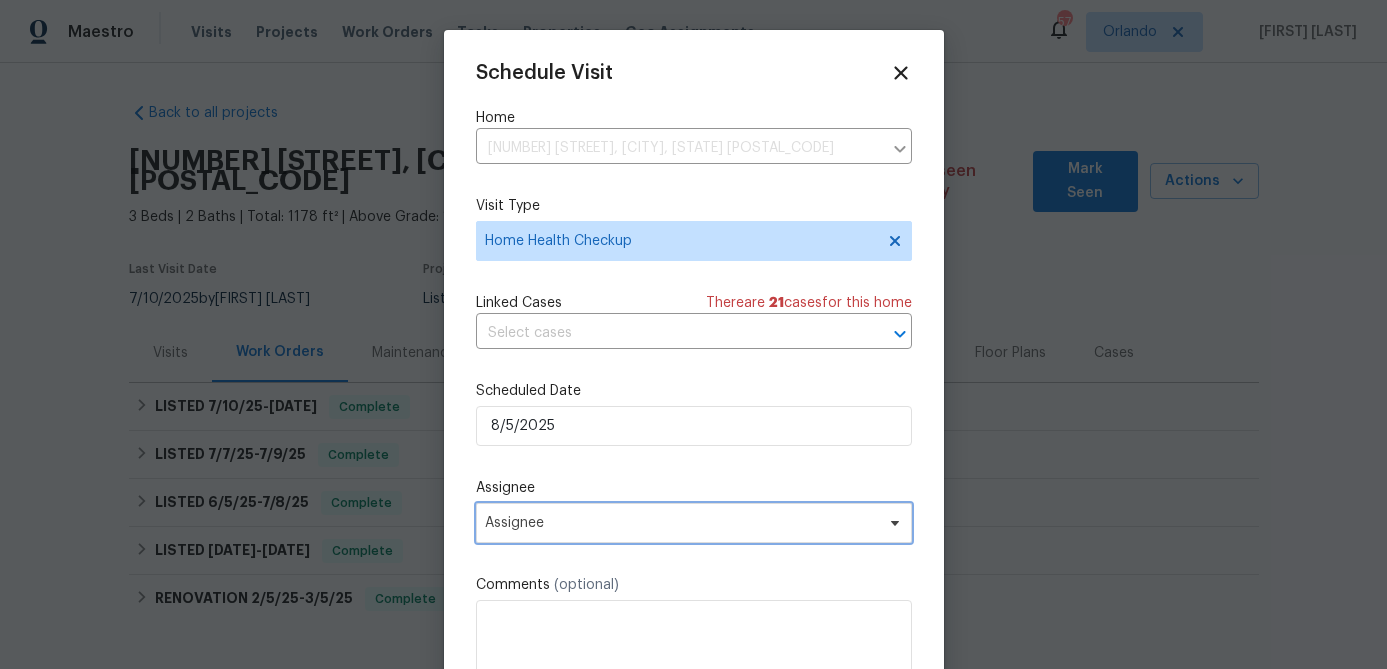 click on "Assignee" at bounding box center [681, 523] 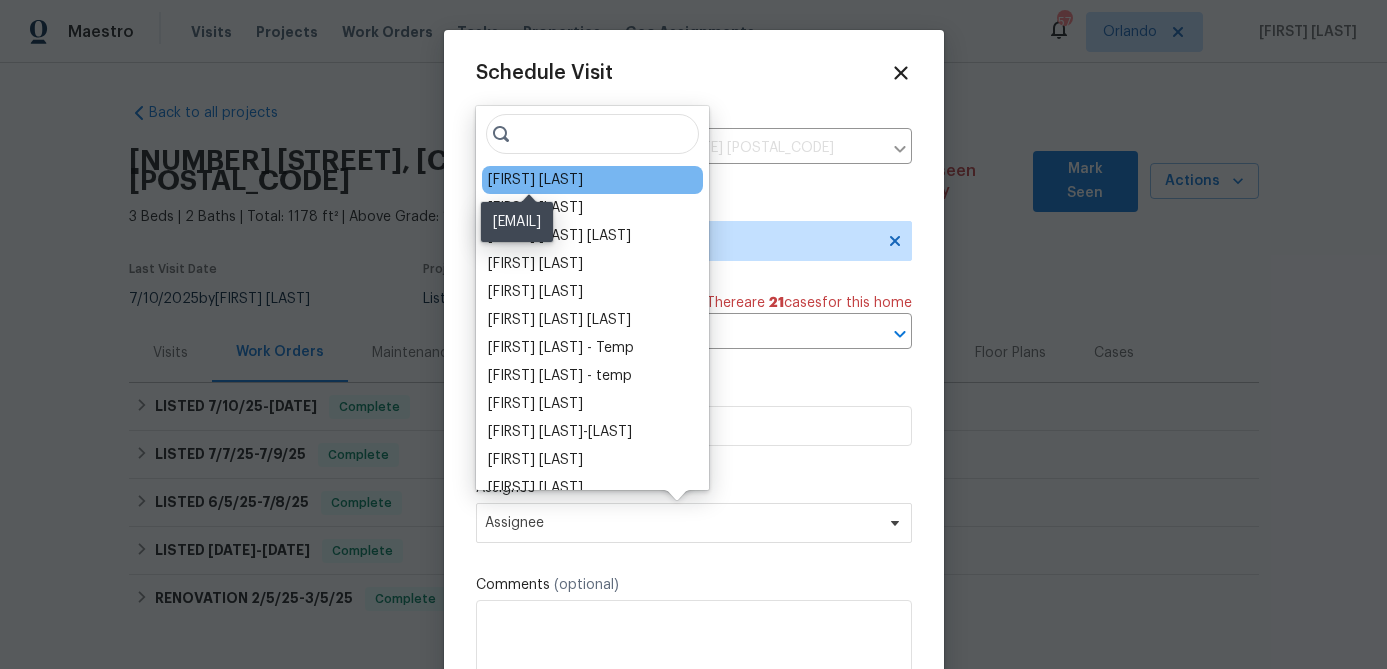 click on "[FIRST] [LAST]" at bounding box center [535, 180] 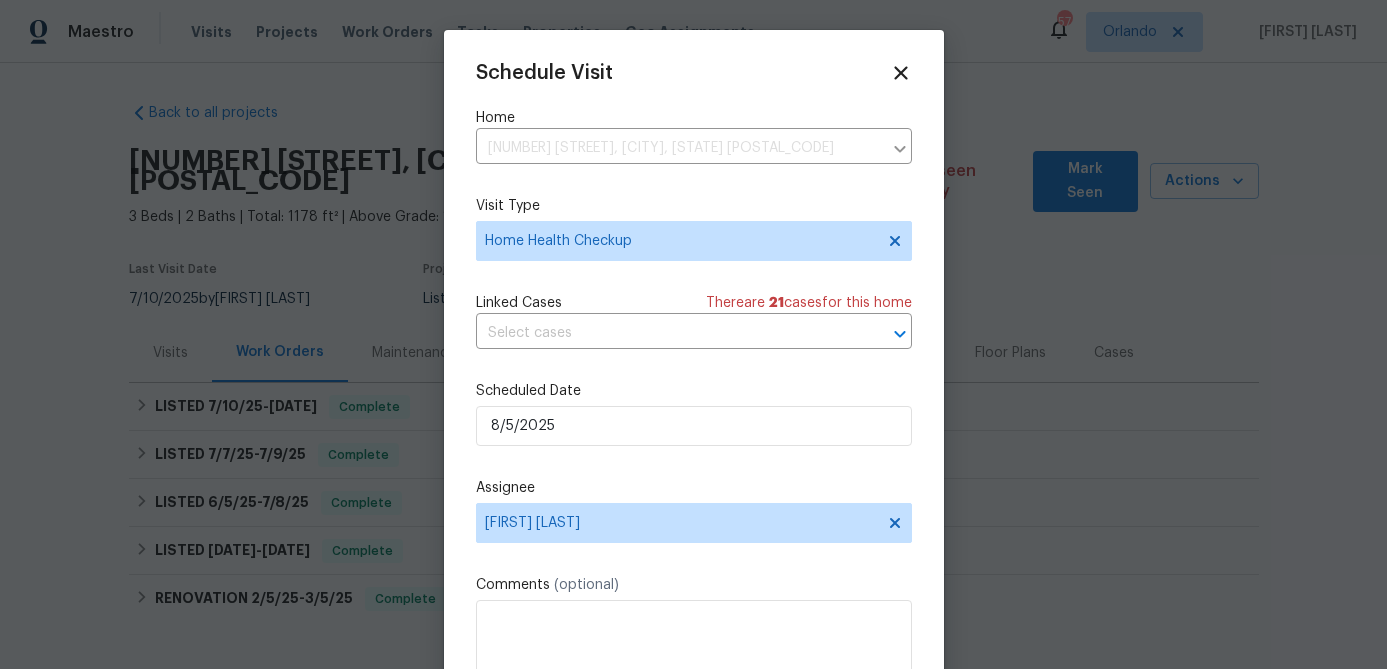 click on "Schedule Visit Home   214 Cherrywood Dr, Maitland, FL 32751 ​ Visit Type   Home Health Checkup Linked Cases There  are   21  case s  for this home   ​ Scheduled Date   8/5/2025 Assignee   Austin Jones Comments   (optional) Create and schedule another Create" at bounding box center [694, 397] 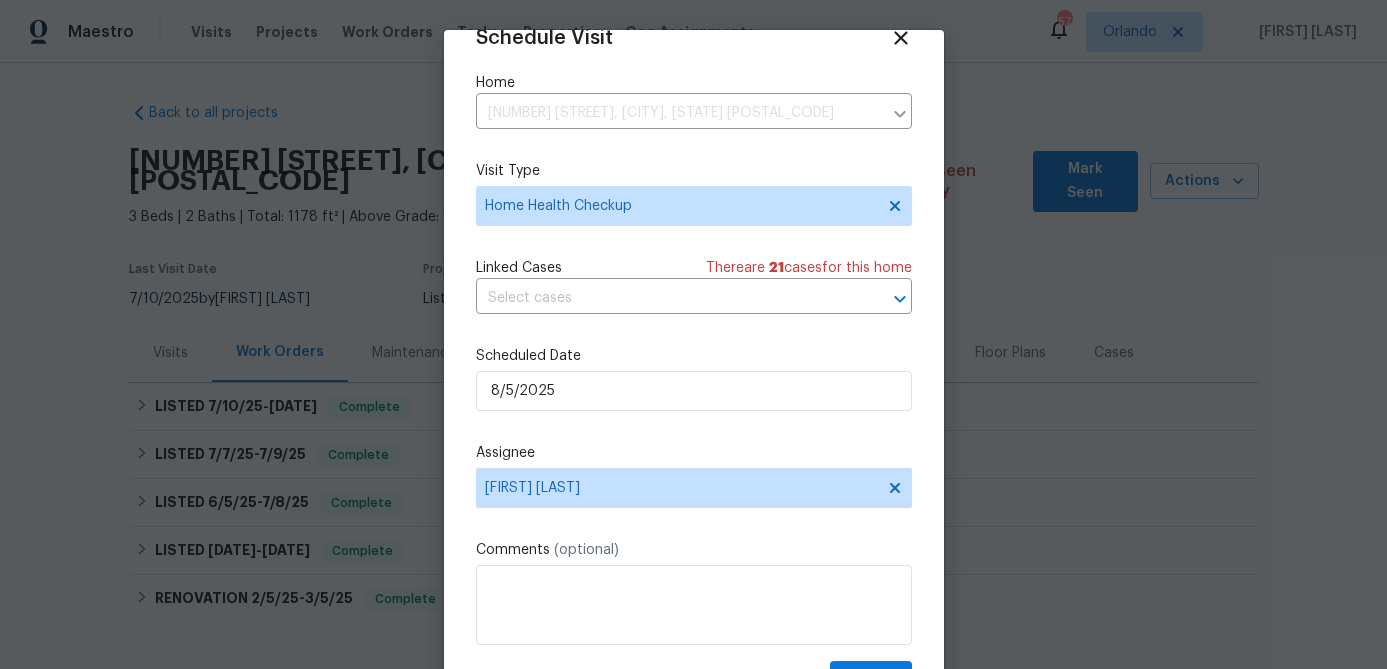 scroll, scrollTop: 91, scrollLeft: 0, axis: vertical 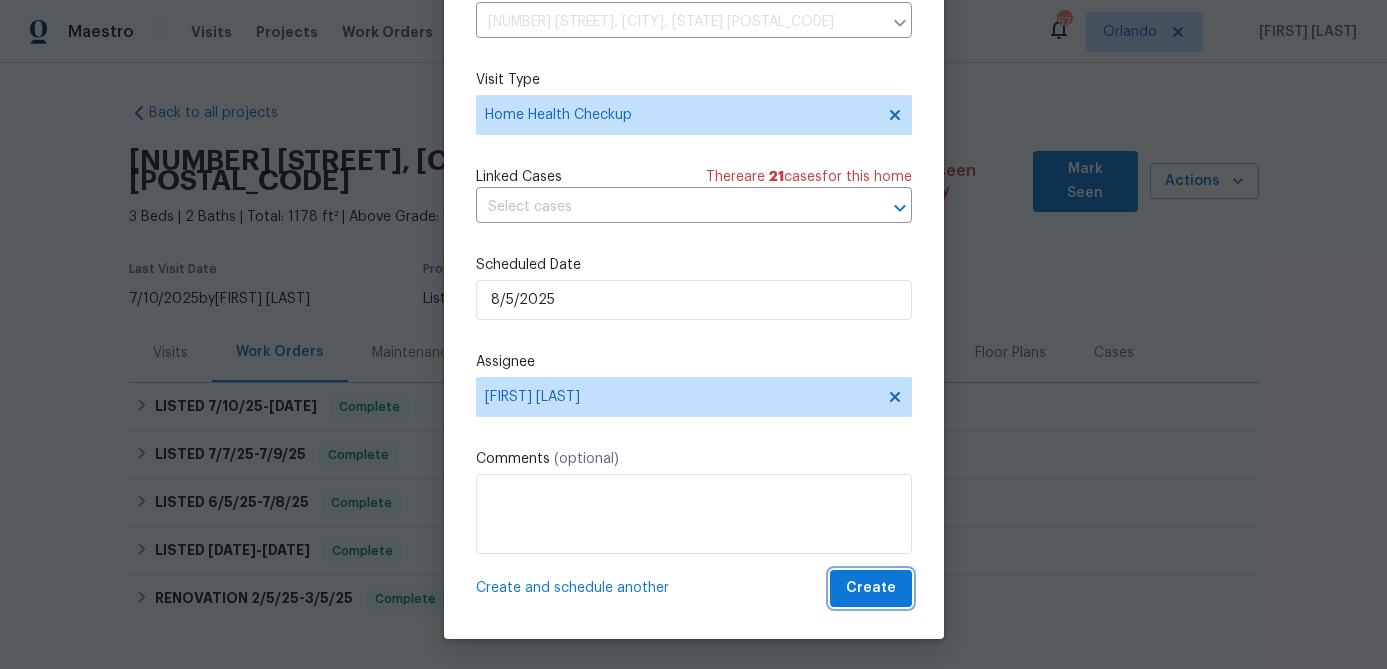 click on "Create" at bounding box center (871, 588) 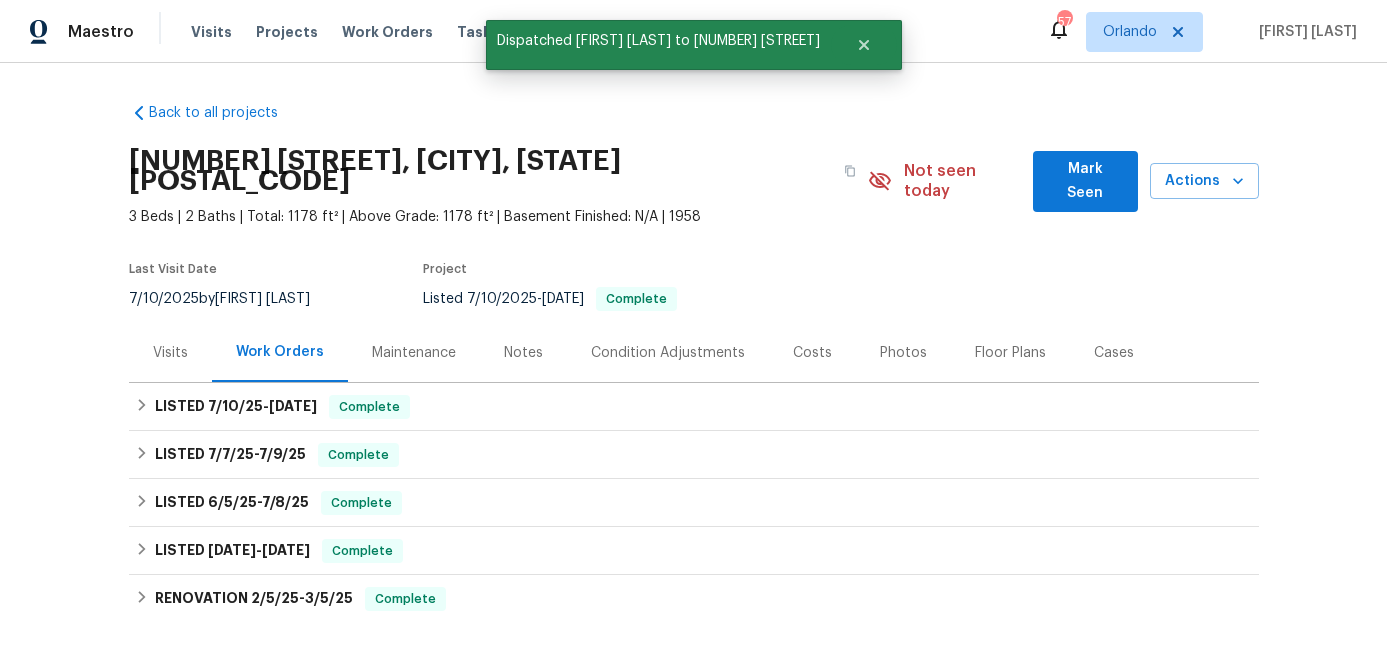 scroll, scrollTop: 0, scrollLeft: 0, axis: both 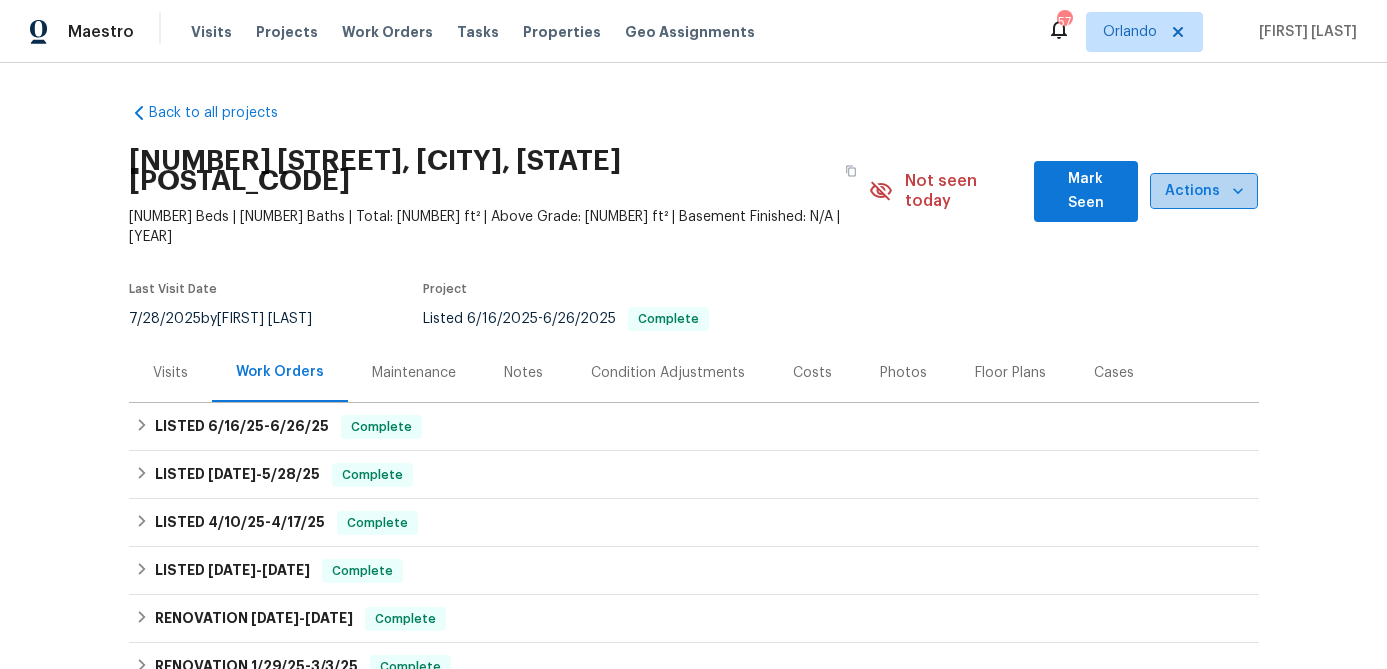 click 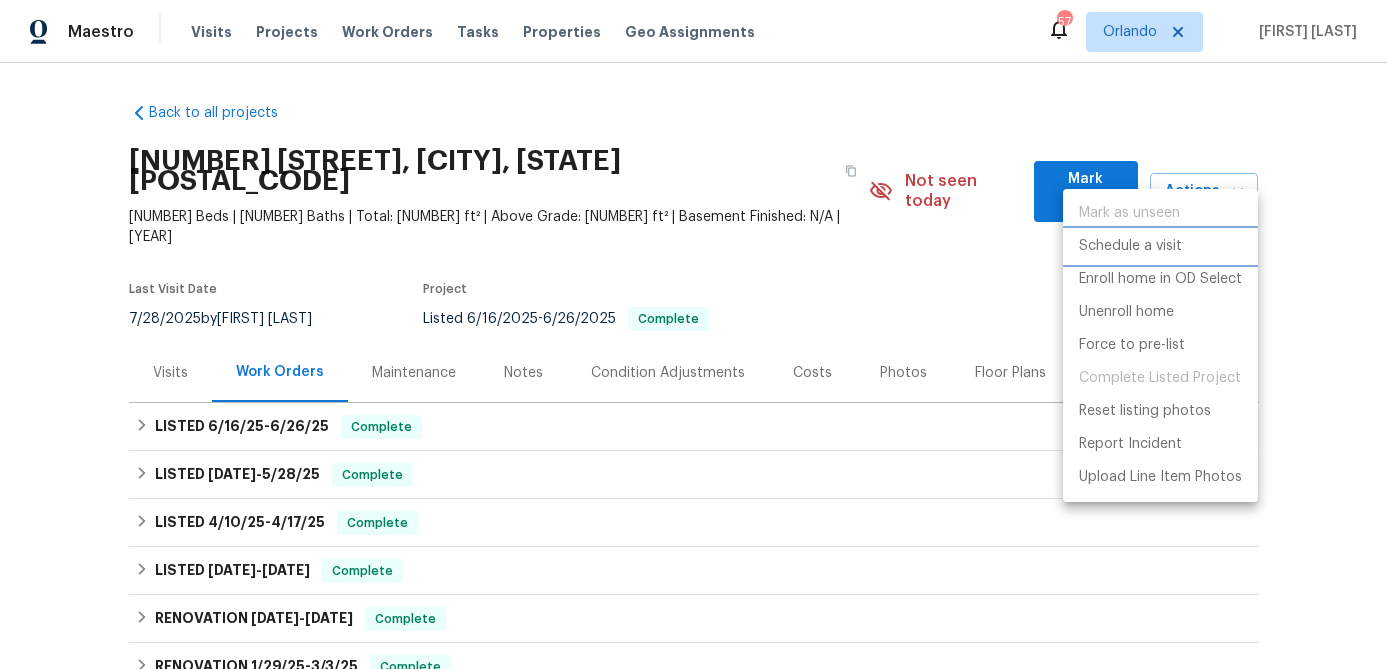 click on "Schedule a visit" at bounding box center [1130, 246] 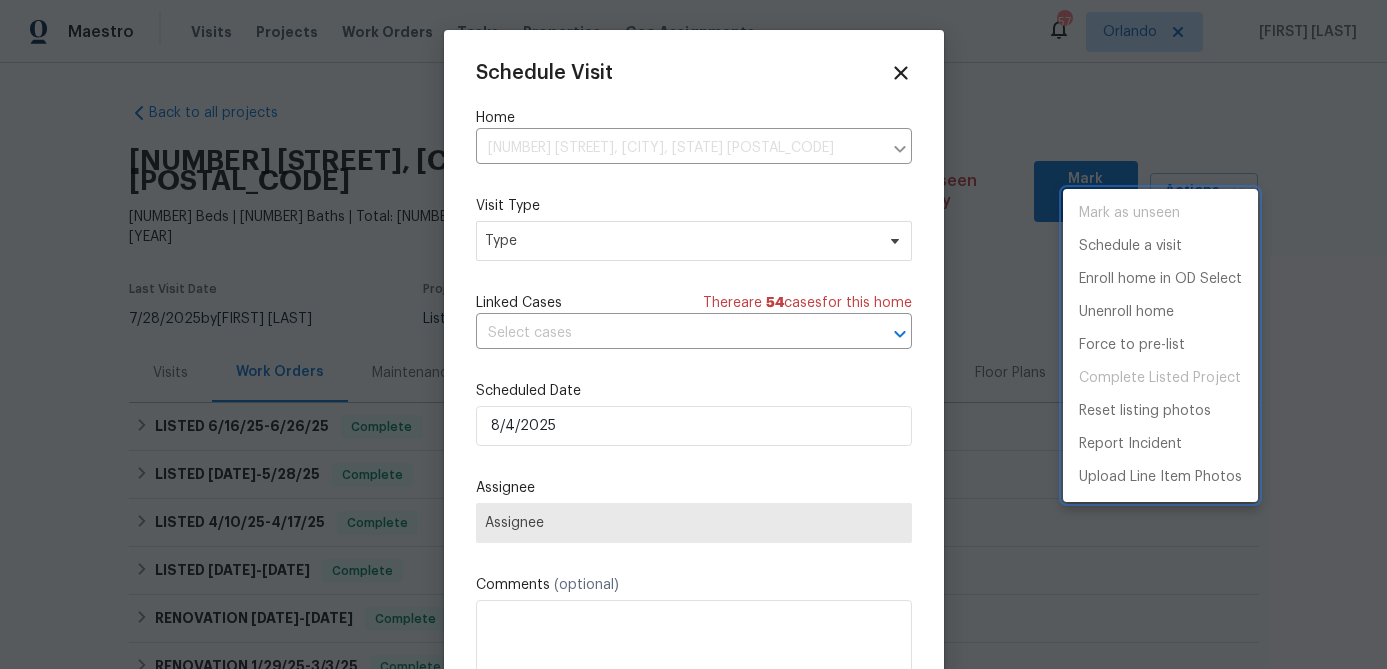 click at bounding box center (693, 334) 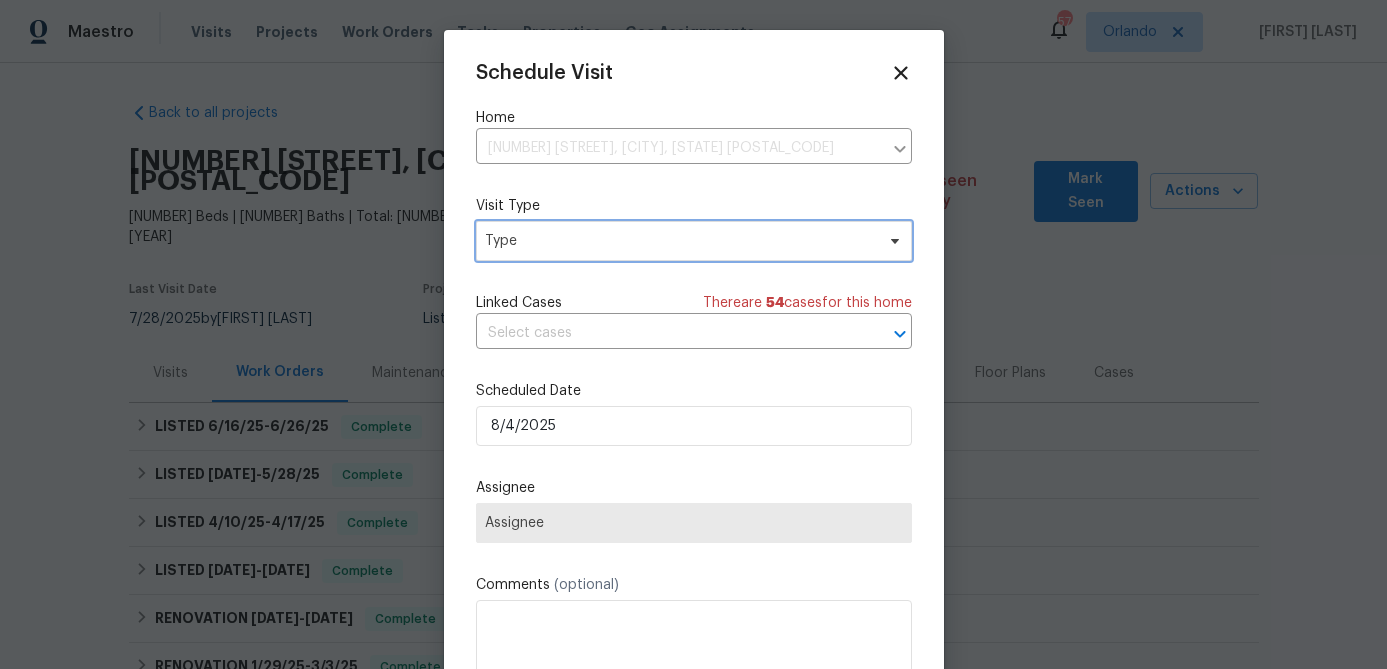 click on "Type" at bounding box center [679, 241] 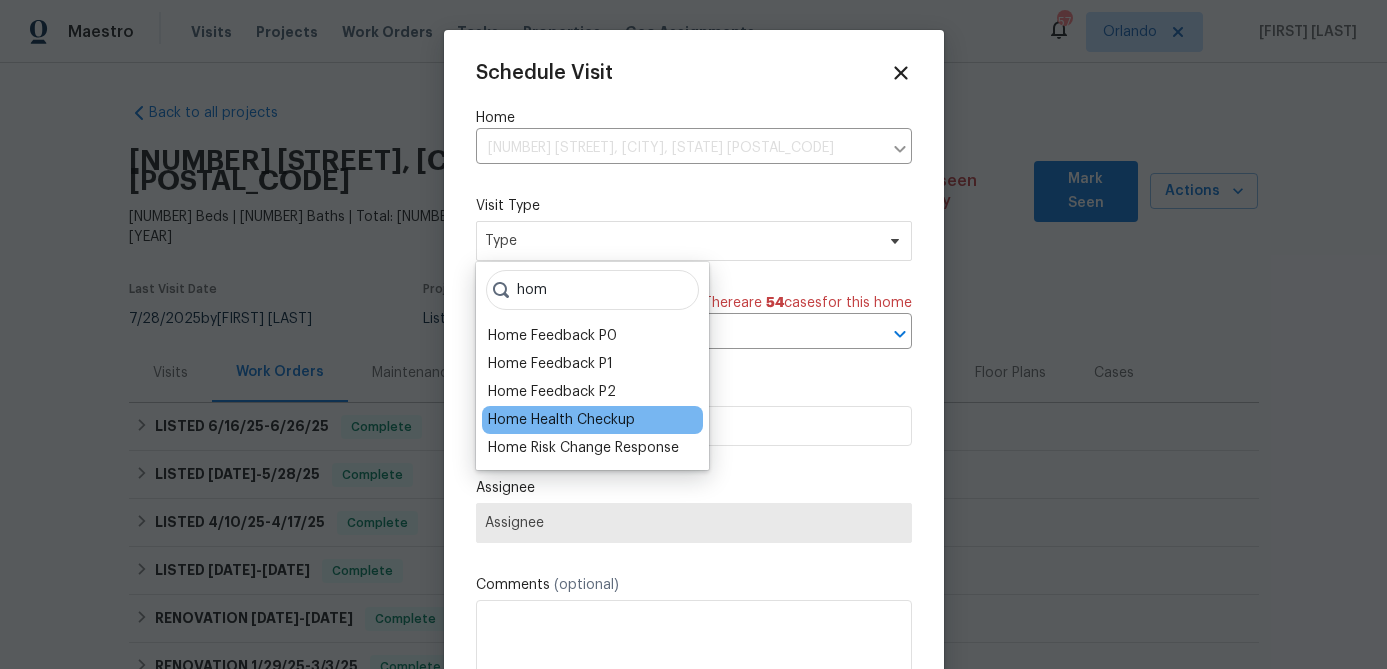 type on "hom" 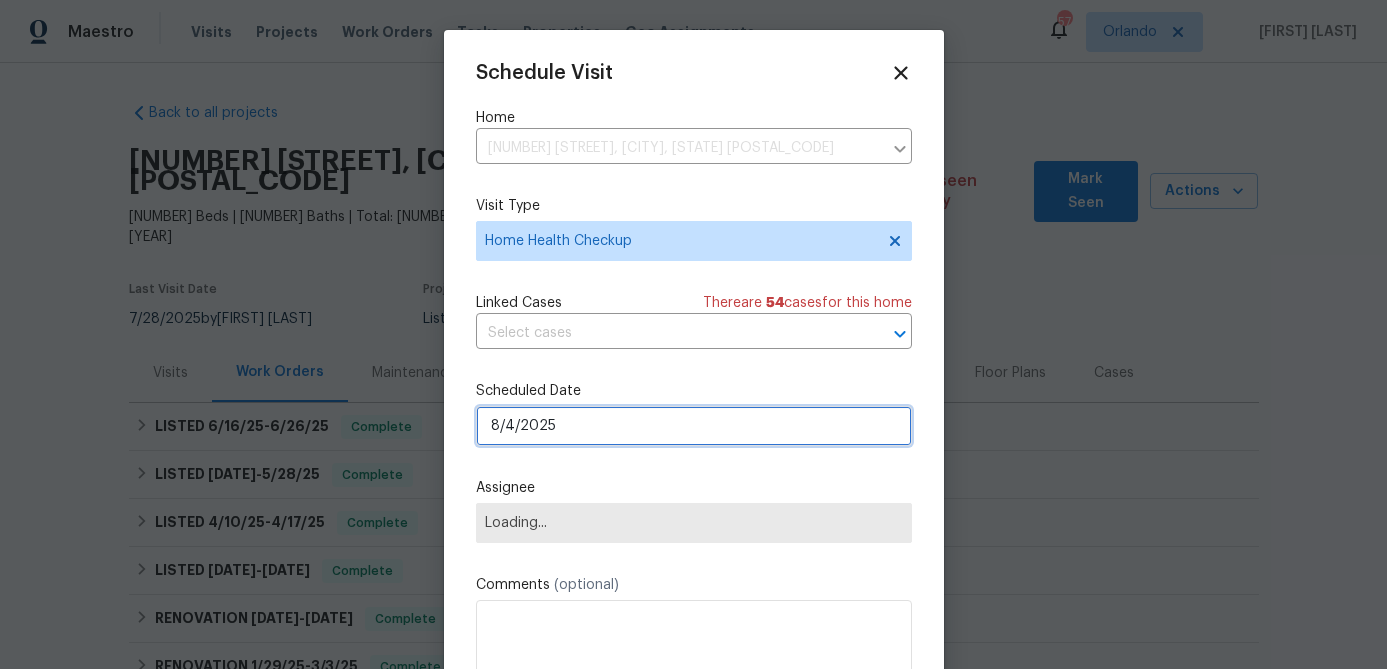 click on "8/4/2025" at bounding box center (694, 426) 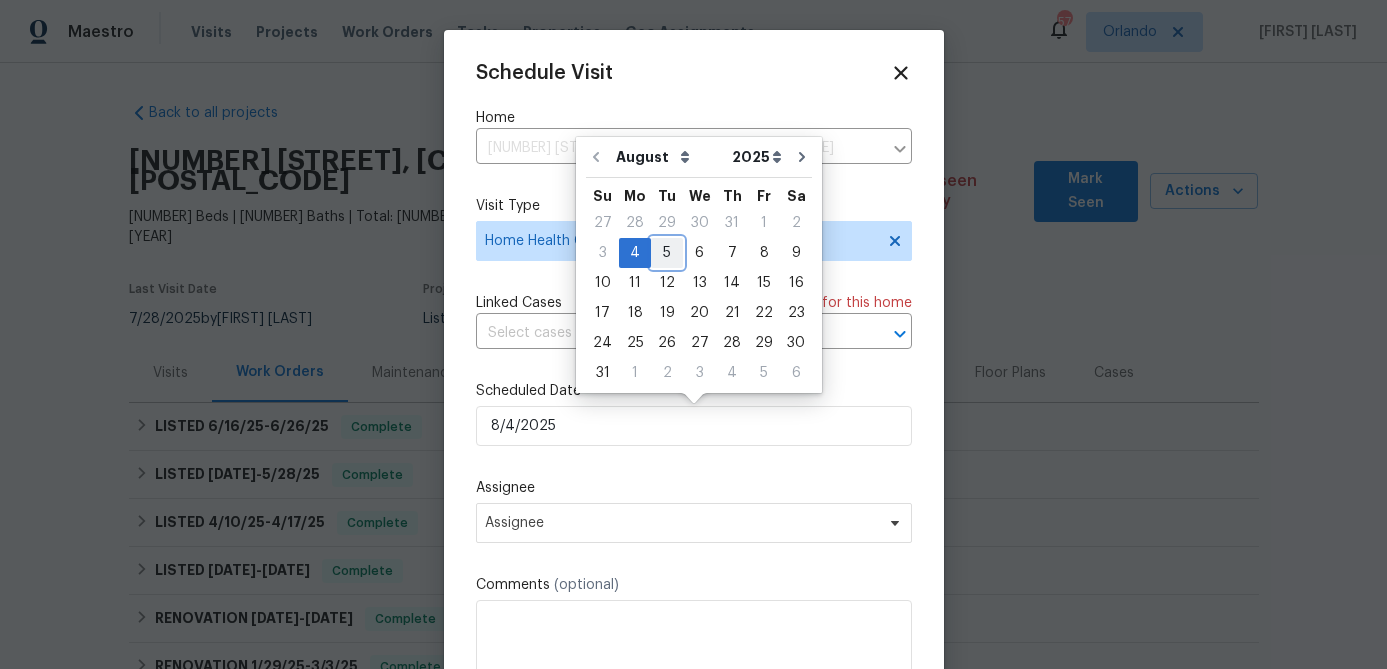 click on "5" at bounding box center [667, 253] 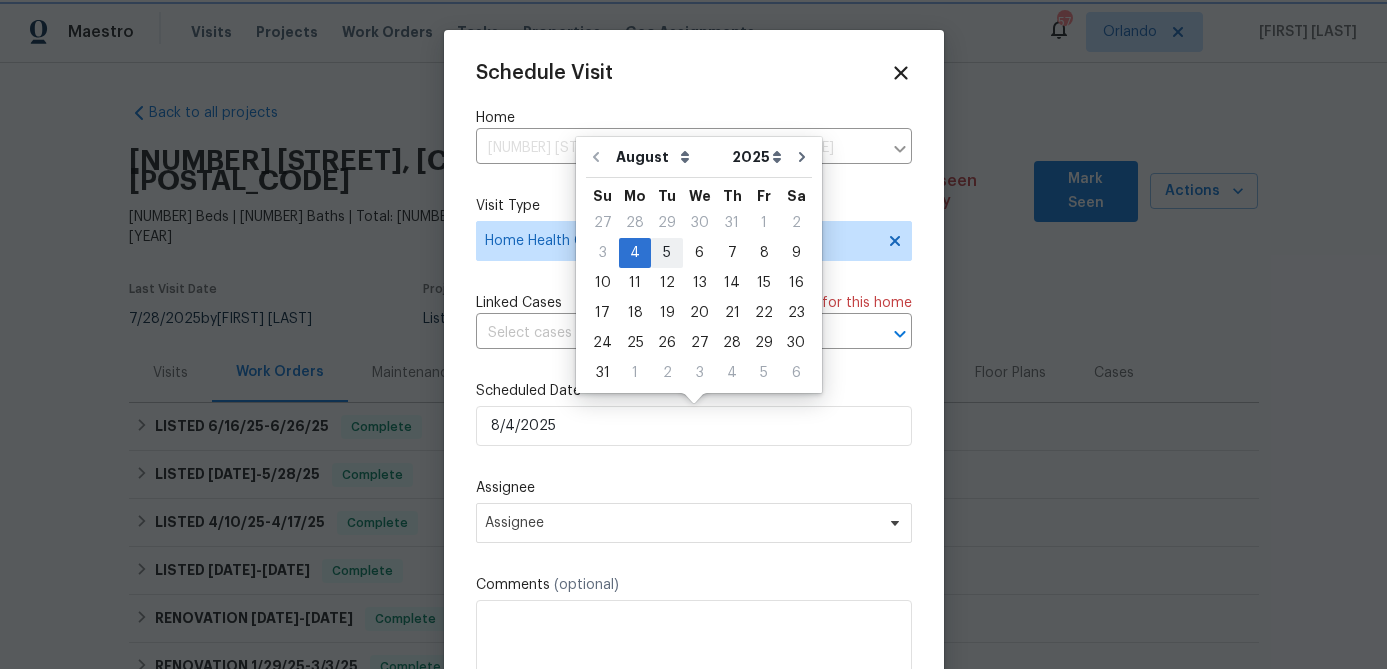 type on "8/5/2025" 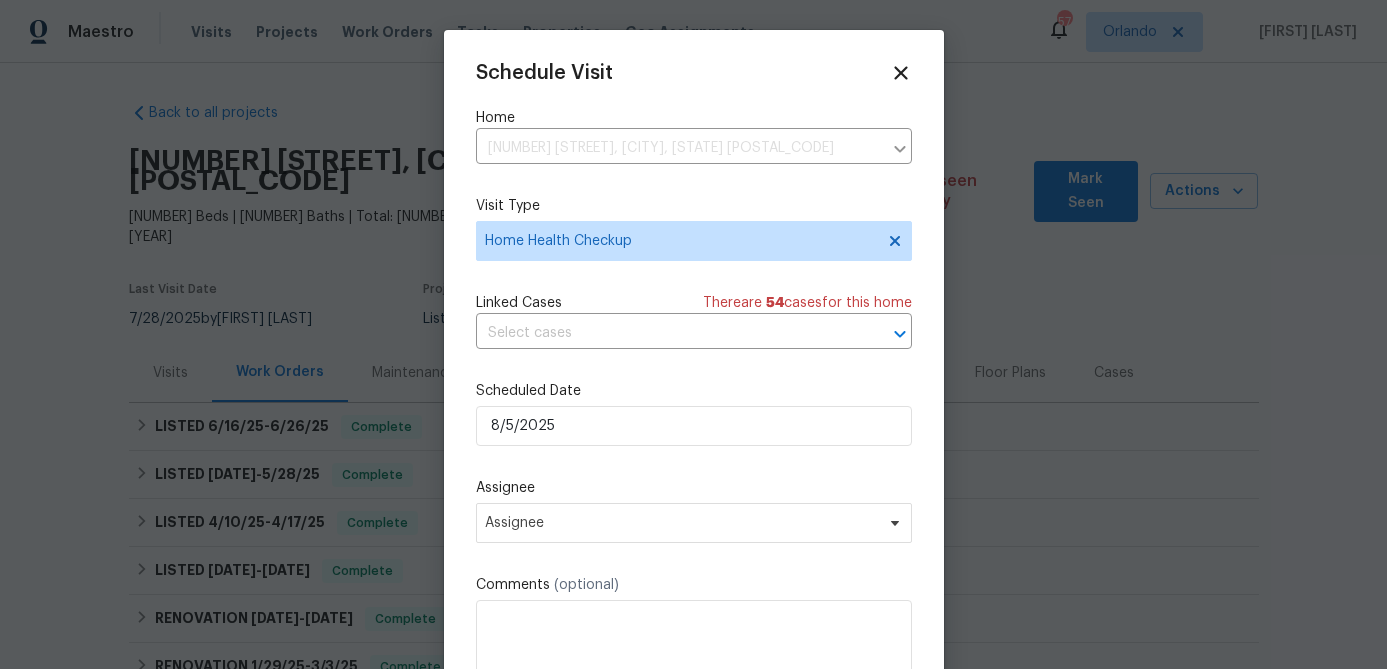 click on "Schedule Visit Home   3230 Buck Hill Pl, Orlando, FL 32817 ​ Visit Type   Home Health Checkup Linked Cases There  are   54  case s  for this home   ​ Scheduled Date   8/5/2025 Assignee   Assignee Comments   (optional) Create and schedule another Create" at bounding box center [694, 397] 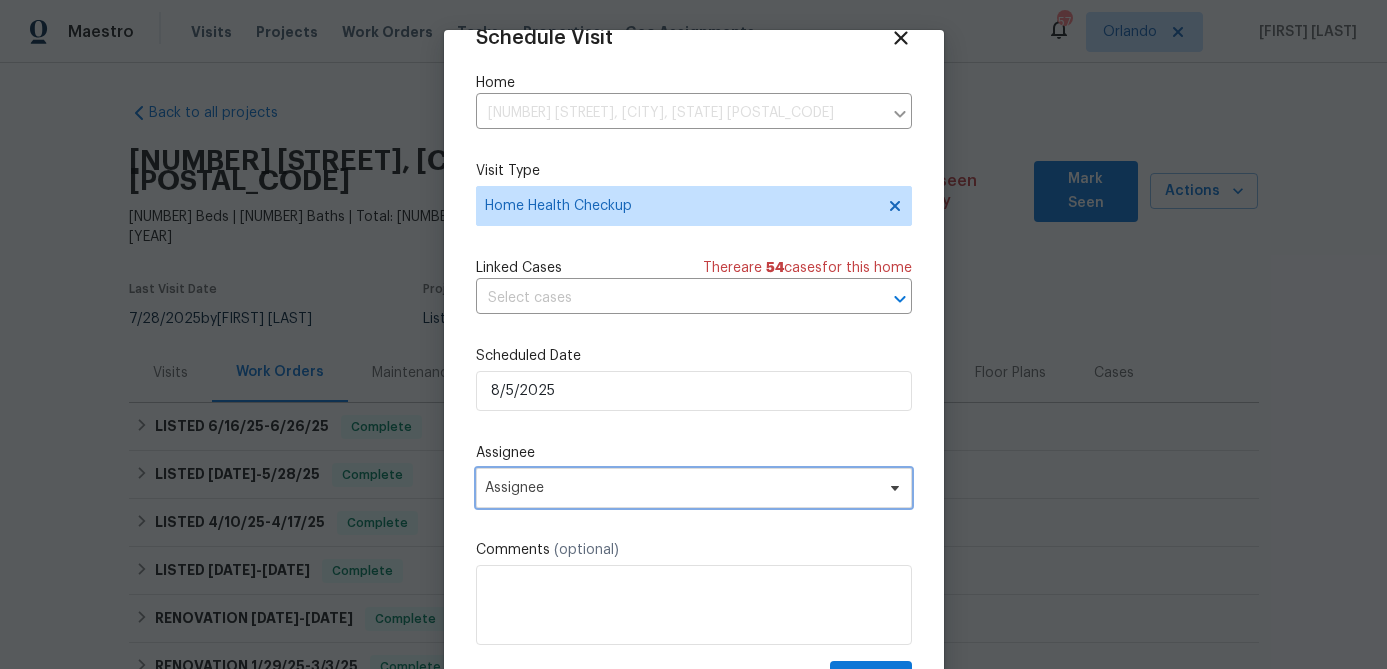 click on "Assignee" at bounding box center (681, 488) 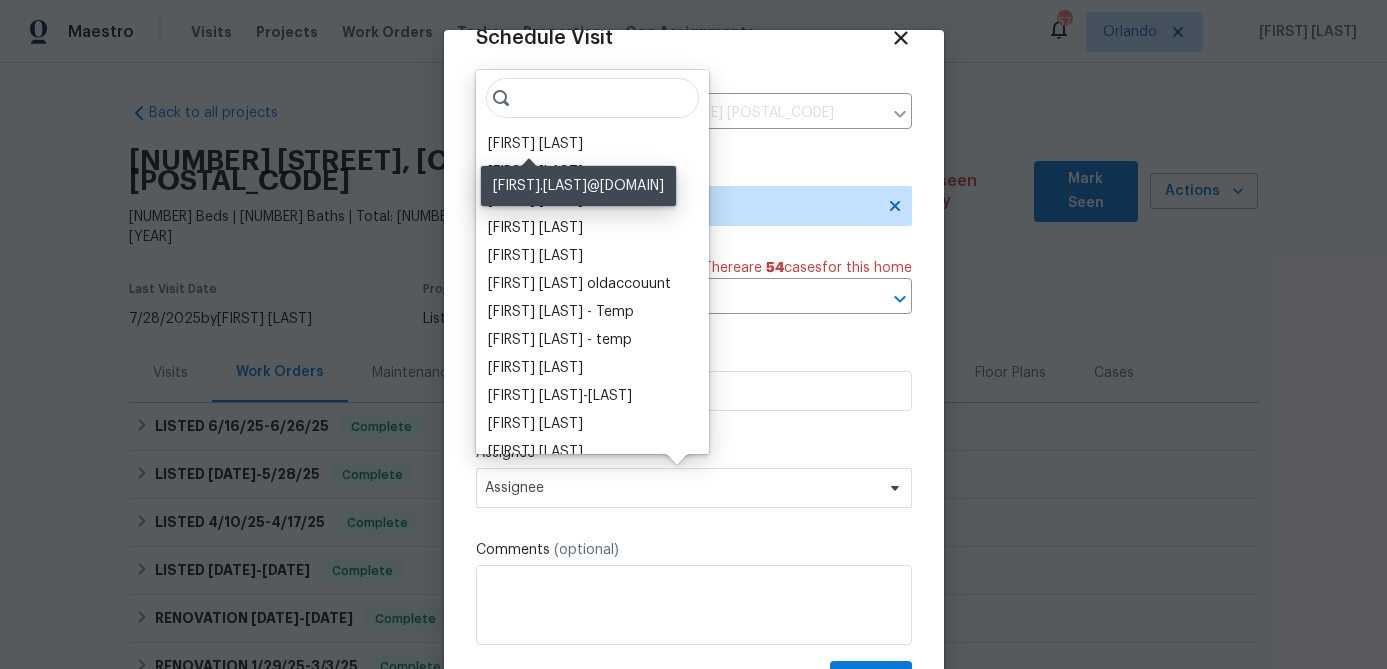click on "[FIRST] [LAST]" at bounding box center (535, 144) 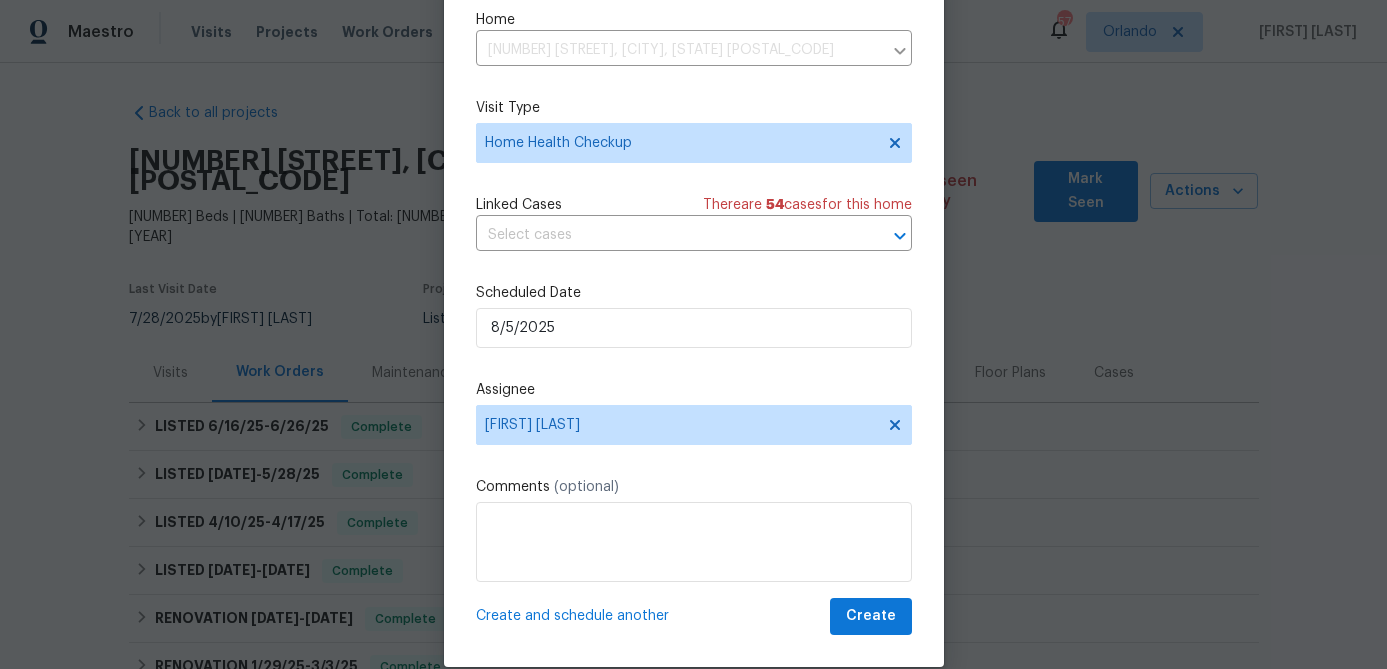 scroll, scrollTop: 91, scrollLeft: 0, axis: vertical 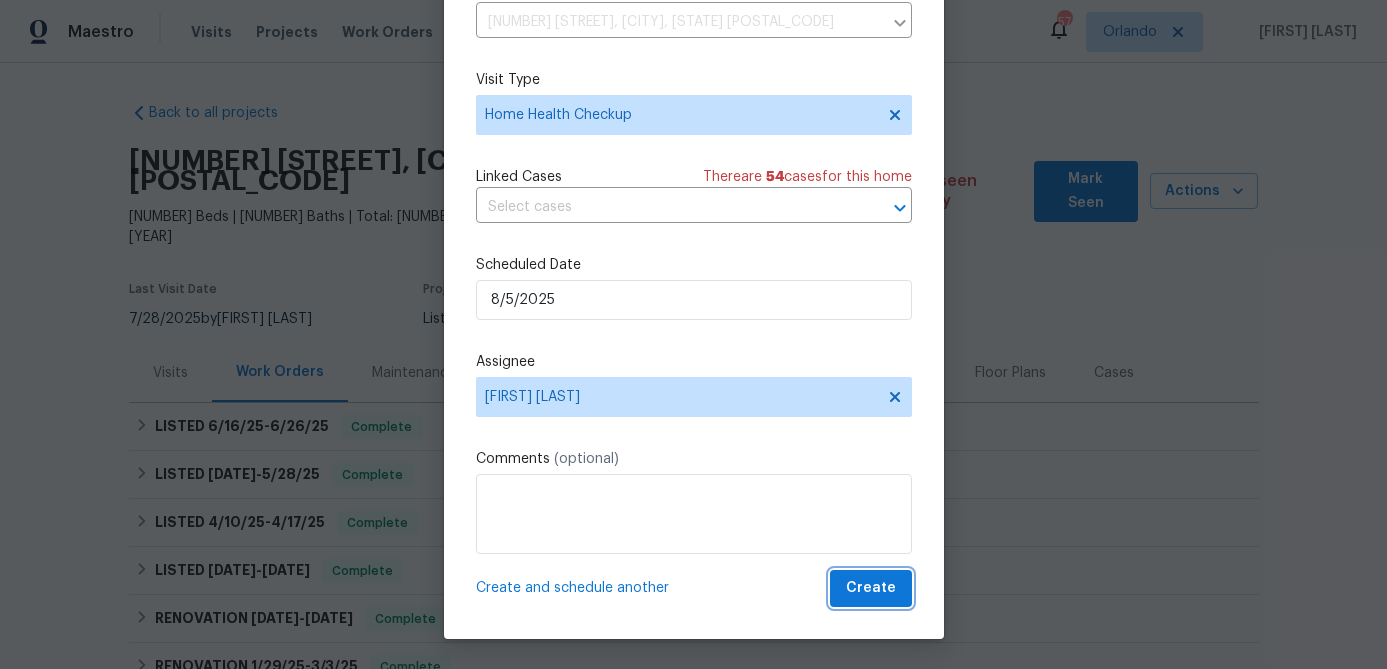 click on "Create" at bounding box center (871, 588) 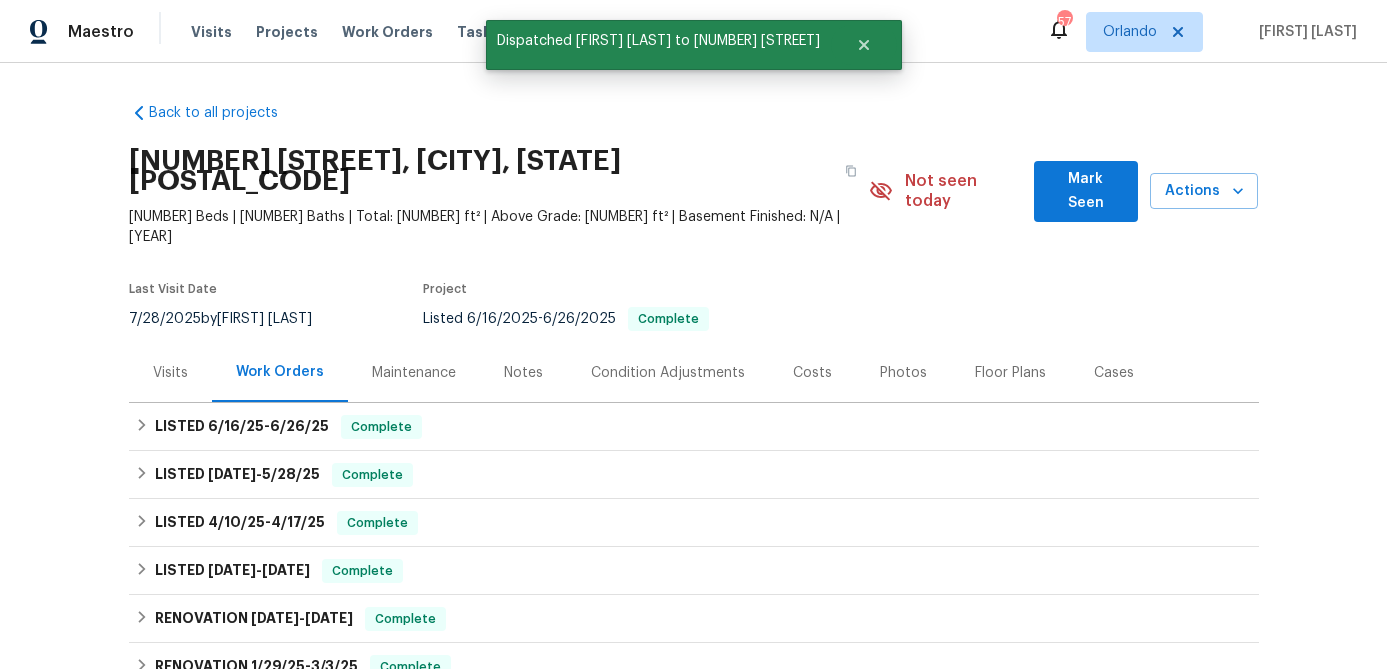 scroll, scrollTop: 0, scrollLeft: 0, axis: both 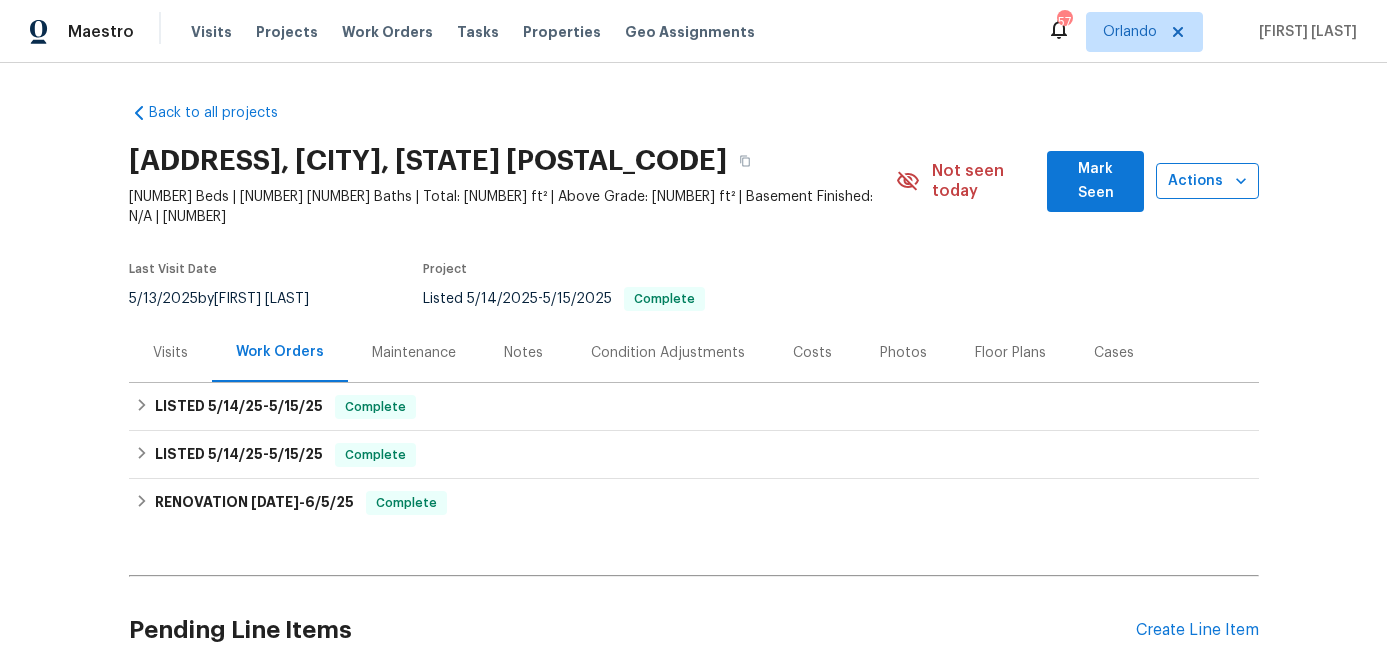click on "Actions" at bounding box center (1207, 181) 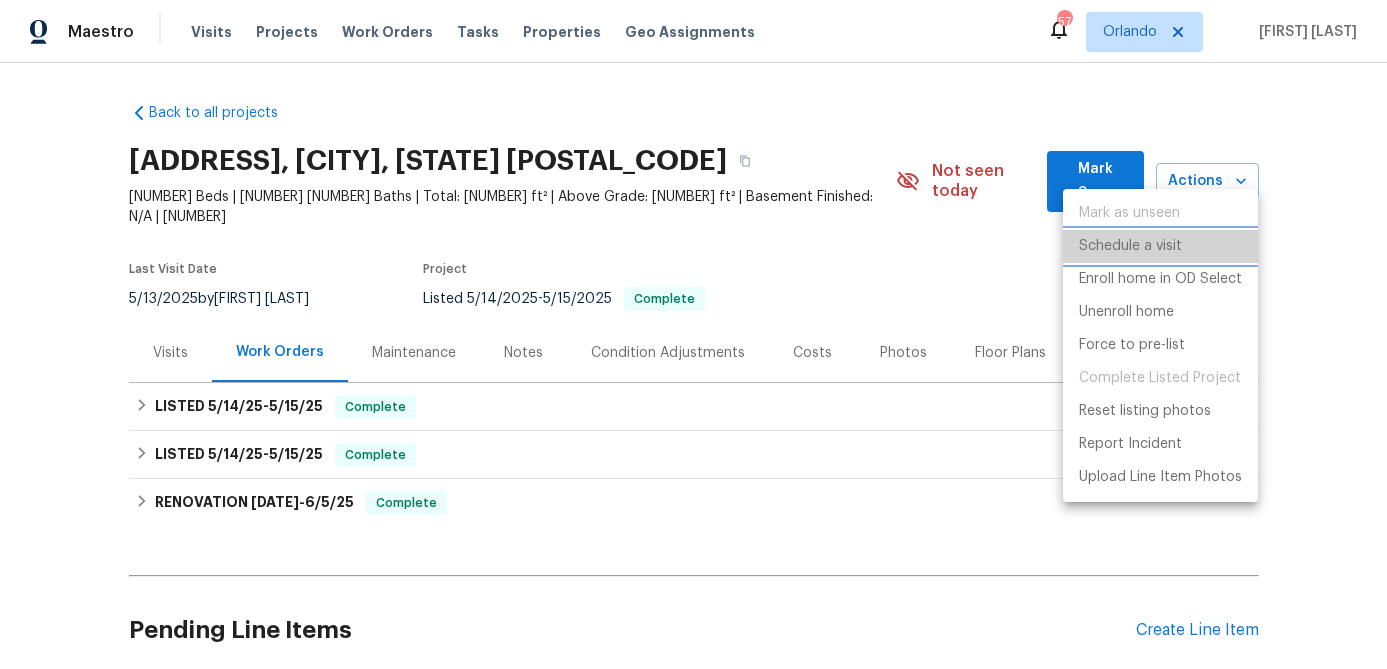 click on "Schedule a visit" at bounding box center (1130, 246) 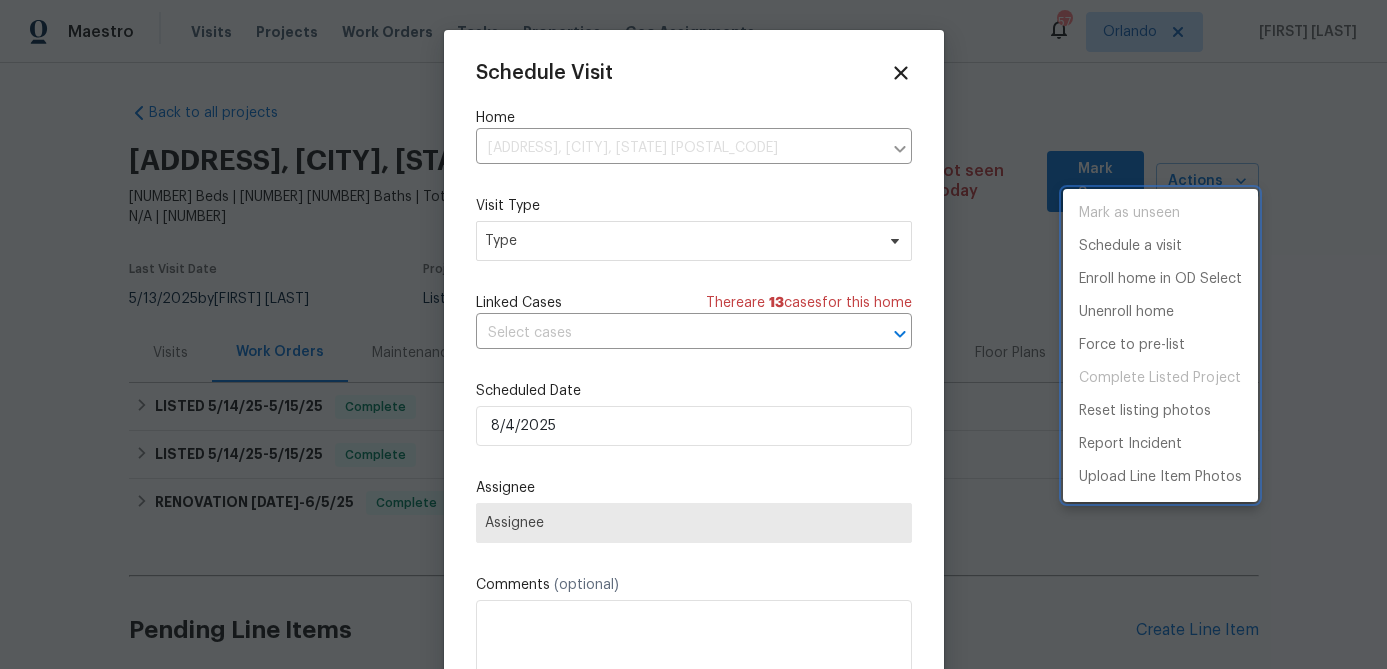 click at bounding box center (693, 334) 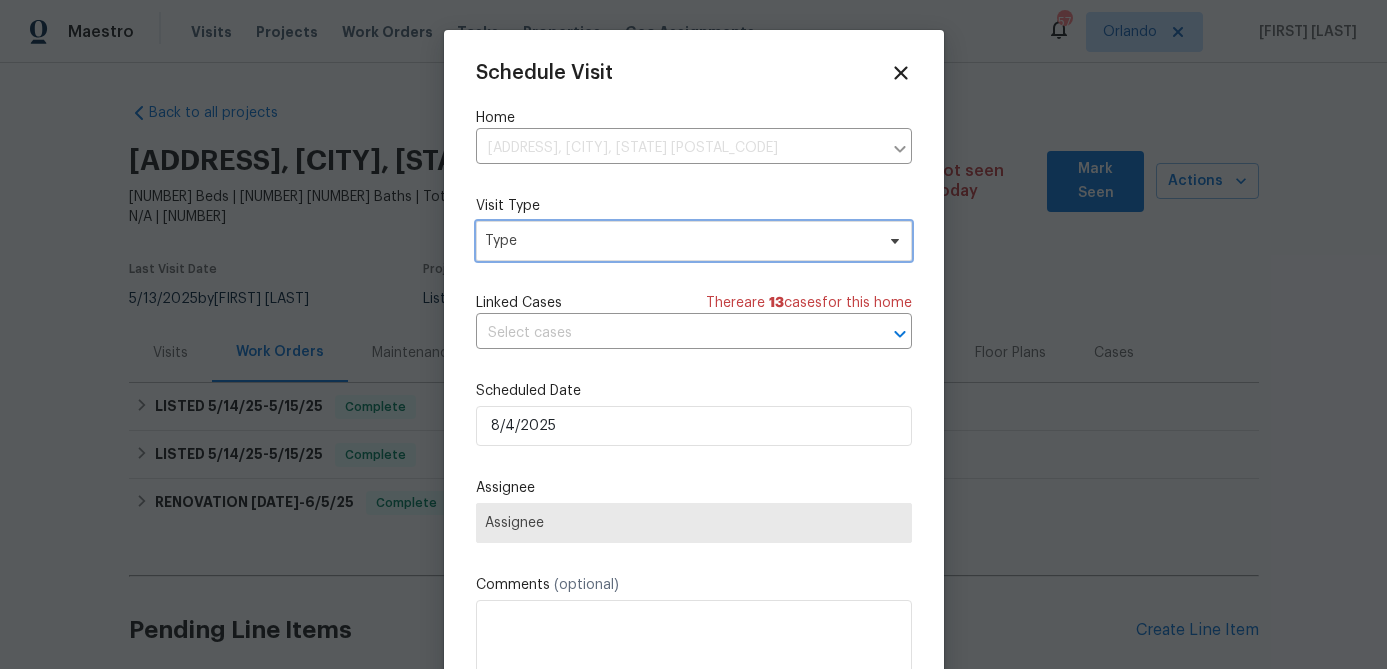 click on "Type" at bounding box center (679, 241) 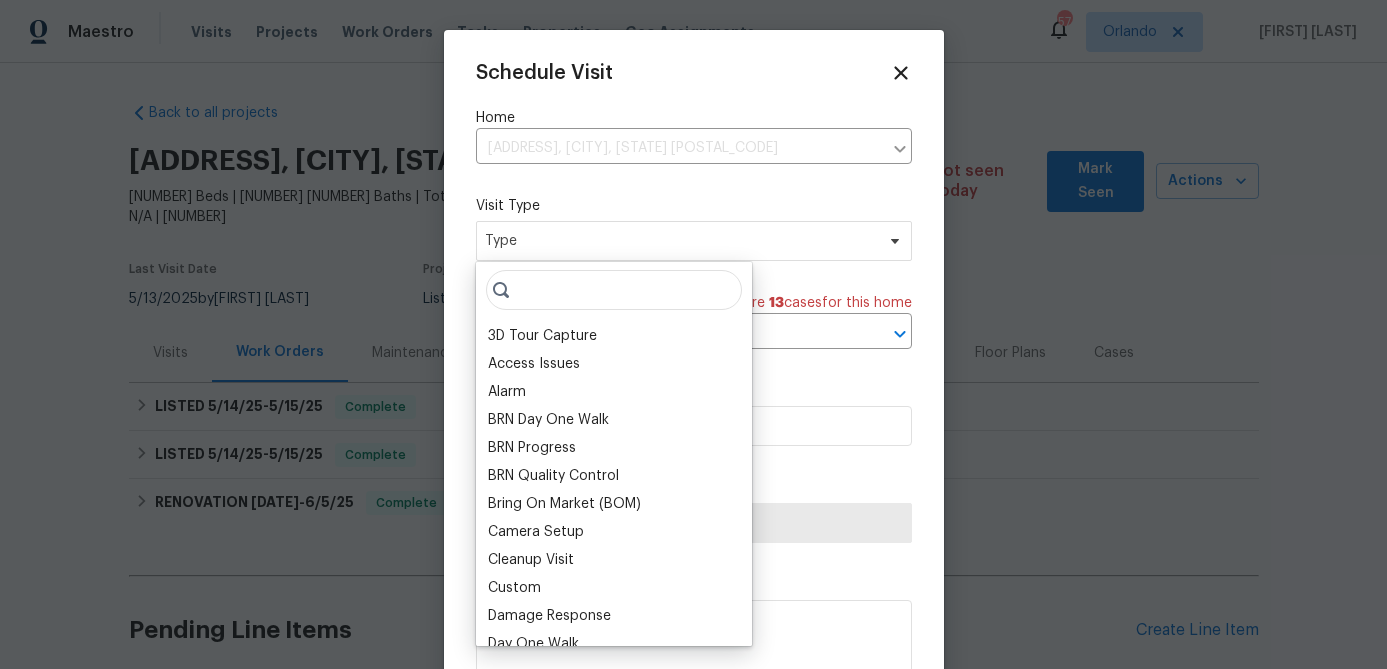 type on "j" 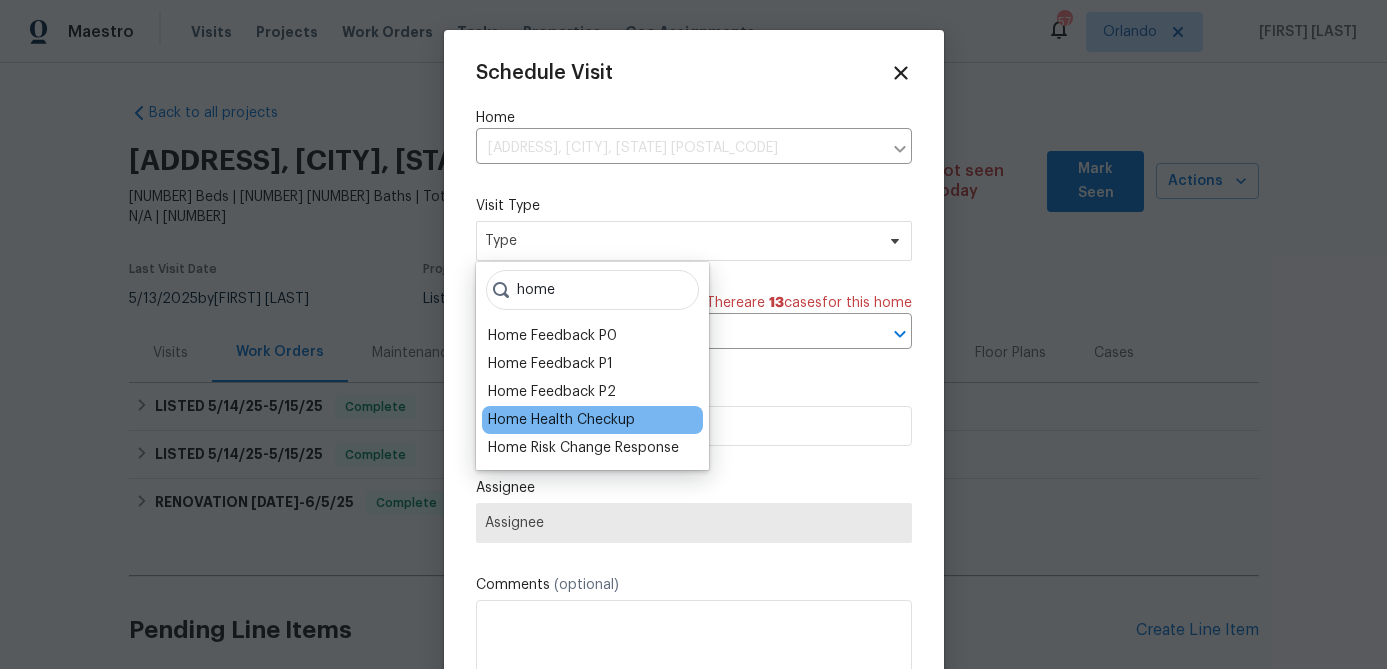 type on "home" 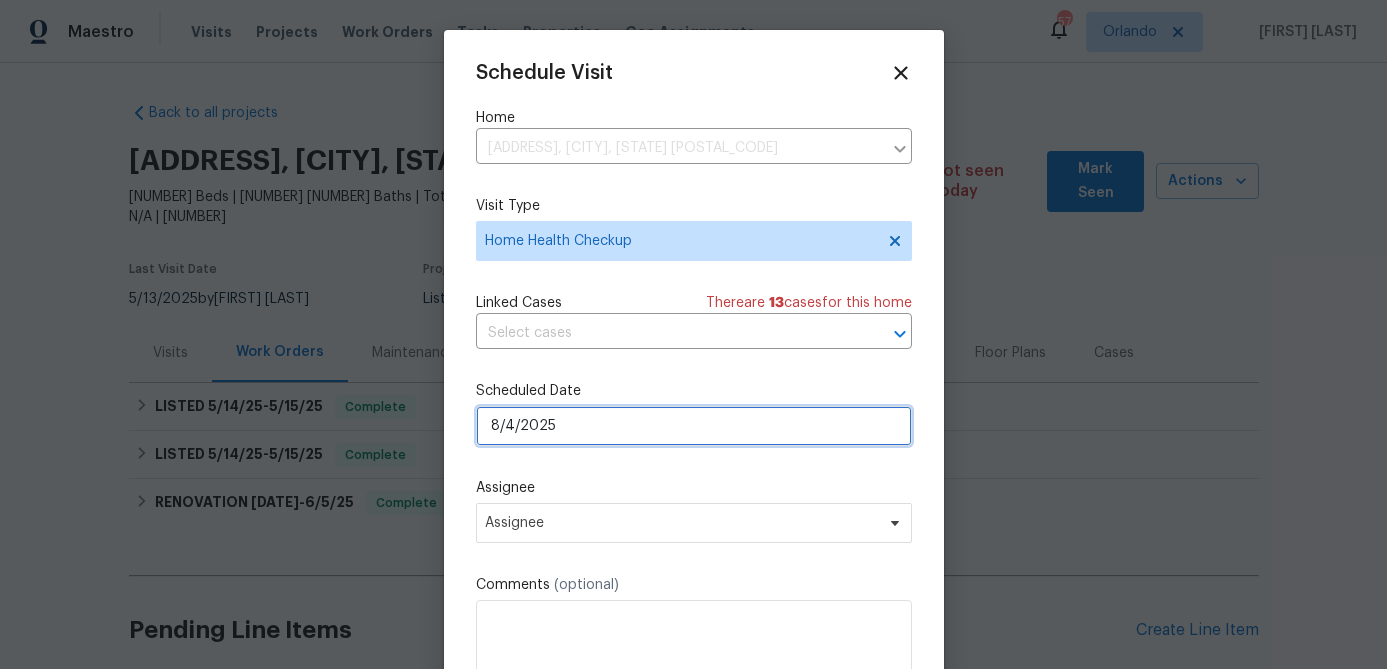 click on "8/4/2025" at bounding box center [694, 426] 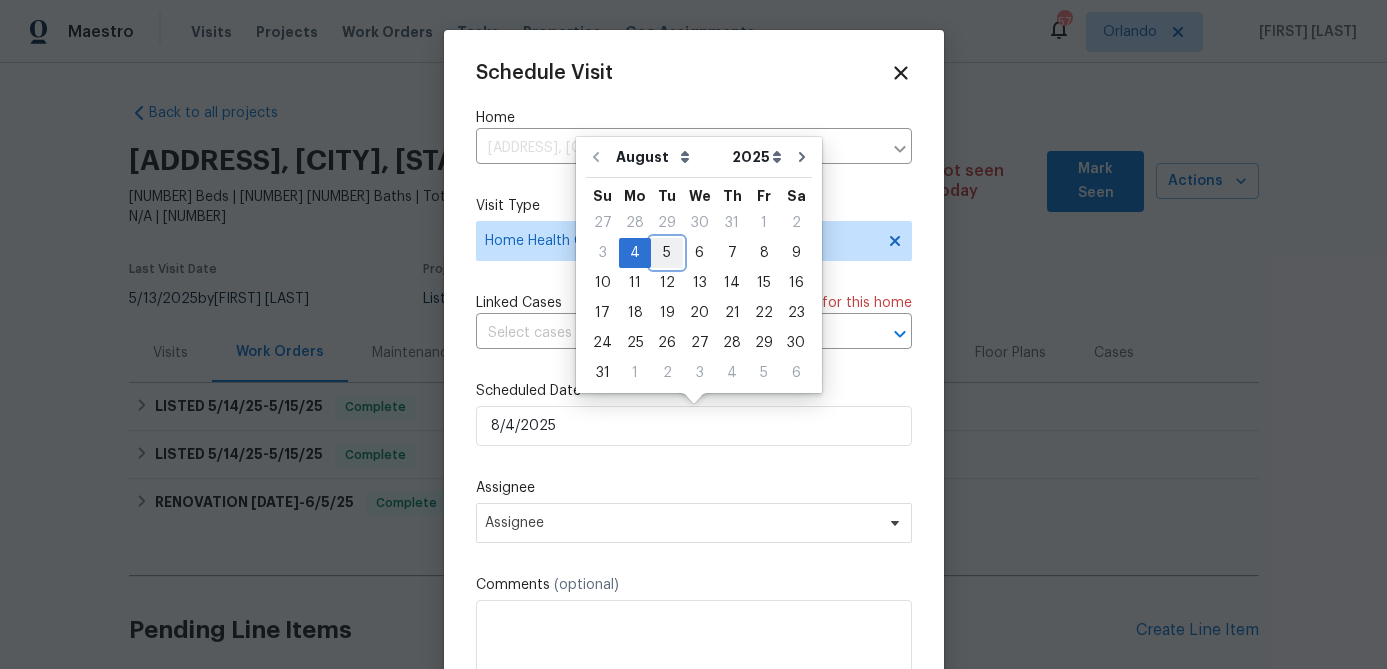 click on "5" at bounding box center (667, 253) 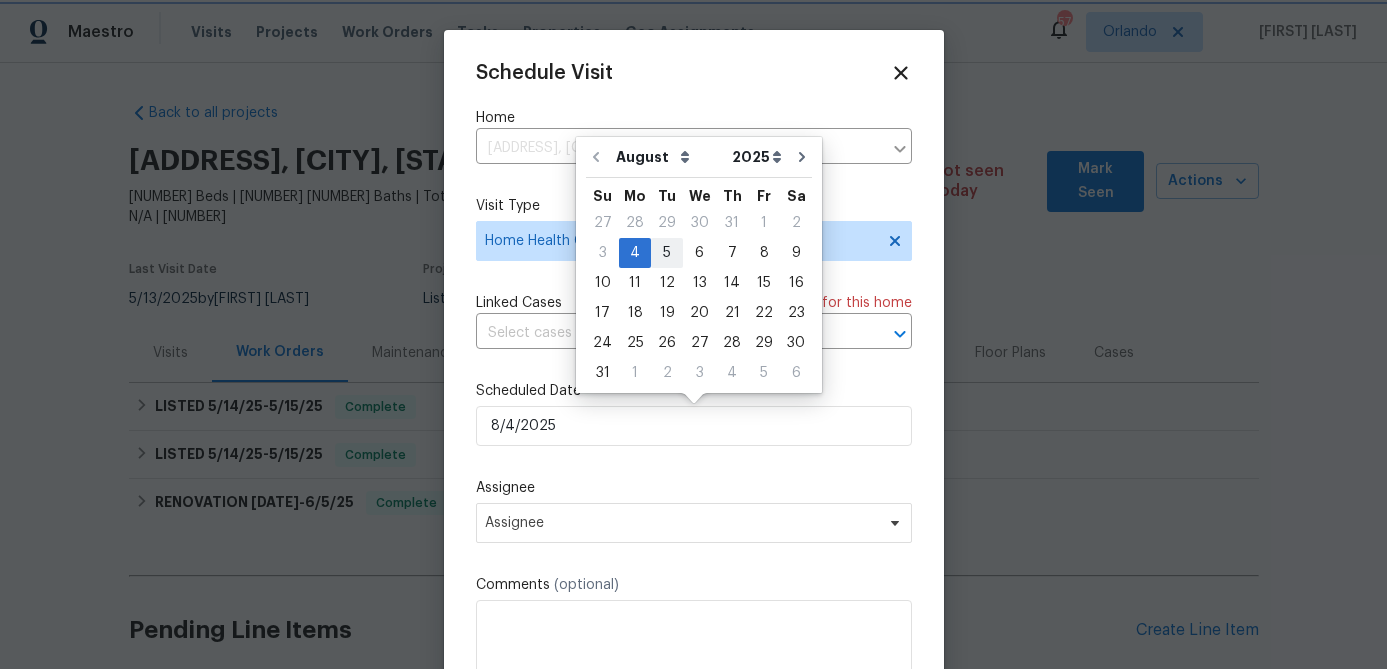 type on "8/5/2025" 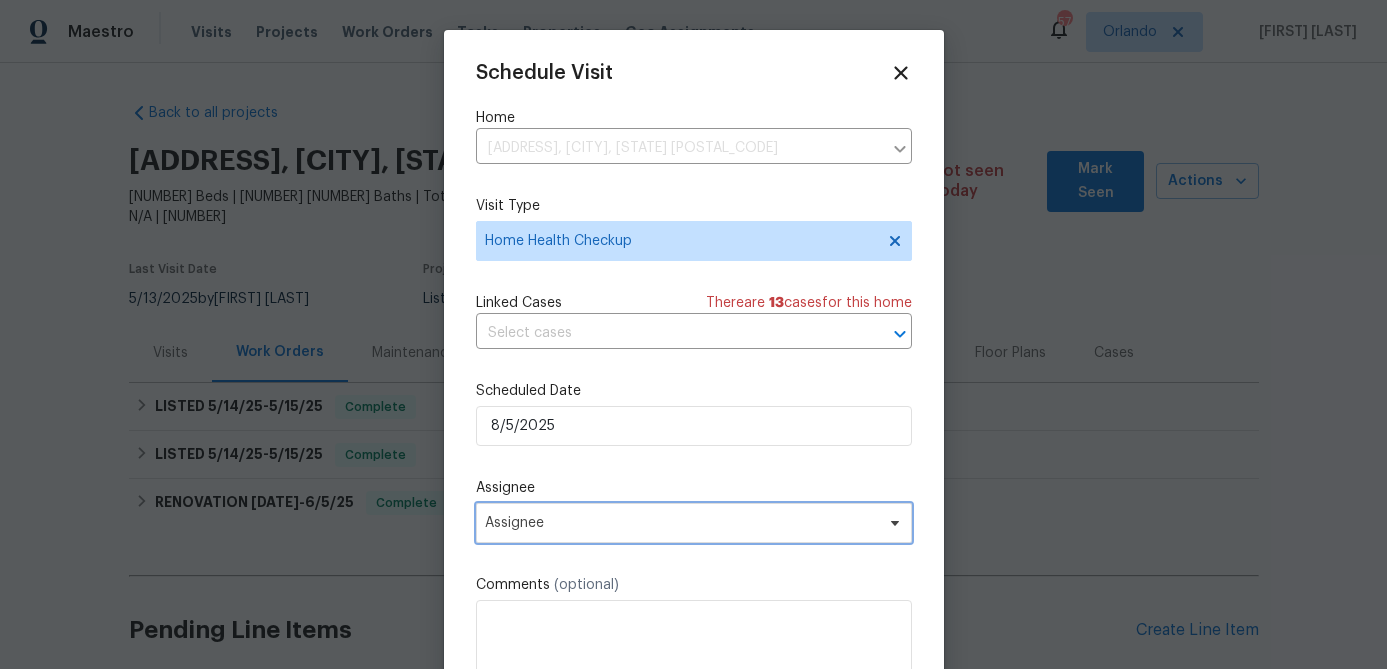 click on "Assignee" at bounding box center [681, 523] 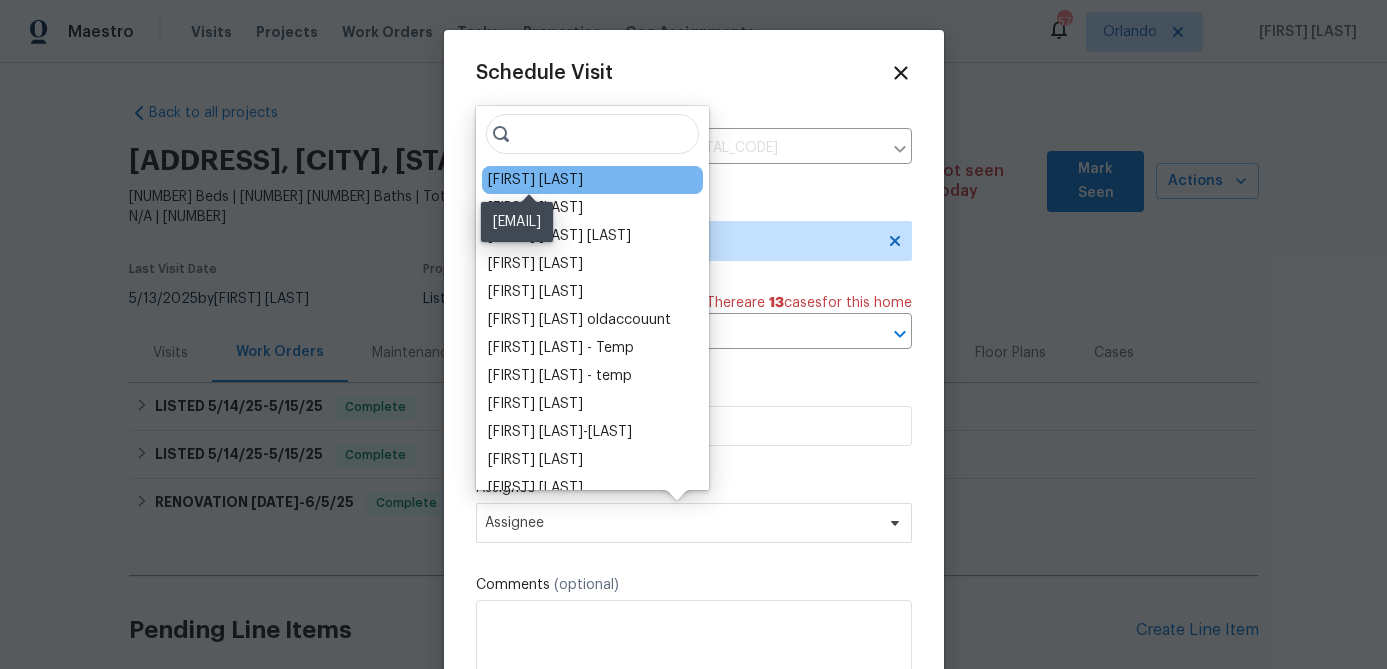 click on "[FIRST] [LAST]" at bounding box center [535, 180] 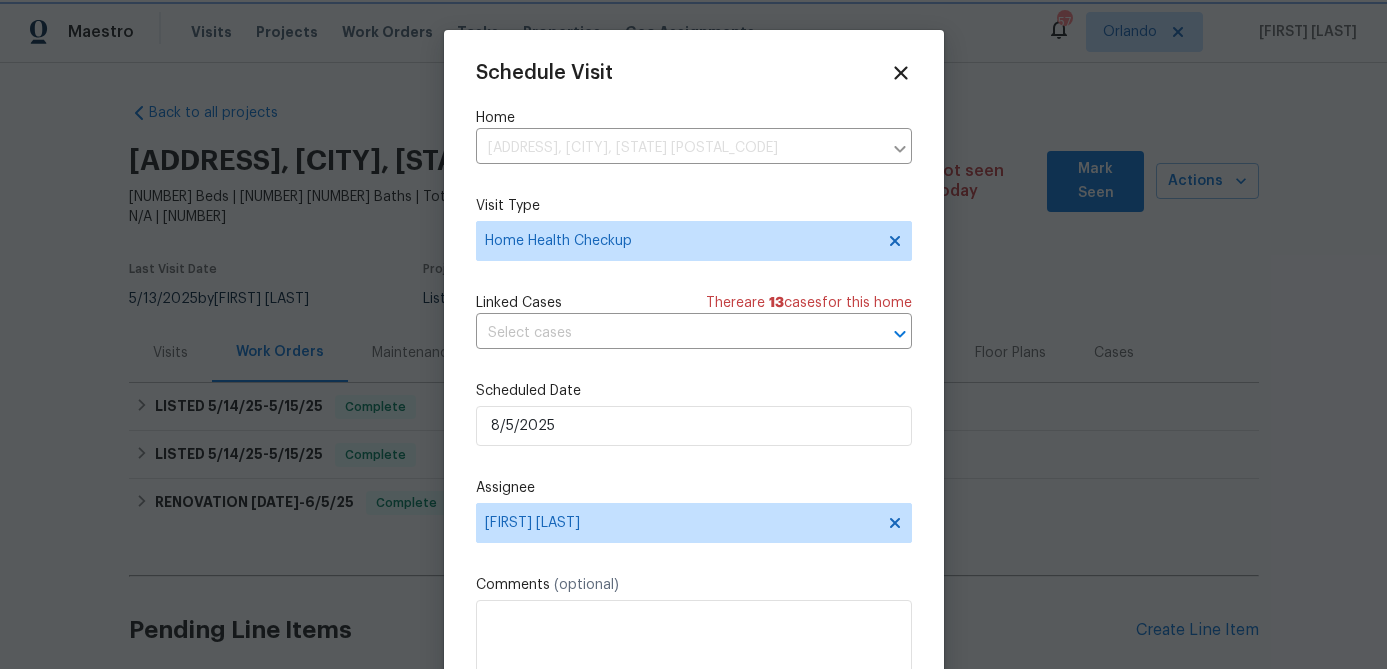 scroll, scrollTop: 36, scrollLeft: 0, axis: vertical 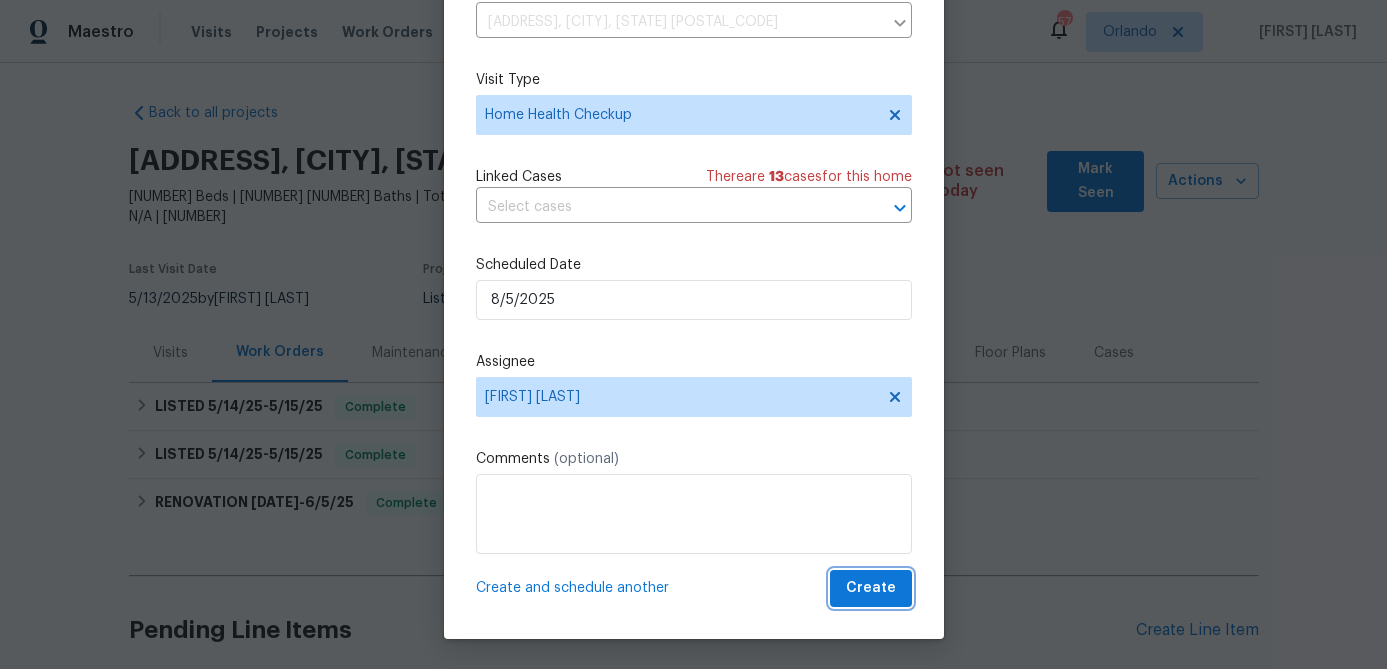 click on "Create" at bounding box center (871, 588) 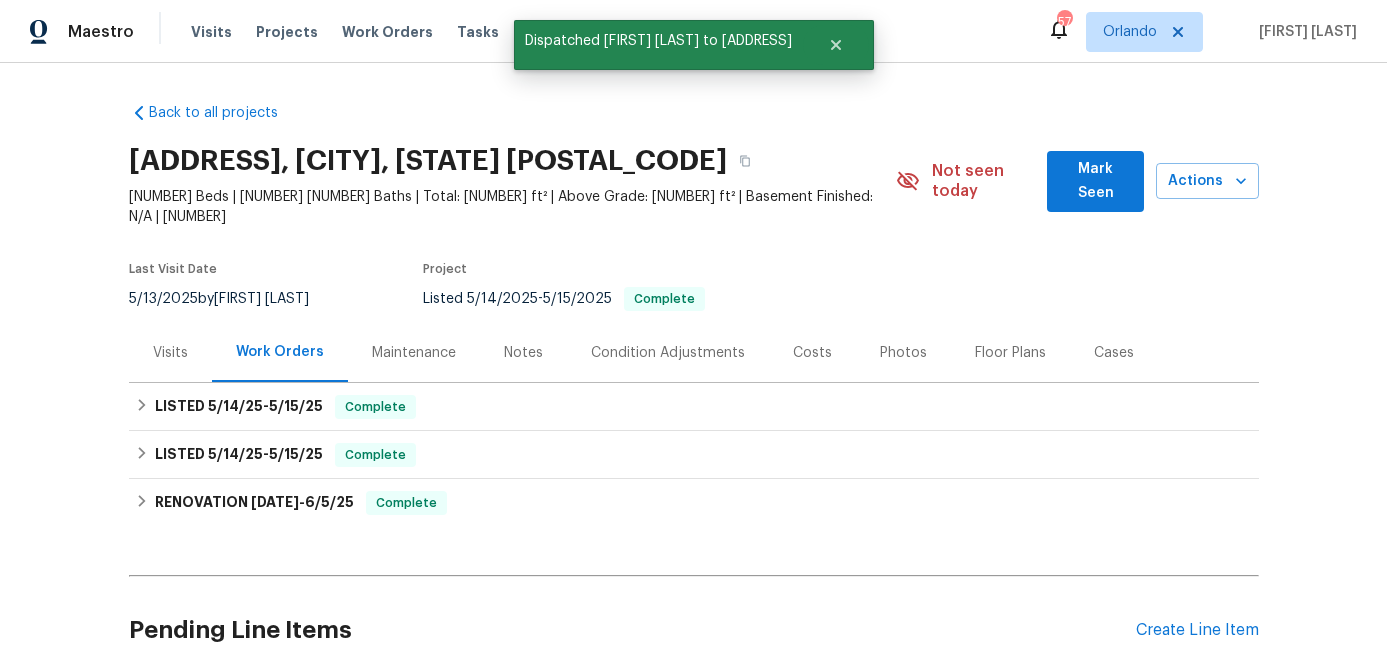 scroll, scrollTop: 0, scrollLeft: 0, axis: both 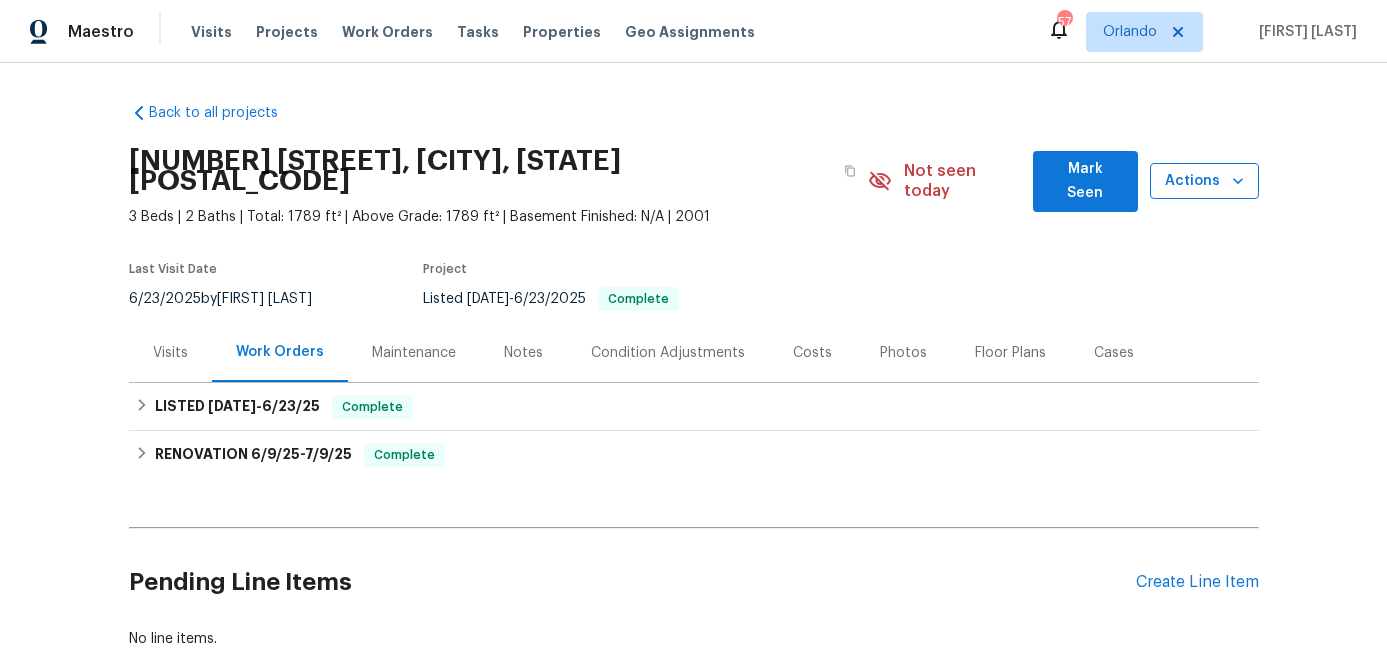 click on "Actions" at bounding box center [1204, 181] 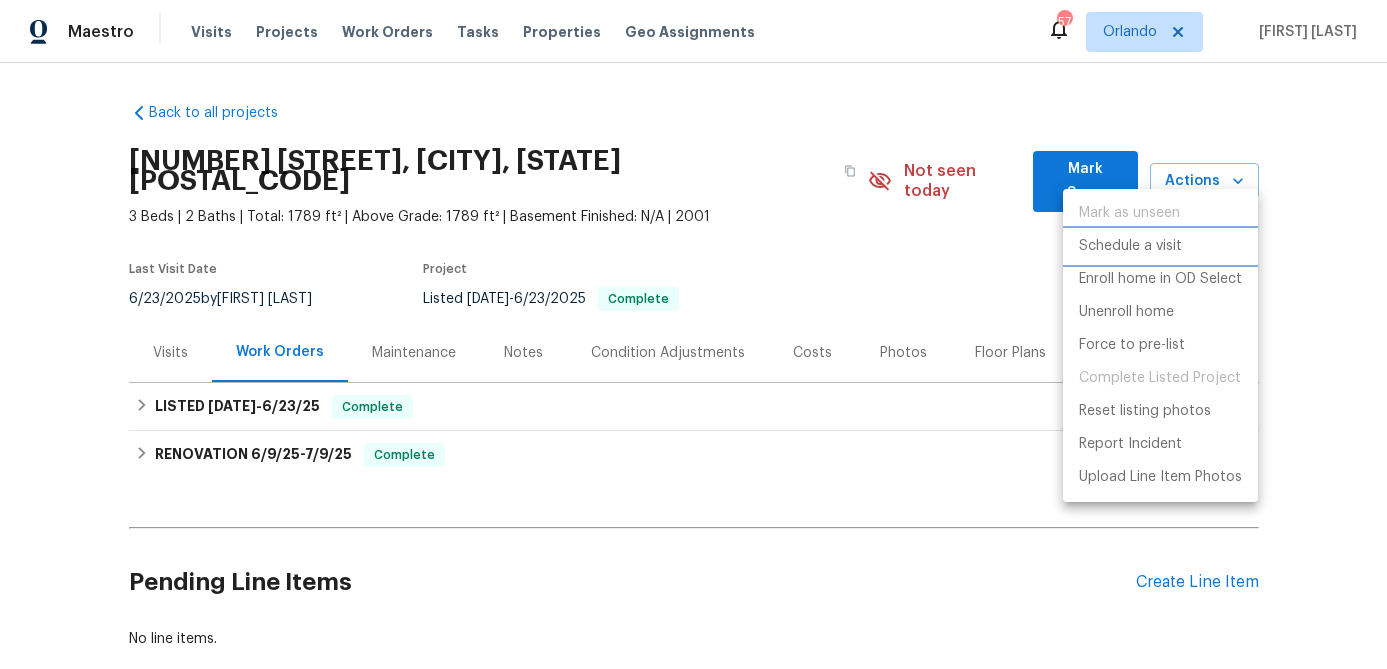 click on "Schedule a visit" at bounding box center (1130, 246) 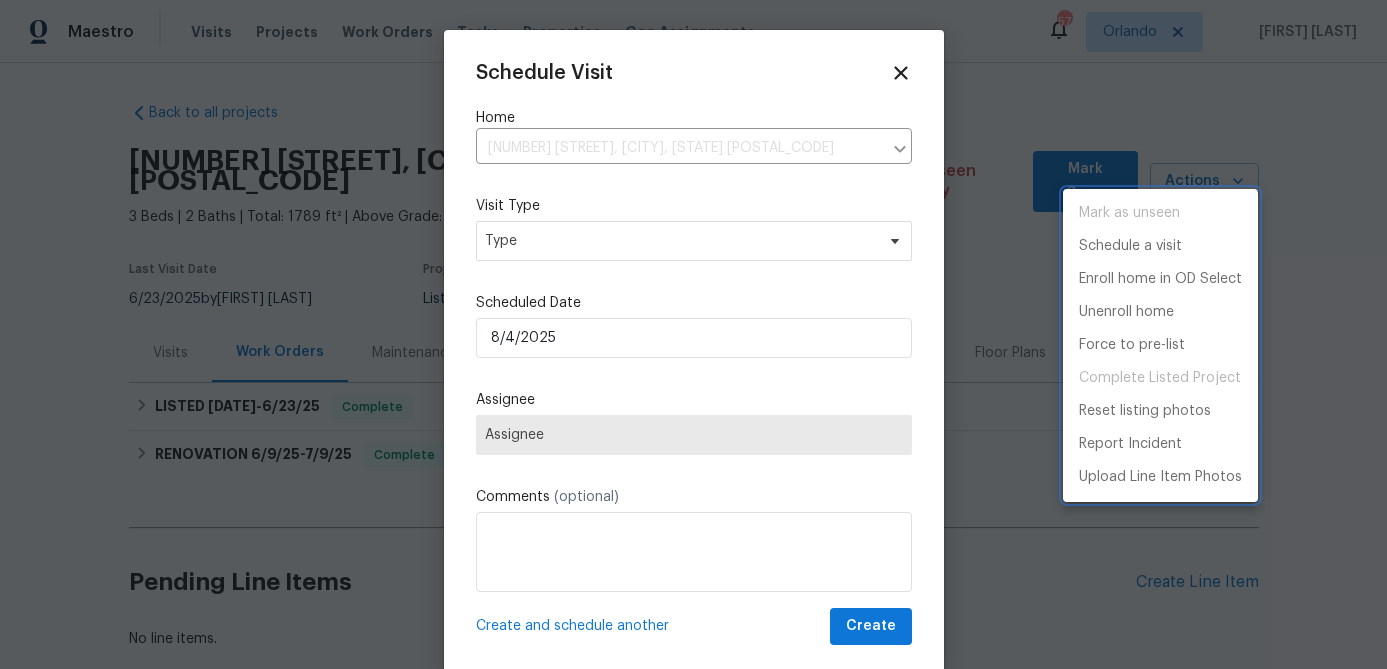 click at bounding box center (693, 334) 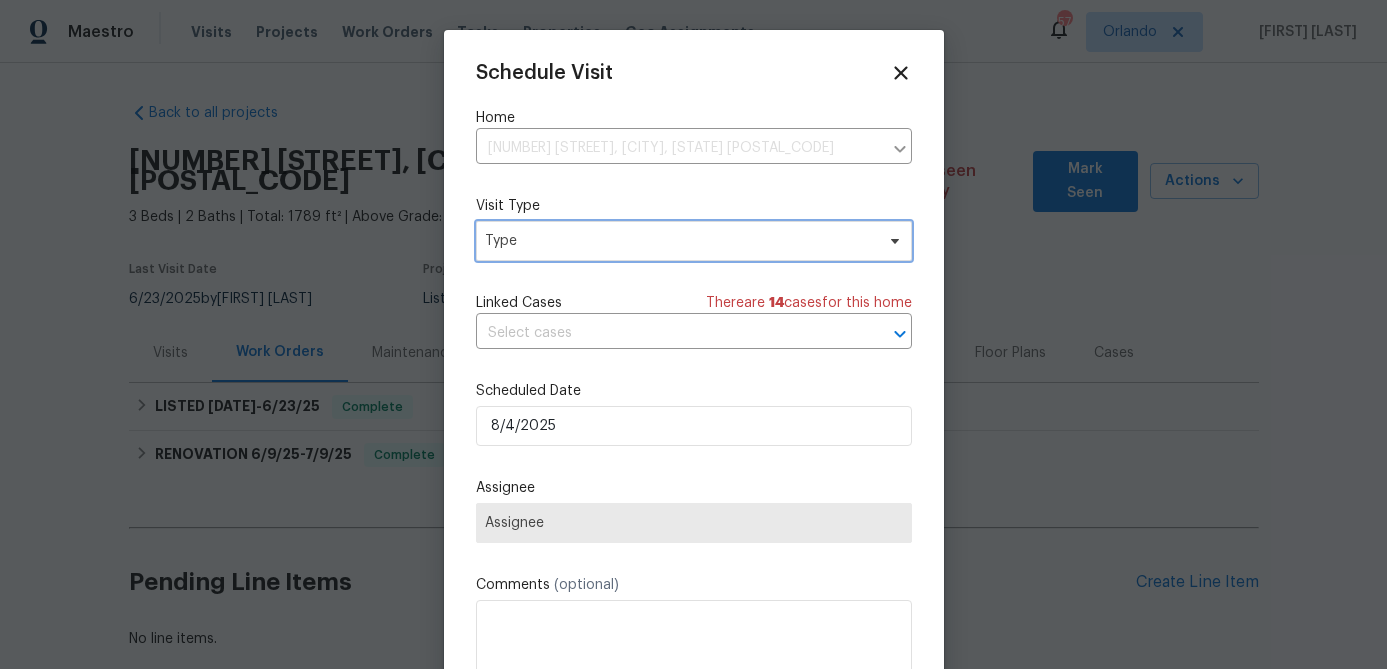 click on "Type" at bounding box center [679, 241] 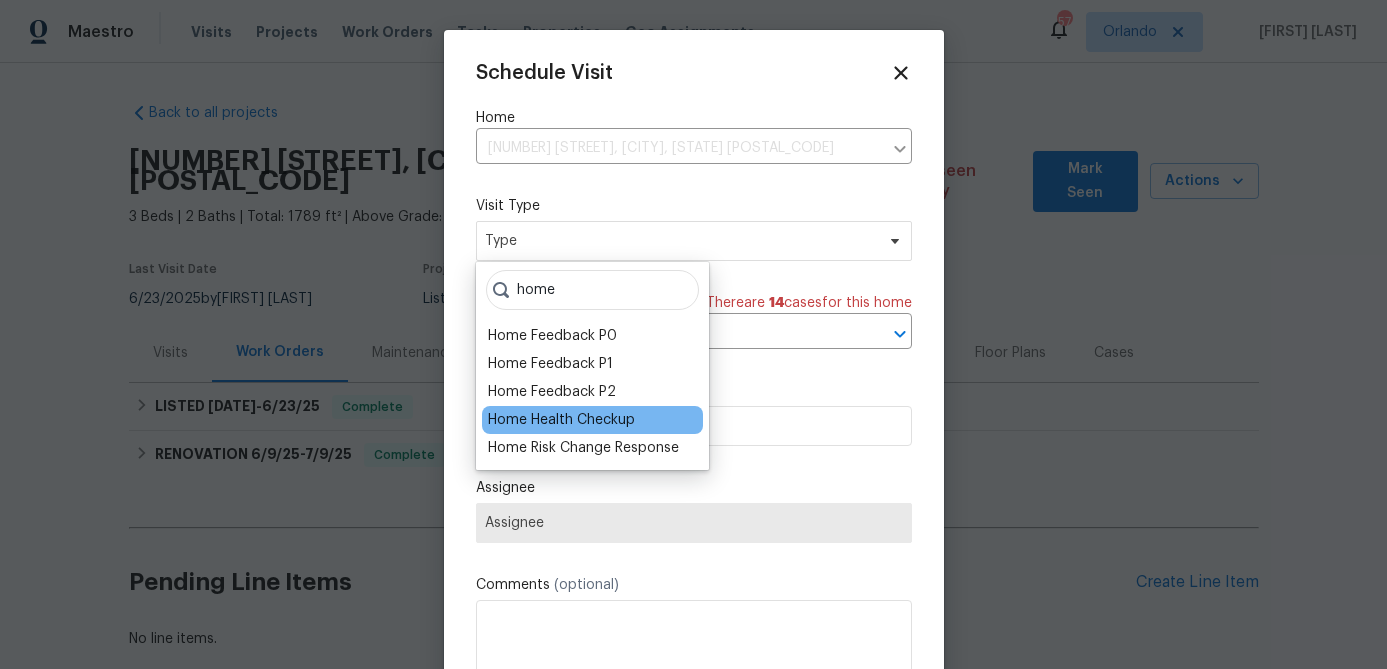 type on "home" 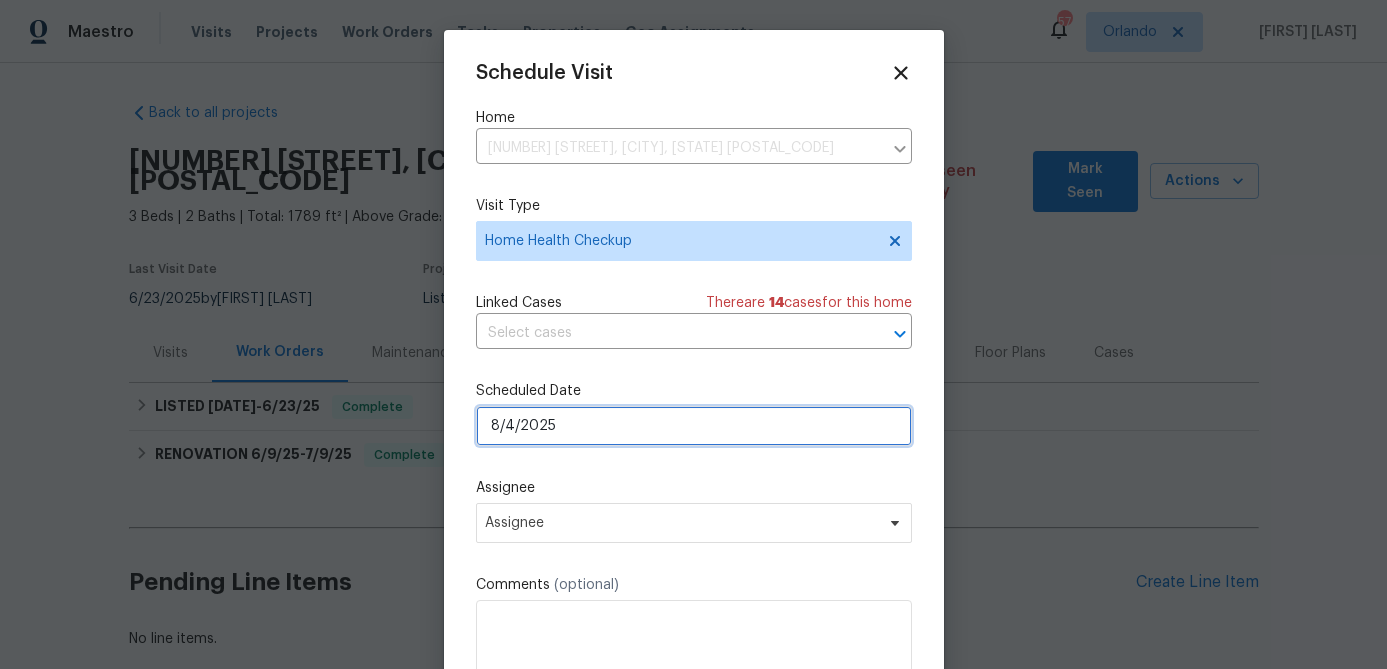 click on "8/4/2025" at bounding box center [694, 426] 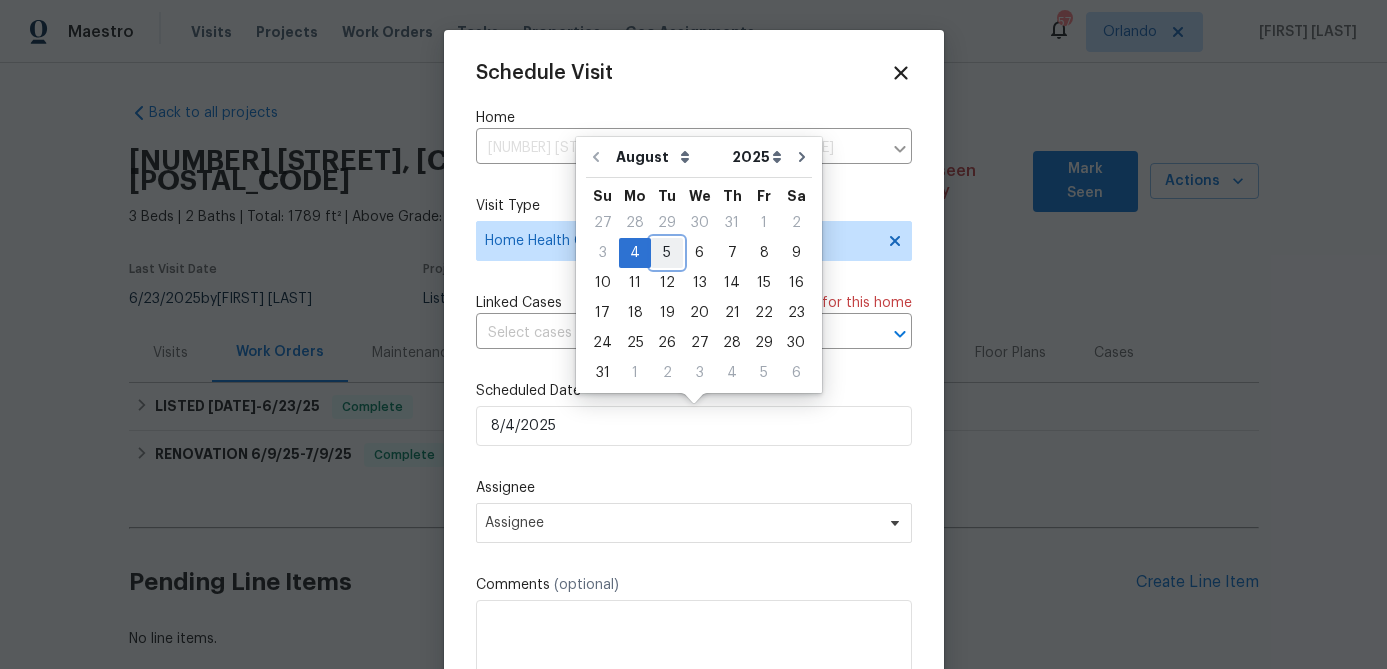 click on "5" at bounding box center [667, 253] 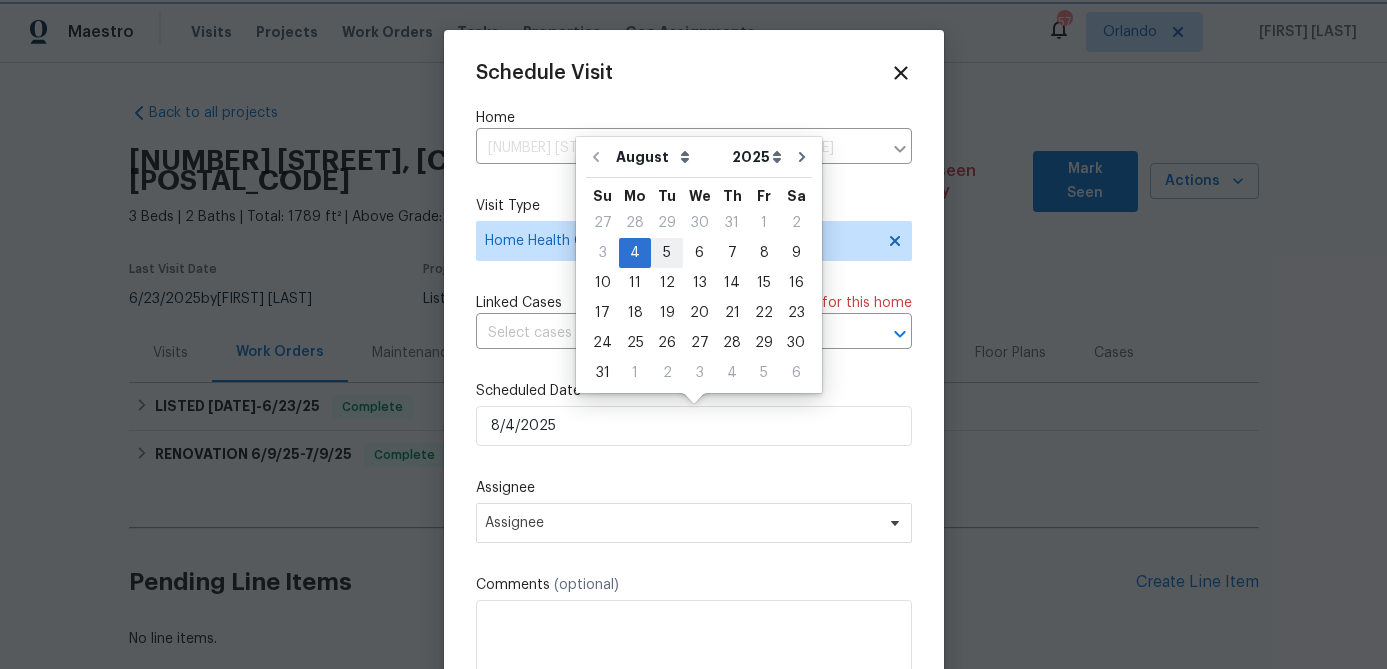 type on "8/5/2025" 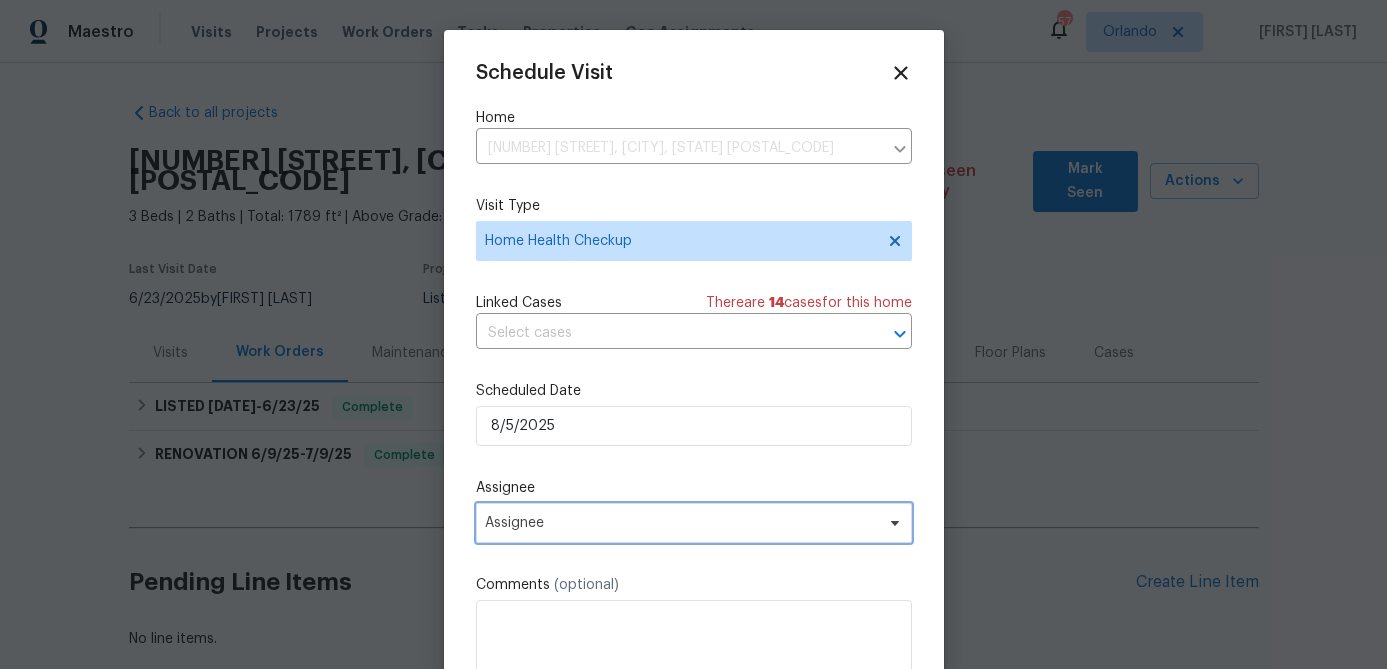 click on "Assignee" at bounding box center (681, 523) 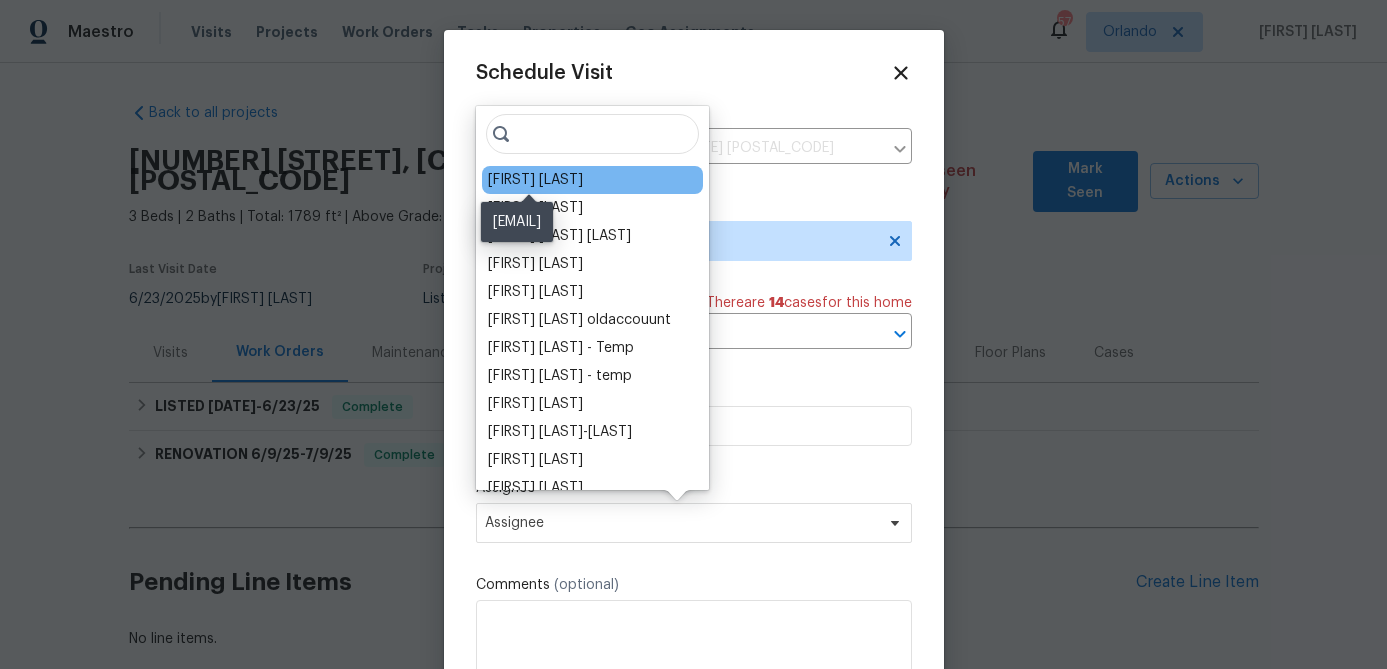 click on "[FIRST] [LAST]" at bounding box center (535, 180) 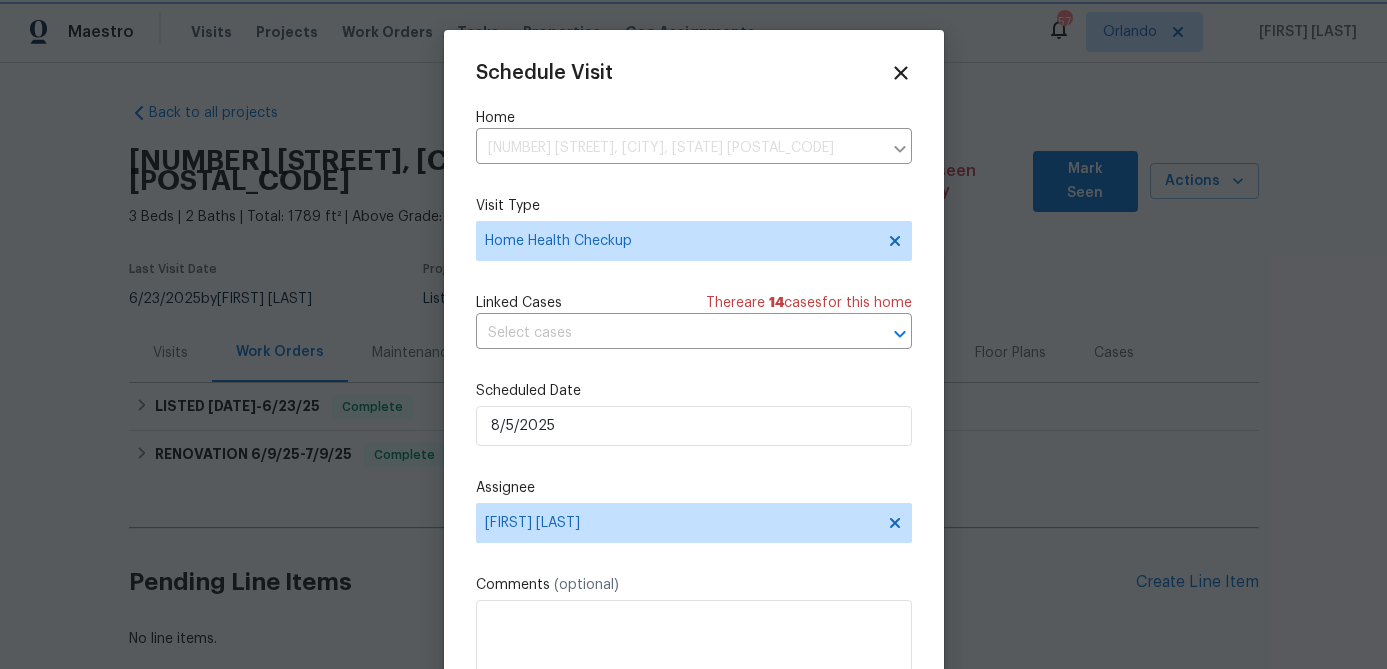 scroll, scrollTop: 36, scrollLeft: 0, axis: vertical 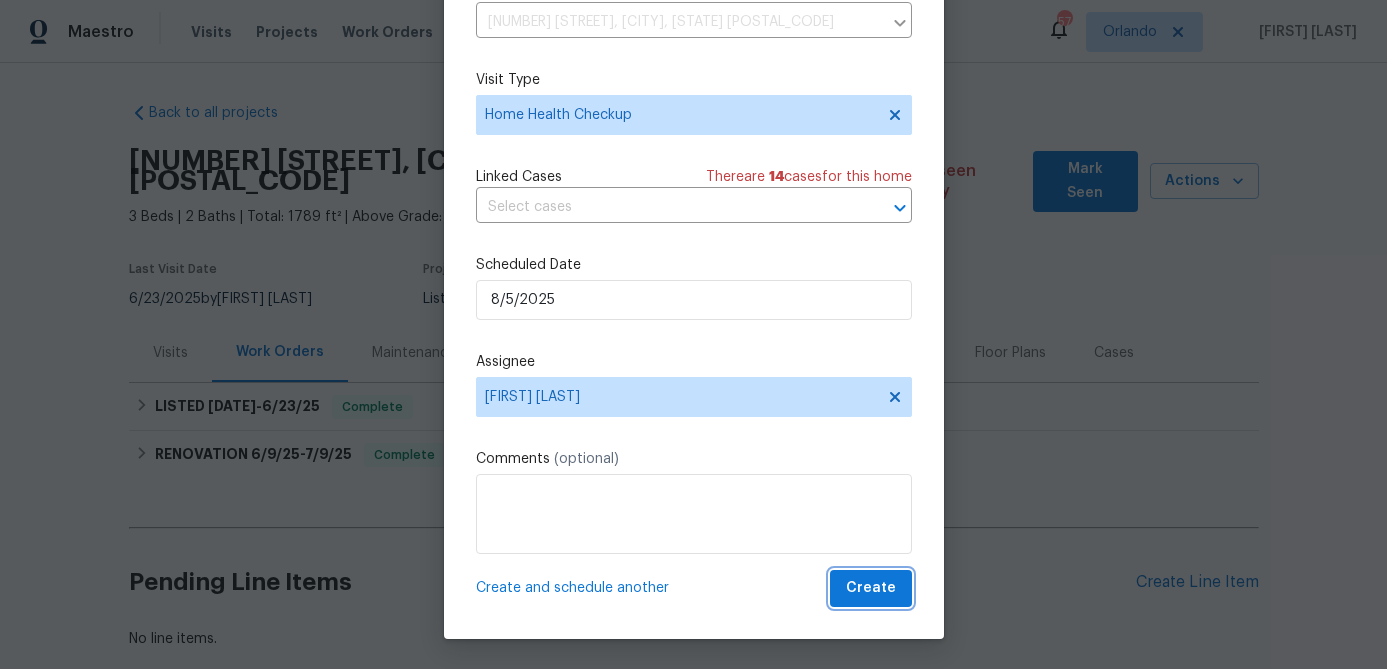 click on "Create" at bounding box center (871, 588) 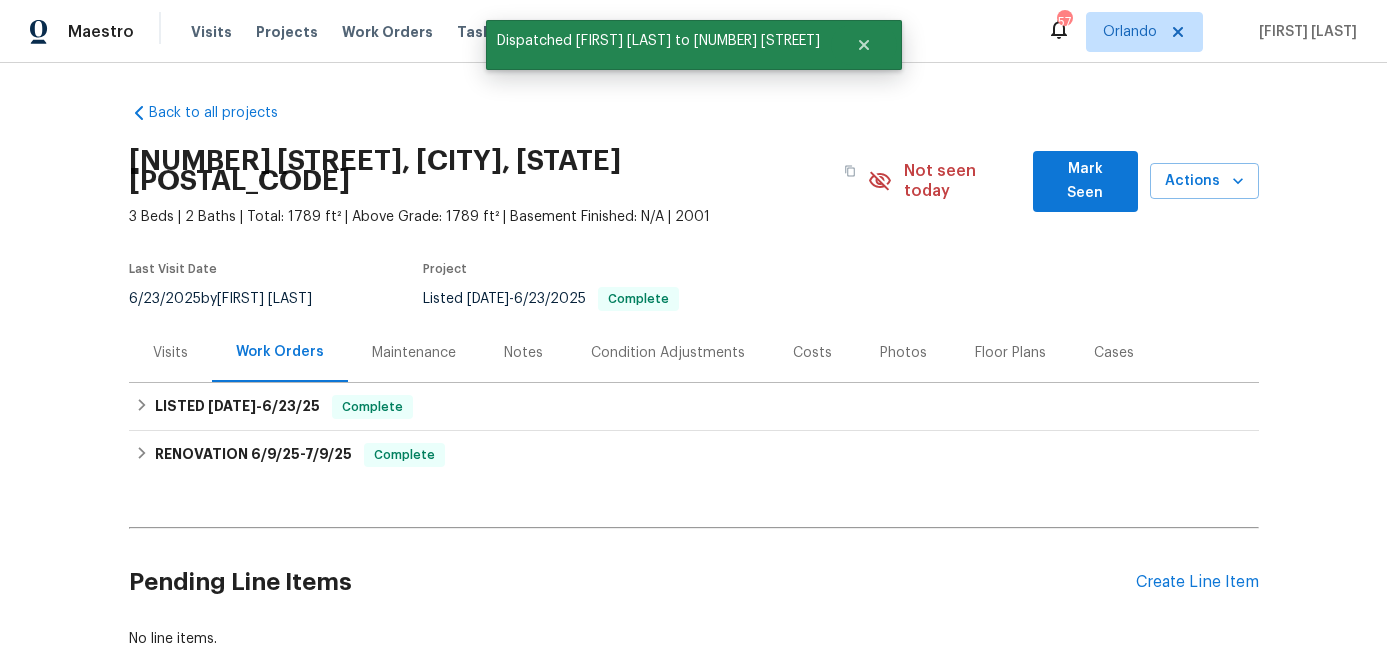 scroll, scrollTop: 0, scrollLeft: 0, axis: both 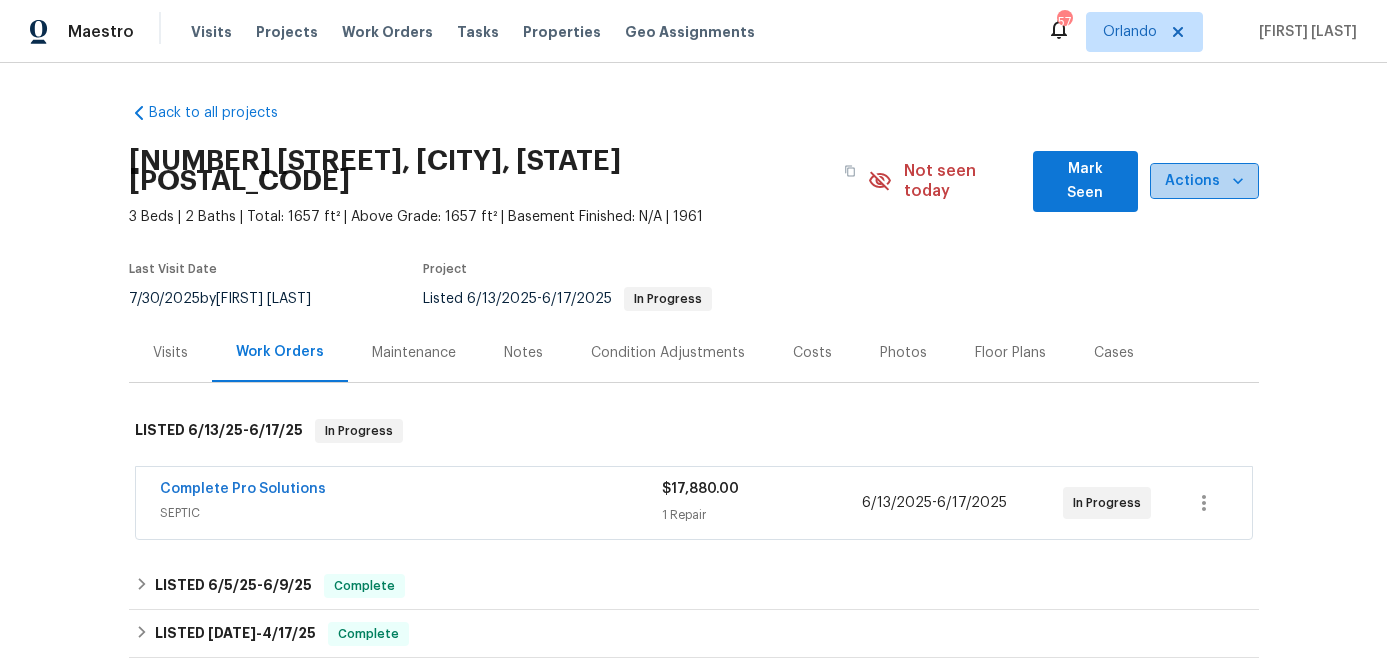click on "Actions" at bounding box center [1204, 181] 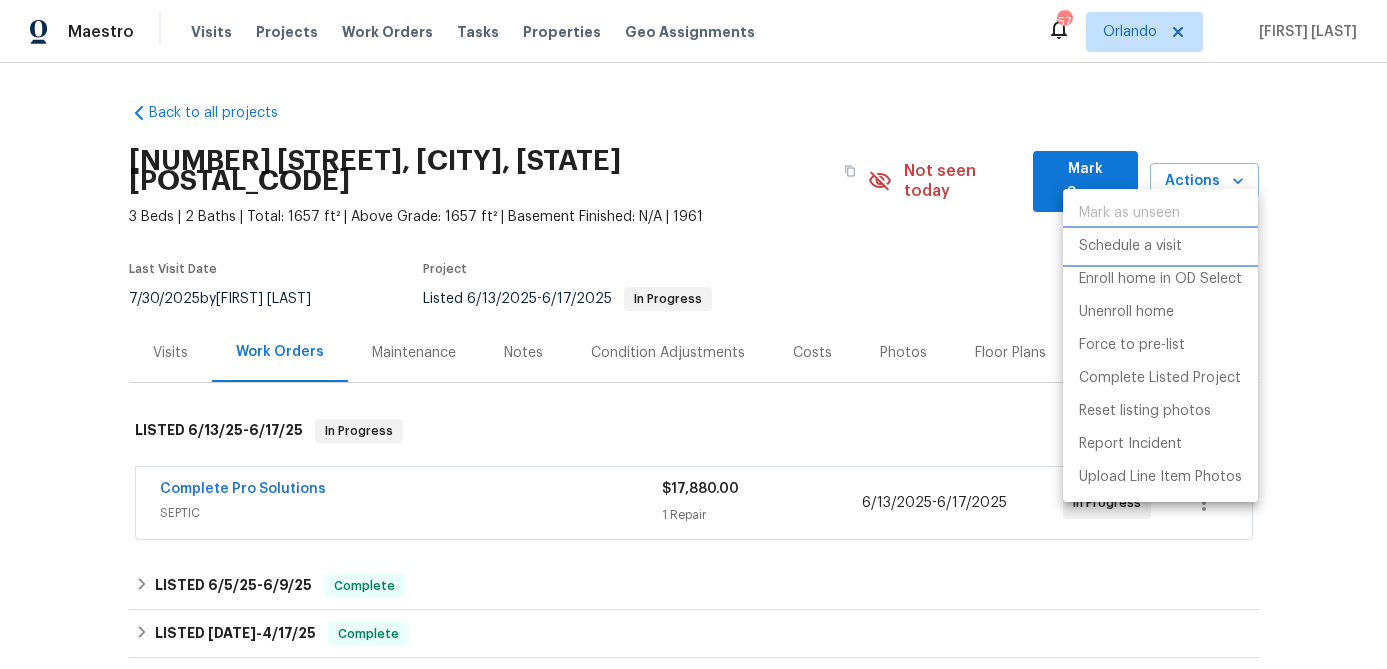 click on "Schedule a visit" at bounding box center (1130, 246) 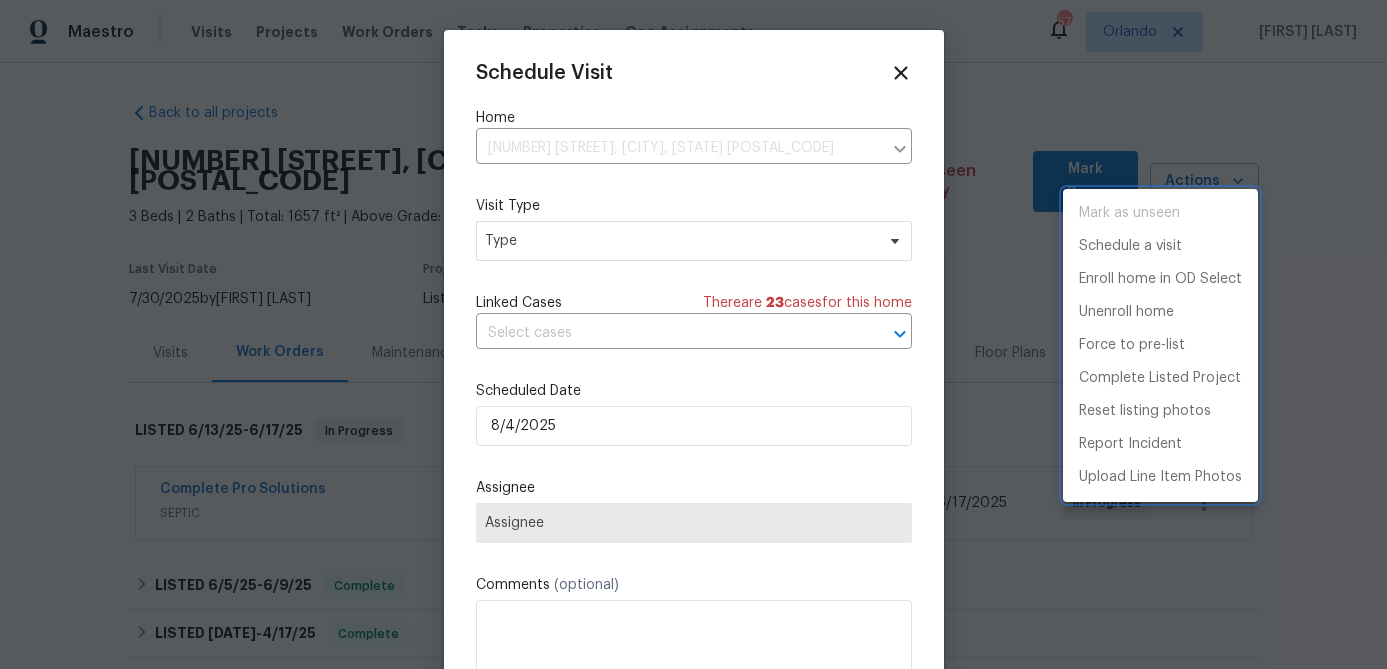 click at bounding box center [693, 334] 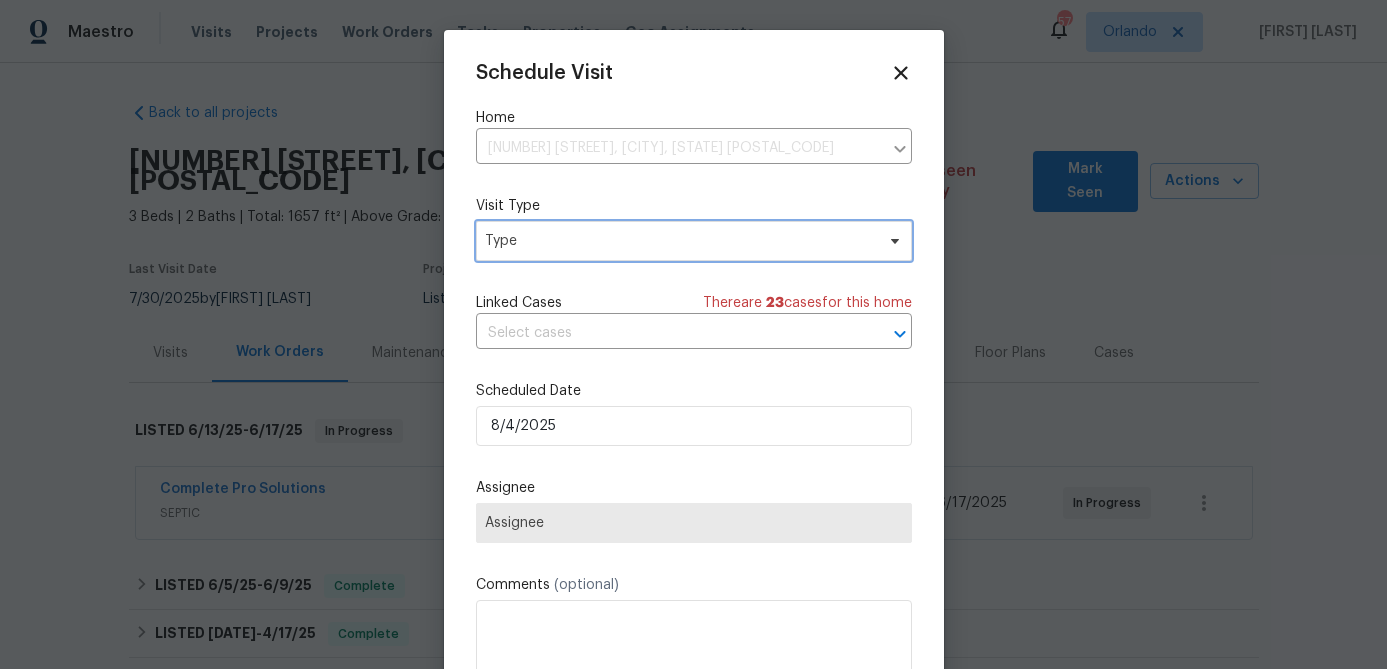 click on "Type" at bounding box center (679, 241) 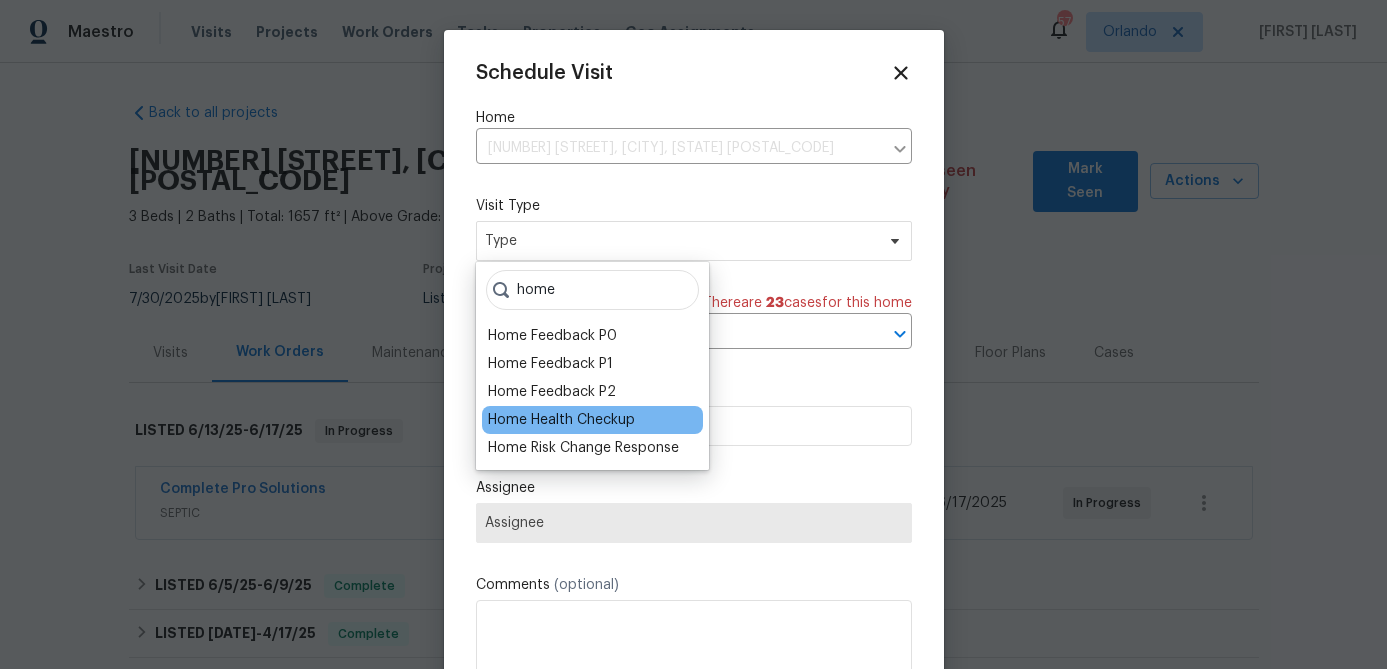type on "home" 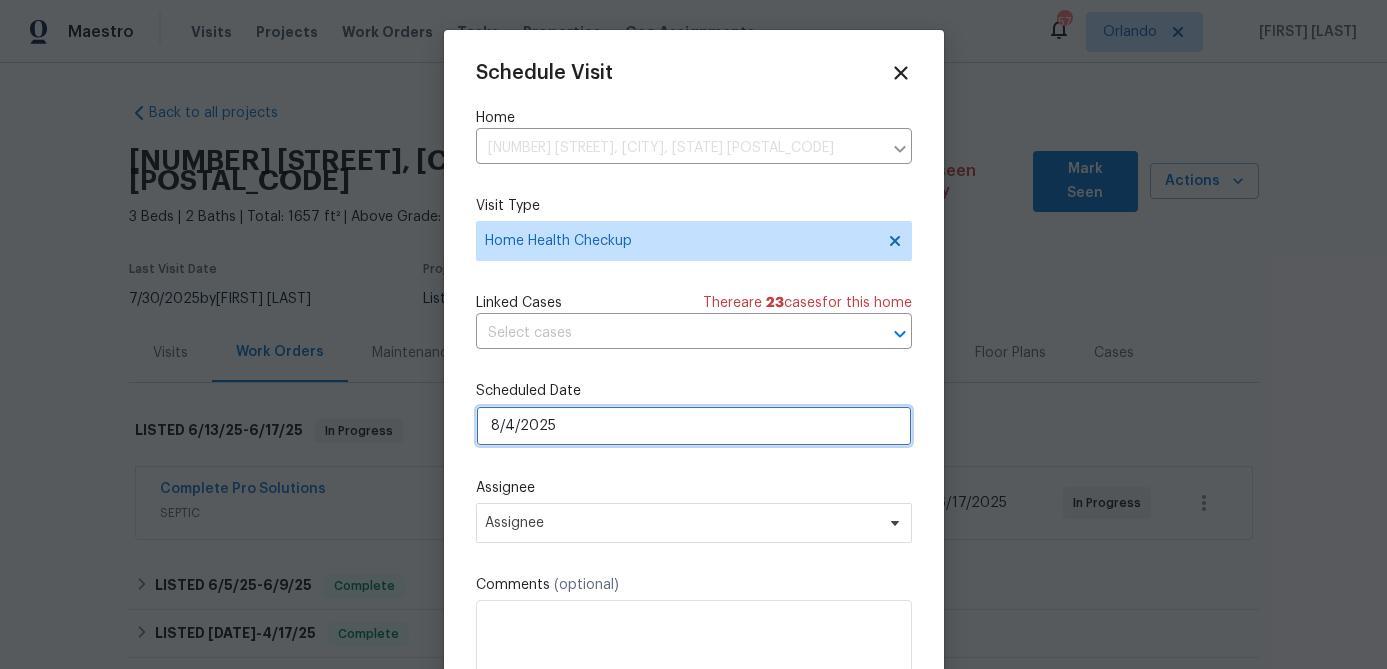 click on "8/4/2025" at bounding box center (694, 426) 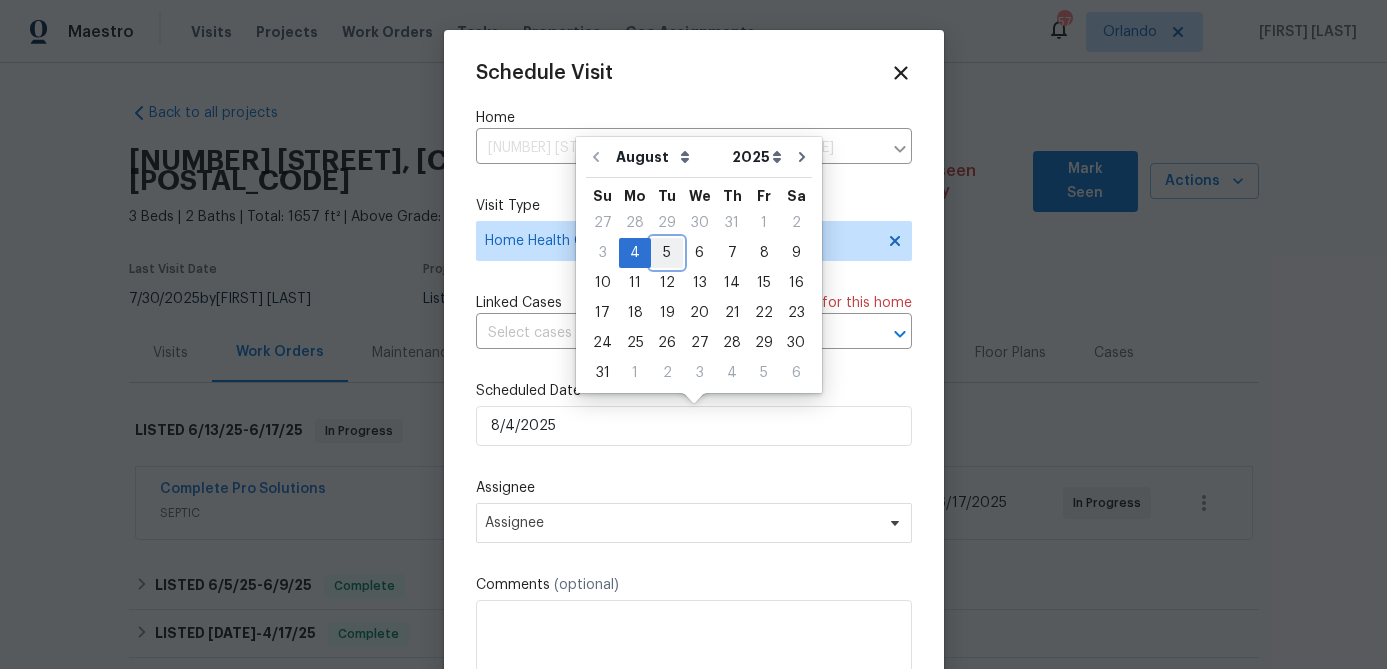 click on "5" at bounding box center [667, 253] 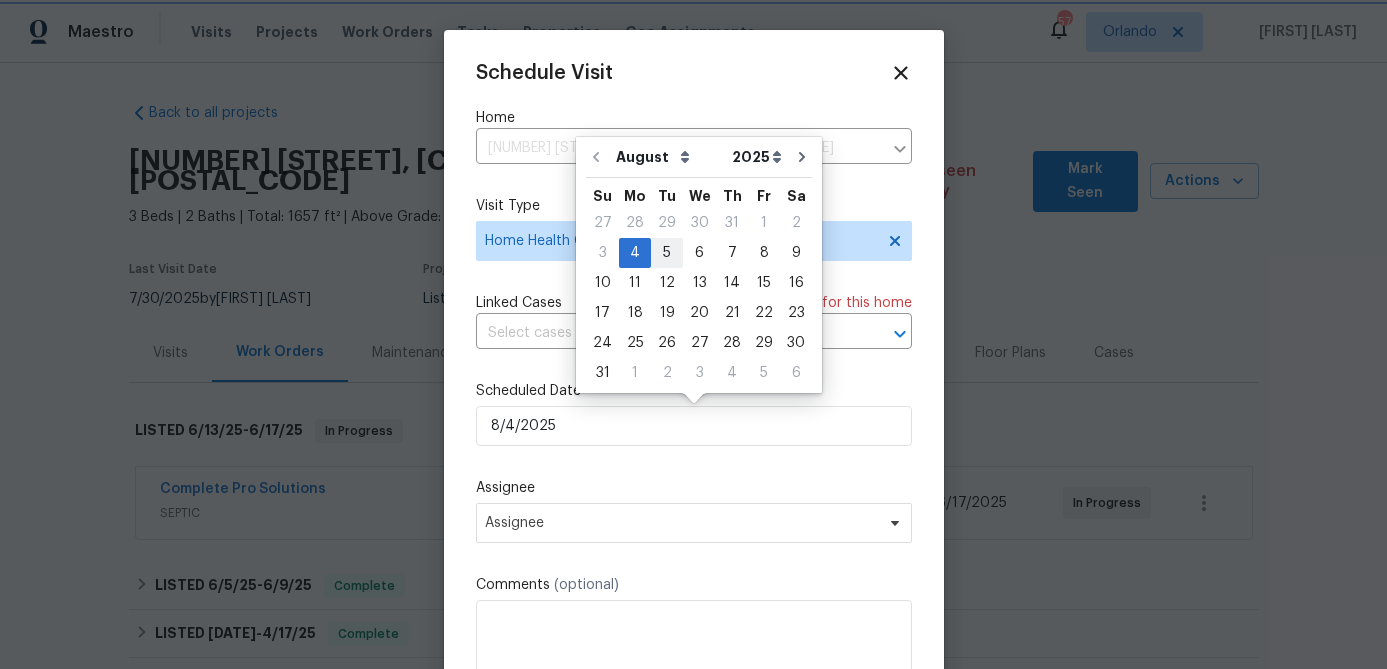 type on "8/5/2025" 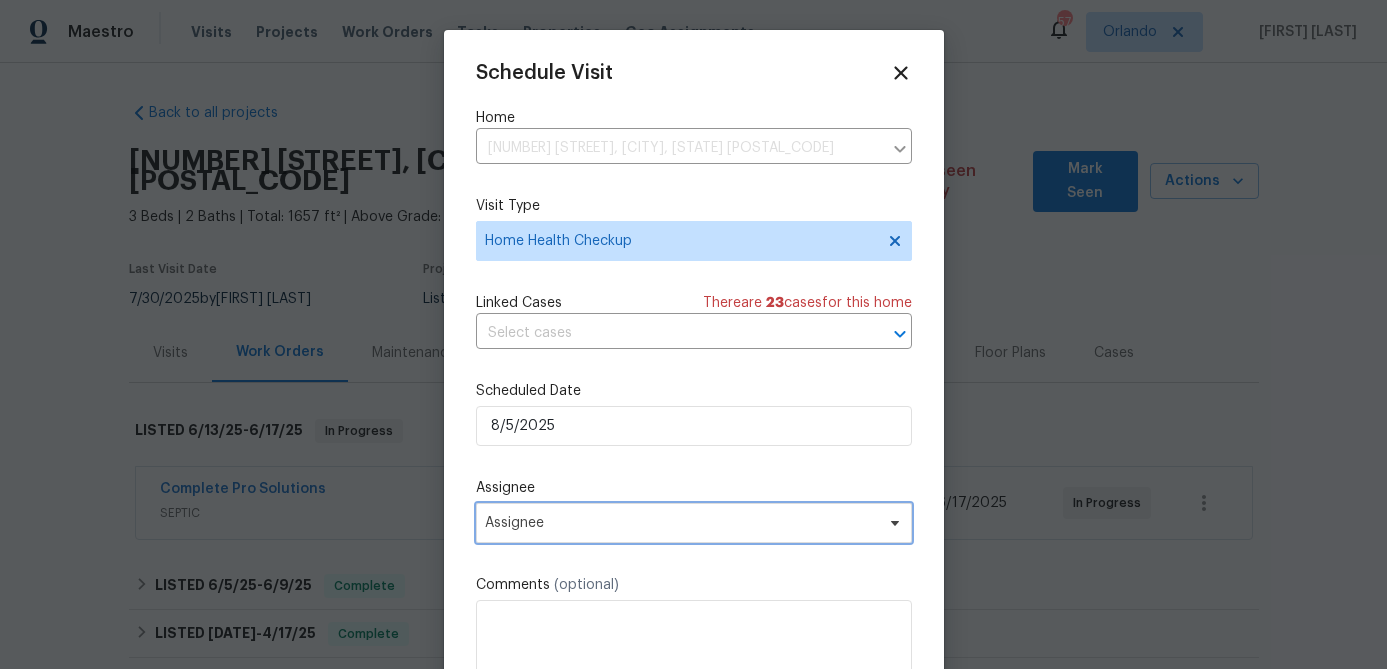 click on "Assignee" at bounding box center (681, 523) 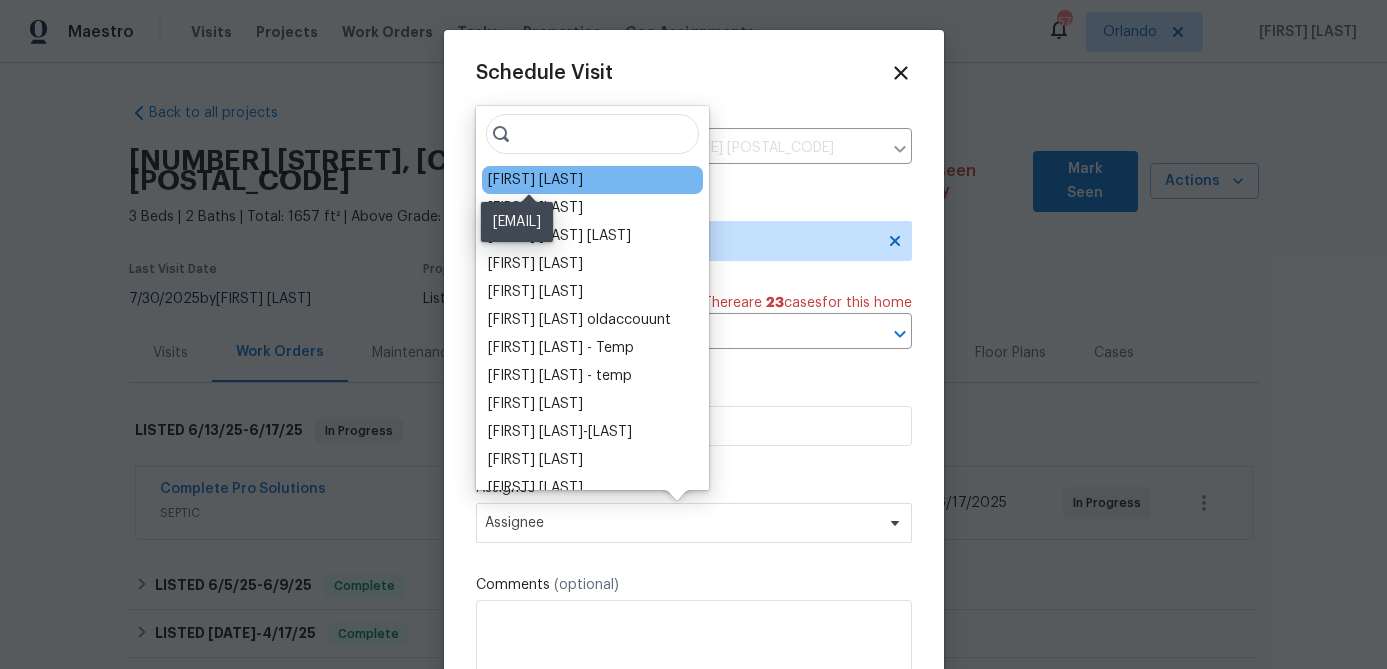 click on "[FIRST] [LAST]" at bounding box center [535, 180] 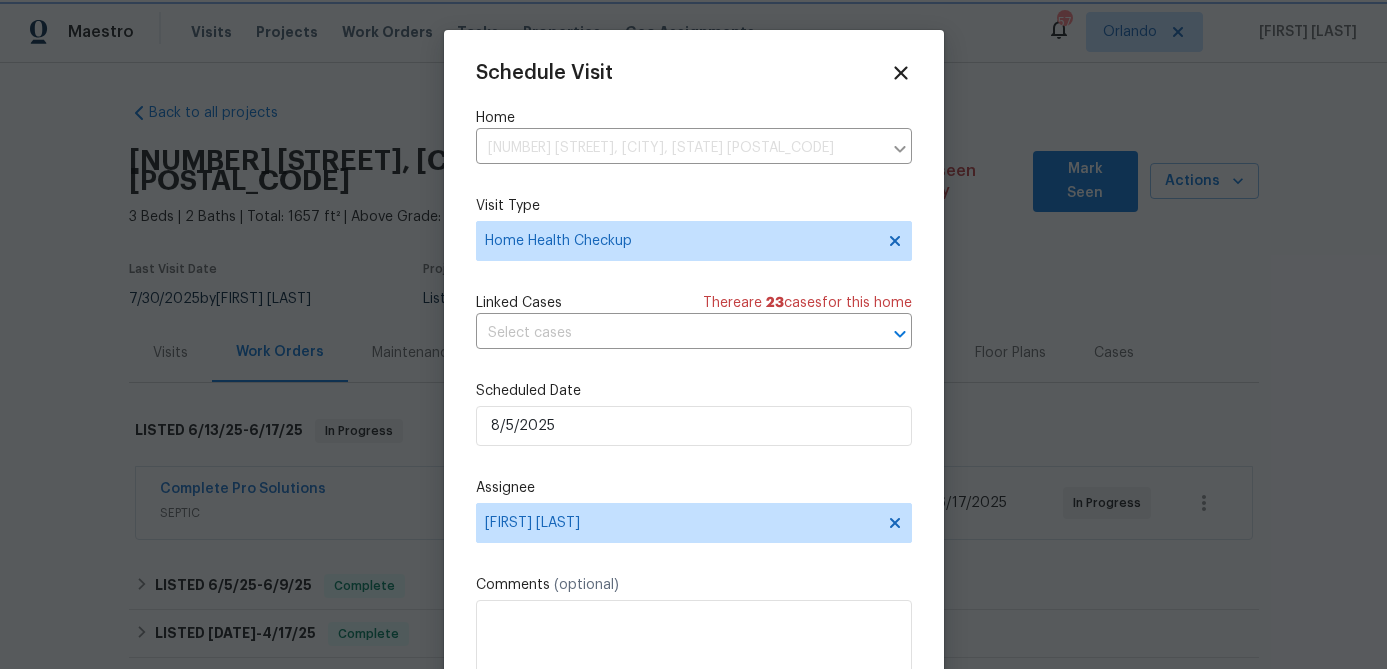 scroll, scrollTop: 36, scrollLeft: 0, axis: vertical 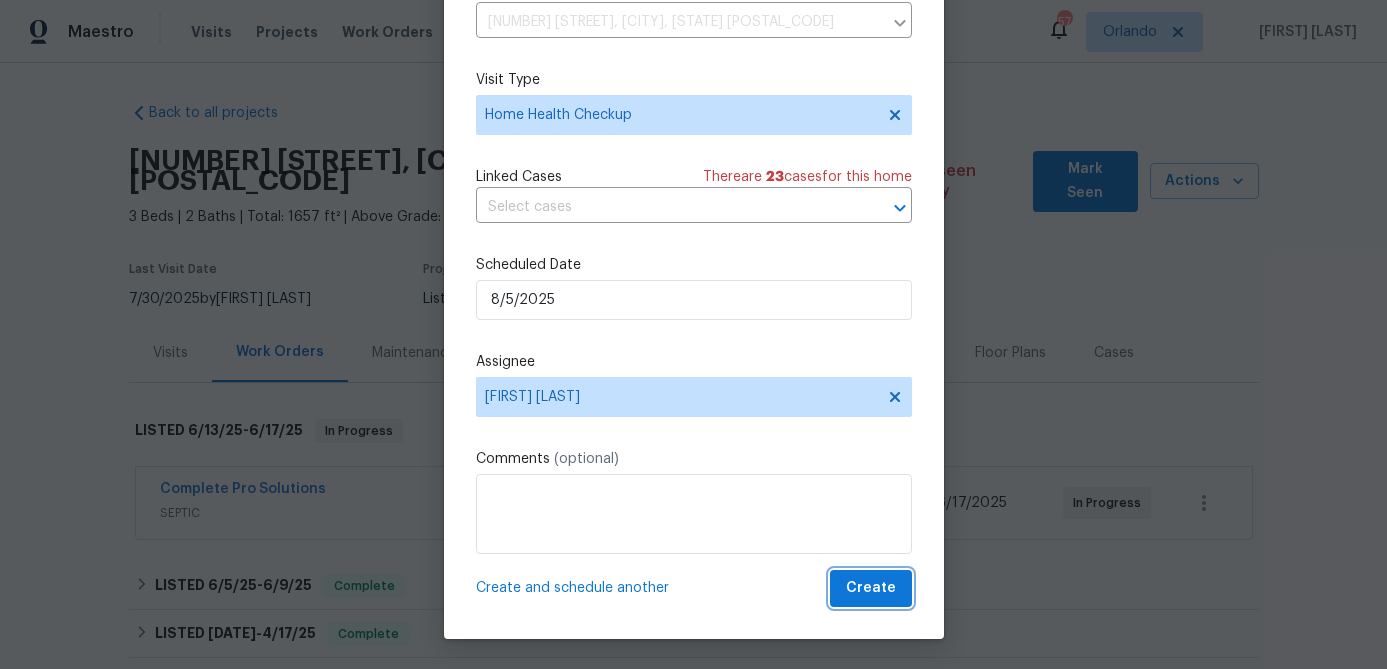 click on "Create" at bounding box center (871, 588) 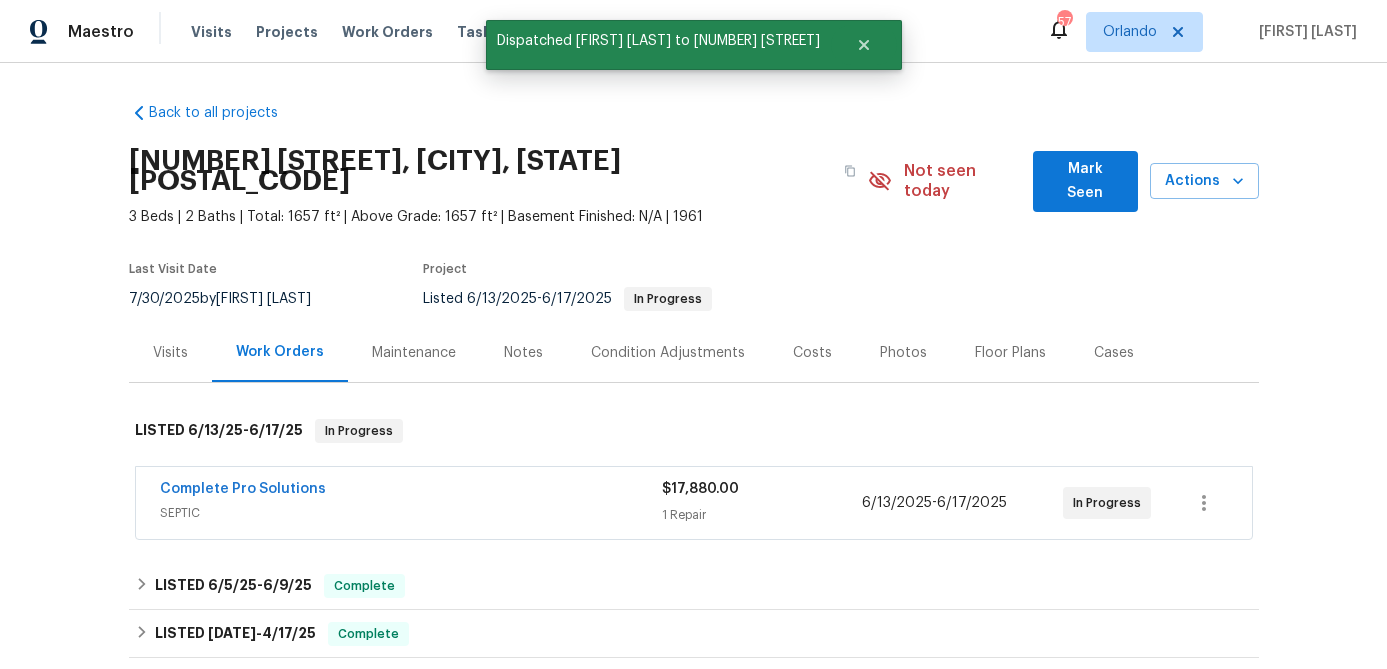 scroll, scrollTop: 0, scrollLeft: 0, axis: both 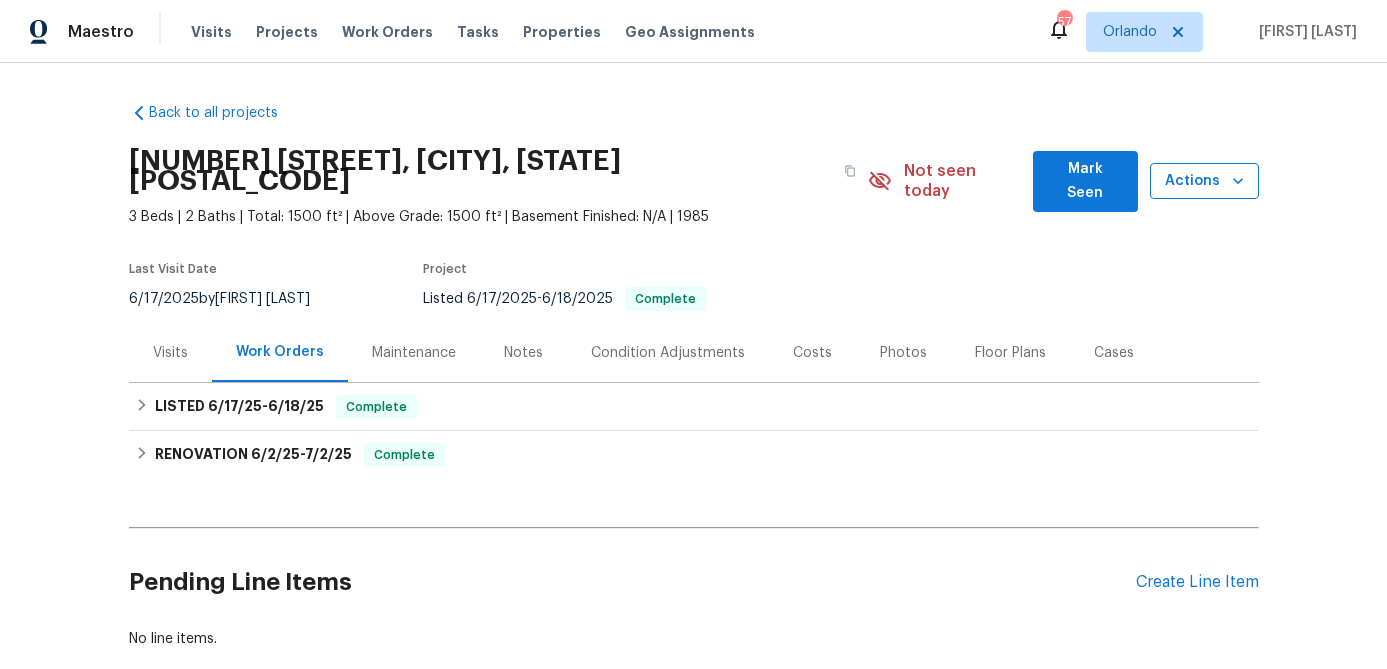 click on "Actions" at bounding box center [1204, 181] 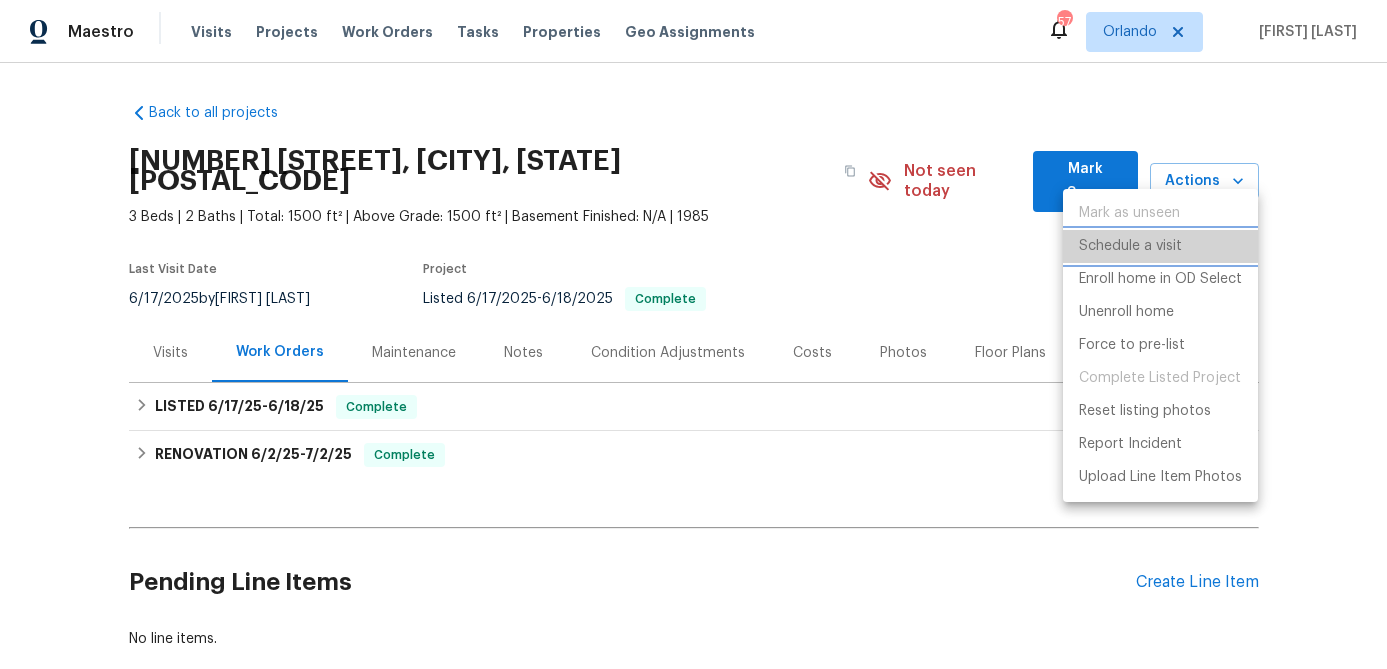 click on "Schedule a visit" at bounding box center [1130, 246] 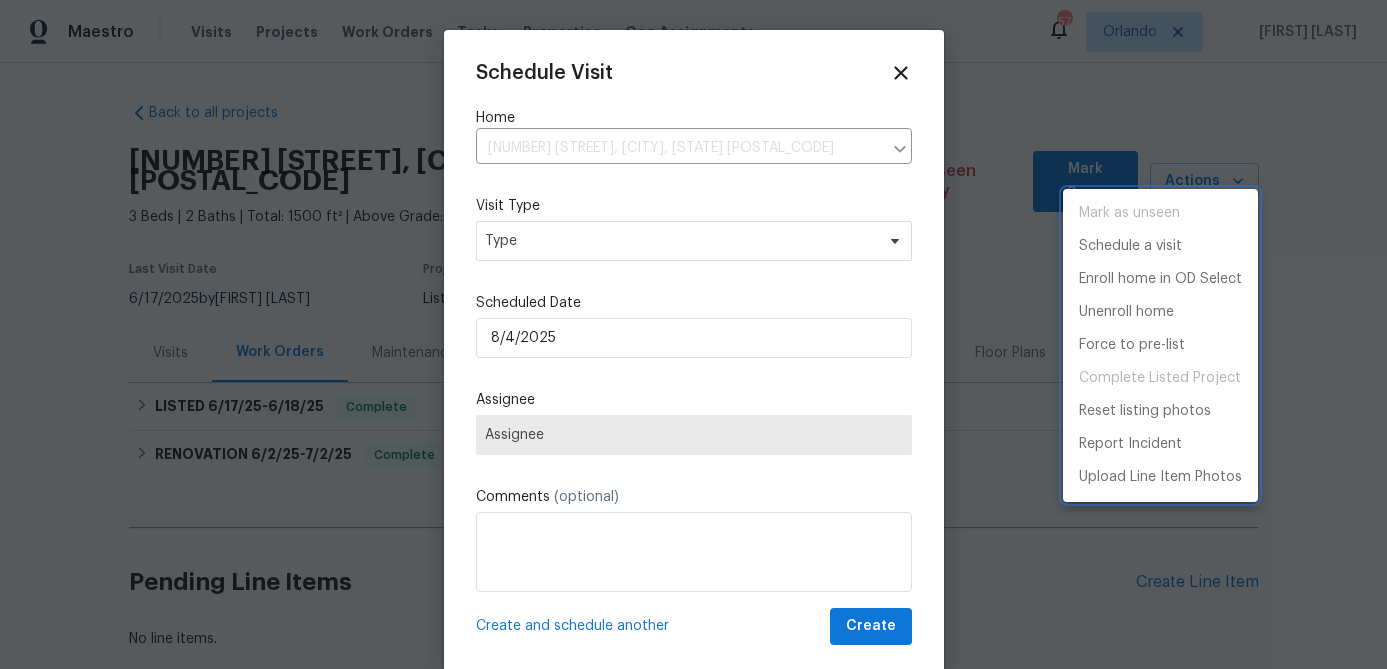 click at bounding box center (693, 334) 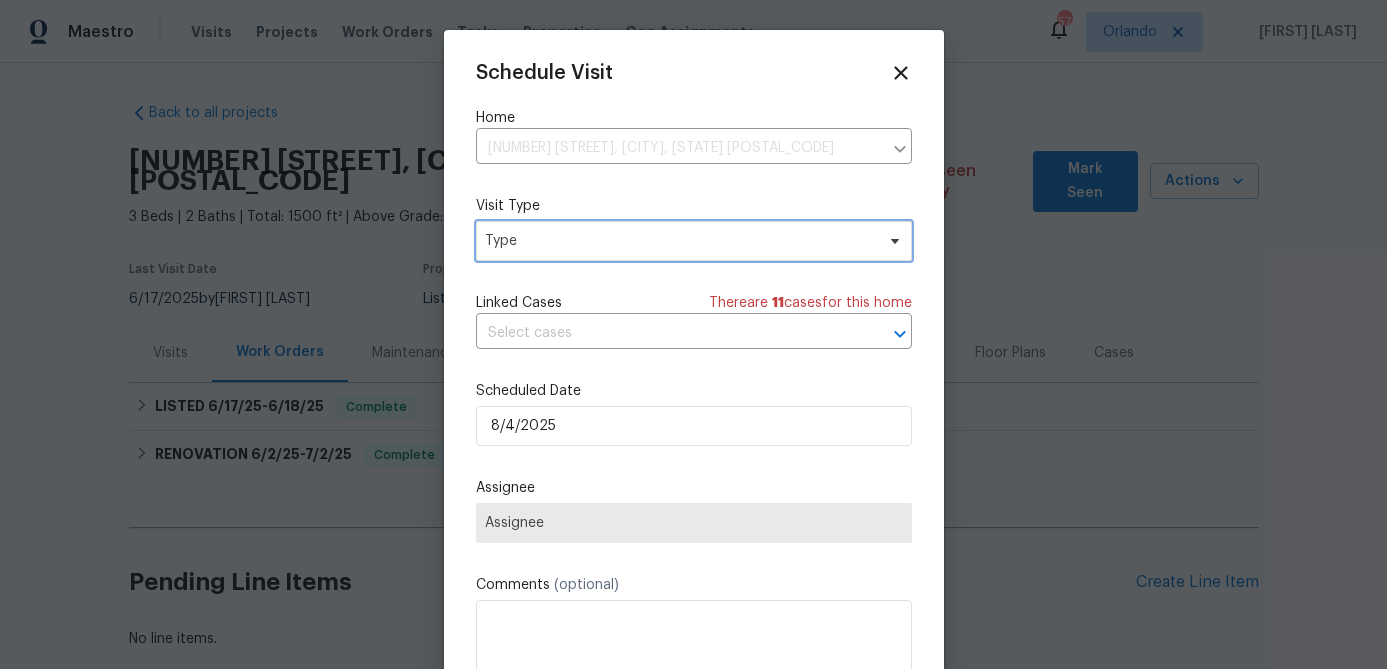 click on "Type" at bounding box center (679, 241) 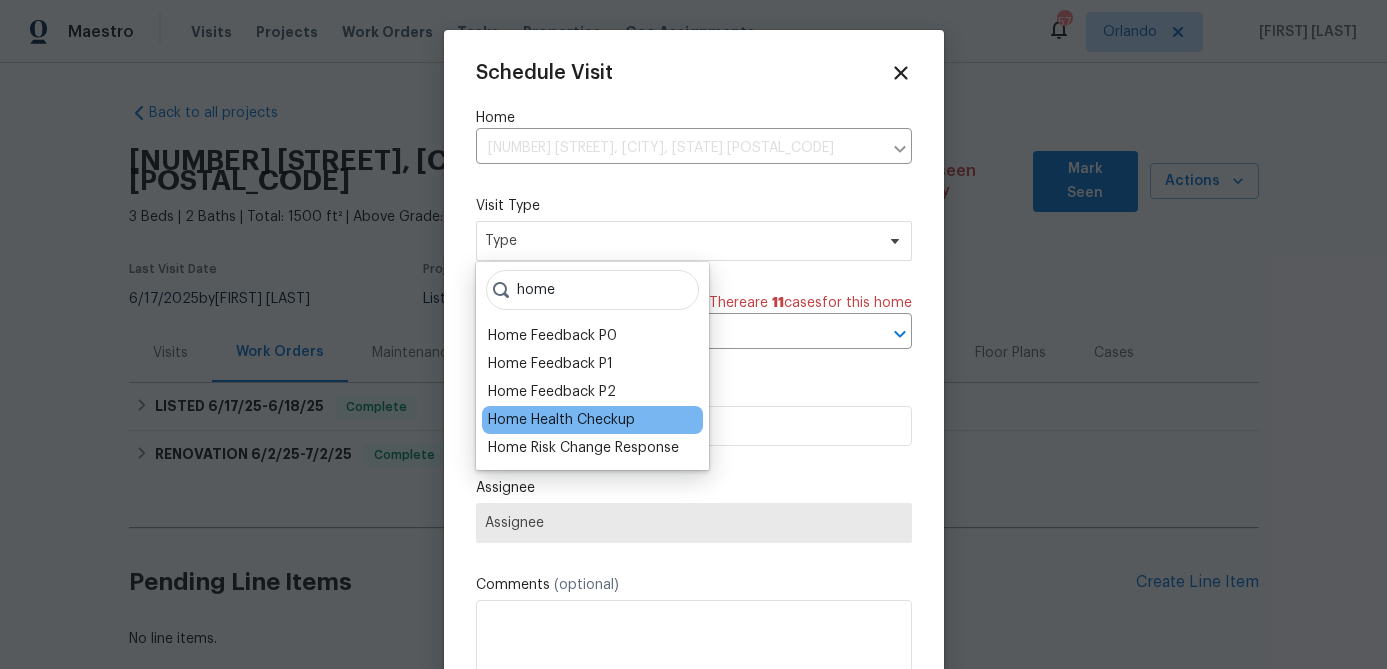 type on "home" 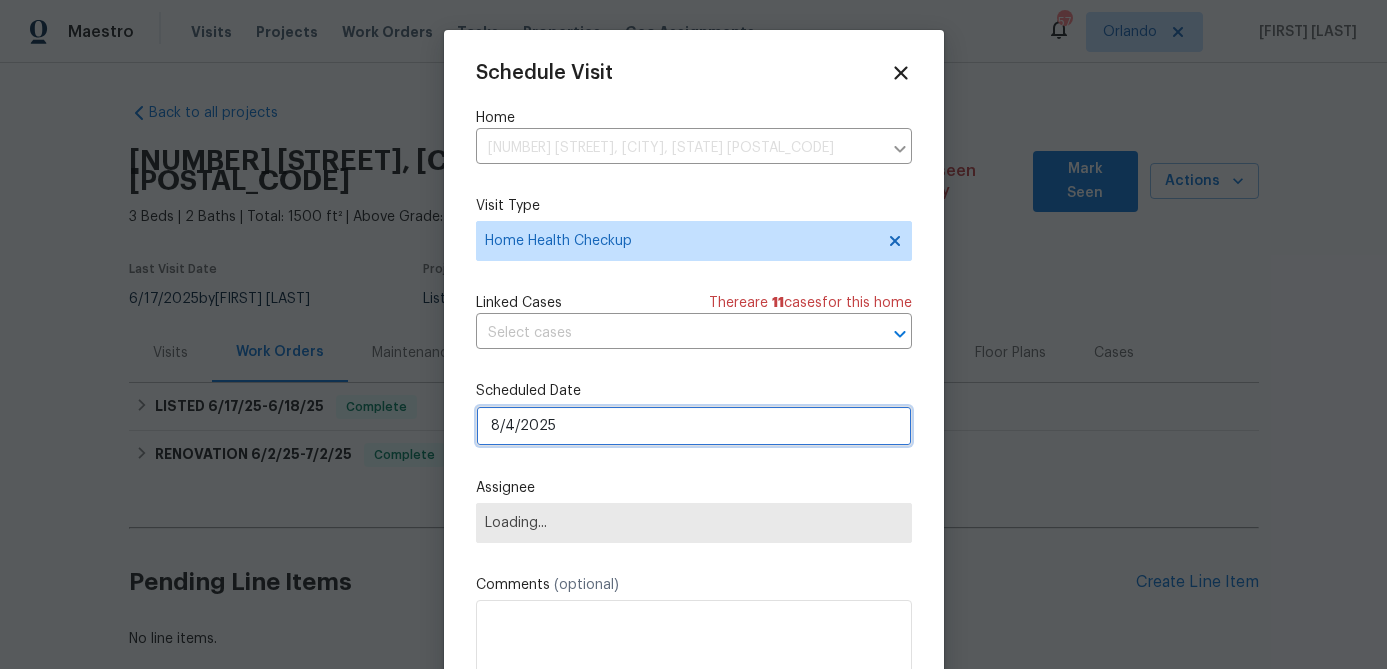 click on "8/4/2025" at bounding box center [694, 426] 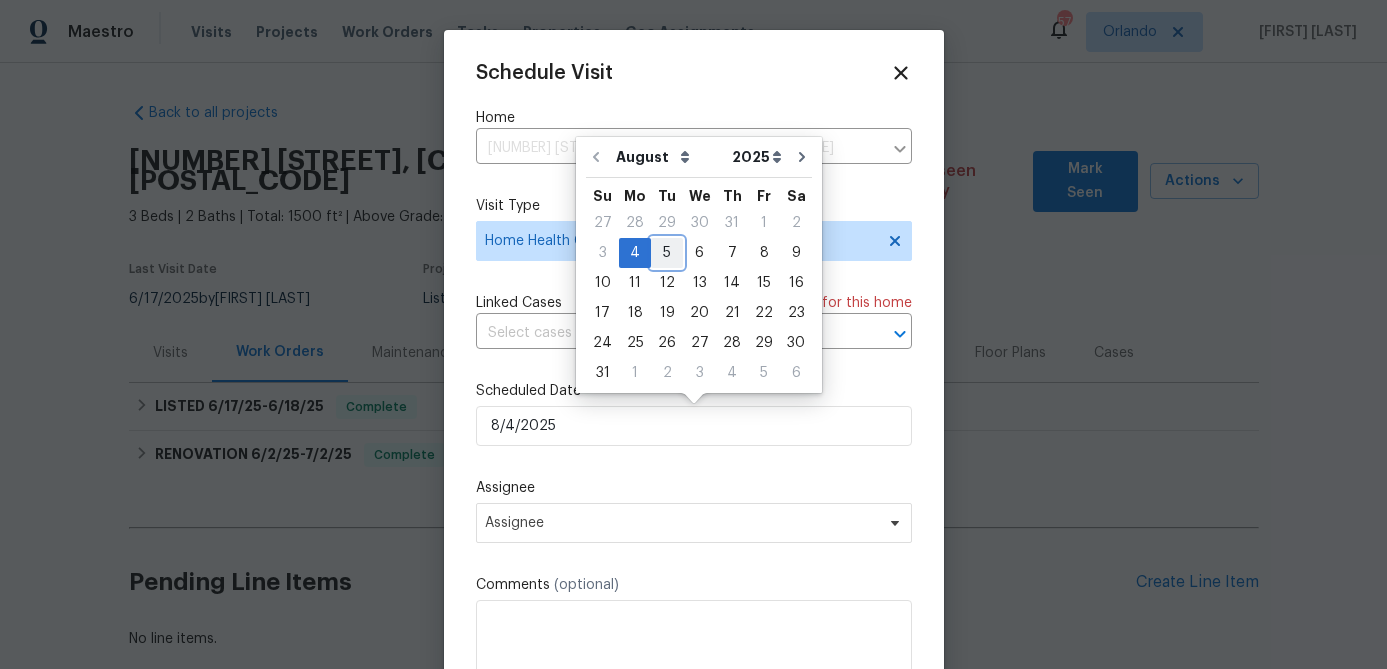 click on "5" at bounding box center (667, 253) 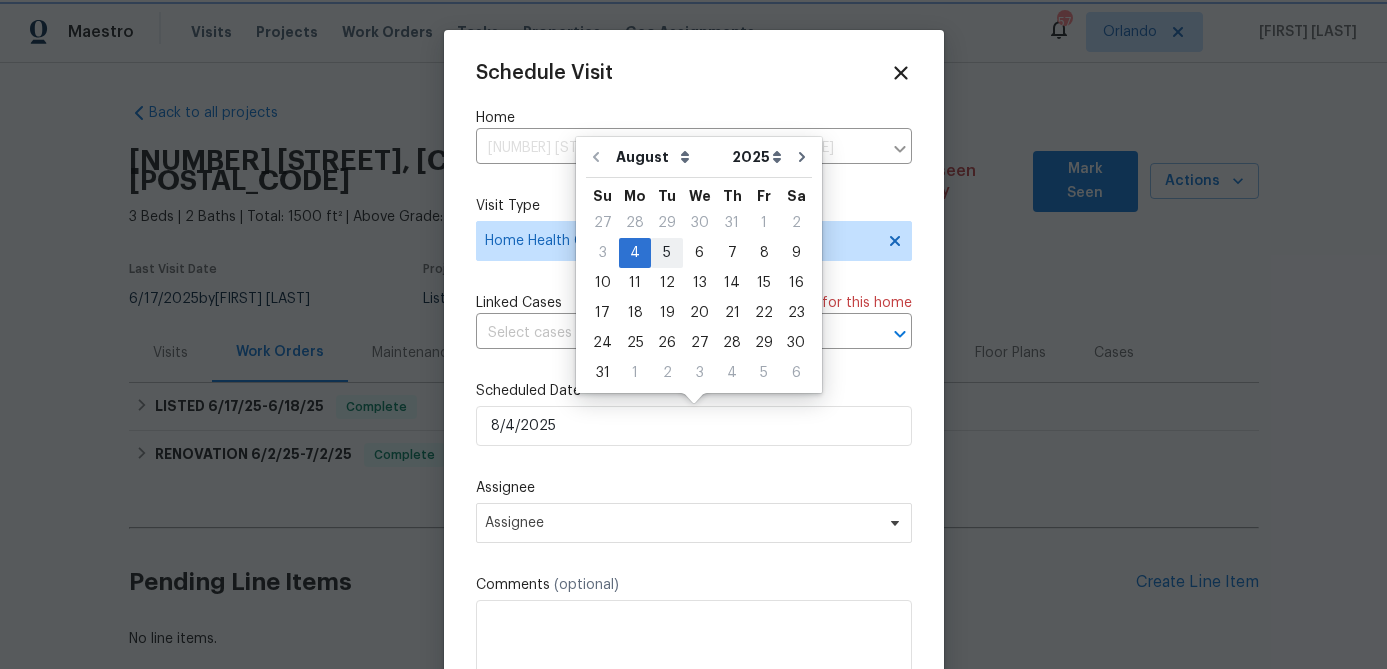type on "8/5/2025" 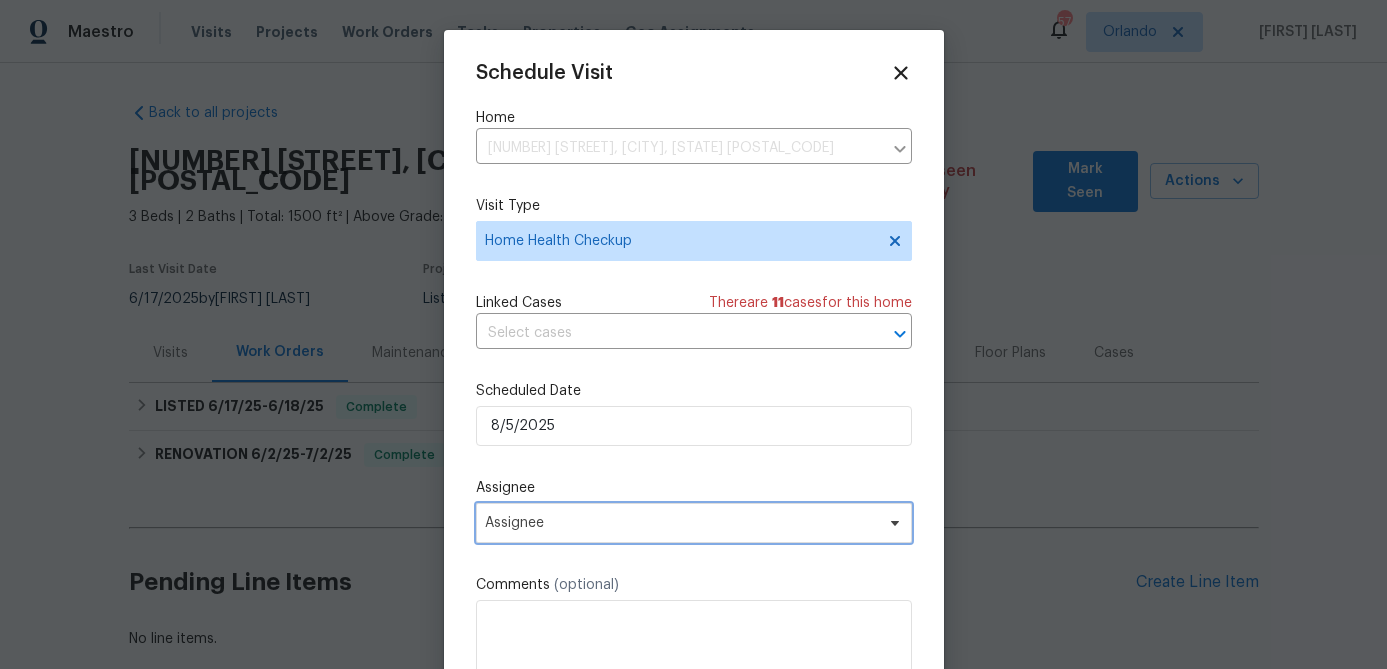 click on "Assignee" at bounding box center (681, 523) 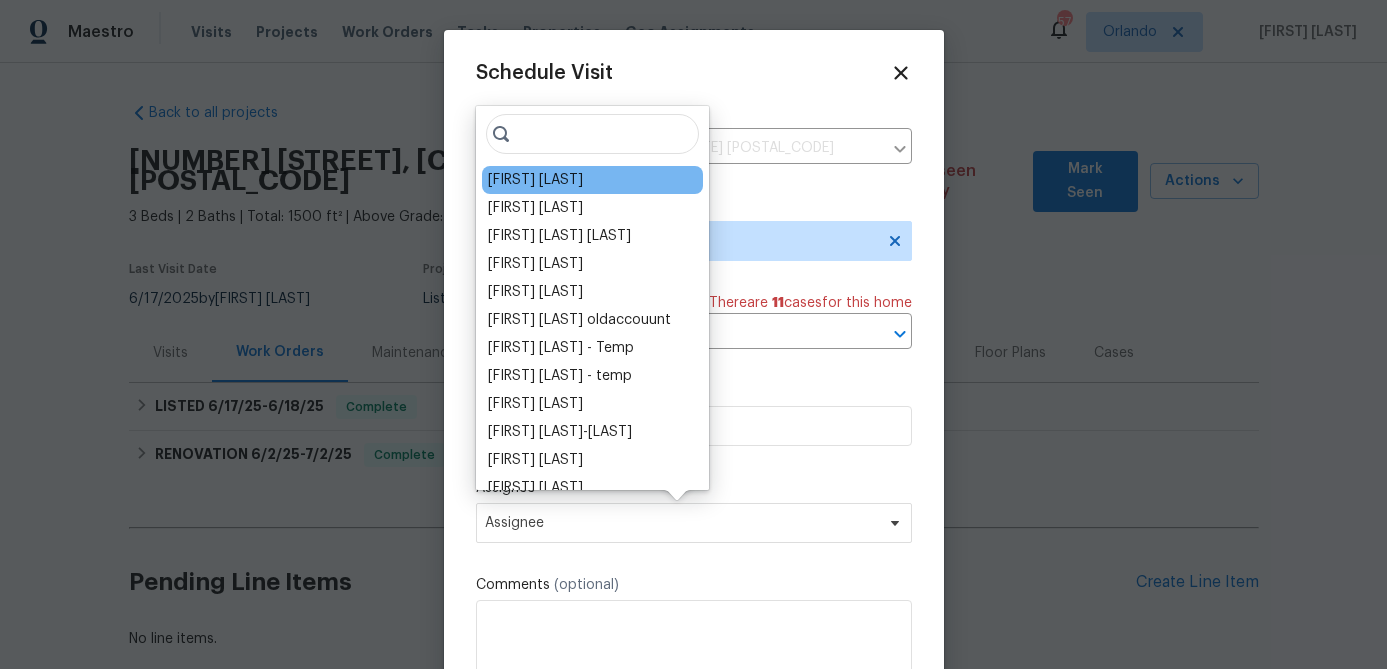 click on "[FIRST] [LAST]" at bounding box center (535, 180) 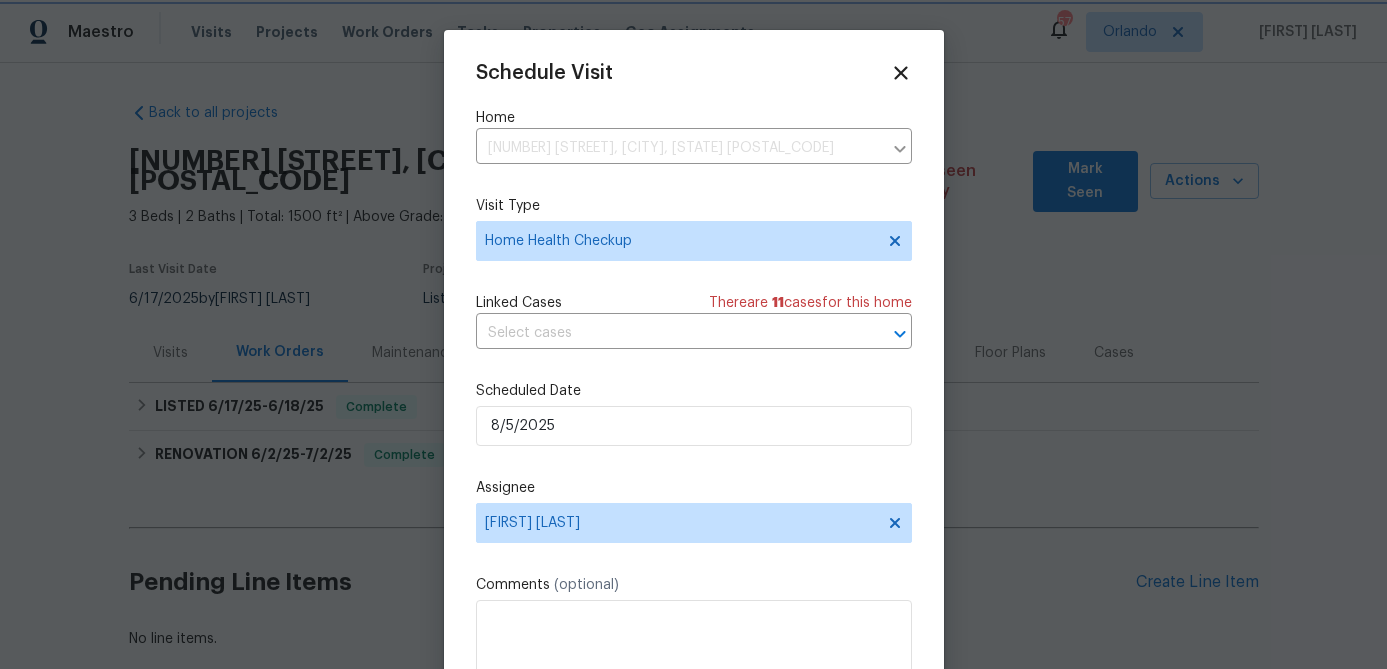 scroll, scrollTop: 36, scrollLeft: 0, axis: vertical 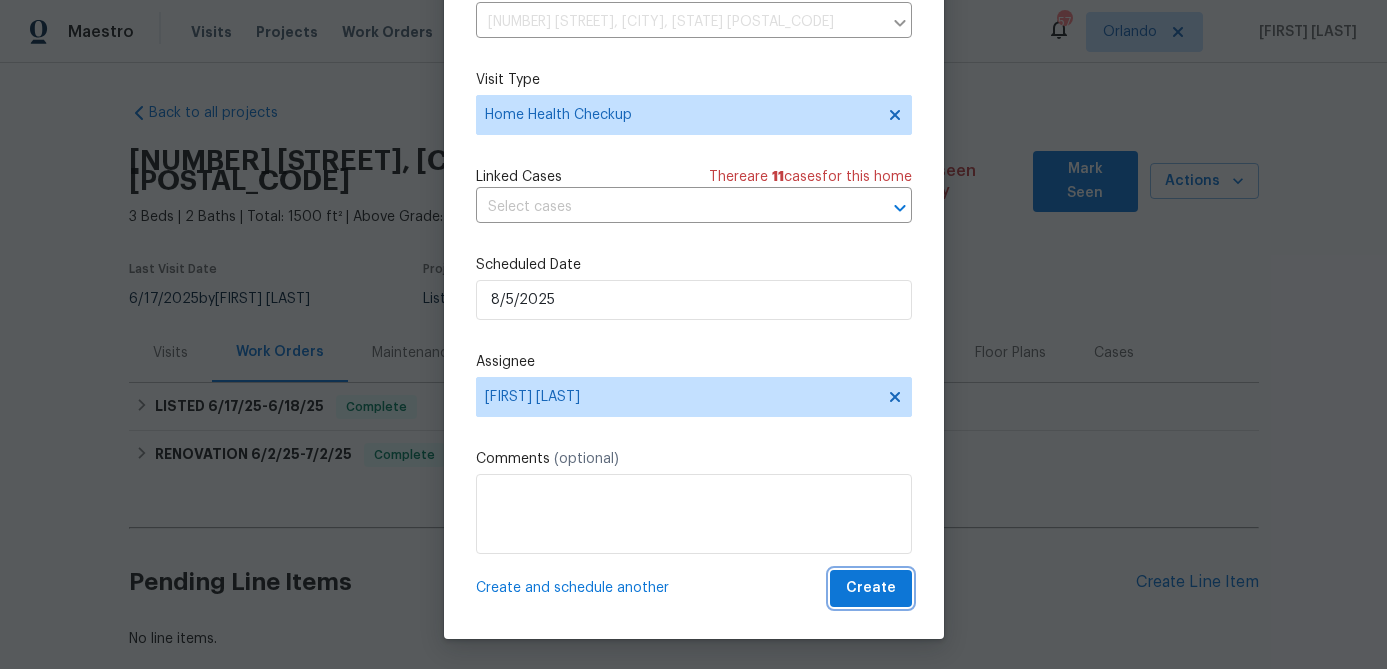 click on "Create" at bounding box center (871, 588) 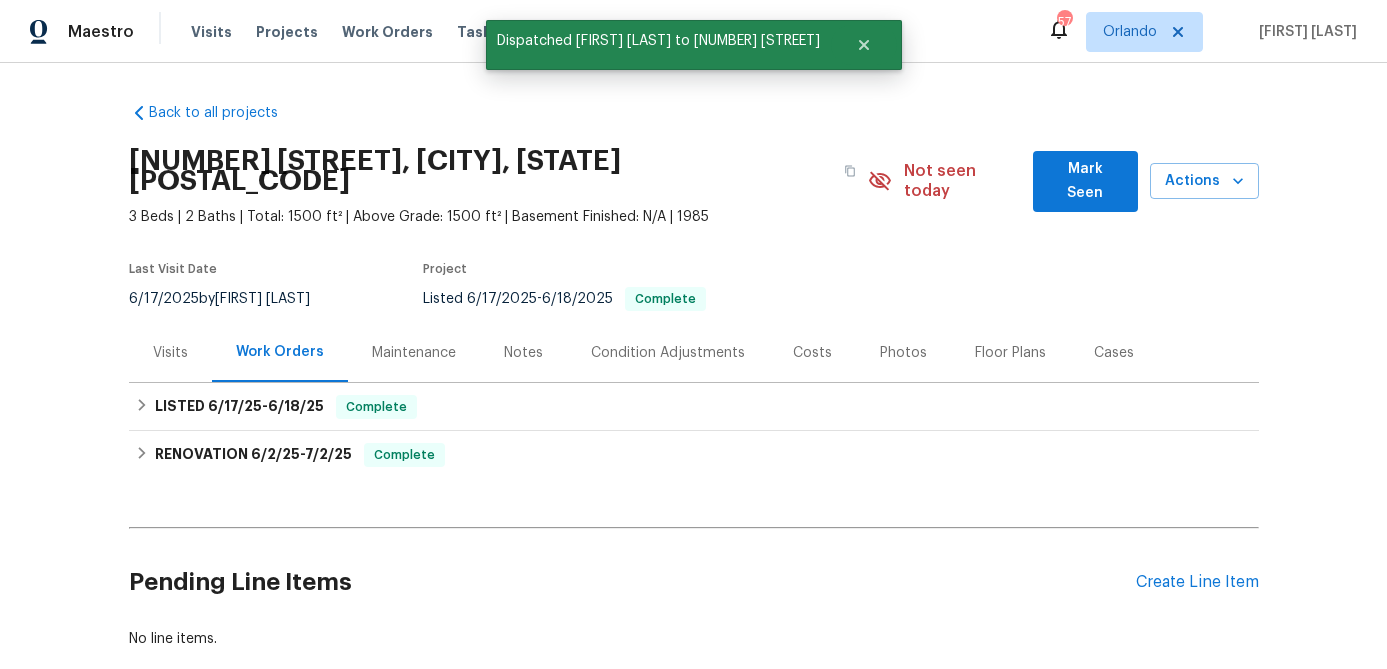 scroll, scrollTop: 0, scrollLeft: 0, axis: both 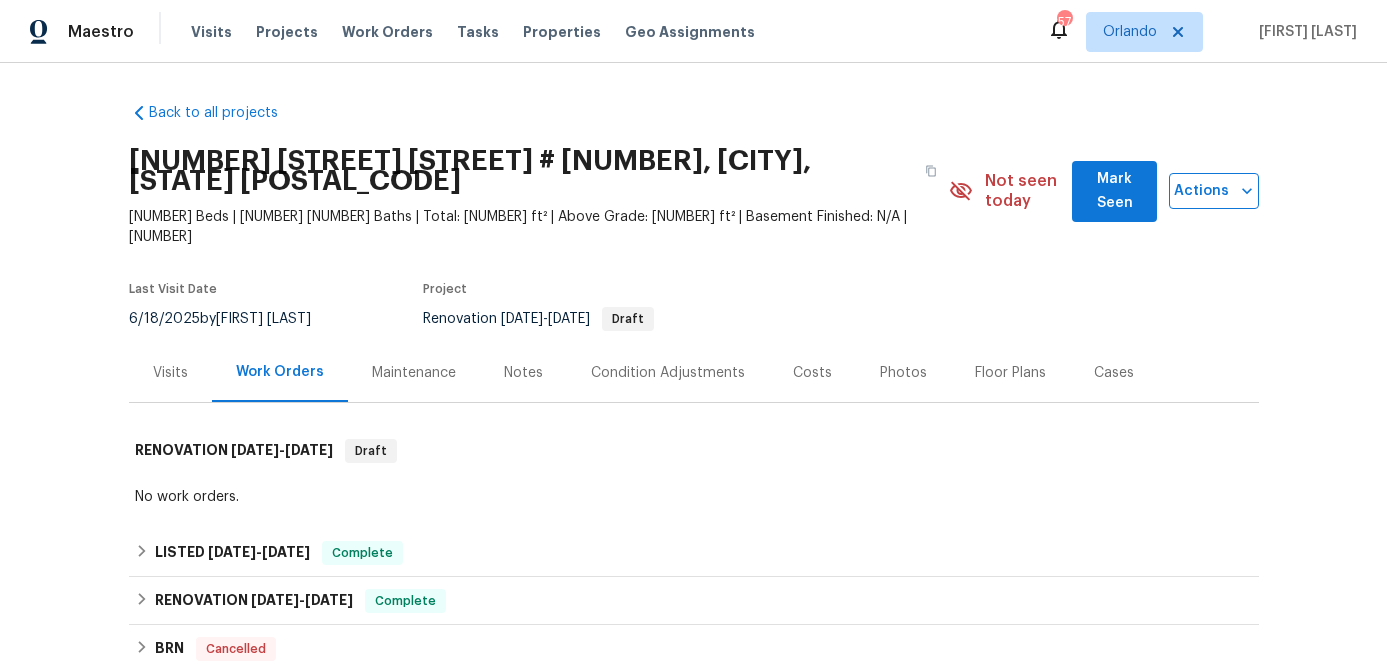 click on "Actions" at bounding box center [1213, 191] 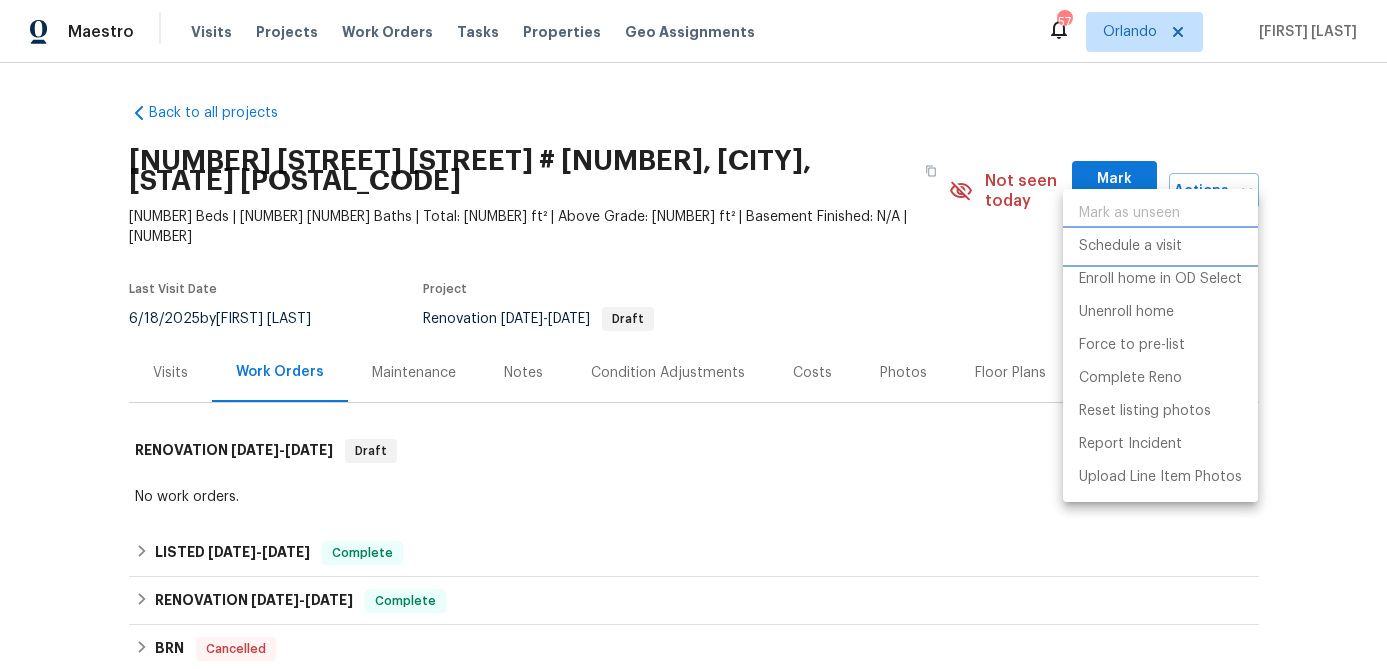 click on "Schedule a visit" at bounding box center [1130, 246] 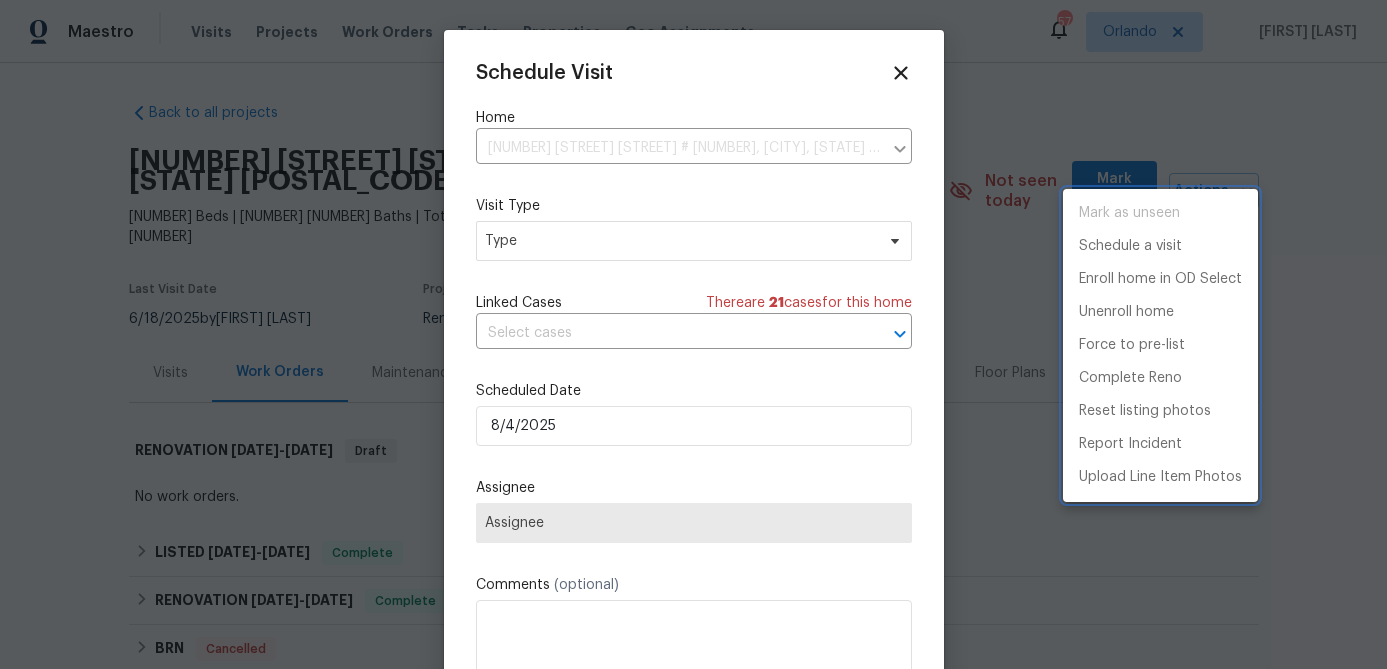 click at bounding box center [693, 334] 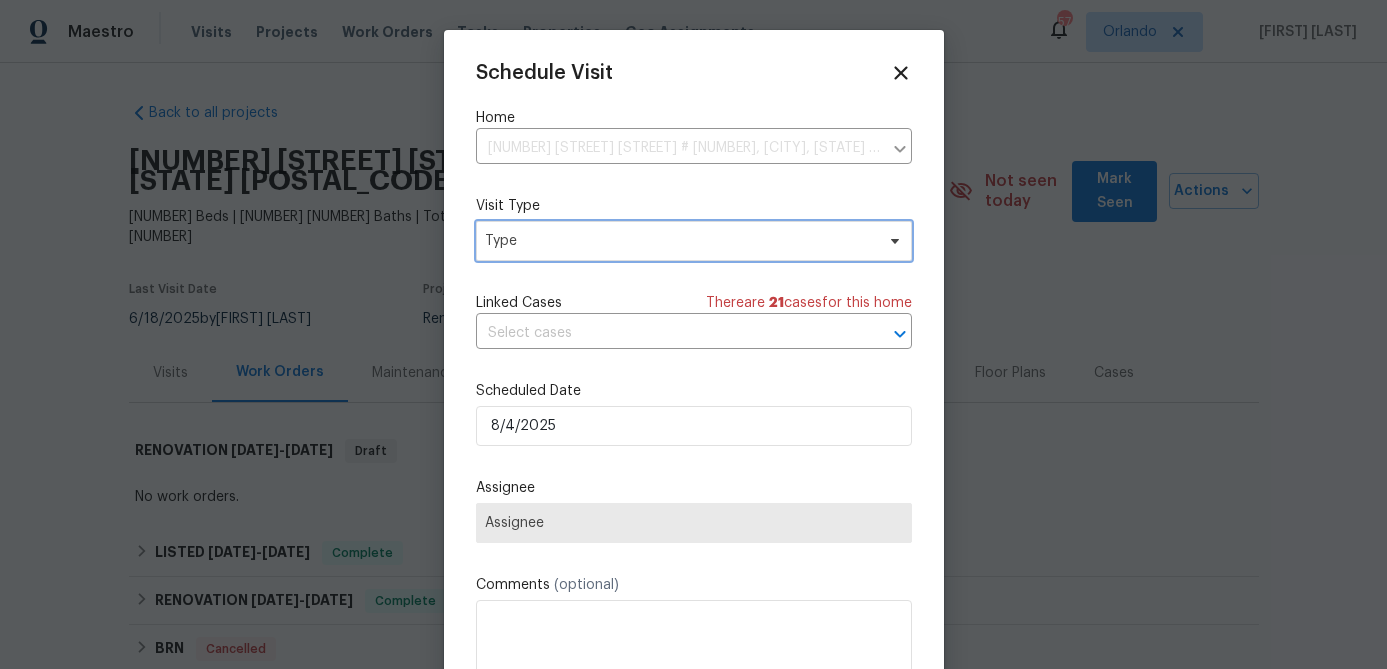 click on "Type" at bounding box center [679, 241] 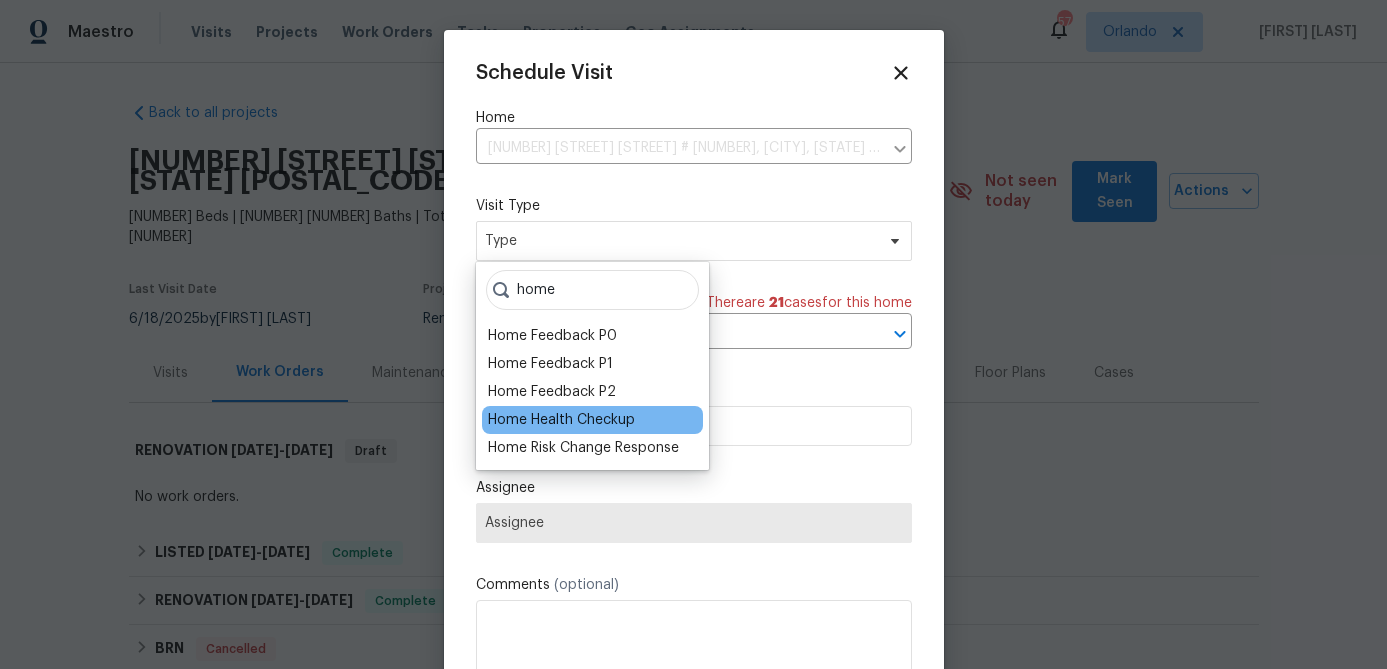 type on "home" 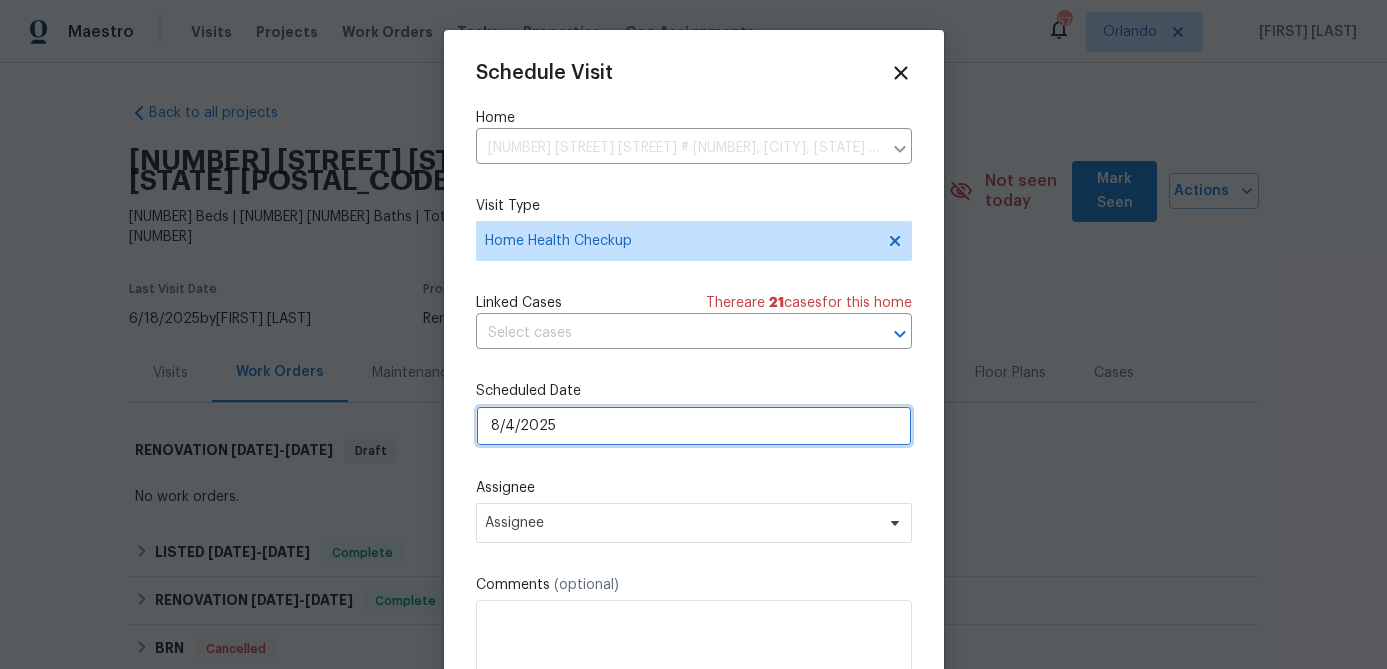click on "8/4/2025" at bounding box center [694, 426] 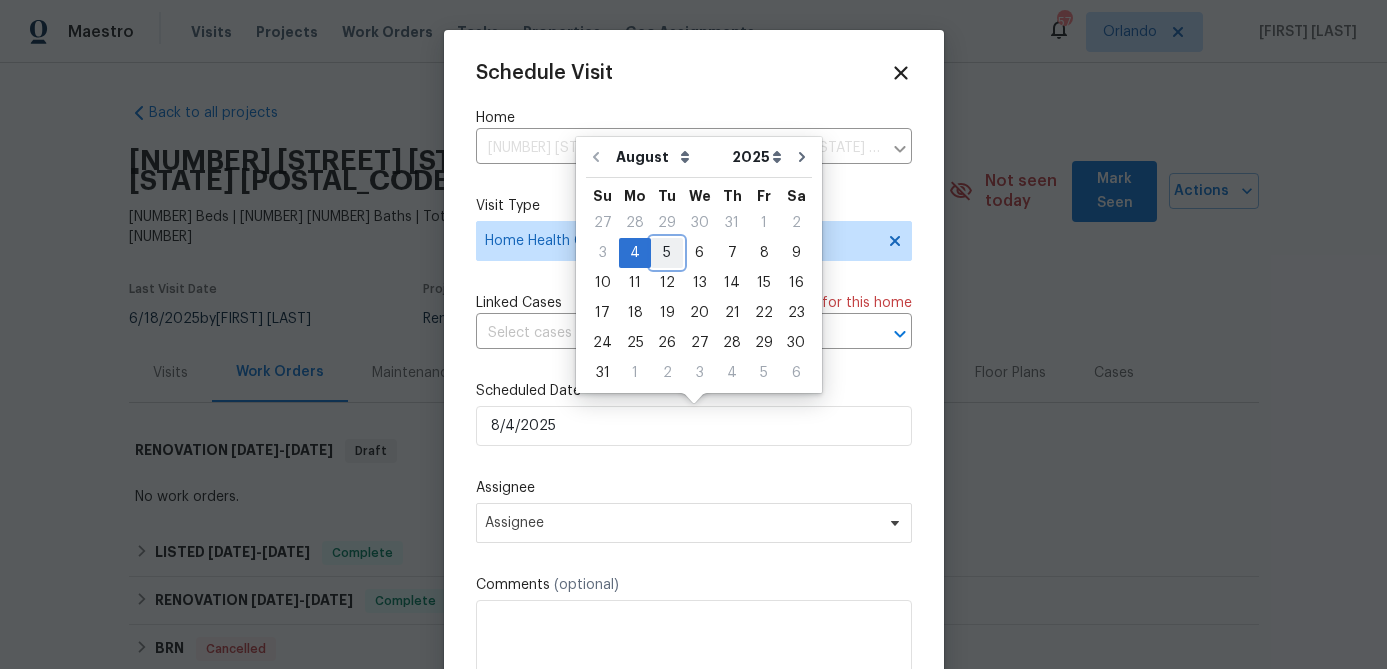 click on "5" at bounding box center [667, 253] 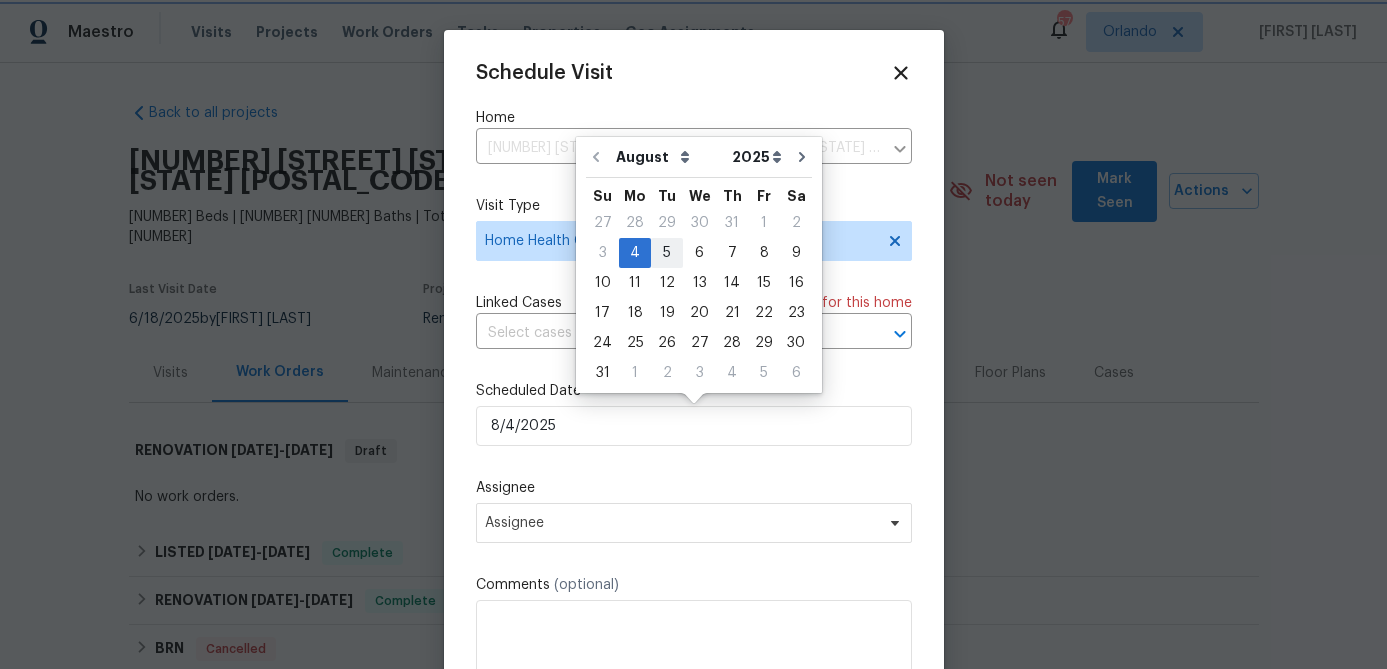 type on "8/5/2025" 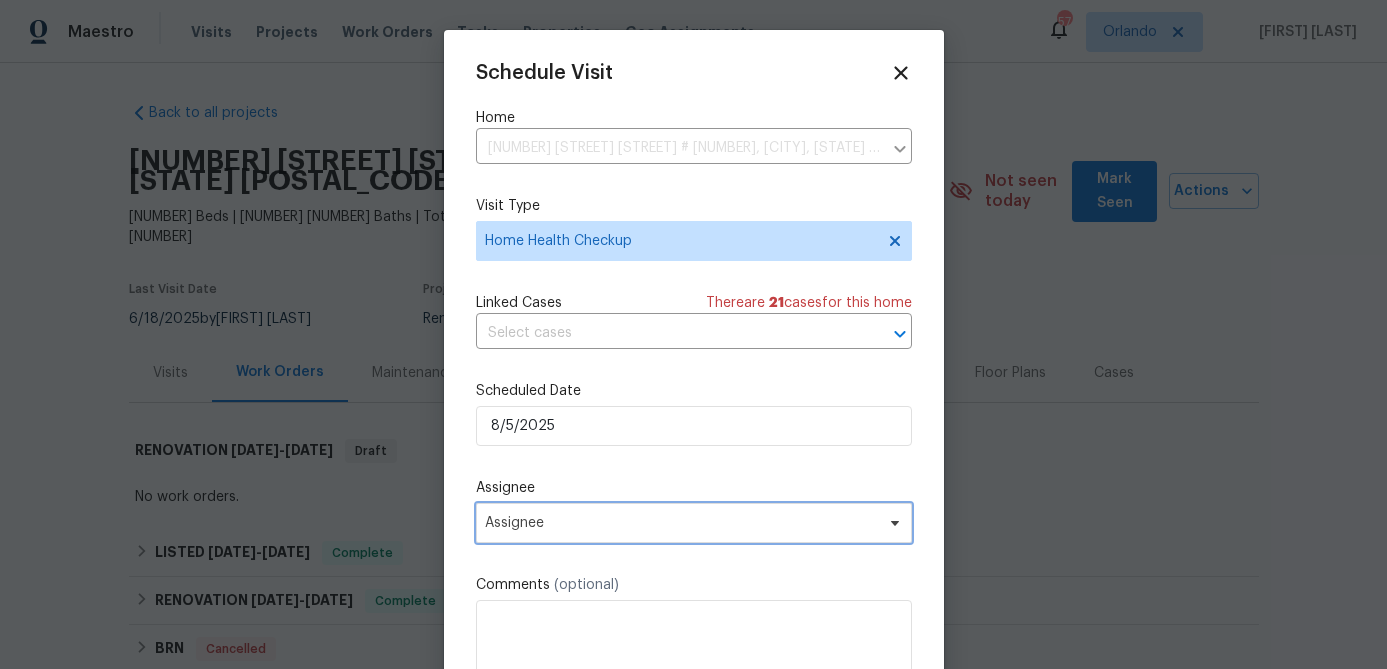 click on "Assignee" at bounding box center [681, 523] 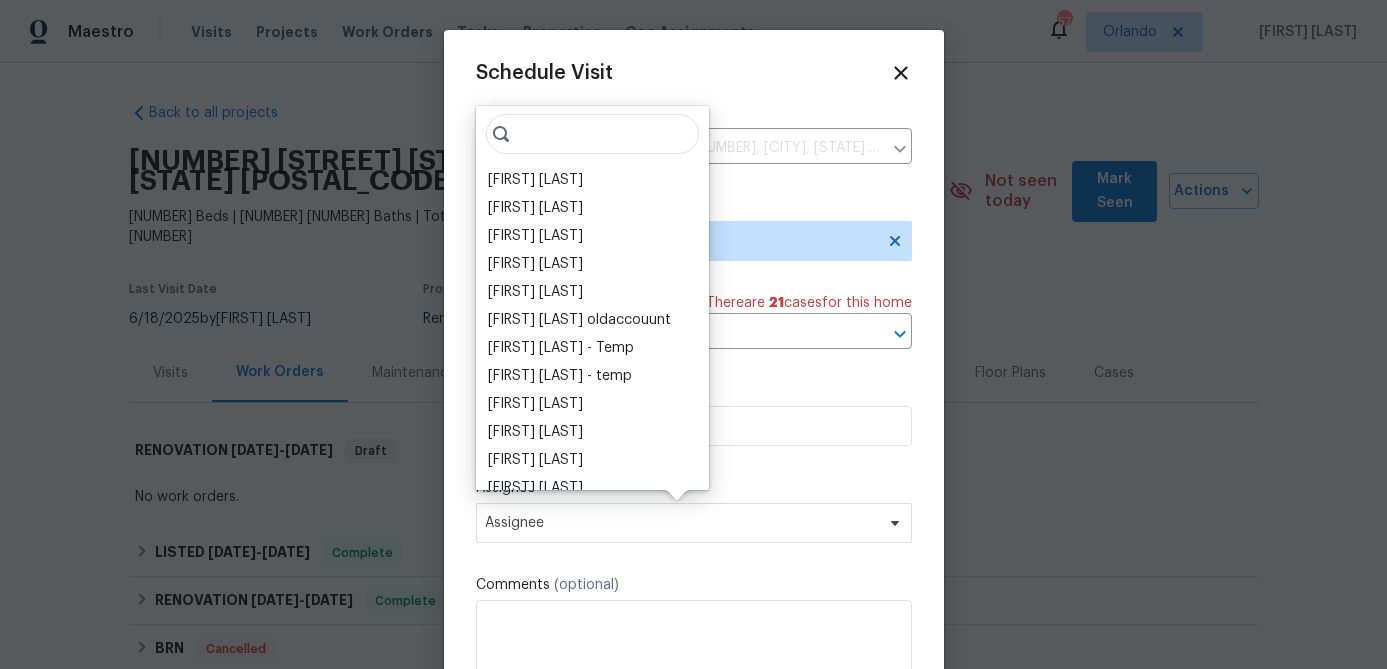 click on "[FIRST] [LAST]" at bounding box center (535, 180) 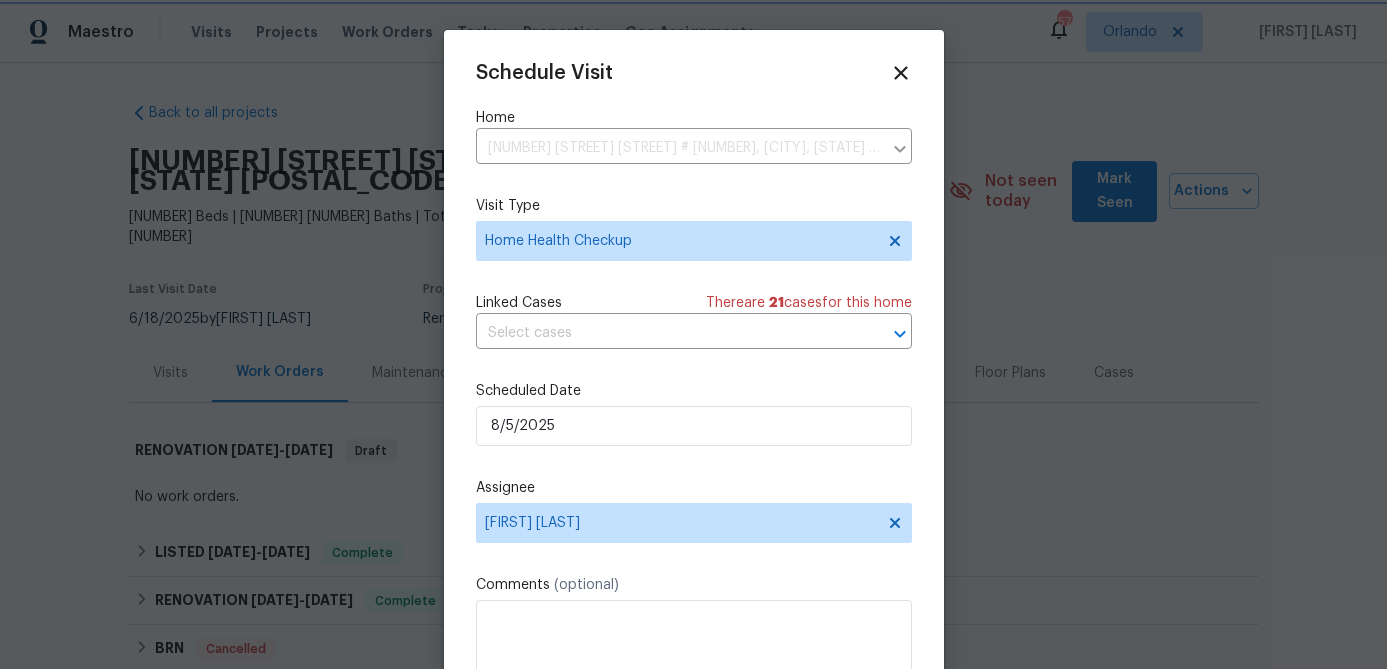 scroll, scrollTop: 36, scrollLeft: 0, axis: vertical 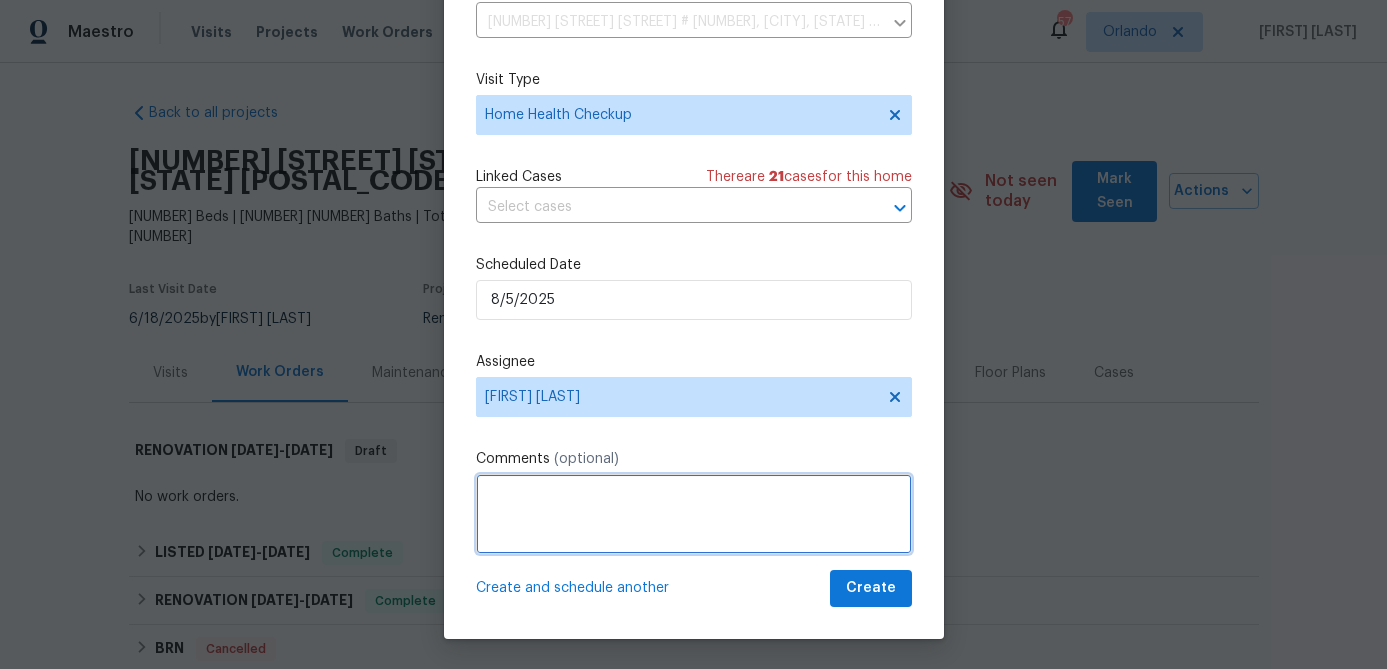 click at bounding box center [694, 514] 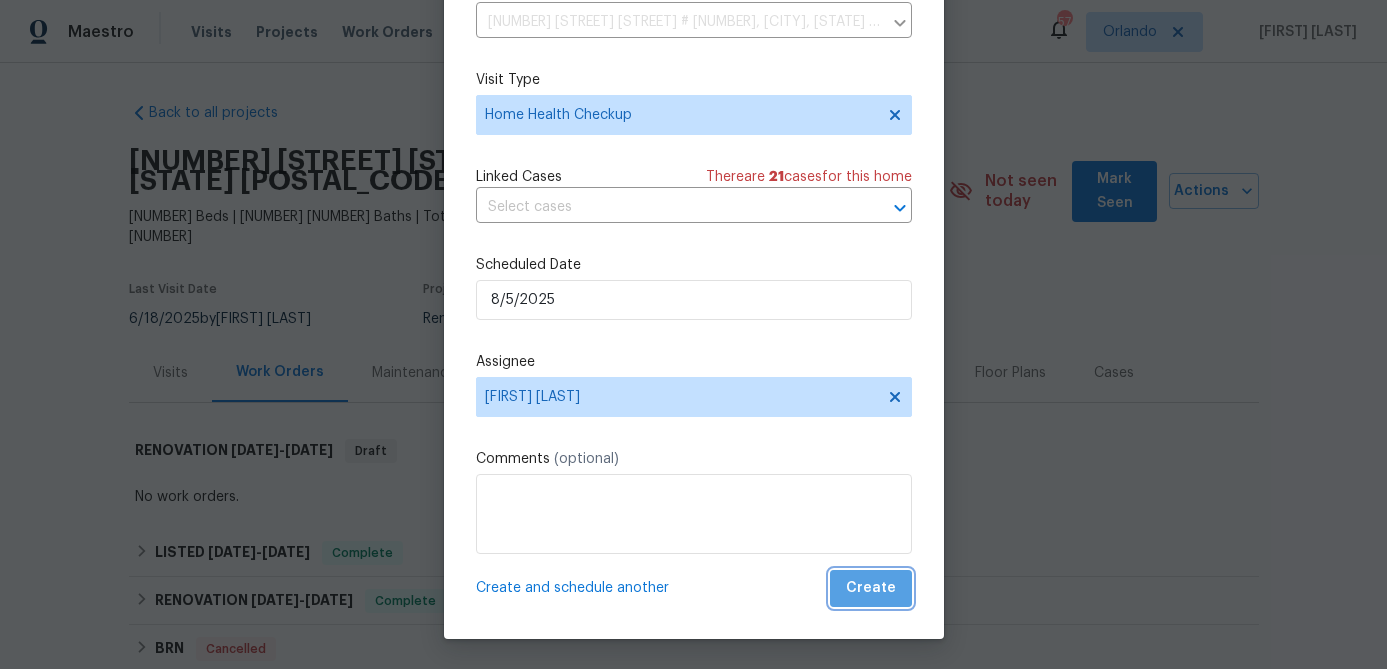 click on "Create" at bounding box center [871, 588] 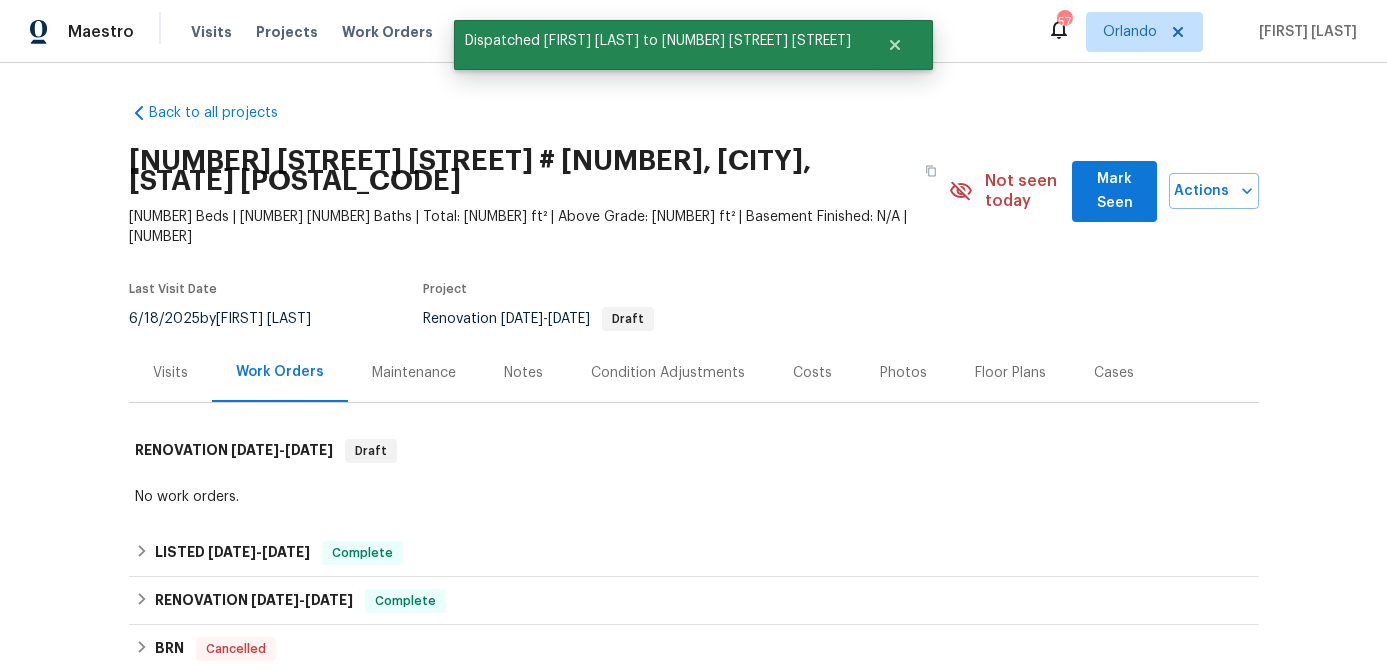scroll, scrollTop: 0, scrollLeft: 0, axis: both 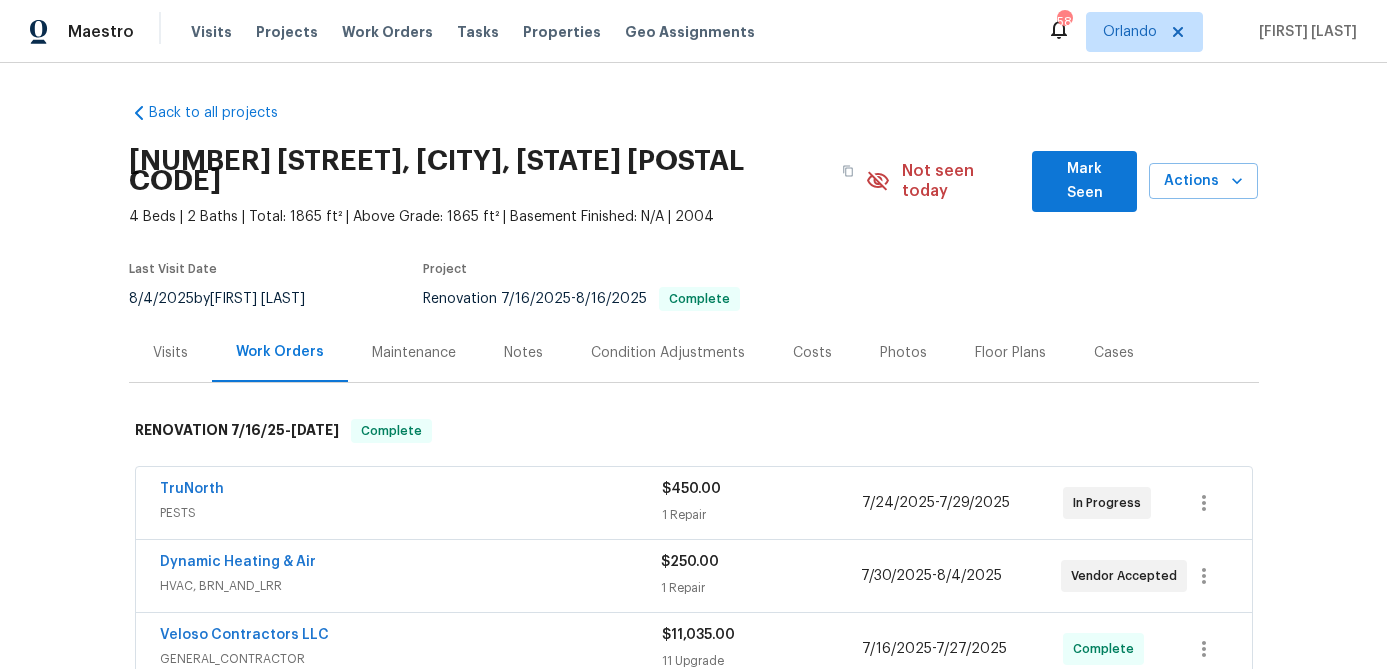 click on "Mark Seen" at bounding box center (1084, 181) 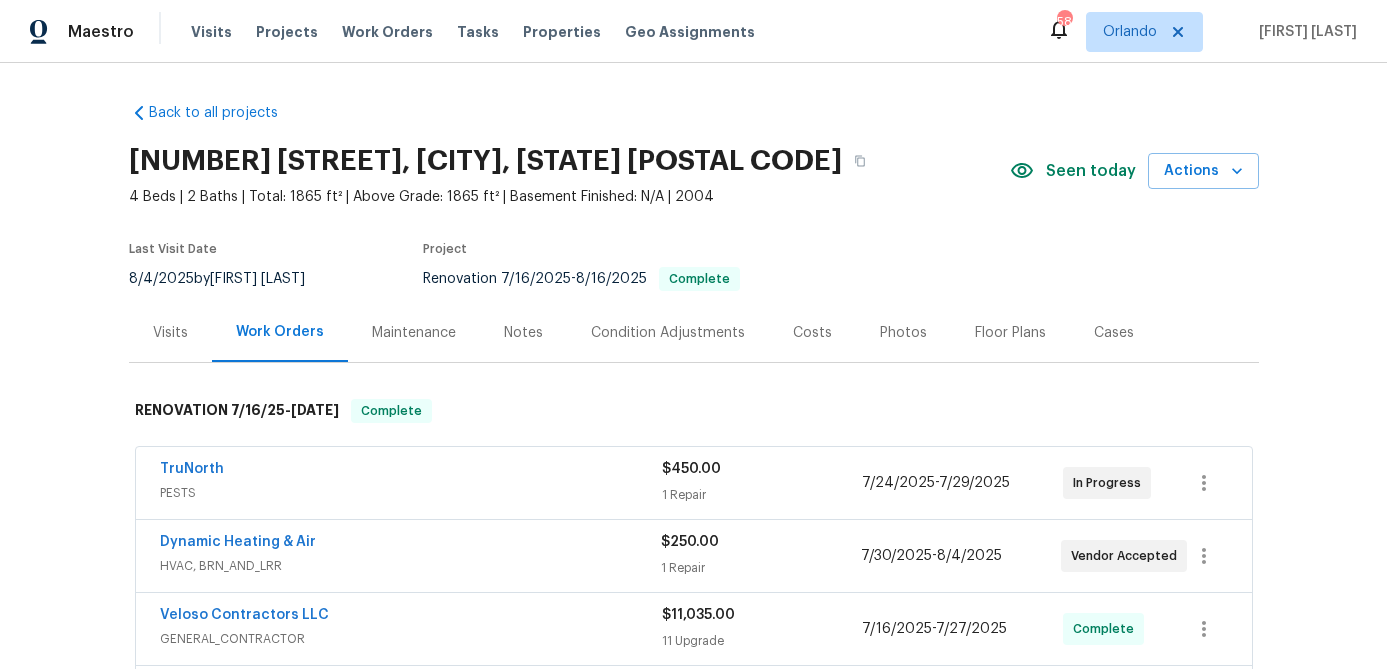 scroll, scrollTop: 45, scrollLeft: 0, axis: vertical 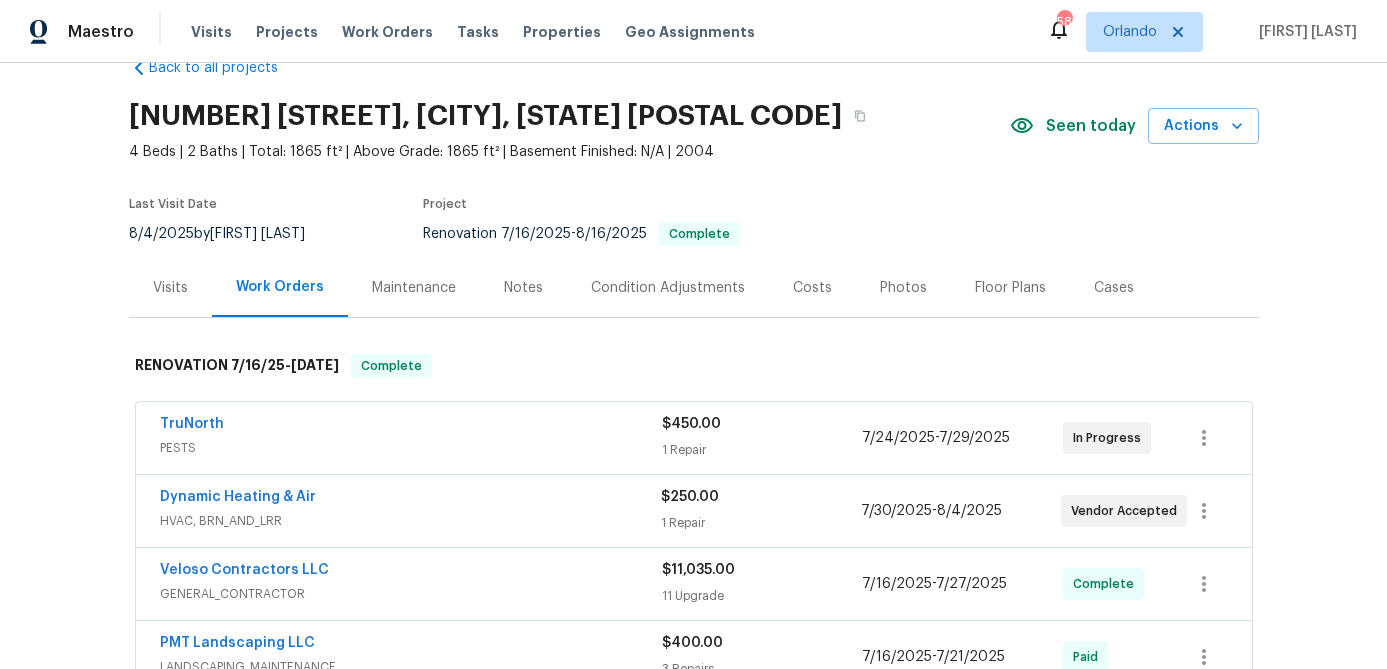 click on "Notes" at bounding box center [523, 288] 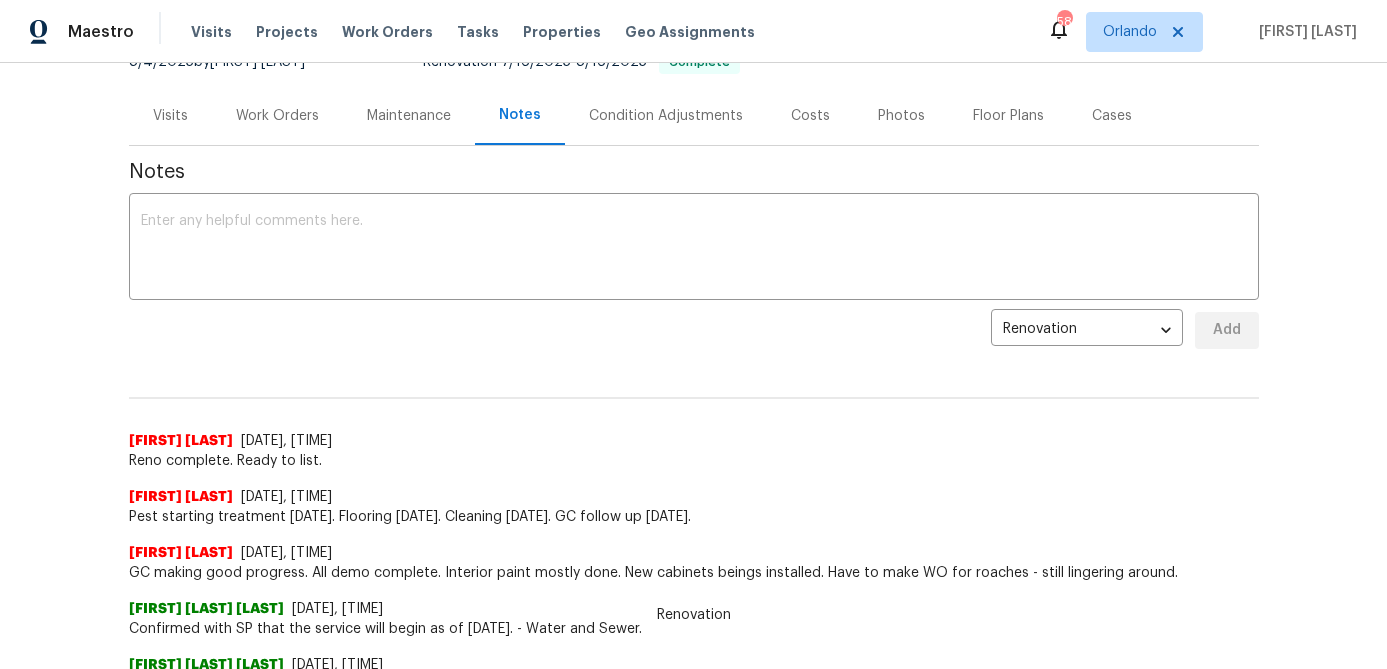 scroll, scrollTop: 209, scrollLeft: 0, axis: vertical 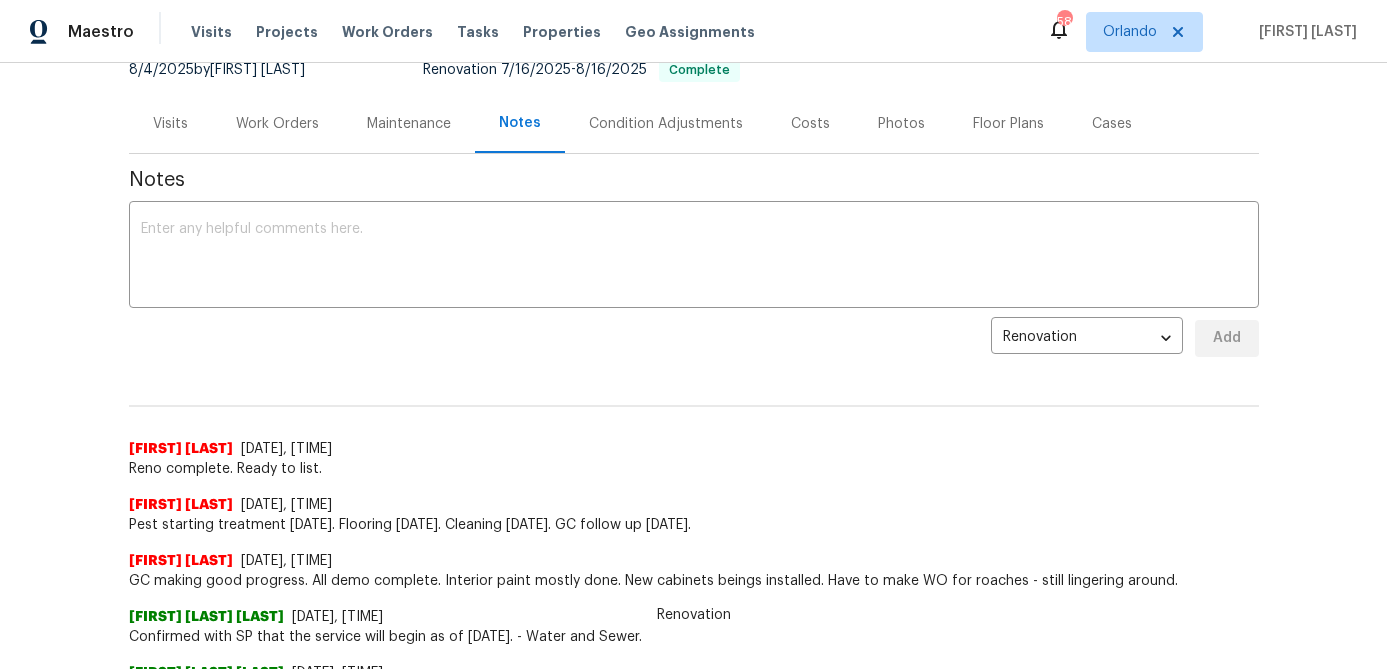 click on "Work Orders" at bounding box center (277, 124) 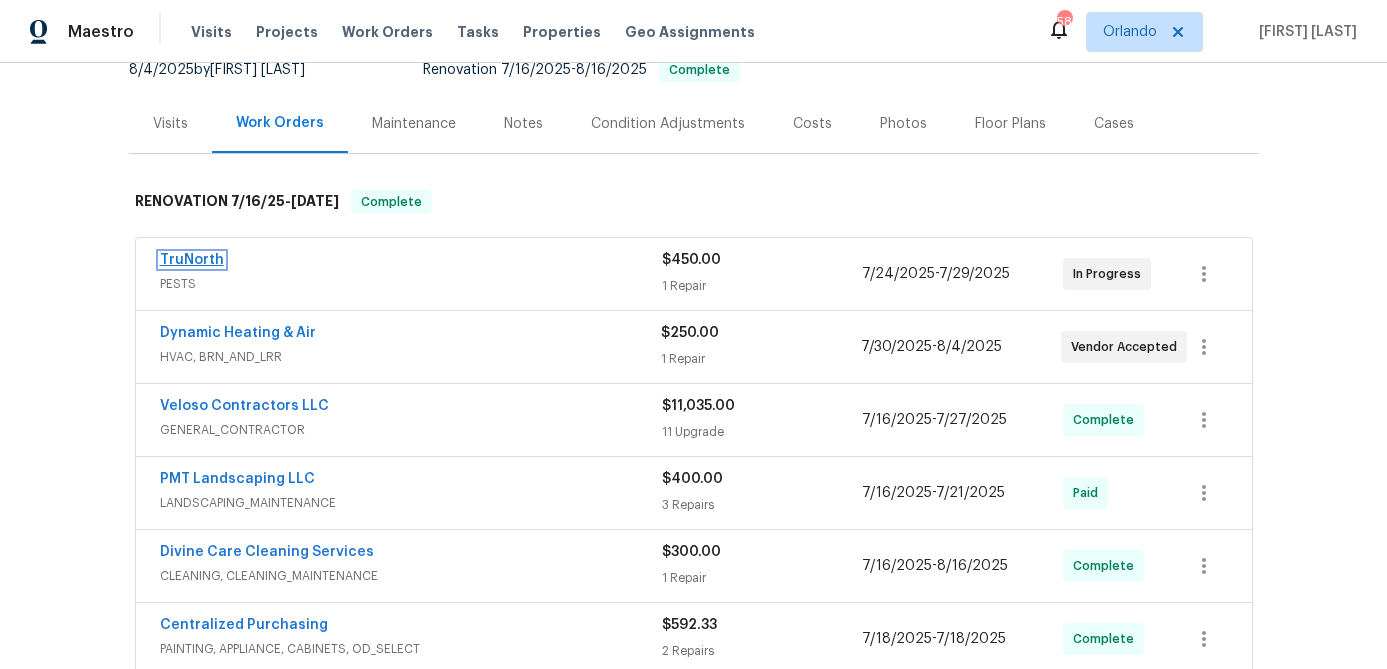 click on "TruNorth" at bounding box center (192, 260) 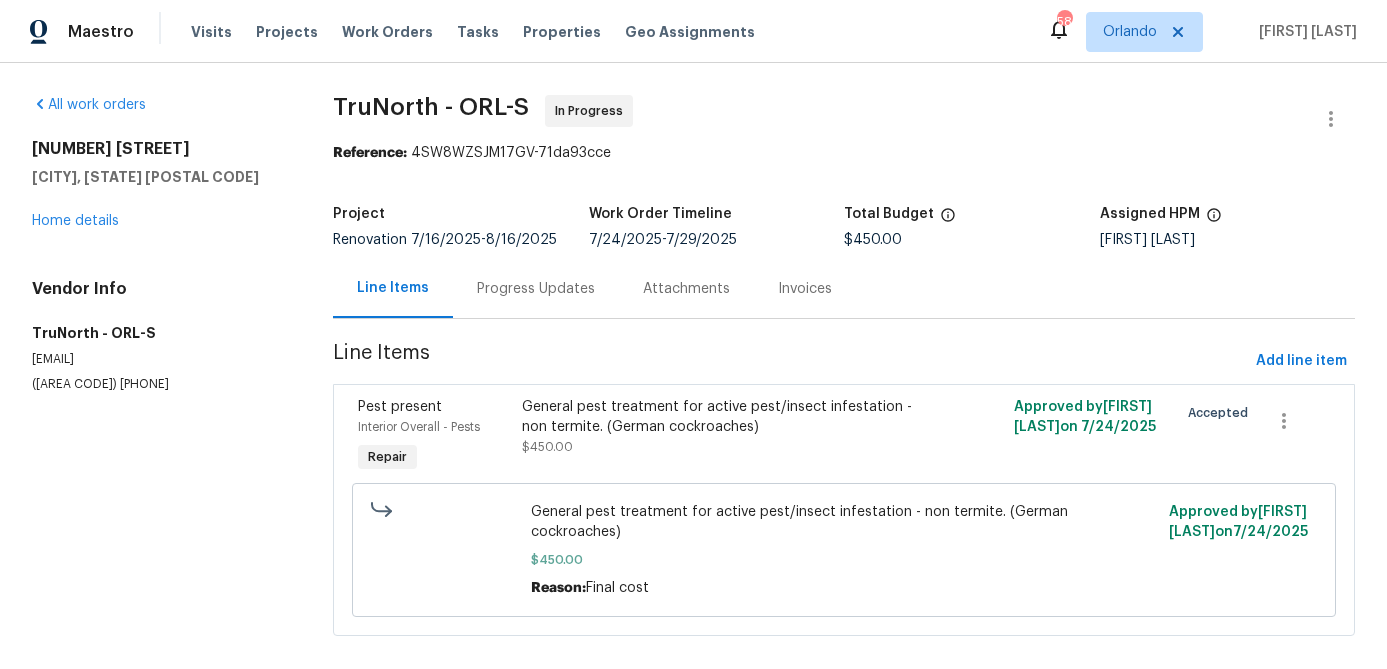 scroll, scrollTop: 4, scrollLeft: 0, axis: vertical 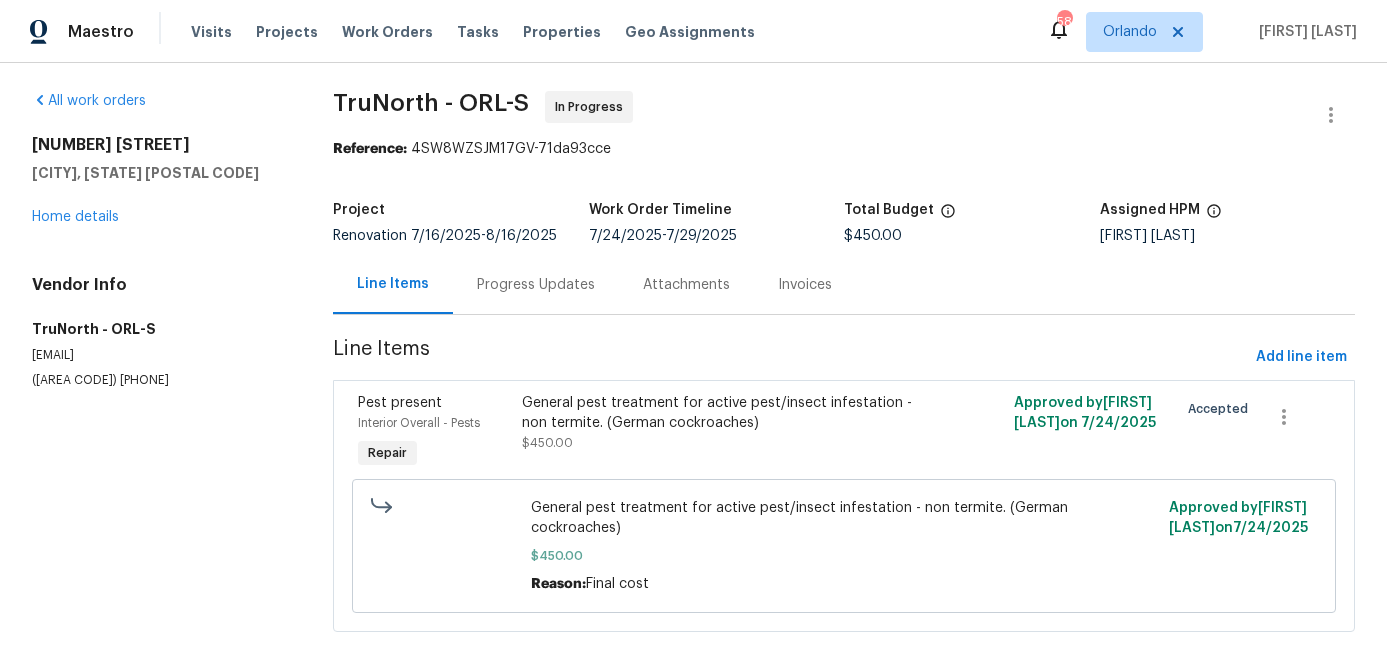 click on "Progress Updates" at bounding box center [536, 285] 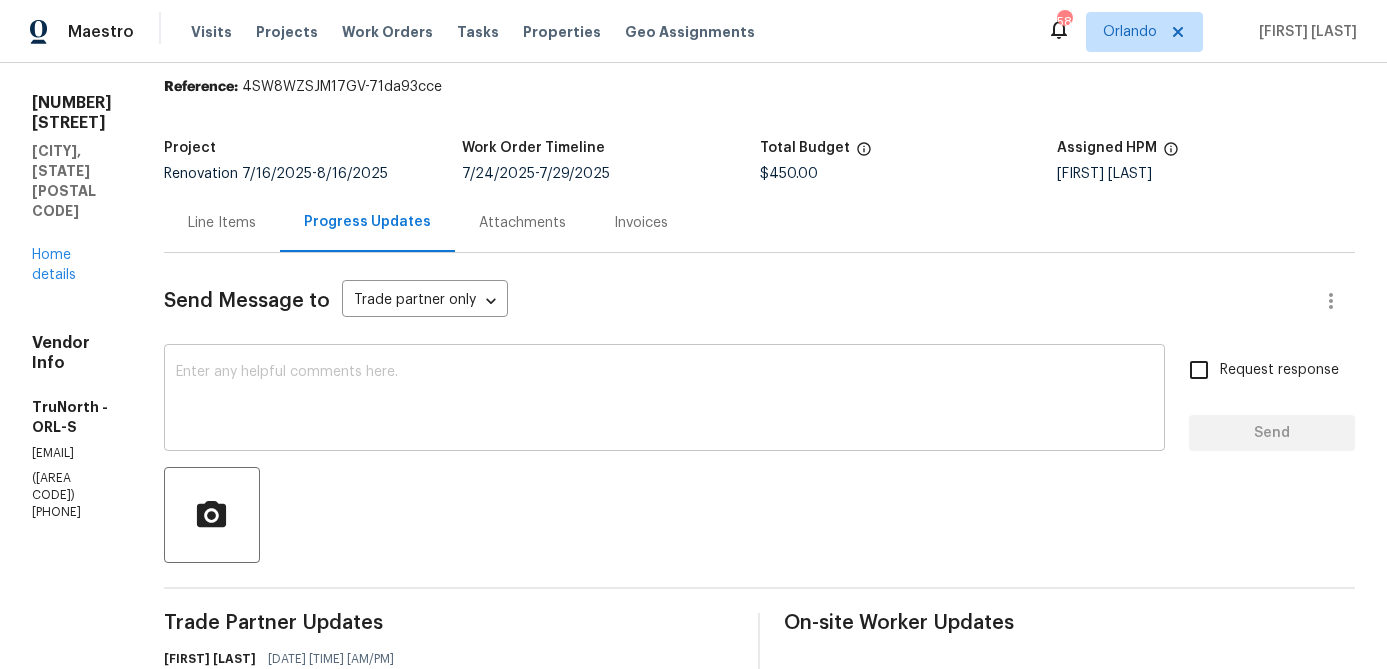 scroll, scrollTop: 0, scrollLeft: 0, axis: both 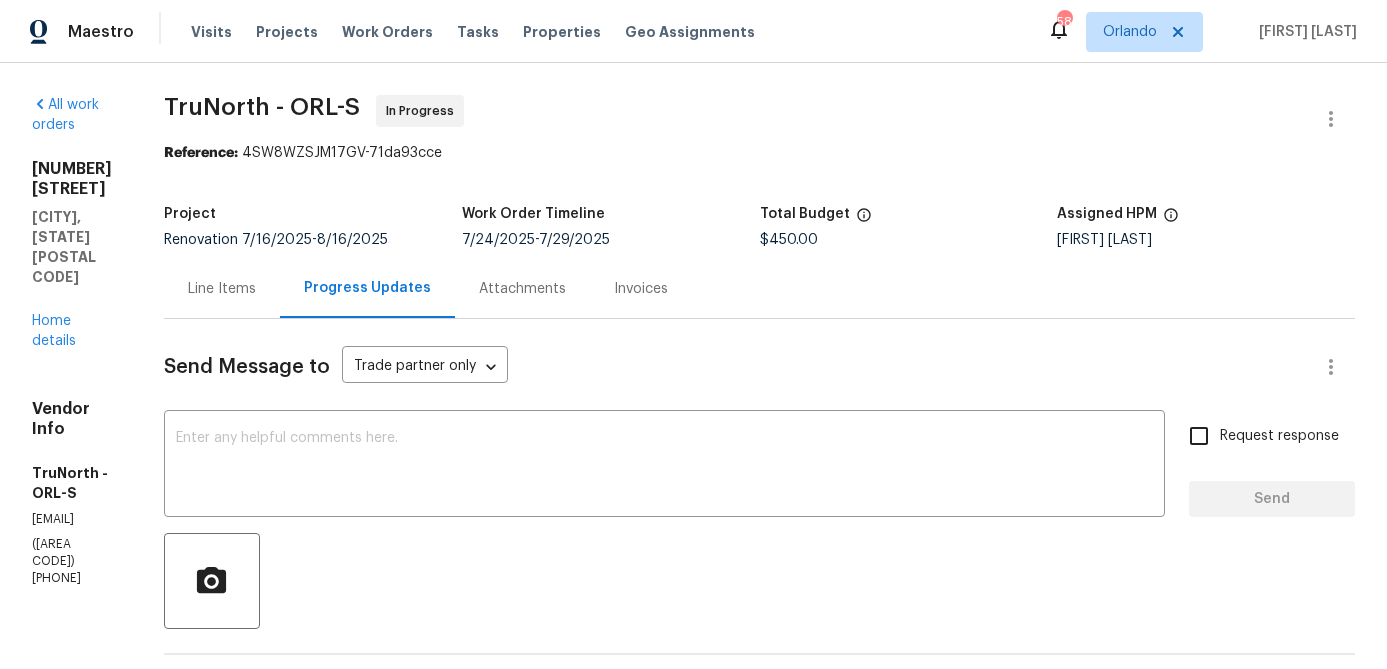 click on "Line Items" at bounding box center (222, 289) 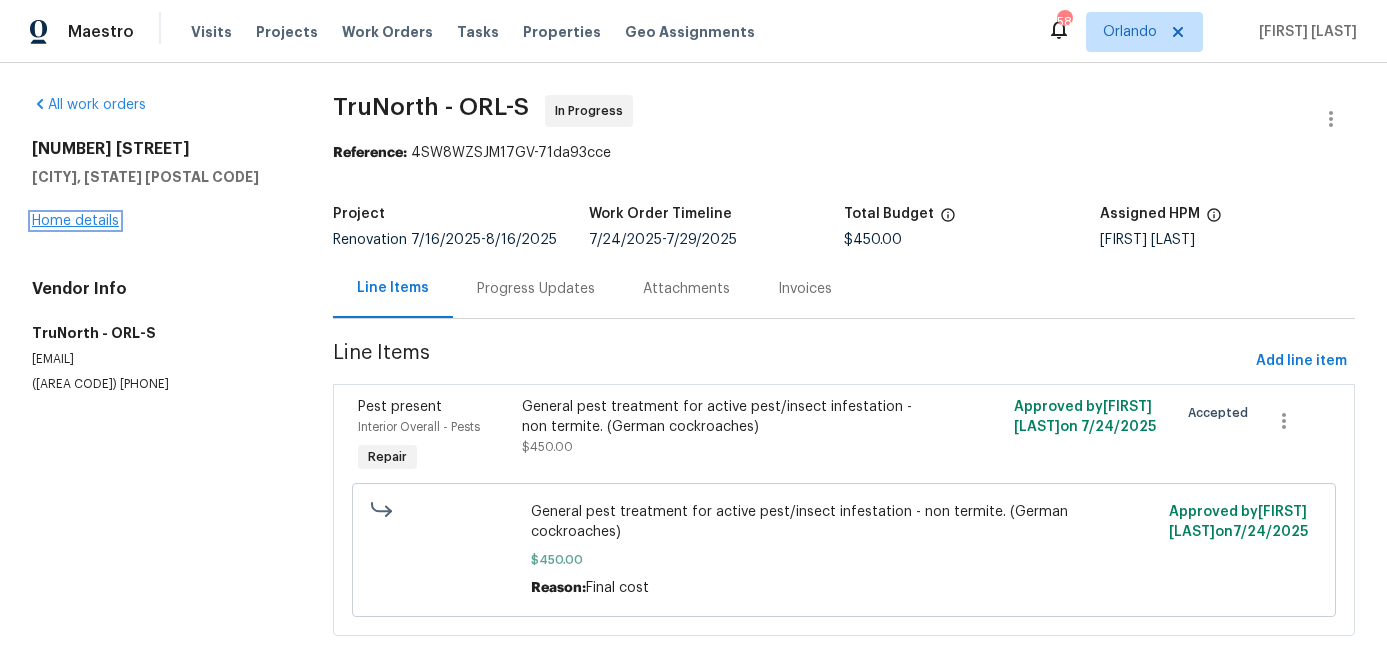 click on "Home details" at bounding box center (75, 221) 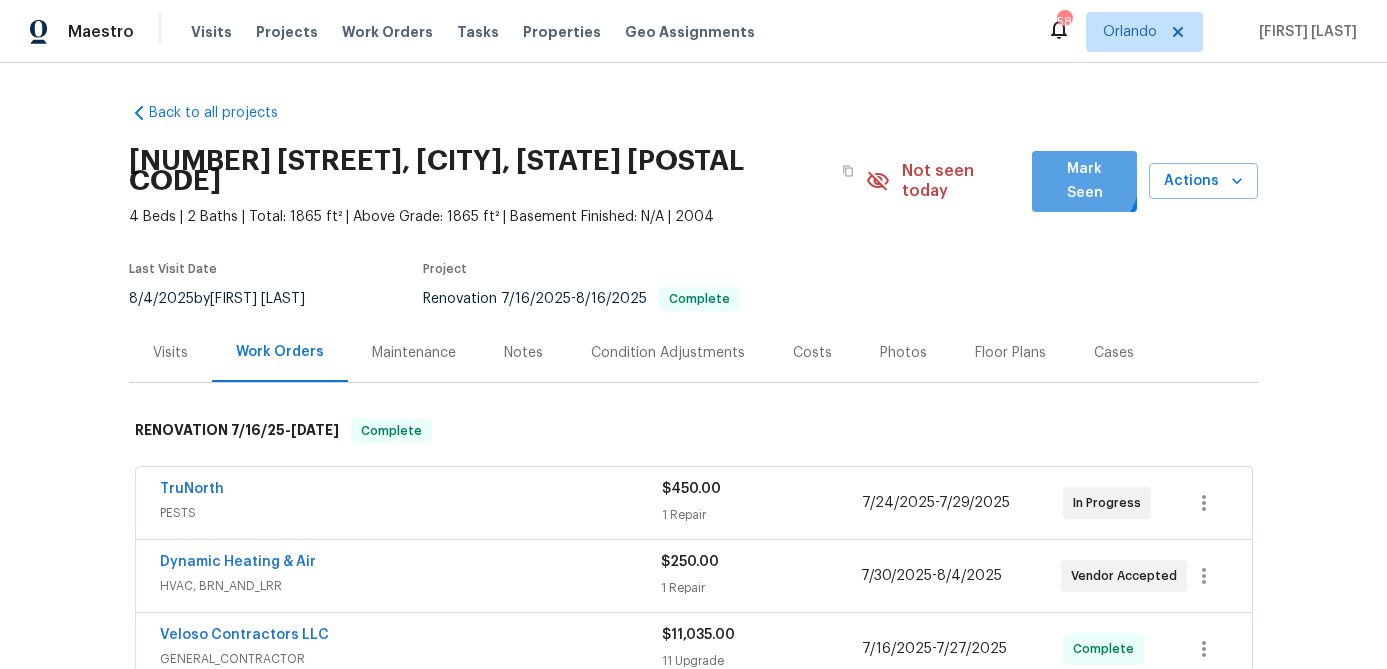 click on "Mark Seen" at bounding box center (1084, 181) 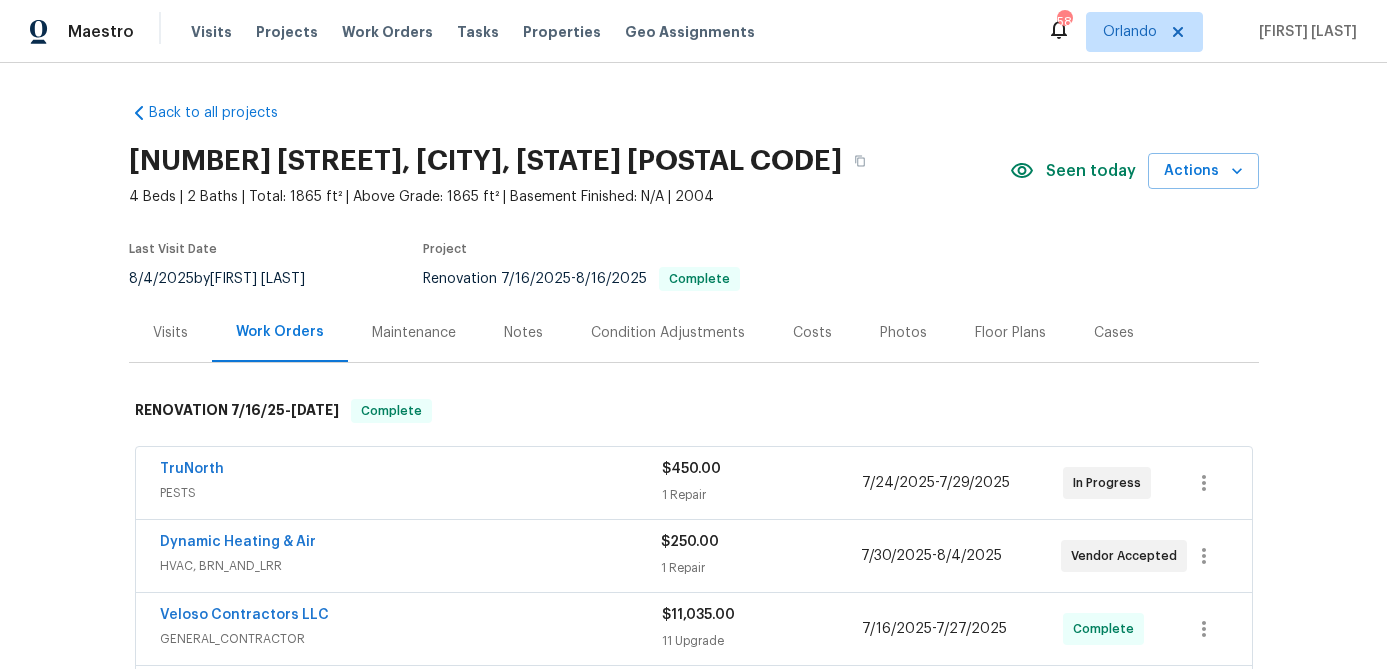 scroll, scrollTop: 136, scrollLeft: 0, axis: vertical 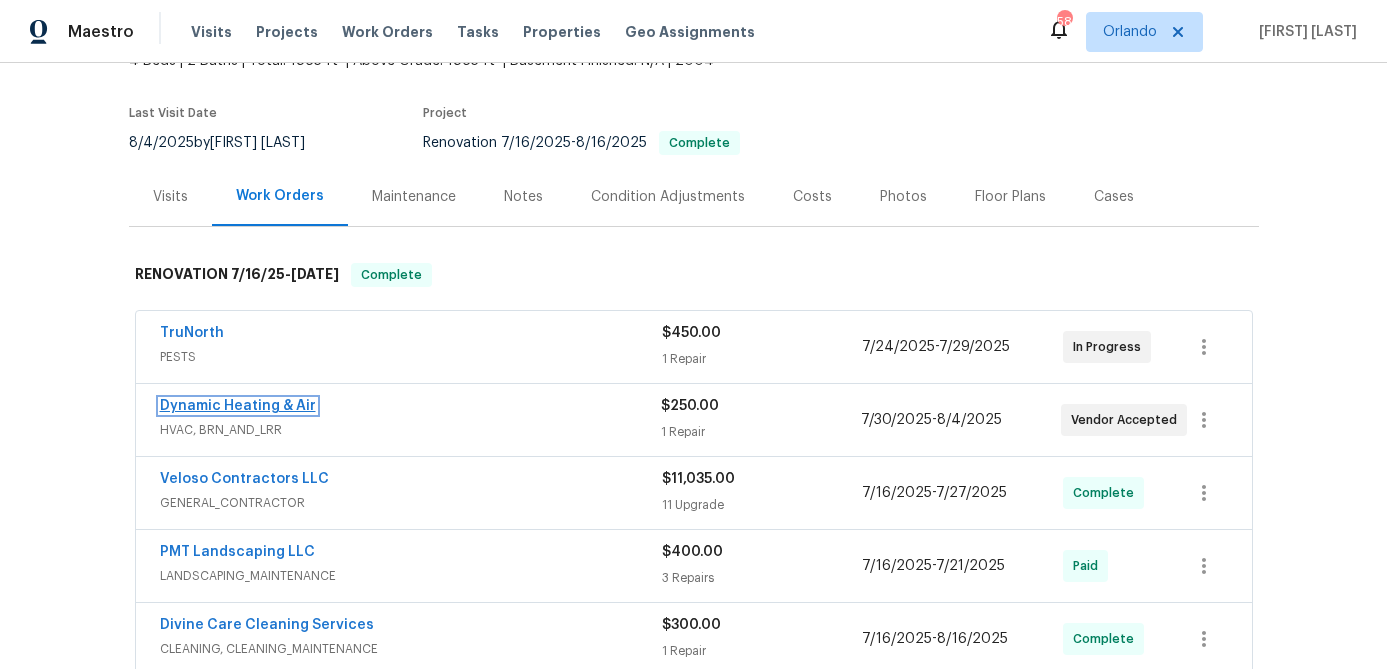 click on "Dynamic Heating & Air" at bounding box center [238, 406] 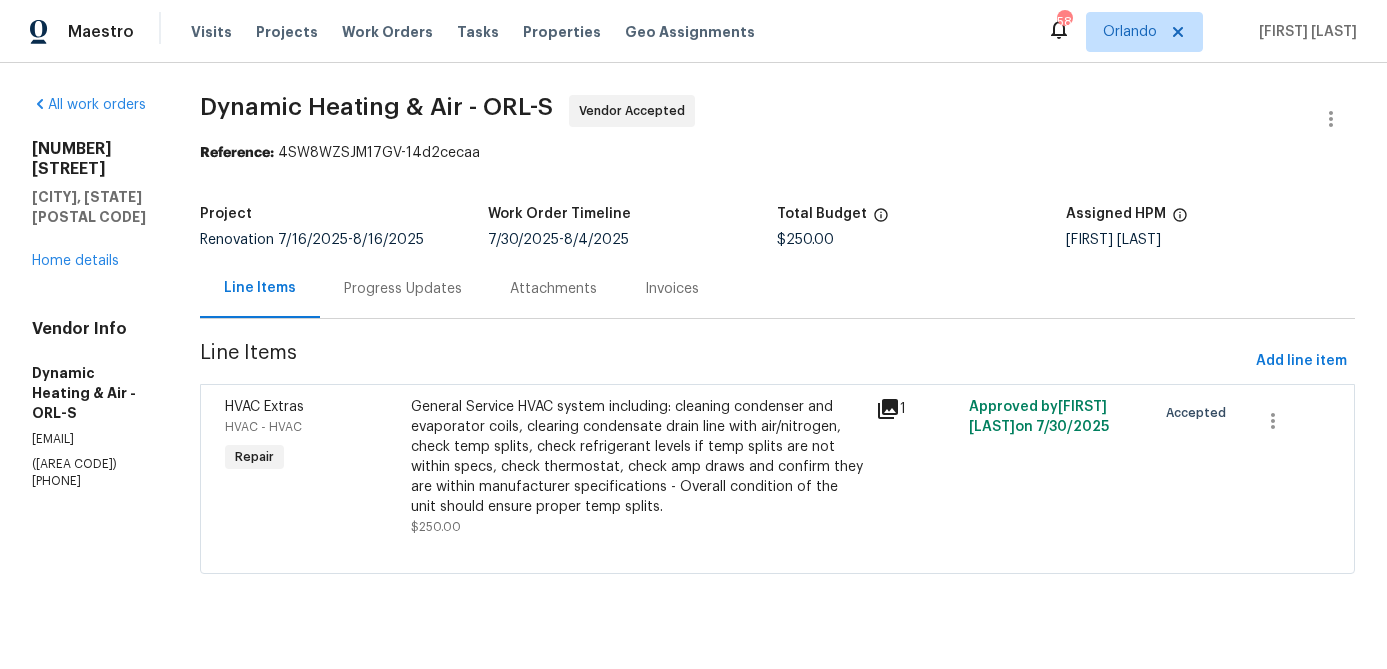 click on "Progress Updates" at bounding box center [403, 289] 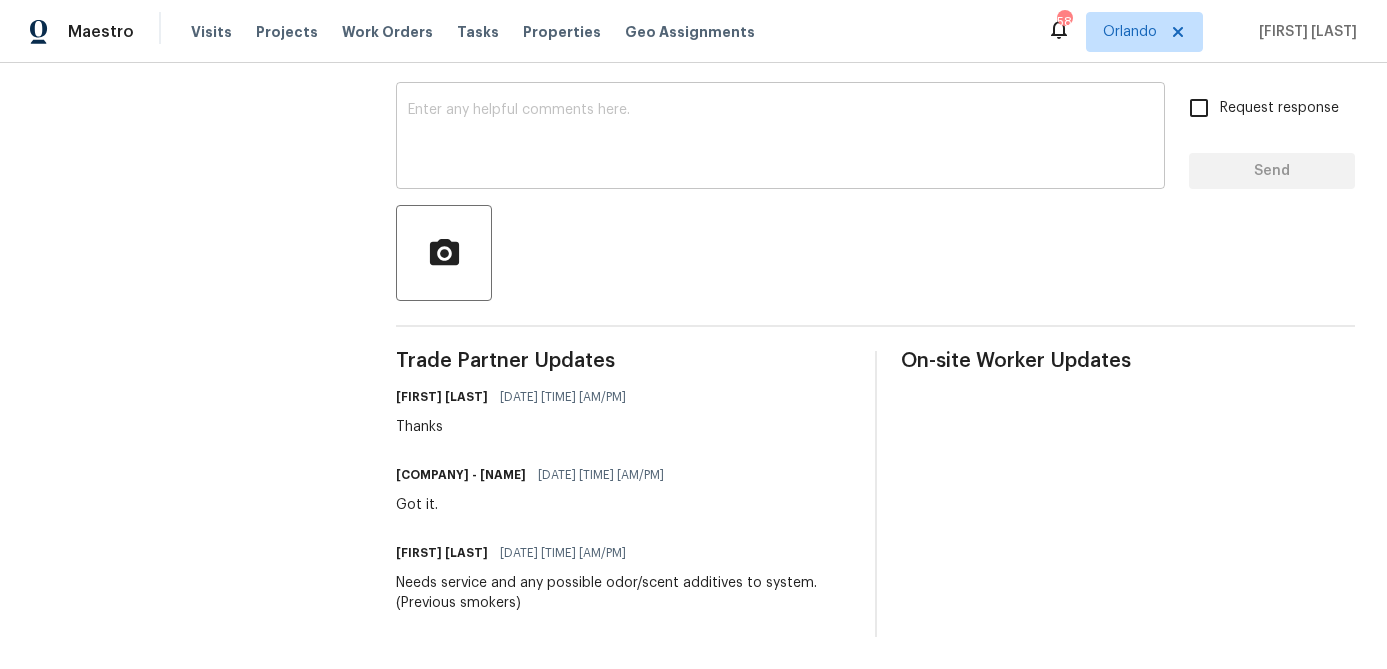 scroll, scrollTop: 0, scrollLeft: 0, axis: both 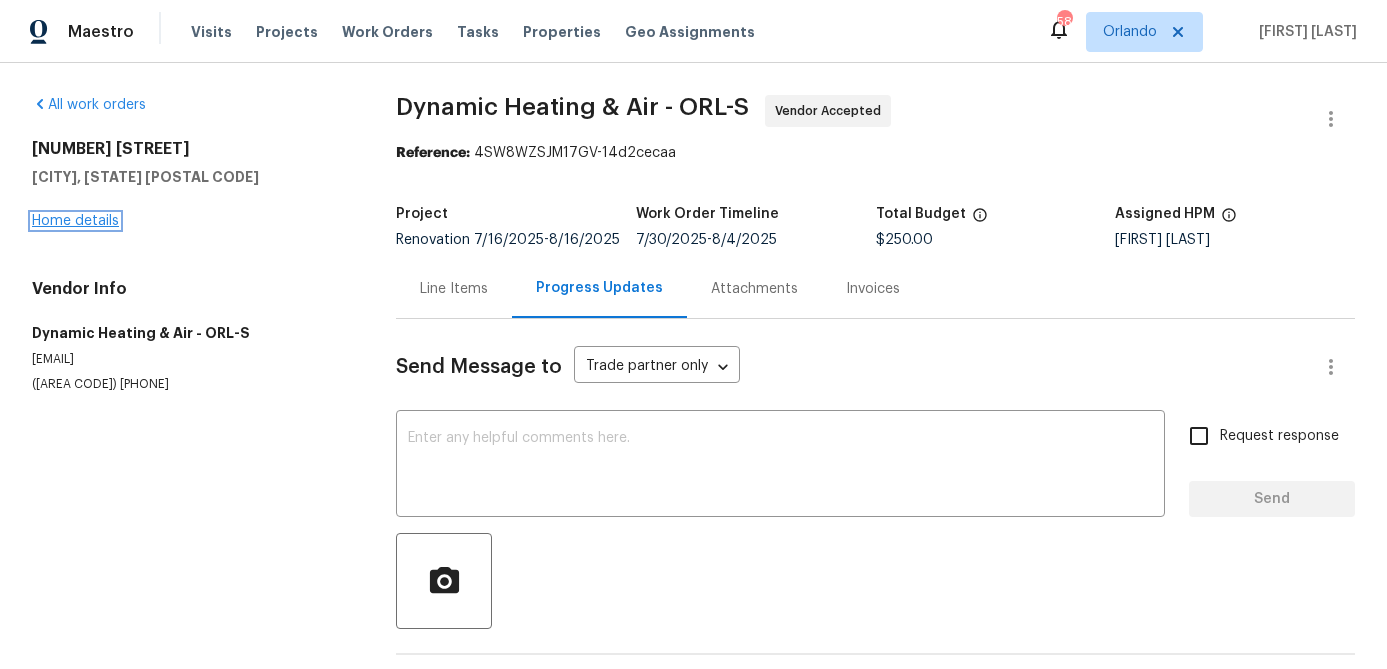 click on "Home details" at bounding box center (75, 221) 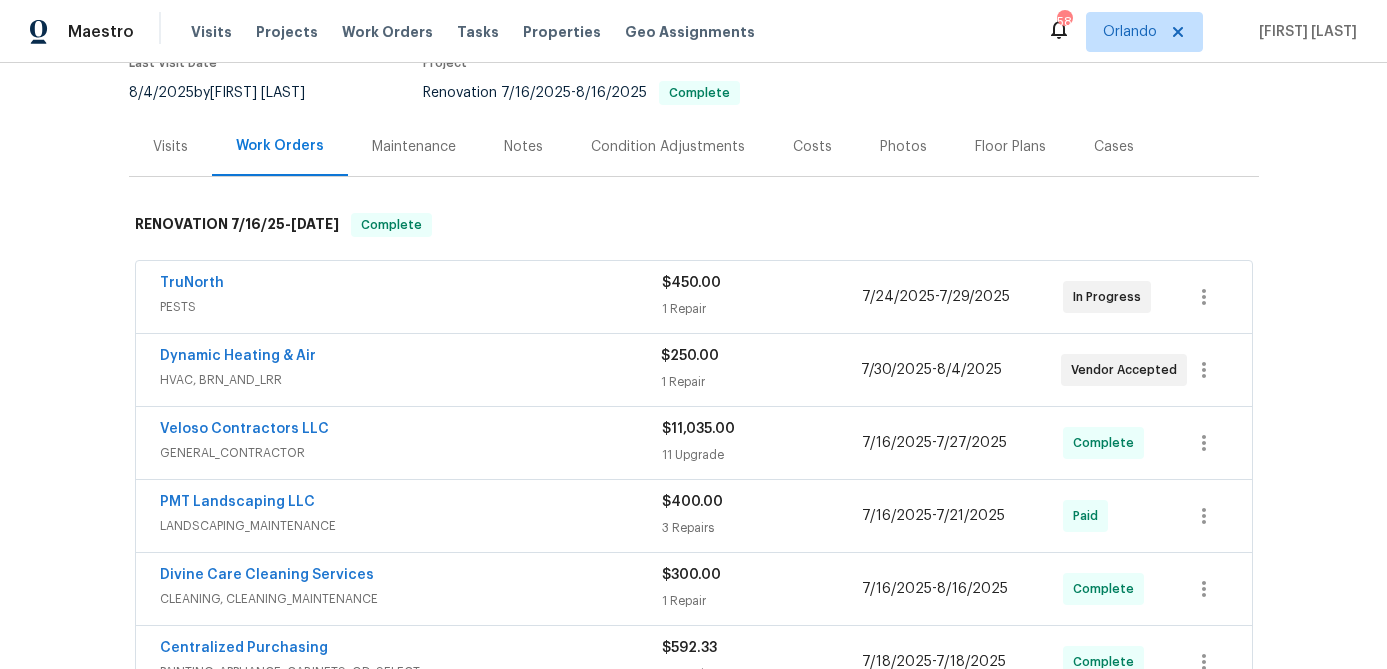 scroll, scrollTop: 203, scrollLeft: 0, axis: vertical 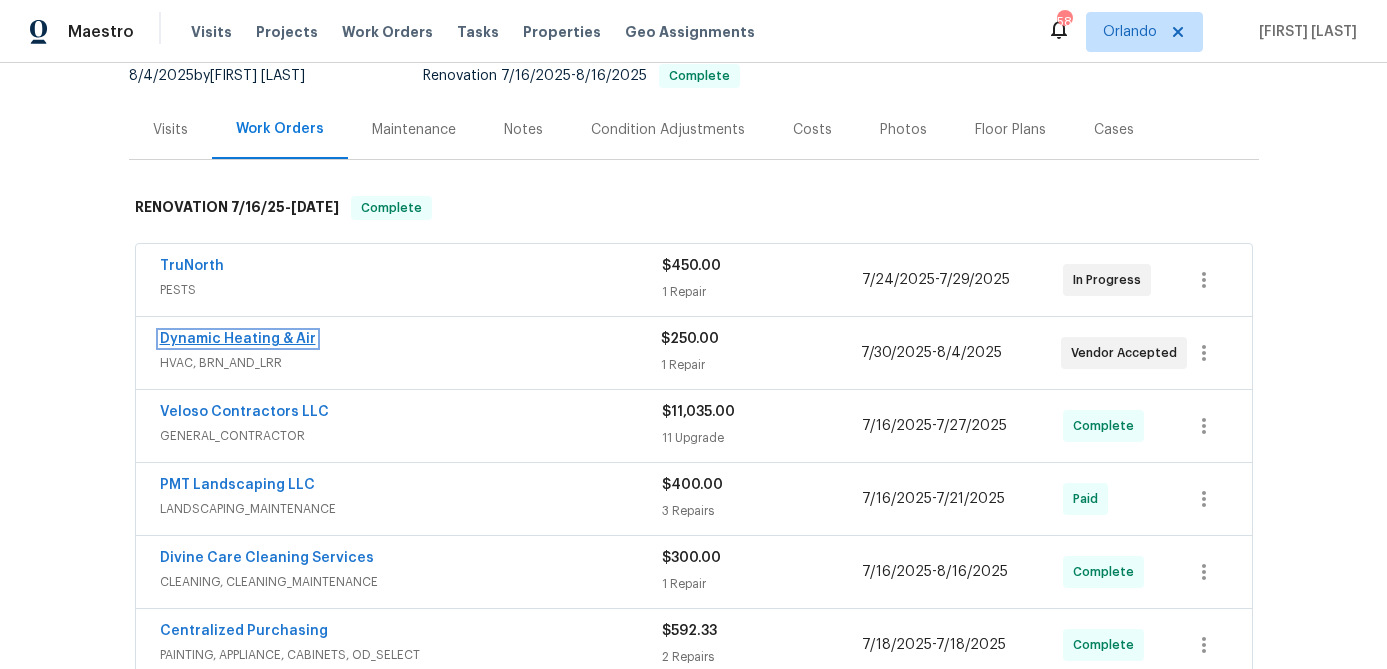 click on "Dynamic Heating & Air" at bounding box center [238, 339] 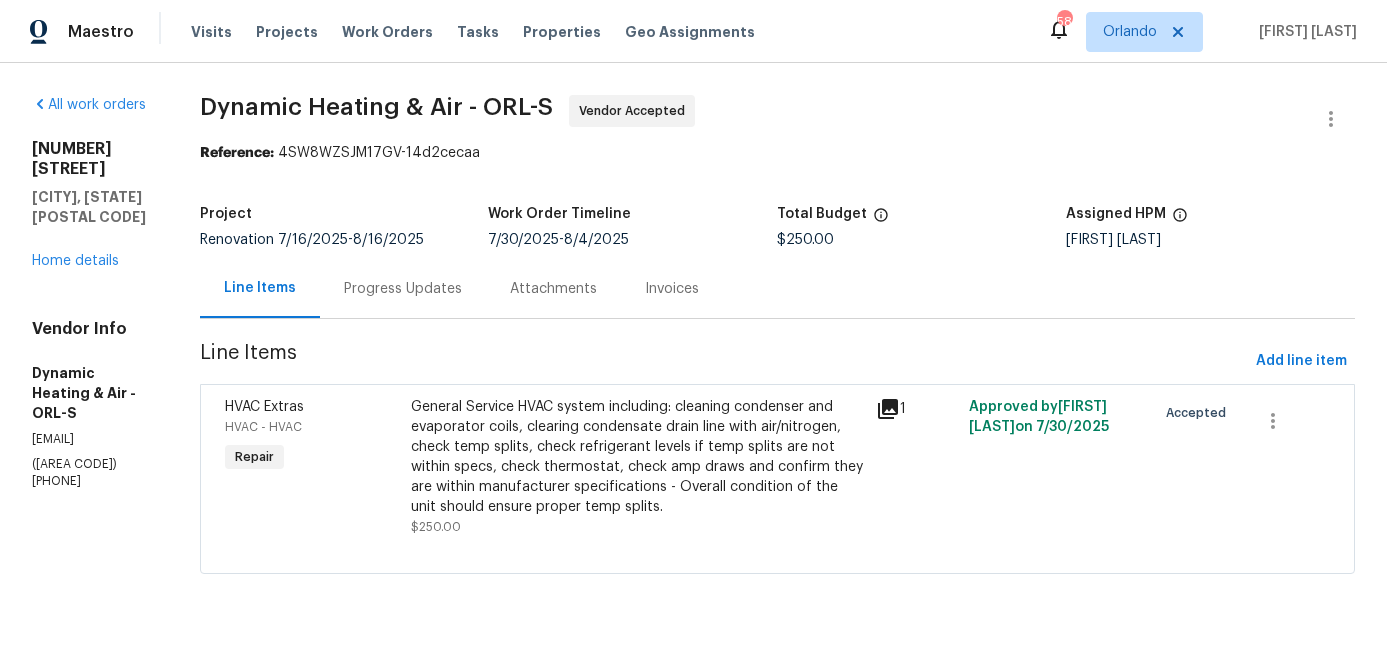 click on "Progress Updates" at bounding box center (403, 289) 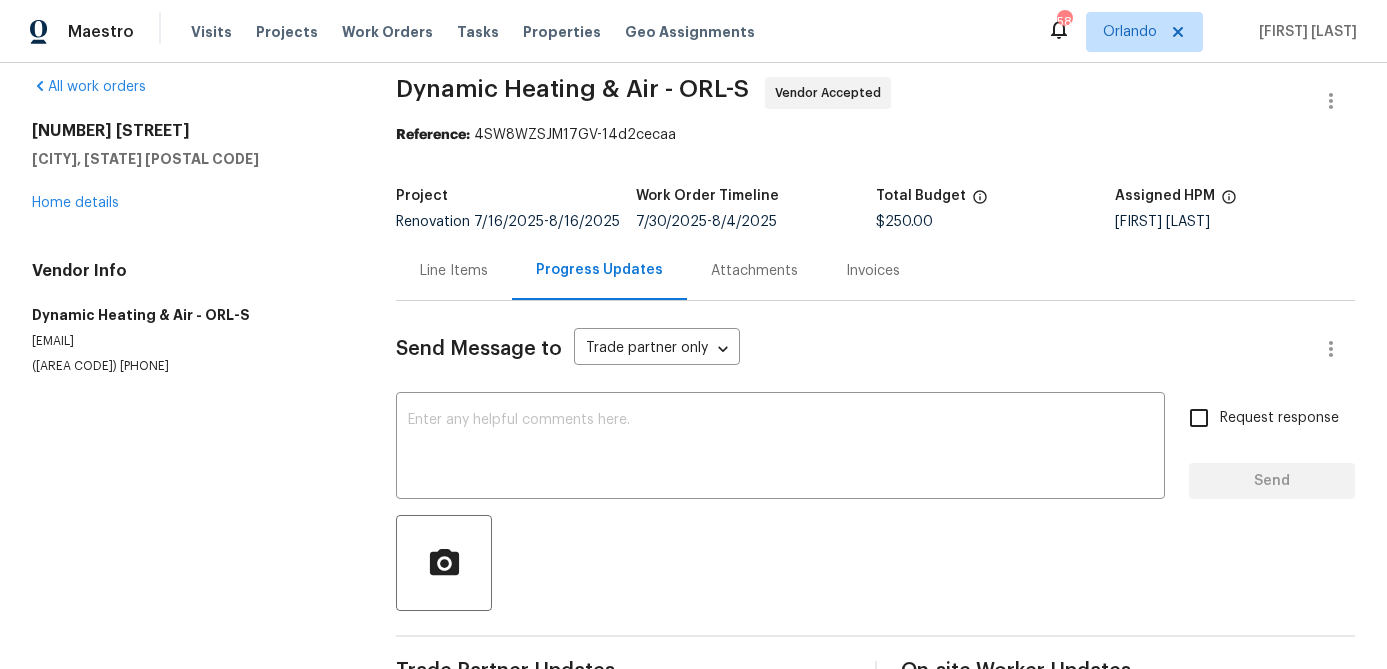 scroll, scrollTop: 0, scrollLeft: 0, axis: both 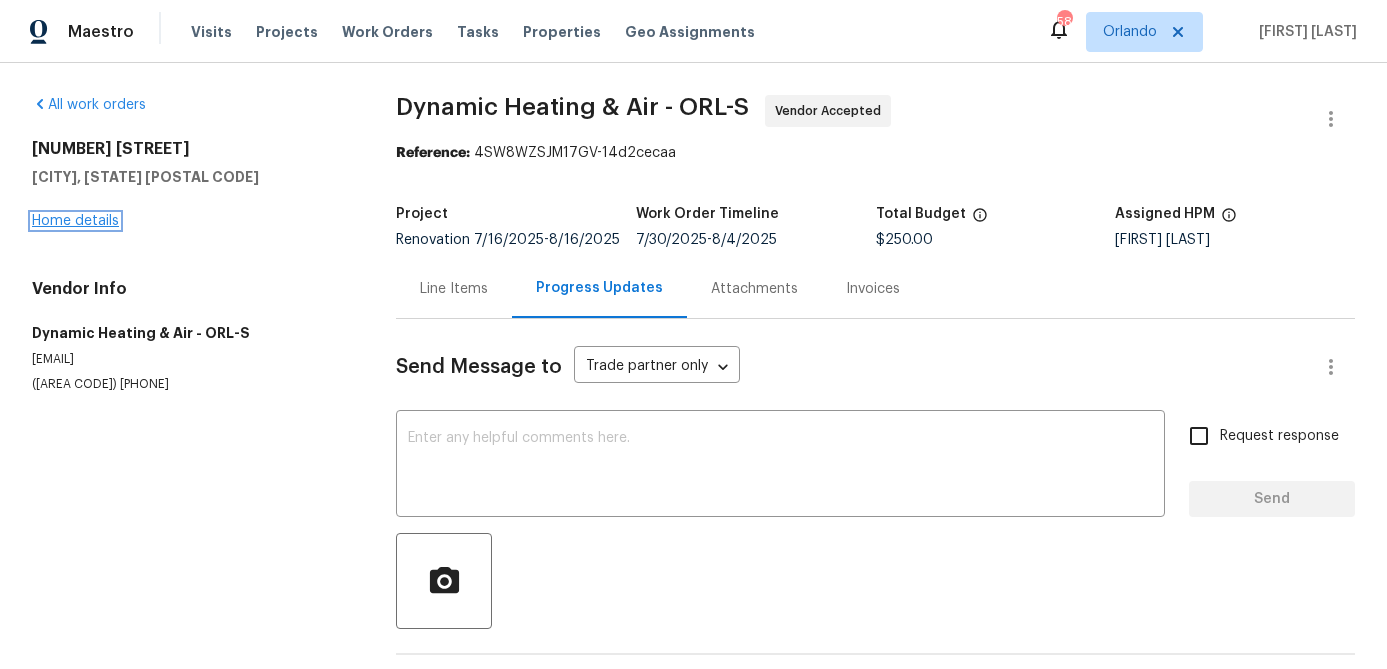 click on "Home details" at bounding box center [75, 221] 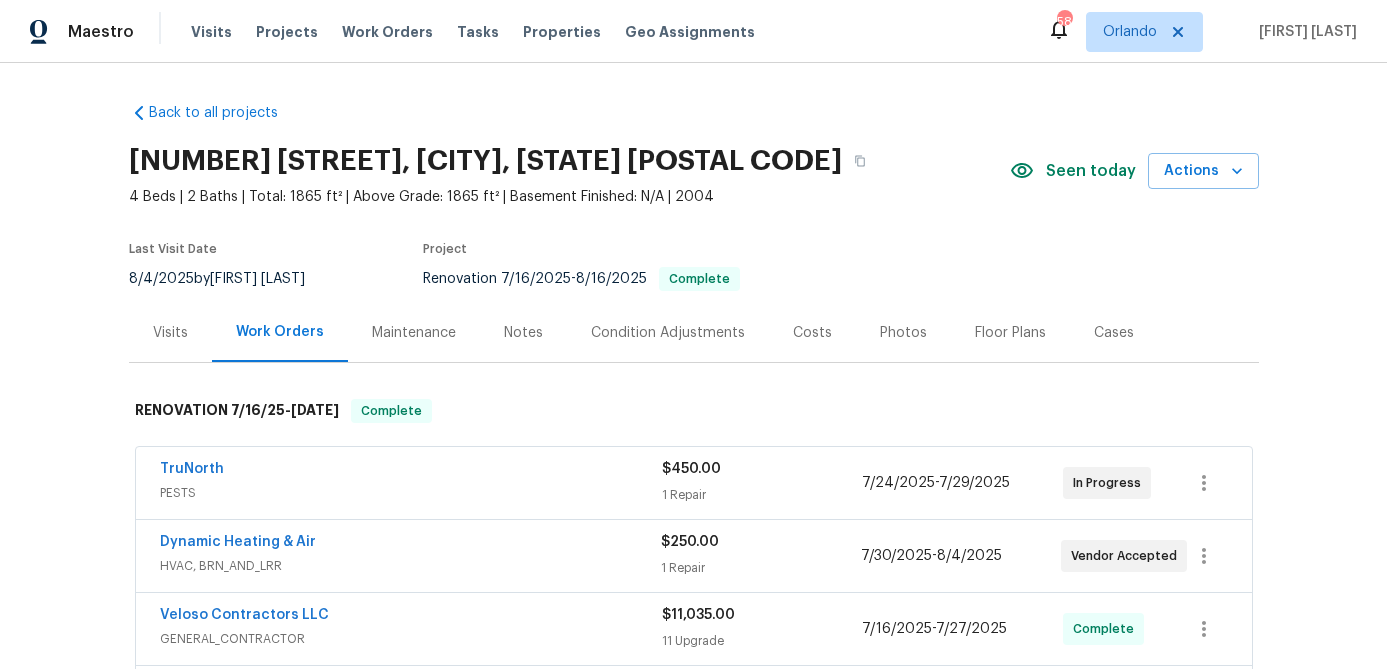 click on "Notes" at bounding box center [523, 332] 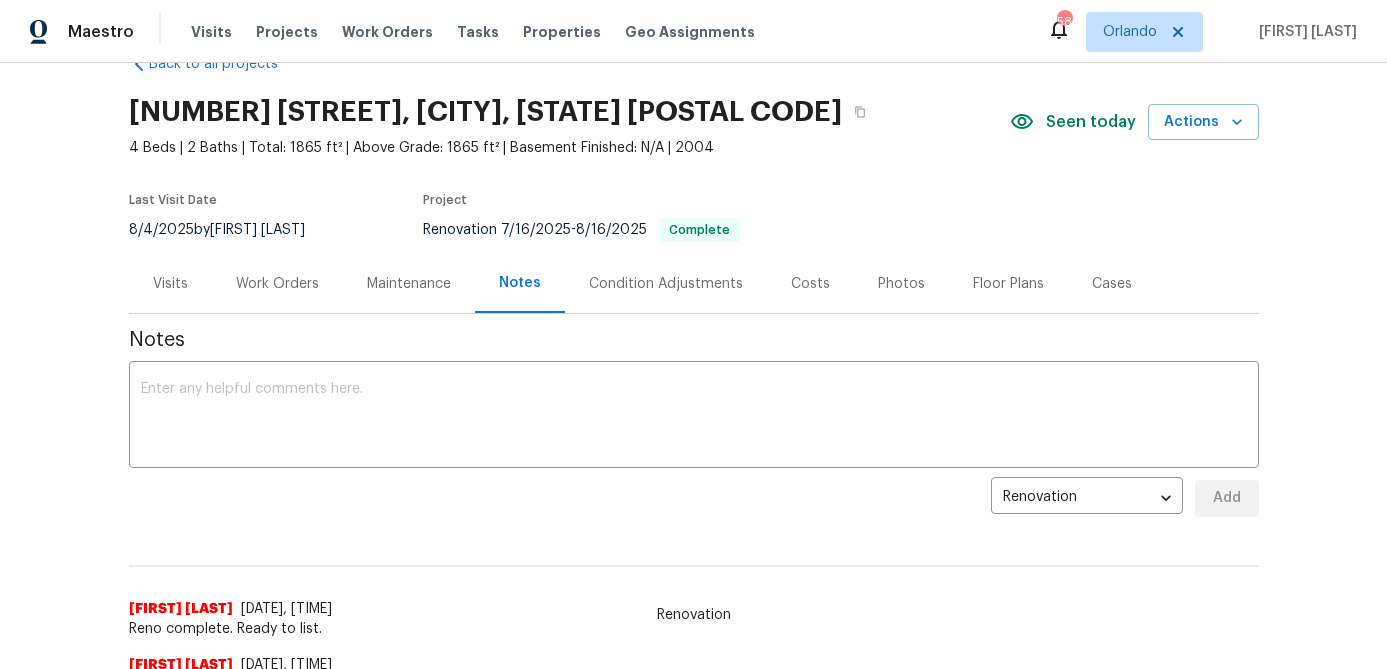 scroll, scrollTop: 0, scrollLeft: 0, axis: both 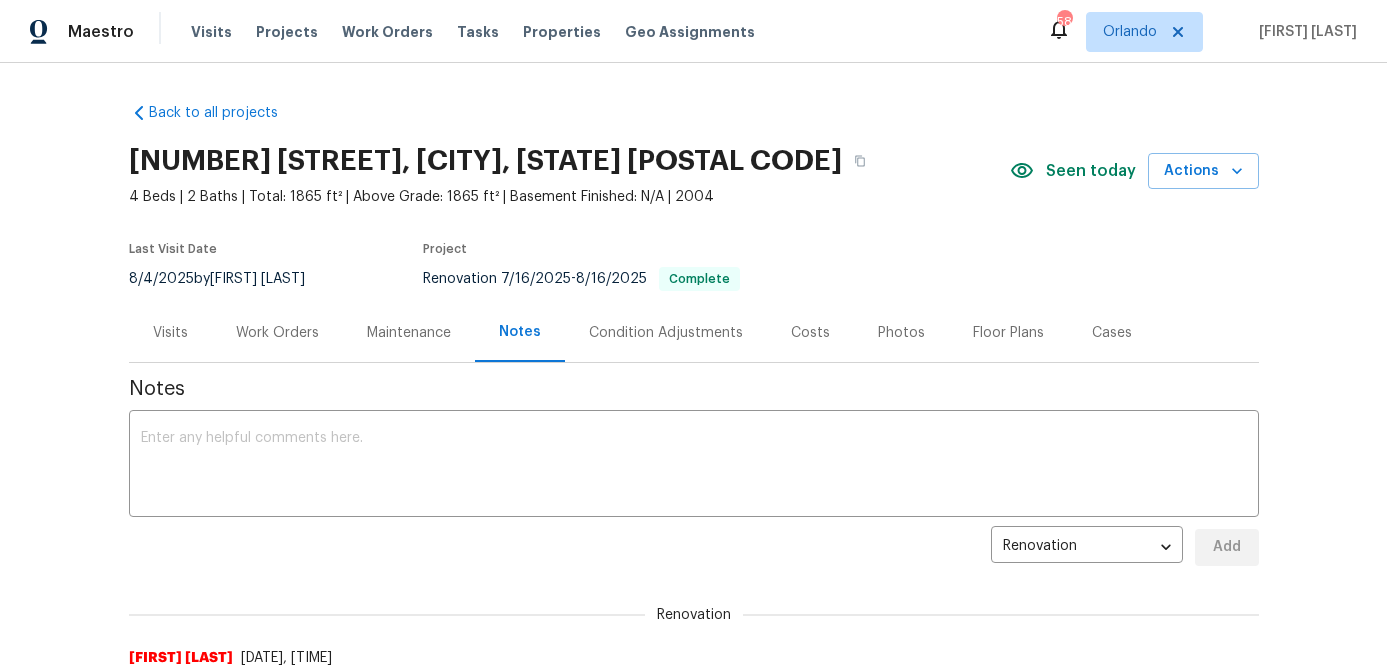 click on "Work Orders" at bounding box center [277, 332] 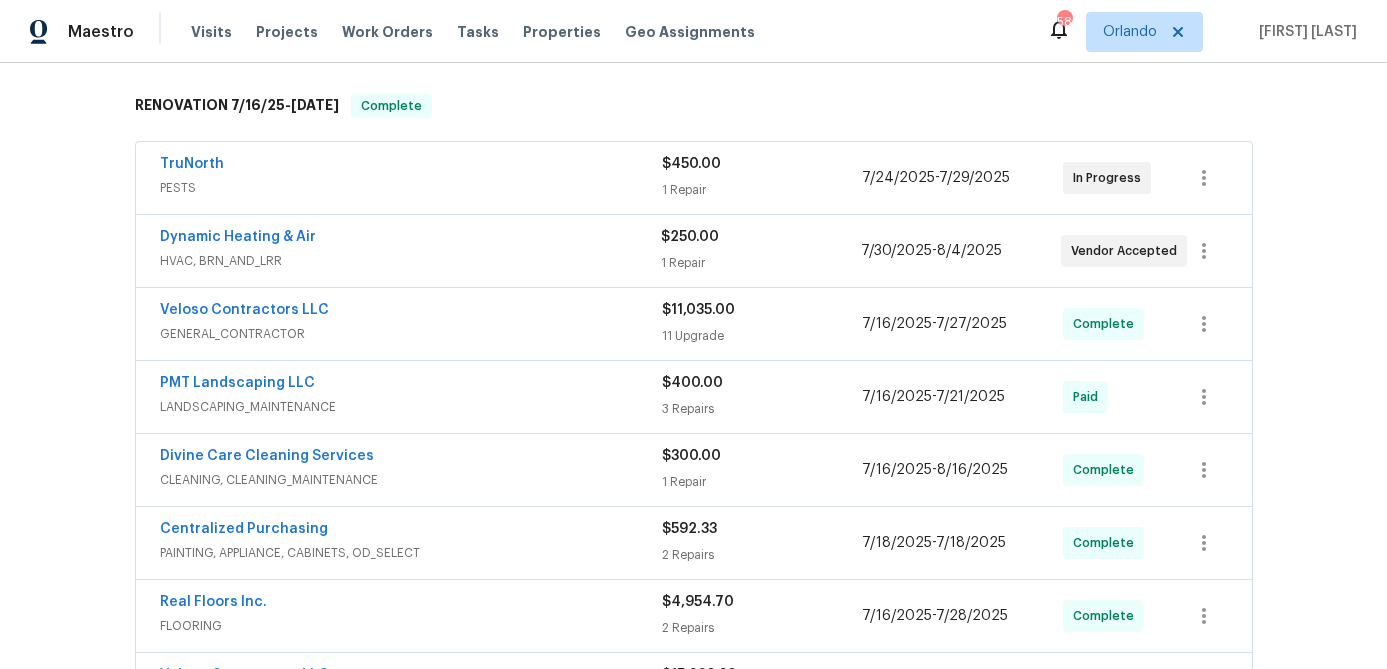 scroll, scrollTop: 0, scrollLeft: 0, axis: both 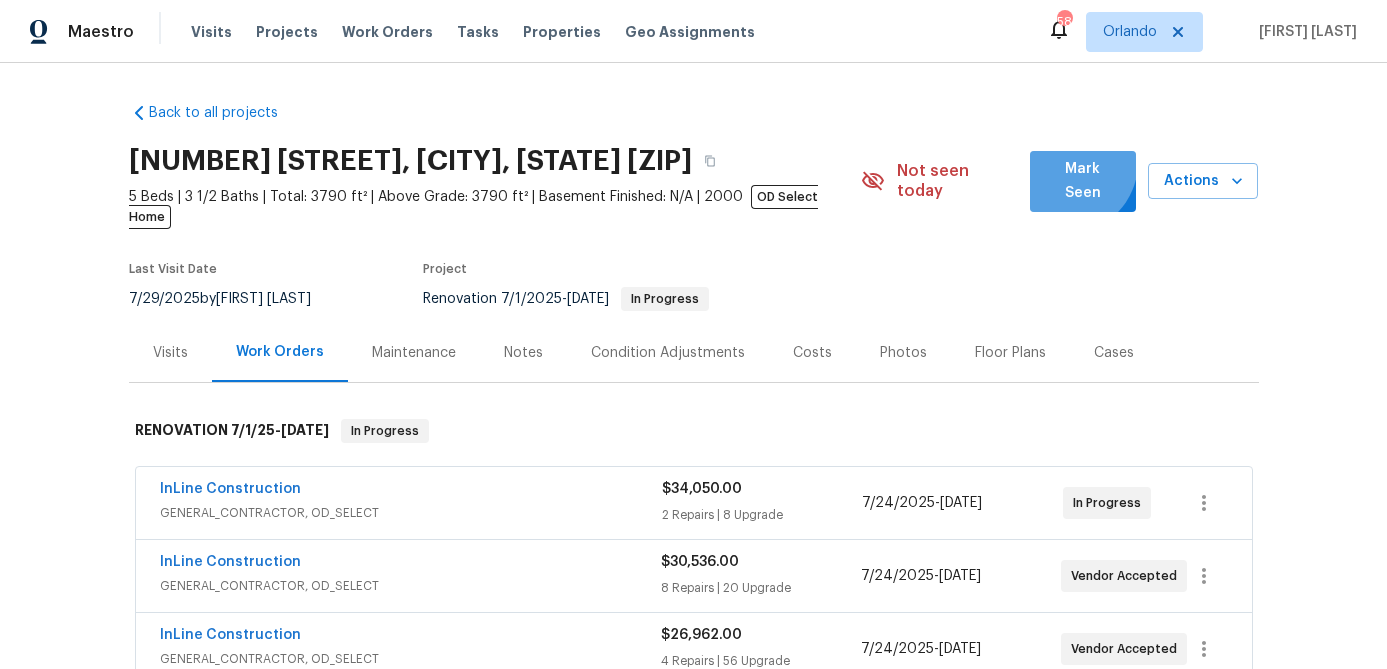 click on "Mark Seen" at bounding box center (1083, 181) 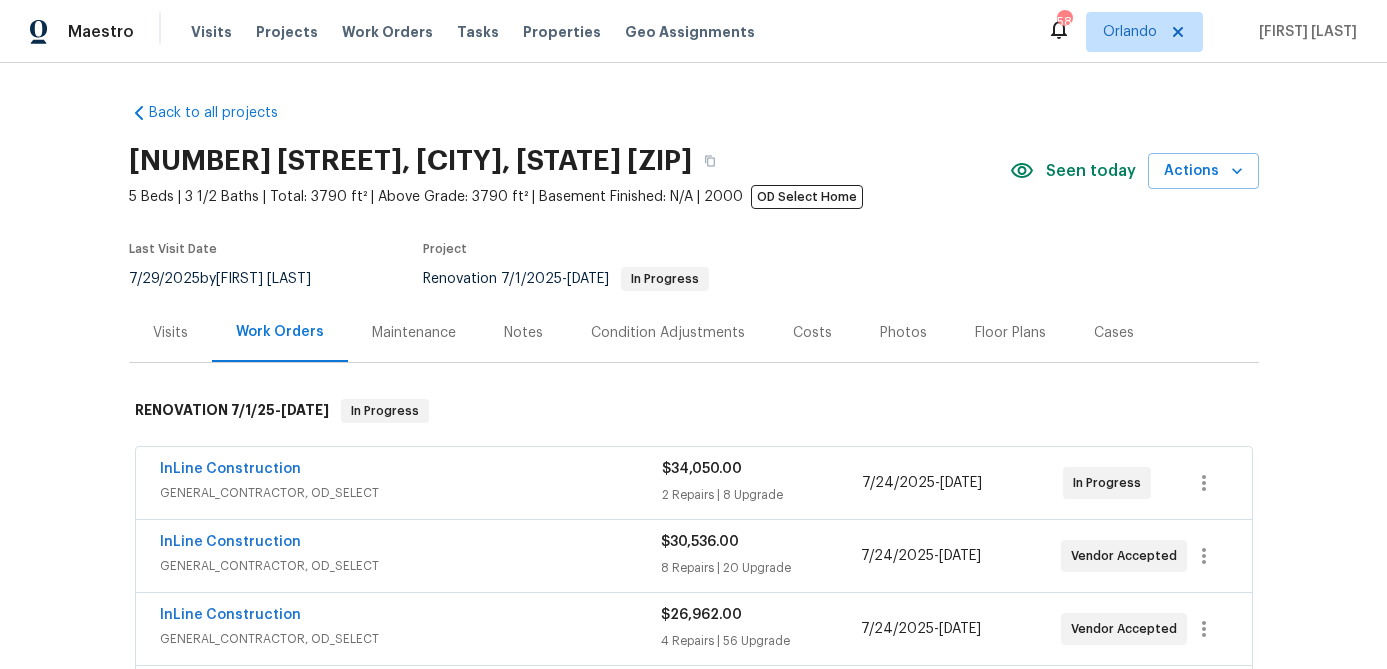 scroll, scrollTop: 0, scrollLeft: 0, axis: both 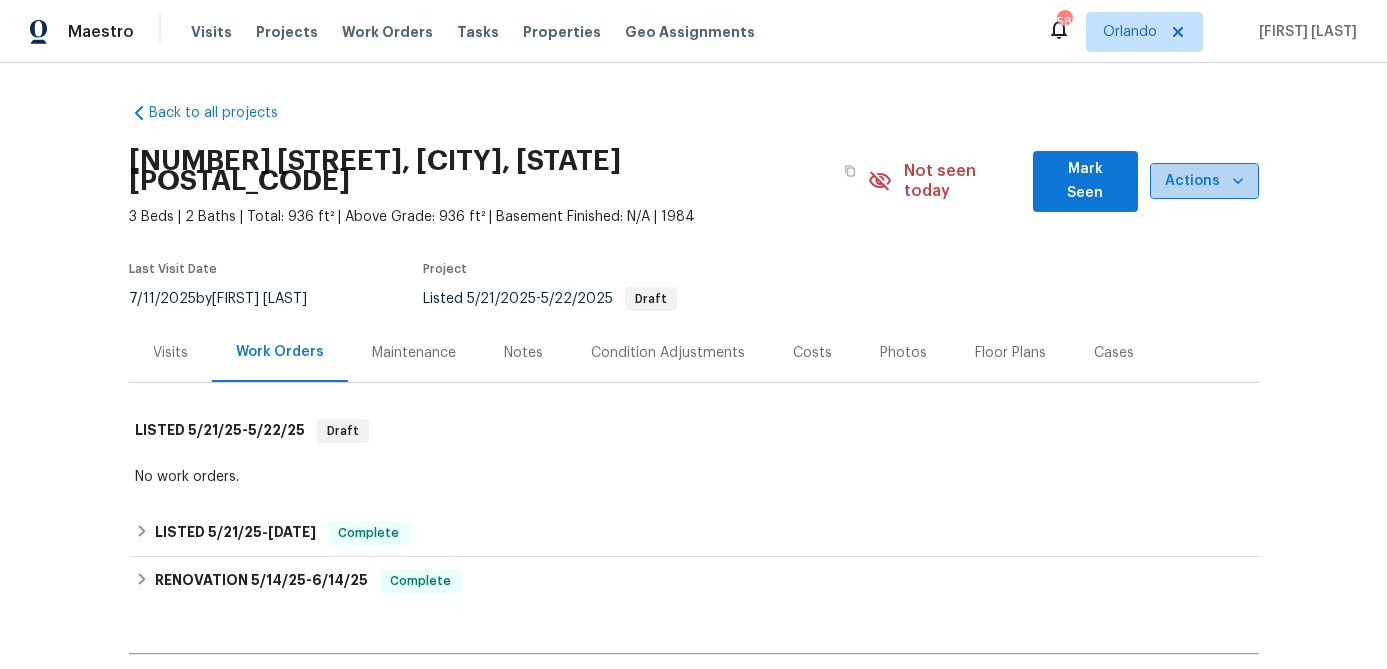 click 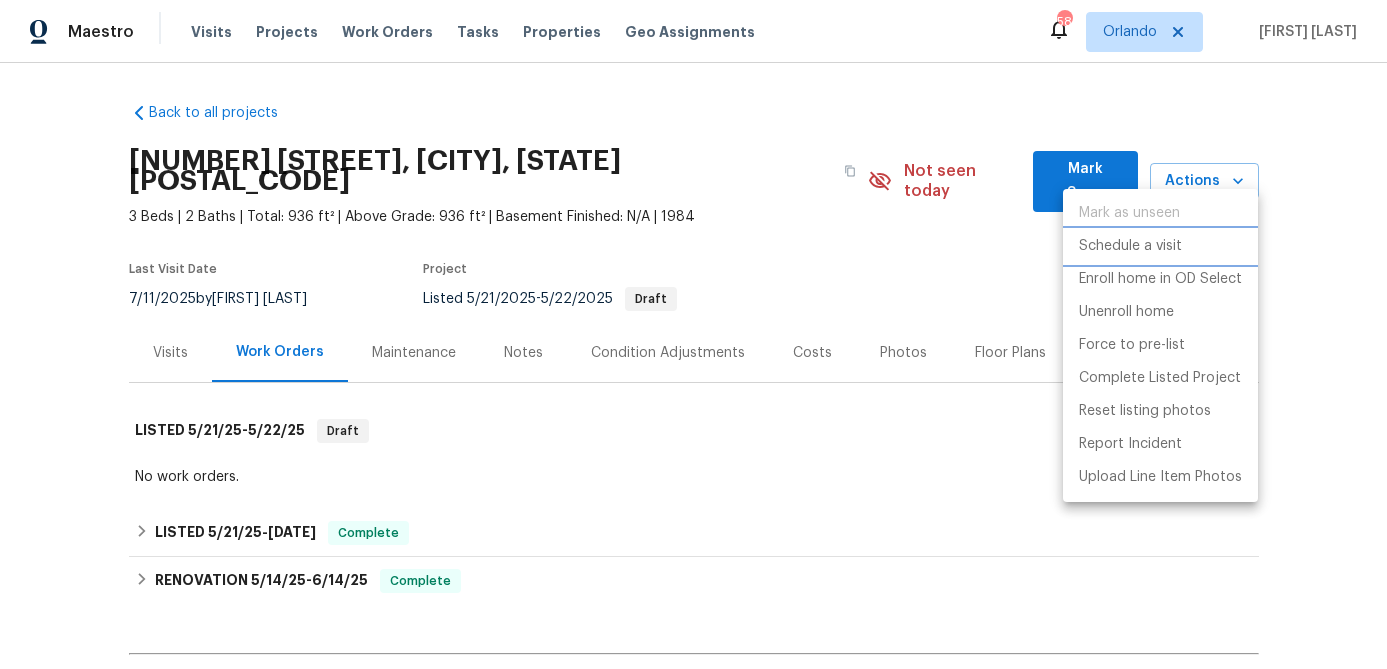 click on "Schedule a visit" at bounding box center [1130, 246] 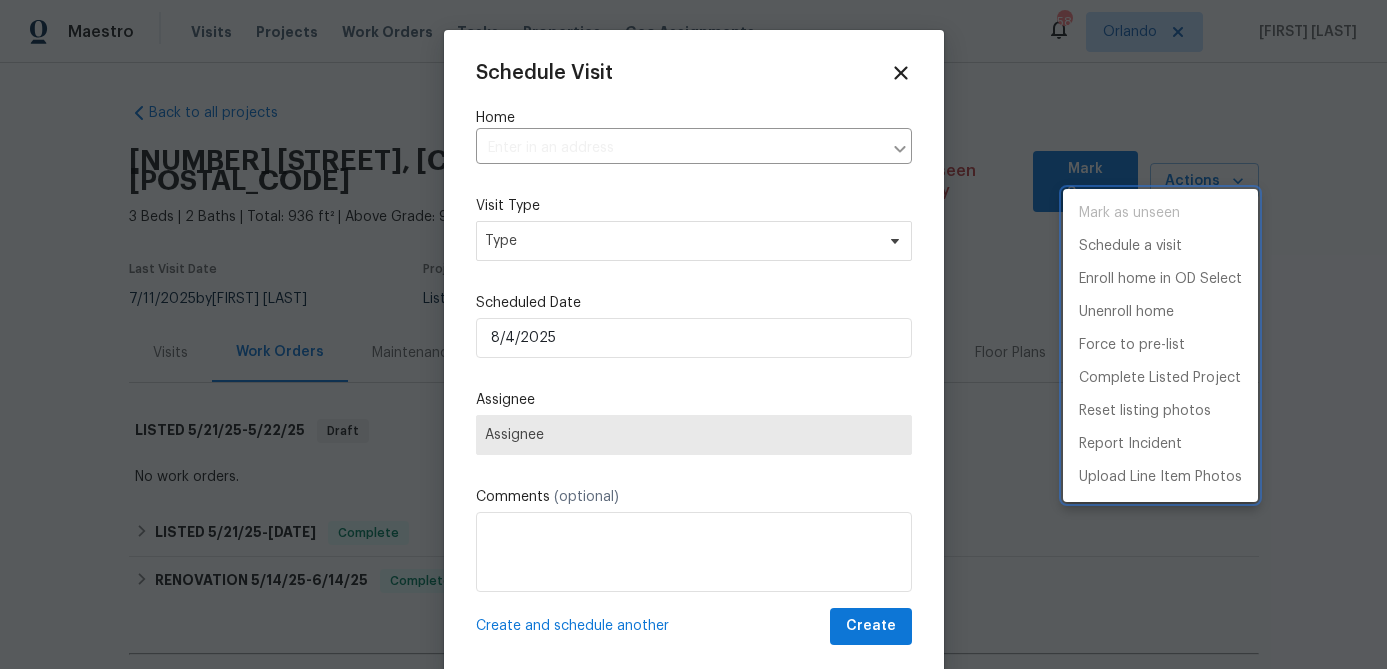 type on "[NUMBER] [STREET], [CITY], [STATE] [POSTAL_CODE]" 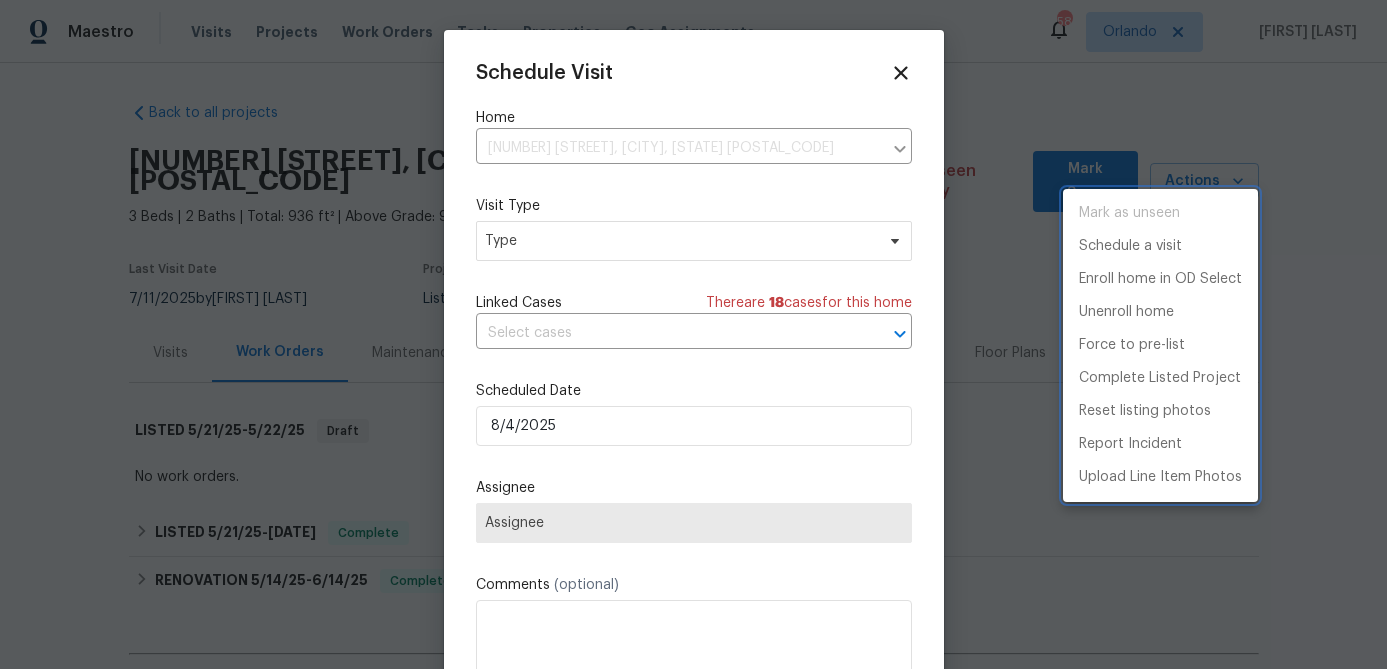 click at bounding box center [693, 334] 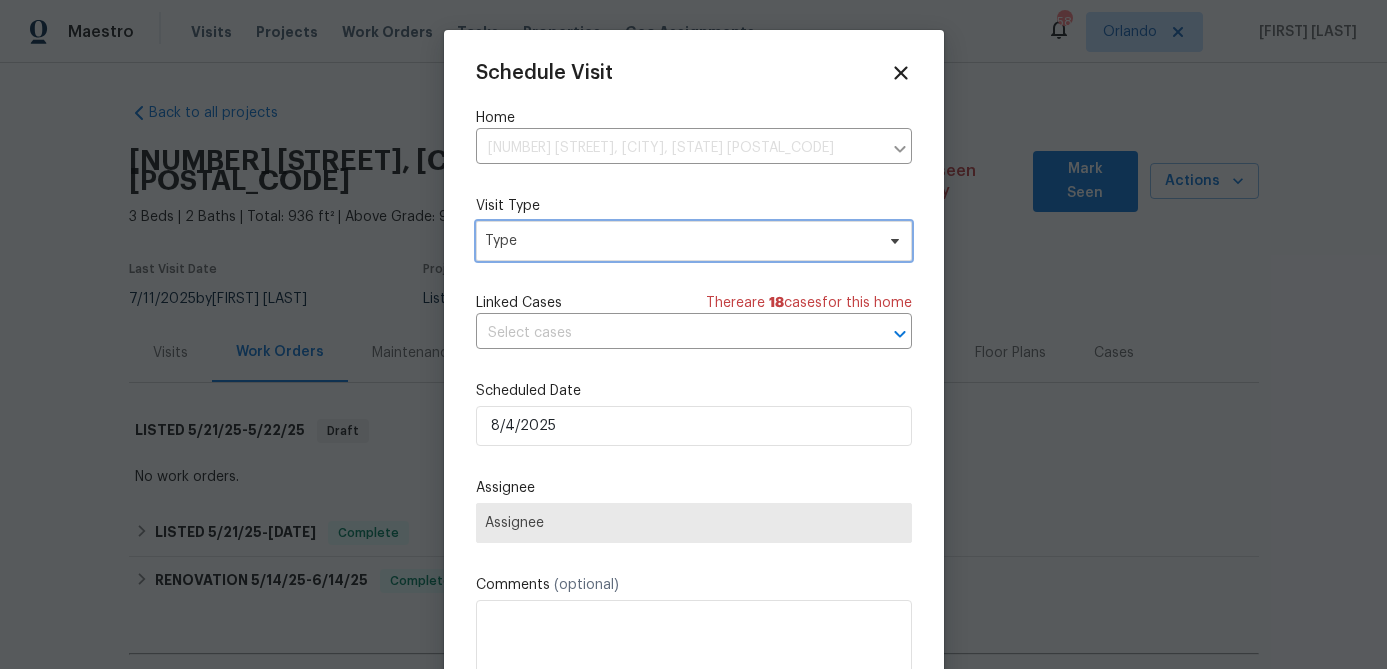 click on "Type" at bounding box center [679, 241] 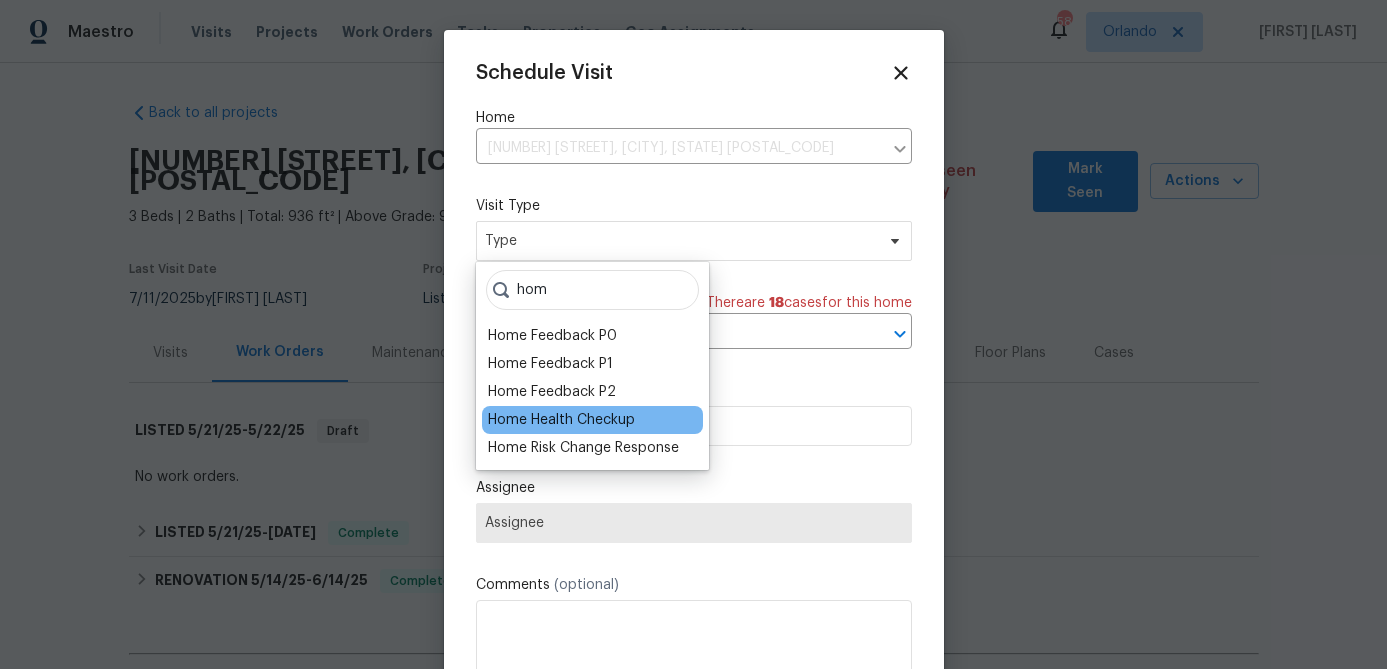 type on "hom" 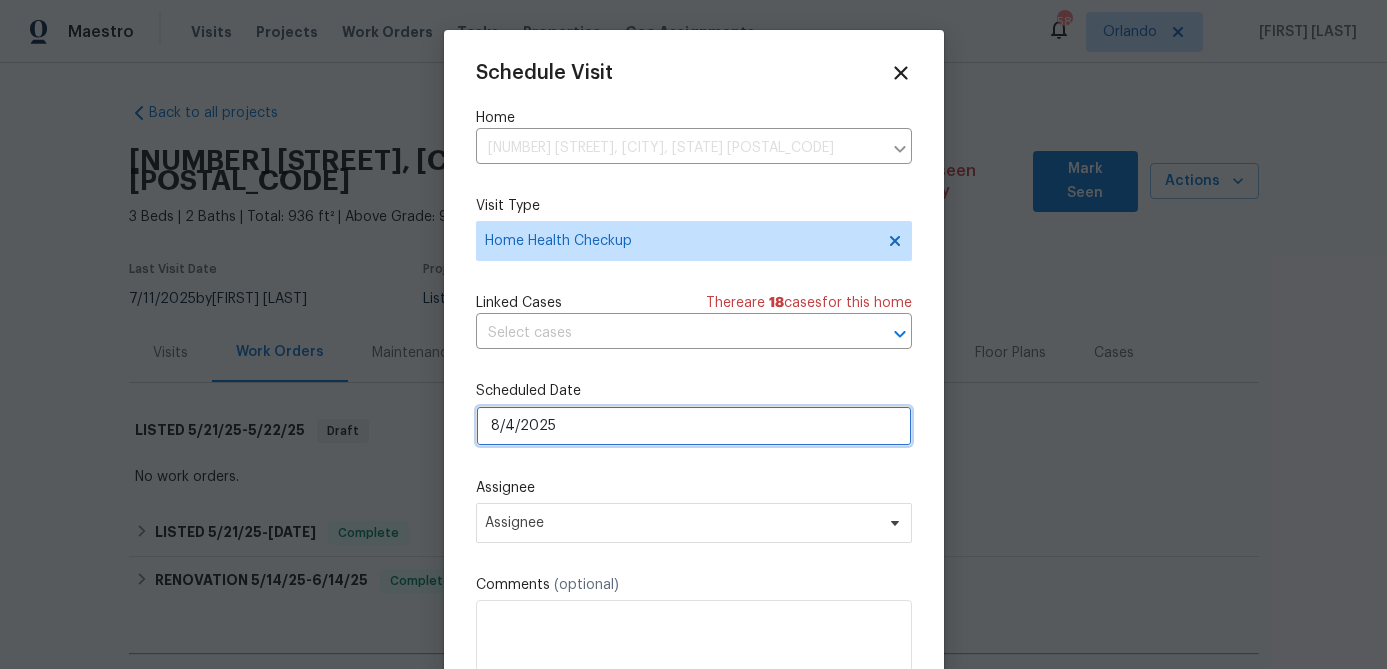 click on "8/4/2025" at bounding box center [694, 426] 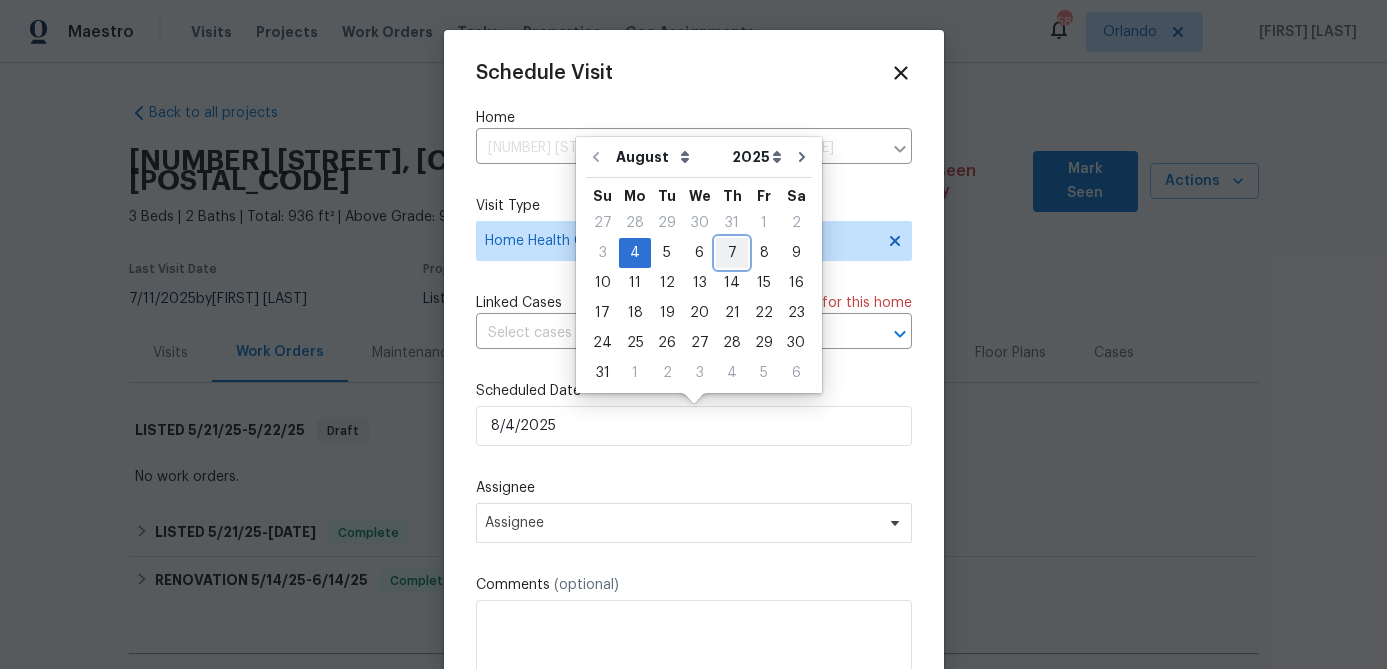 click on "7" at bounding box center [732, 253] 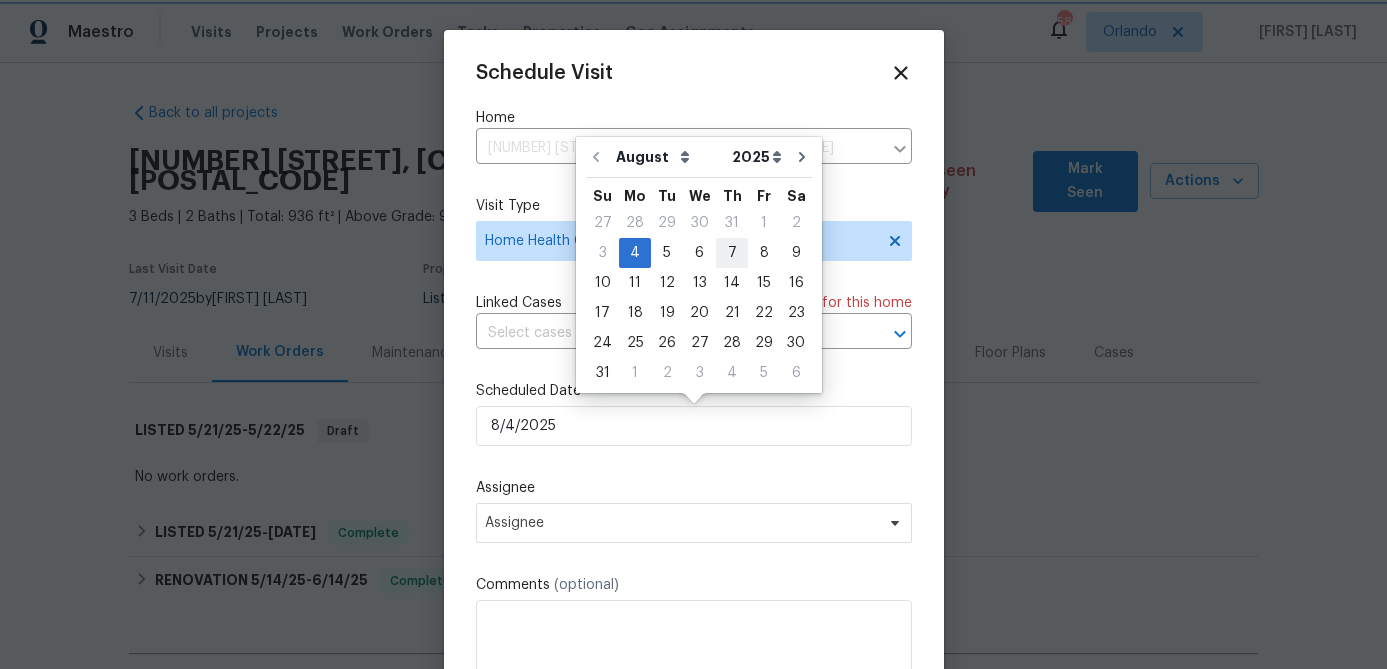 type on "8/7/2025" 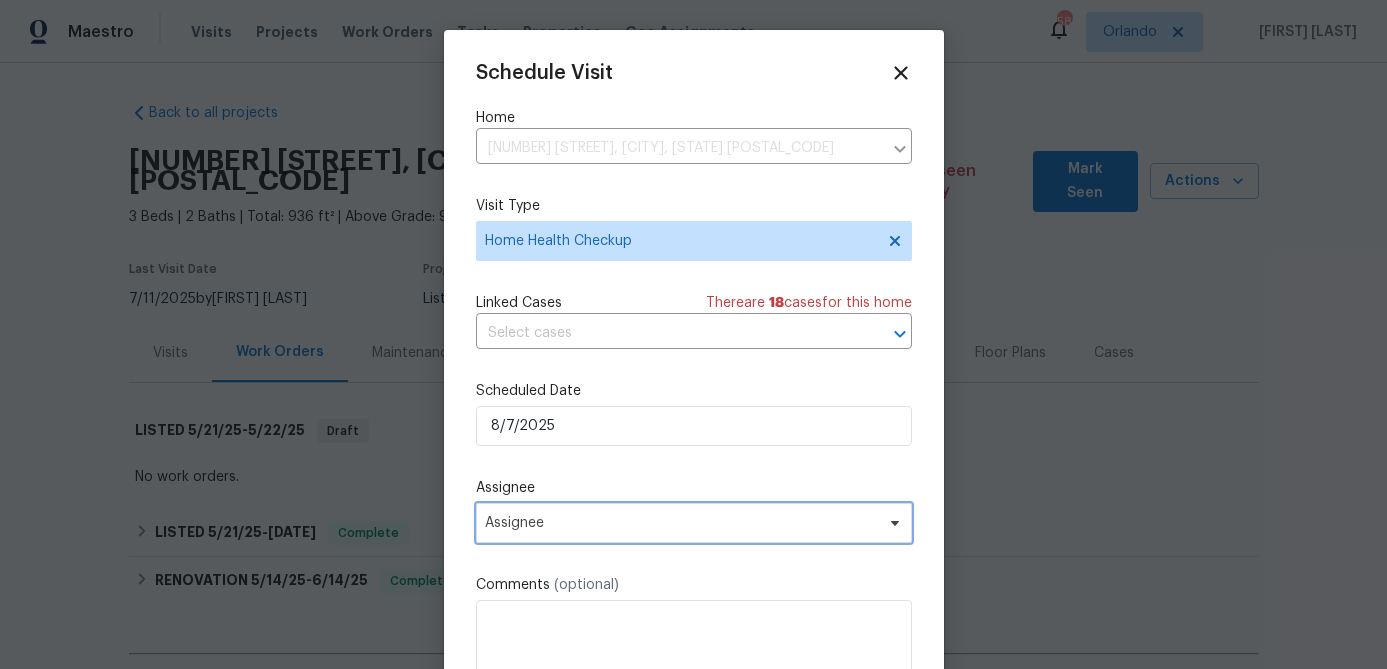 click on "Assignee" at bounding box center (694, 523) 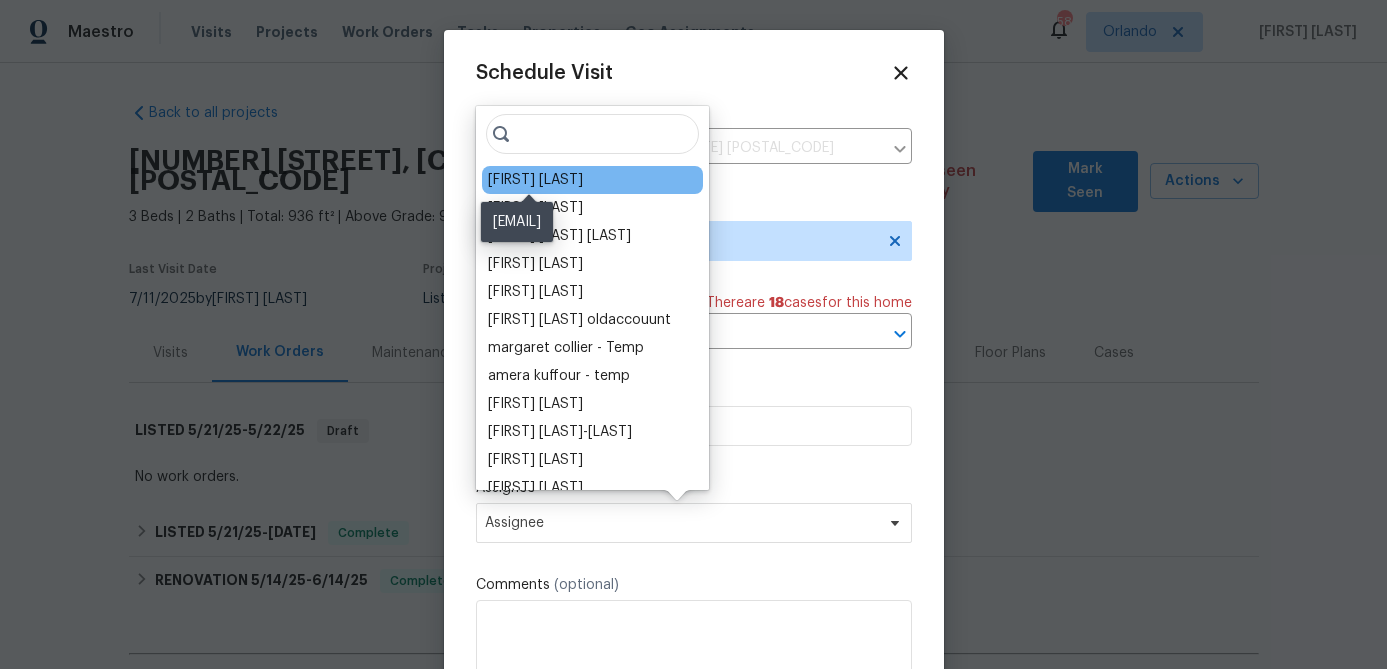 click on "[FIRST] [LAST]" at bounding box center [535, 180] 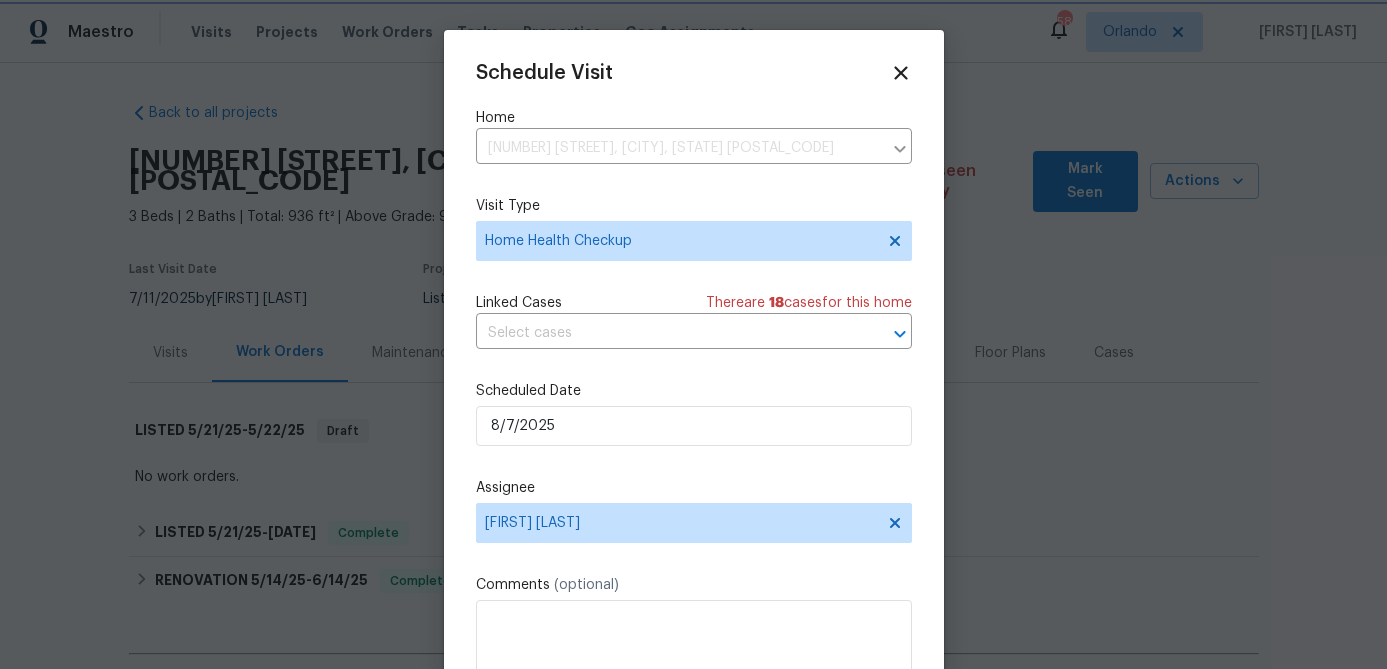 scroll, scrollTop: 36, scrollLeft: 0, axis: vertical 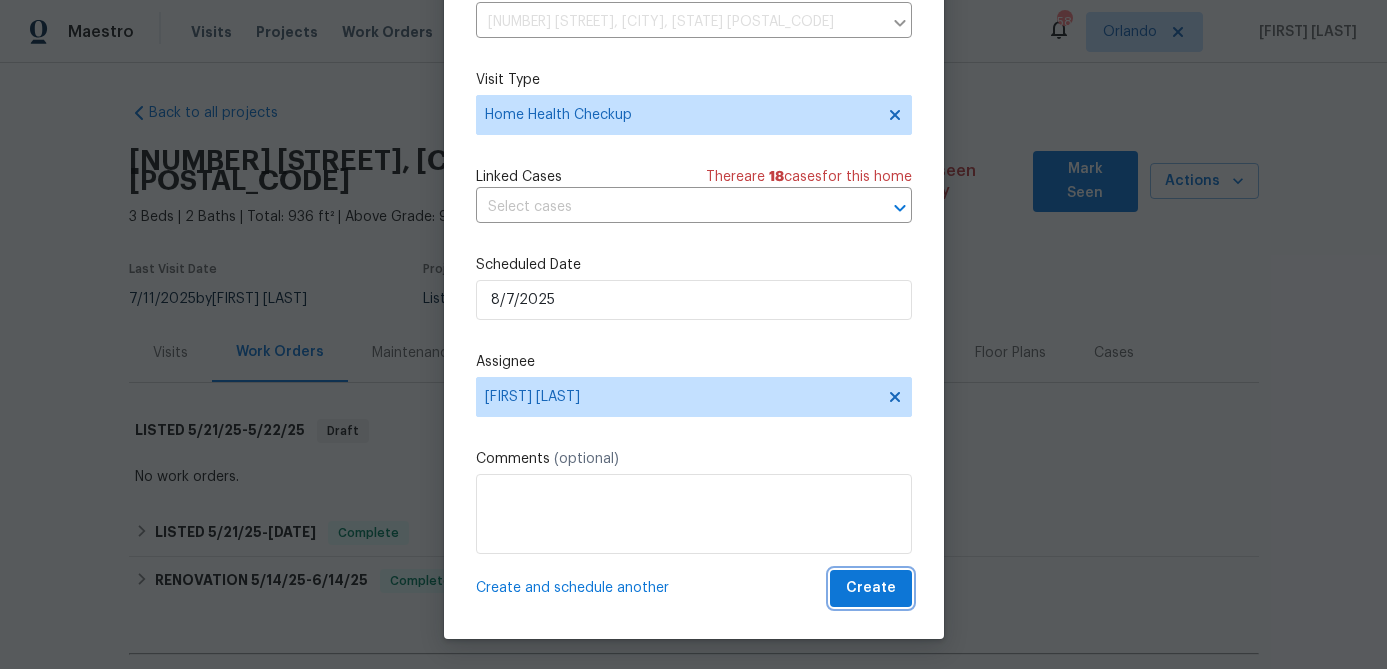 click on "Create" at bounding box center (871, 588) 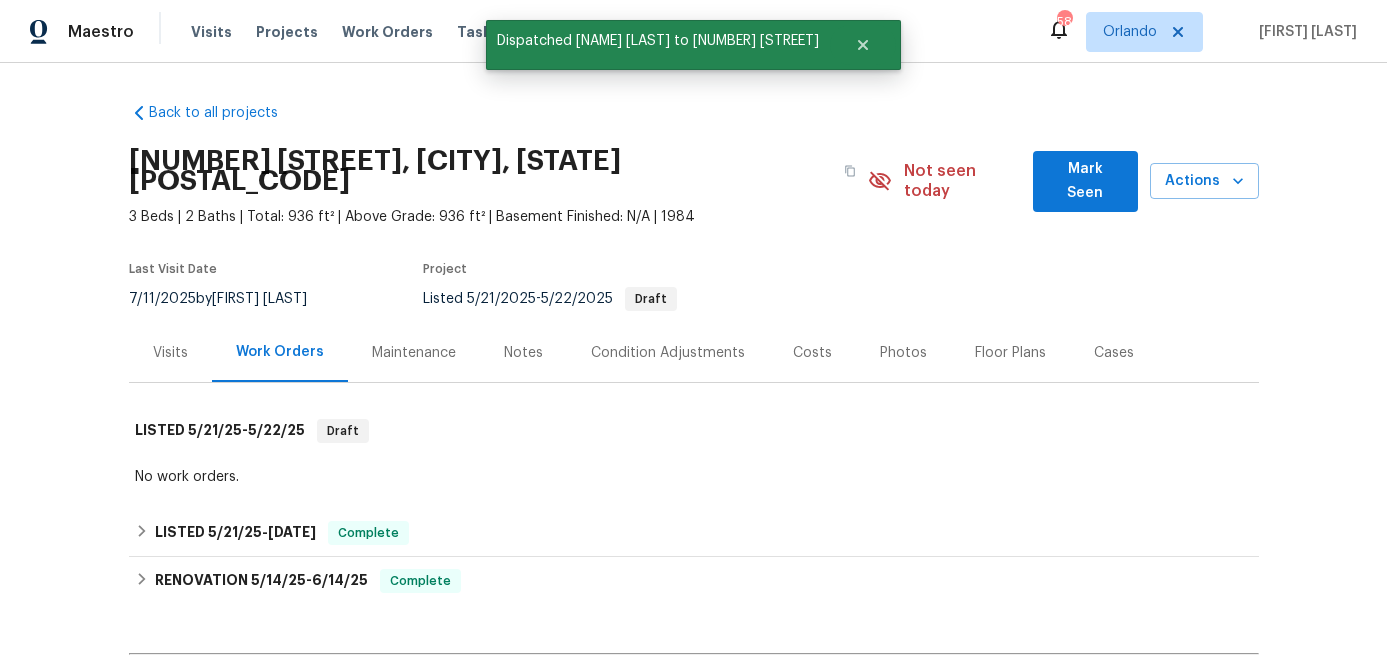 scroll, scrollTop: 0, scrollLeft: 0, axis: both 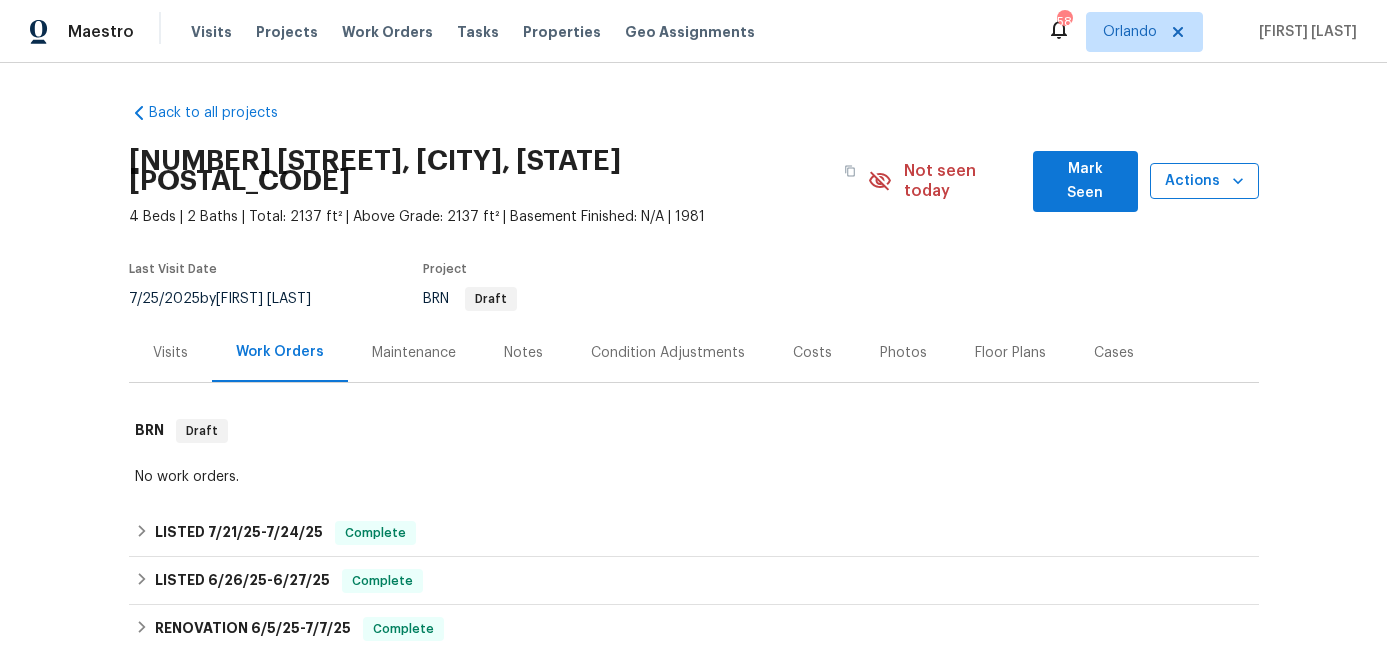 click 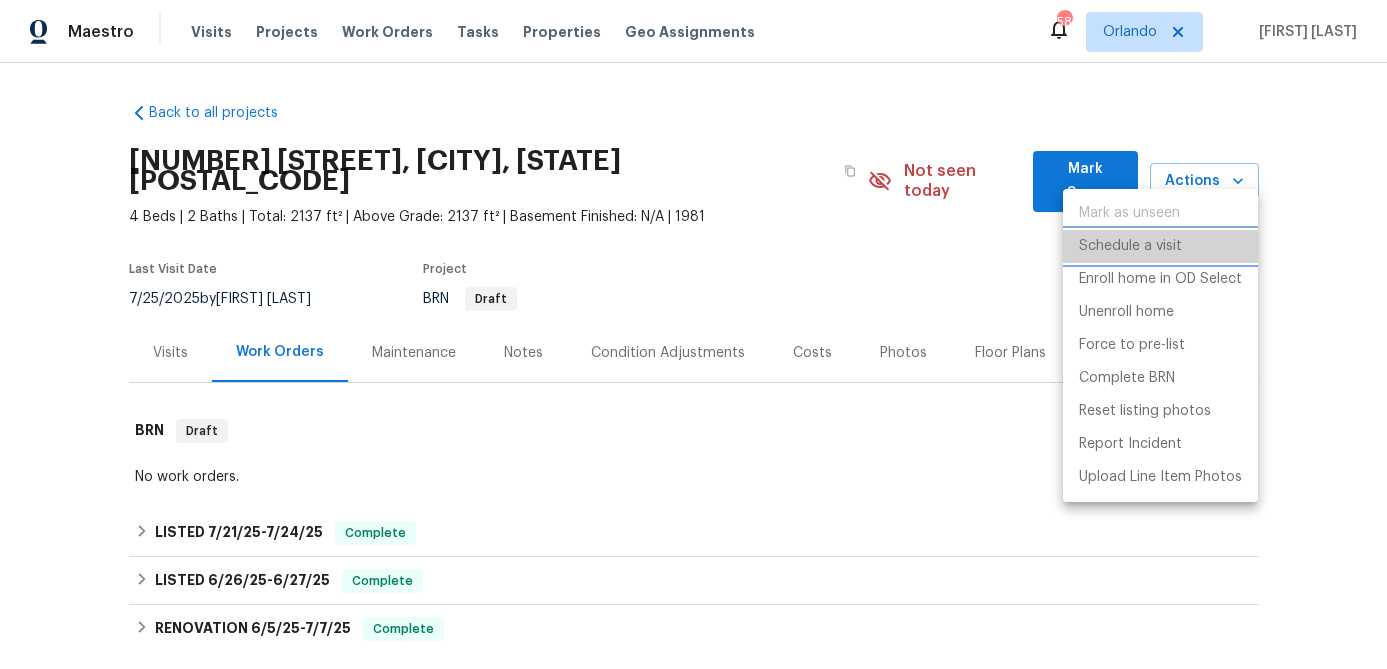 click on "Schedule a visit" at bounding box center [1130, 246] 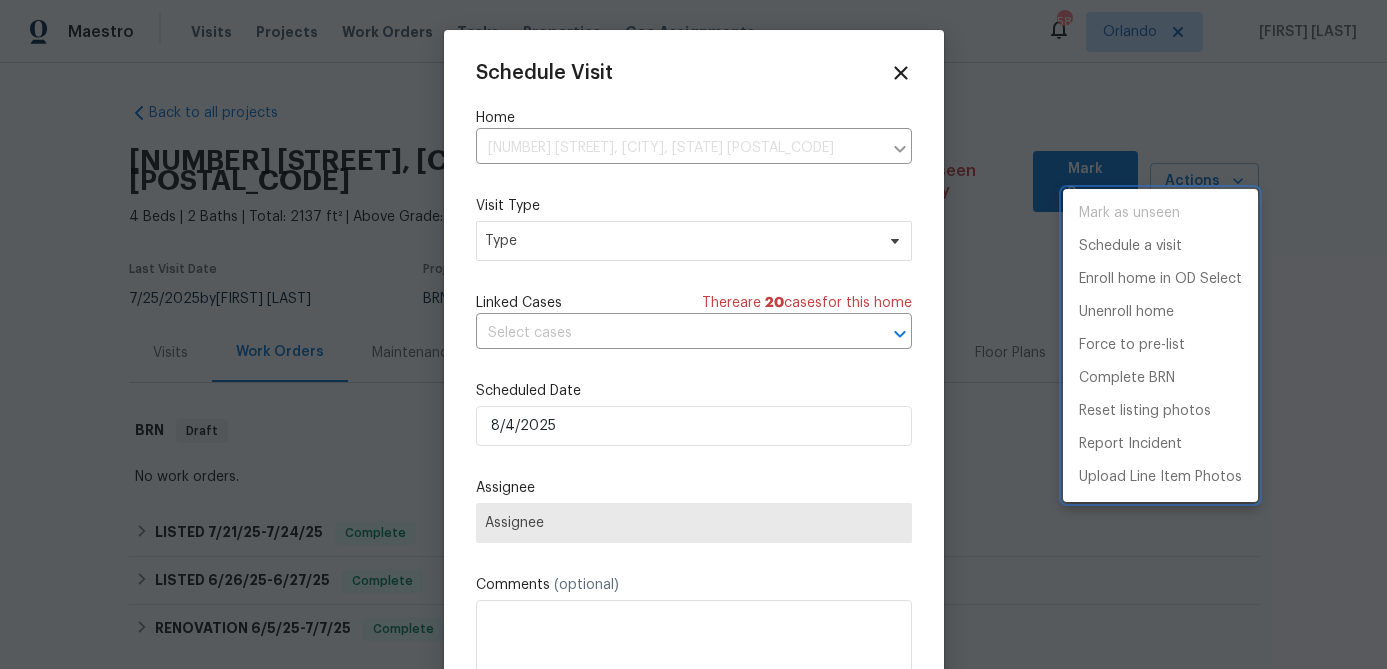 click at bounding box center (693, 334) 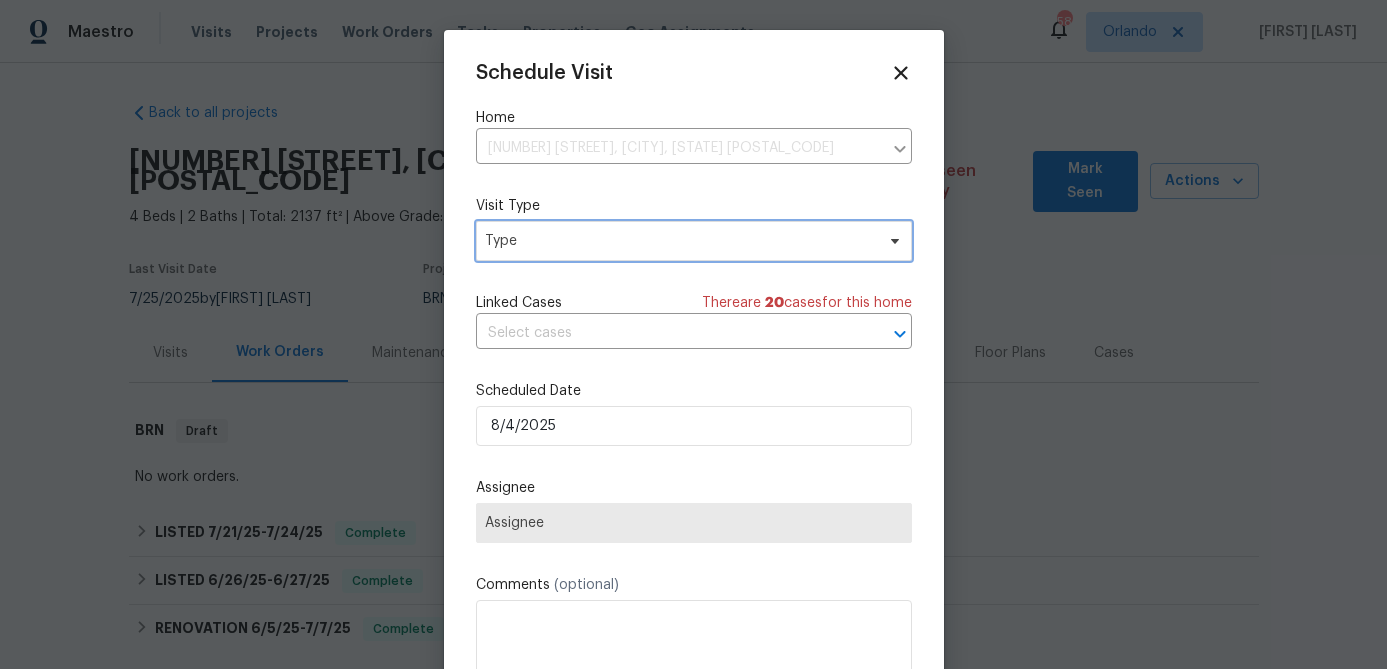 click on "Type" at bounding box center [679, 241] 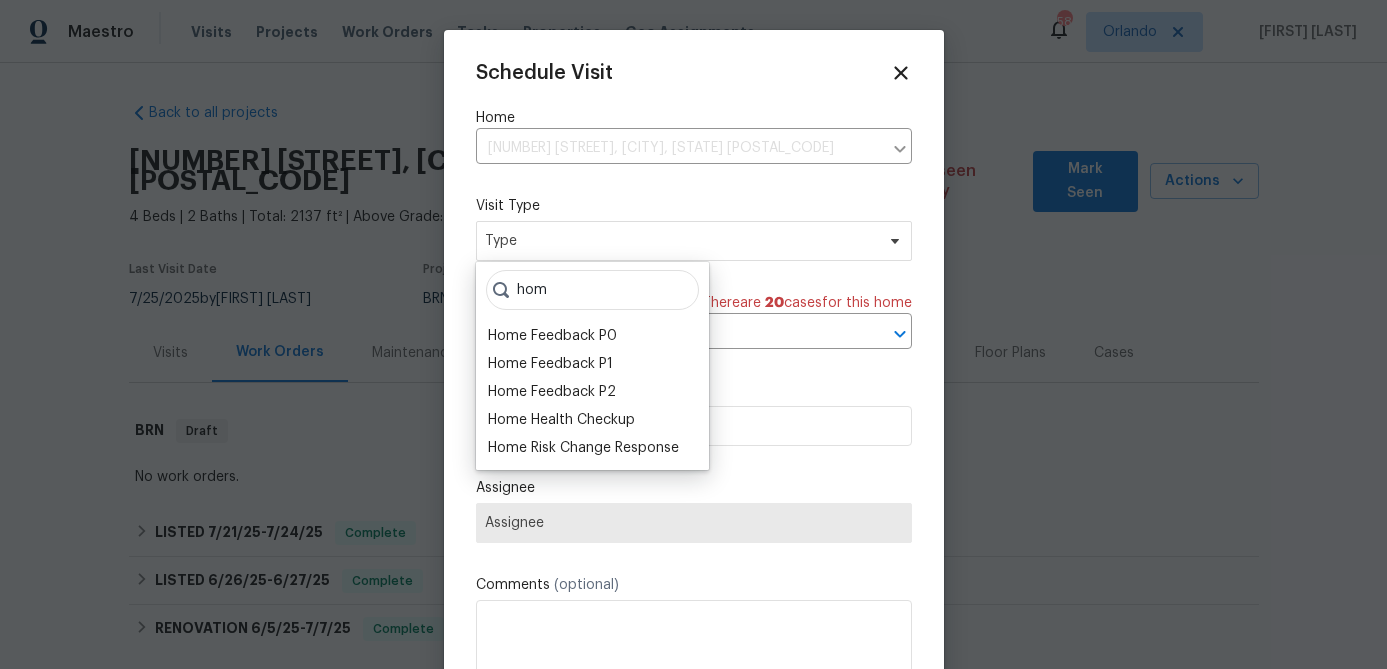 type on "hom" 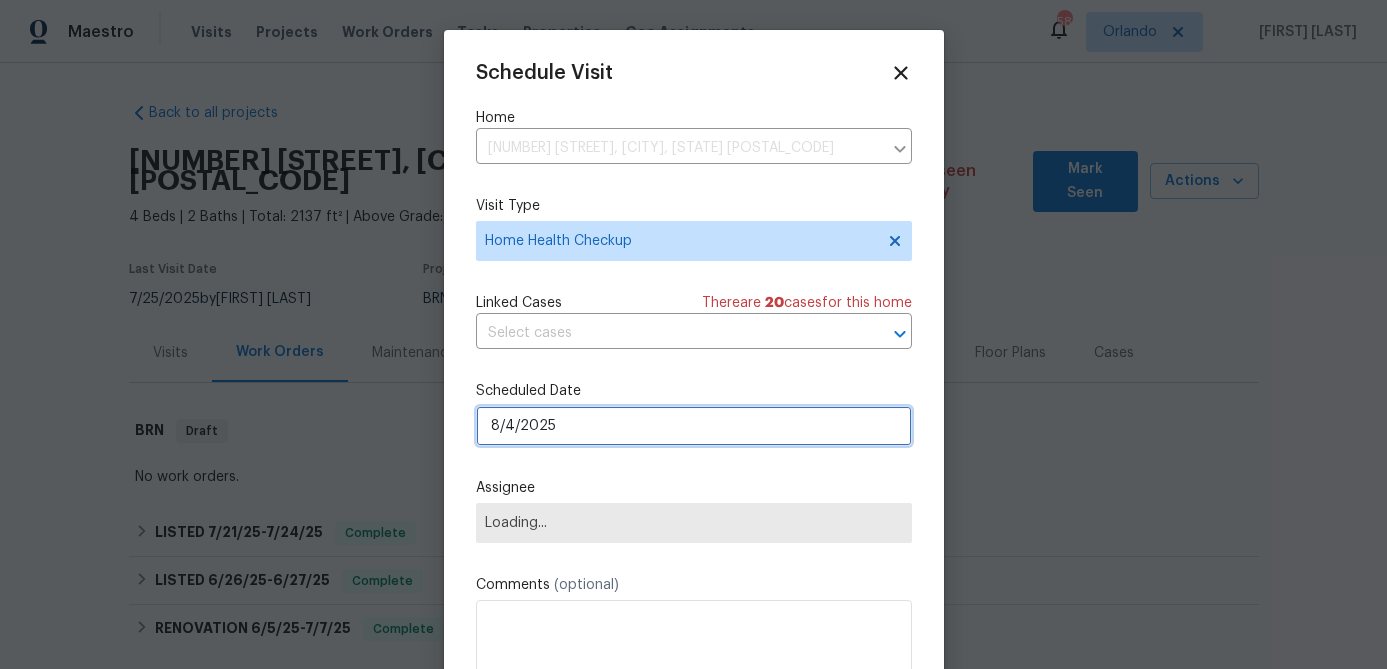 click on "8/4/2025" at bounding box center (694, 426) 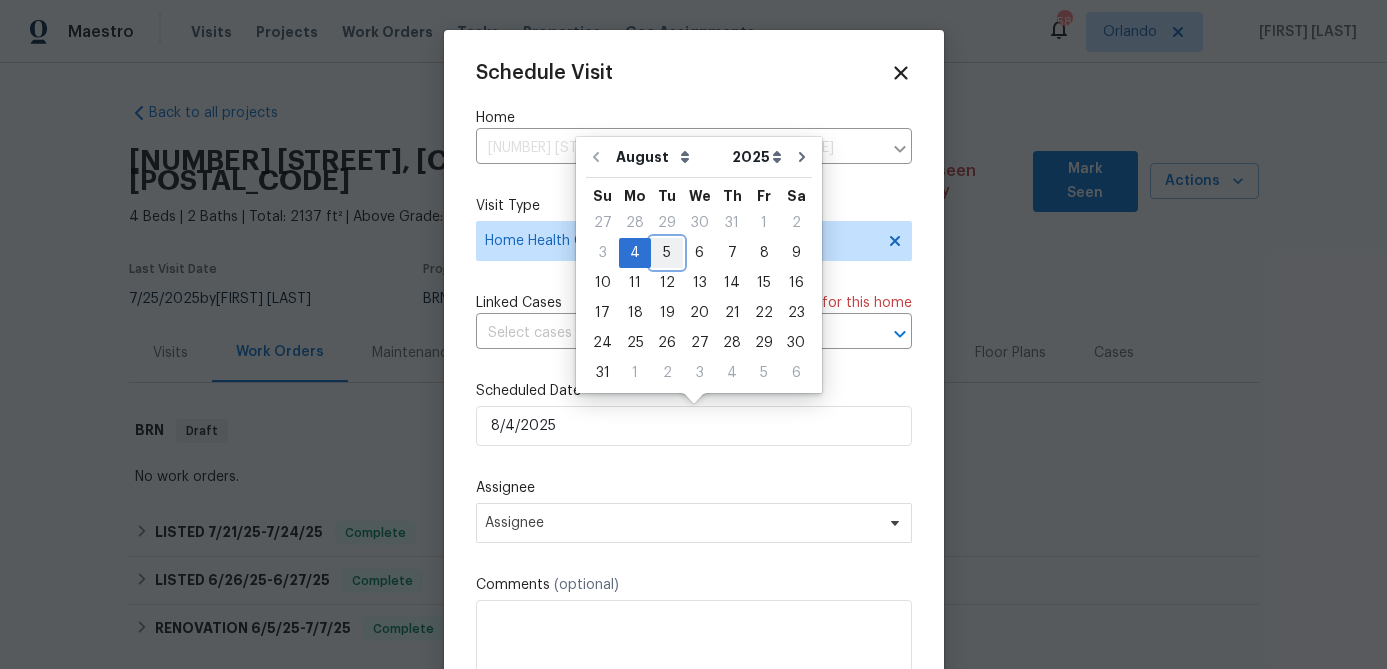 click on "5" at bounding box center [667, 253] 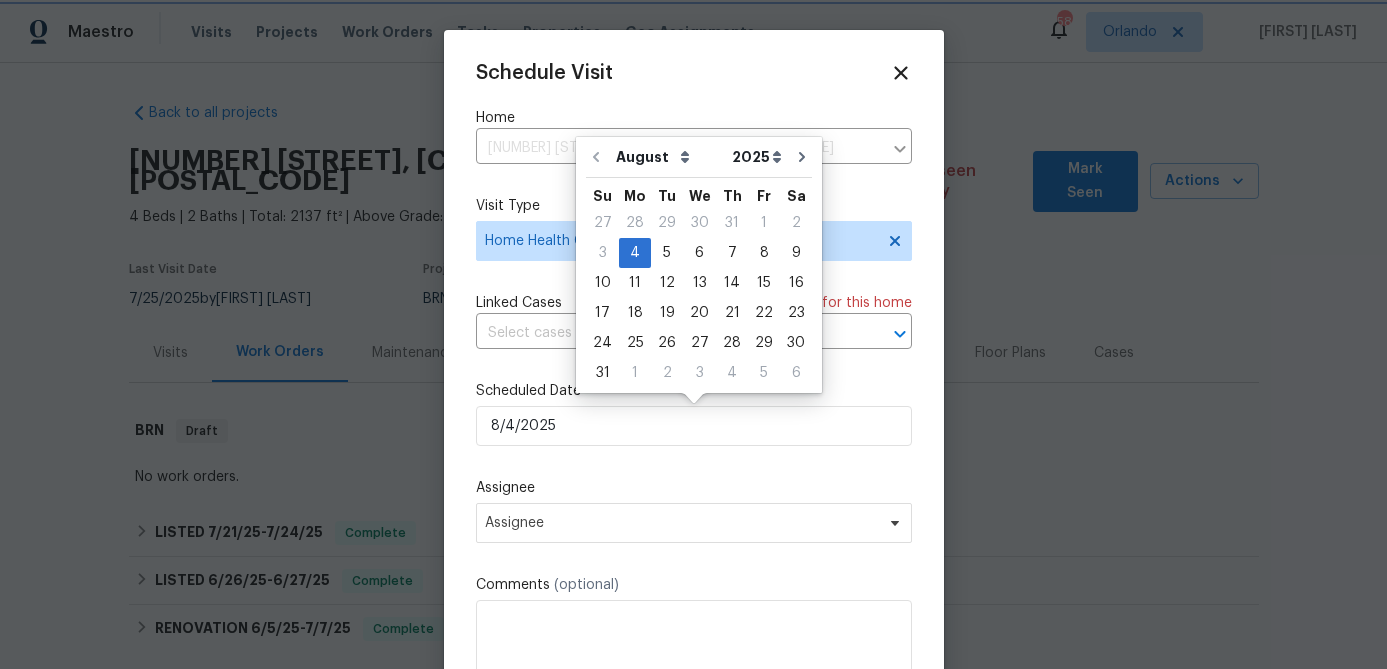 type on "8/5/2025" 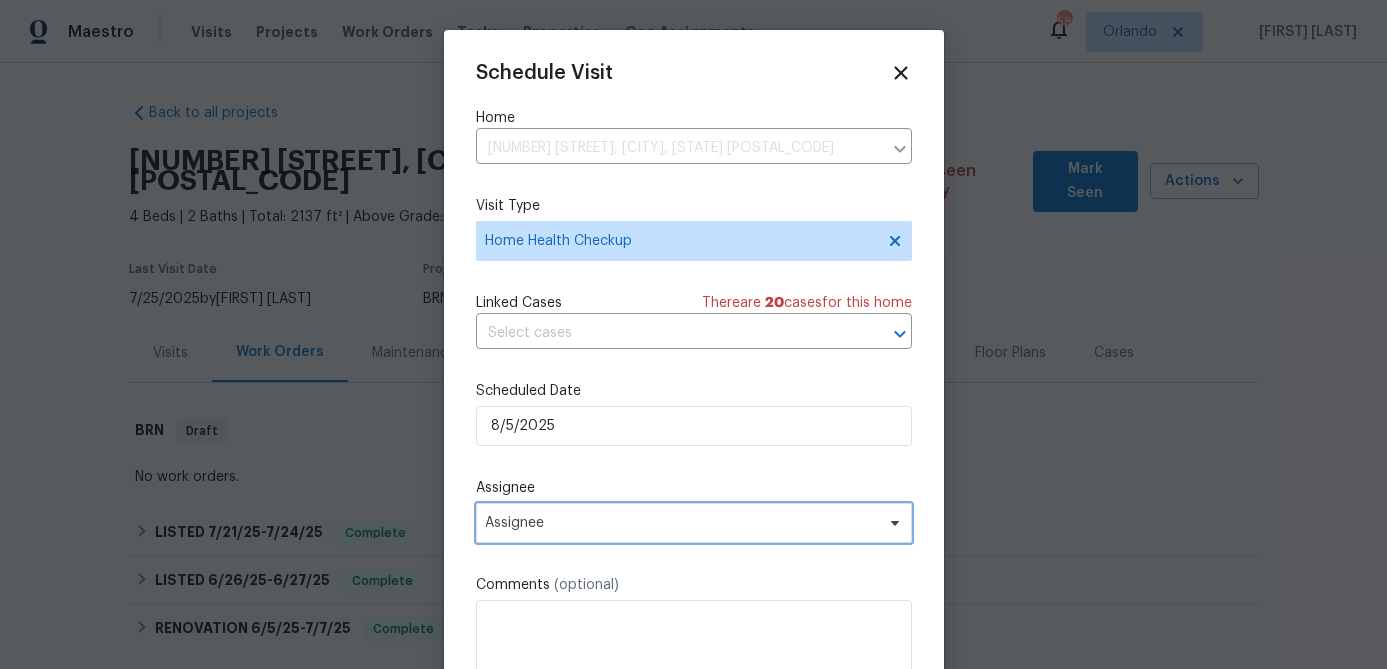 click on "Assignee" at bounding box center (694, 523) 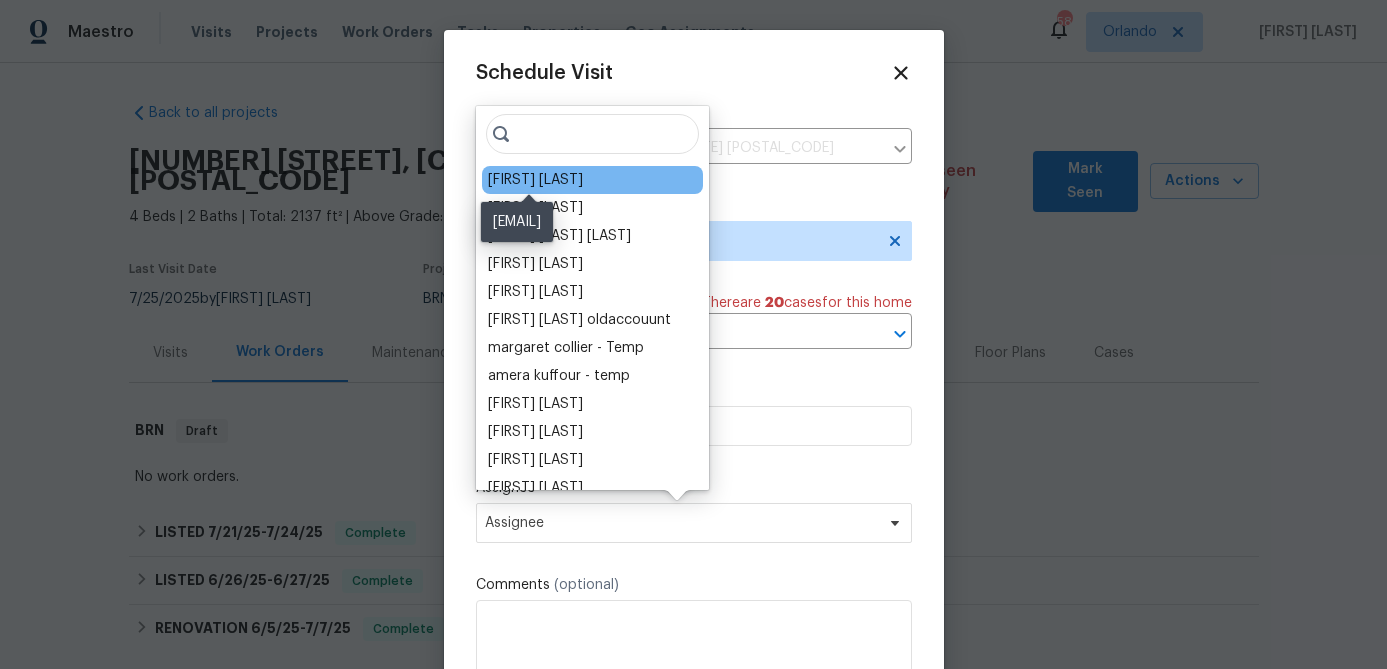 click on "[FIRST] [LAST]" at bounding box center [535, 180] 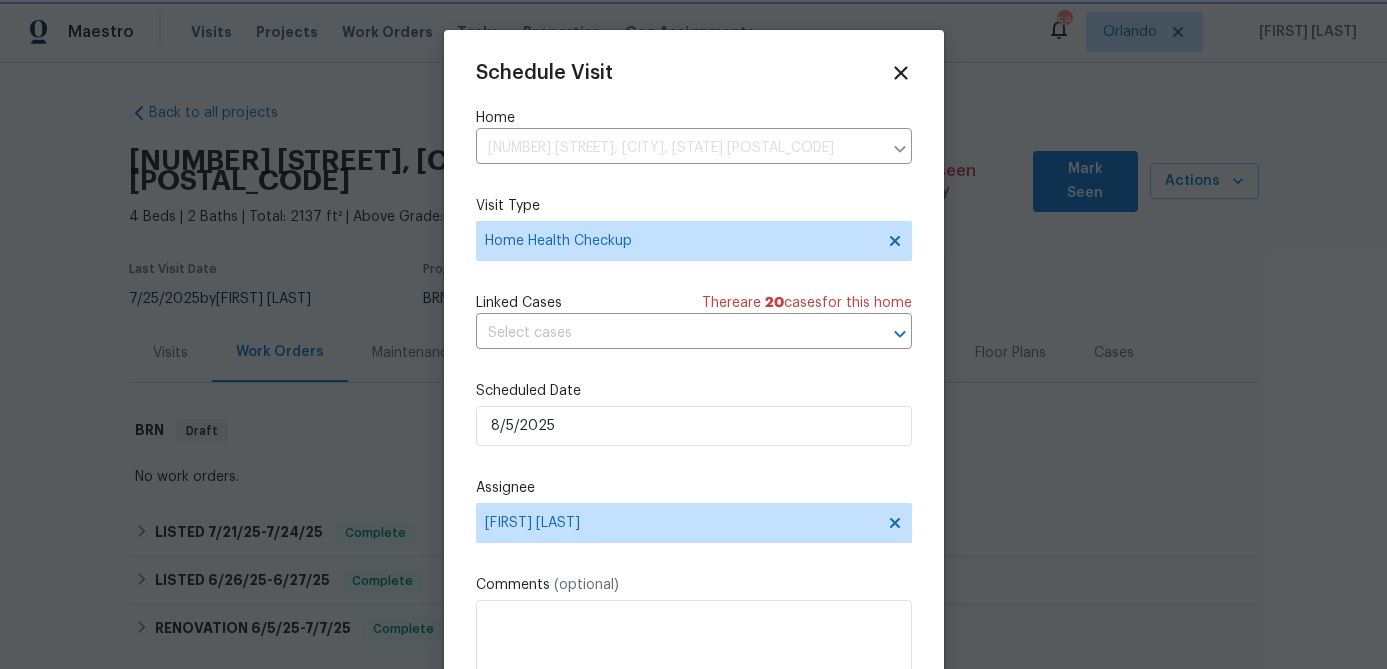 scroll, scrollTop: 36, scrollLeft: 0, axis: vertical 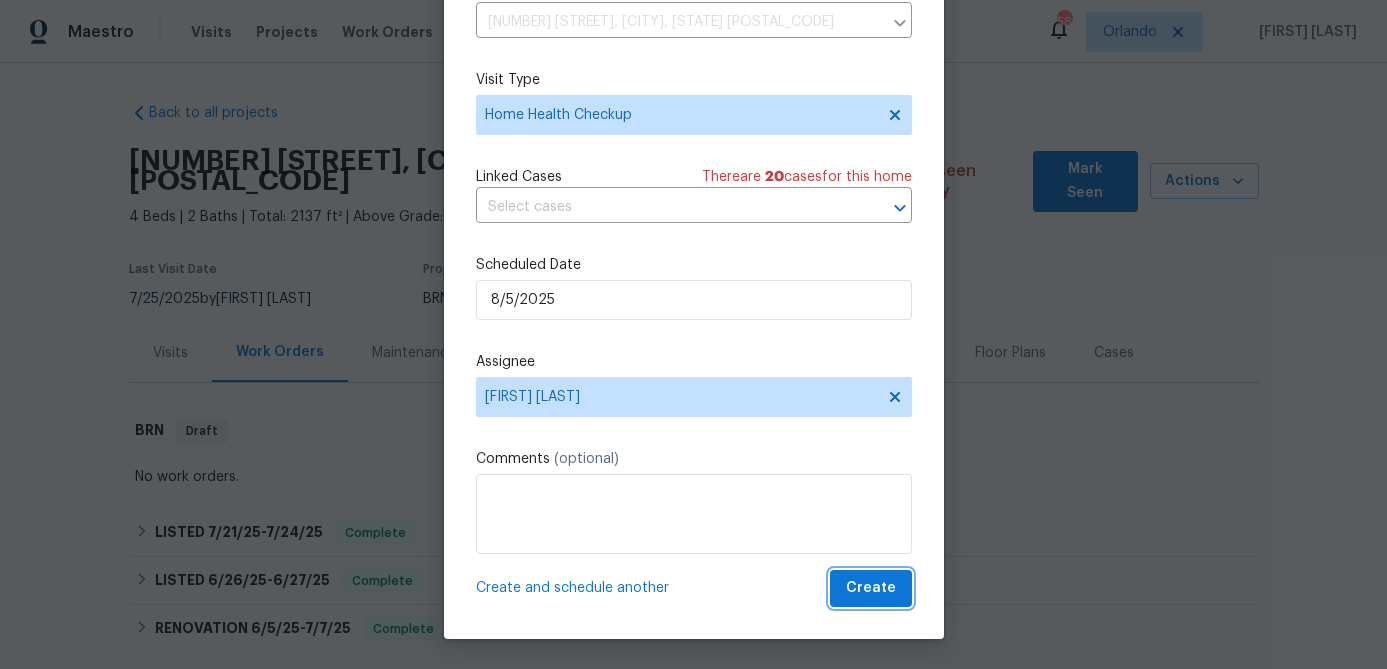 click on "Create" at bounding box center (871, 588) 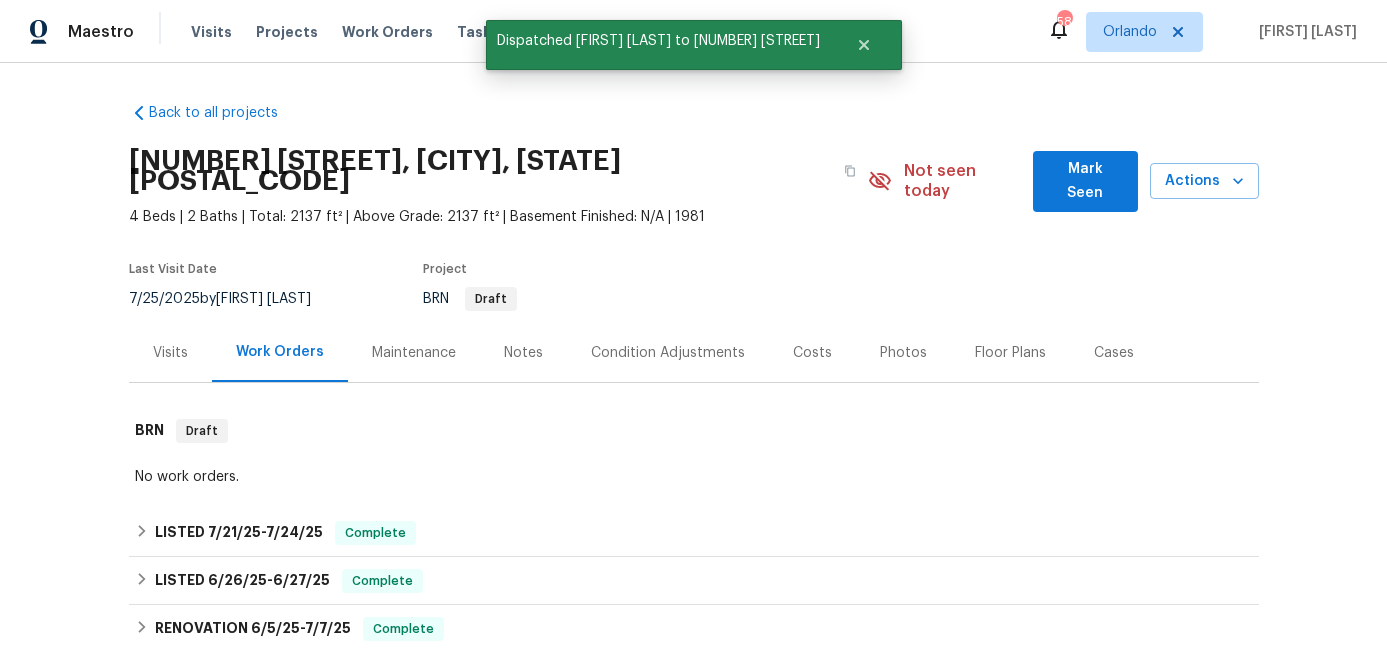 scroll, scrollTop: 0, scrollLeft: 0, axis: both 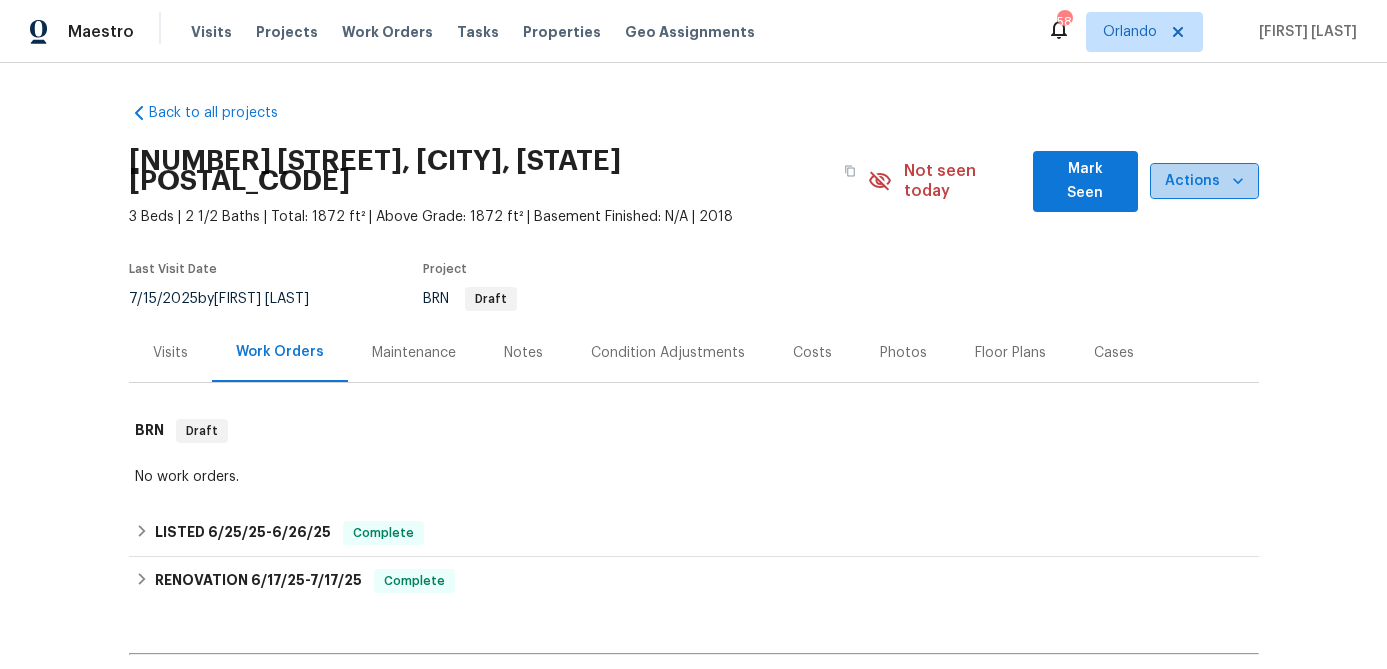 click on "Actions" at bounding box center (1204, 181) 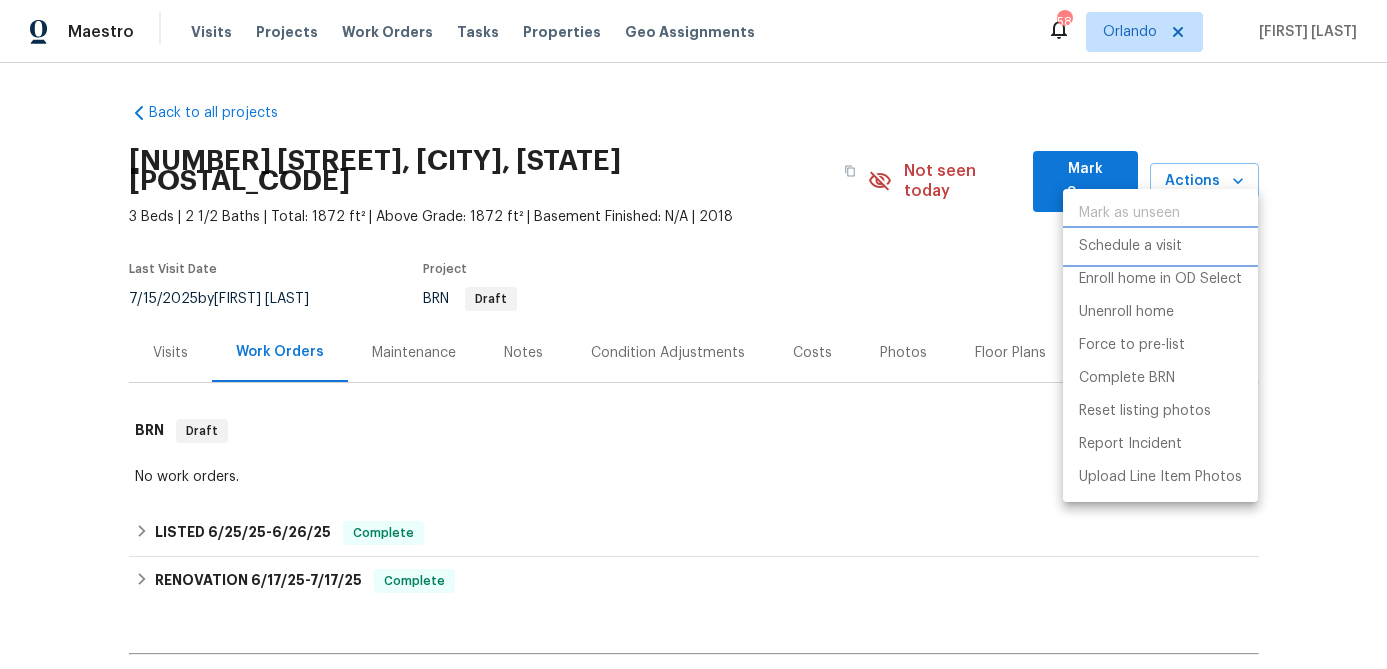click on "Schedule a visit" at bounding box center (1130, 246) 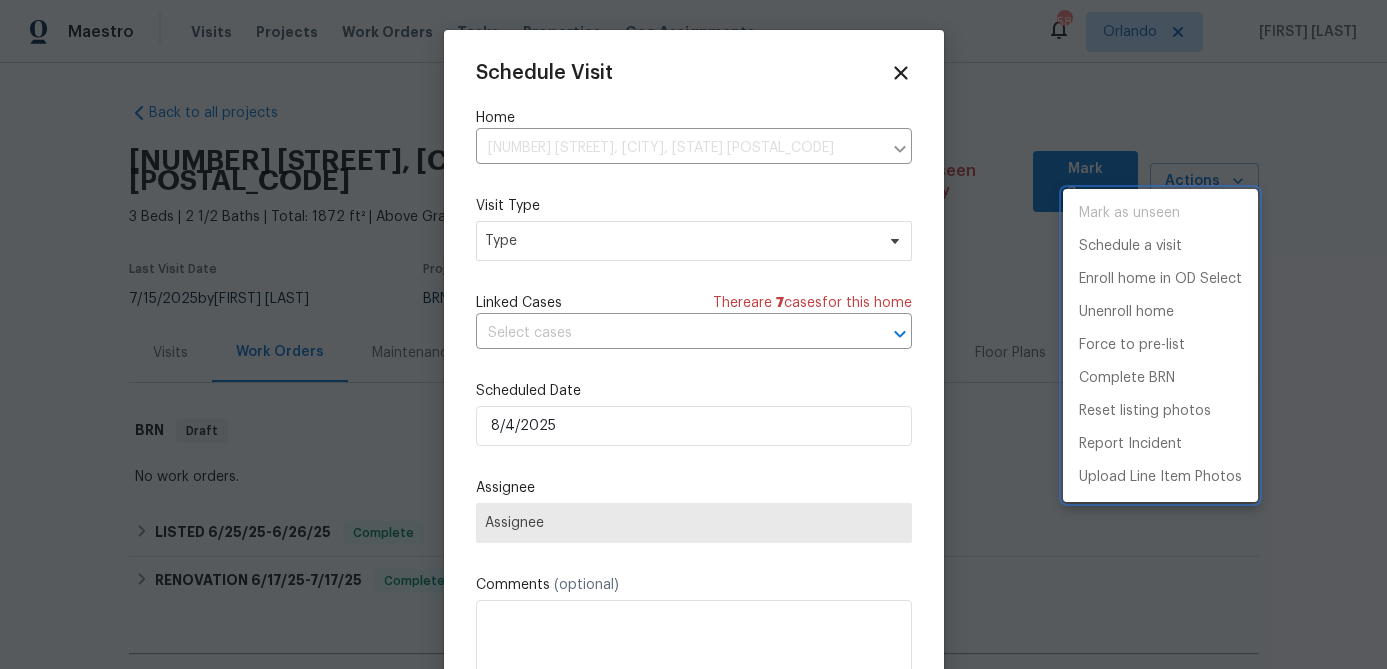 click at bounding box center (693, 334) 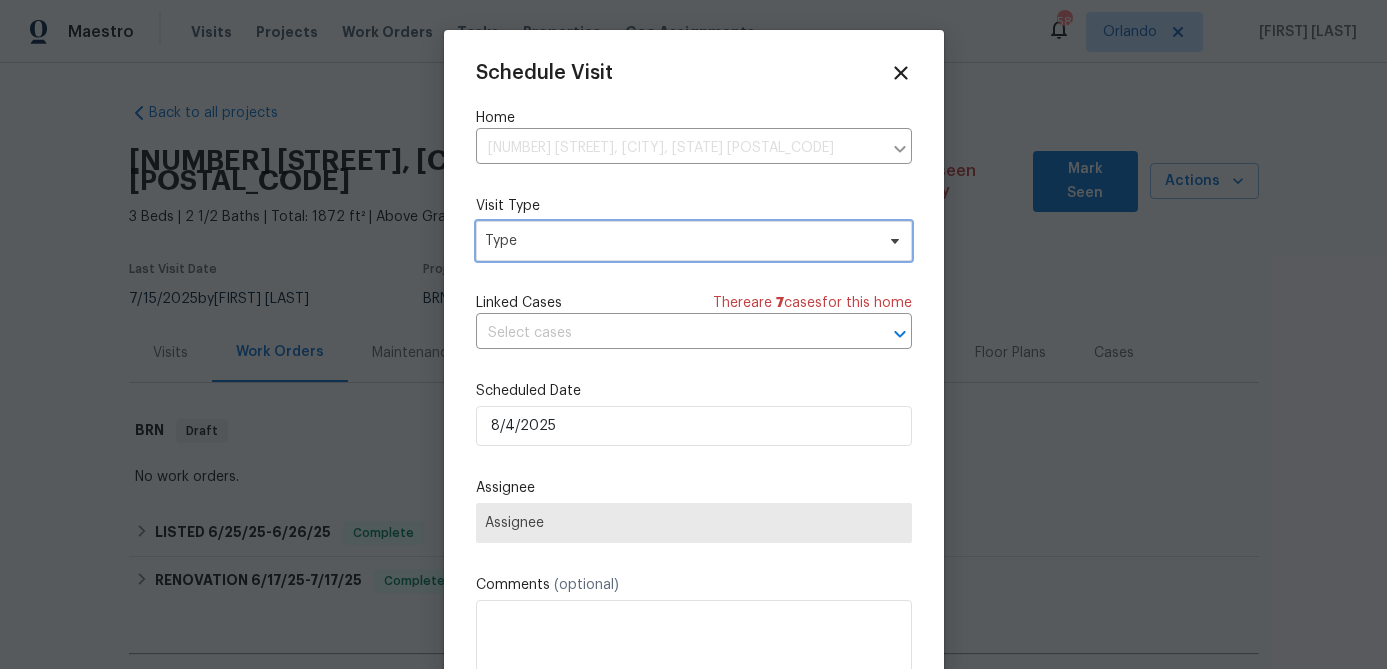 click on "Type" at bounding box center (679, 241) 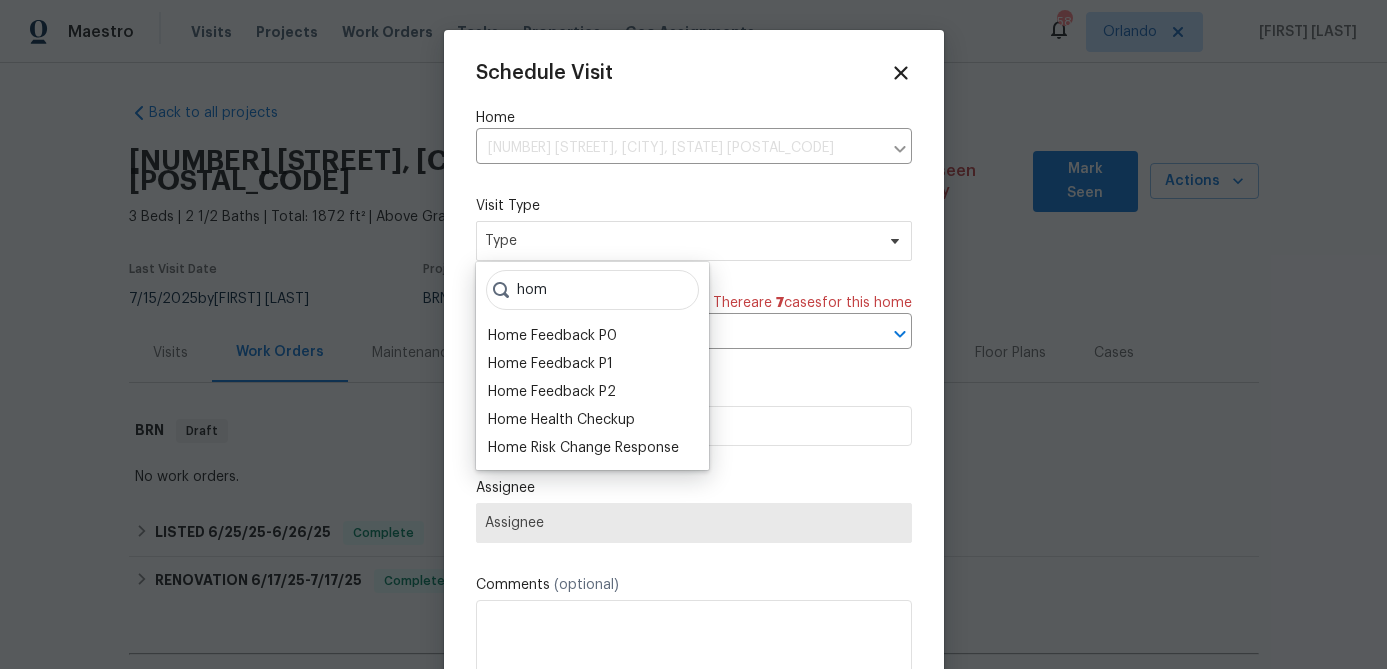 type on "hom" 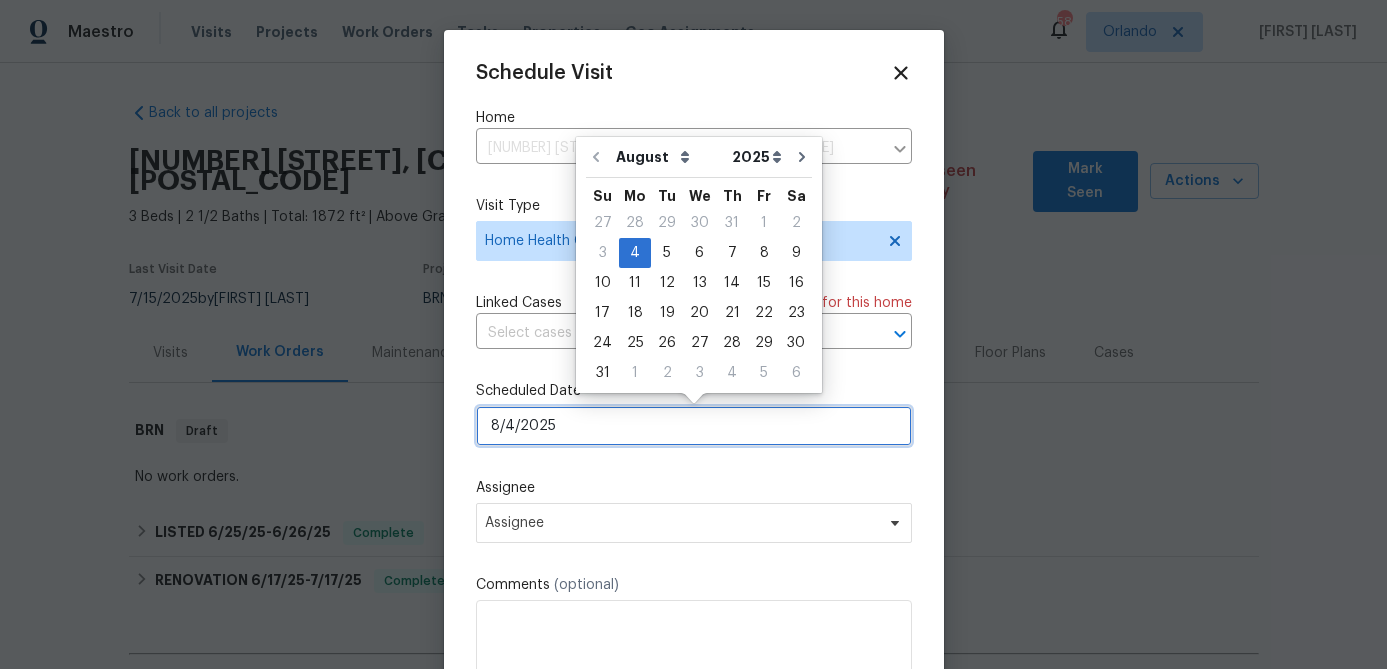 click on "8/4/2025" at bounding box center [694, 426] 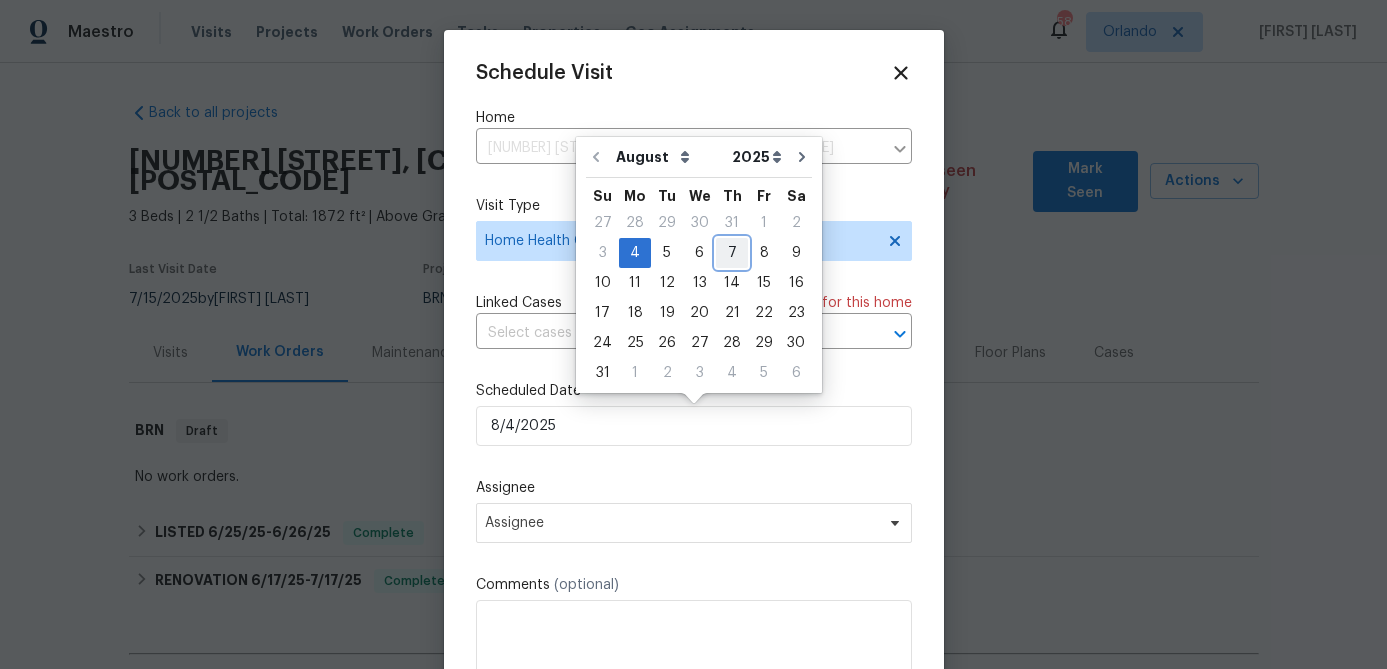 click on "7" at bounding box center (732, 253) 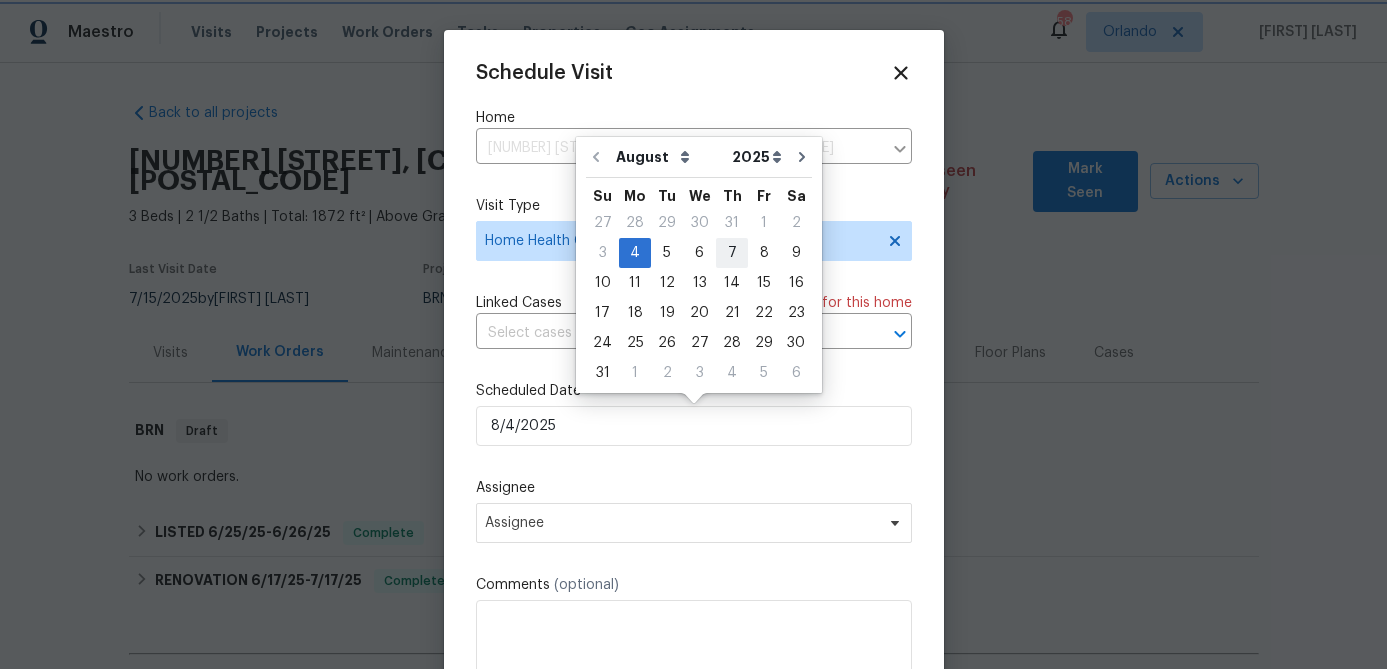 type on "8/7/2025" 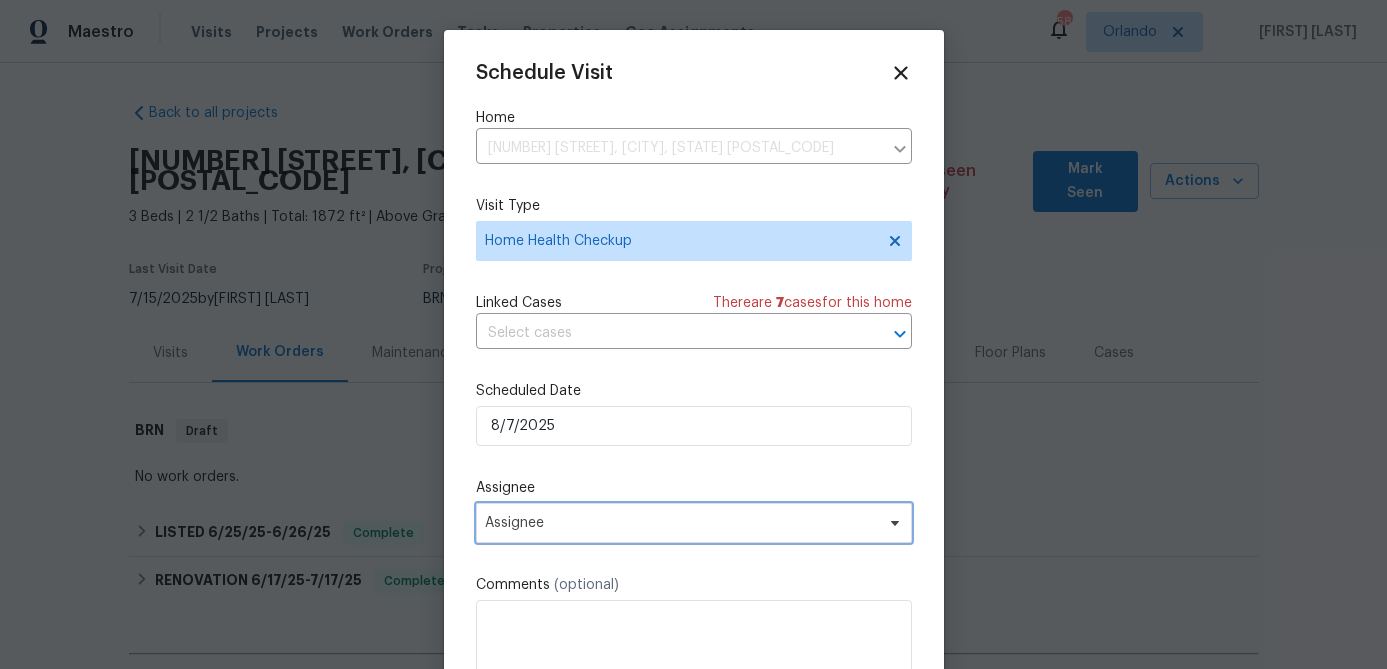 click on "Assignee" at bounding box center [681, 523] 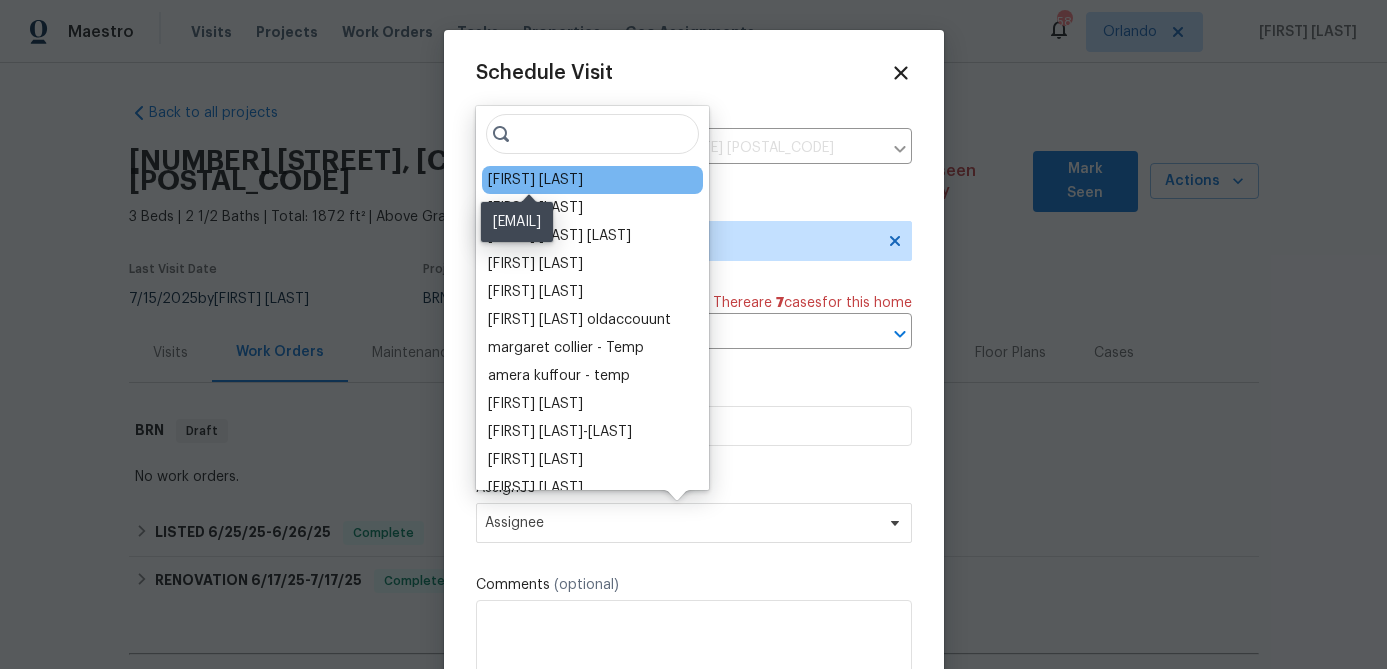 click on "[FIRST] [LAST]" at bounding box center [535, 180] 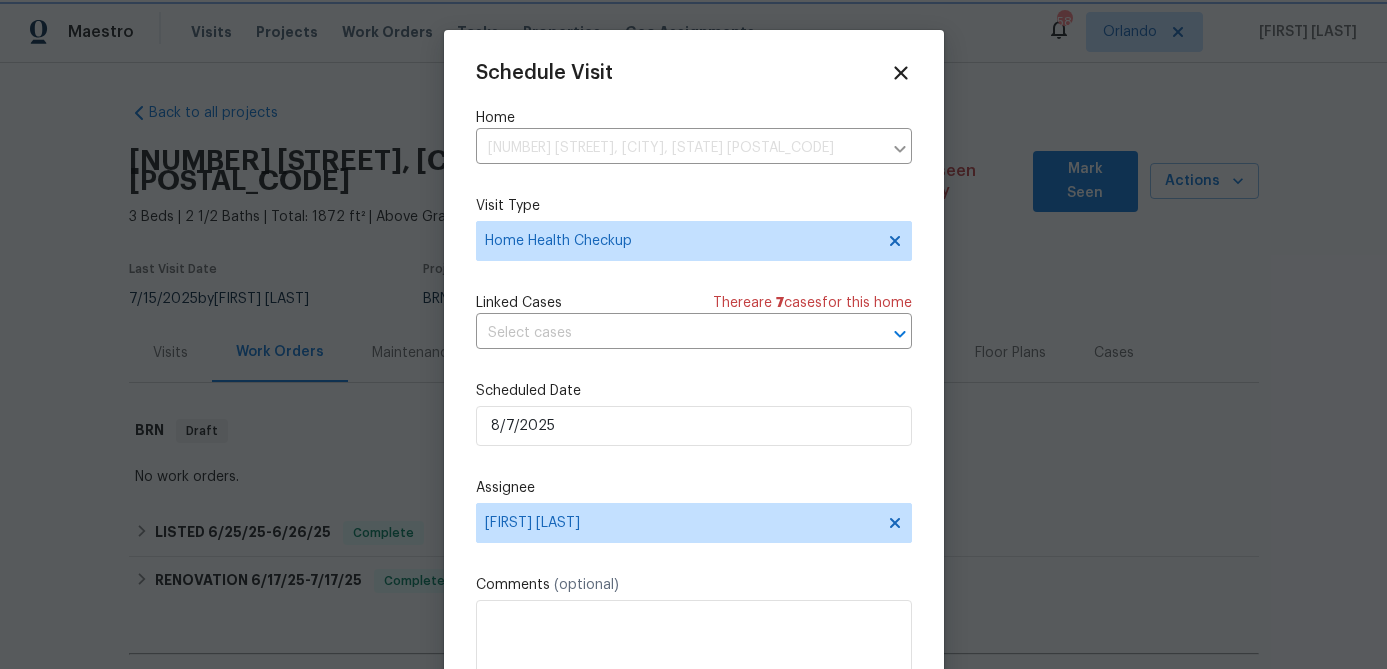 scroll, scrollTop: 36, scrollLeft: 0, axis: vertical 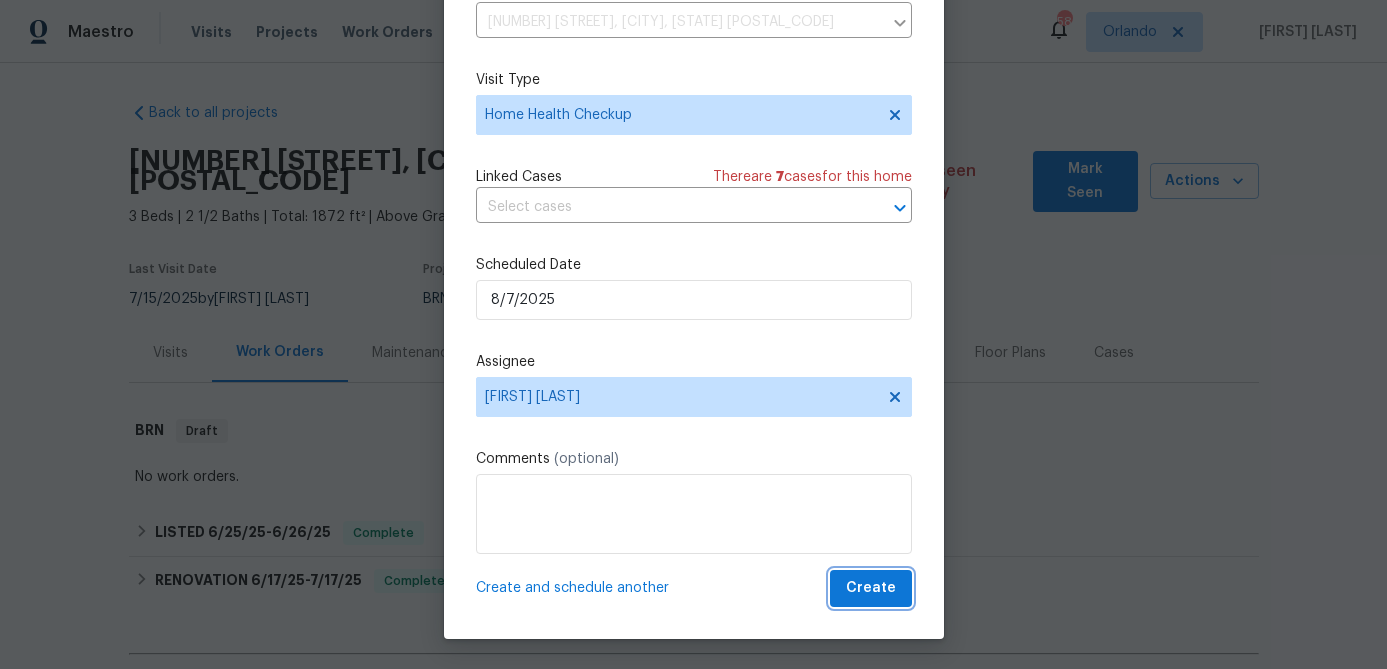 click on "Create" at bounding box center (871, 588) 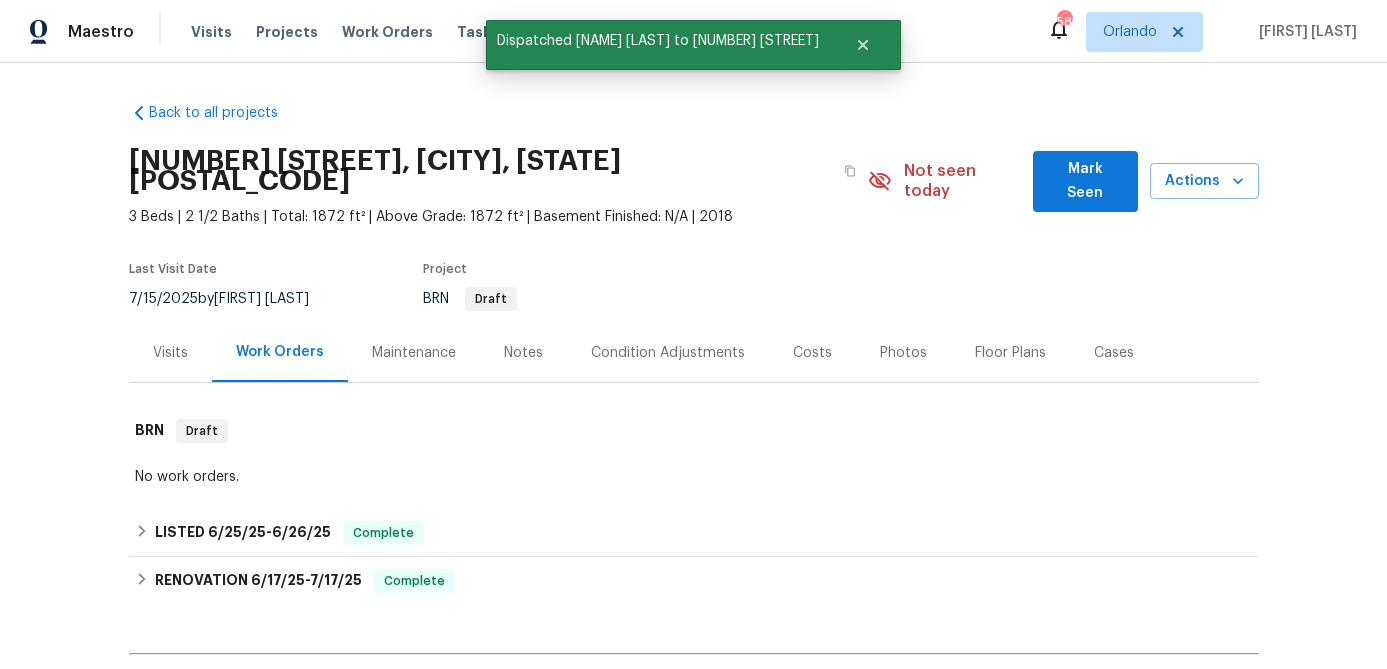 scroll, scrollTop: 0, scrollLeft: 0, axis: both 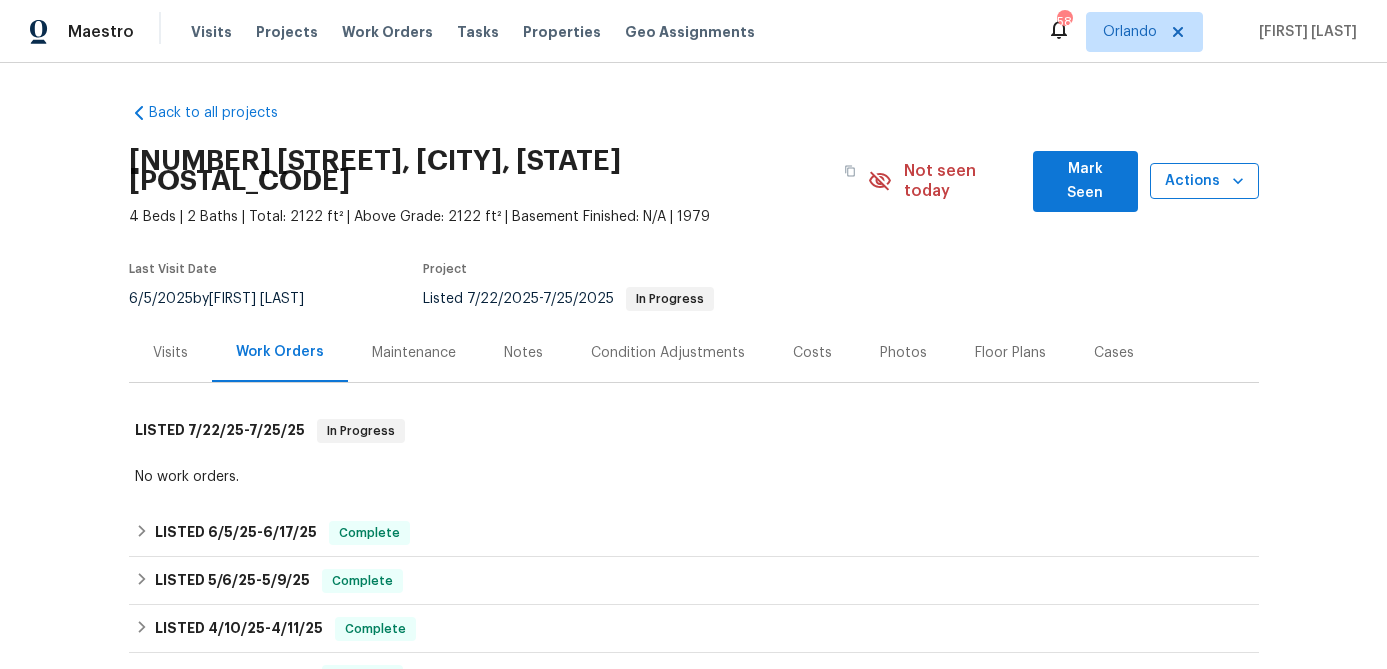 click 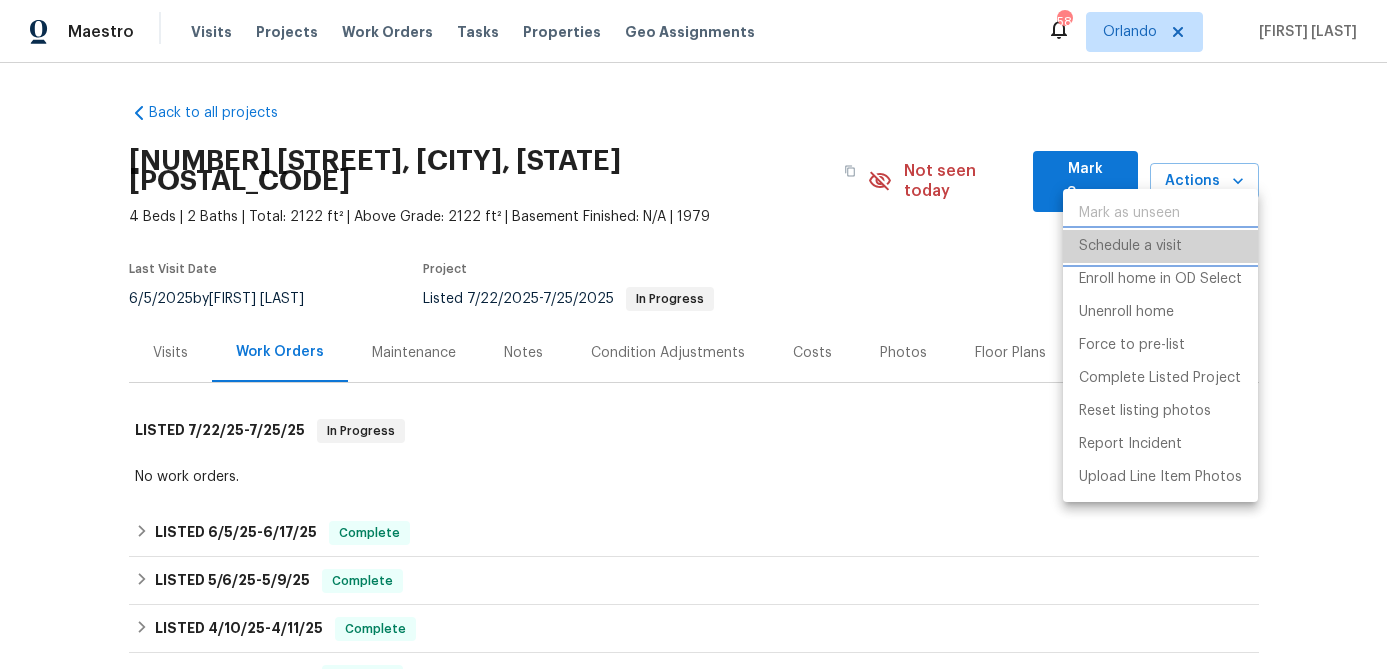 click on "Schedule a visit" at bounding box center (1130, 246) 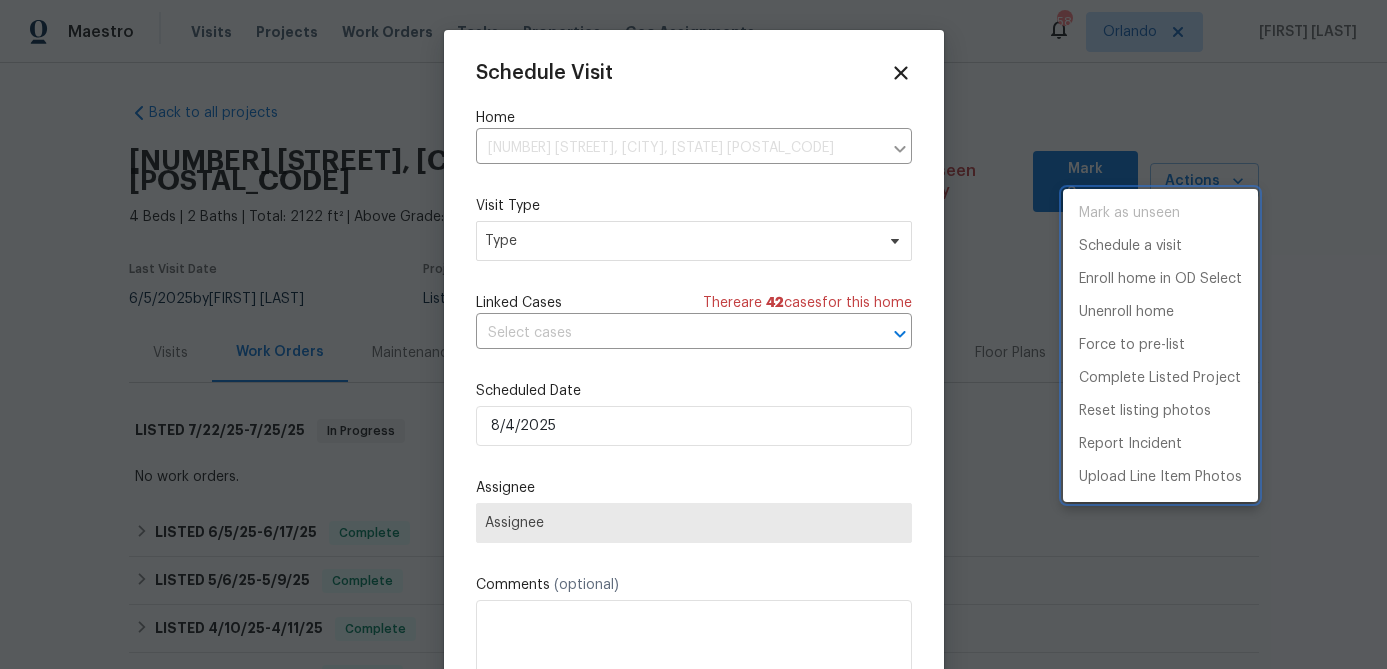 click at bounding box center [693, 334] 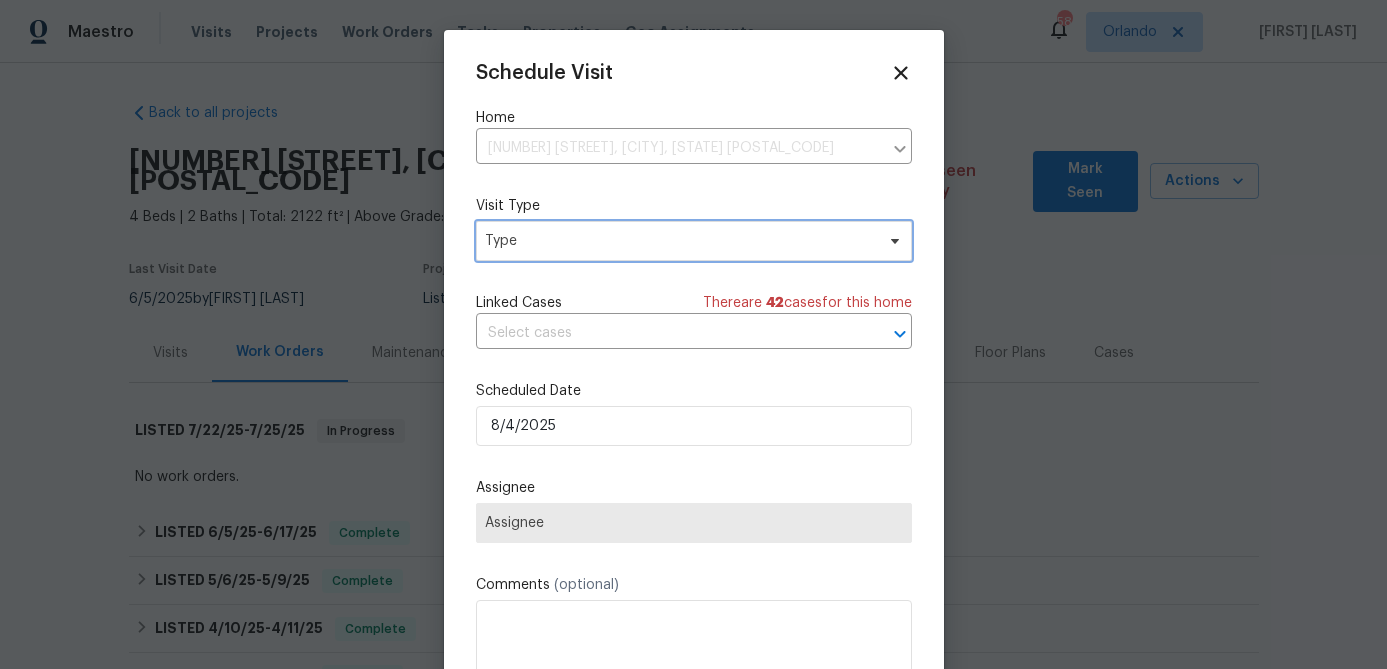 click on "Type" at bounding box center (679, 241) 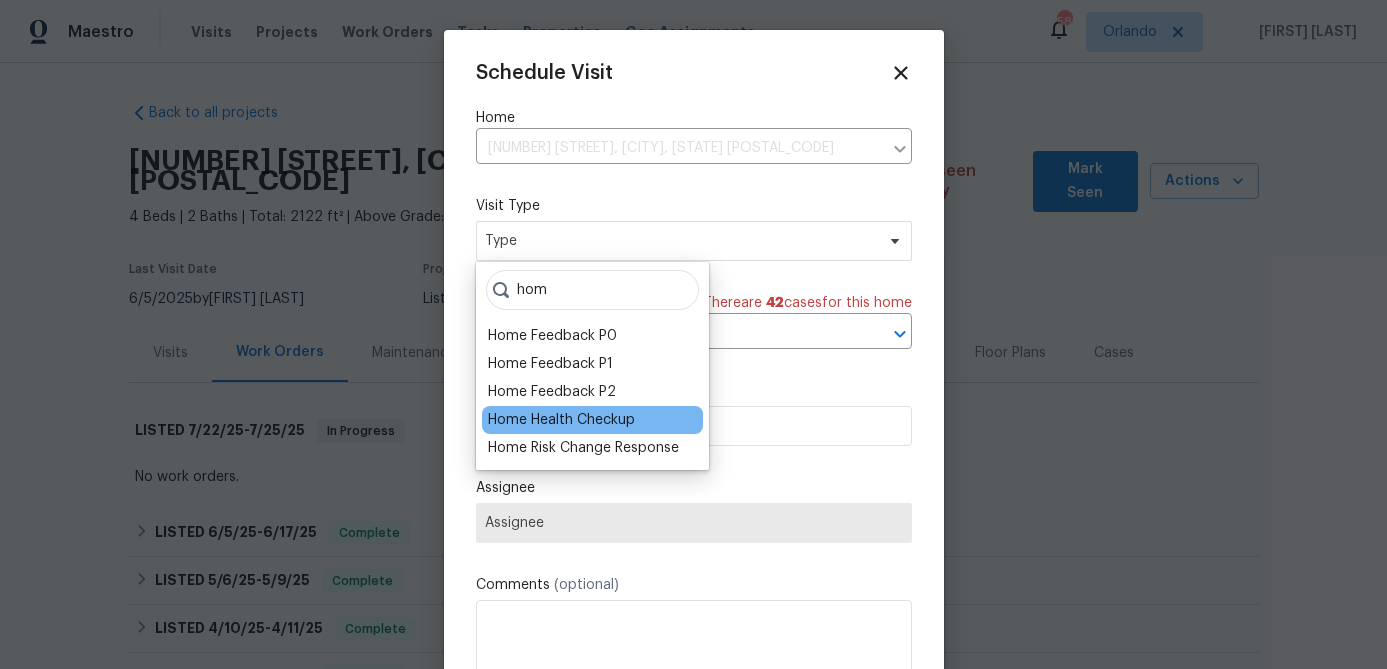type on "hom" 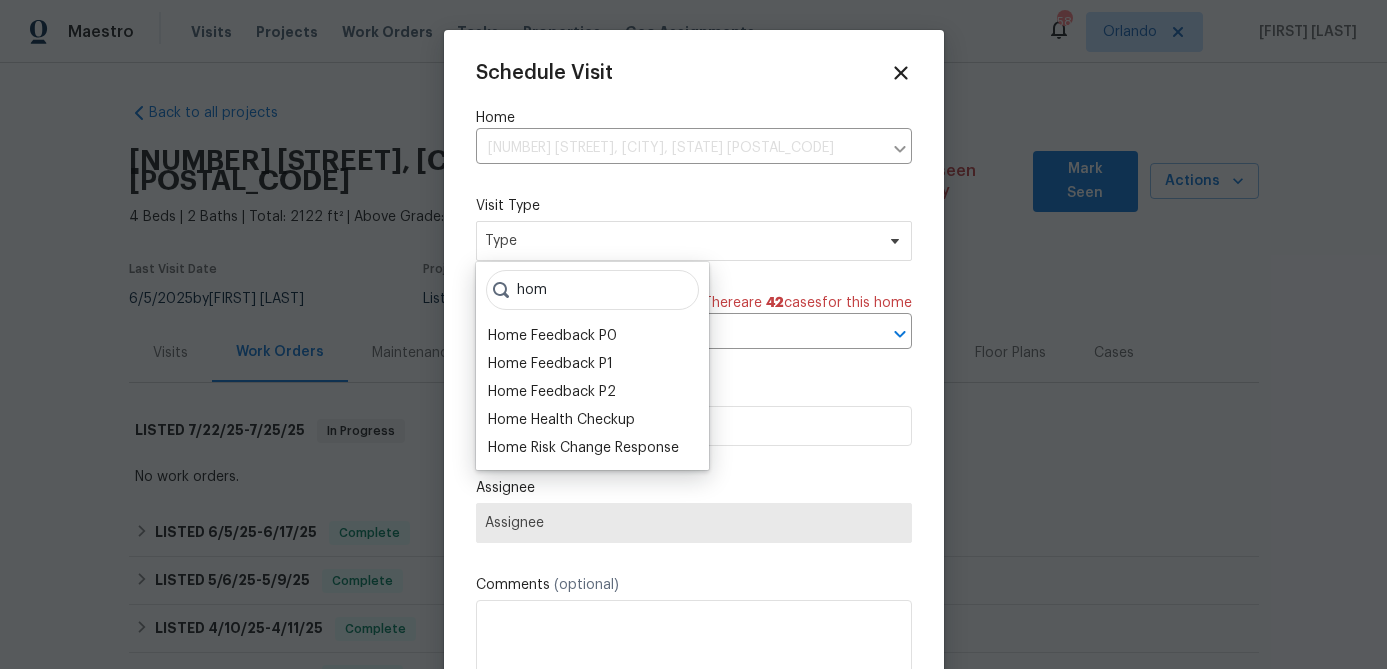 click on "Home Health Checkup" at bounding box center (561, 420) 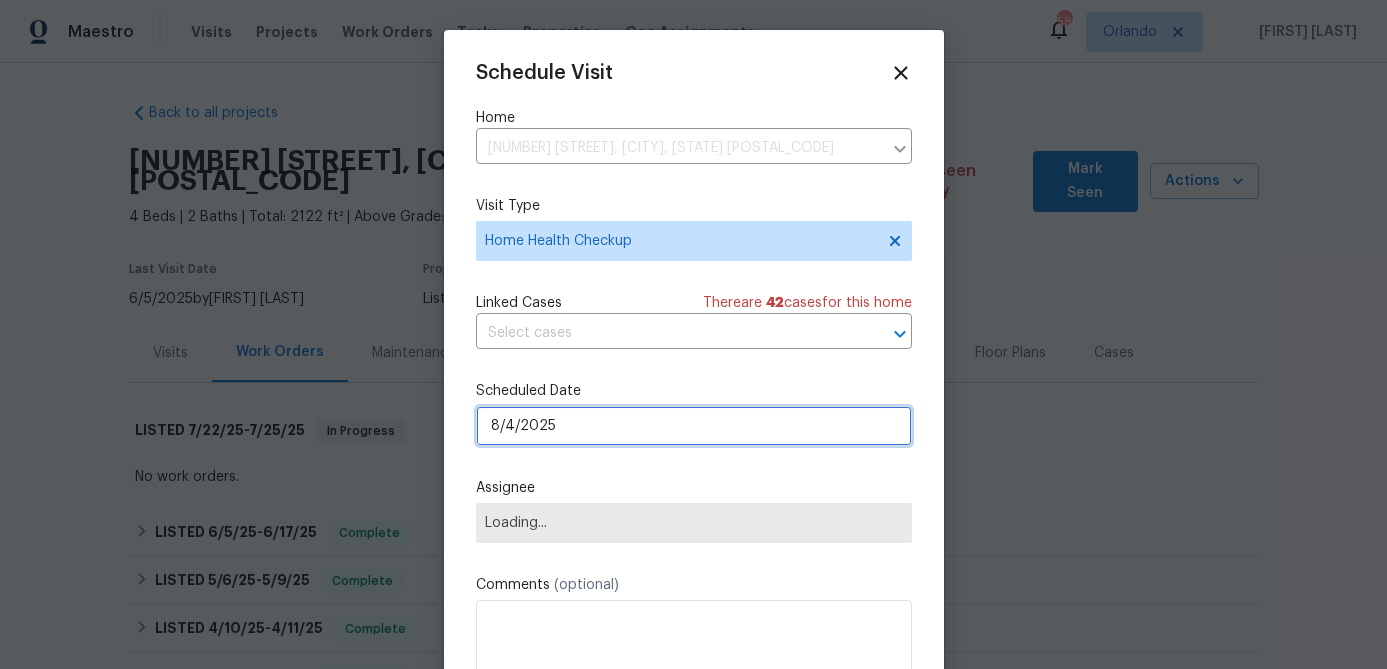 click on "8/4/2025" at bounding box center [694, 426] 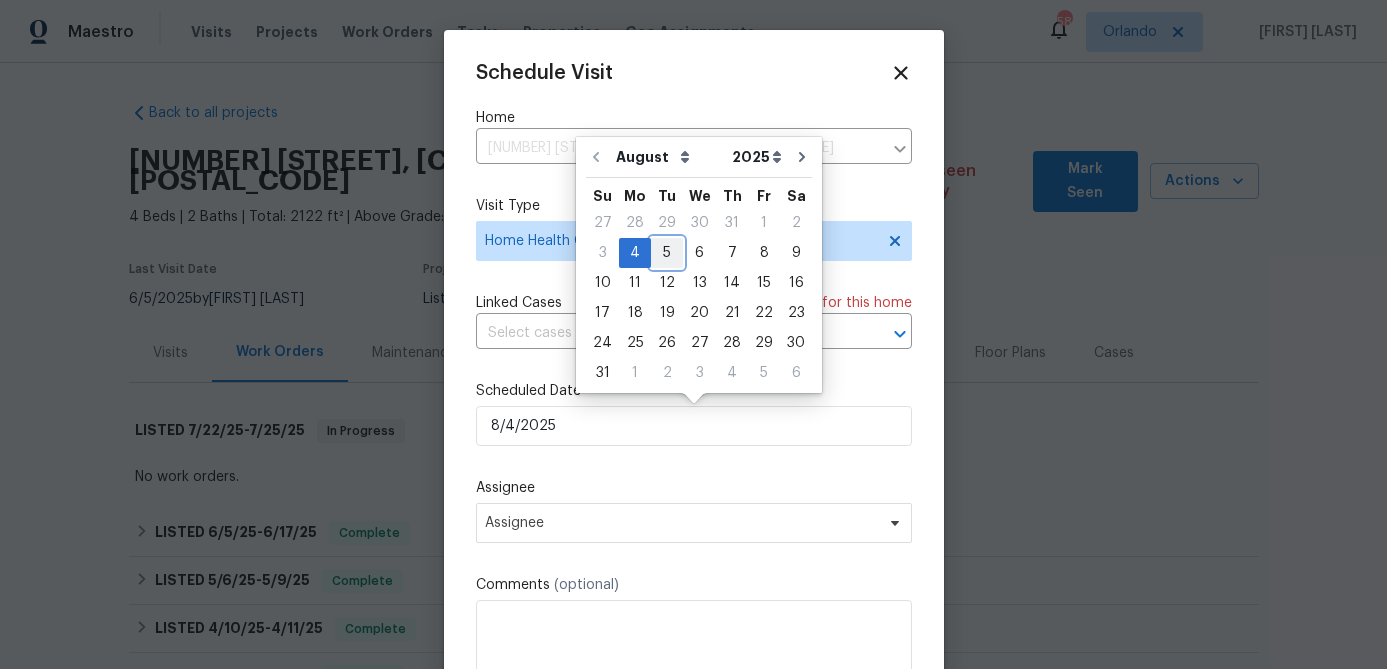 click on "5" at bounding box center (667, 253) 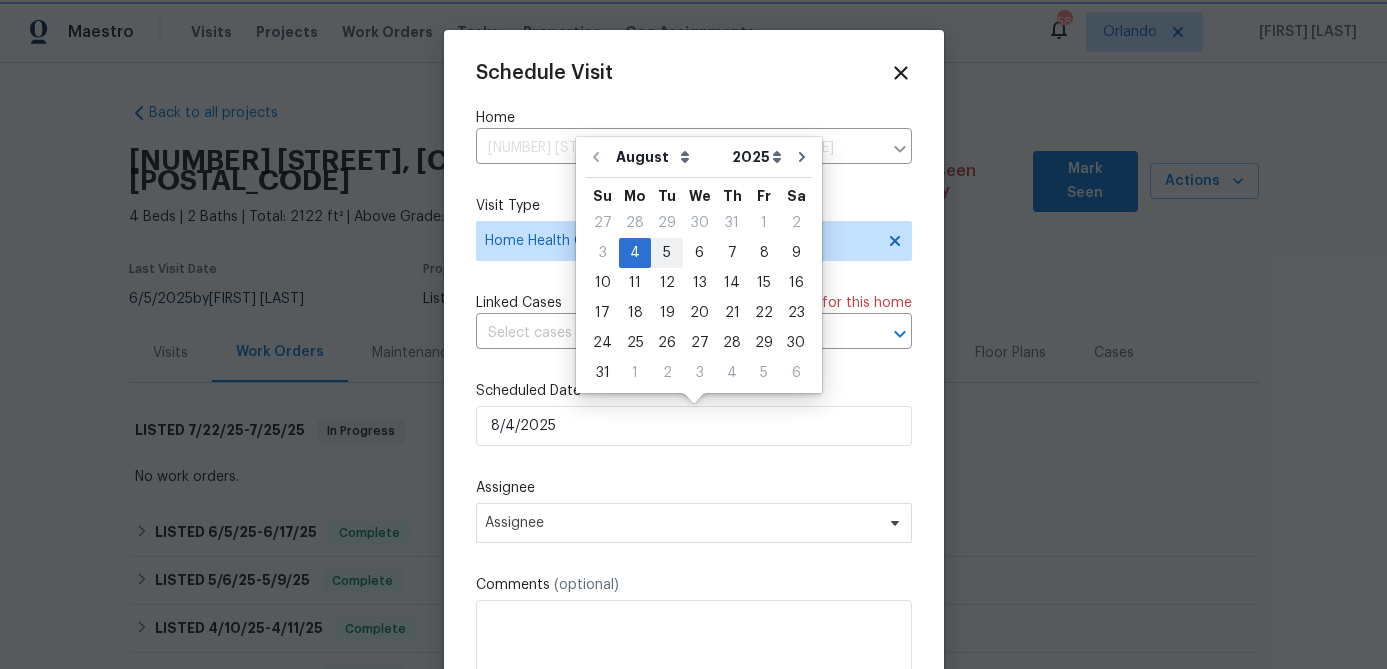 type on "8/5/2025" 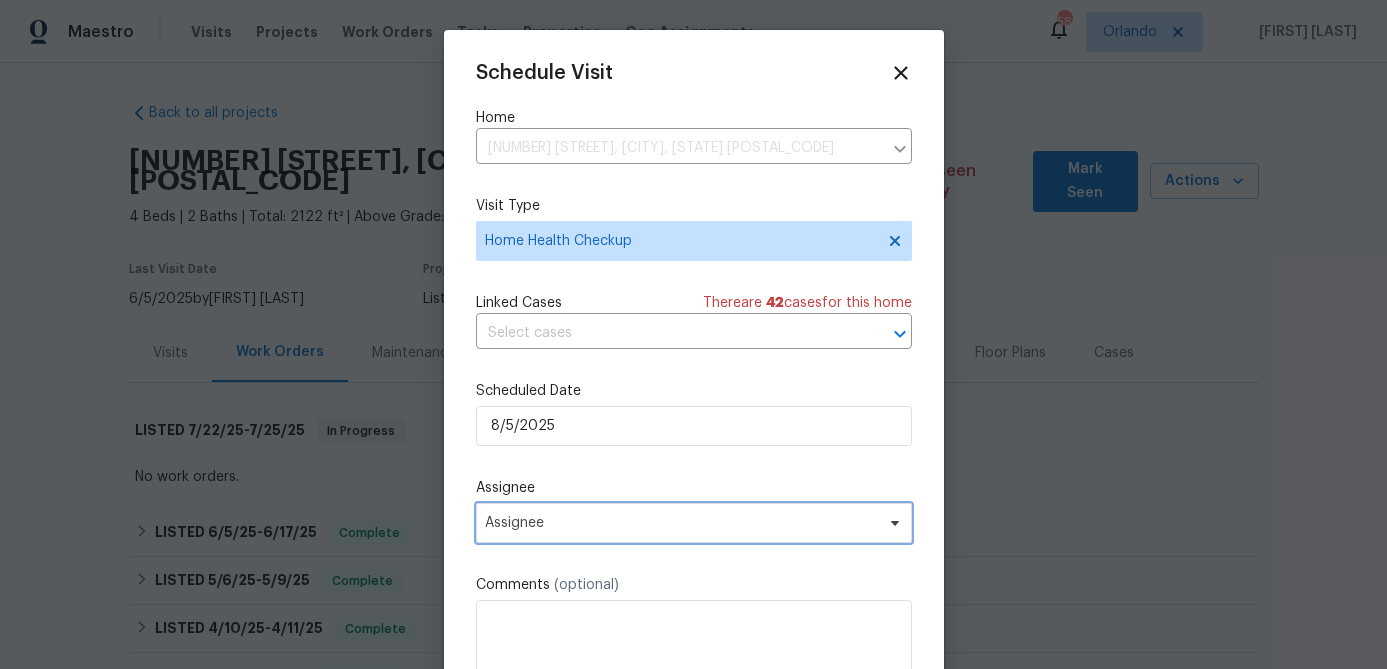 click on "Assignee" at bounding box center [694, 523] 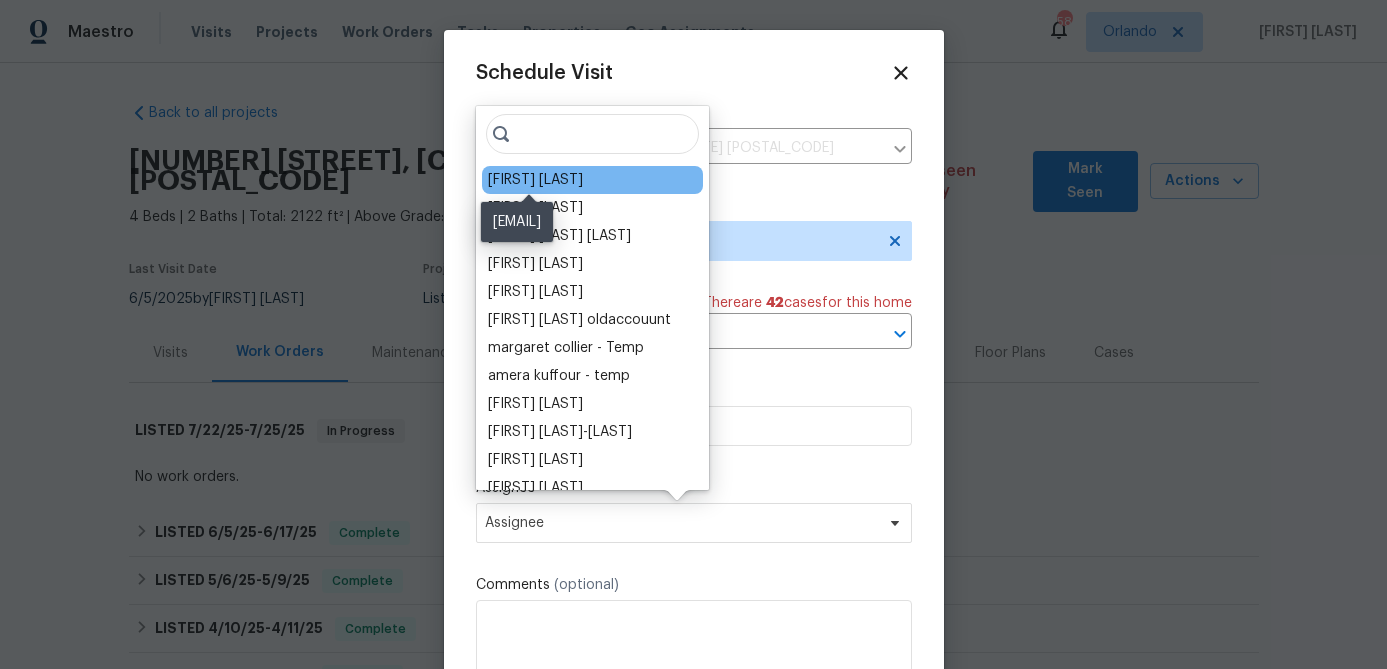 click on "[FIRST] [LAST]" at bounding box center [535, 180] 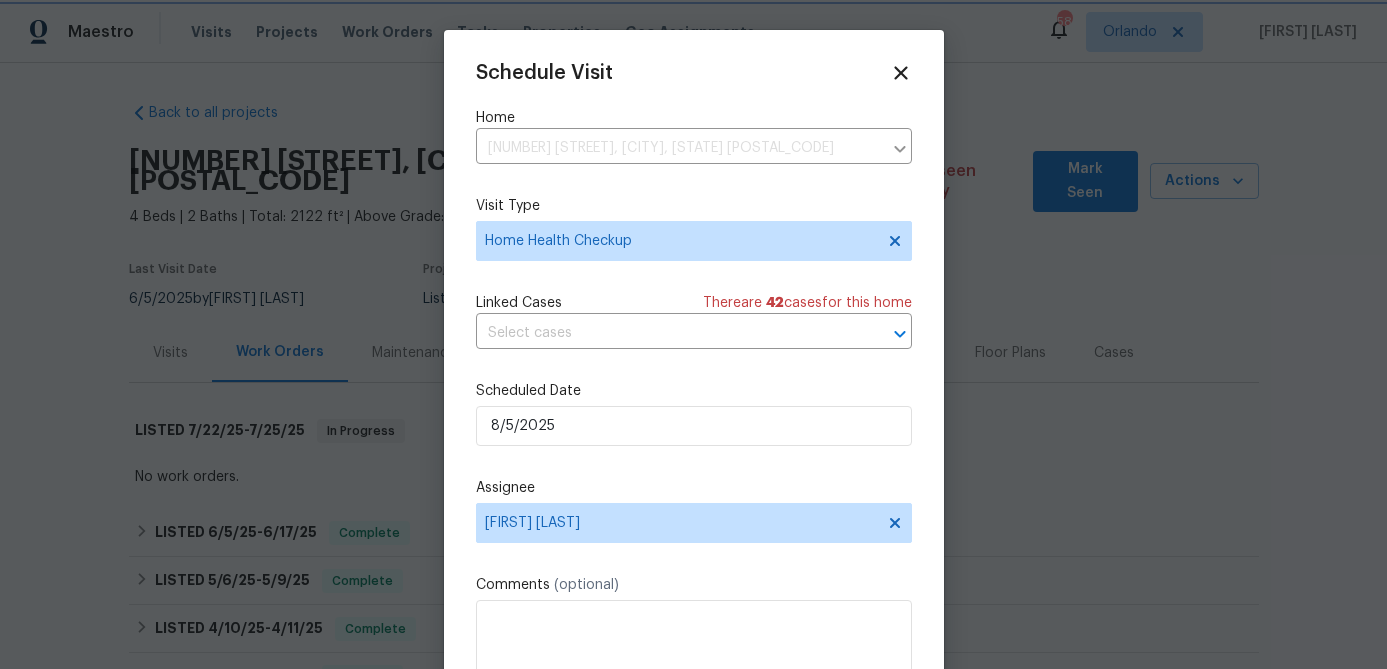scroll, scrollTop: 36, scrollLeft: 0, axis: vertical 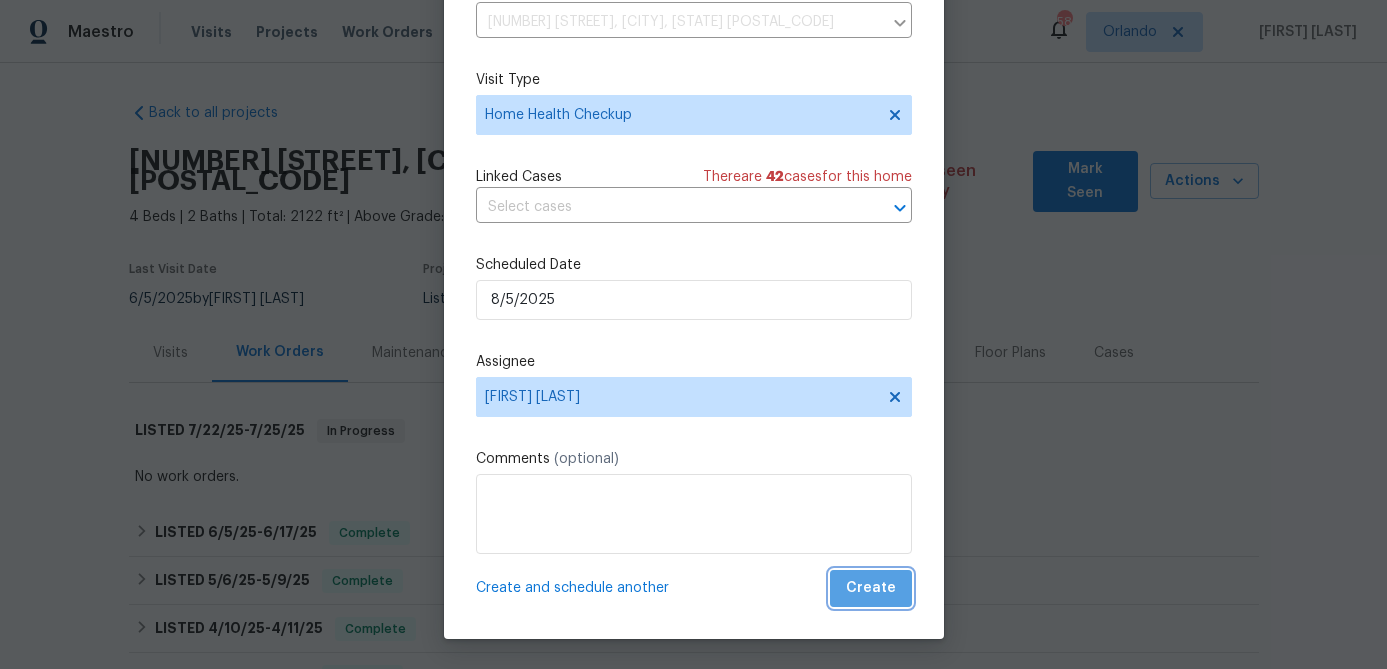 click on "Create" at bounding box center (871, 588) 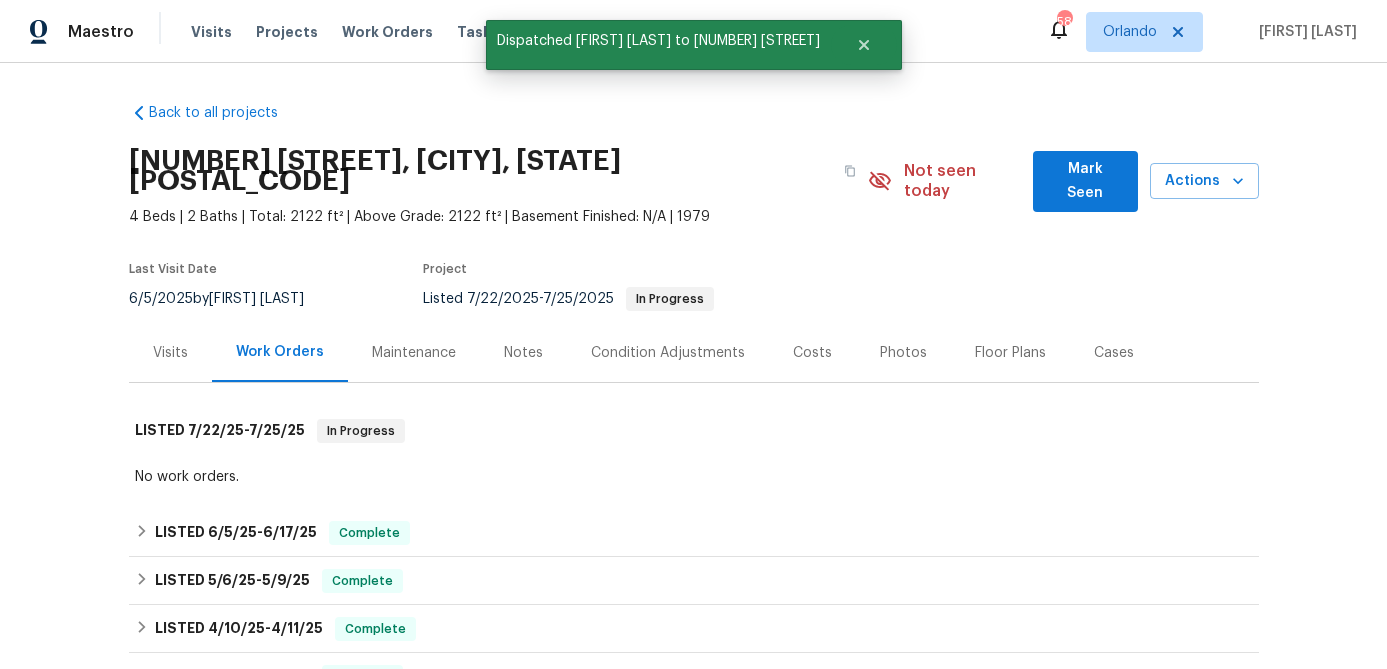 scroll, scrollTop: 0, scrollLeft: 0, axis: both 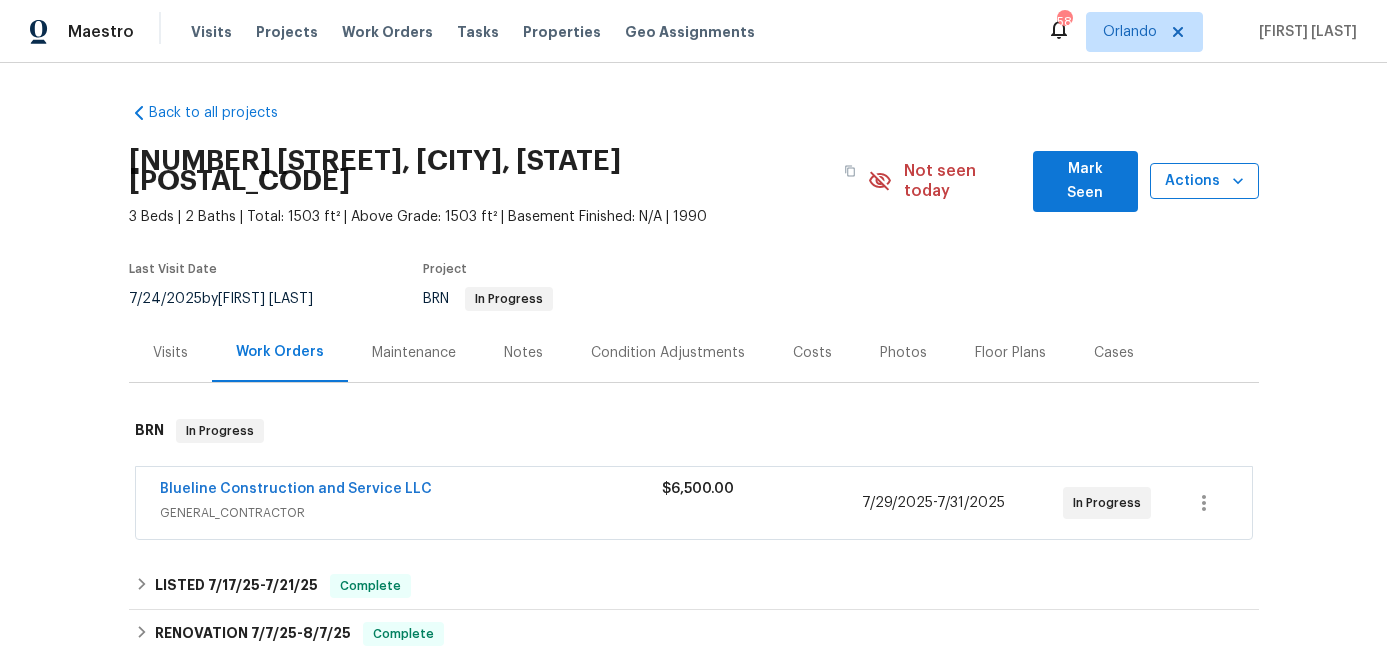 click 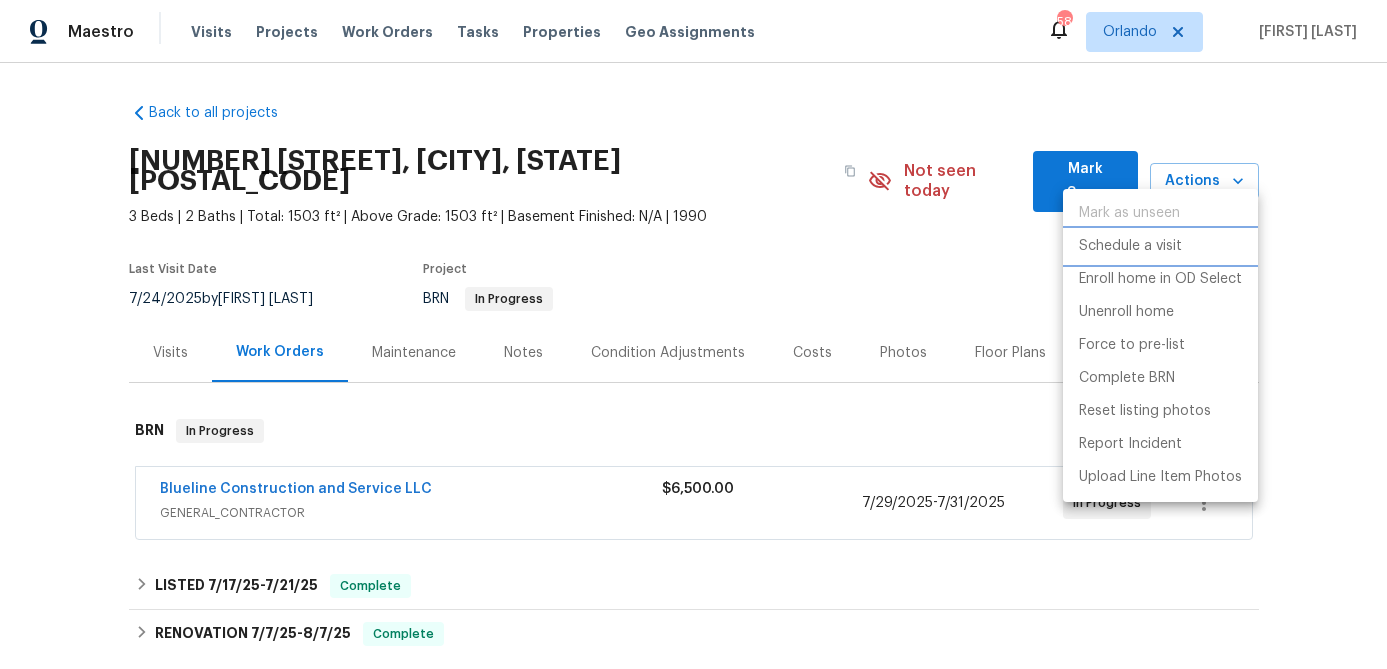 click on "Schedule a visit" at bounding box center [1130, 246] 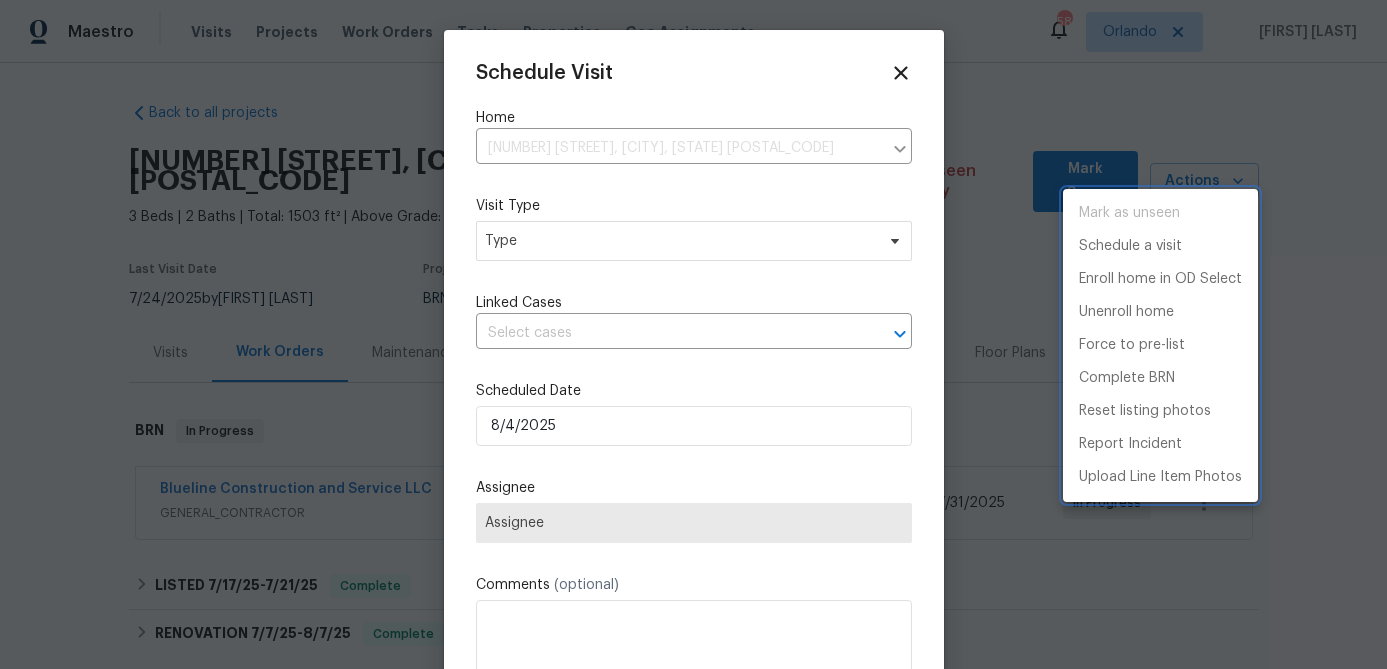 click at bounding box center [693, 334] 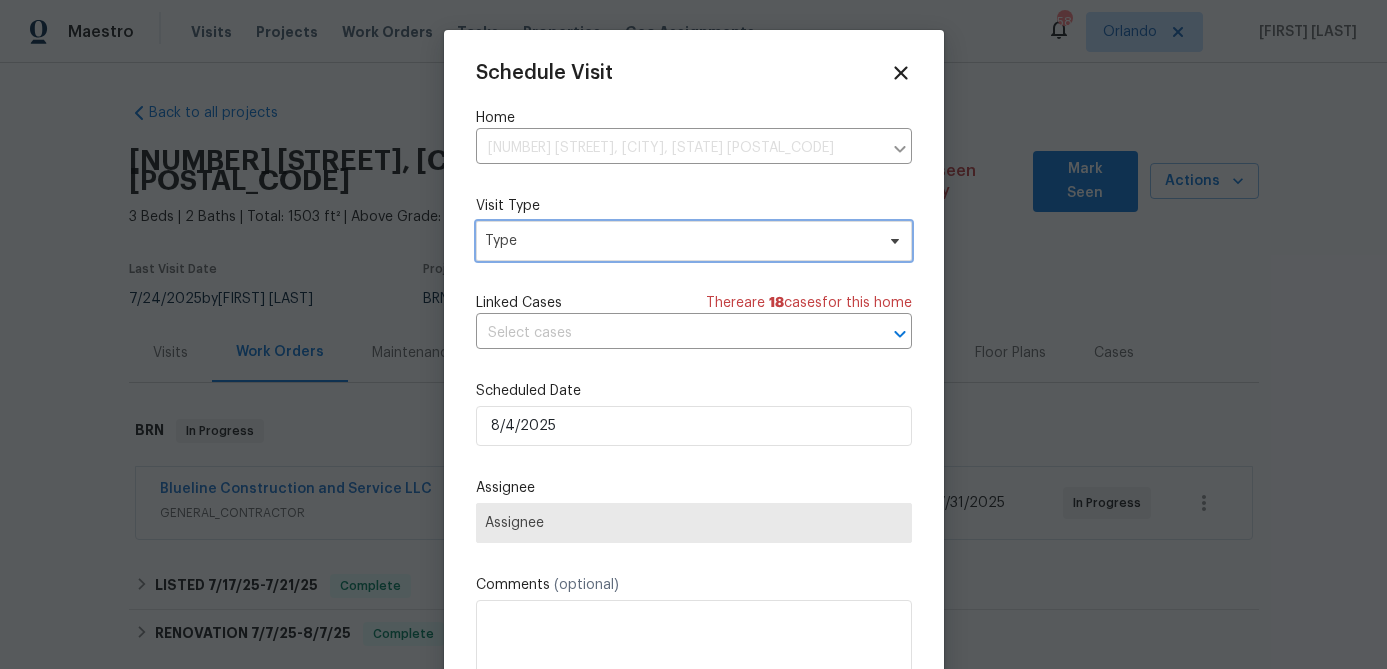 click on "Type" at bounding box center [679, 241] 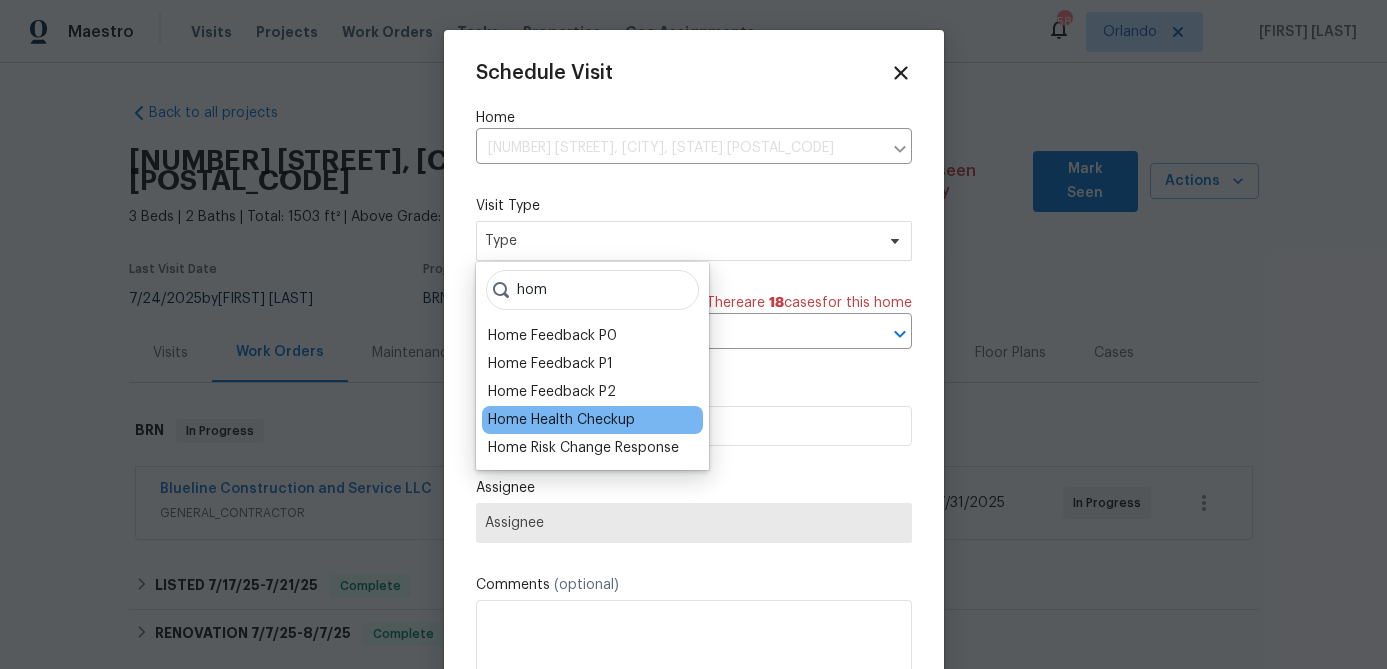 type on "hom" 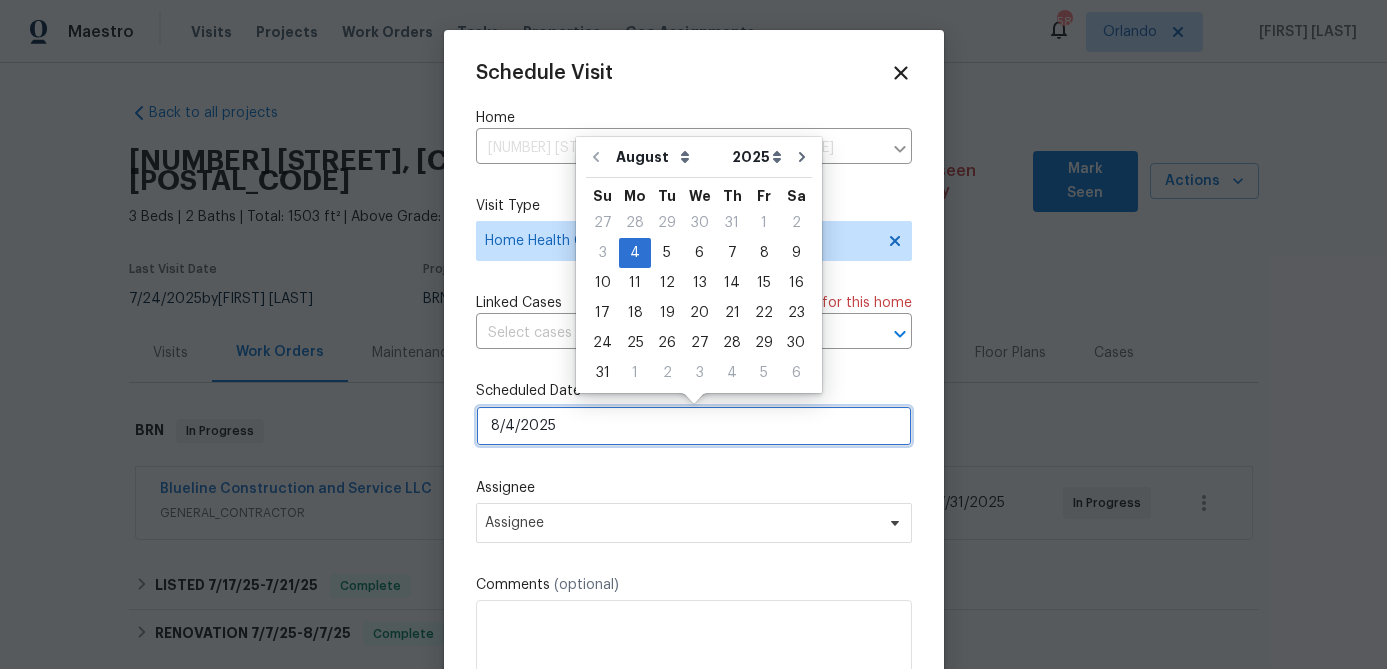 click on "8/4/2025" at bounding box center (694, 426) 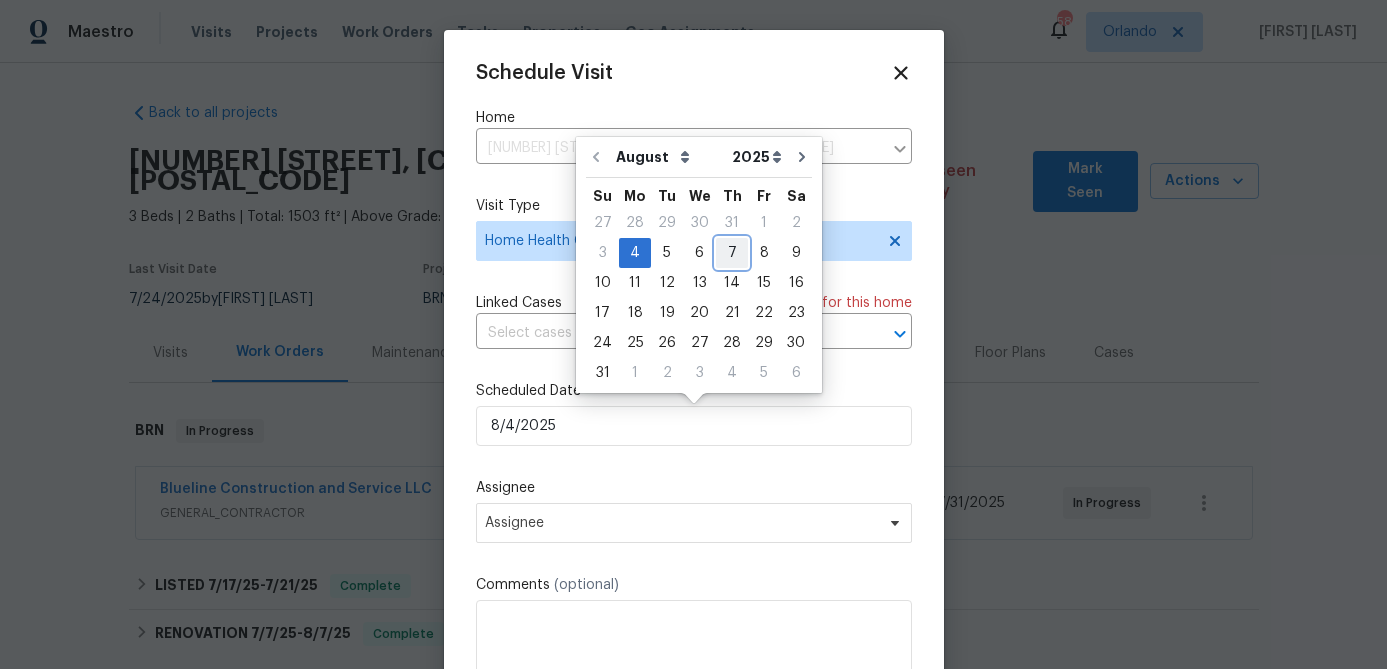 click on "7" at bounding box center (732, 253) 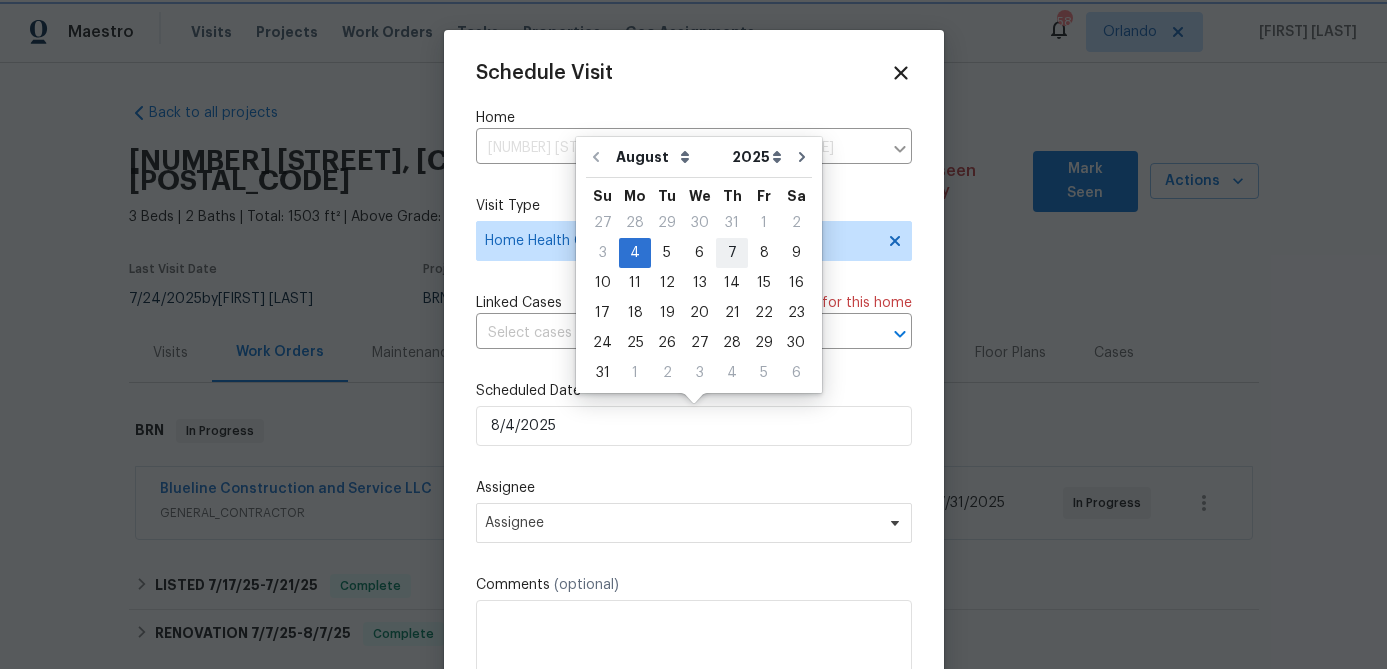 type on "8/7/2025" 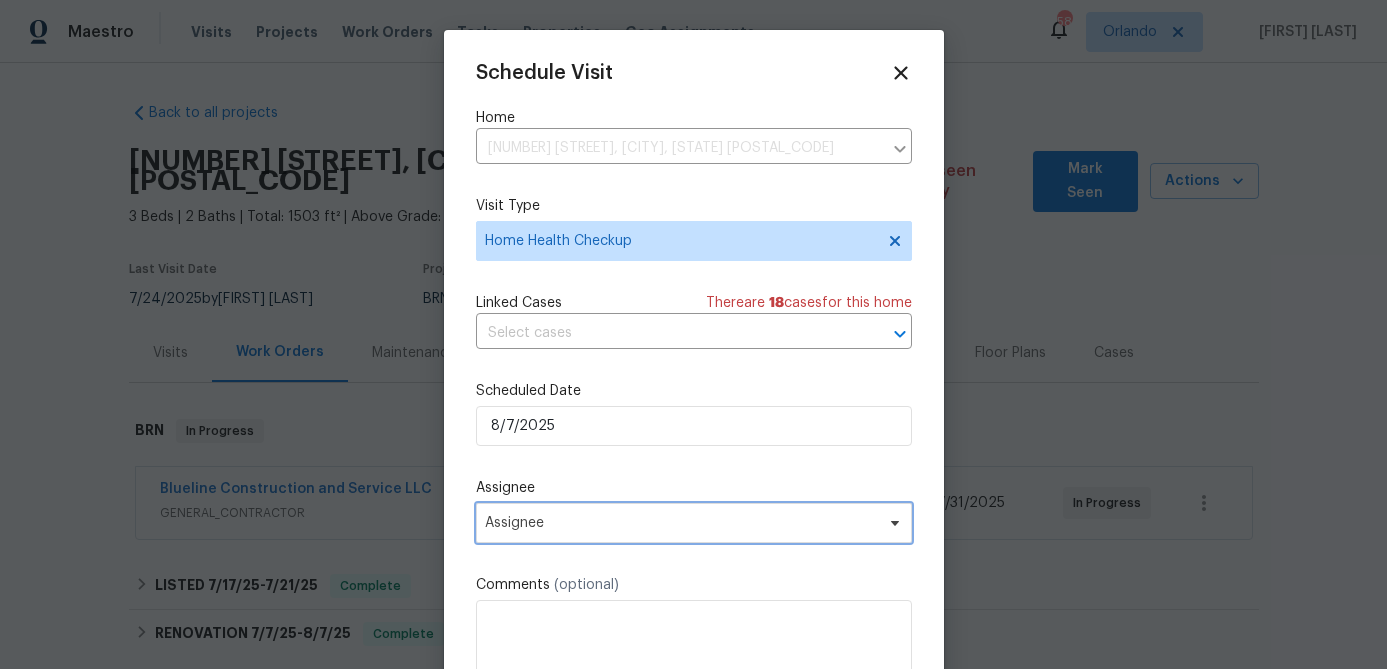click on "Assignee" at bounding box center [694, 523] 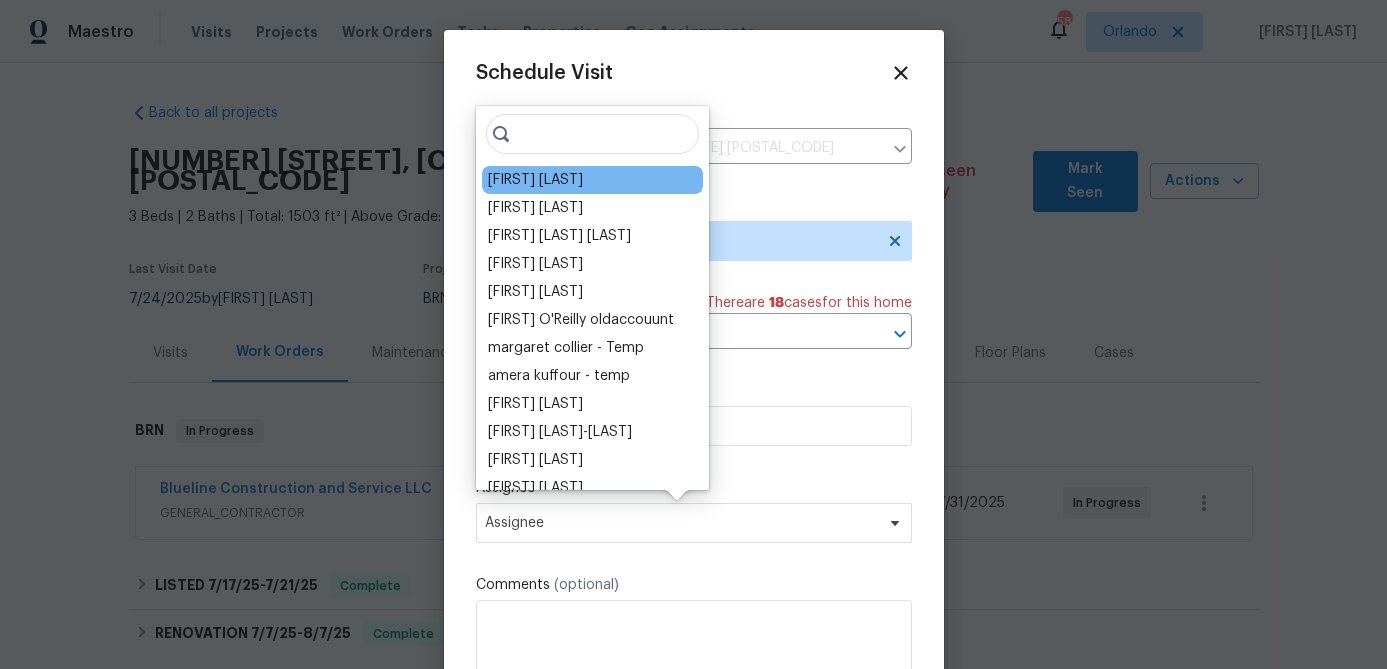 click on "[FIRST] [LAST]" at bounding box center (535, 180) 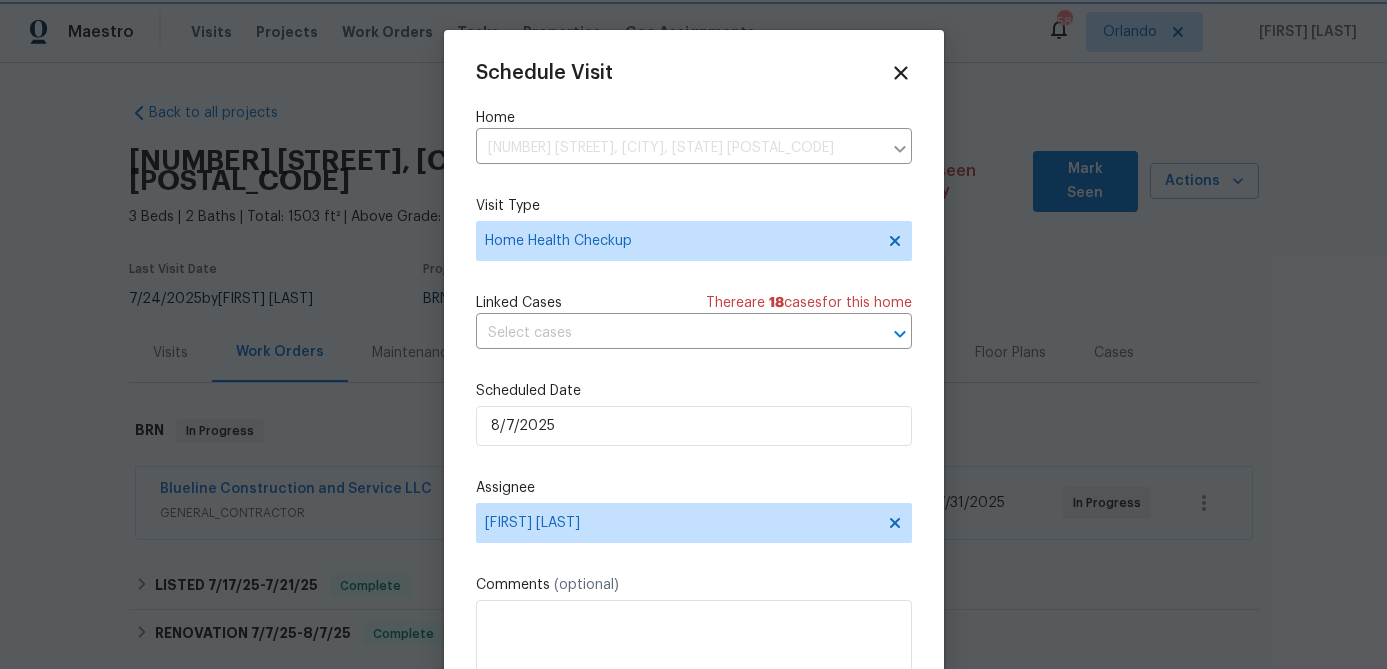scroll, scrollTop: 36, scrollLeft: 0, axis: vertical 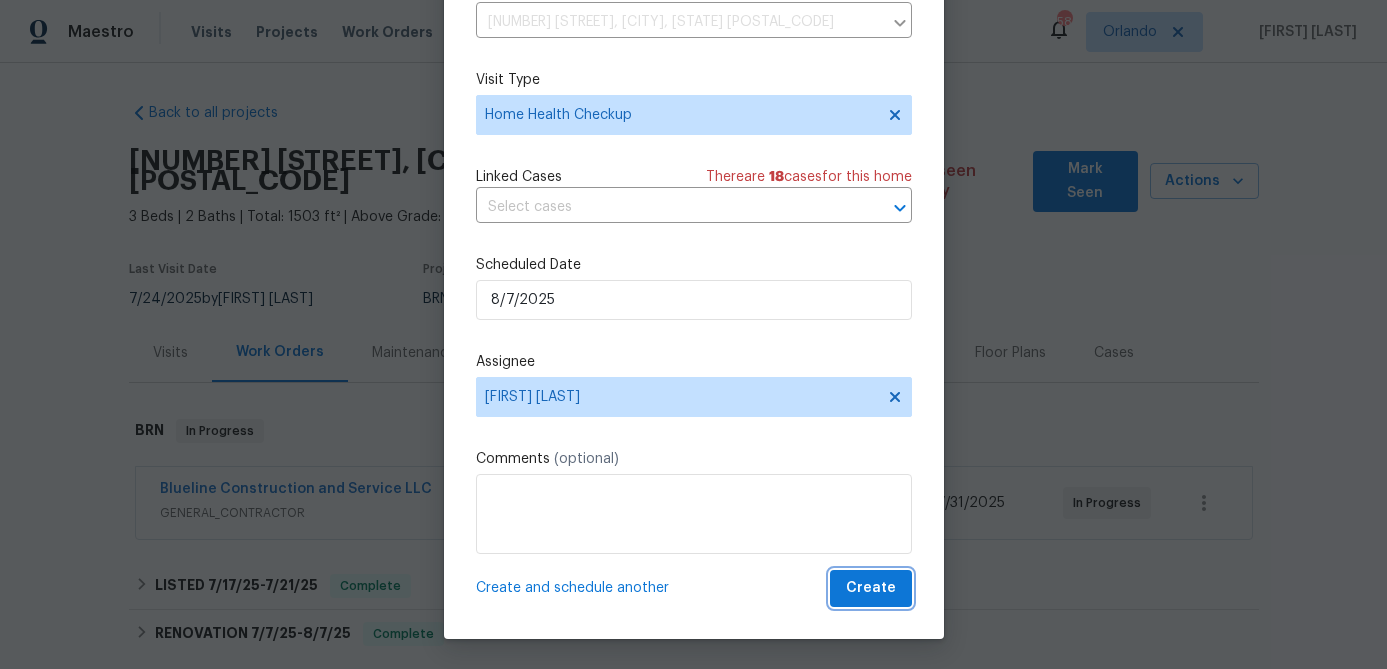 click on "Create" at bounding box center (871, 588) 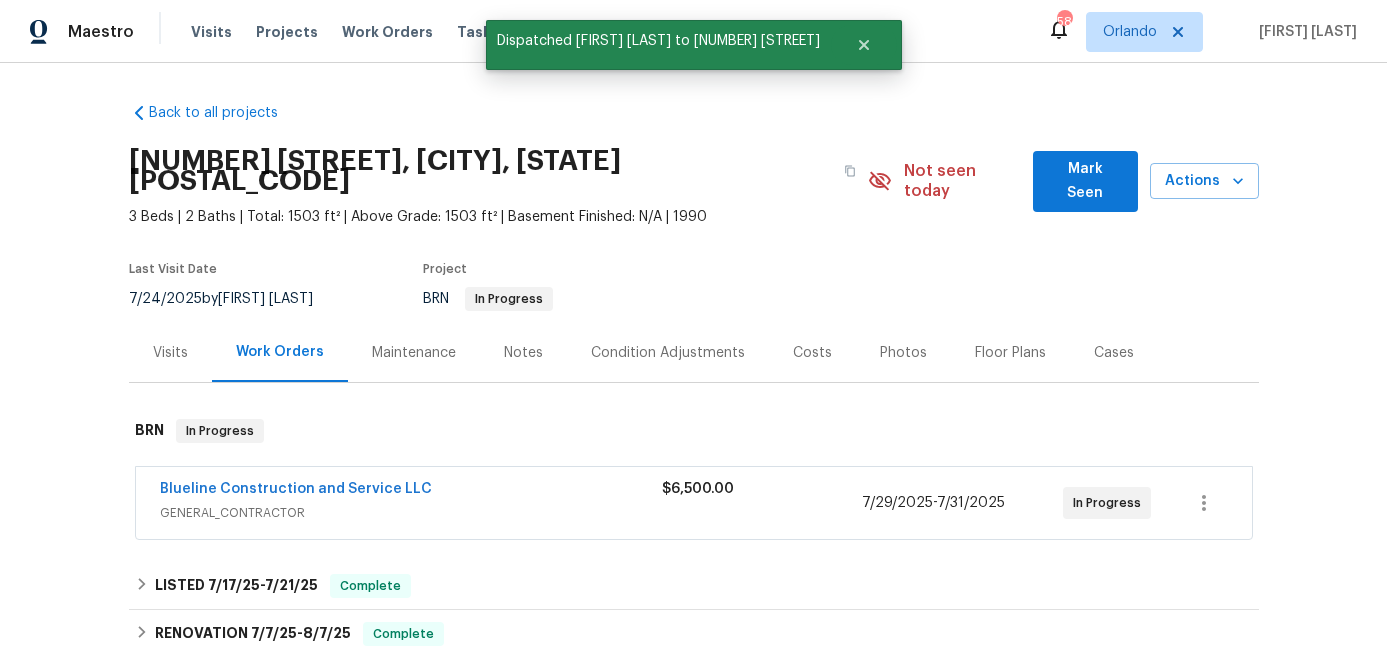 scroll, scrollTop: 0, scrollLeft: 0, axis: both 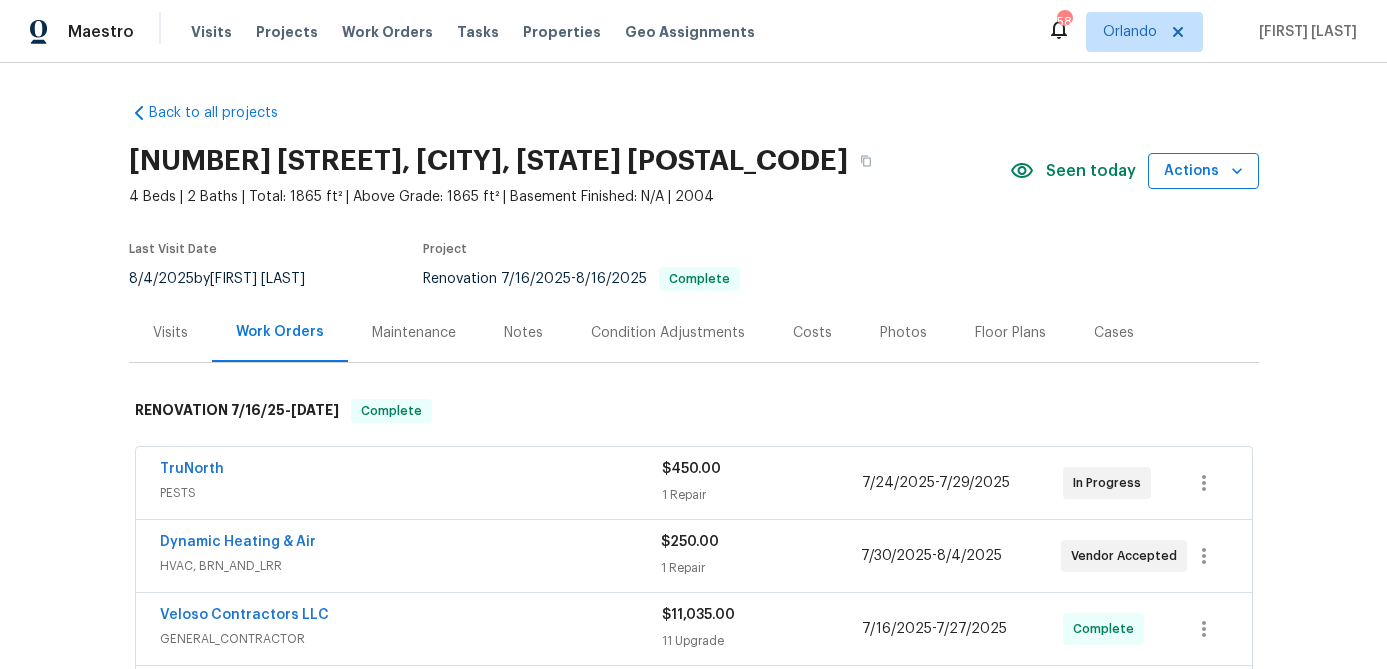 click on "Actions" at bounding box center (1203, 171) 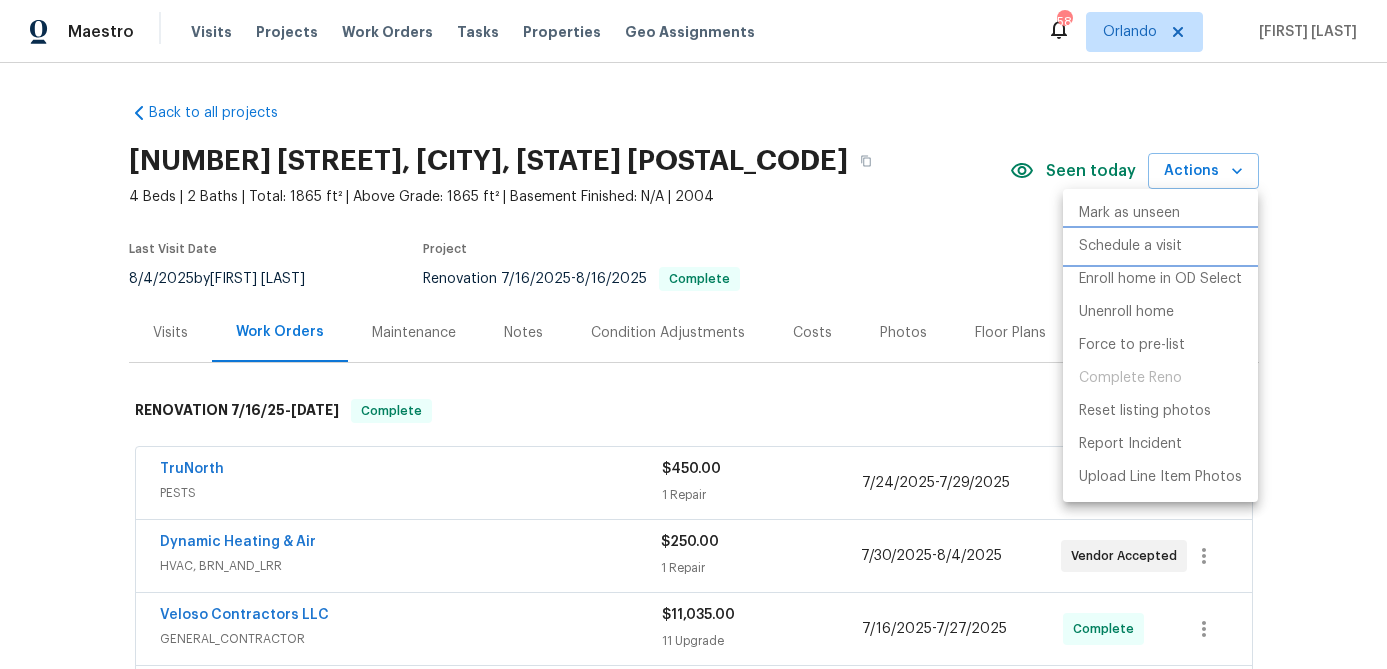 click on "Schedule a visit" at bounding box center (1130, 246) 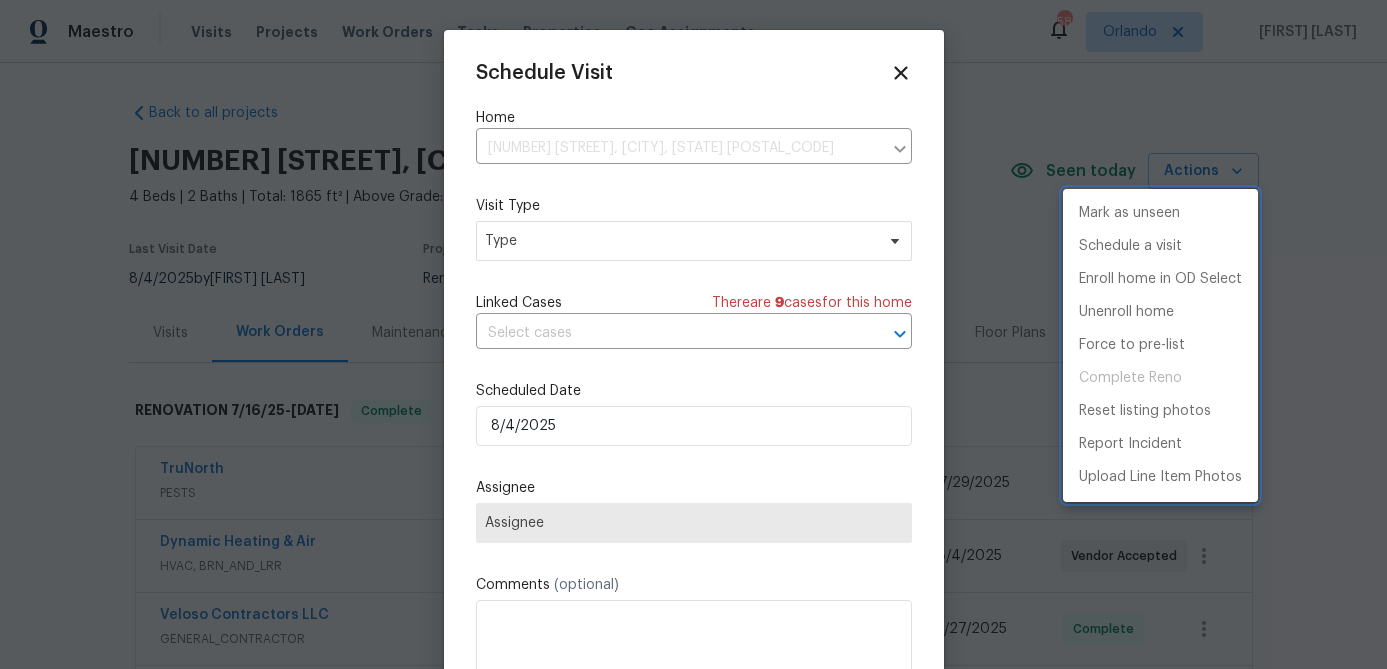 click at bounding box center [693, 334] 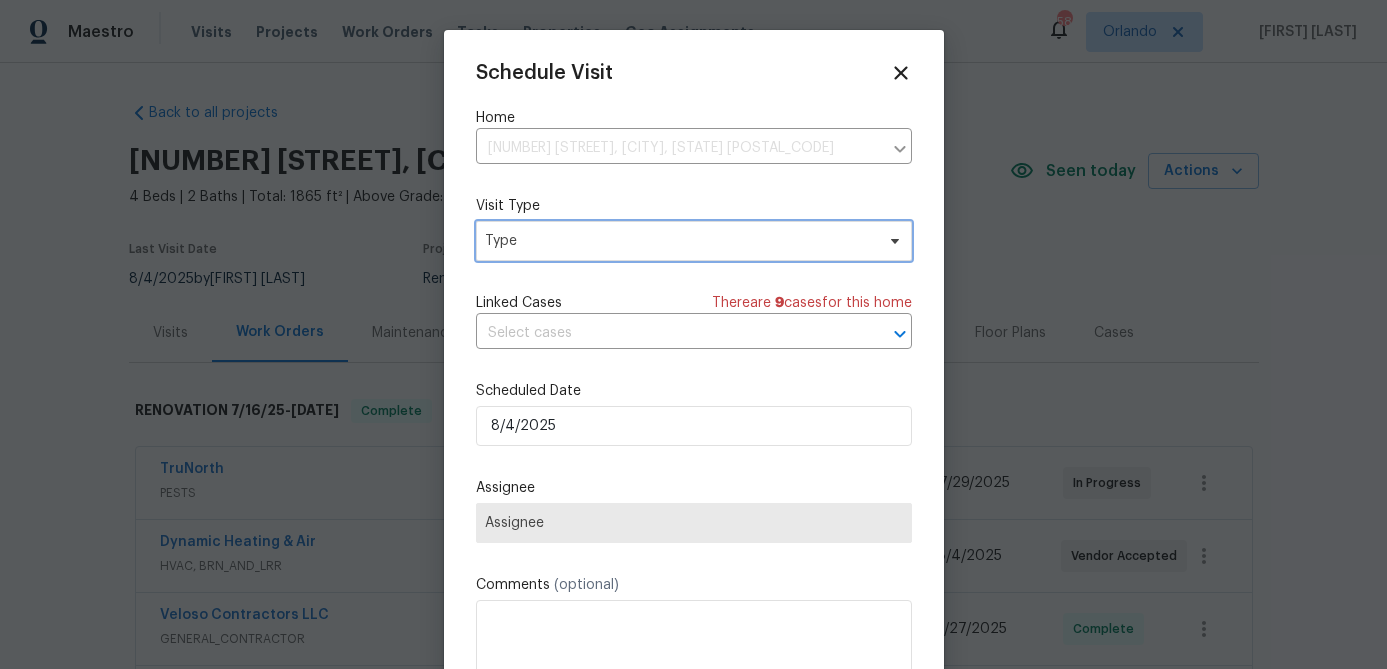 click on "Type" at bounding box center (679, 241) 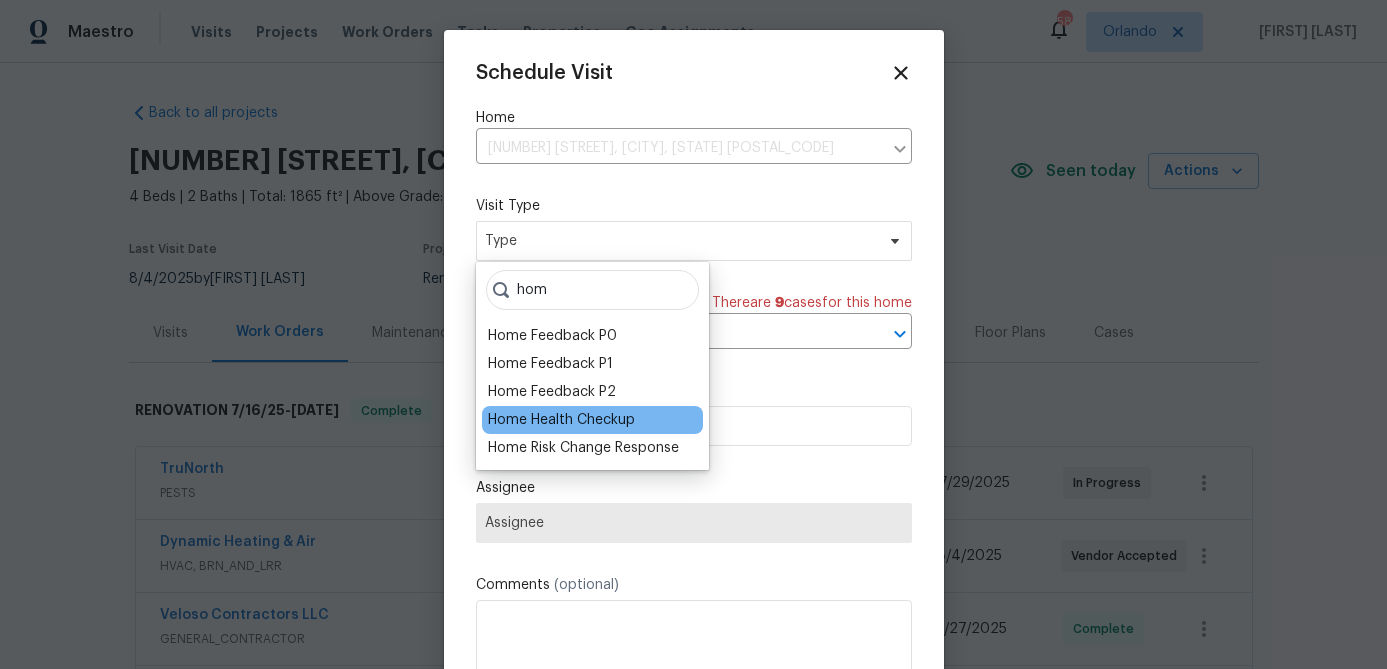 type on "hom" 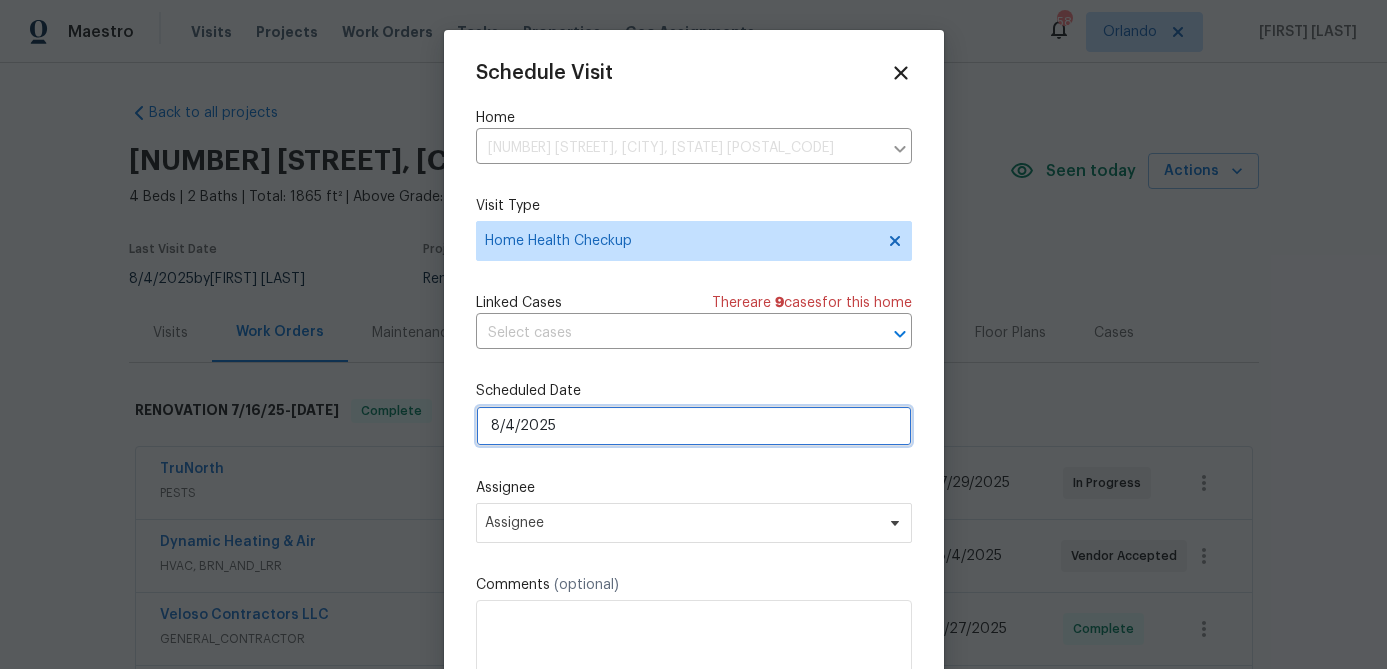 click on "8/4/2025" at bounding box center [694, 426] 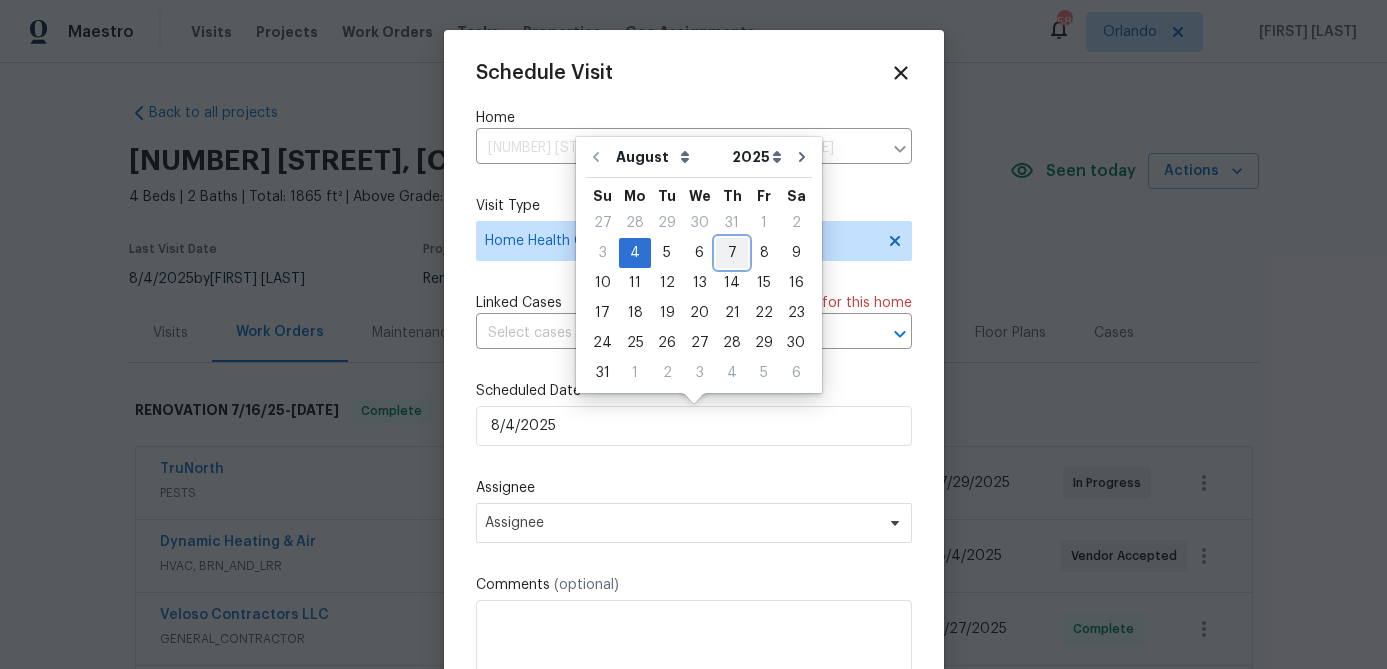 click on "7" at bounding box center (732, 253) 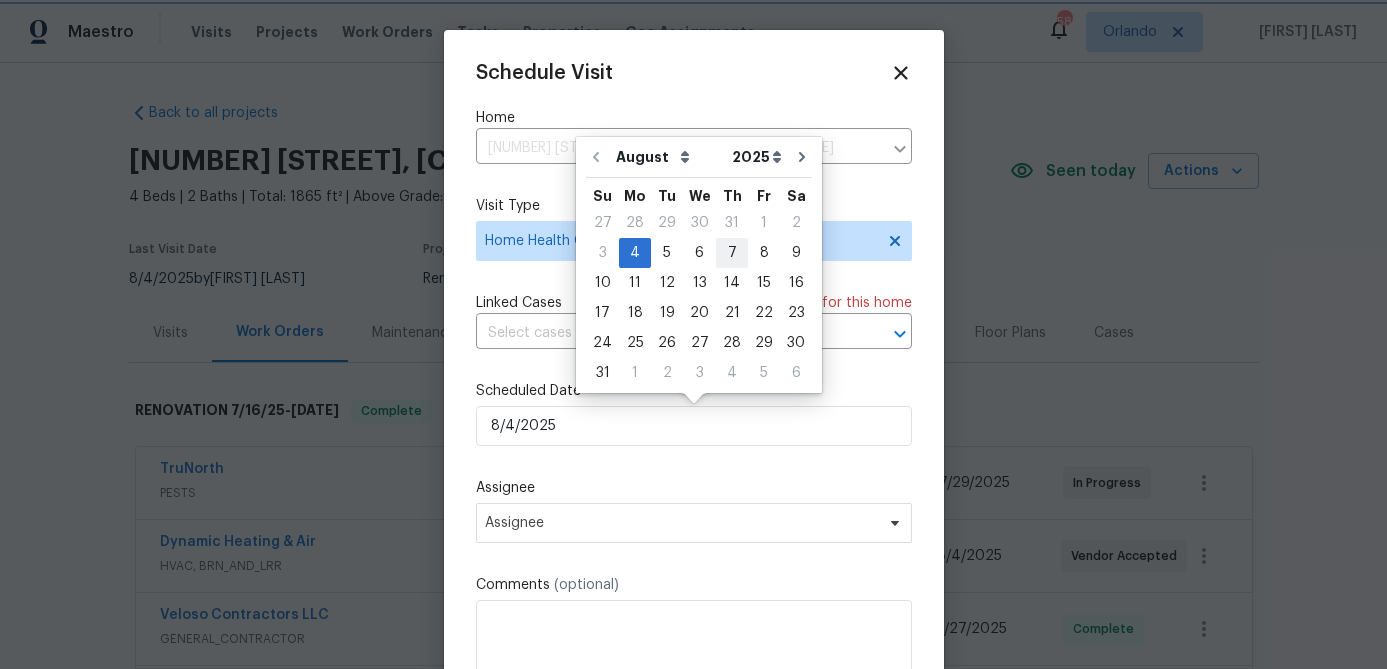 type on "8/7/2025" 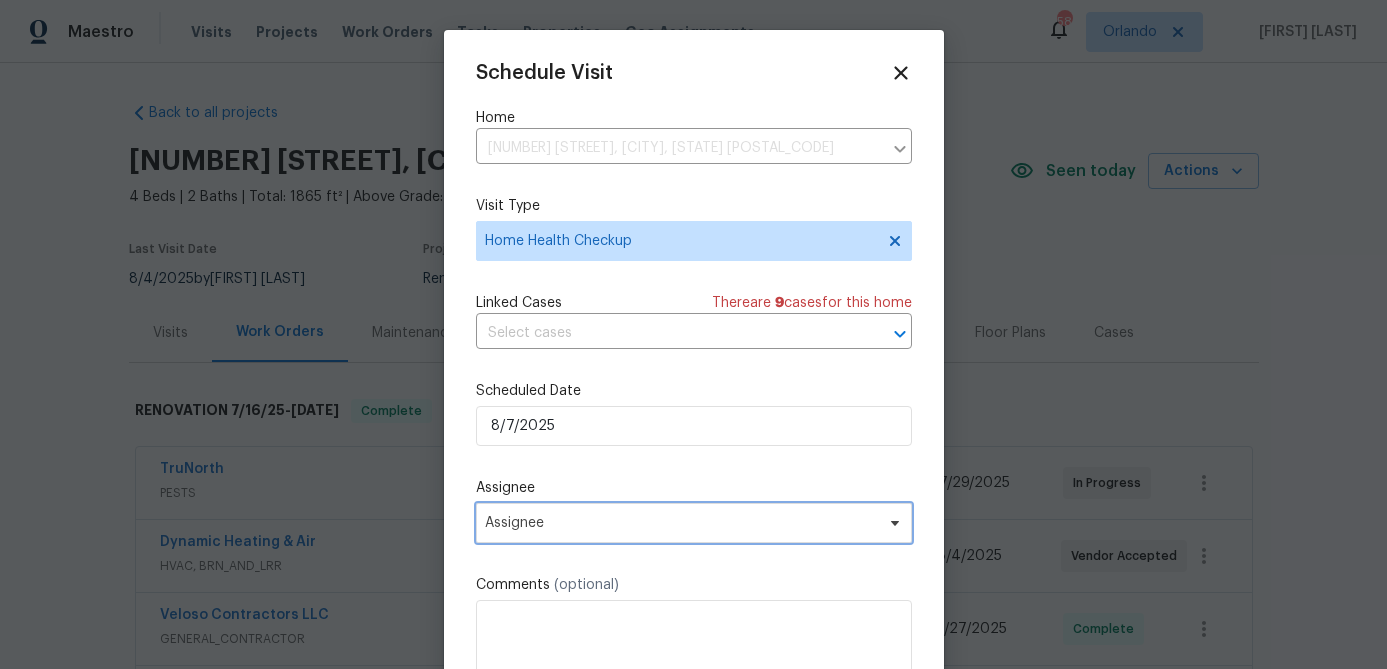 click on "Assignee" at bounding box center [681, 523] 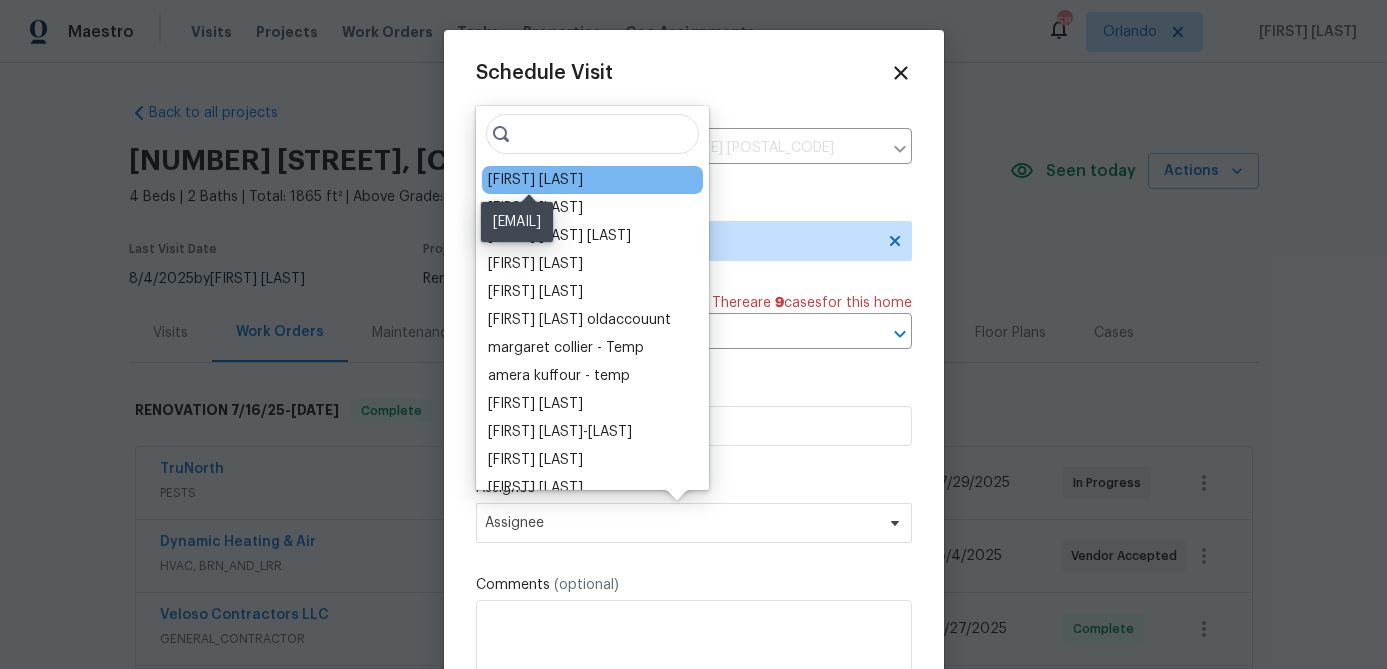 click on "[FIRST] [LAST]" at bounding box center [535, 180] 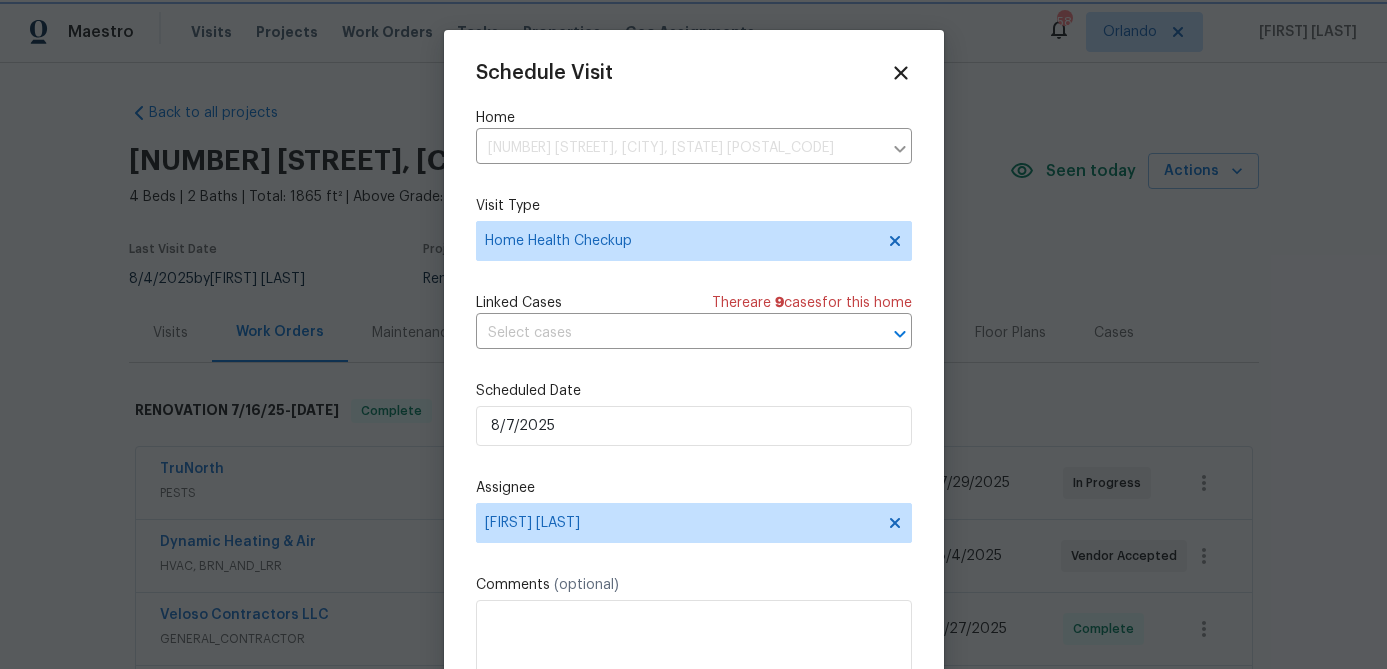 scroll, scrollTop: 36, scrollLeft: 0, axis: vertical 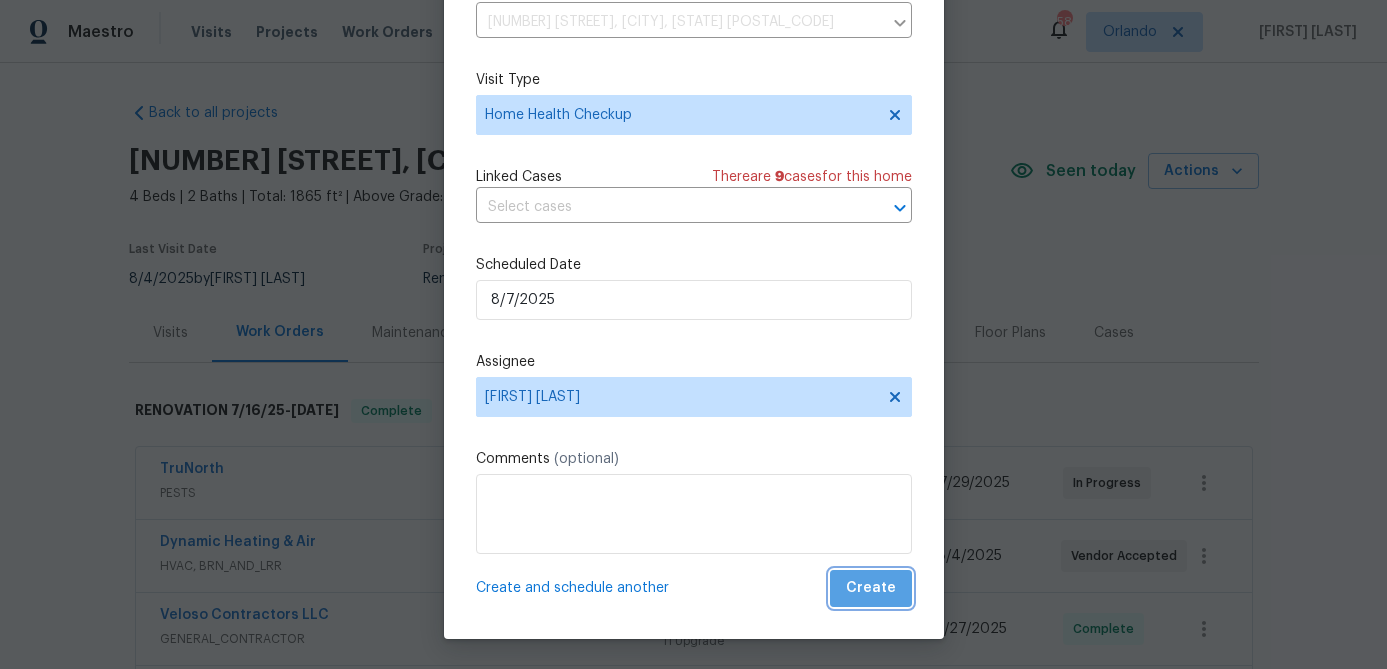 click on "Create" at bounding box center [871, 588] 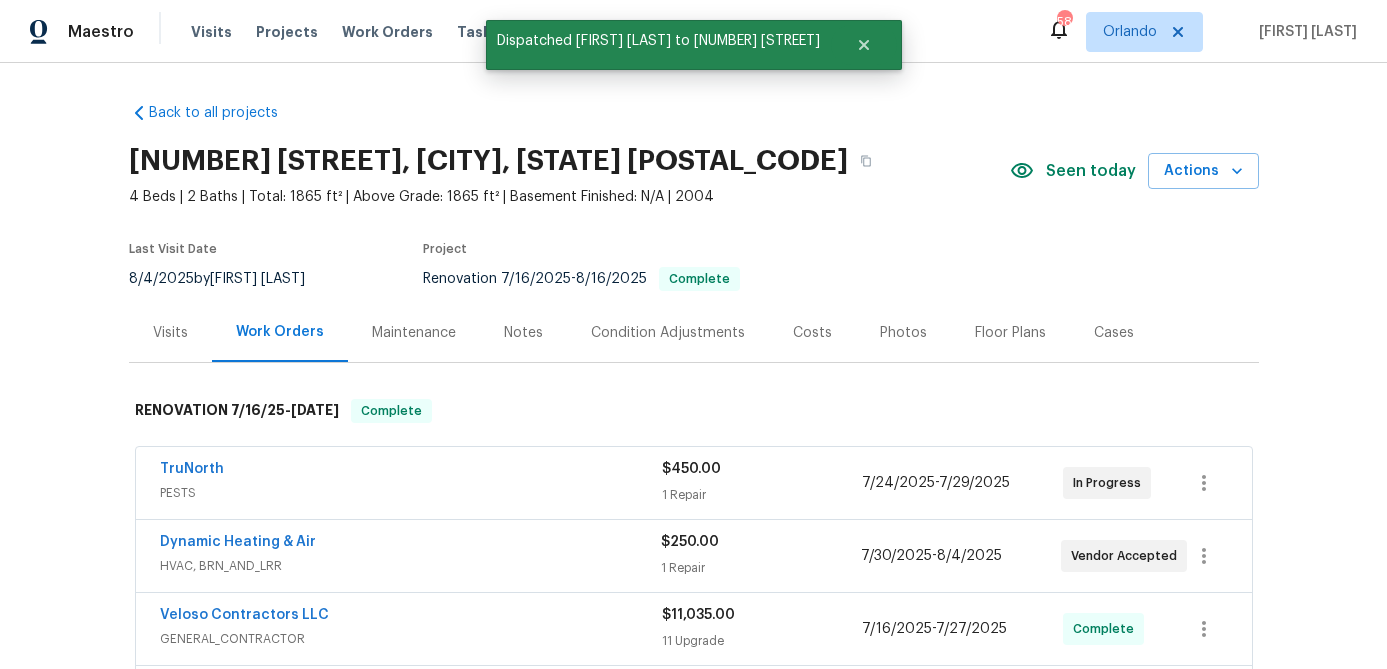 scroll, scrollTop: 0, scrollLeft: 0, axis: both 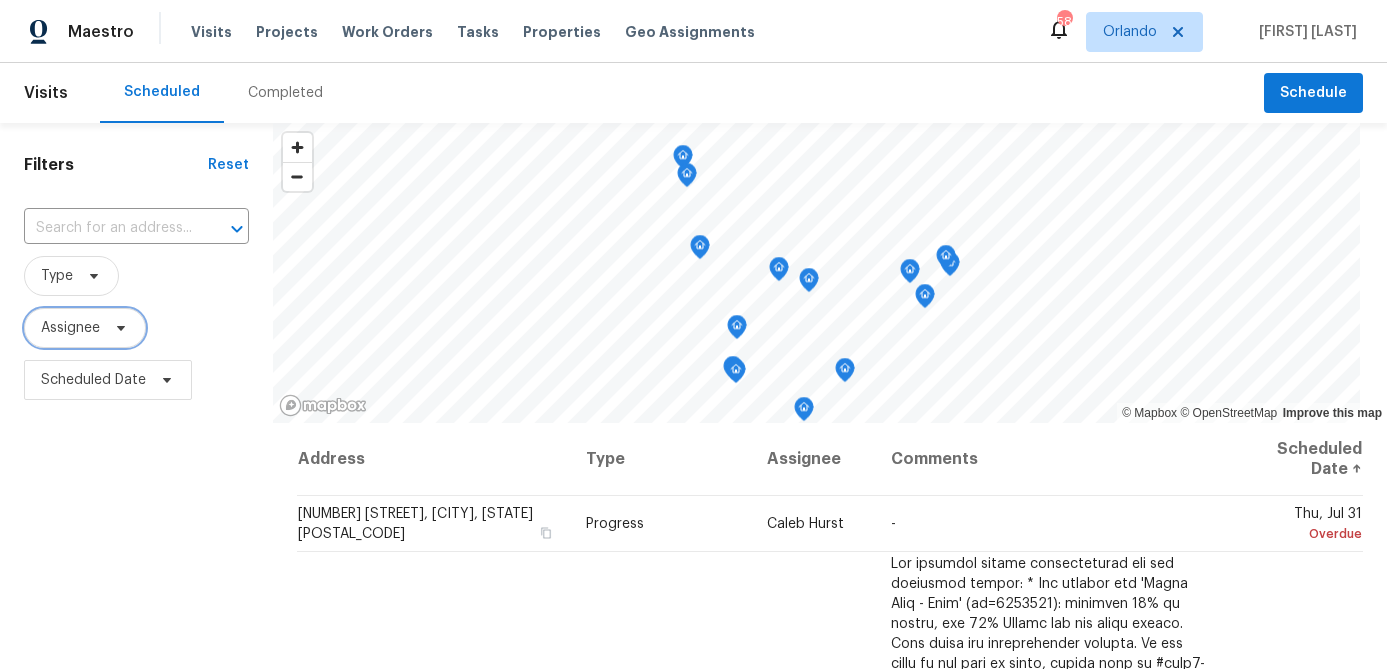 click on "Assignee" at bounding box center (85, 328) 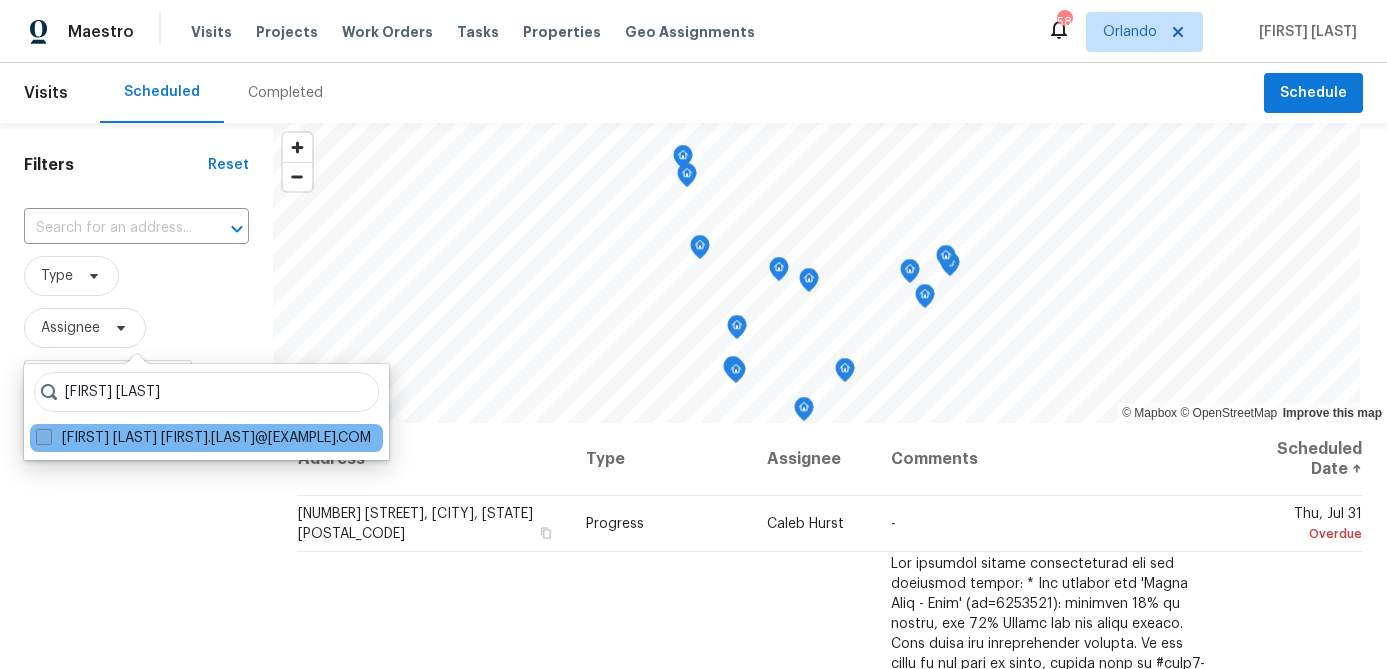 type on "[FIRST] [LAST]" 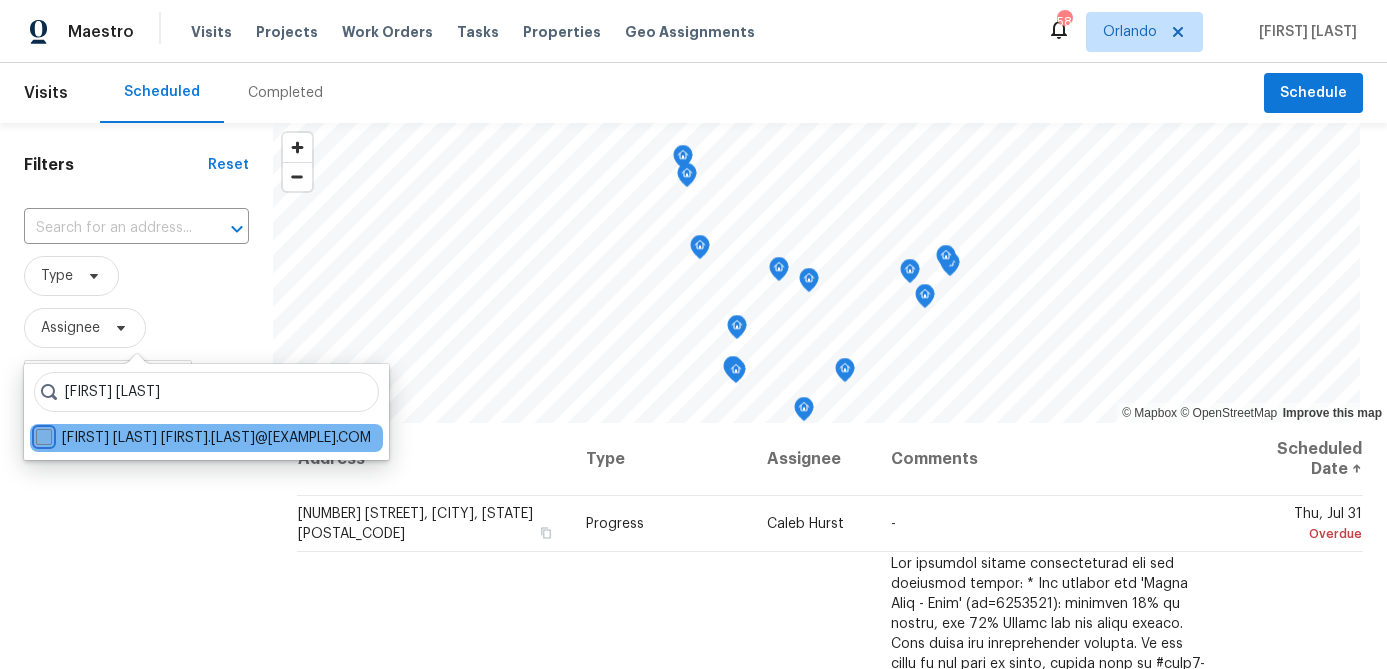 click on "[FIRST] [LAST]
[FIRST].[LAST]@[EXAMPLE].COM" at bounding box center [42, 434] 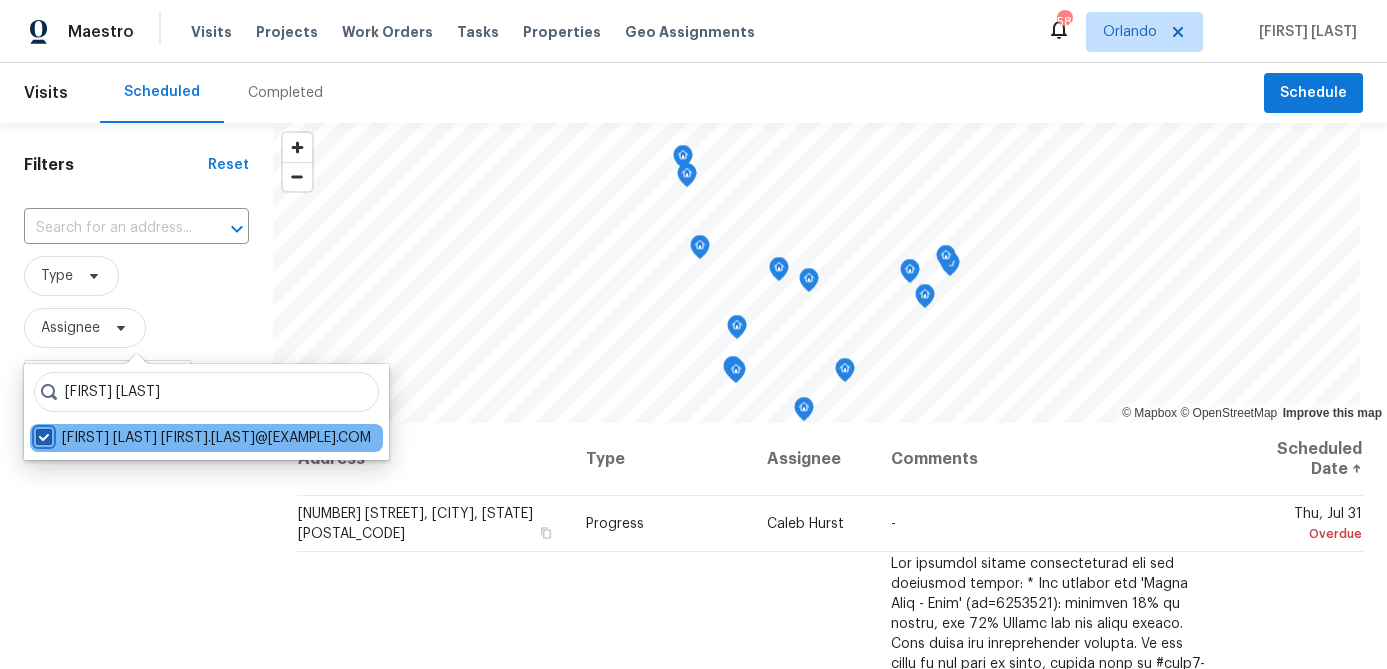 checkbox on "true" 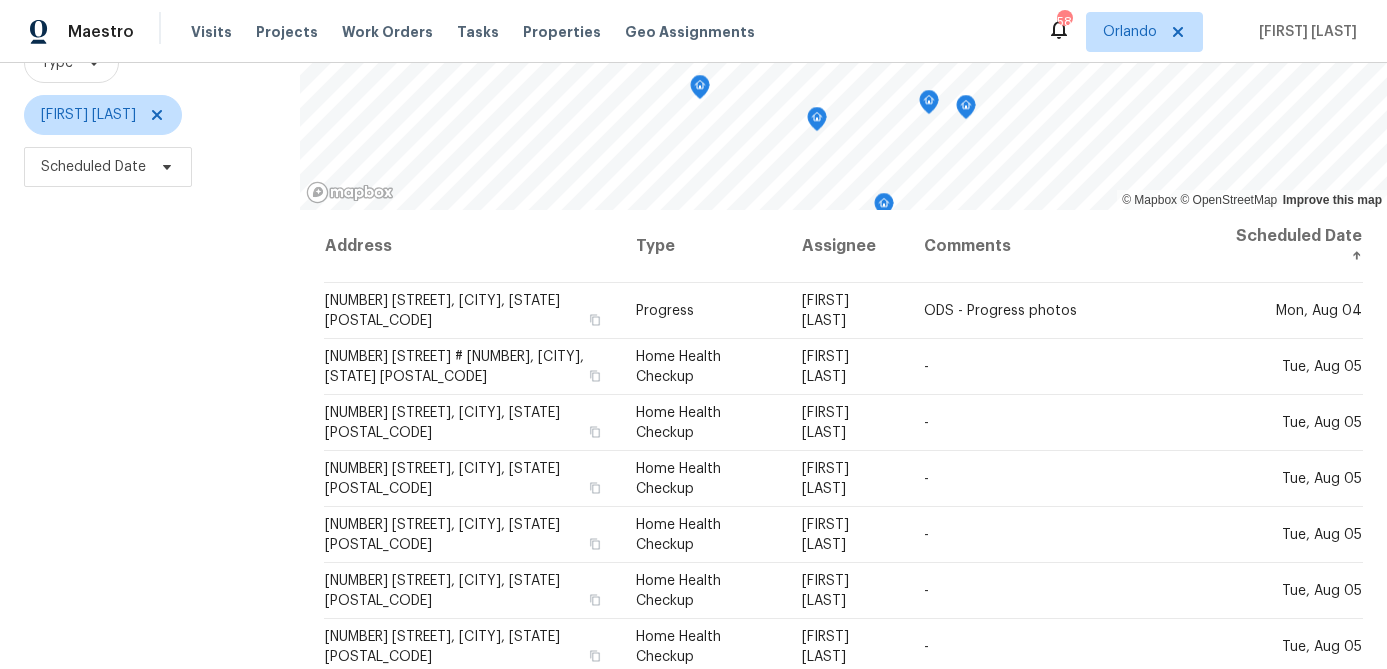 scroll, scrollTop: 289, scrollLeft: 0, axis: vertical 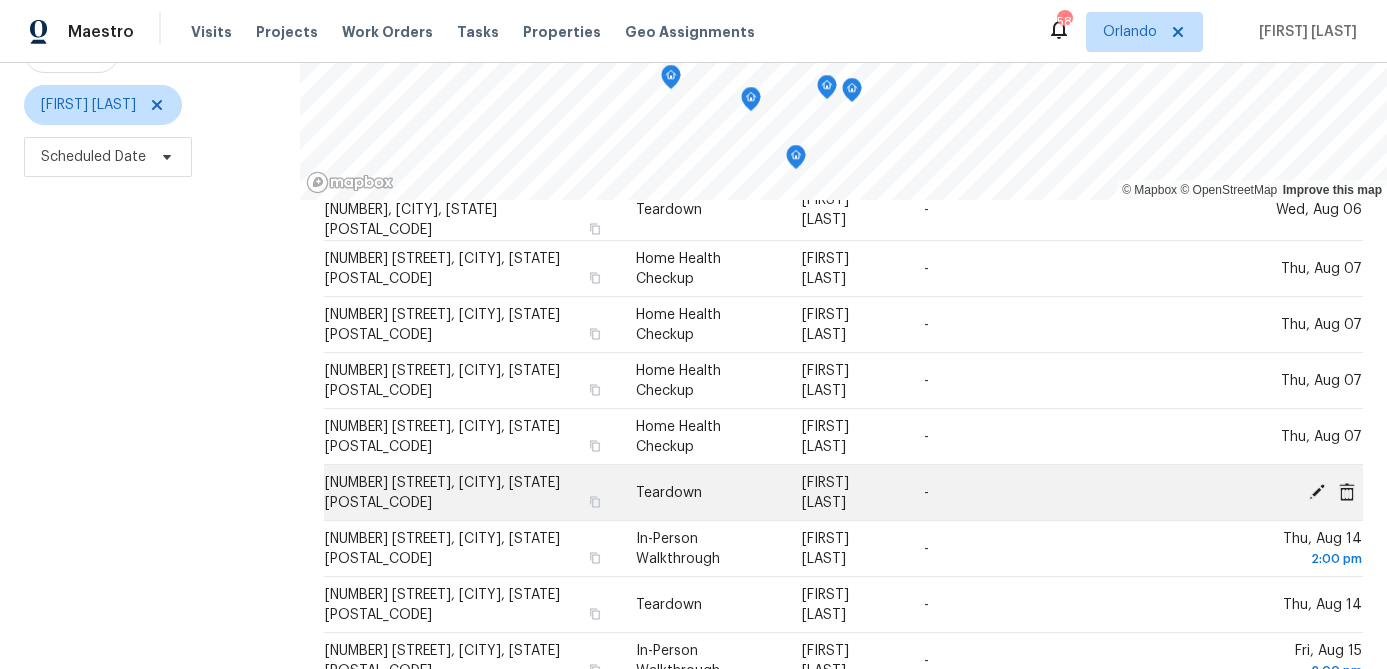 click 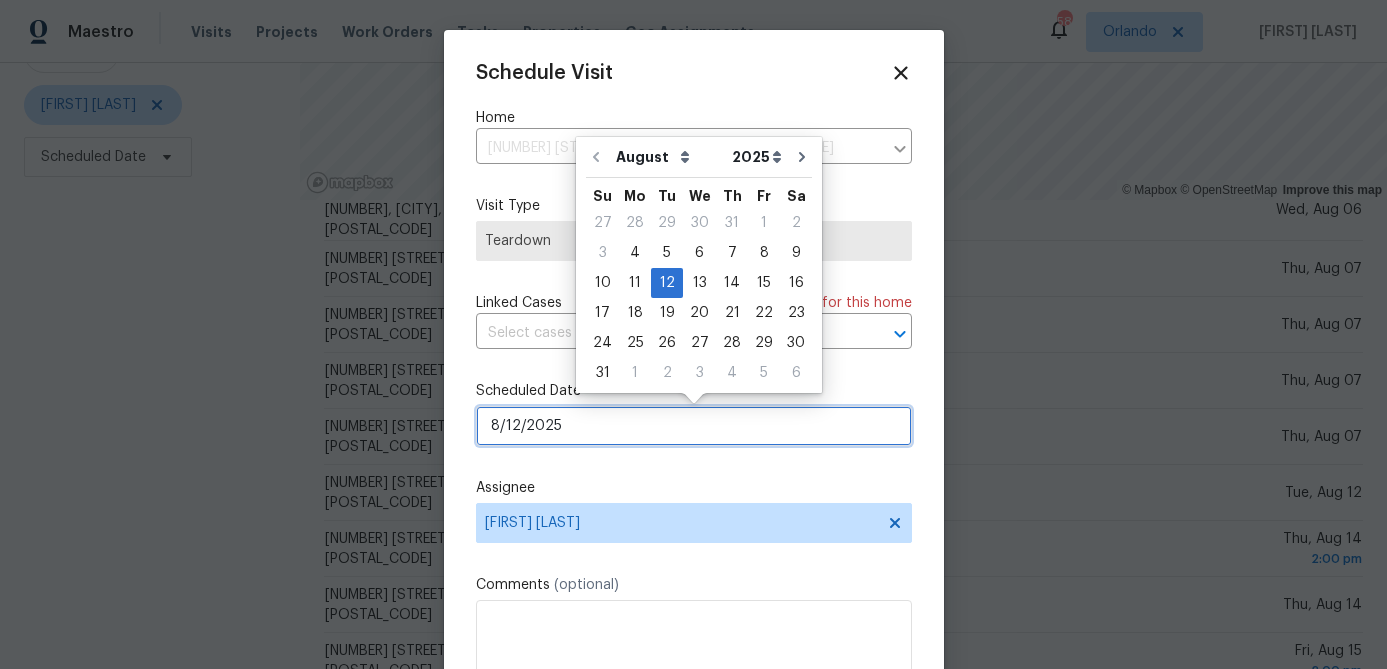 click on "8/12/2025" at bounding box center (694, 426) 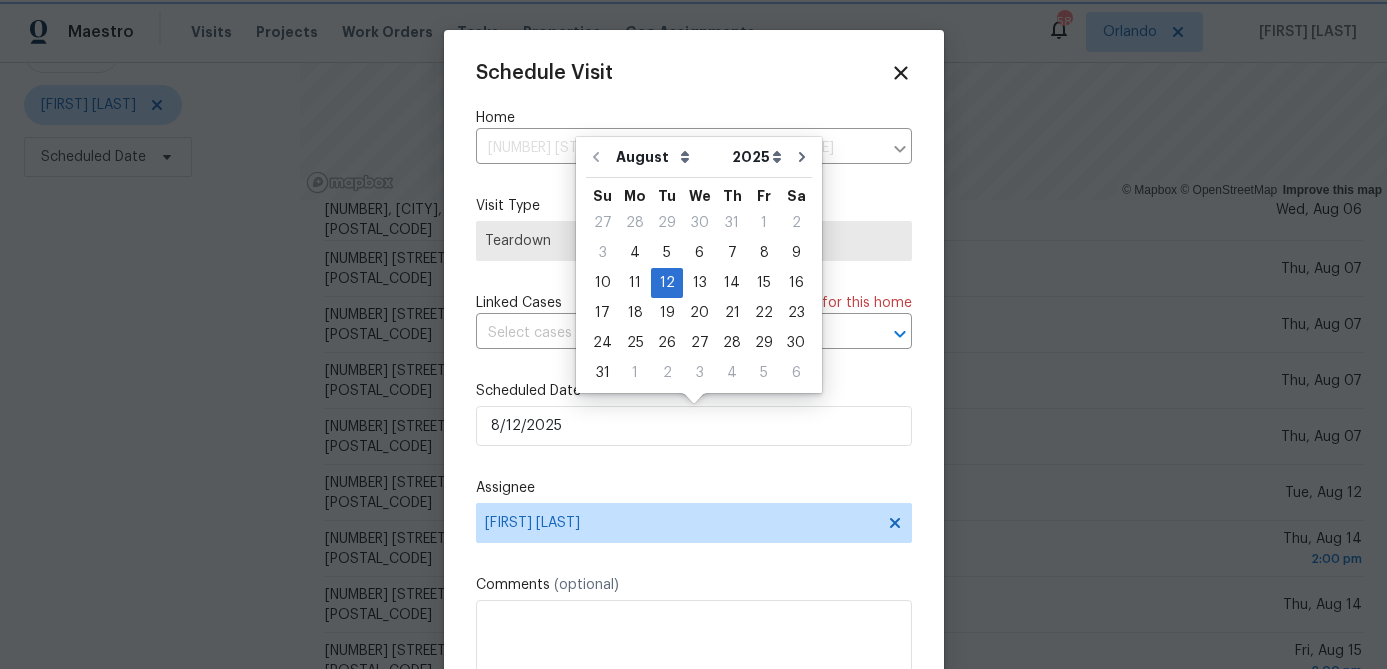 click on "Schedule Visit Home   [NUMBER] [STREET], [CITY], [STATE] [POSTAL_CODE] ​ Visit Type   Teardown Linked Cases There  are   42  case s  for this home   ​ Scheduled Date   [DATE] Assignee   [FIRST] [LAST] Comments   (optional) Update" at bounding box center [694, 397] 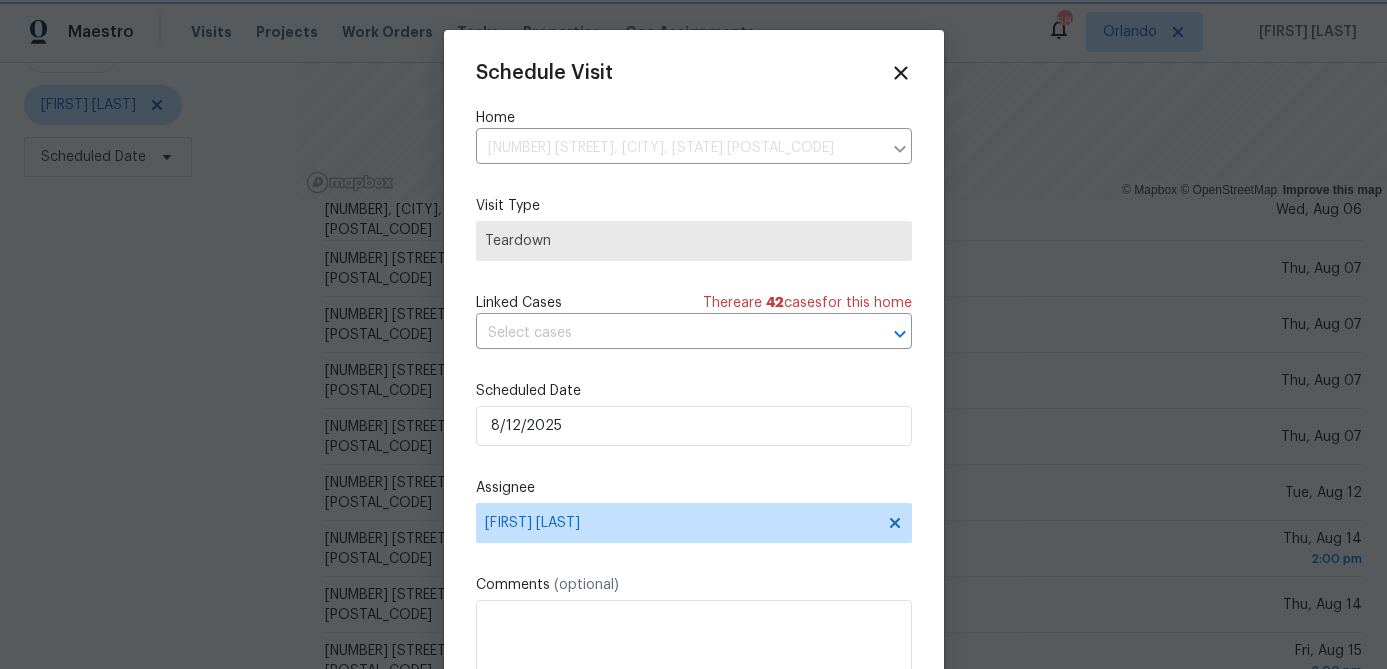 scroll, scrollTop: 36, scrollLeft: 0, axis: vertical 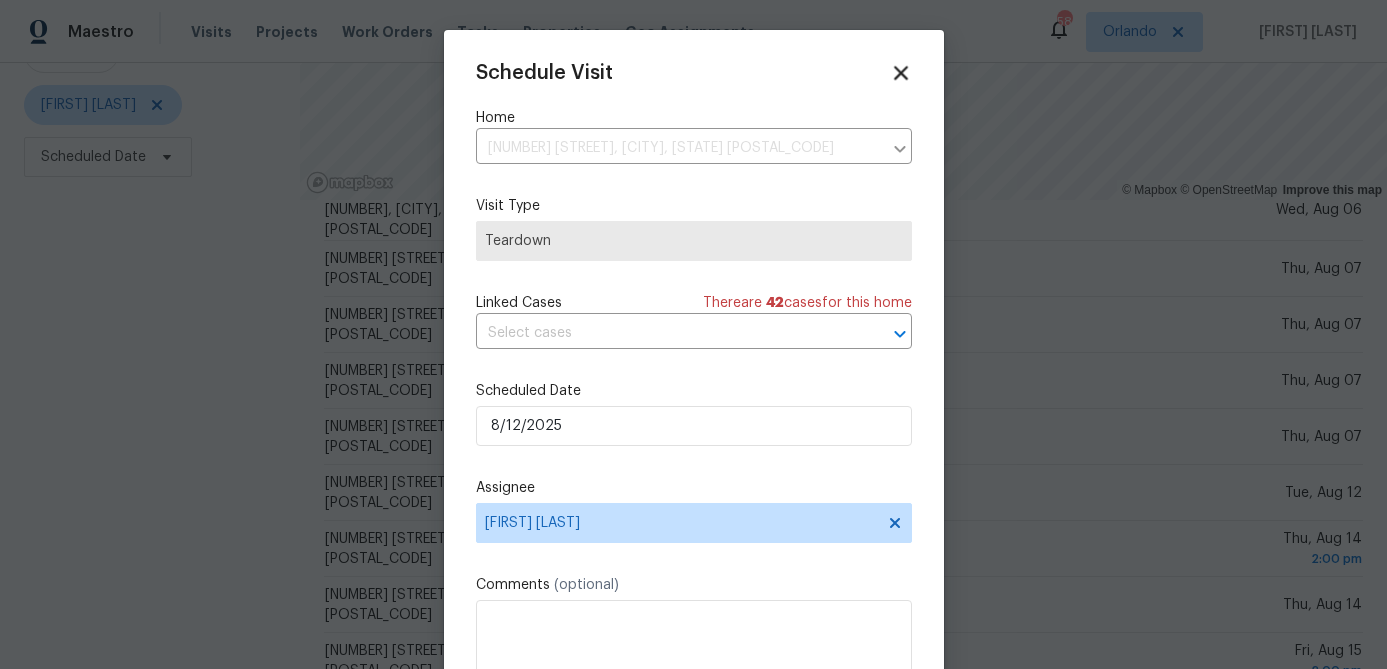 click 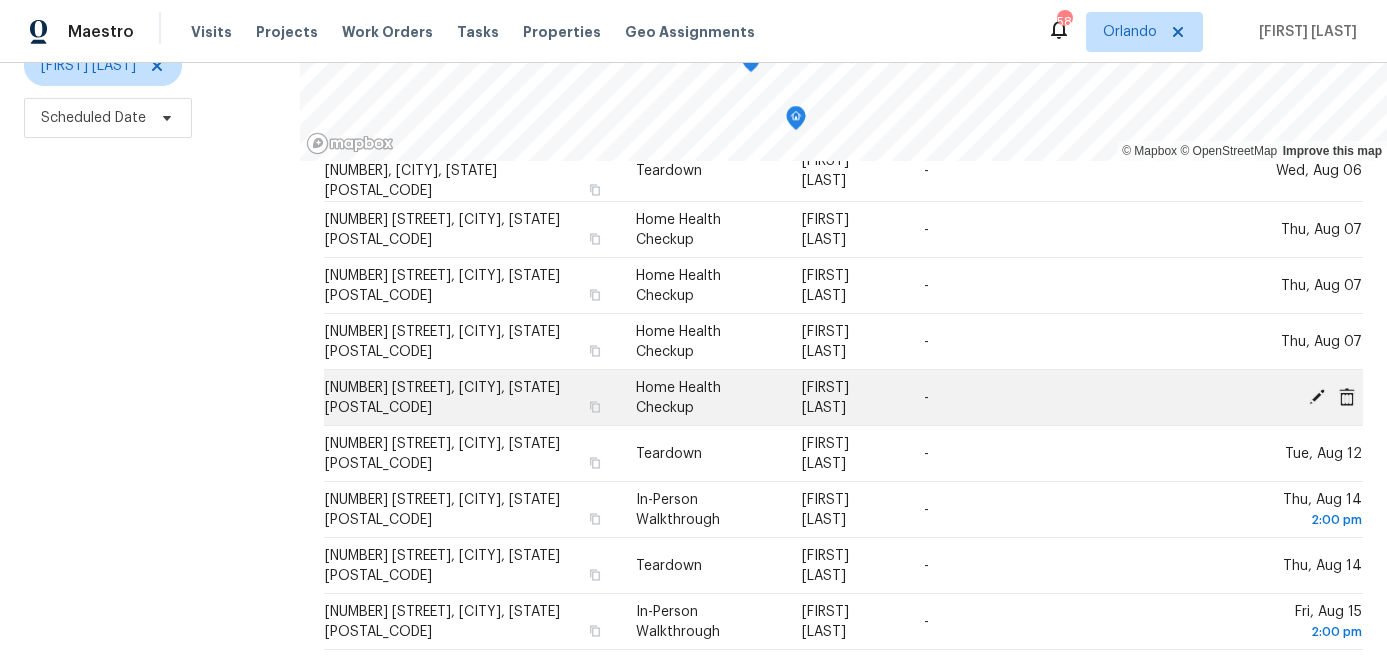 scroll, scrollTop: 289, scrollLeft: 0, axis: vertical 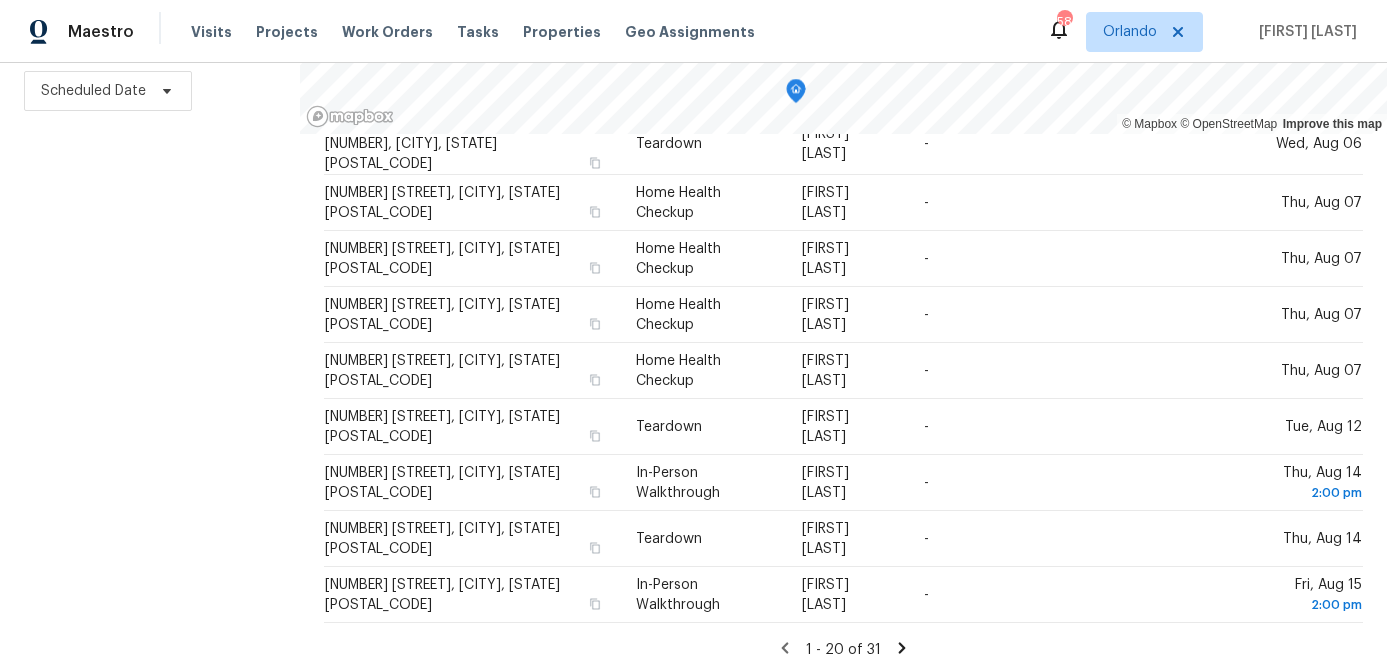 click 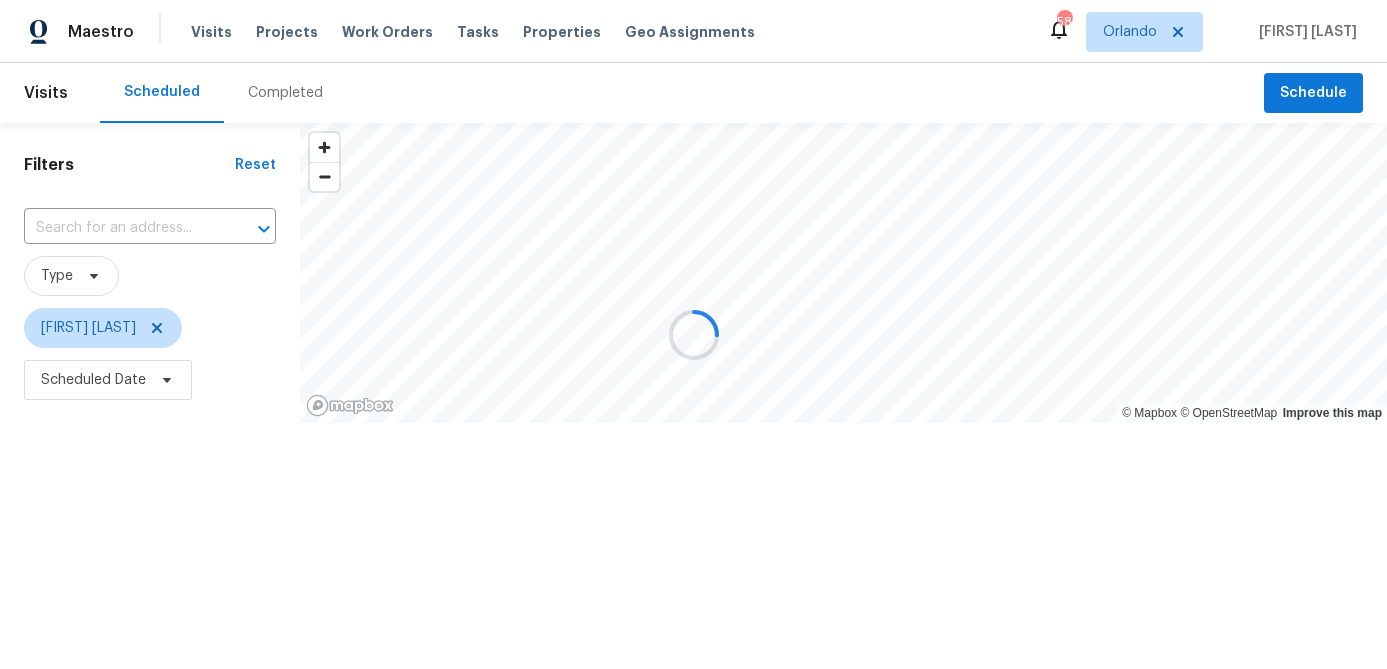 scroll, scrollTop: 0, scrollLeft: 0, axis: both 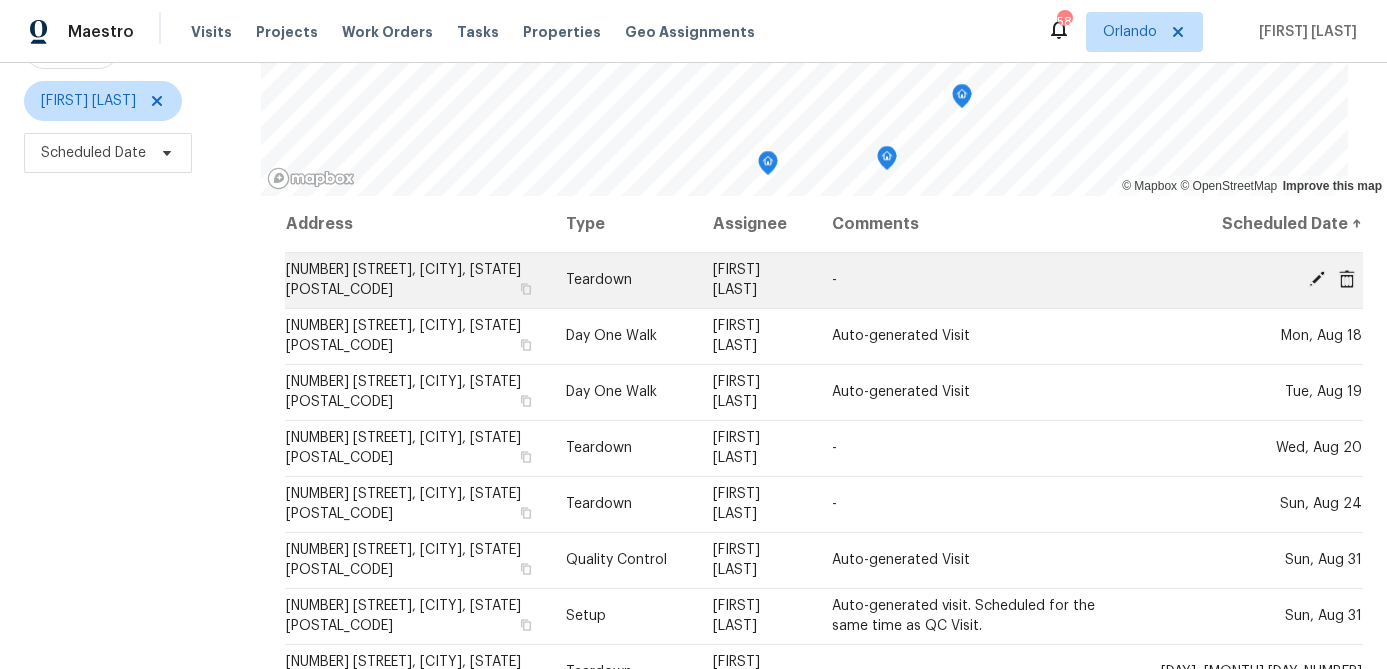 click 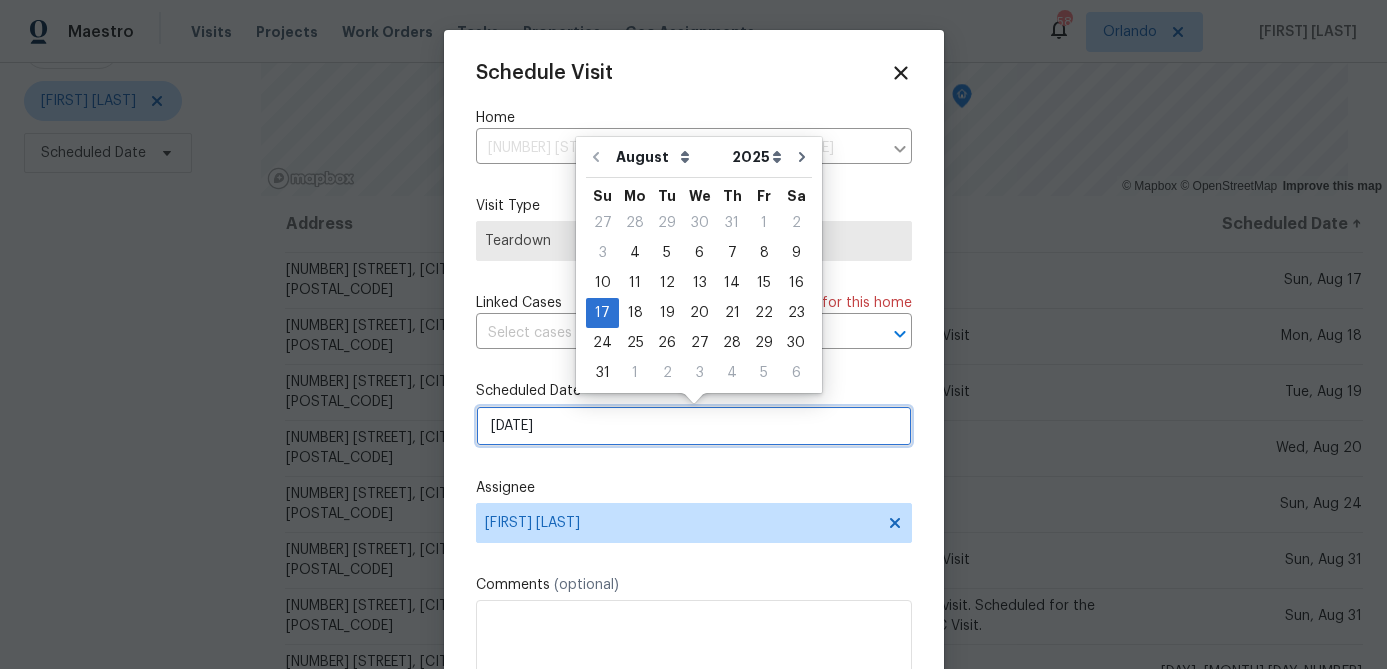 click on "8/17/2025" at bounding box center (694, 426) 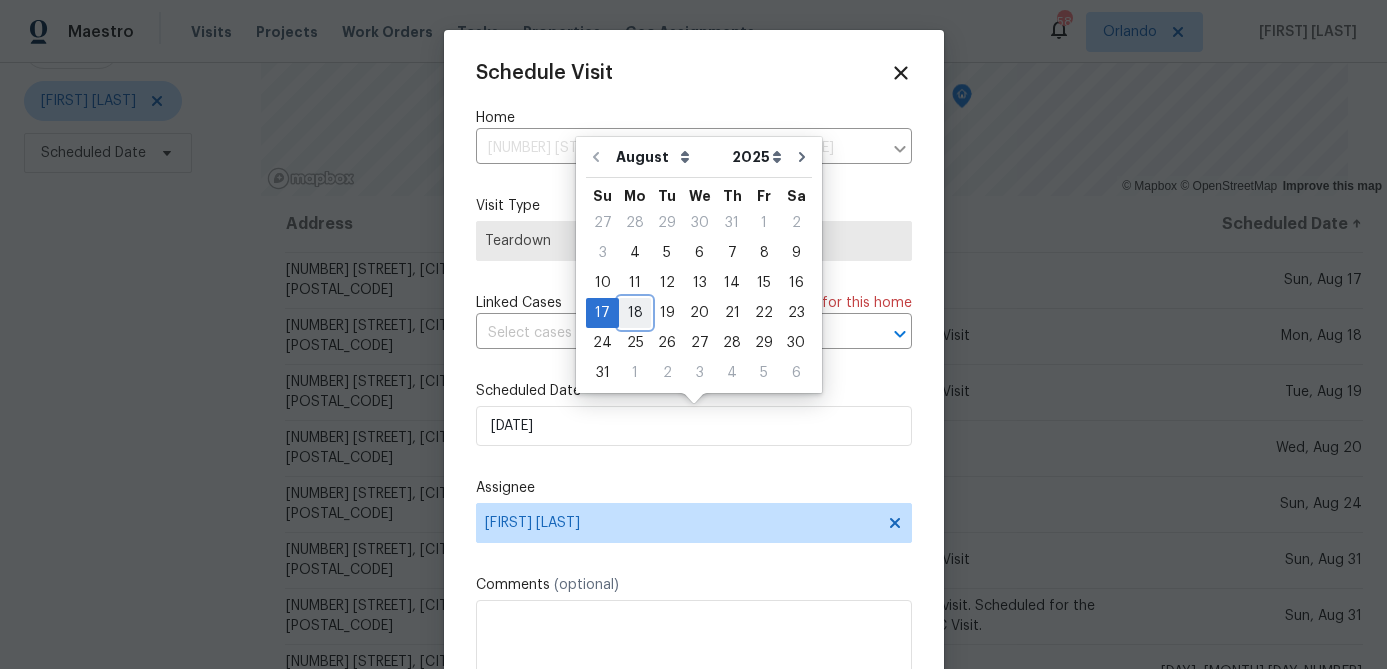 click on "18" at bounding box center (635, 313) 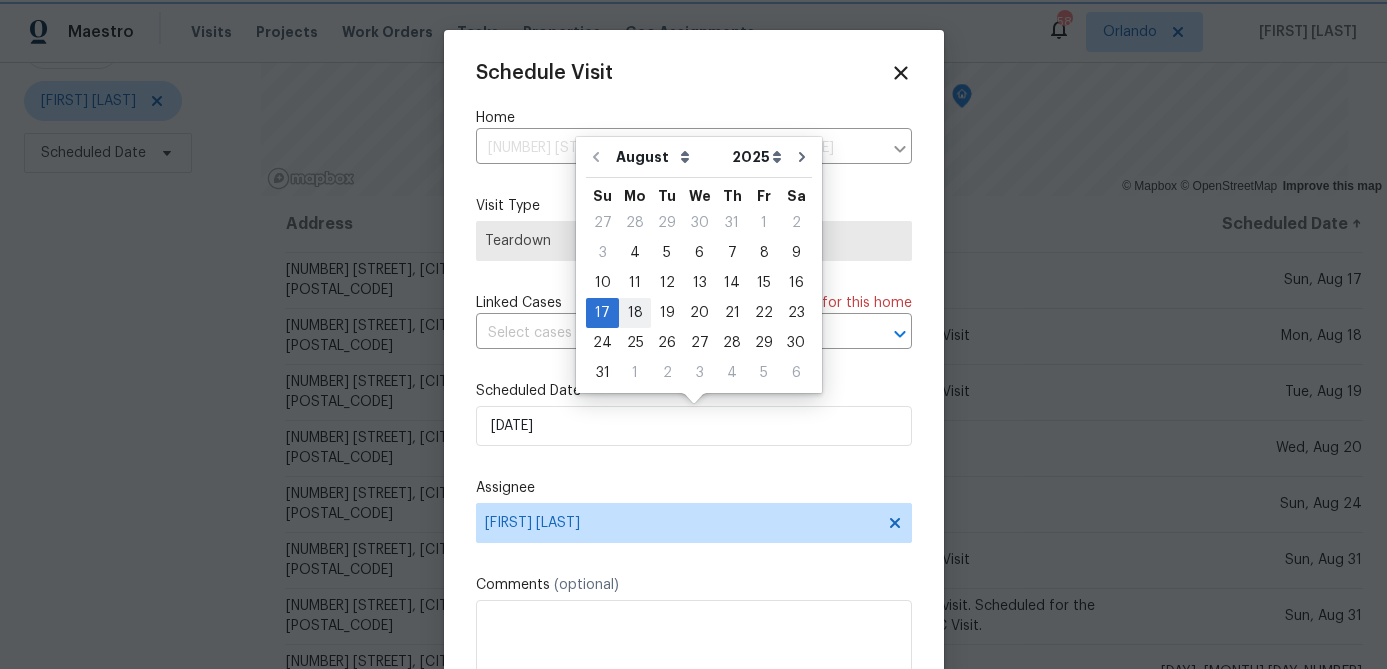 type on "8/18/2025" 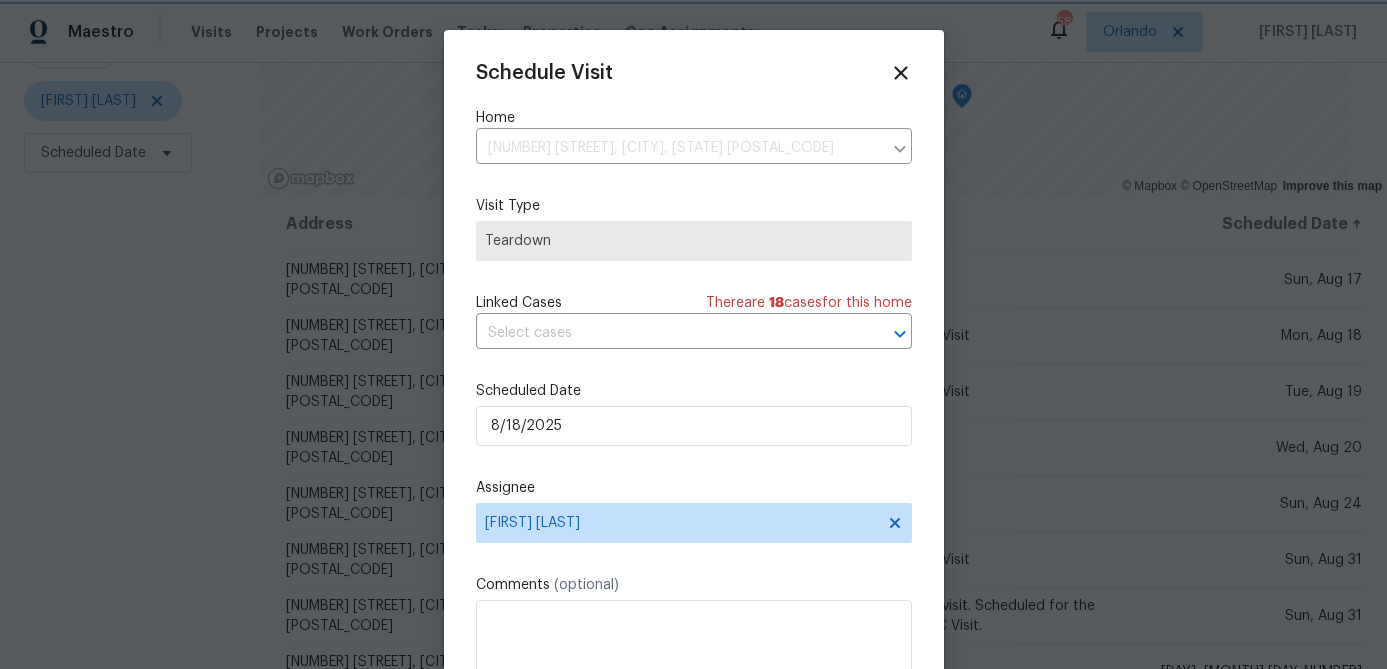 scroll, scrollTop: 36, scrollLeft: 0, axis: vertical 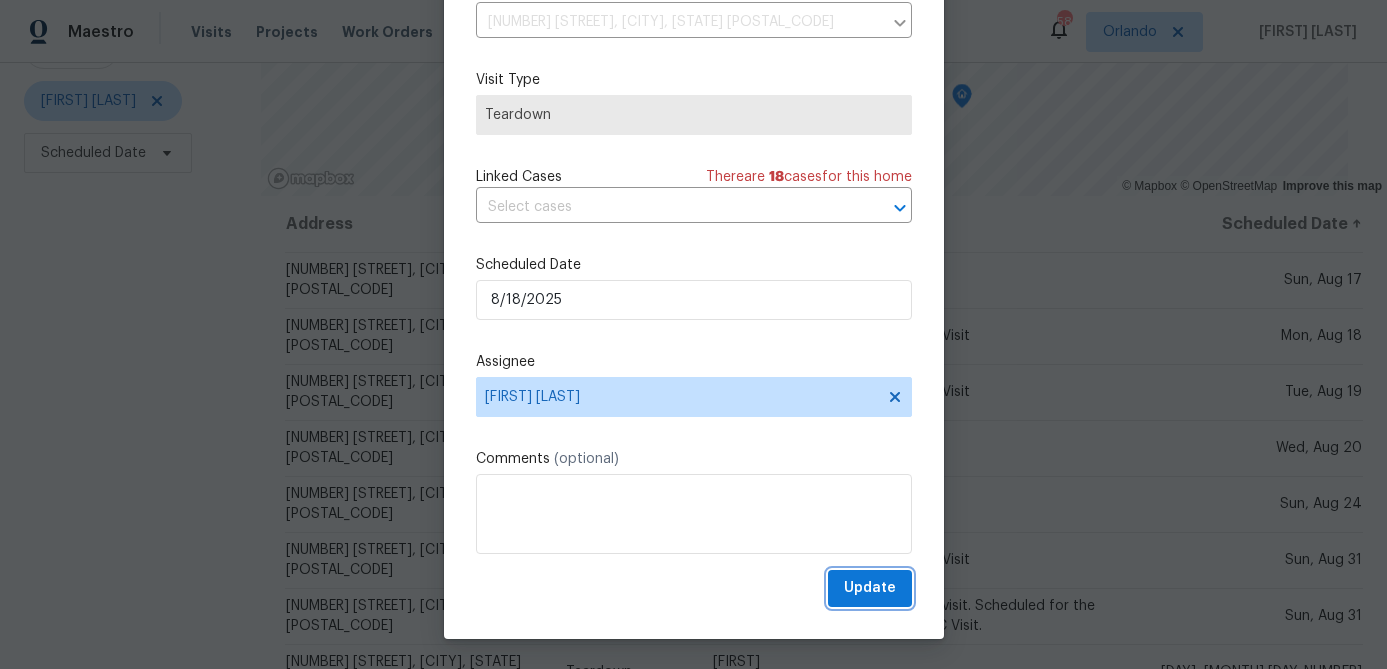 click on "Update" at bounding box center [870, 588] 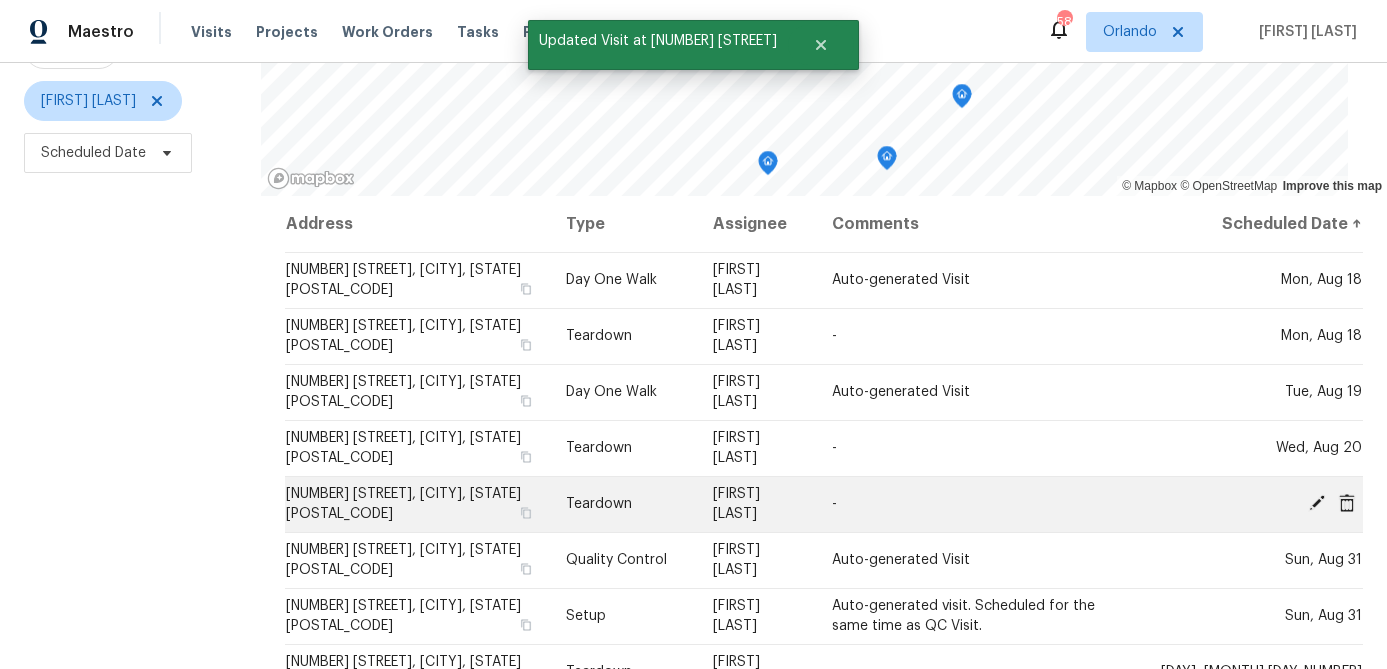 click 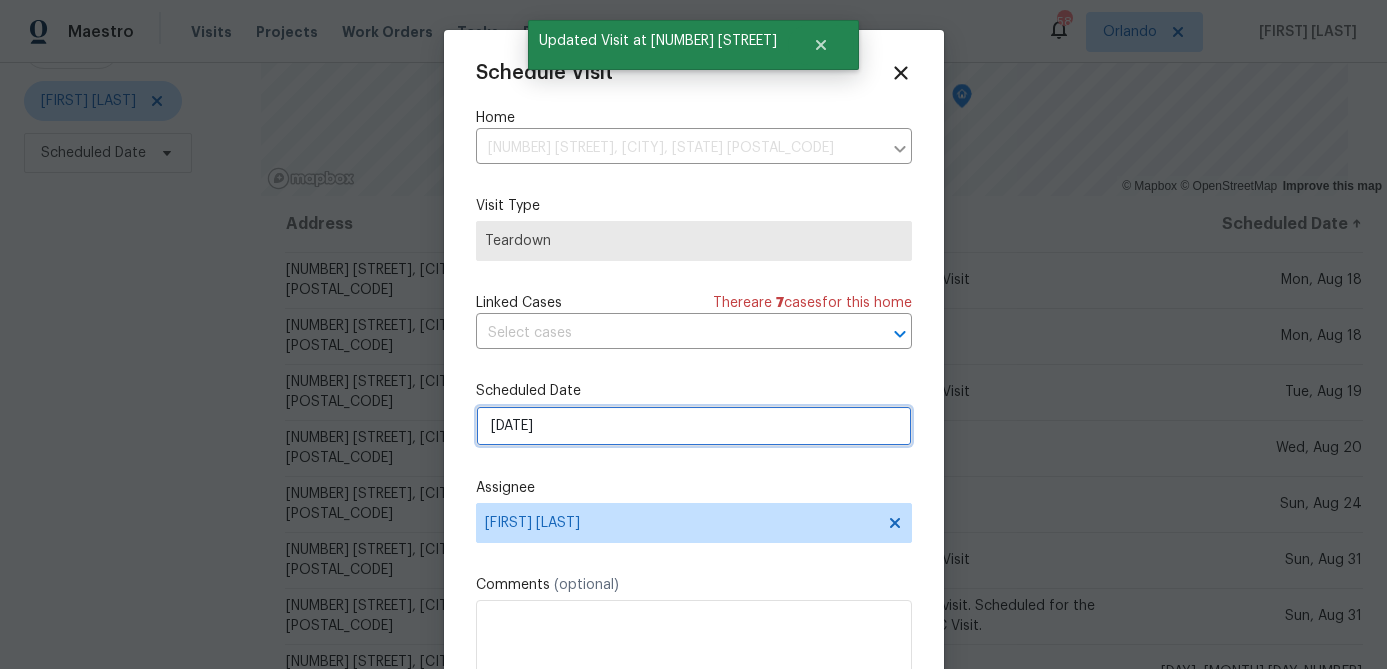 click on "8/24/2025" at bounding box center (694, 426) 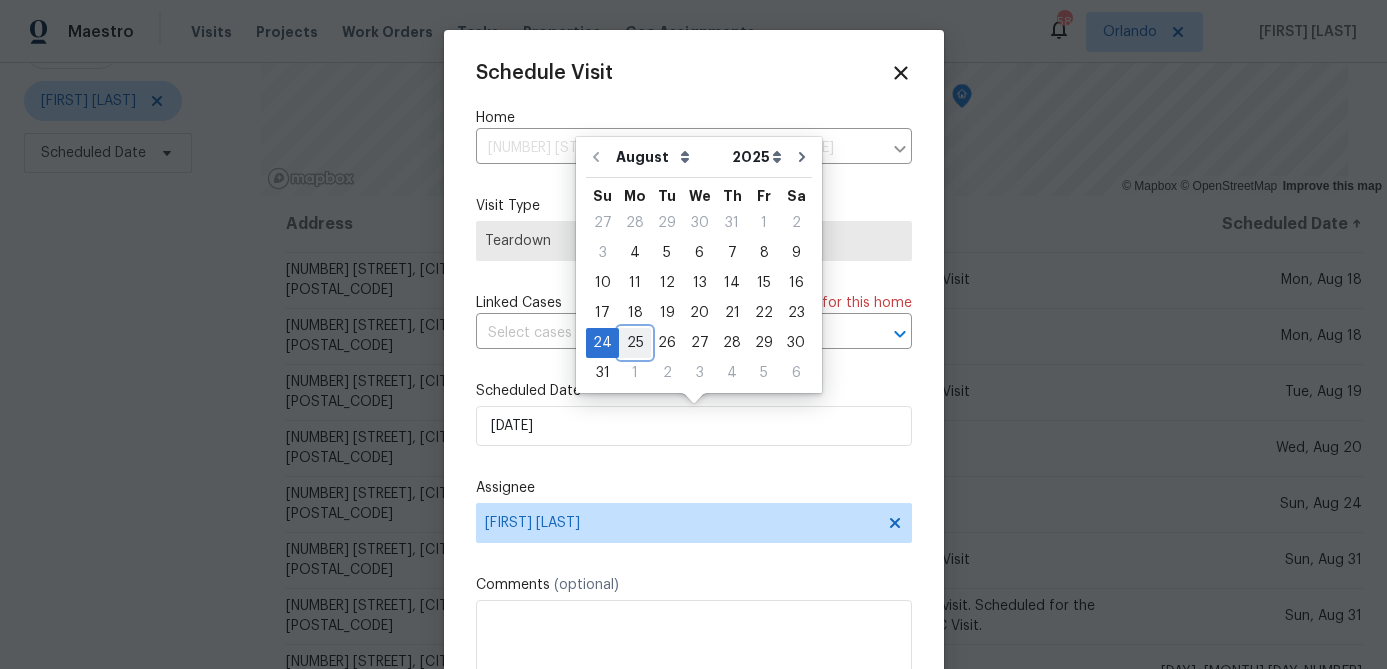 click on "25" at bounding box center [635, 343] 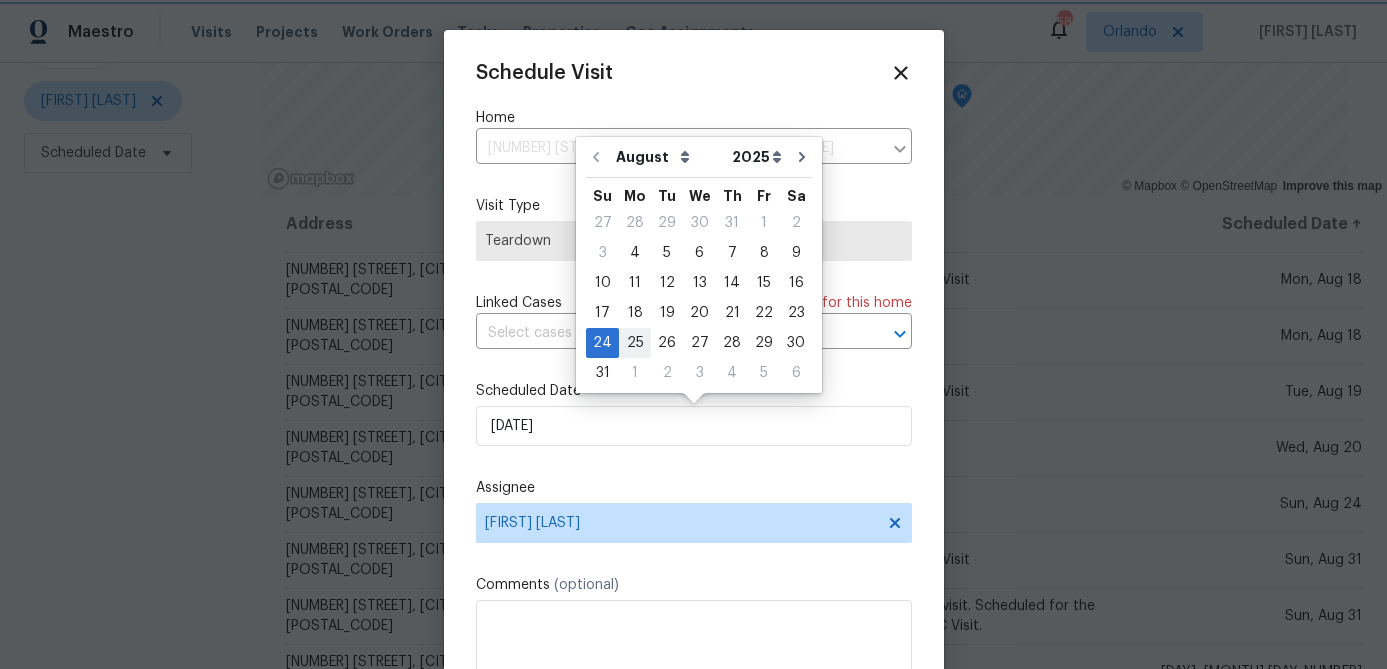 type on "8/25/2025" 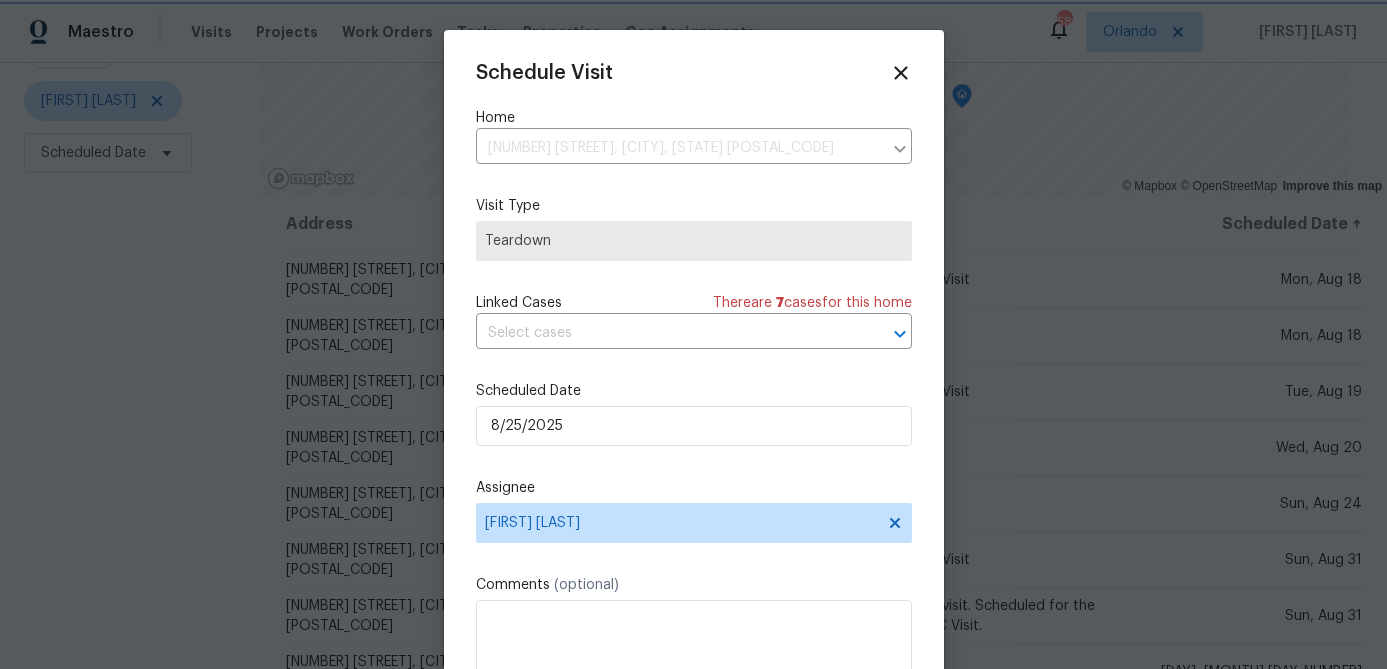 scroll, scrollTop: 36, scrollLeft: 0, axis: vertical 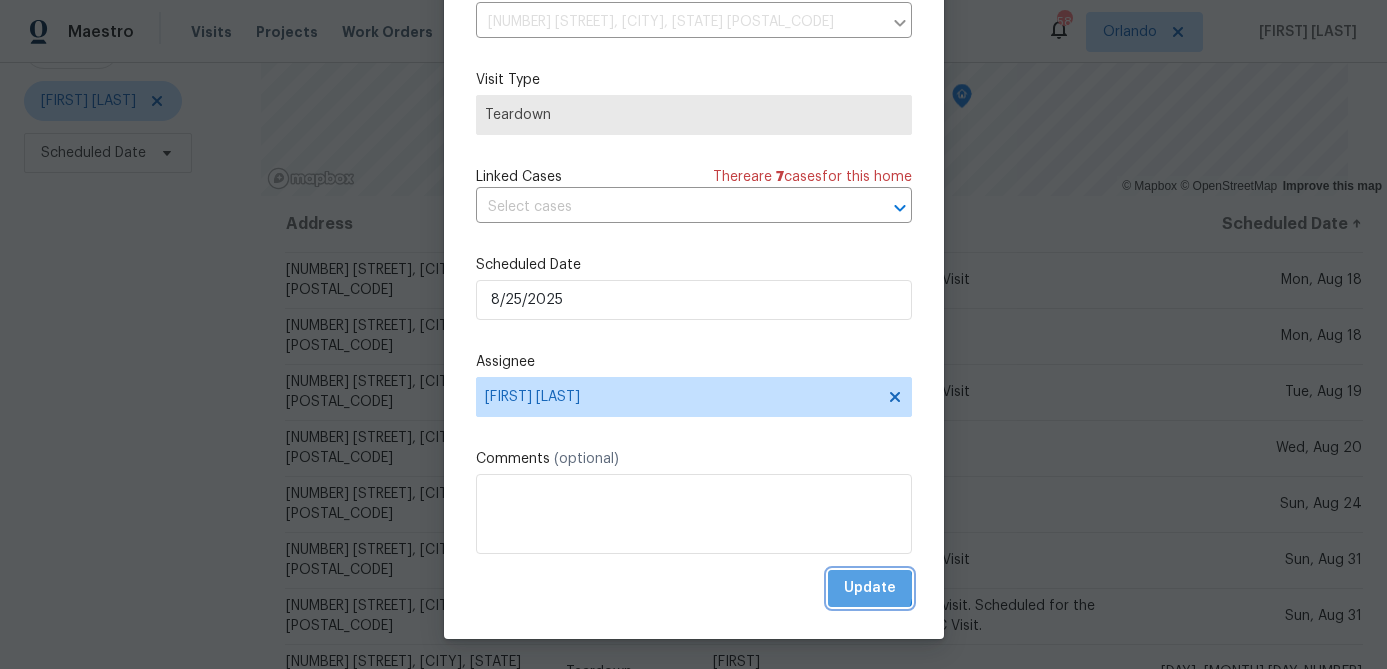 click on "Update" at bounding box center [870, 588] 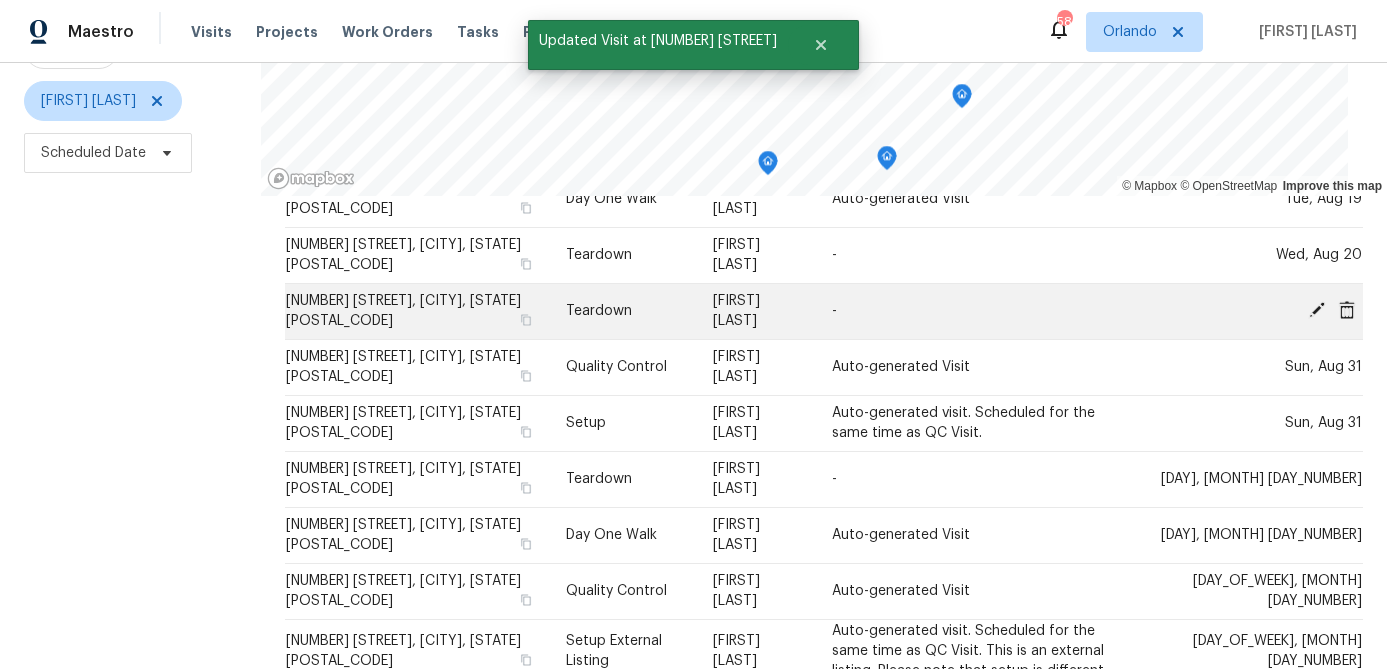 scroll, scrollTop: 214, scrollLeft: 0, axis: vertical 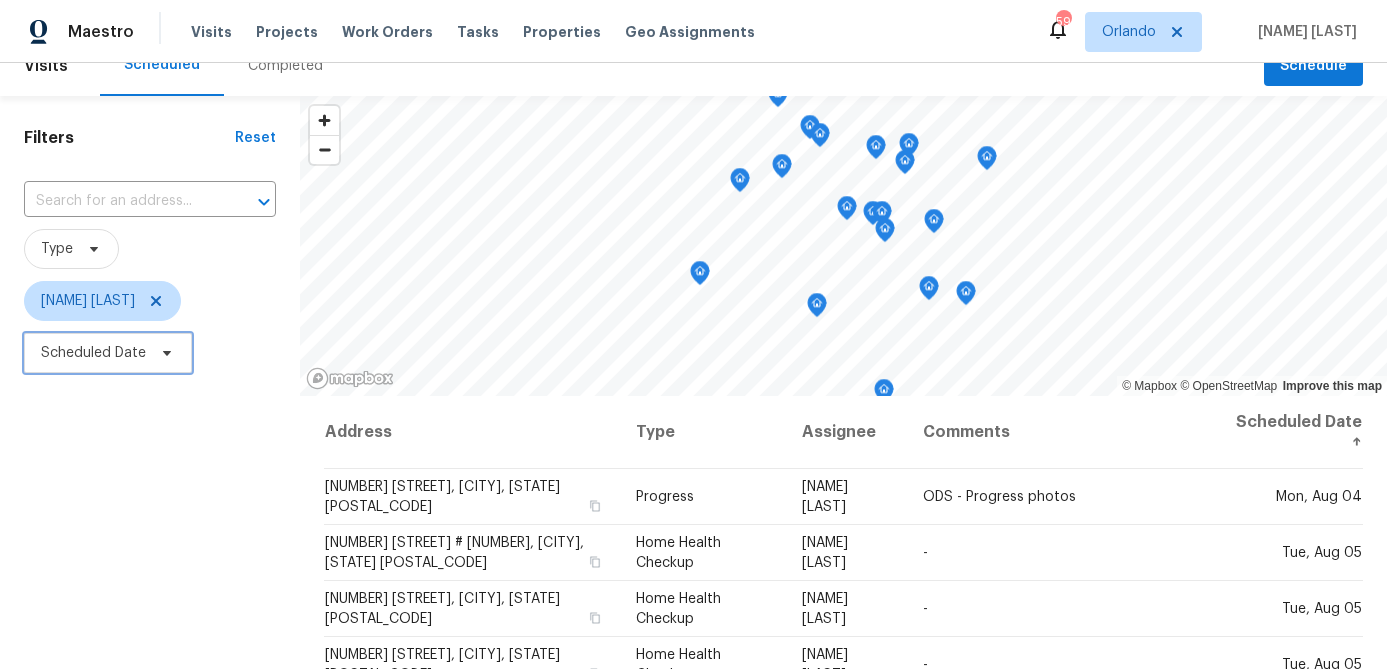 click on "Scheduled Date" at bounding box center [108, 353] 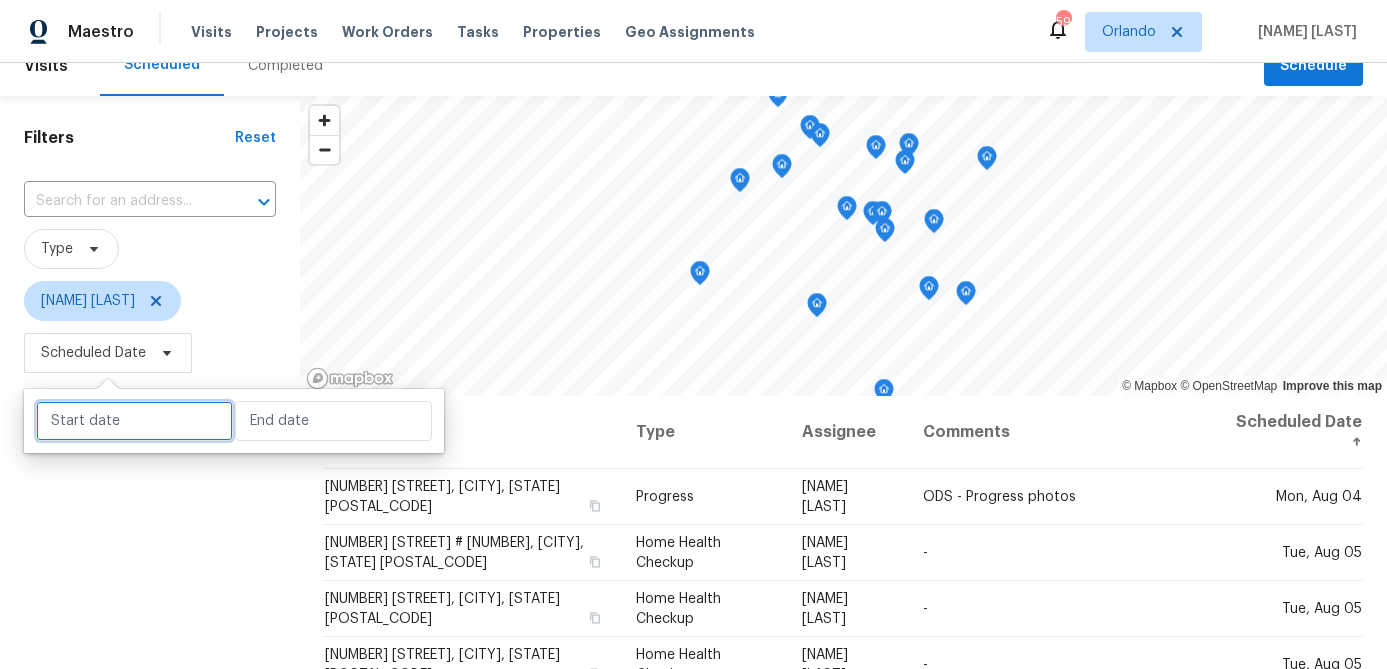 click at bounding box center [134, 421] 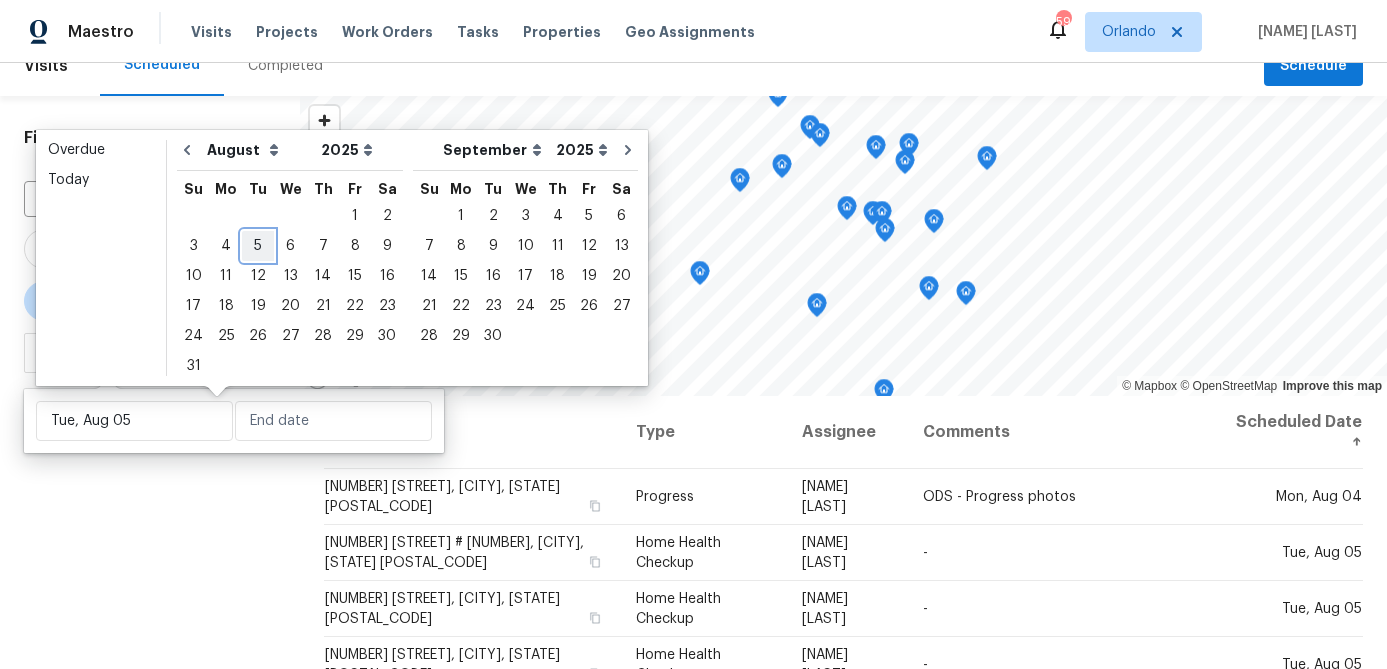 click on "5" at bounding box center [258, 246] 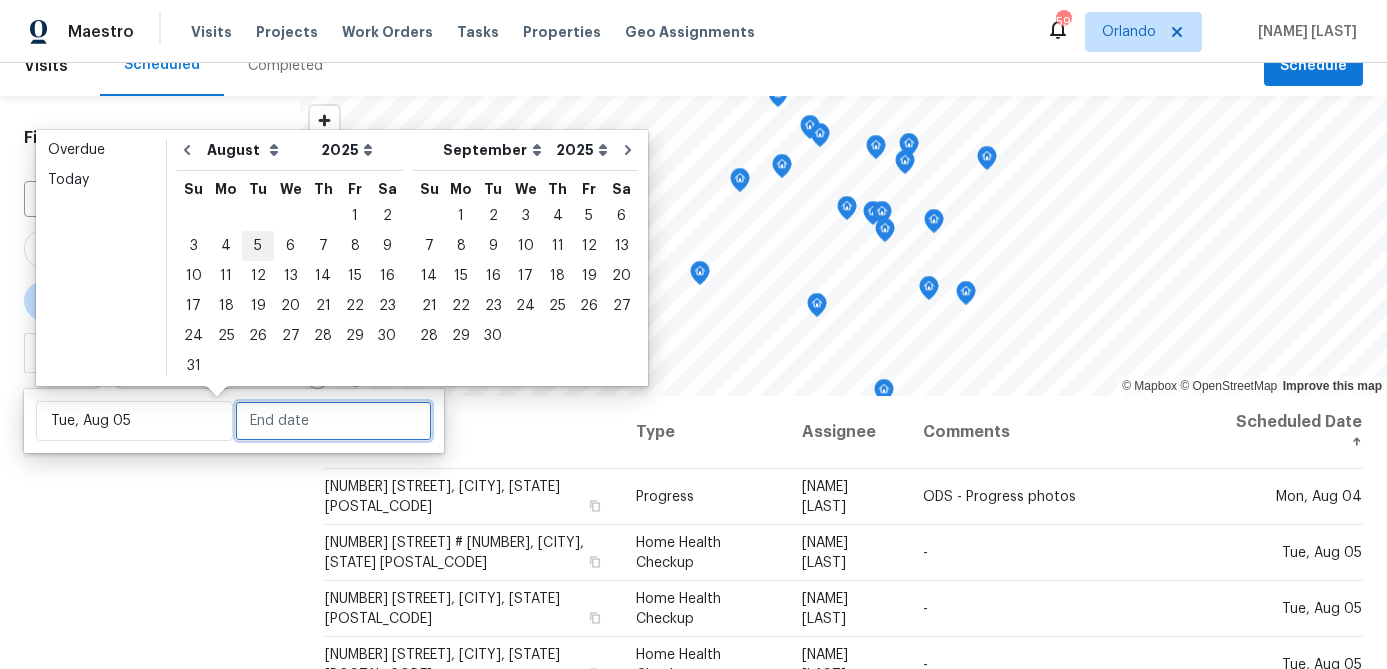 type on "Tue, Aug 05" 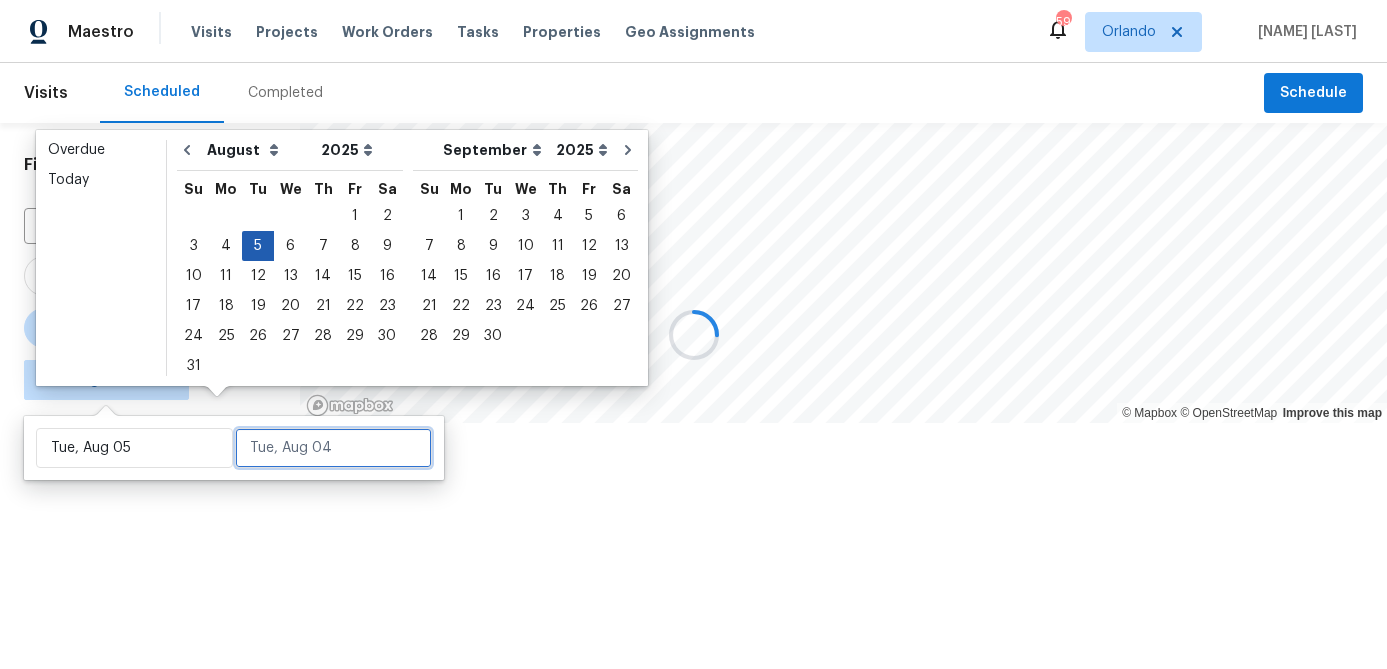 scroll, scrollTop: 0, scrollLeft: 0, axis: both 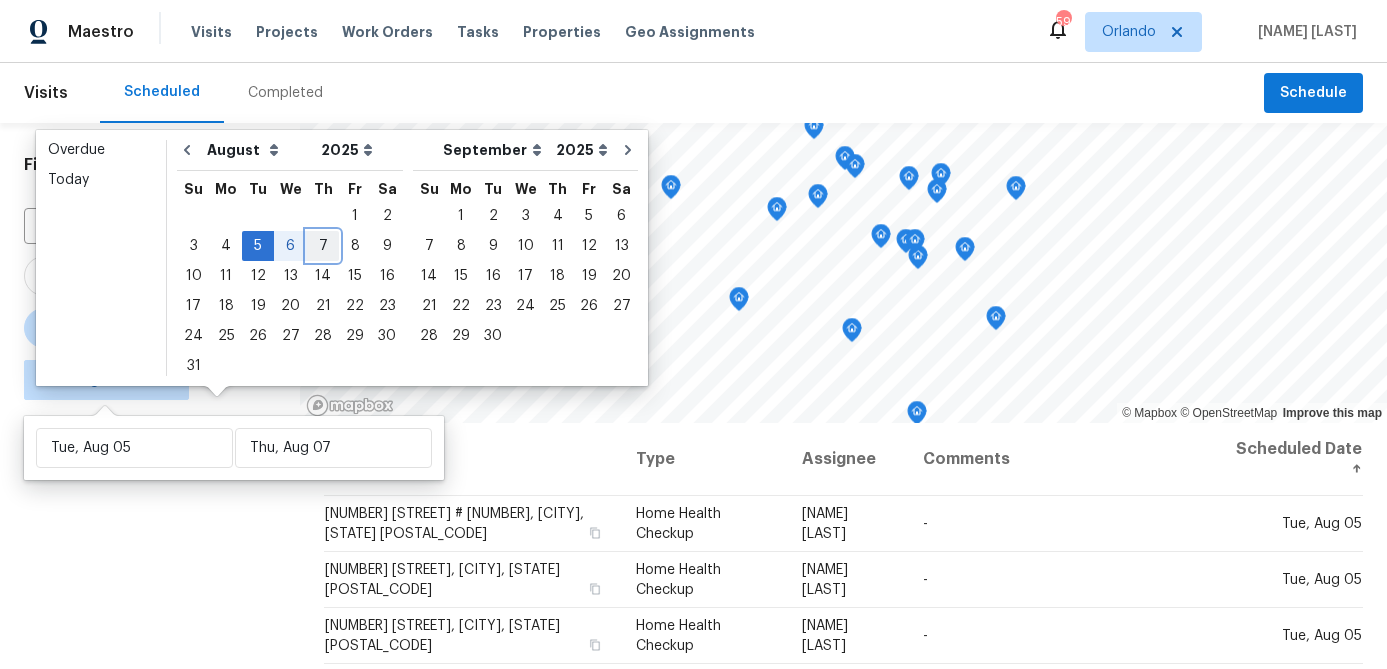 click on "7" at bounding box center [323, 246] 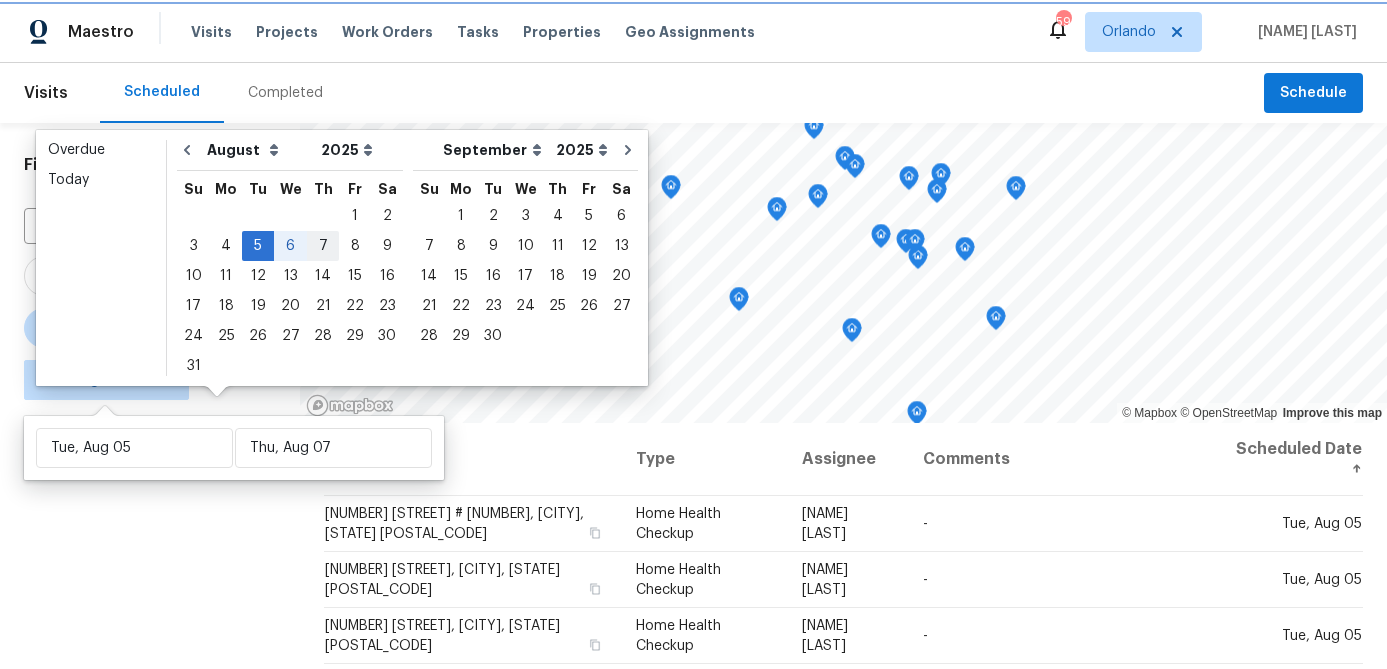 type on "Thu, Aug 07" 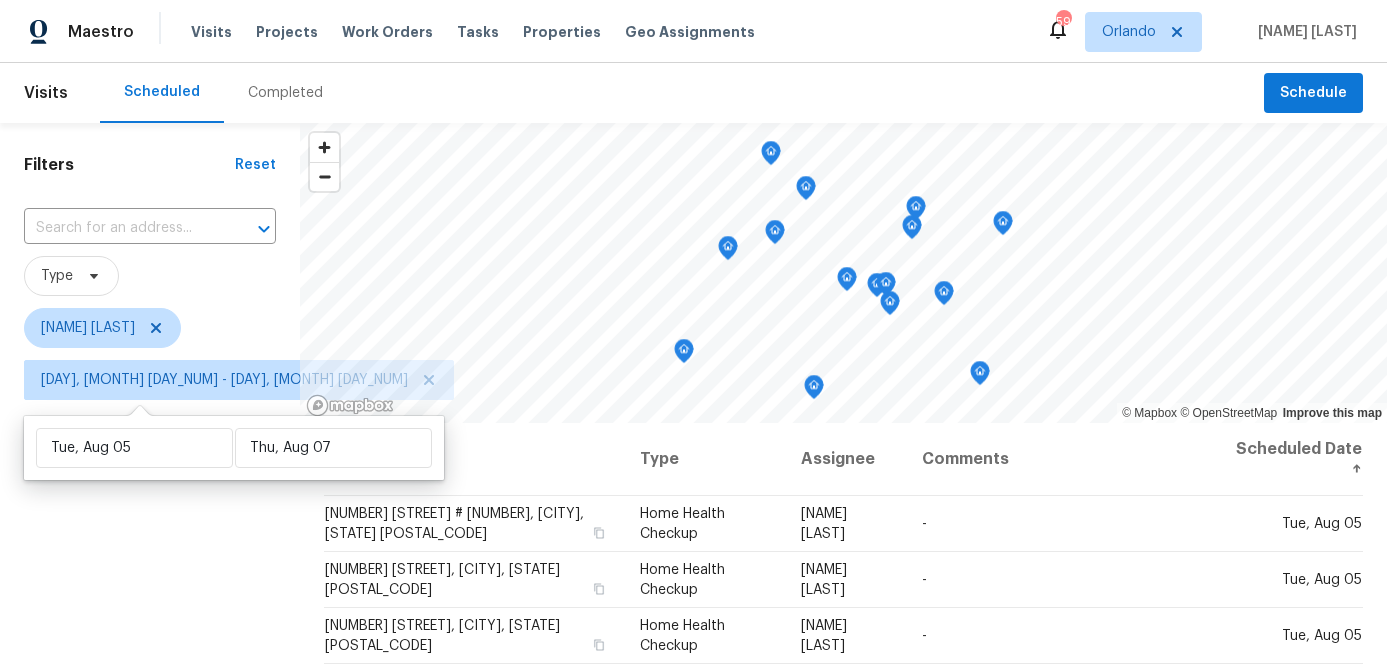 click on "Filters Reset ​ Type [NAME] [DAY], [MONTH] [DAY_NUM] - [DAY], [MONTH] [DAY_NUM]" at bounding box center [150, 540] 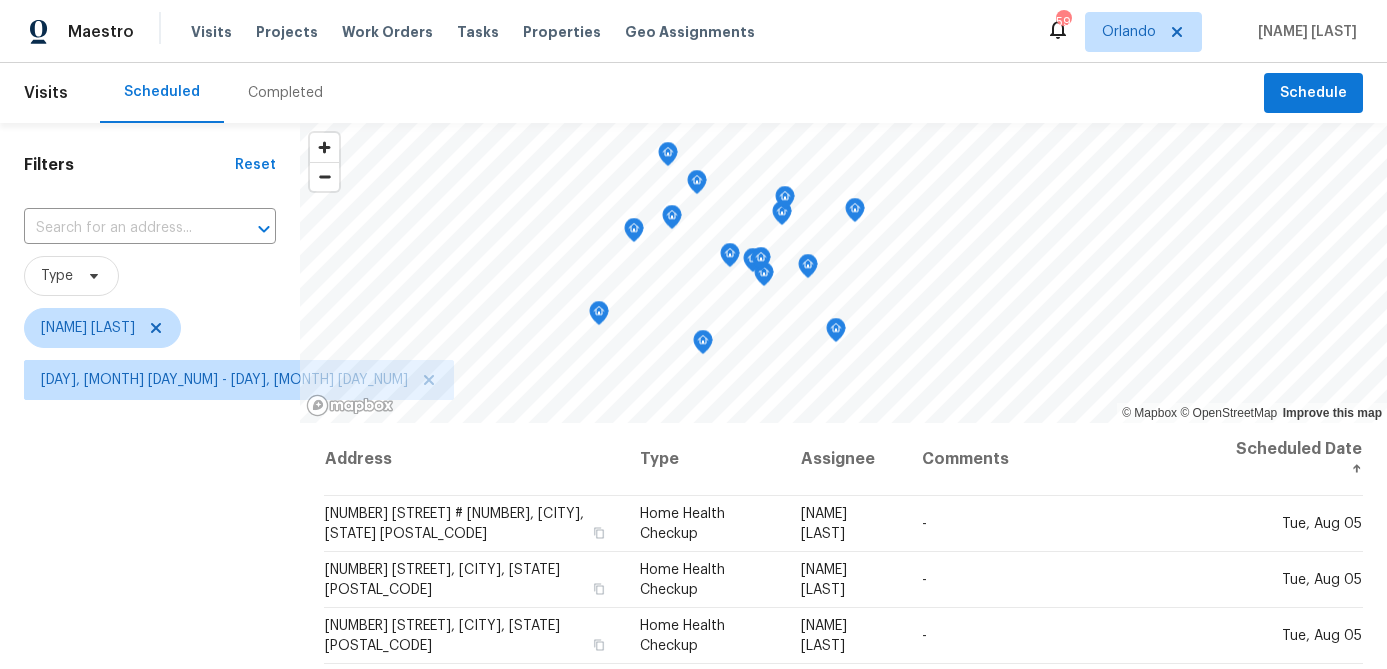 click 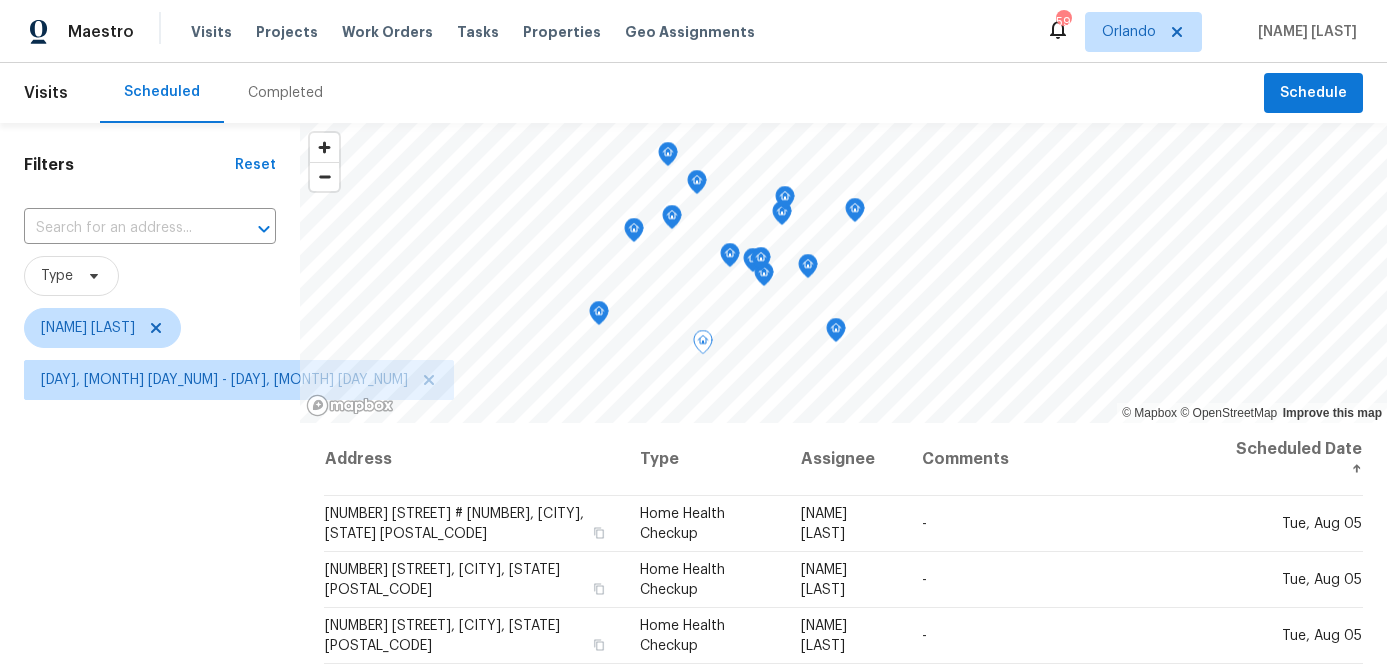 click 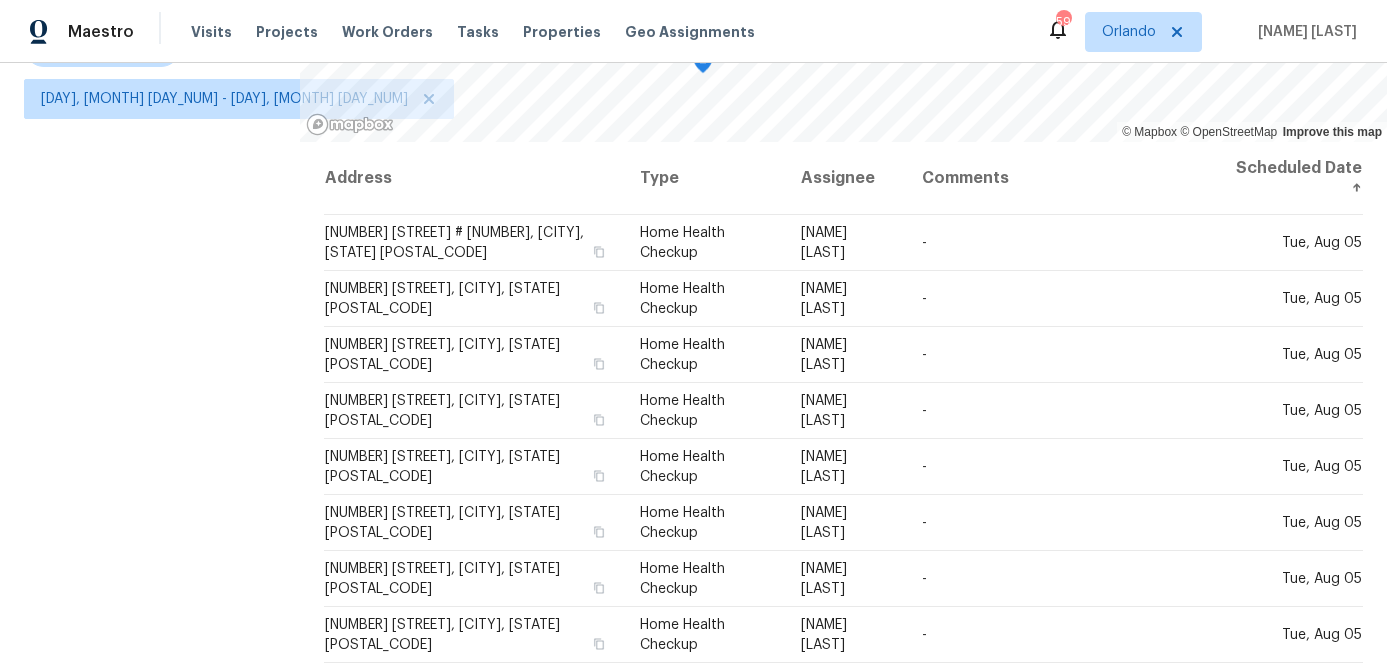 scroll, scrollTop: 289, scrollLeft: 0, axis: vertical 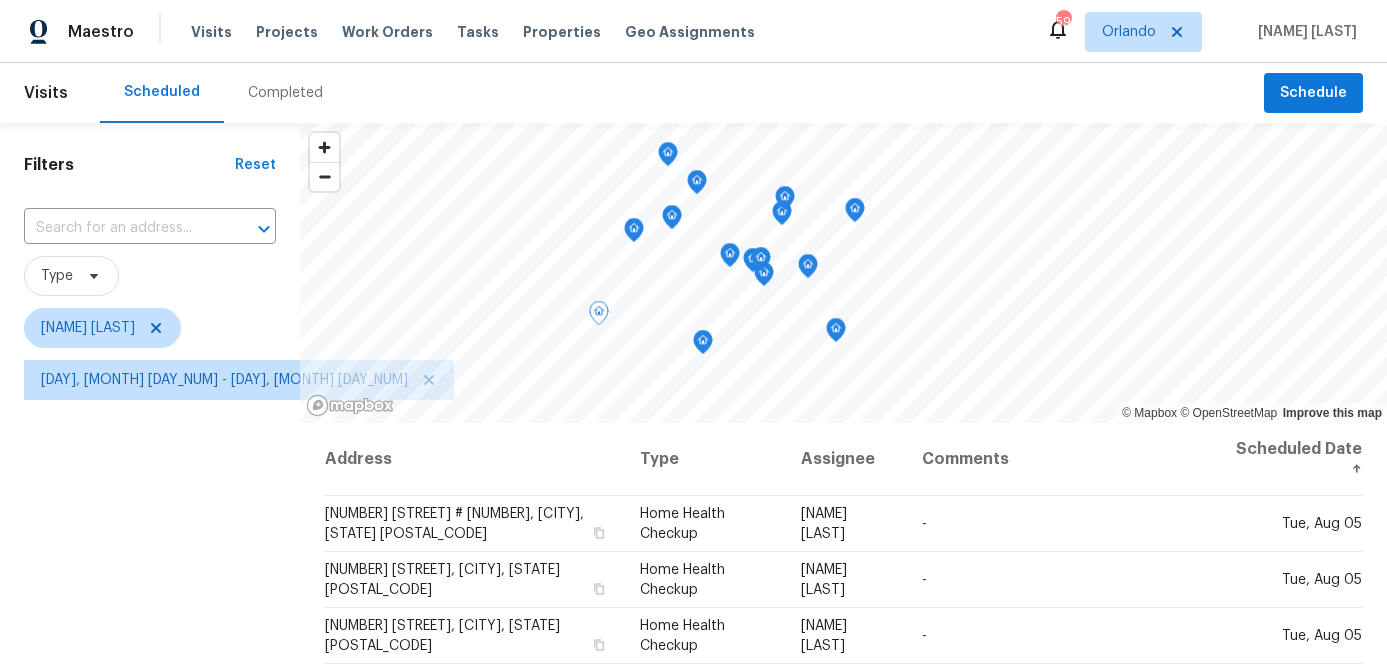 click 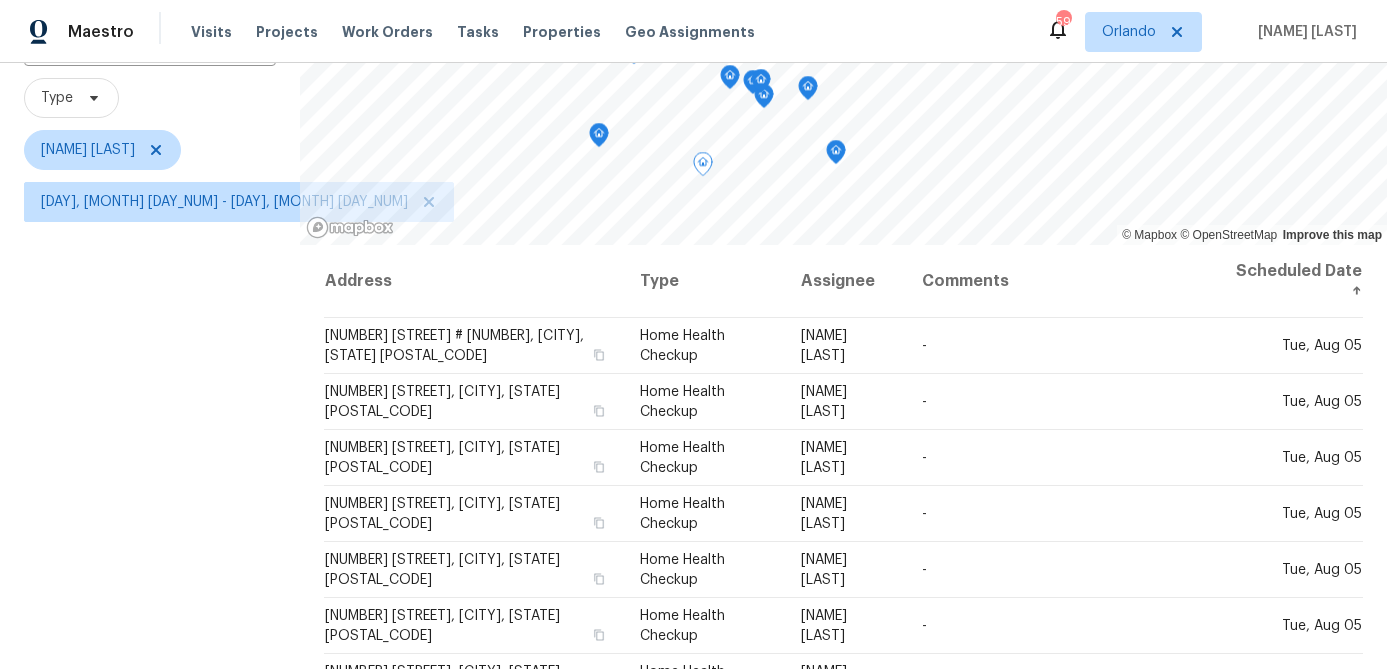 scroll, scrollTop: 289, scrollLeft: 0, axis: vertical 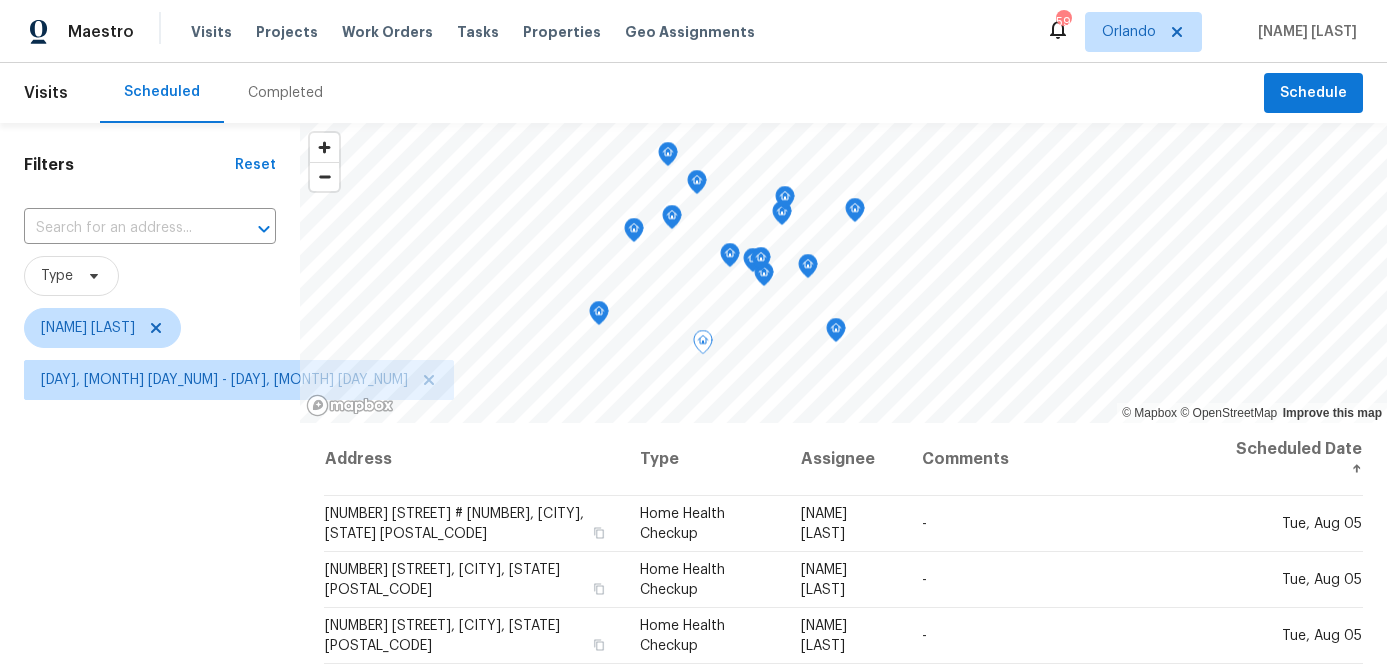click 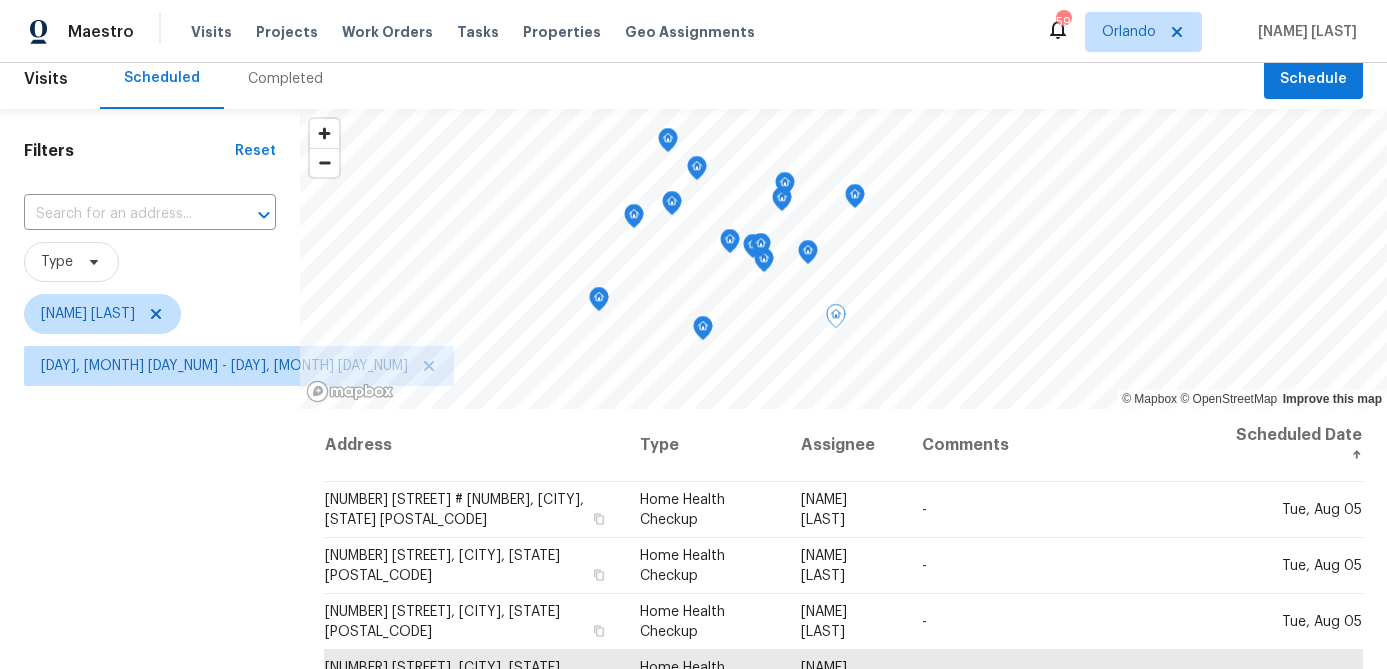 scroll, scrollTop: 0, scrollLeft: 0, axis: both 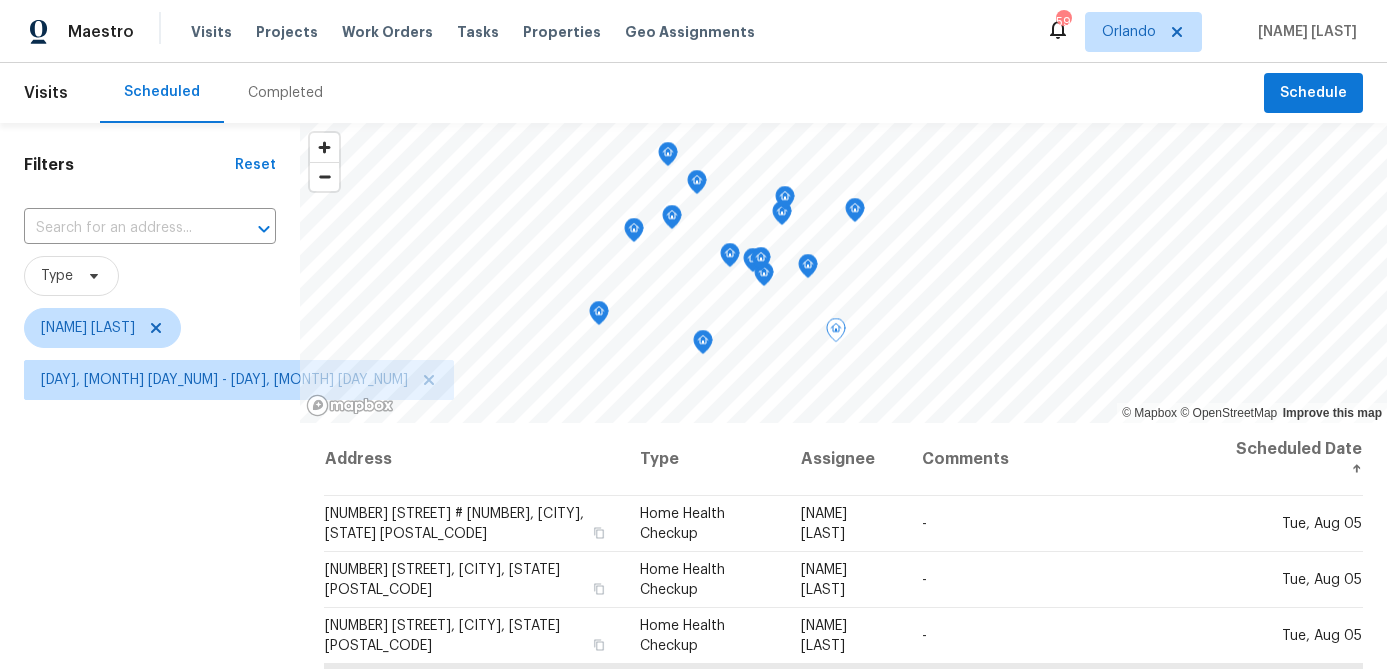 click 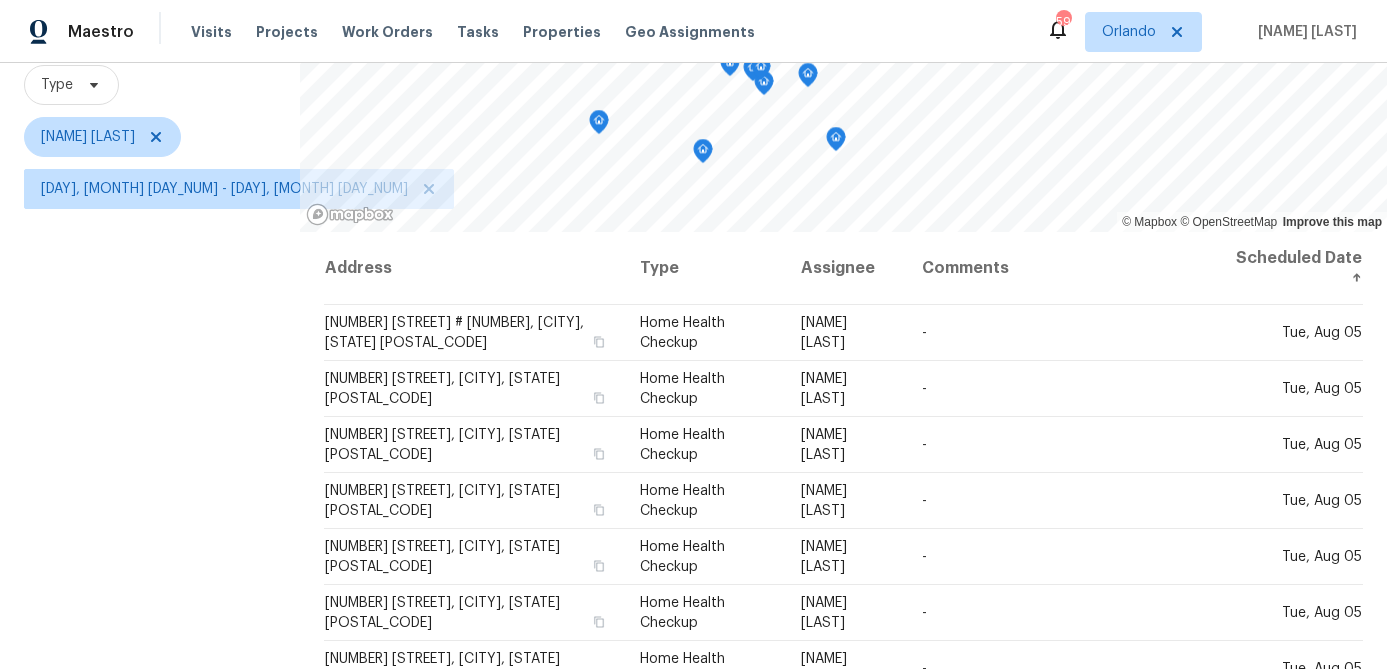 scroll, scrollTop: 0, scrollLeft: 0, axis: both 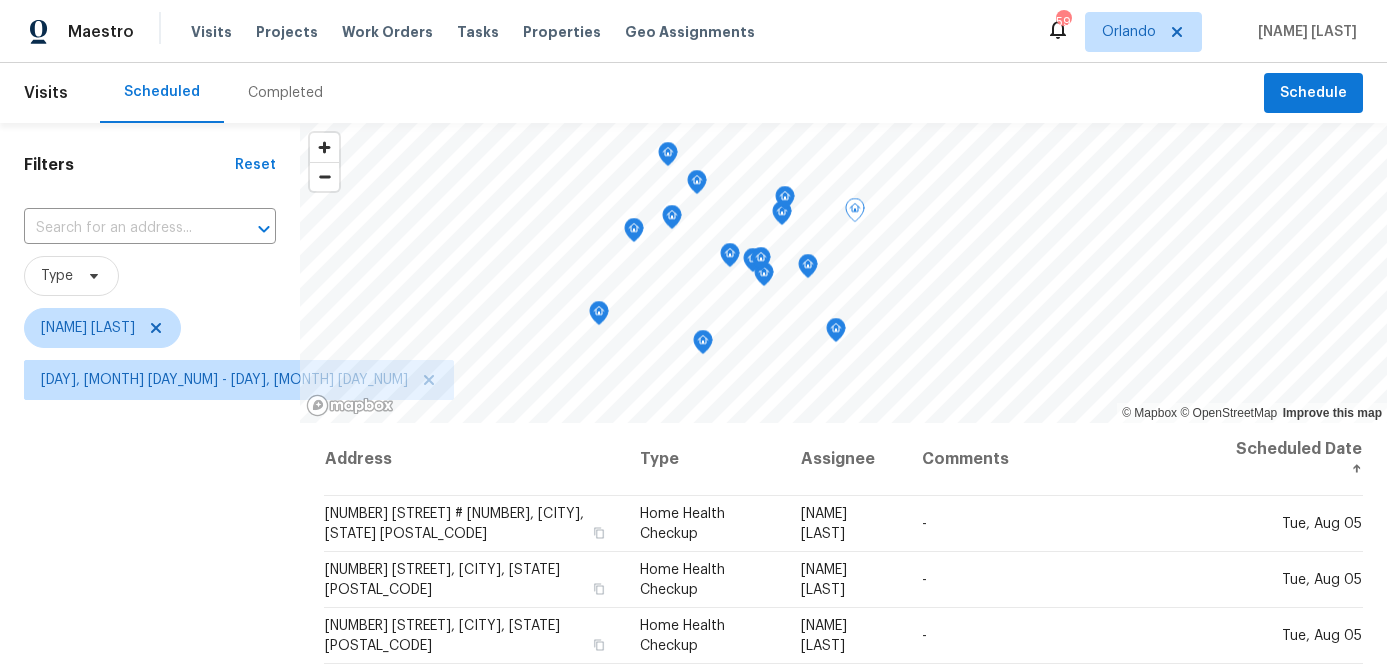 click on "Filters Reset ​ Type Austin Jones Tue, Aug 05 - Thu, Aug 07" at bounding box center [150, 540] 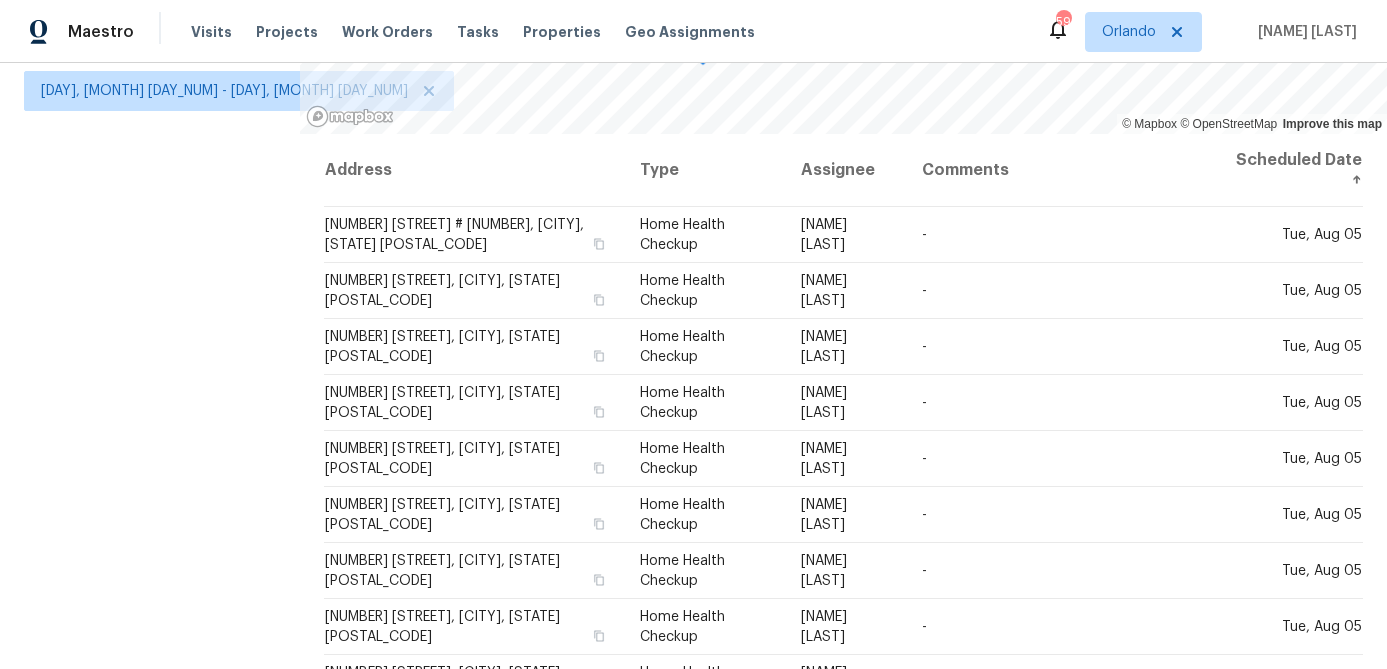 scroll, scrollTop: 0, scrollLeft: 0, axis: both 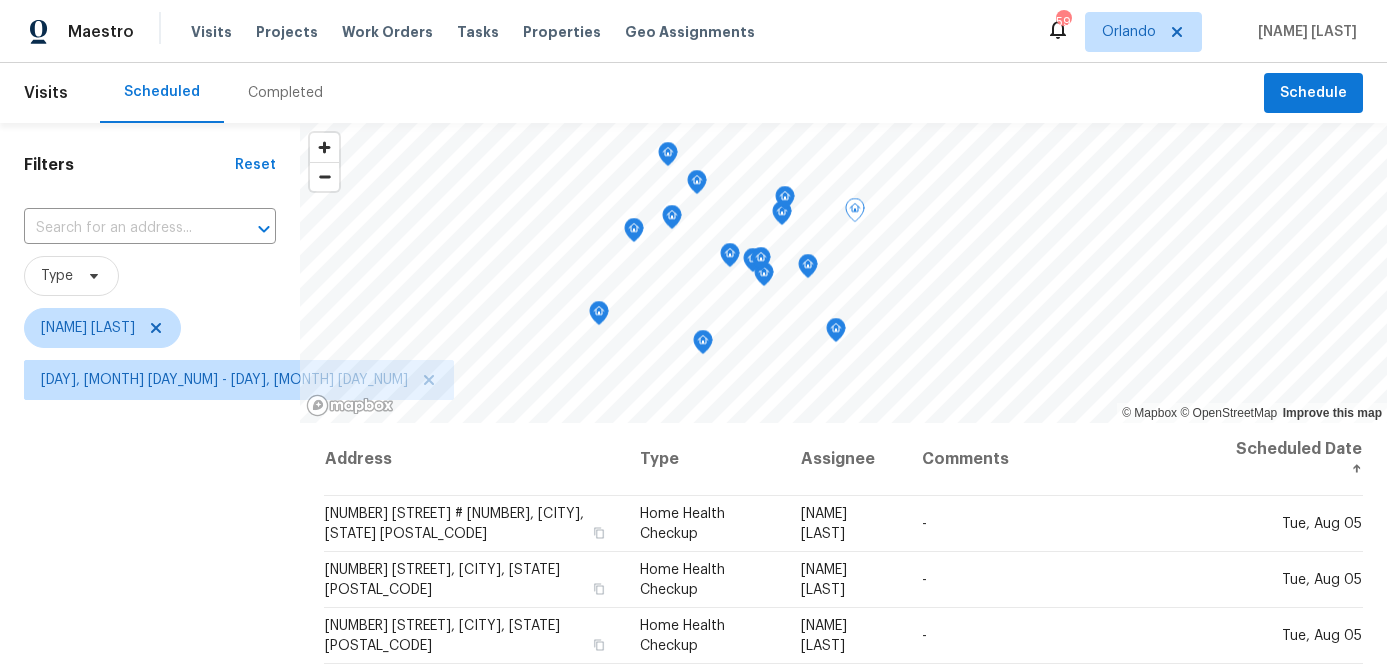 click 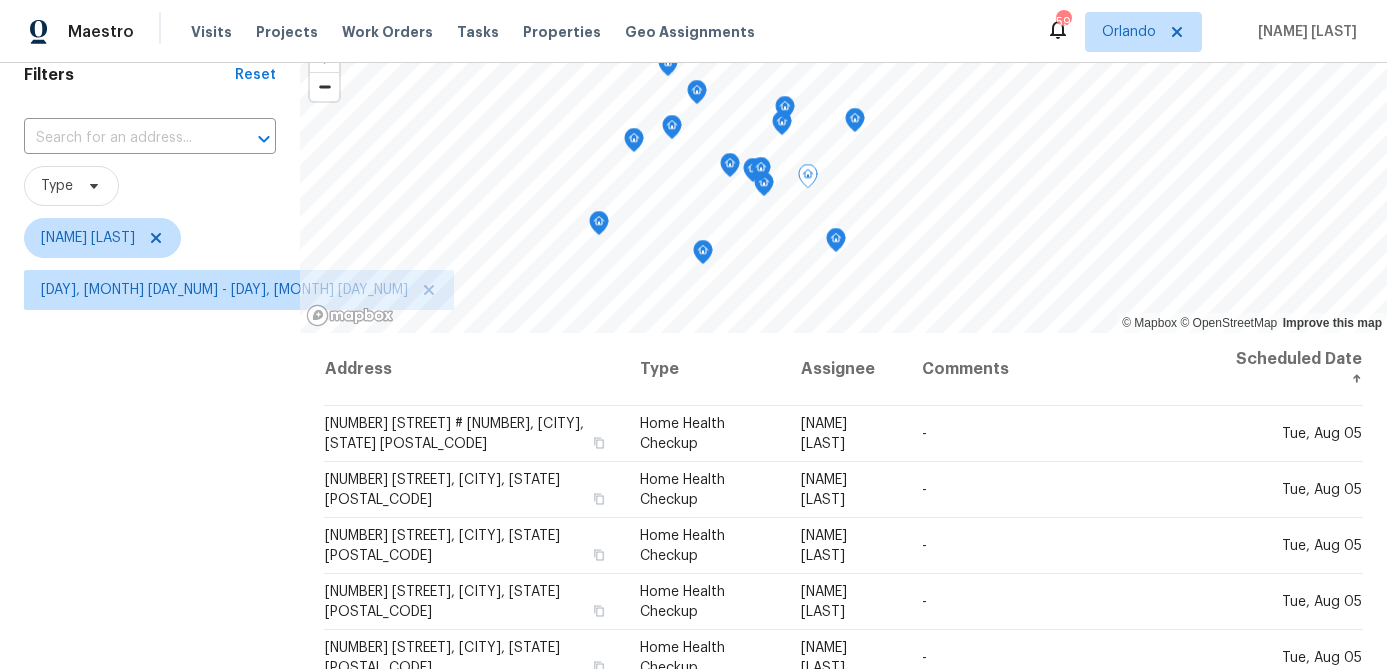scroll, scrollTop: 289, scrollLeft: 0, axis: vertical 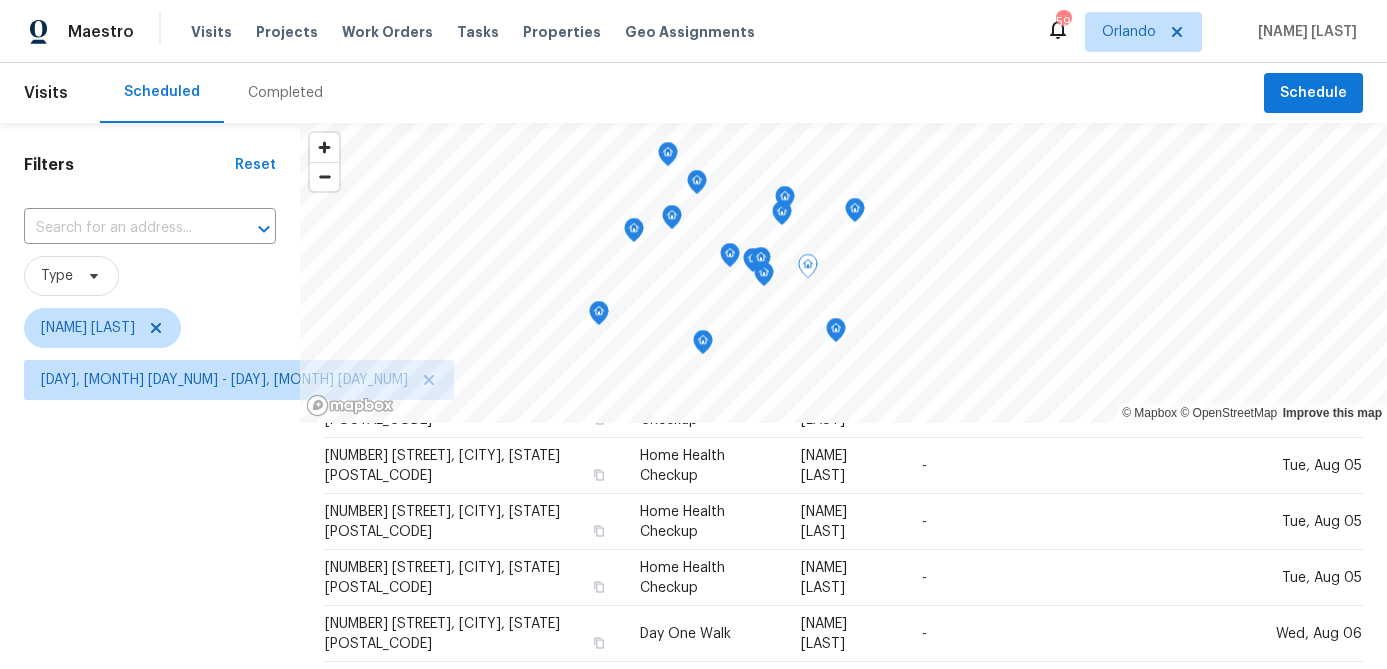 click 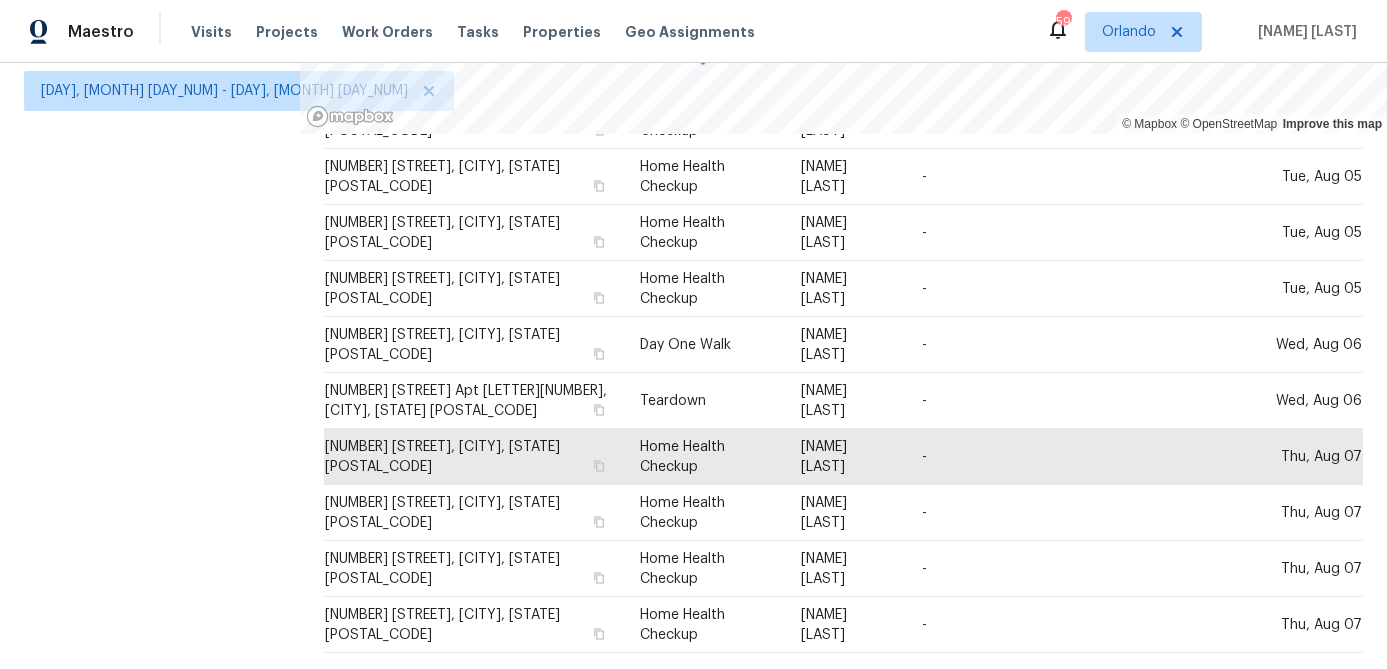 scroll, scrollTop: 0, scrollLeft: 0, axis: both 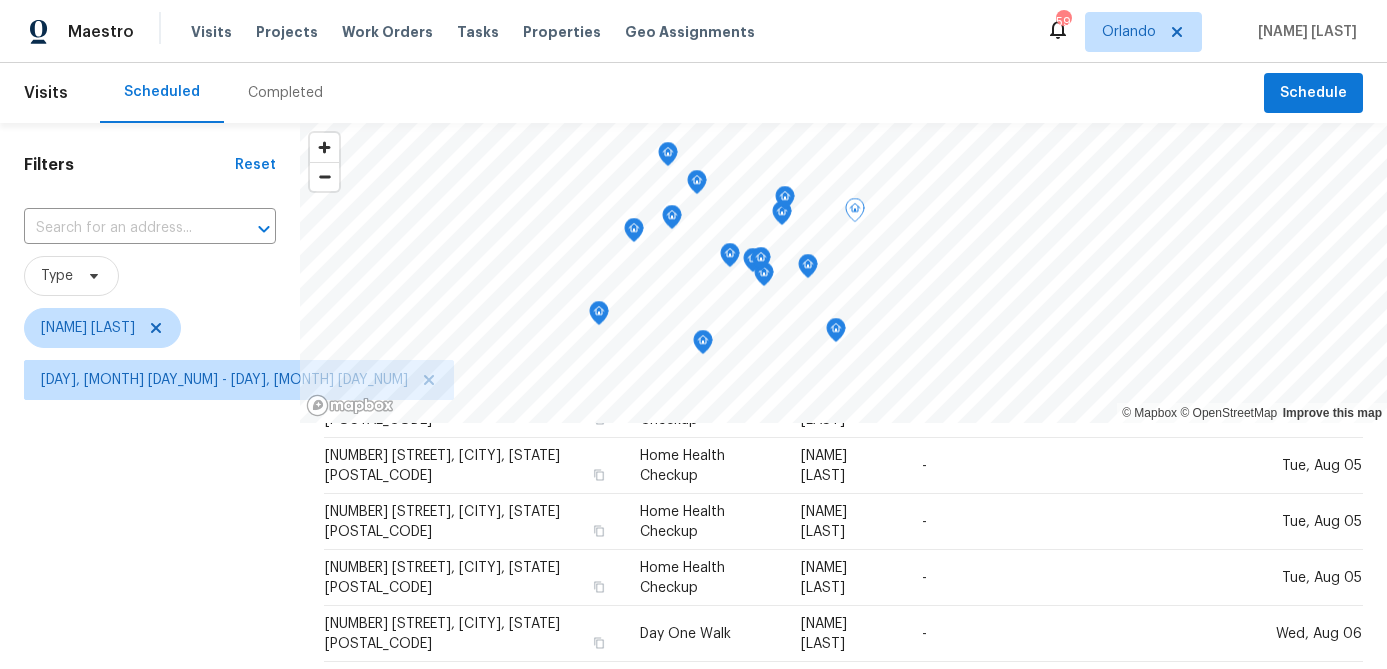 click 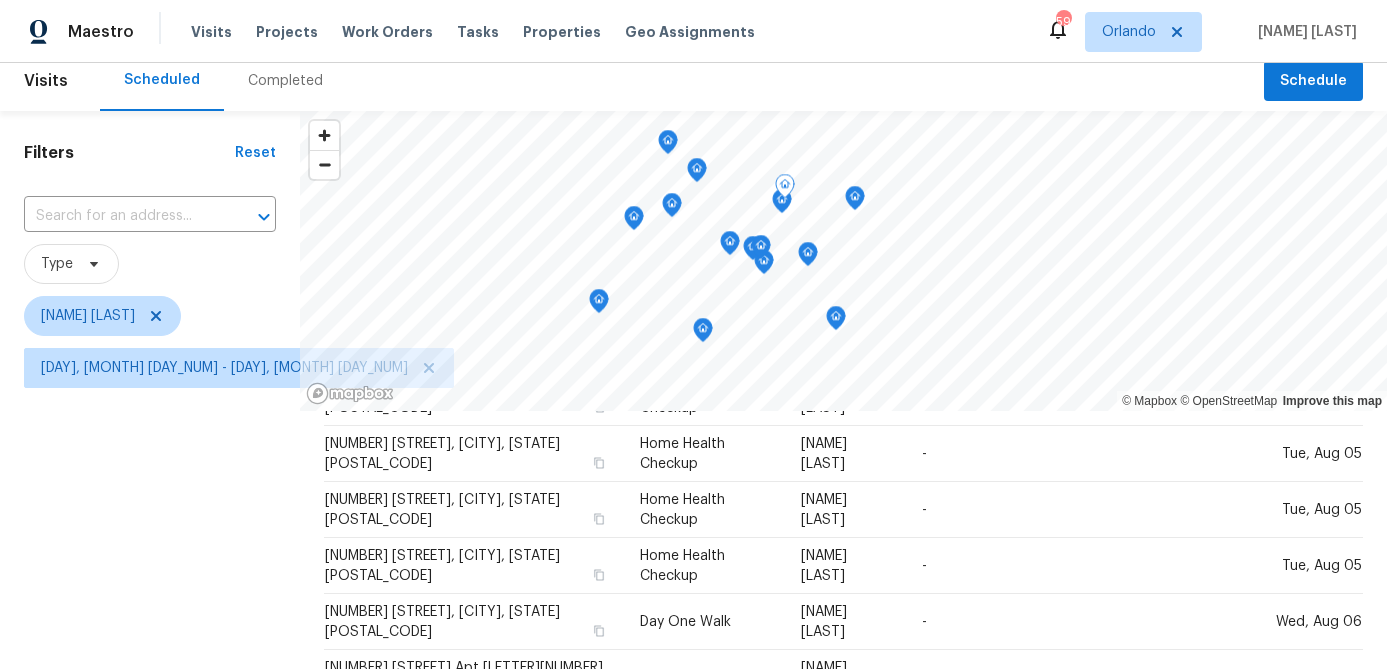 scroll, scrollTop: 0, scrollLeft: 0, axis: both 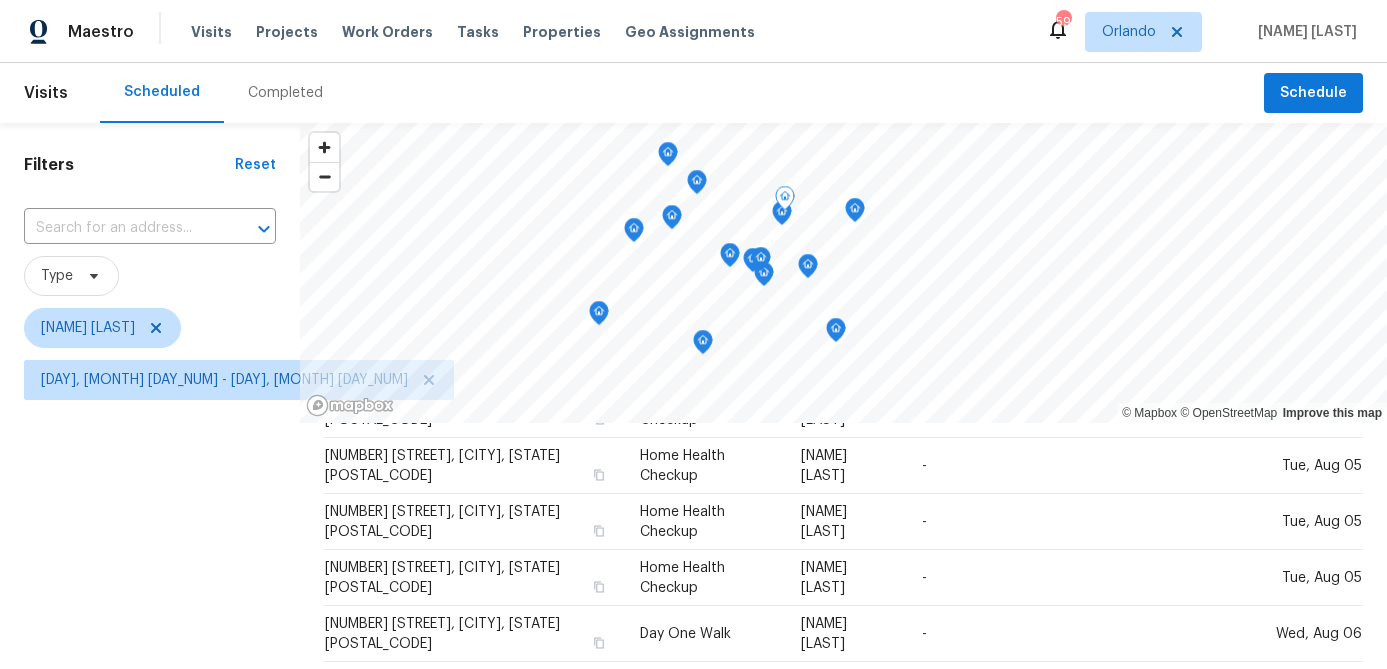 click at bounding box center [785, 201] 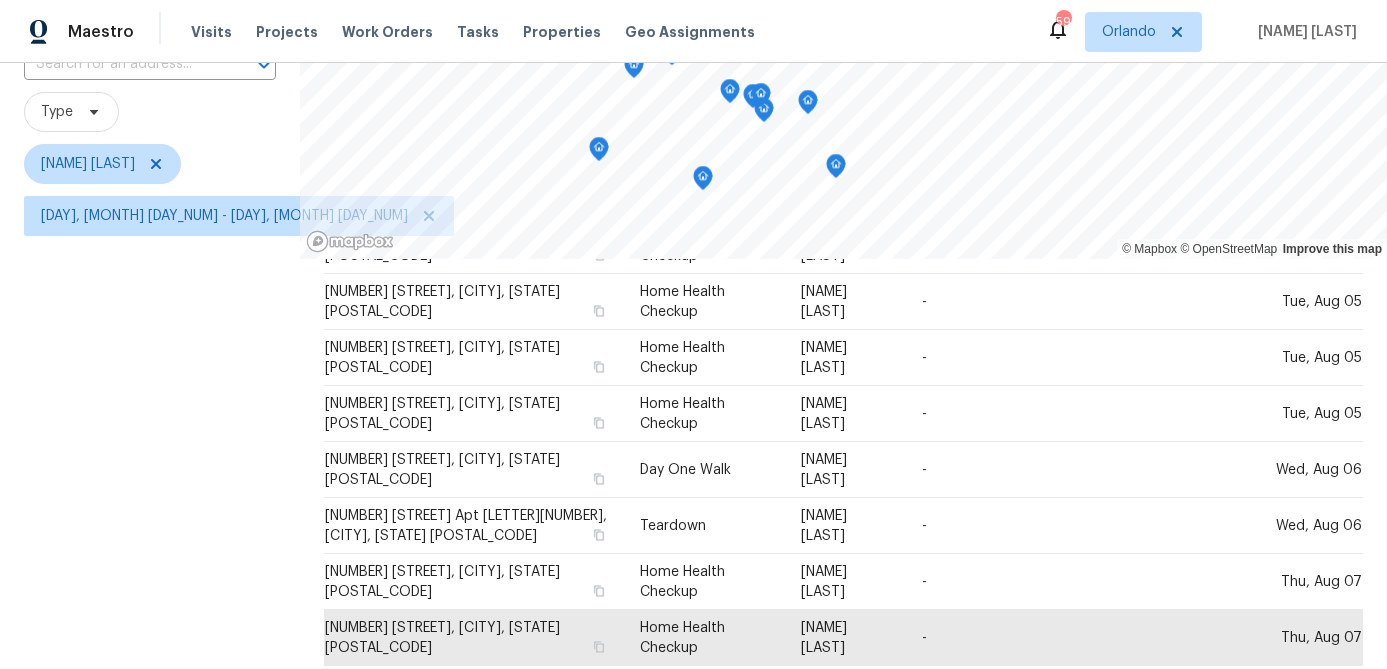 scroll, scrollTop: 0, scrollLeft: 0, axis: both 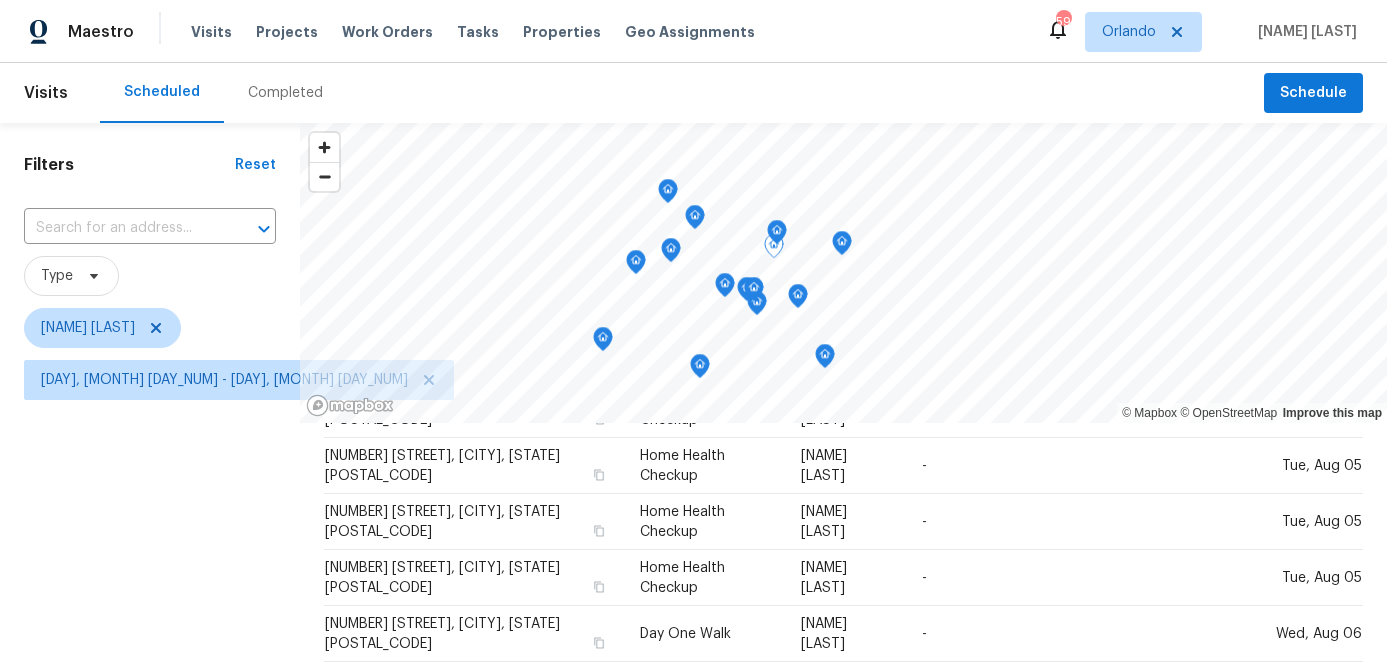 click 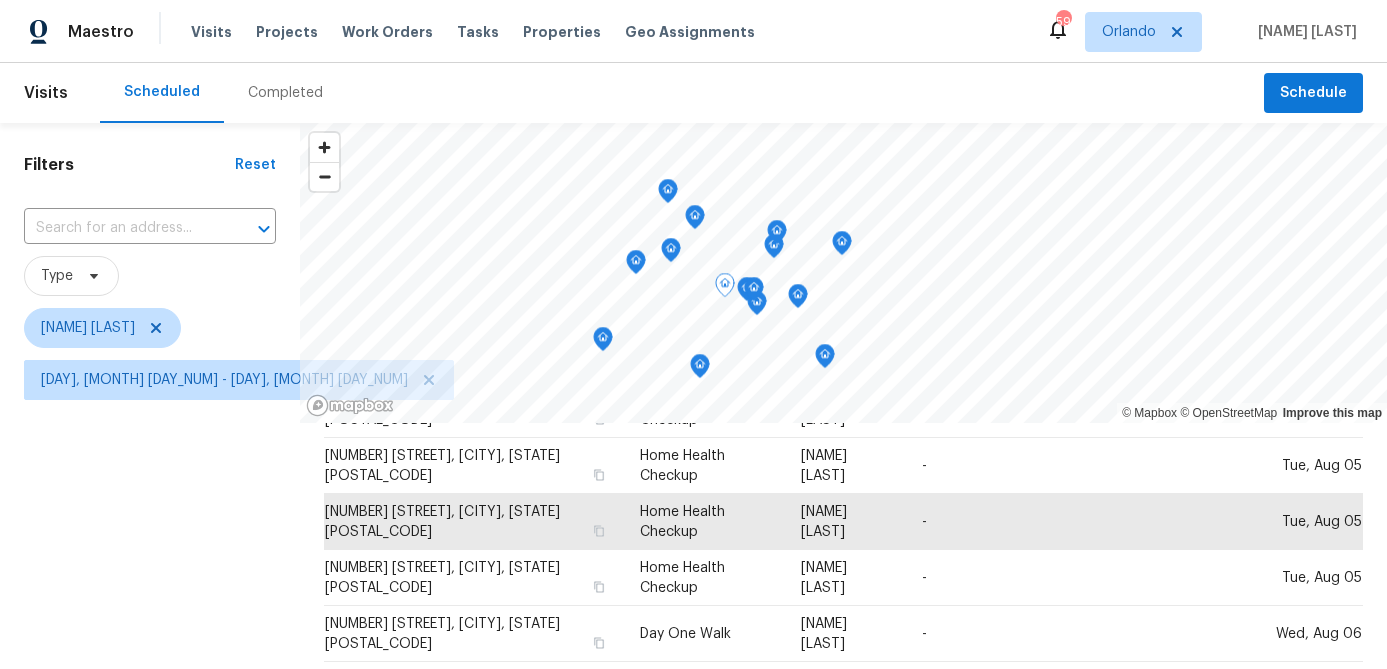 click 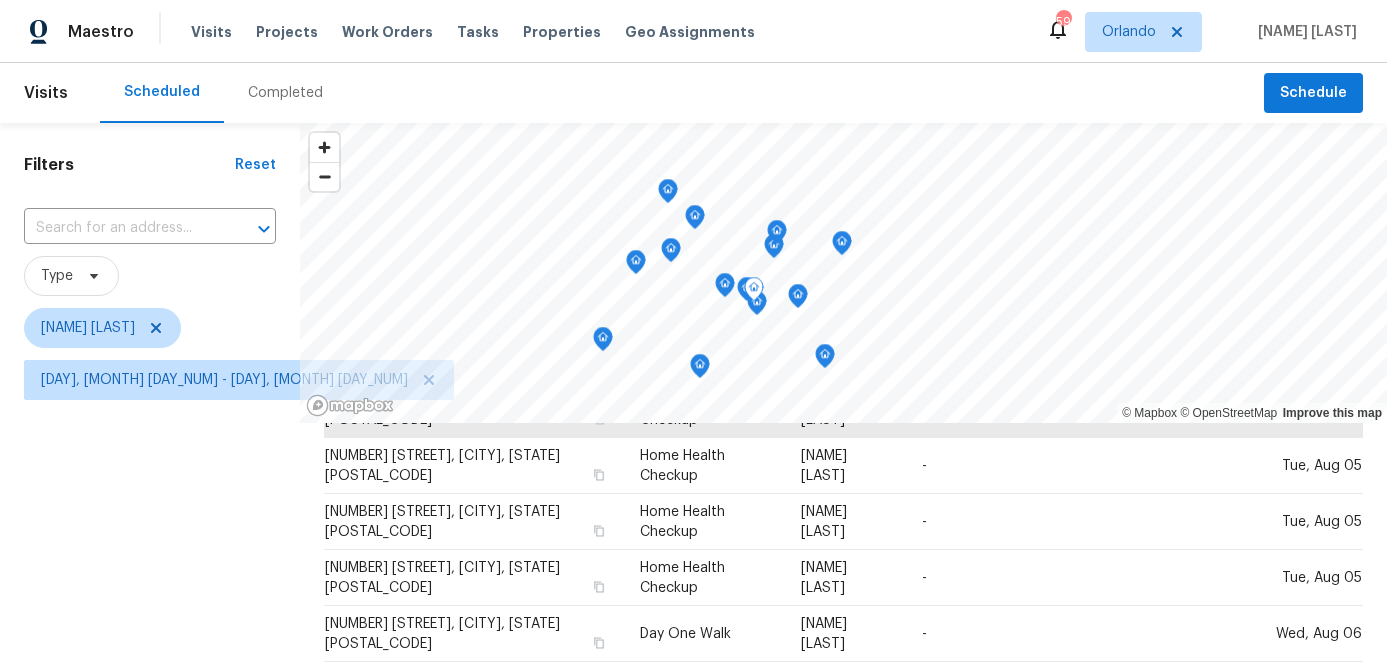 click 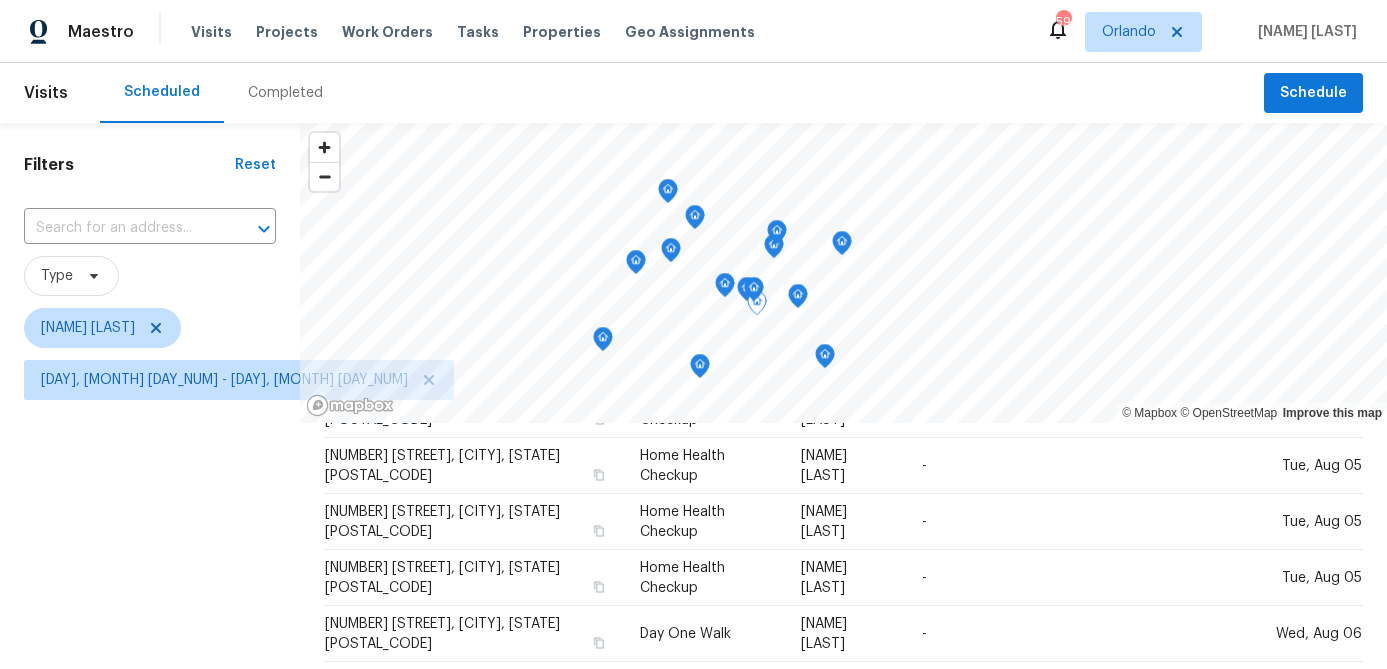 click 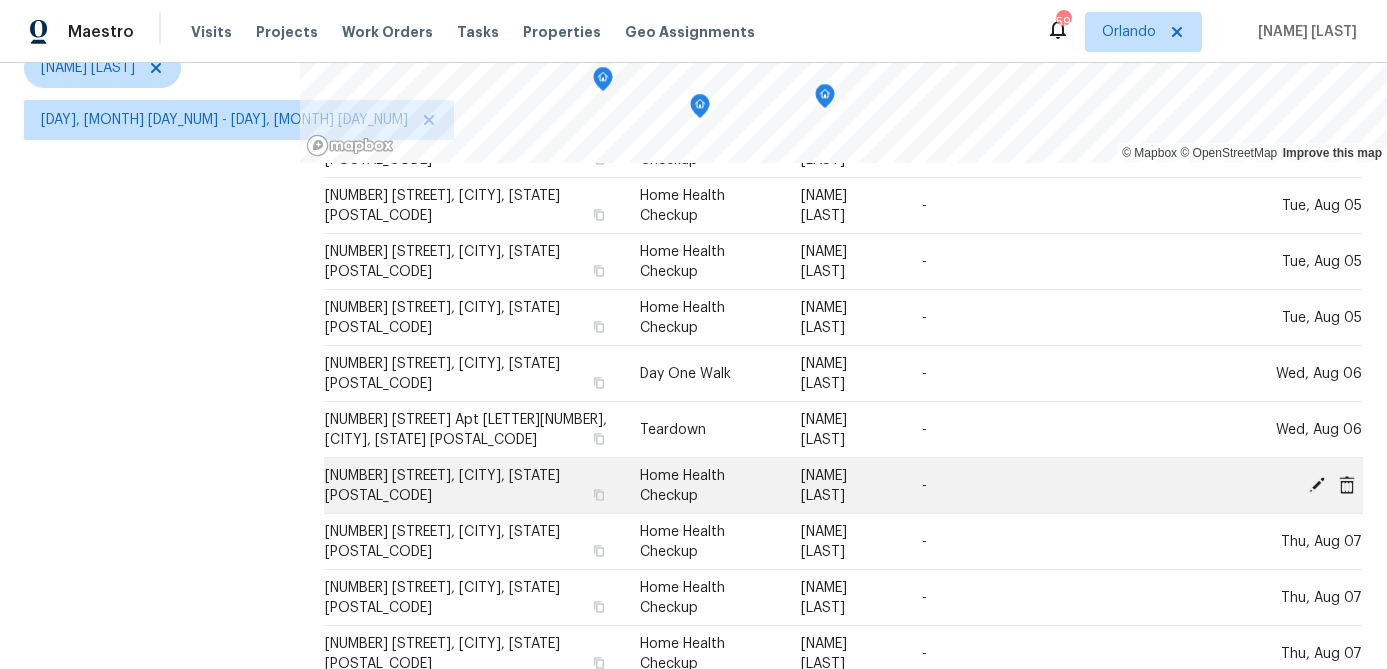 scroll, scrollTop: 289, scrollLeft: 0, axis: vertical 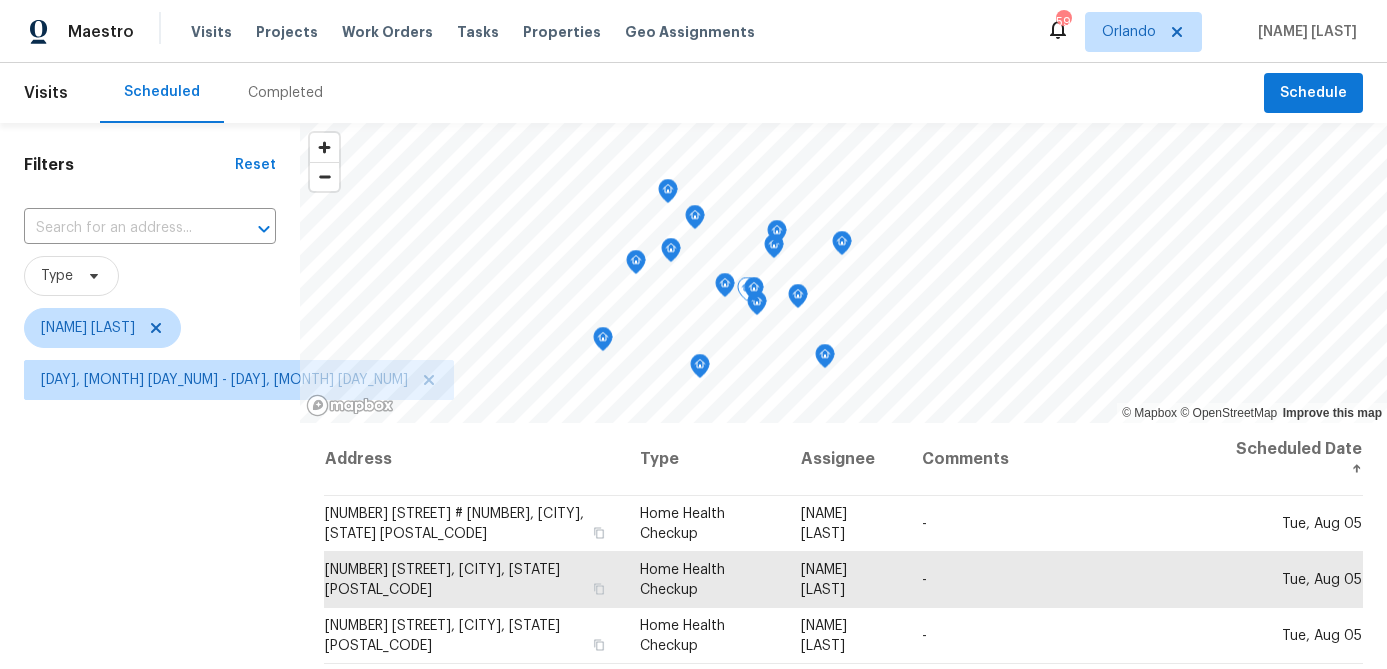 click 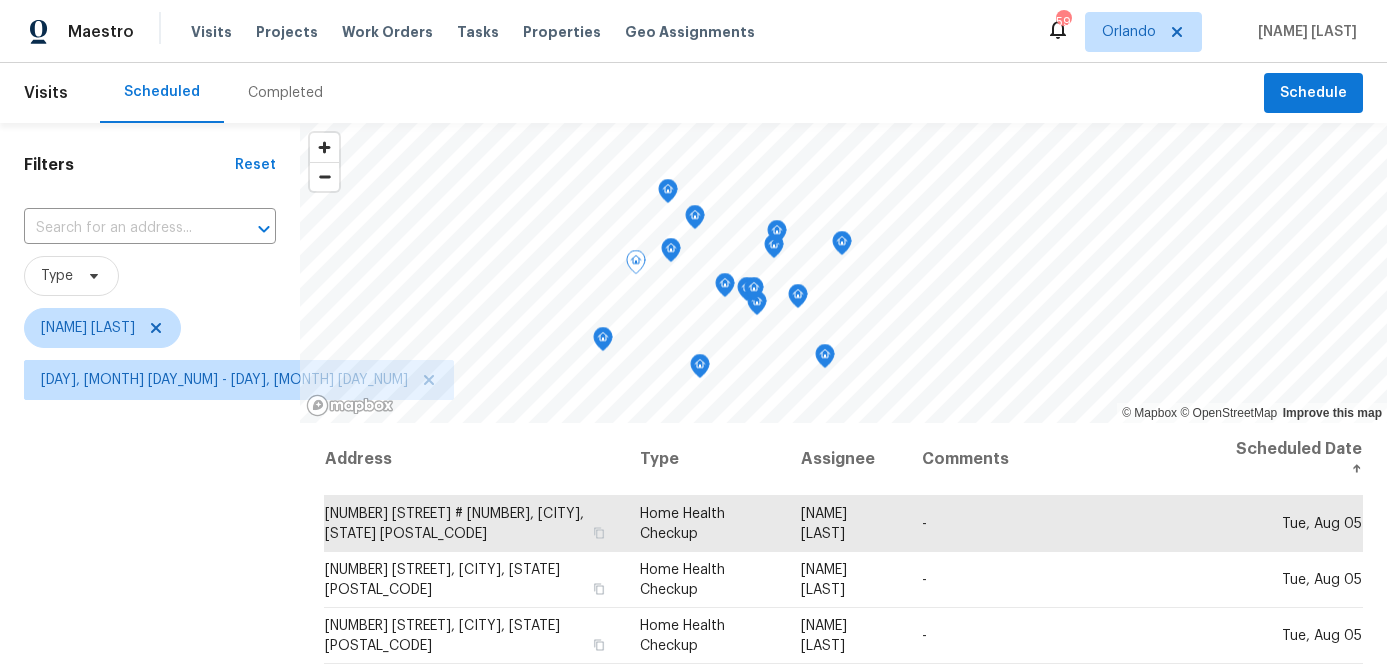 click 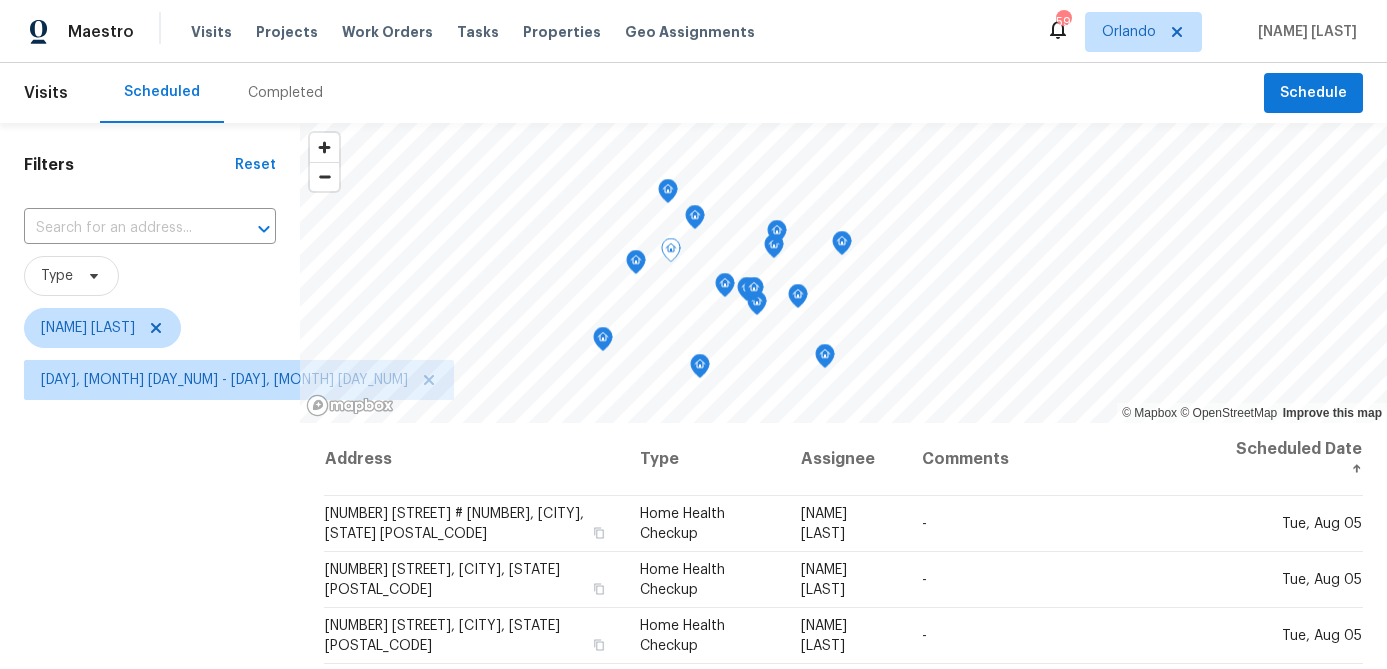 click 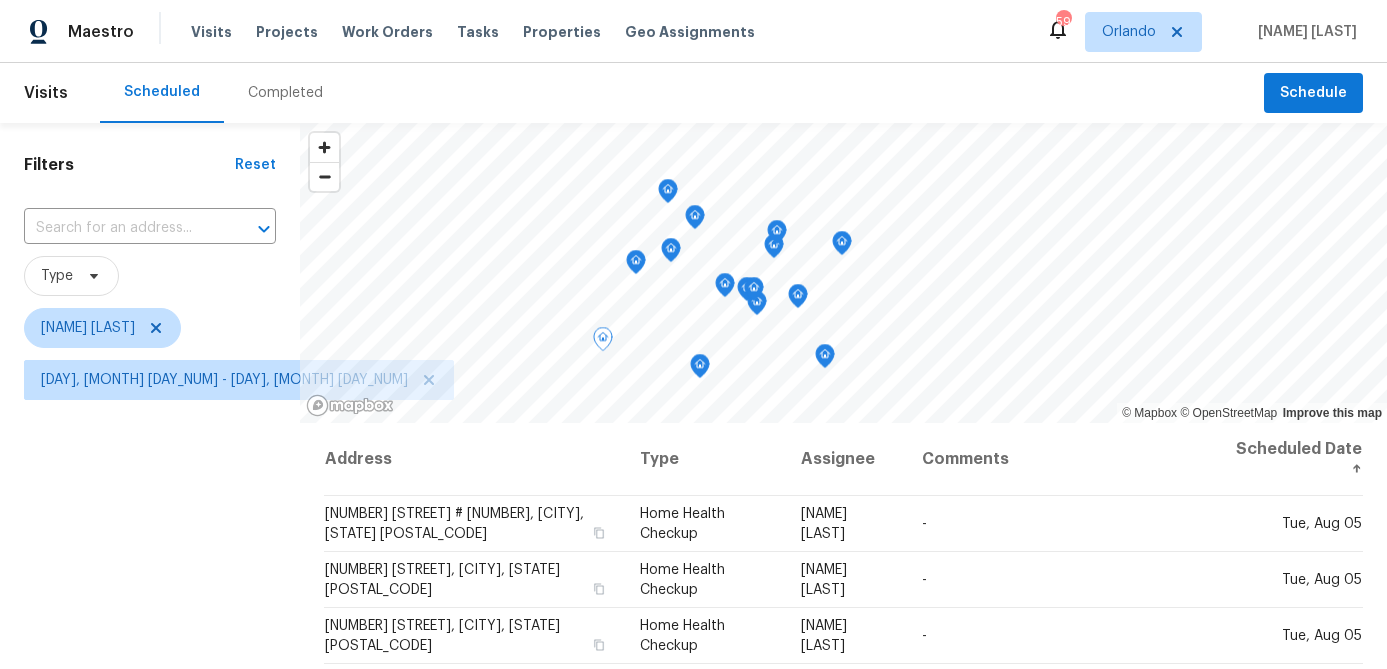 click 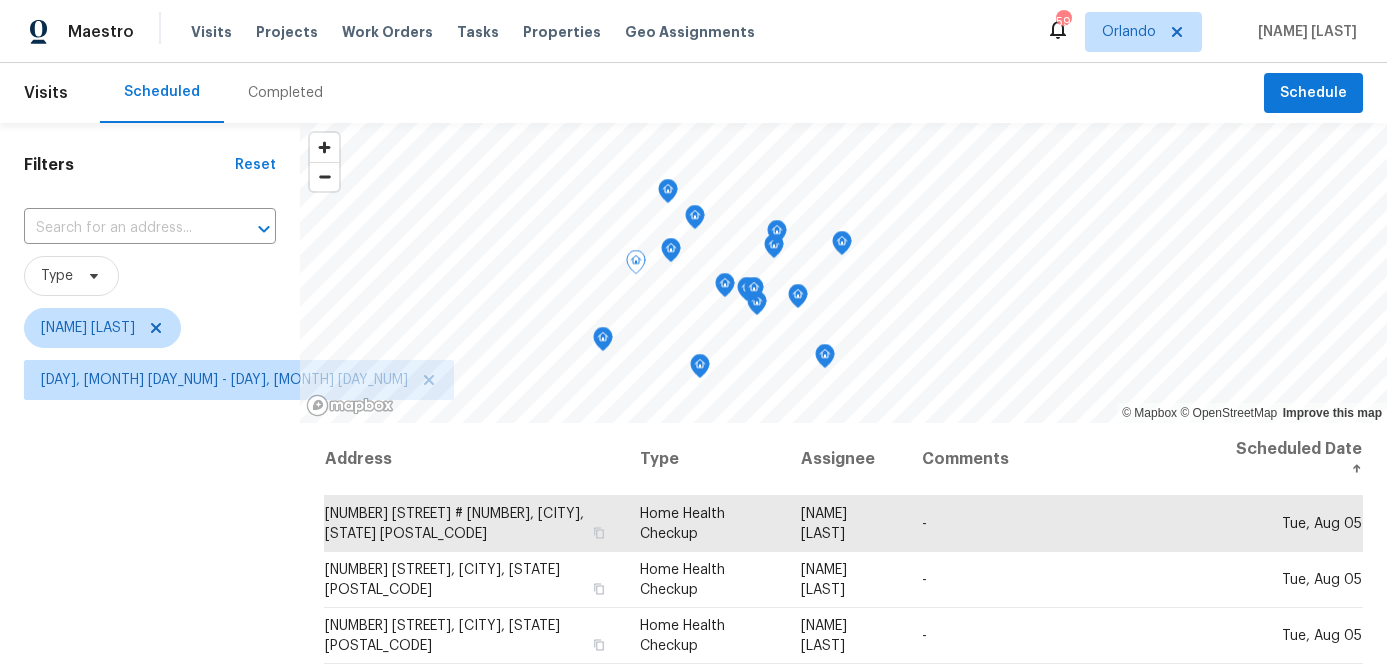 click 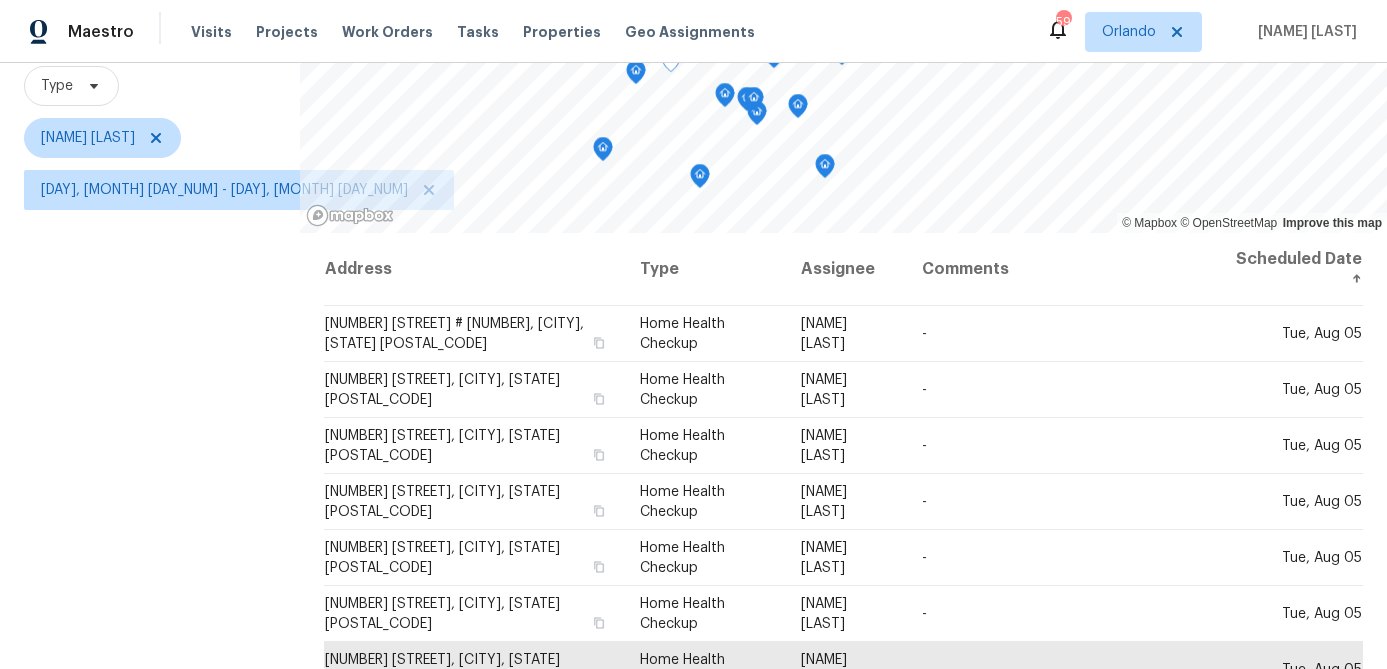 scroll, scrollTop: 0, scrollLeft: 0, axis: both 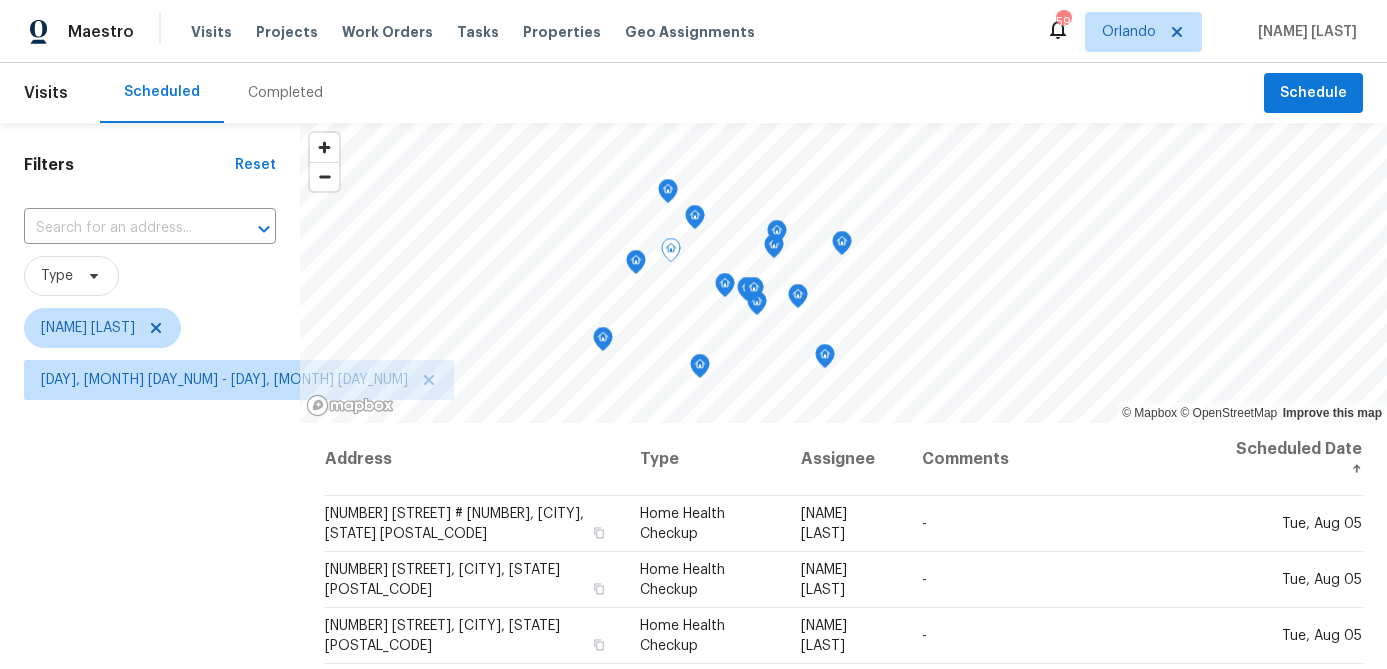 click 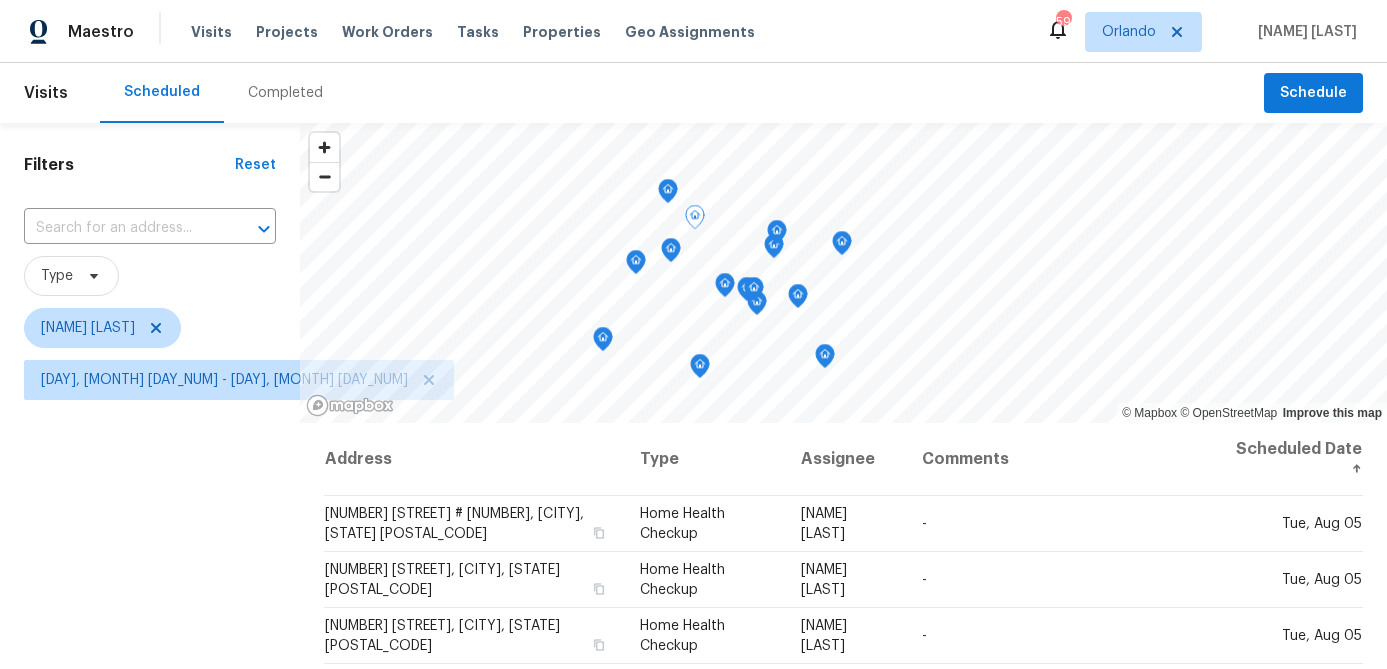 click 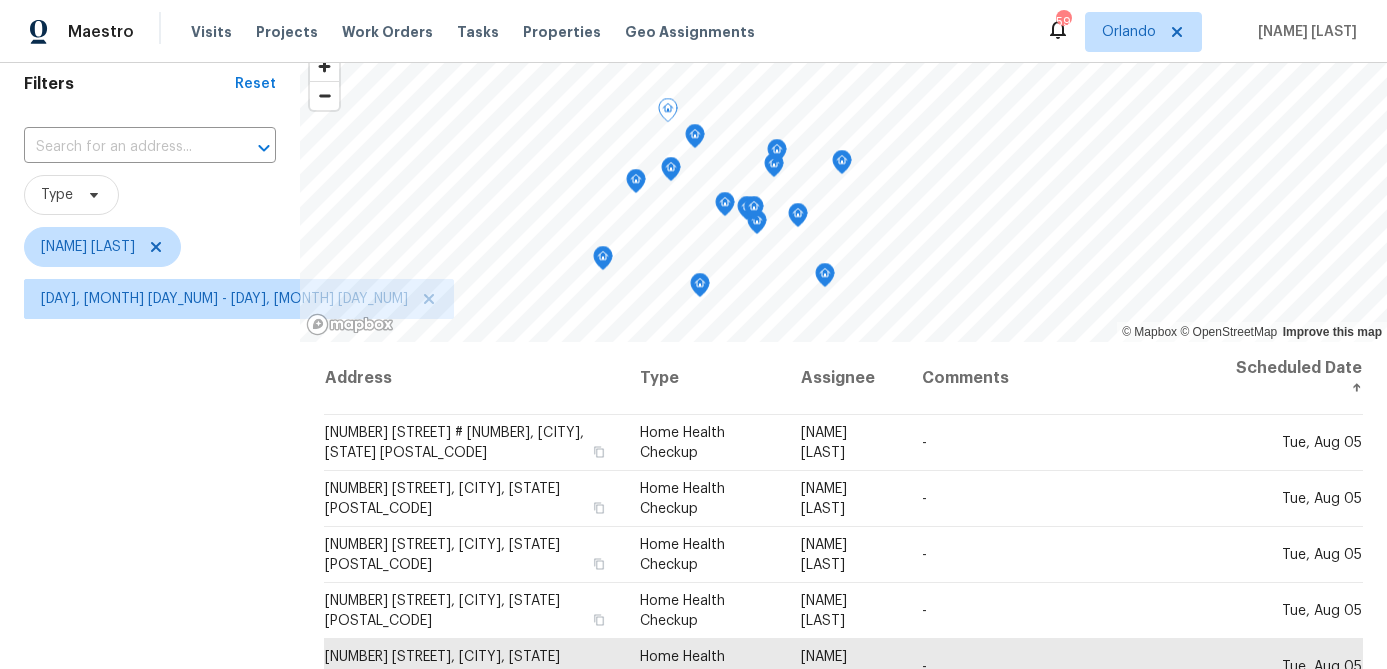 scroll, scrollTop: 0, scrollLeft: 0, axis: both 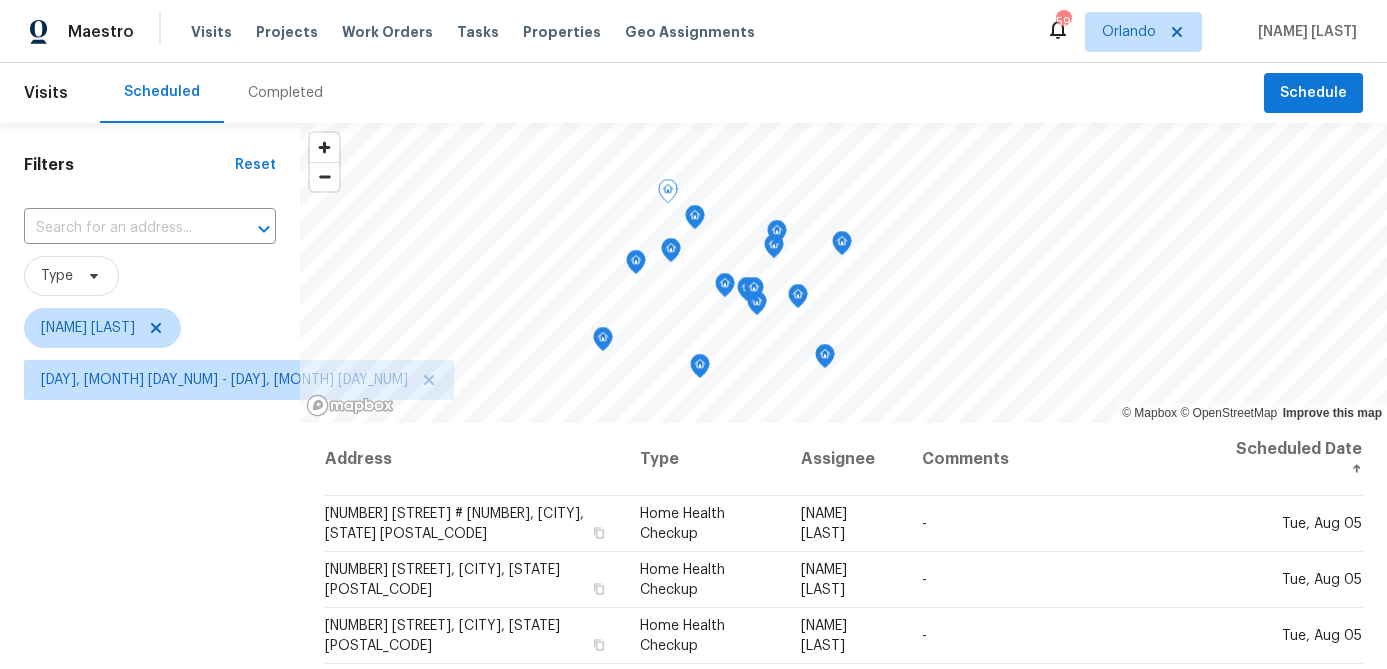 click 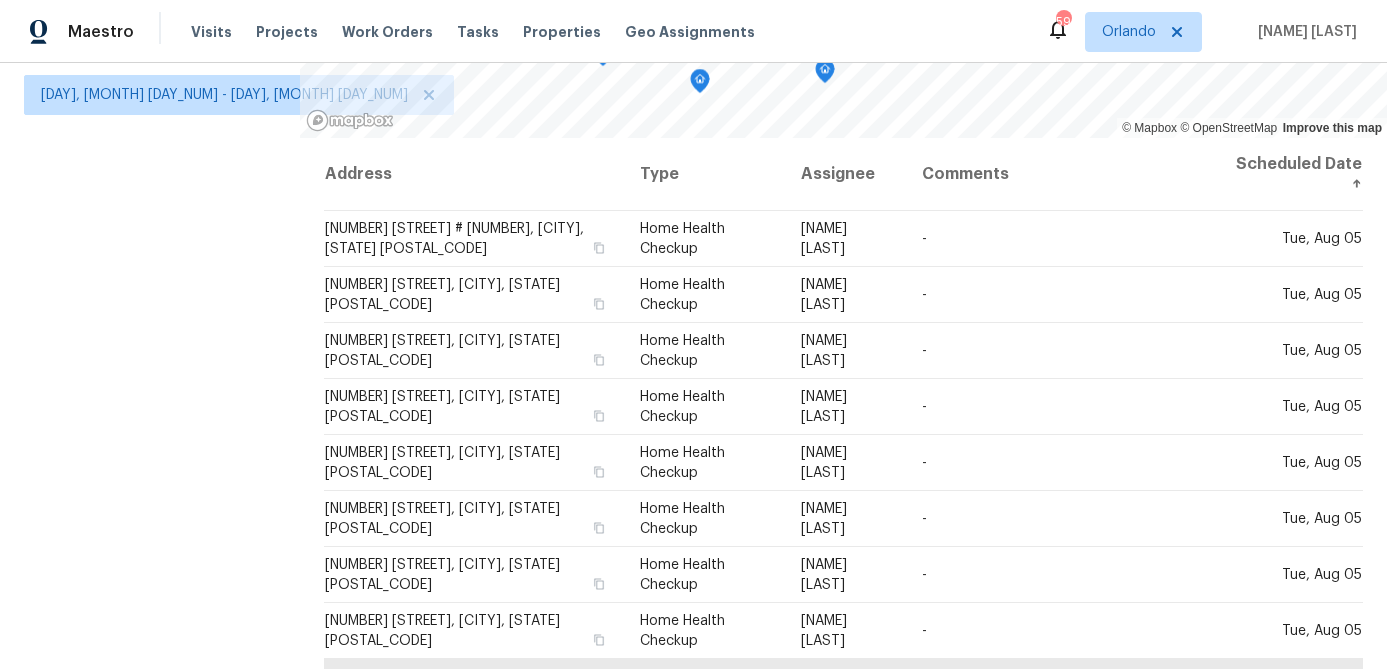 scroll, scrollTop: 289, scrollLeft: 0, axis: vertical 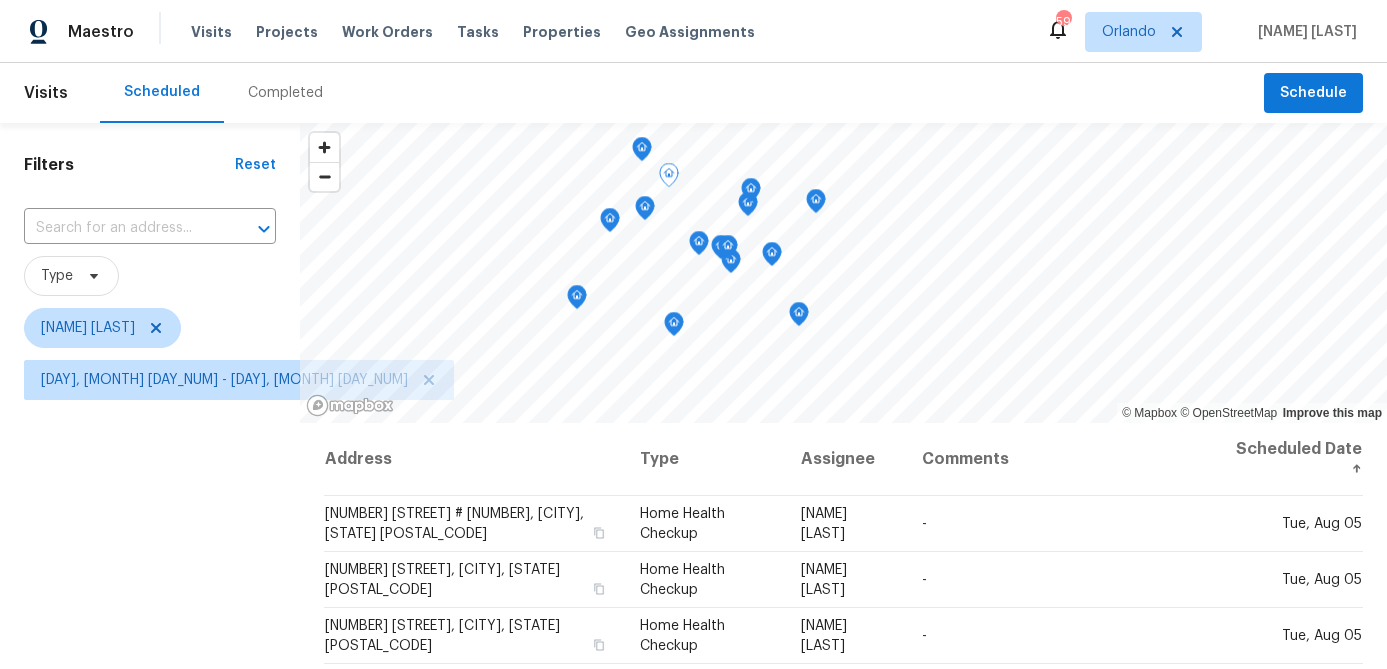 click 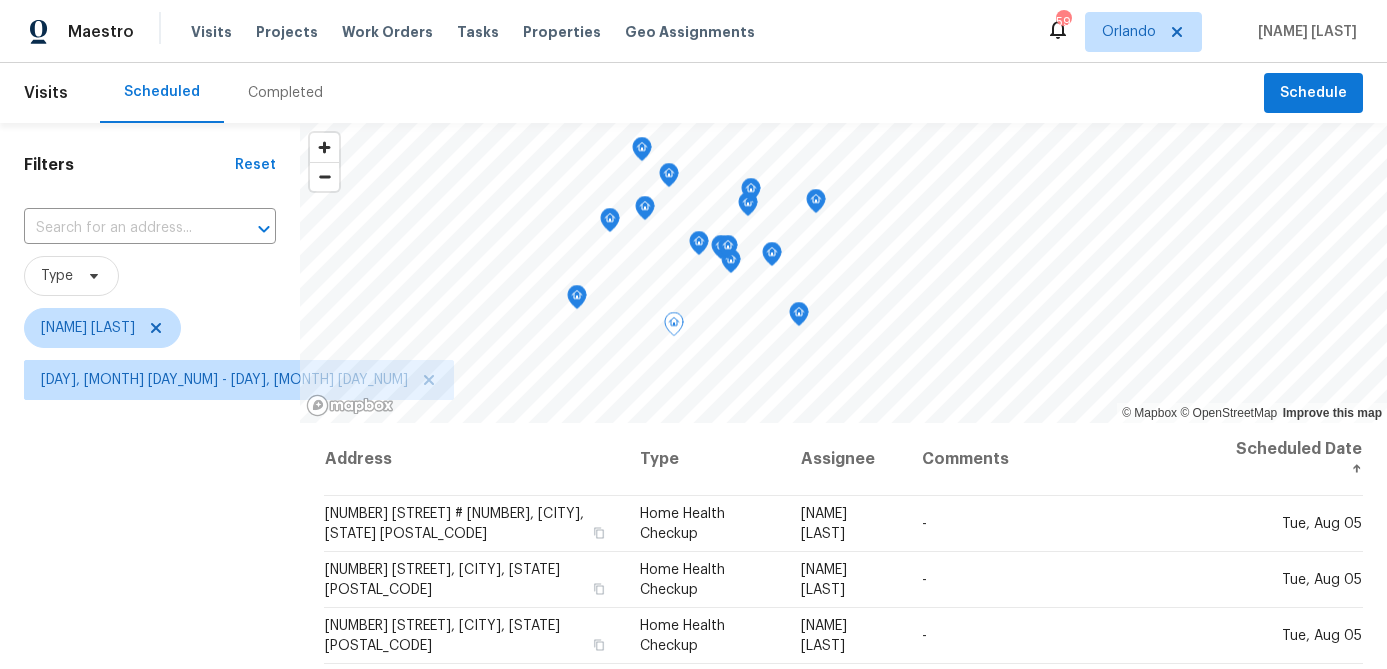 click 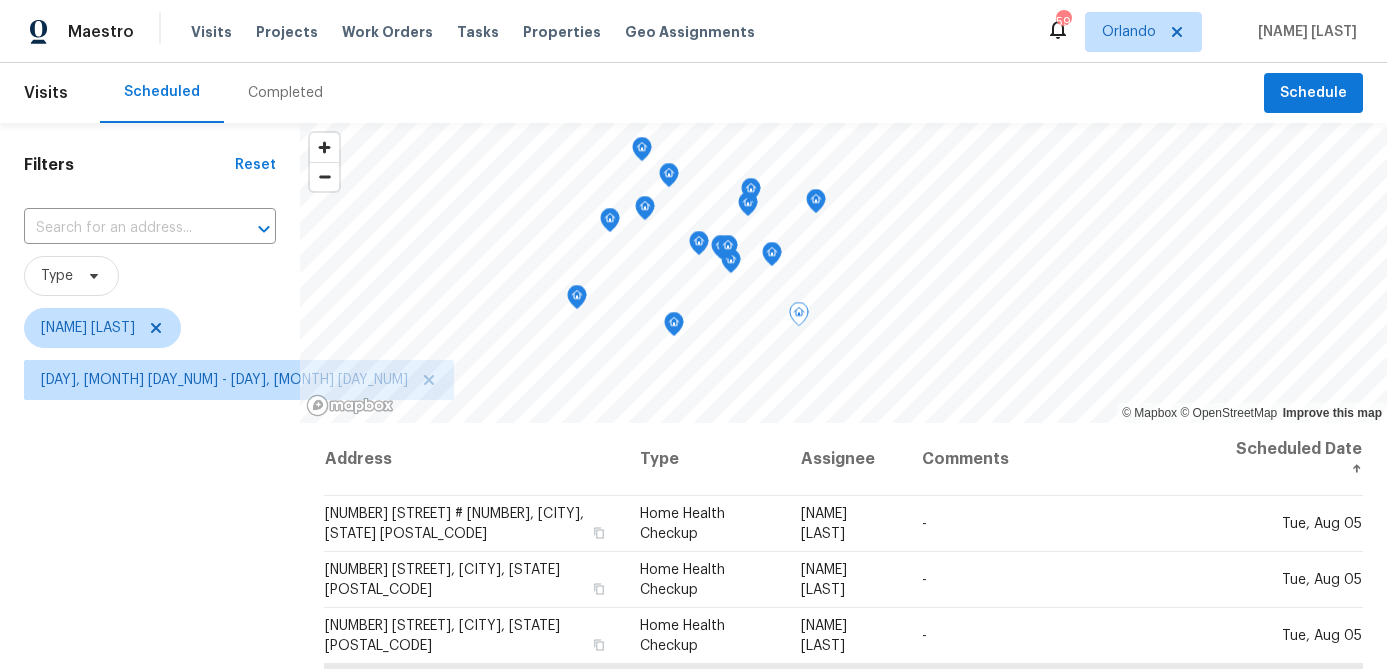 click 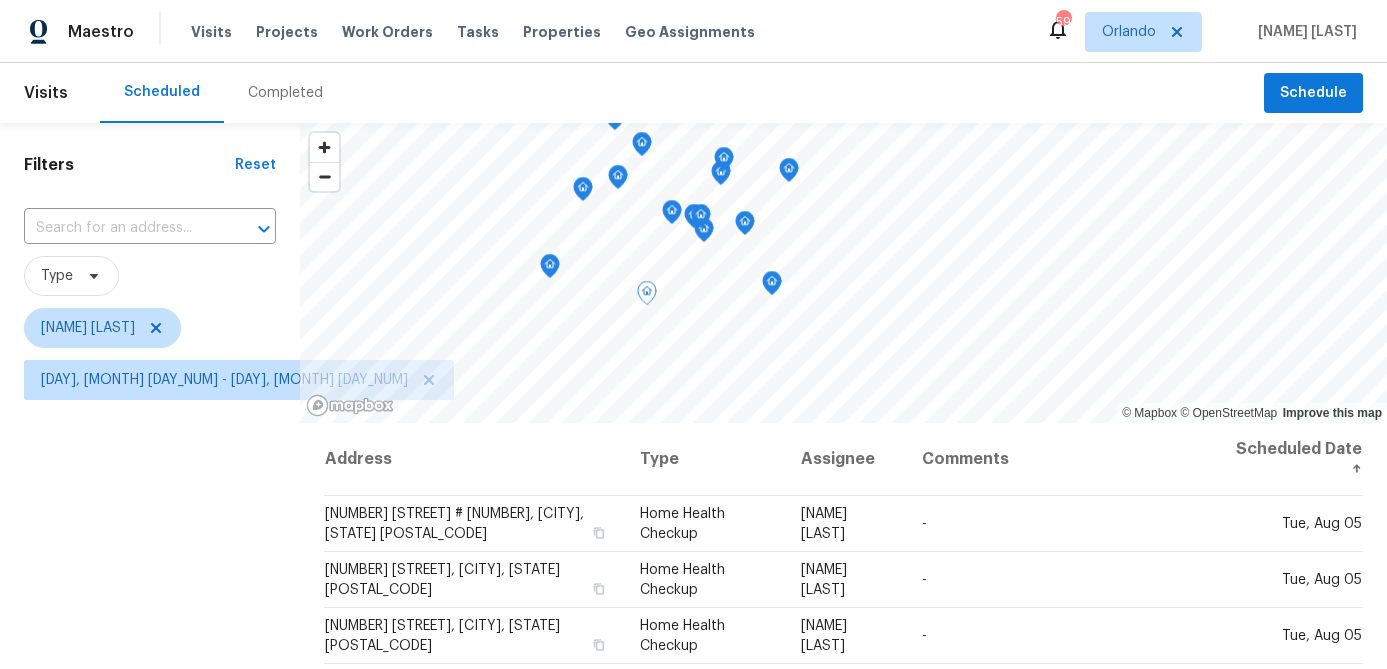 click 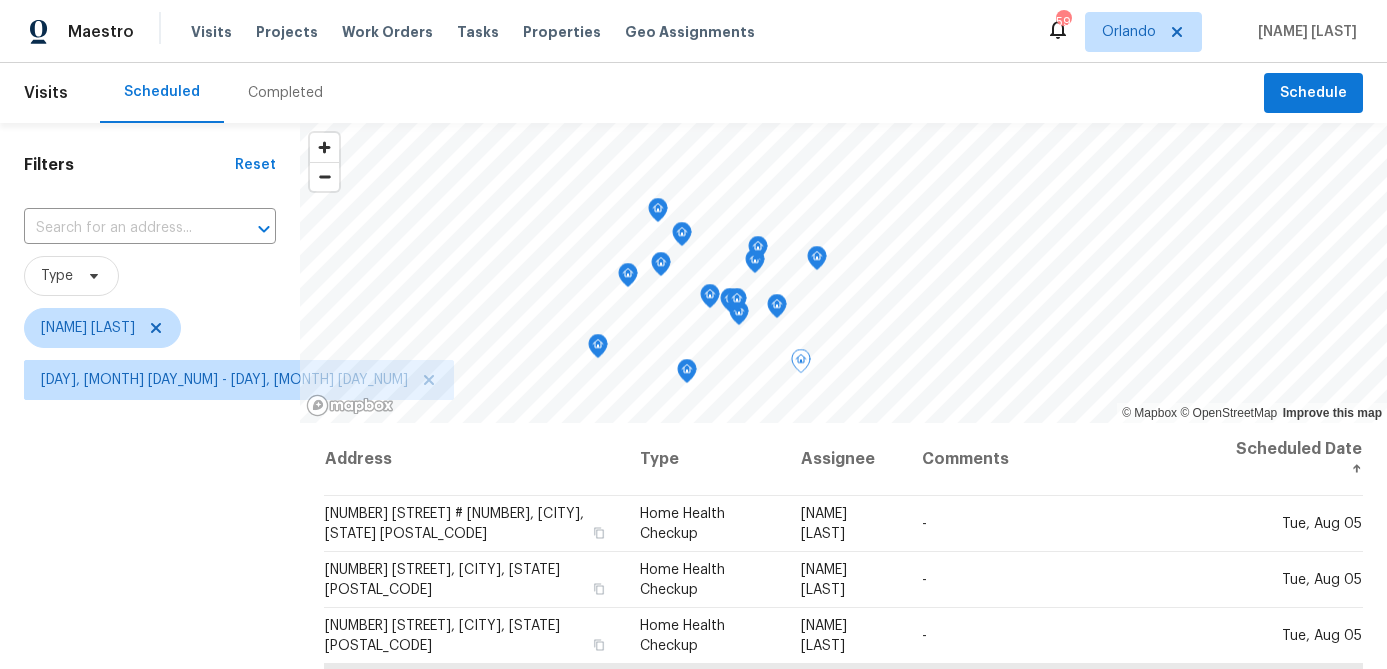 scroll, scrollTop: 81, scrollLeft: 0, axis: vertical 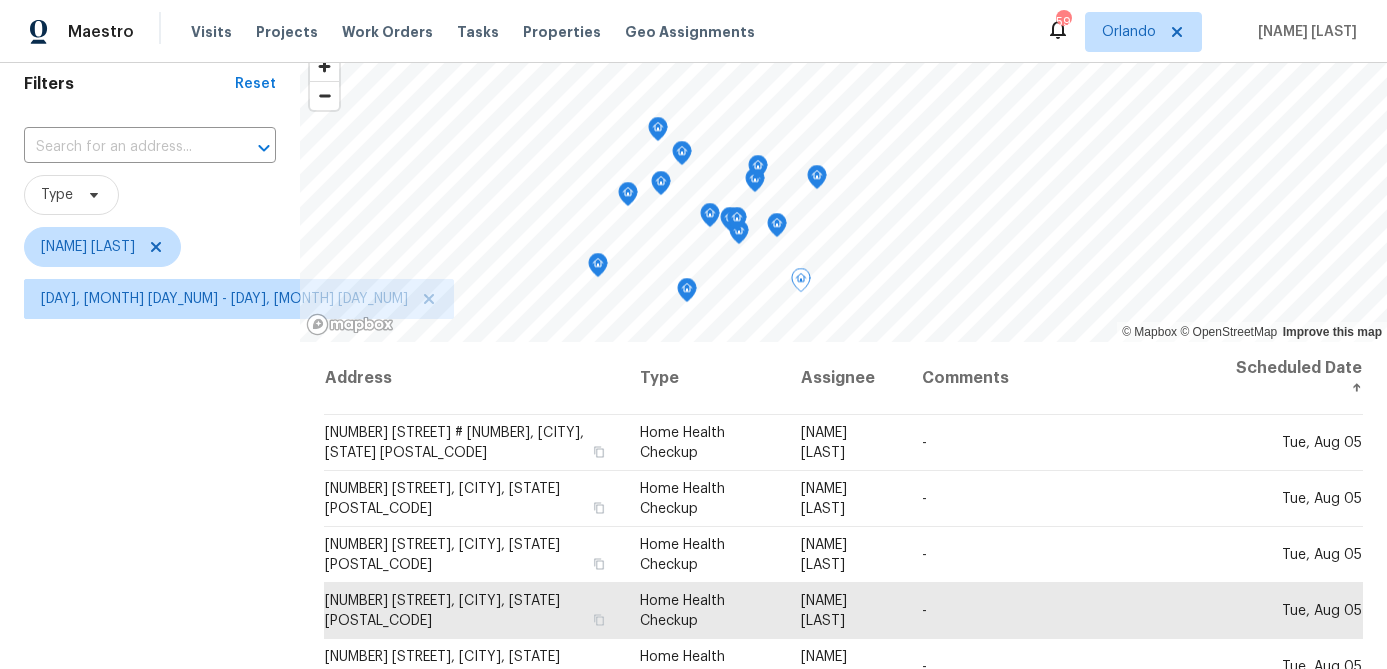 click 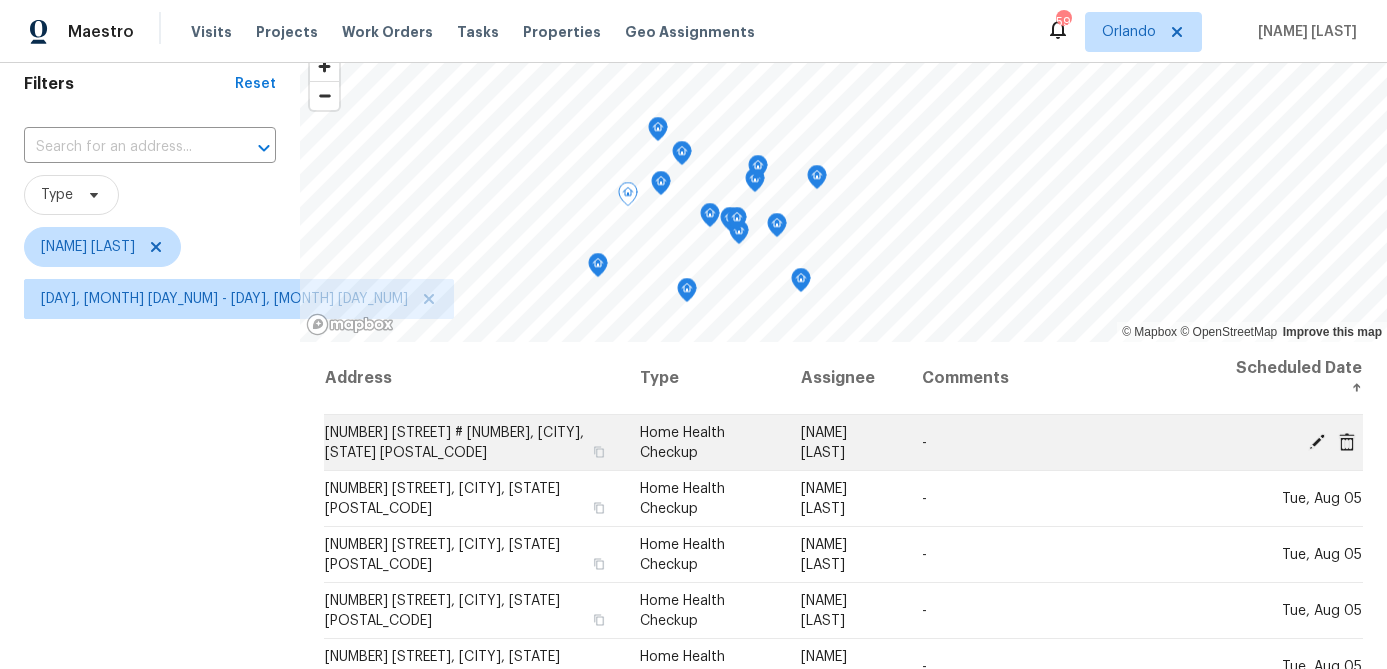 click 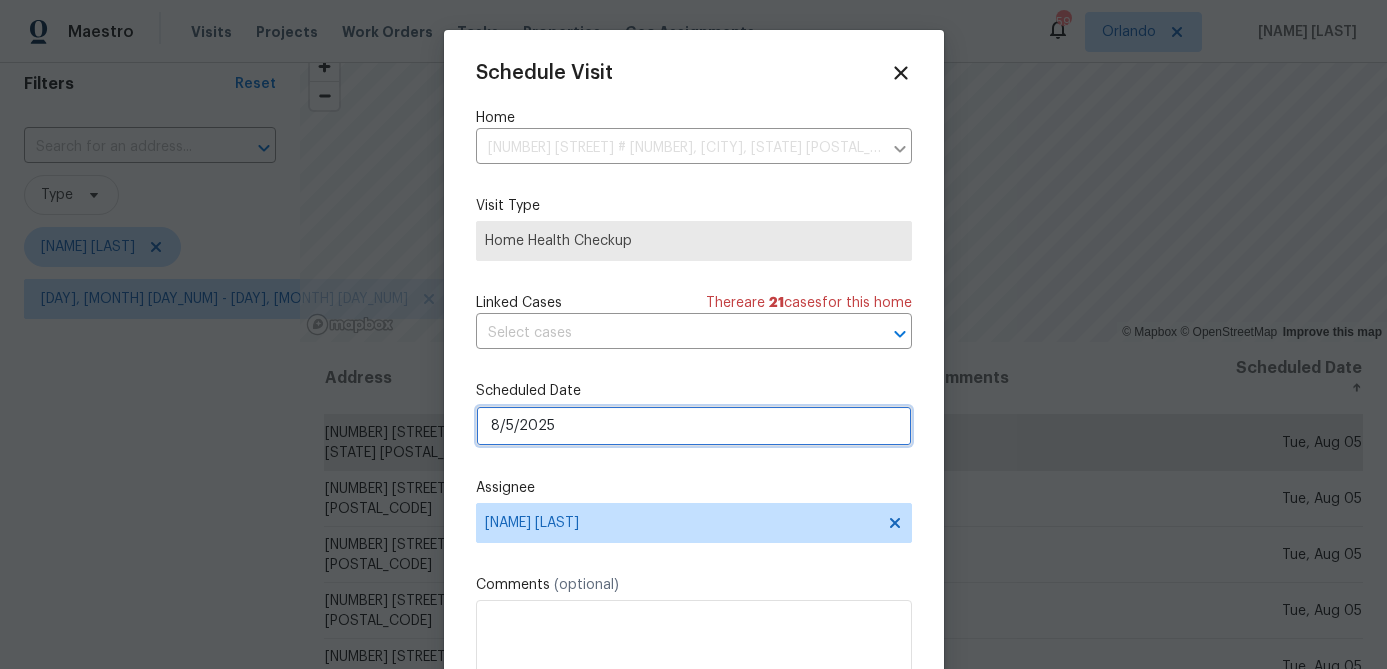 click on "8/5/2025" at bounding box center [694, 426] 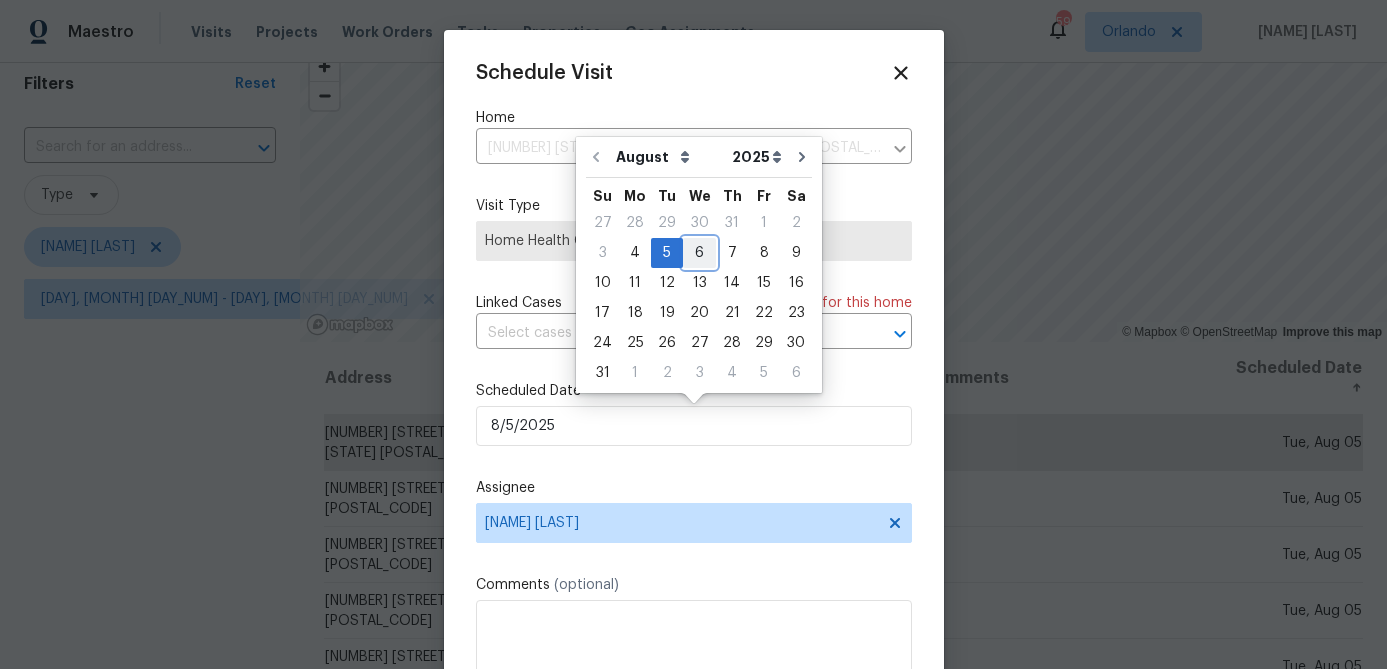 click on "6" at bounding box center (699, 253) 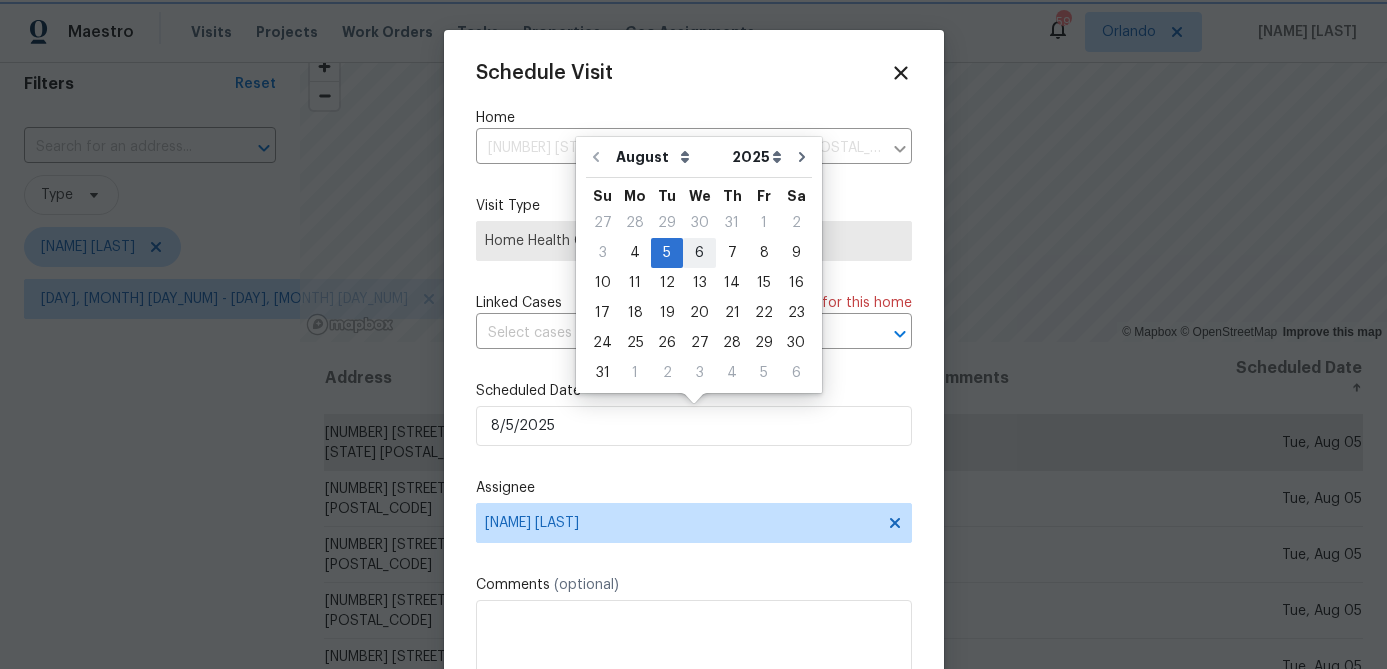 type on "8/6/2025" 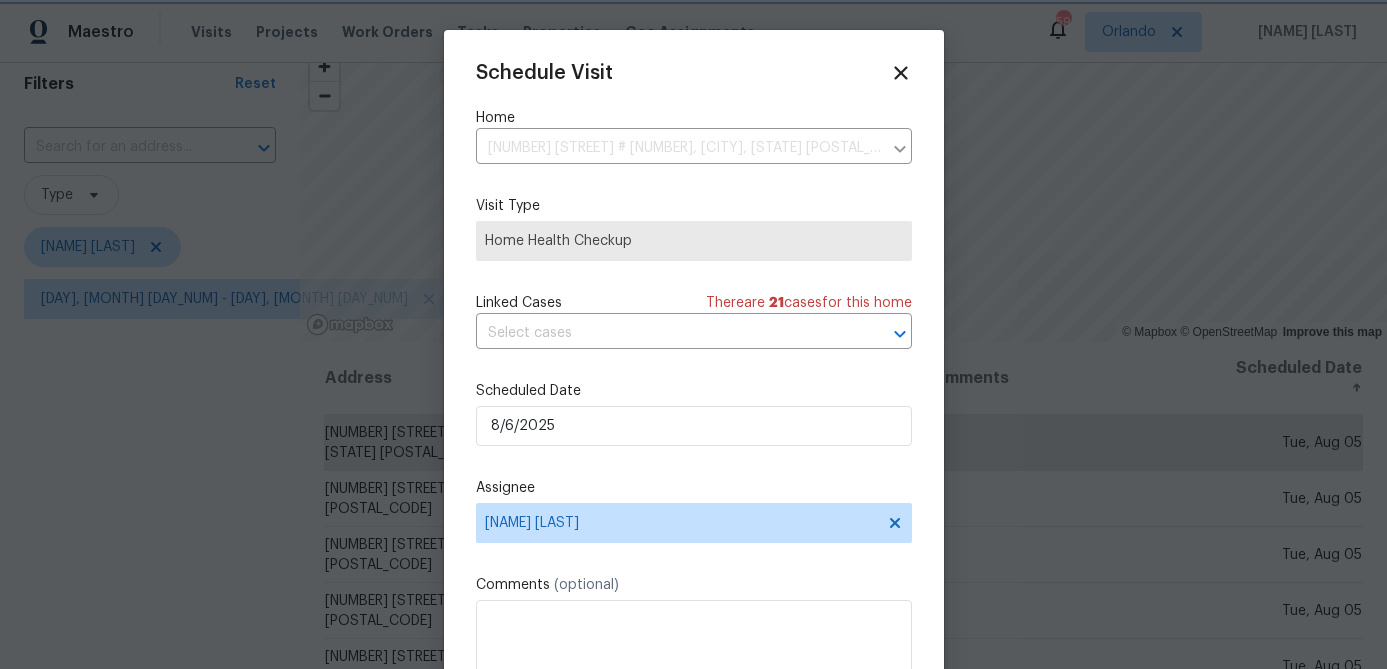 scroll, scrollTop: 36, scrollLeft: 0, axis: vertical 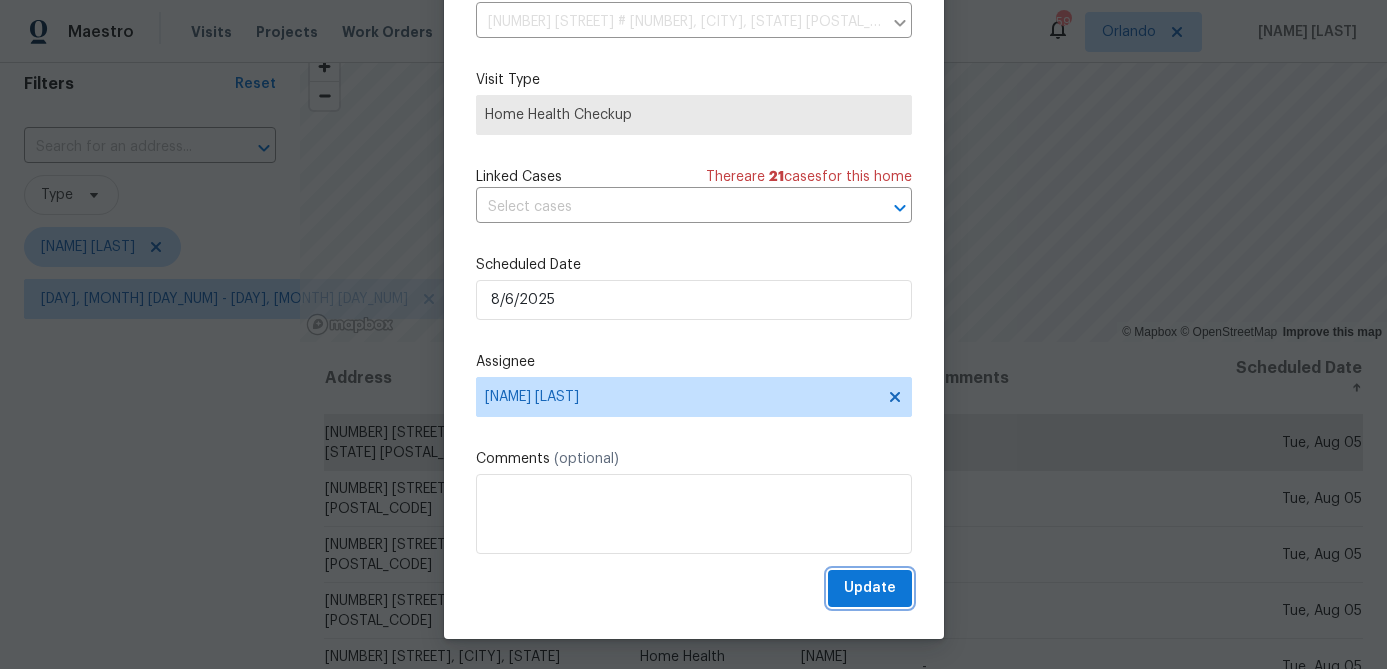 click on "Update" at bounding box center (870, 588) 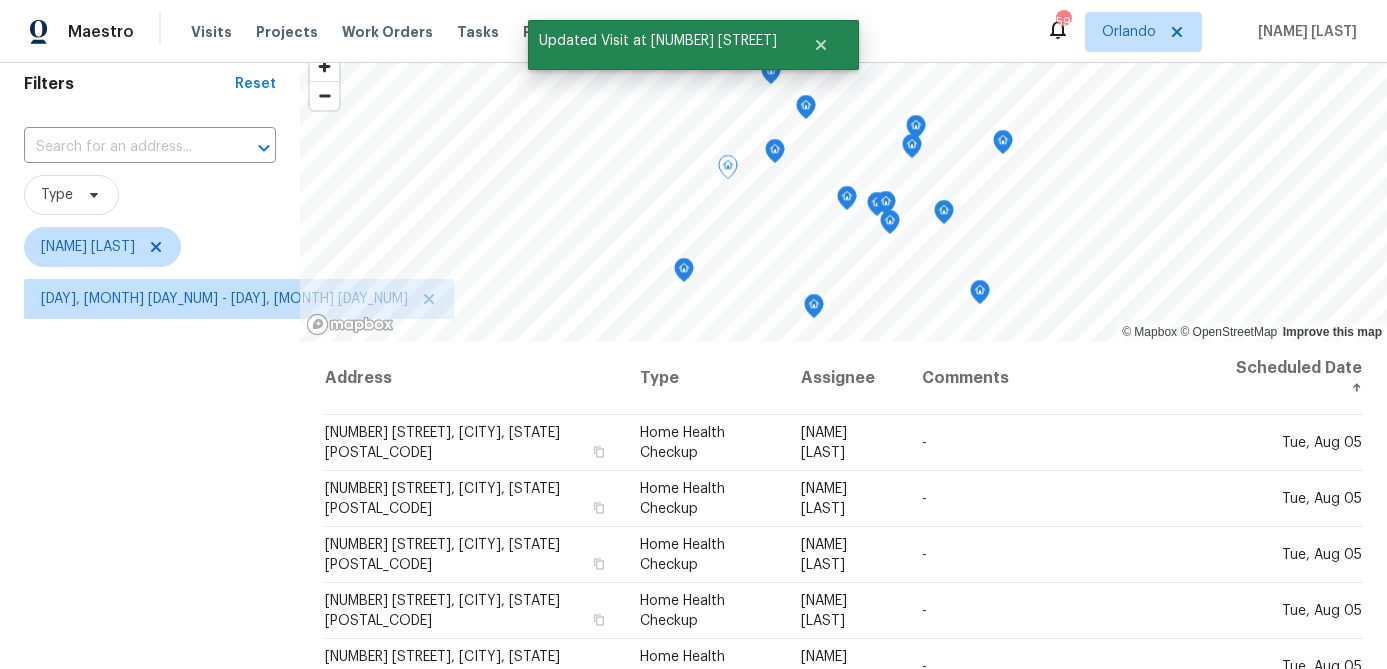 click 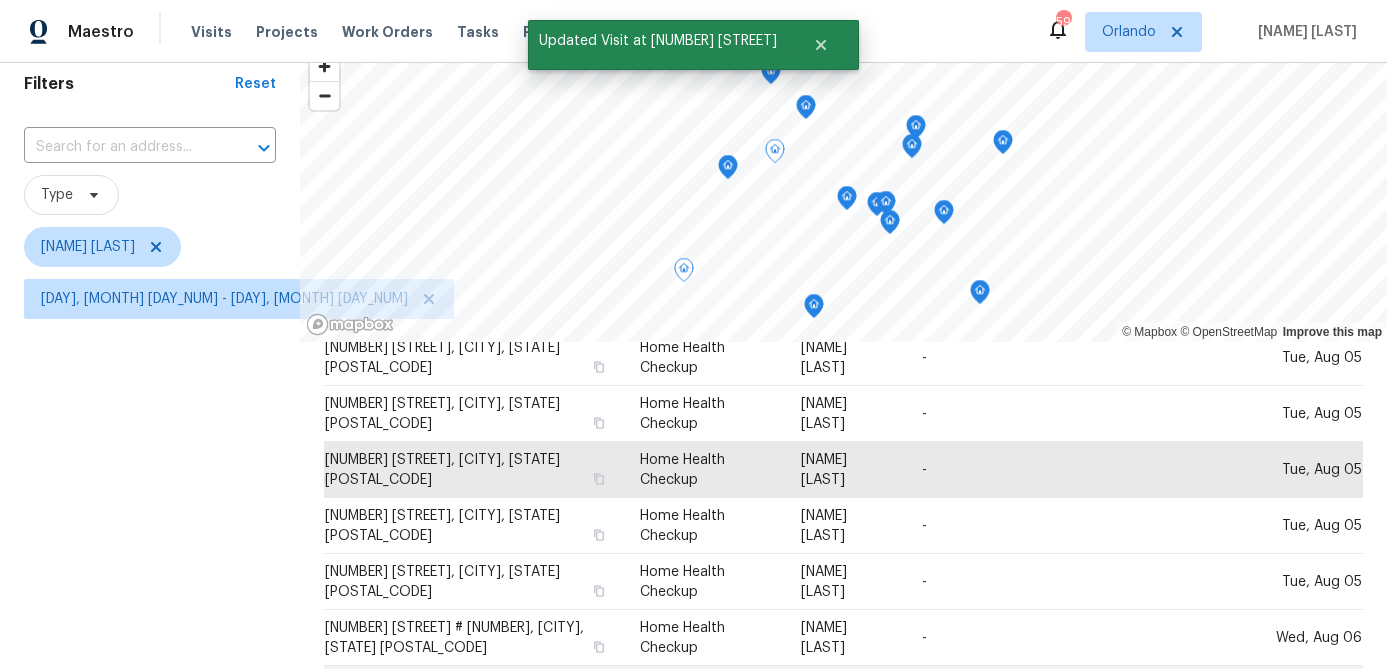 scroll, scrollTop: 203, scrollLeft: 0, axis: vertical 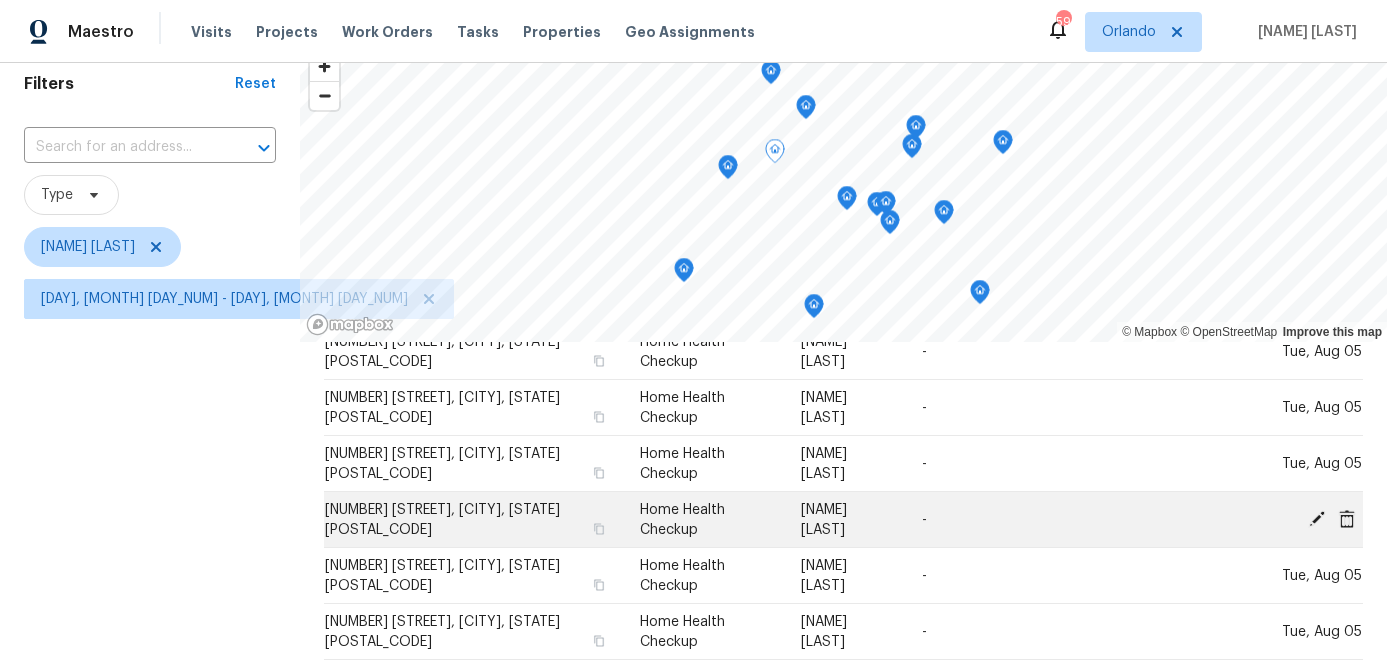 click 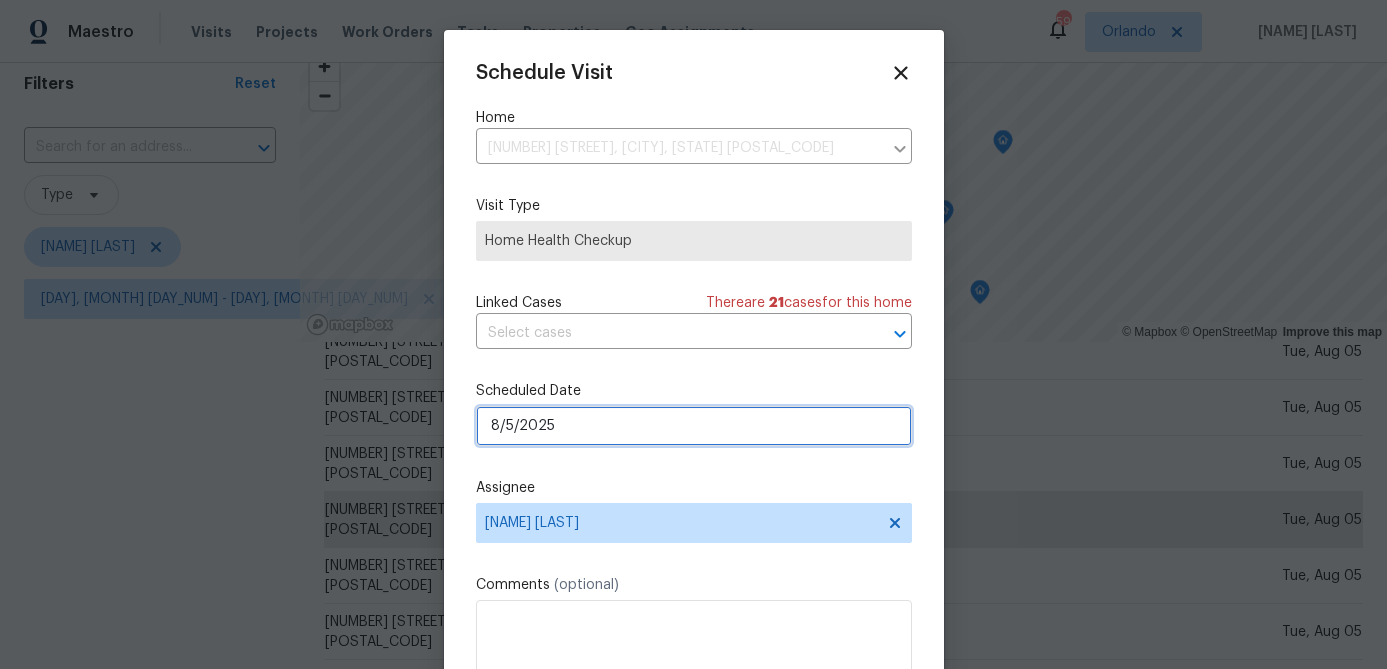 click on "8/5/2025" at bounding box center [694, 426] 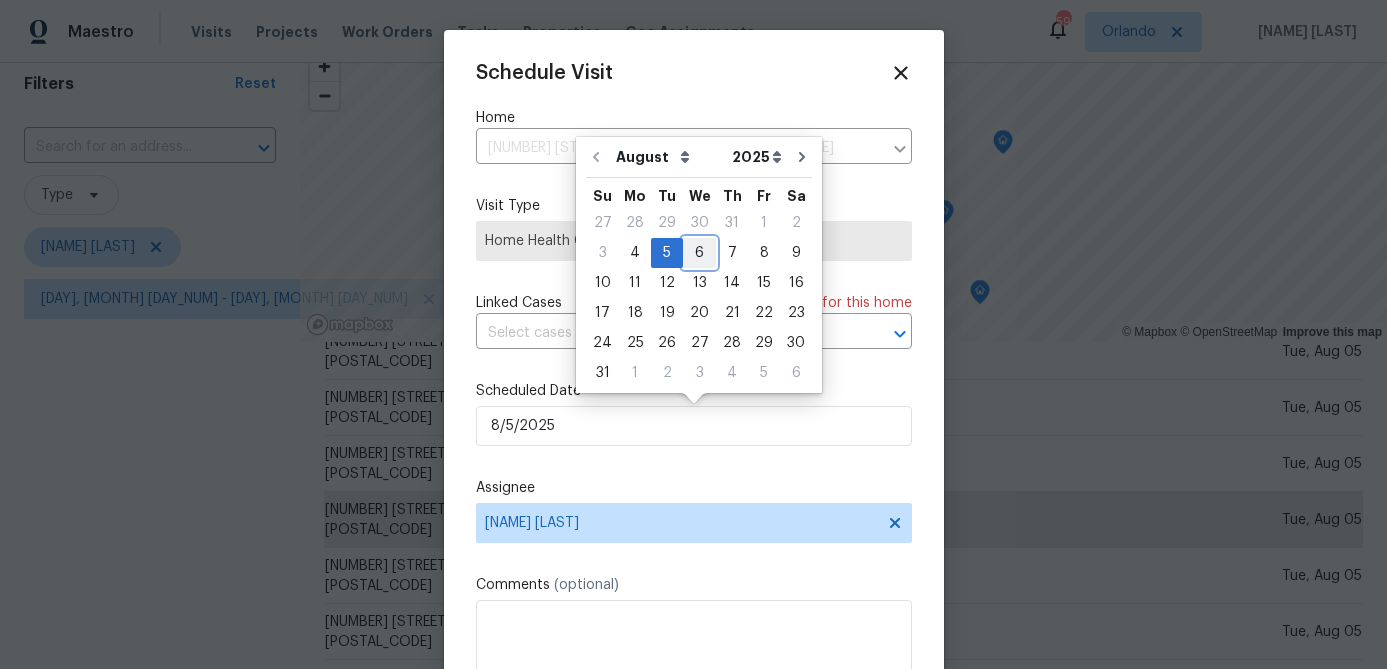 click on "6" at bounding box center [699, 253] 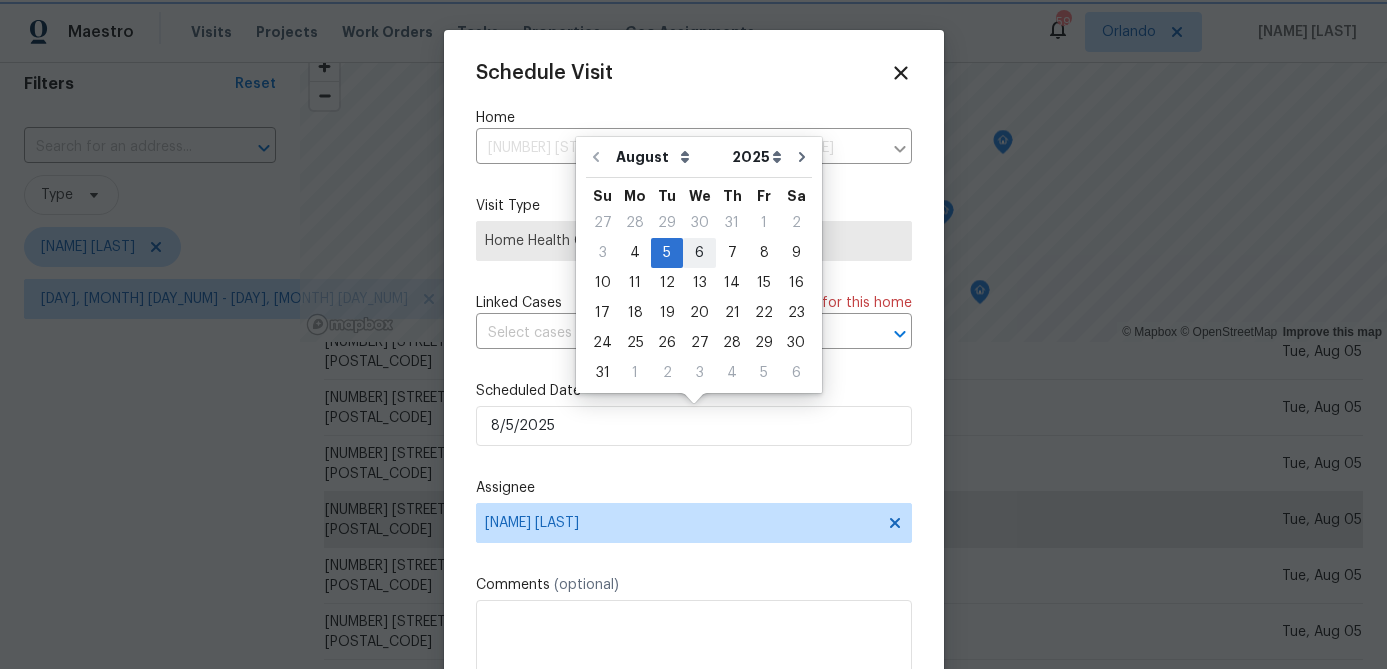 type on "8/6/2025" 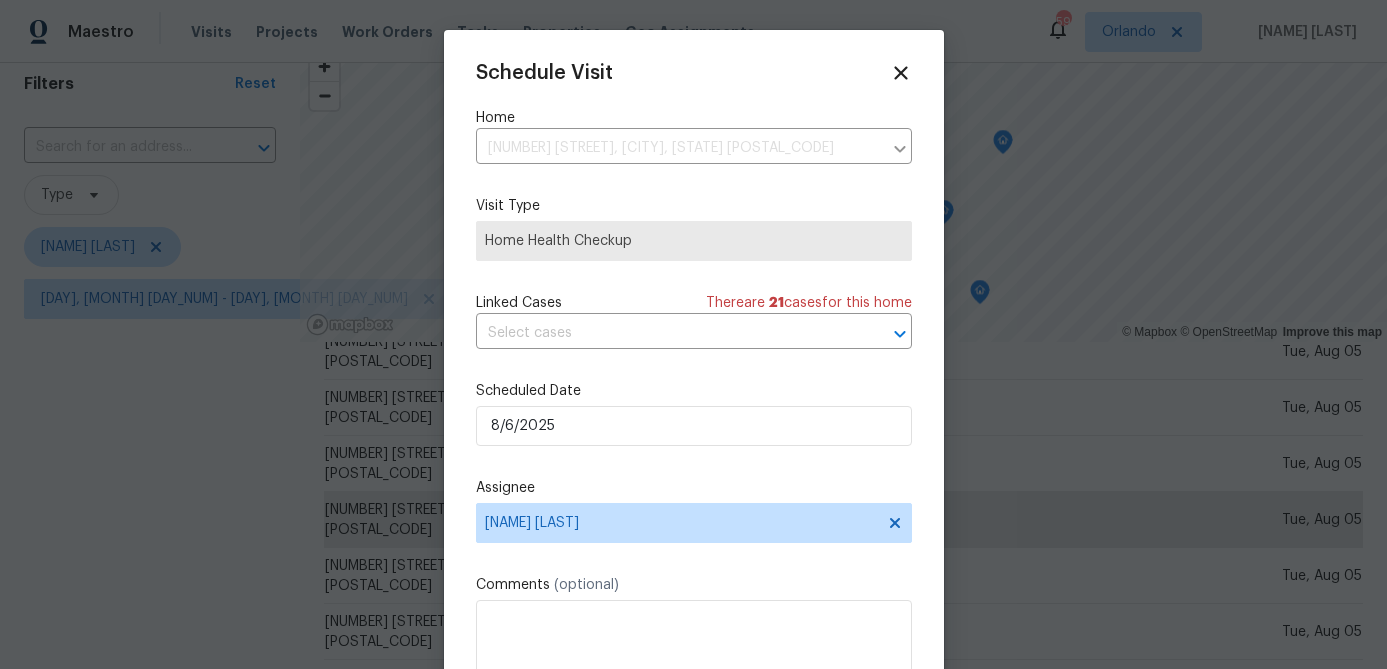 click on "Assignee" at bounding box center (694, 488) 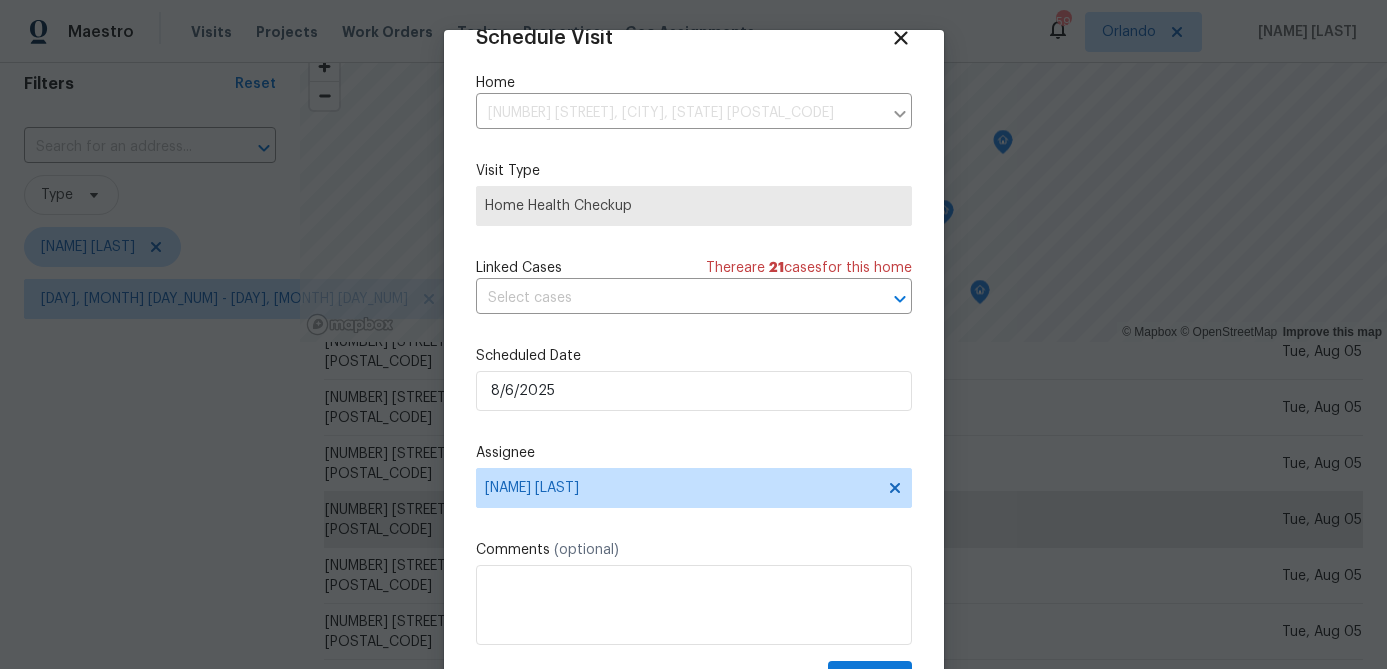 scroll, scrollTop: 91, scrollLeft: 0, axis: vertical 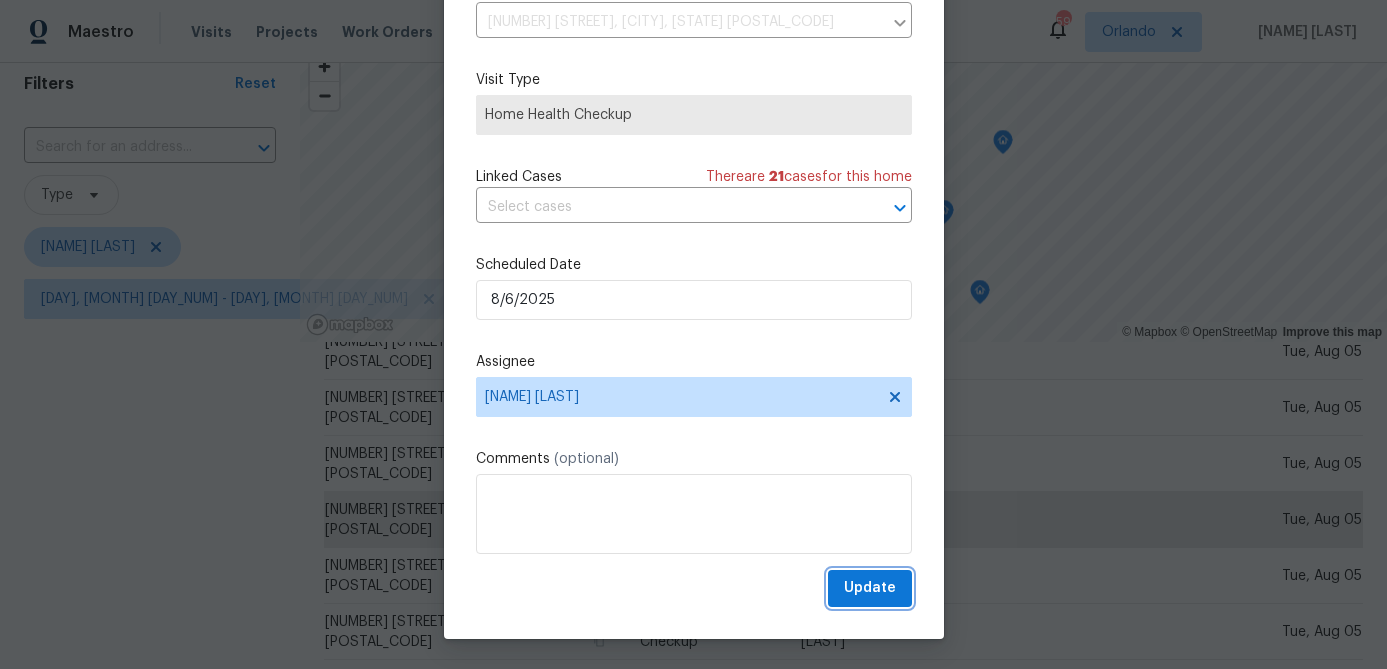 click on "Update" at bounding box center [870, 588] 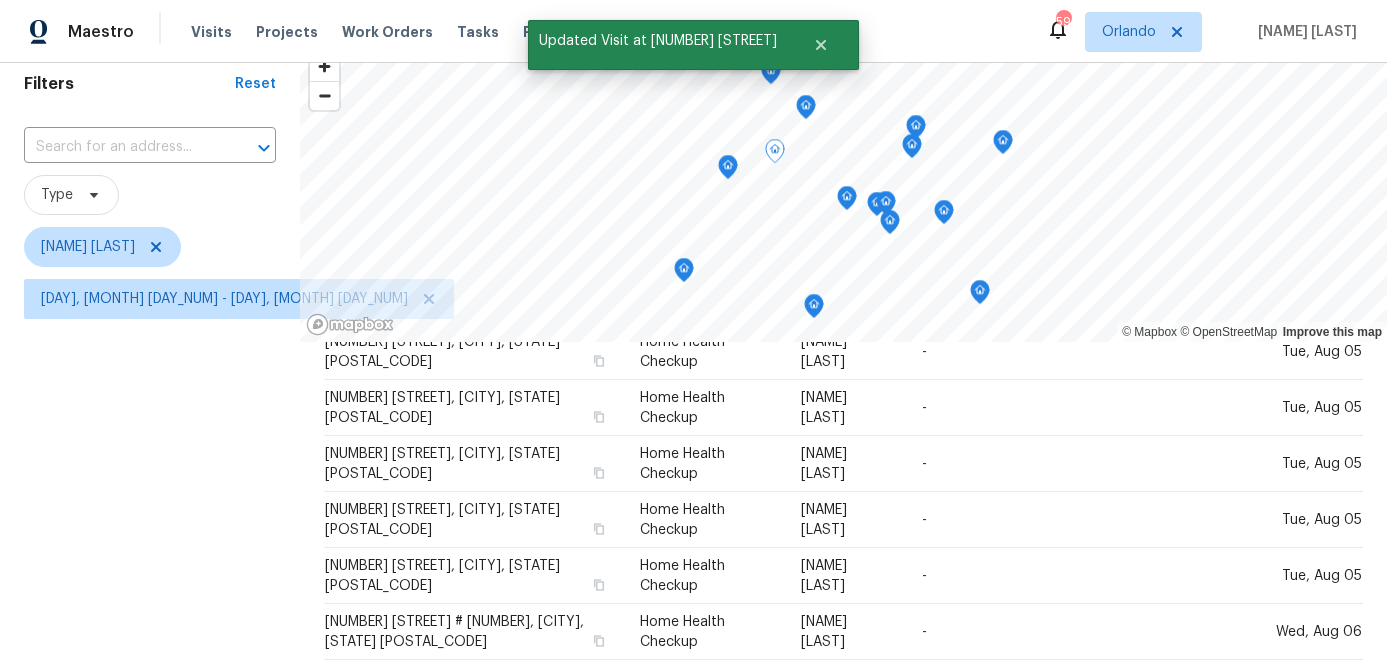 click 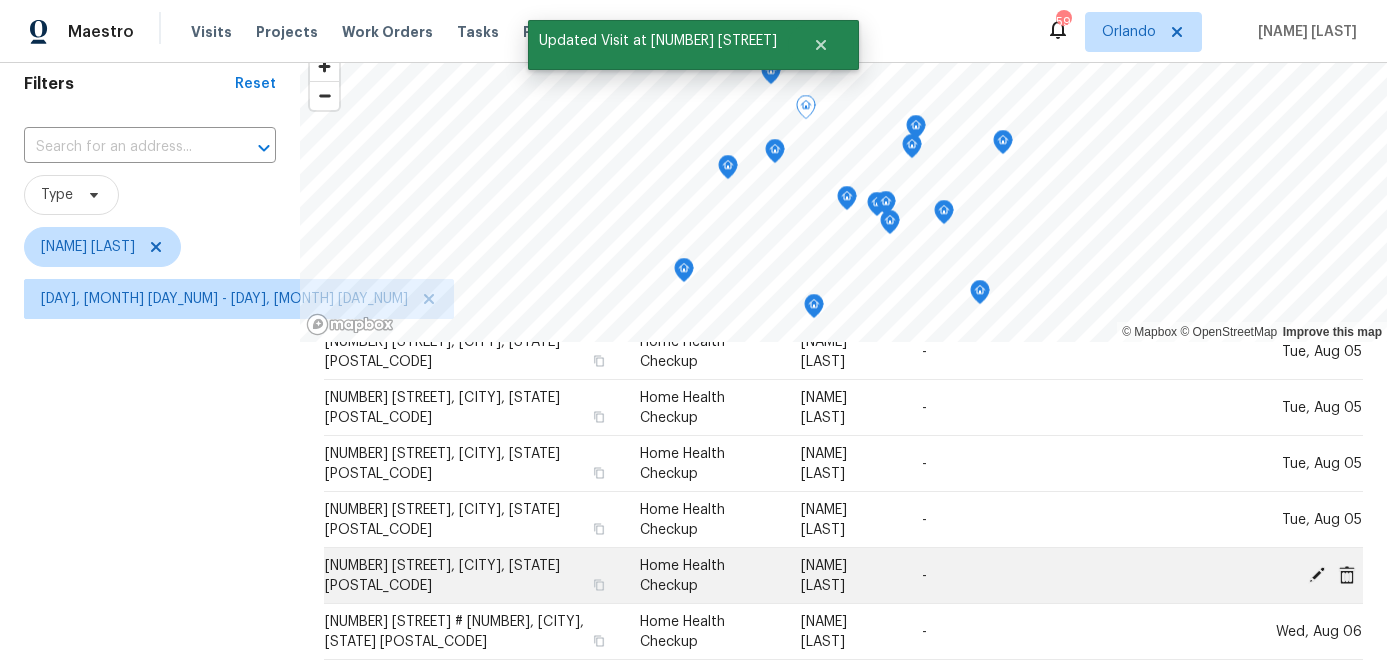 click 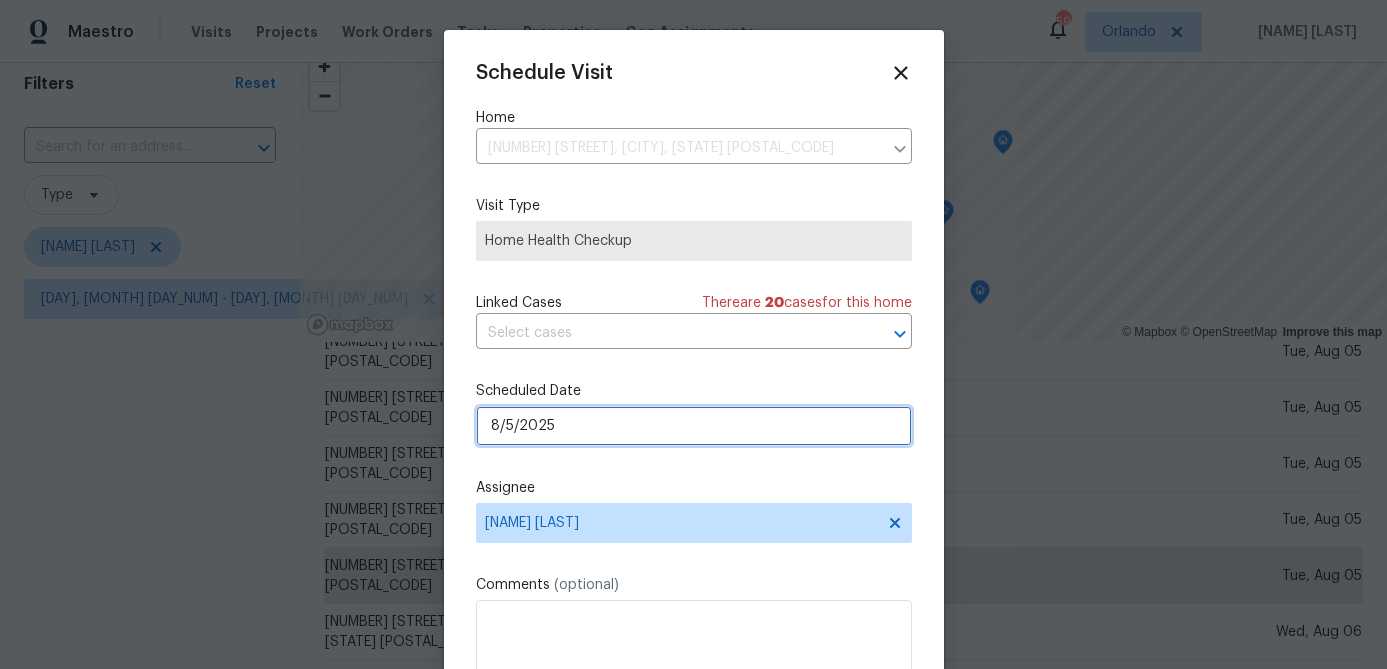 click on "8/5/2025" at bounding box center (694, 426) 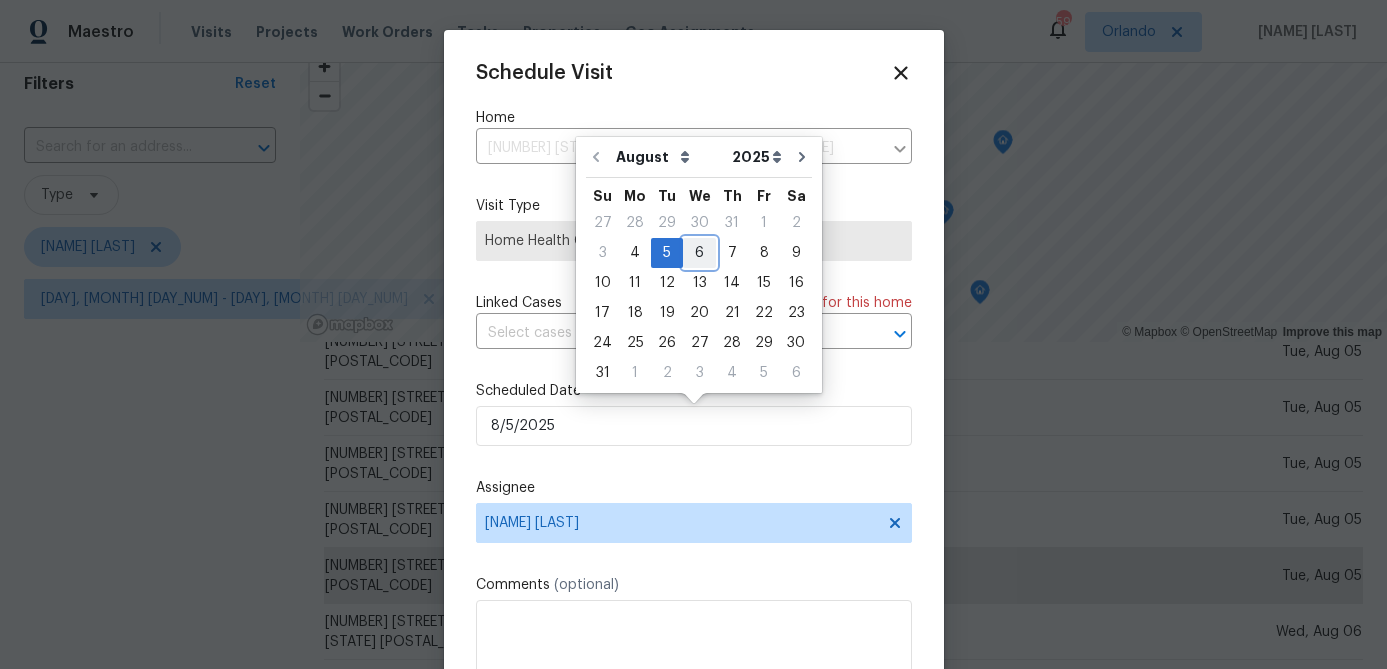 click on "6" at bounding box center [699, 253] 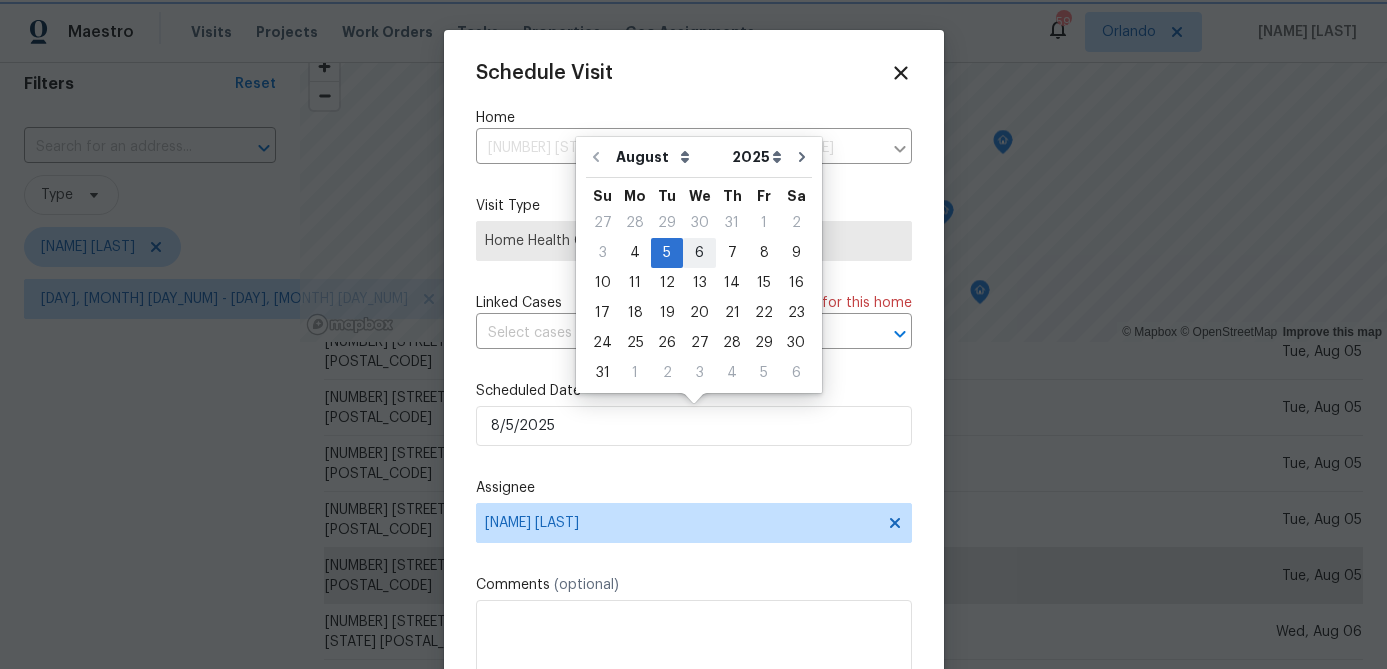 type on "8/6/2025" 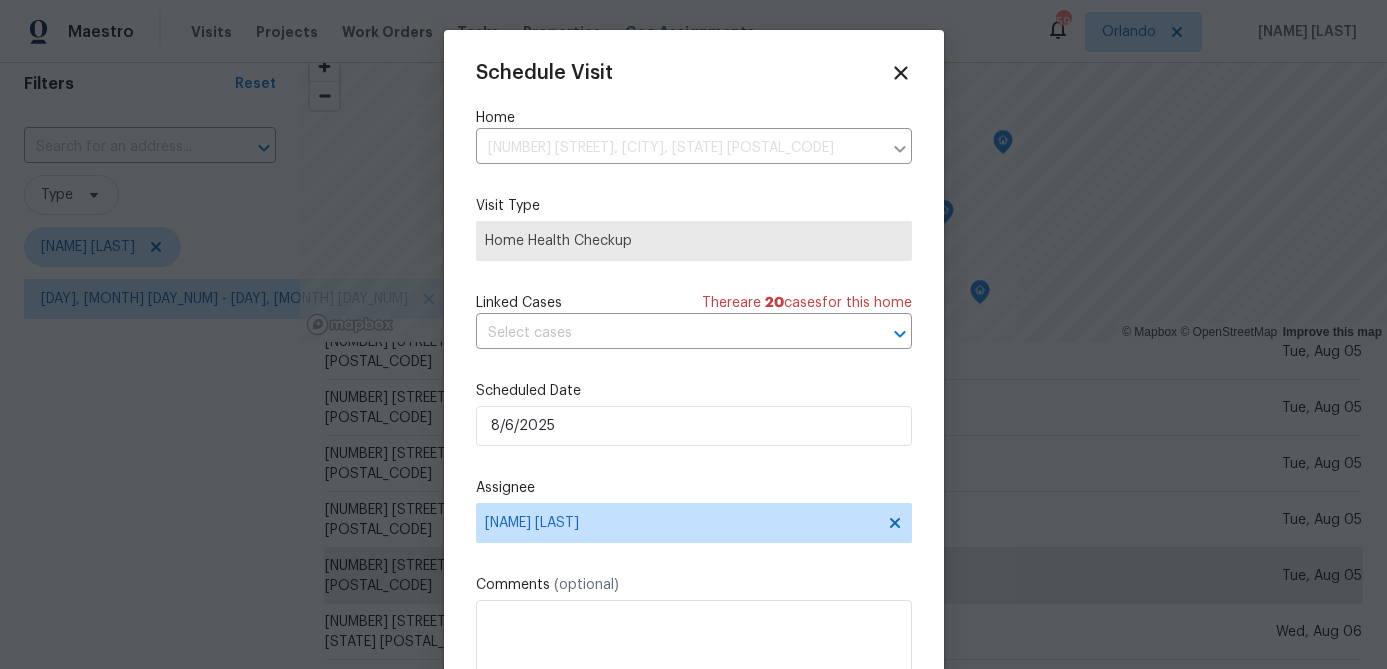 click on "Schedule Visit Home   412 Ranch Trl, Casselberry, FL 32707 ​ Visit Type   Home Health Checkup Linked Cases There  are   20  case s  for this home   ​ Scheduled Date   8/6/2025 Assignee   Austin Jones Comments   (optional) Update" at bounding box center (694, 397) 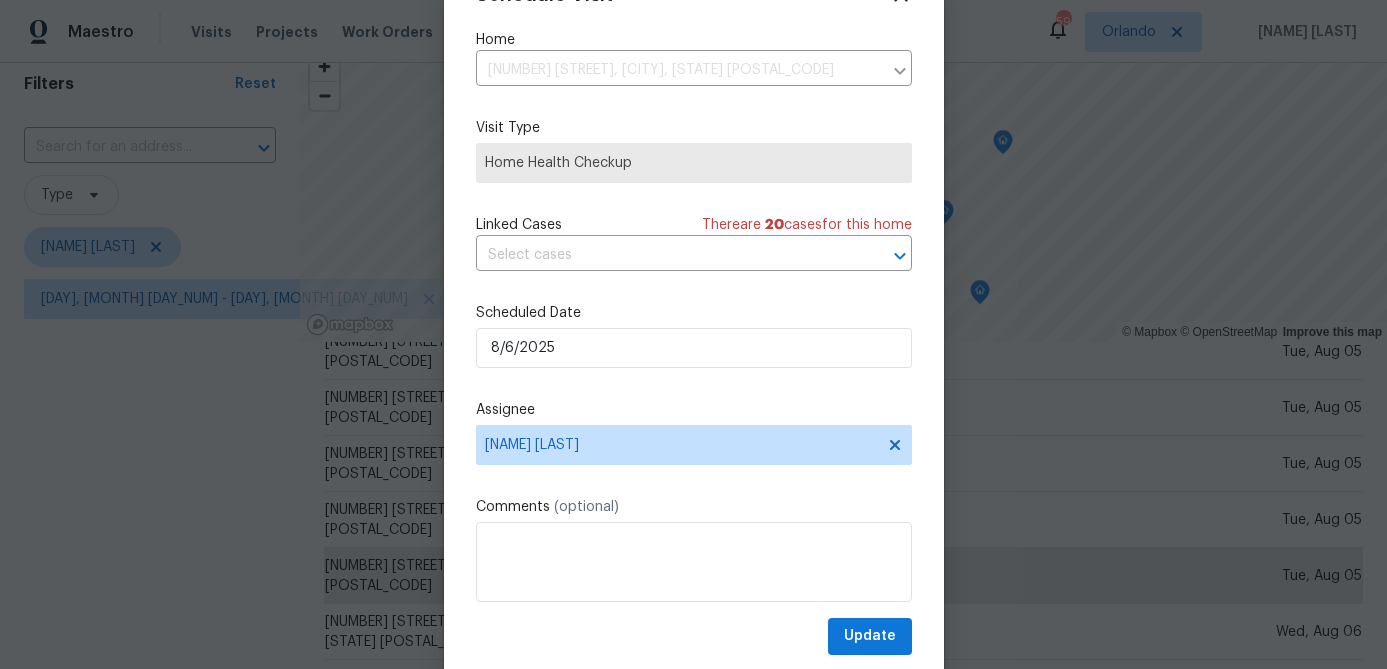 scroll, scrollTop: 91, scrollLeft: 0, axis: vertical 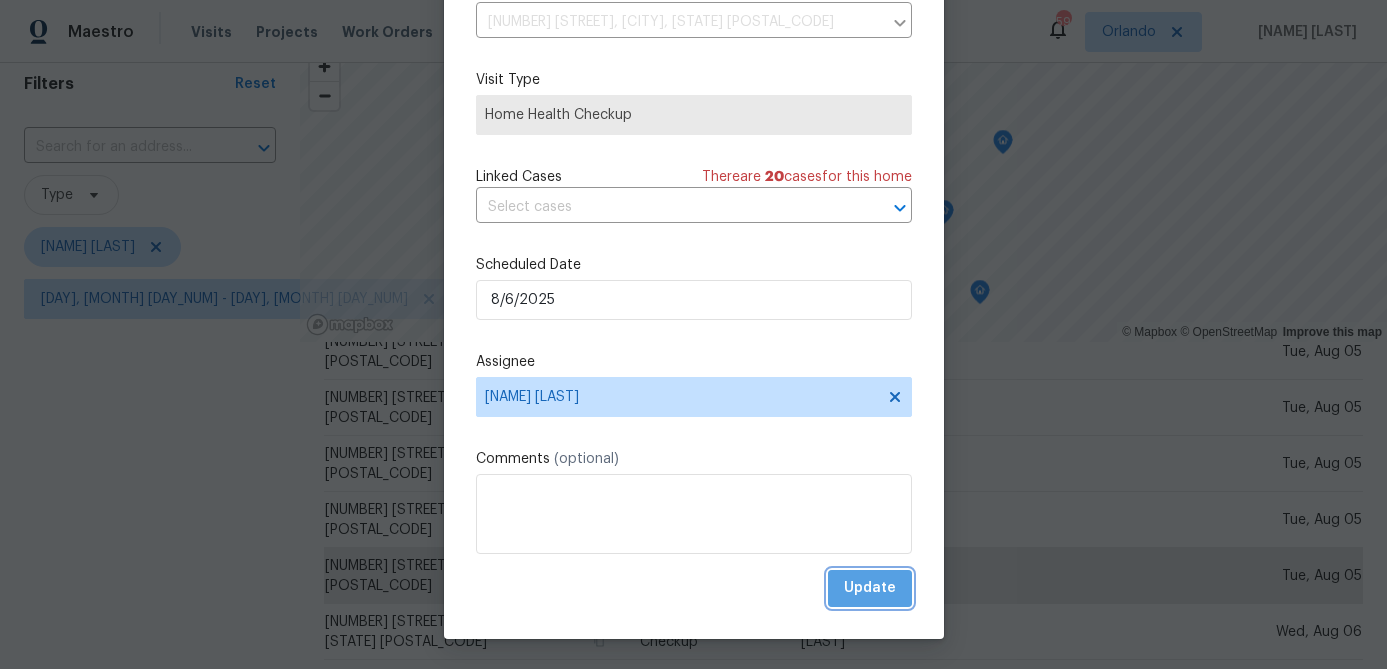 click on "Update" at bounding box center (870, 588) 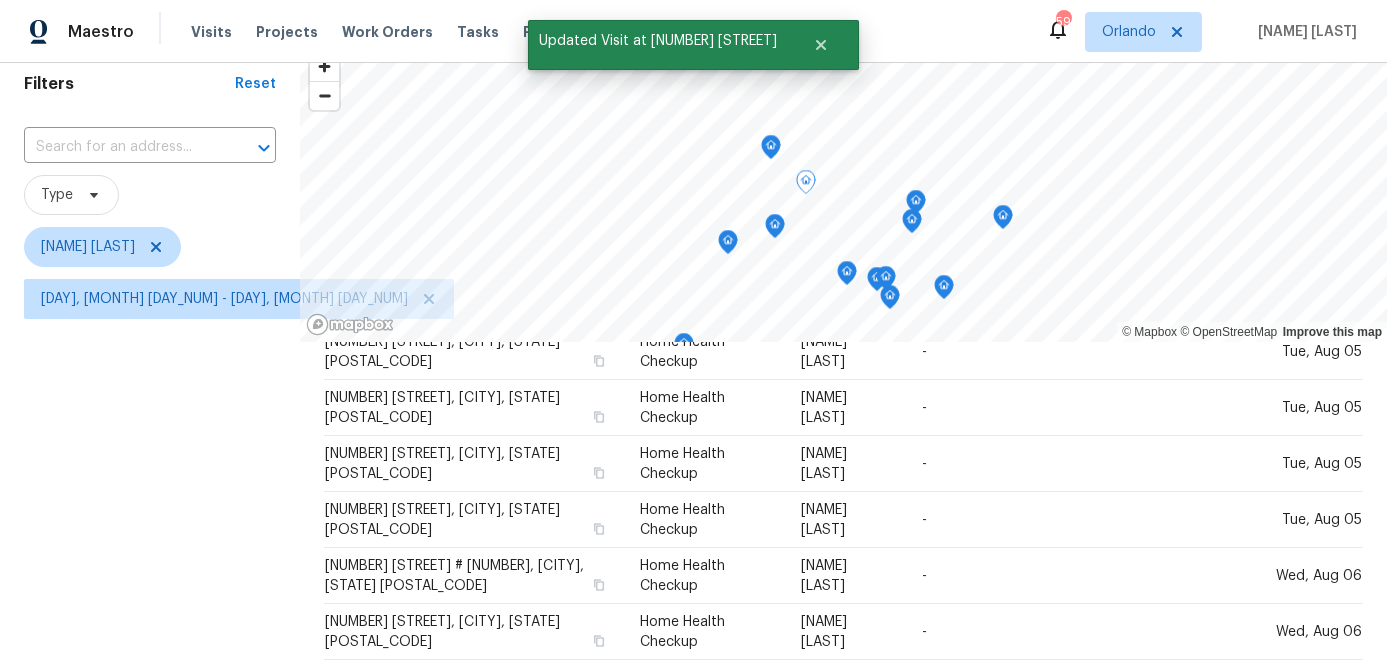 click 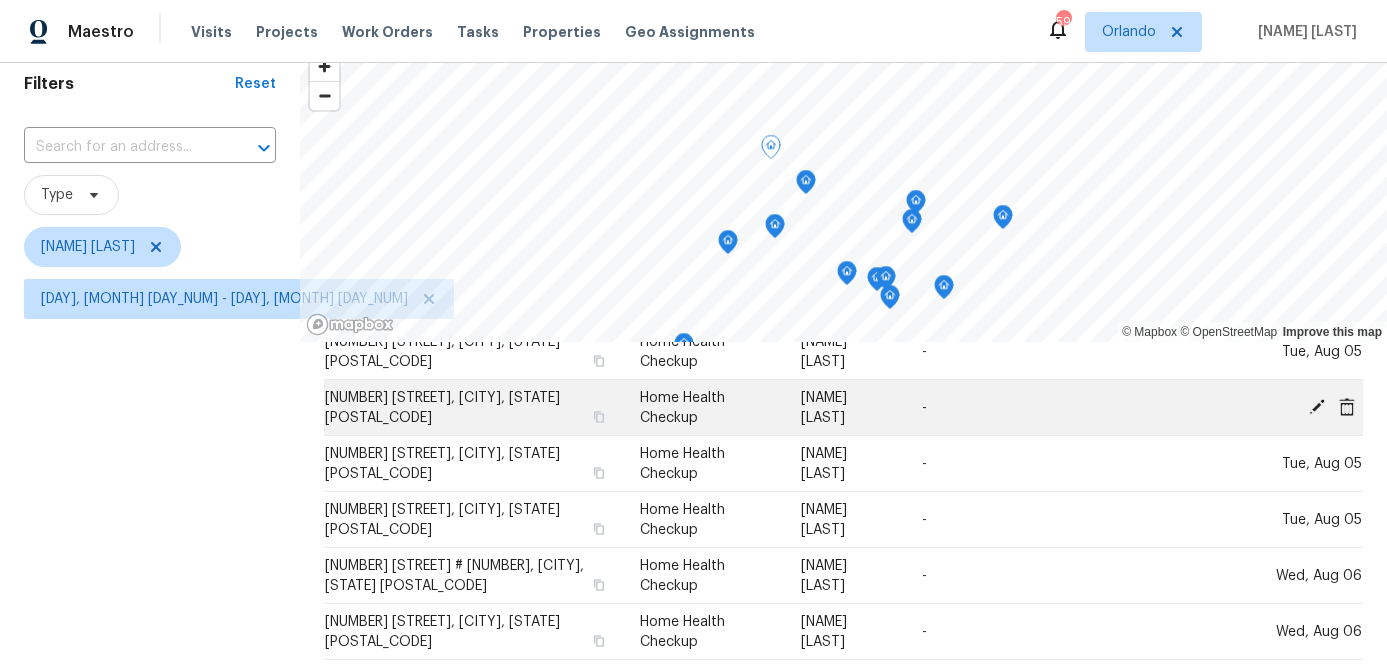 click 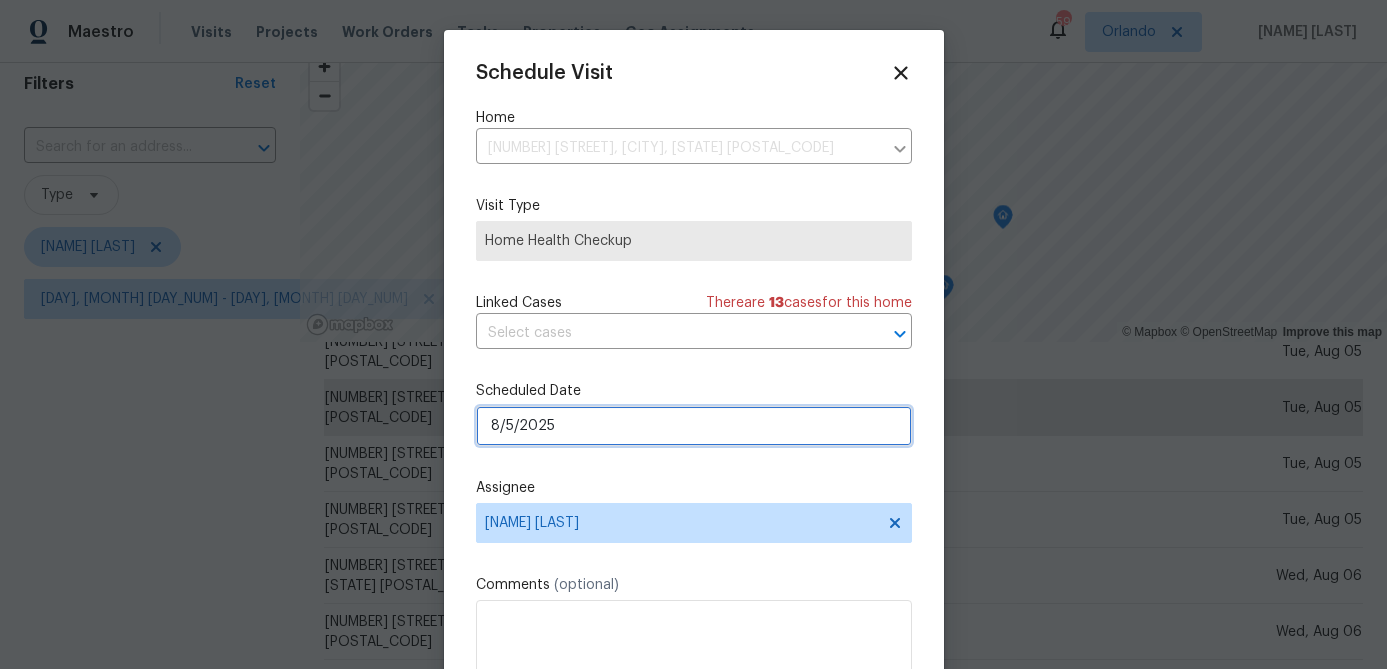 click on "8/5/2025" at bounding box center [694, 426] 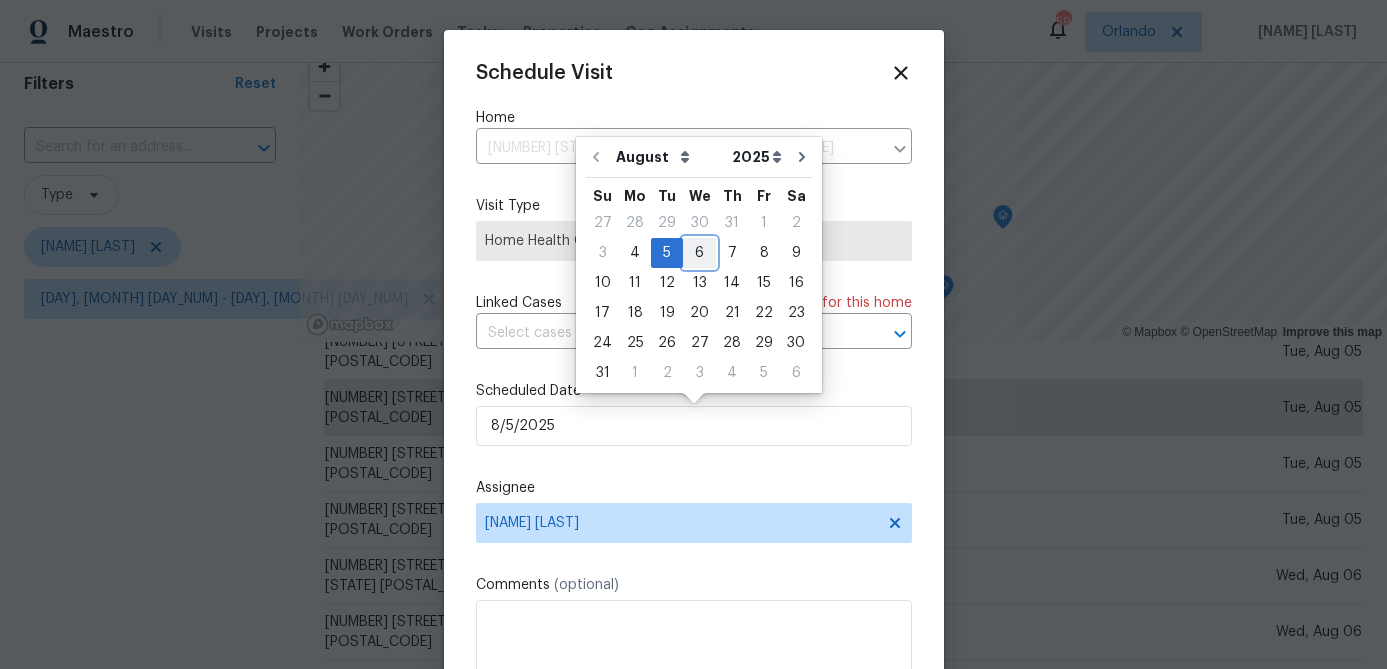 click on "6" at bounding box center [699, 253] 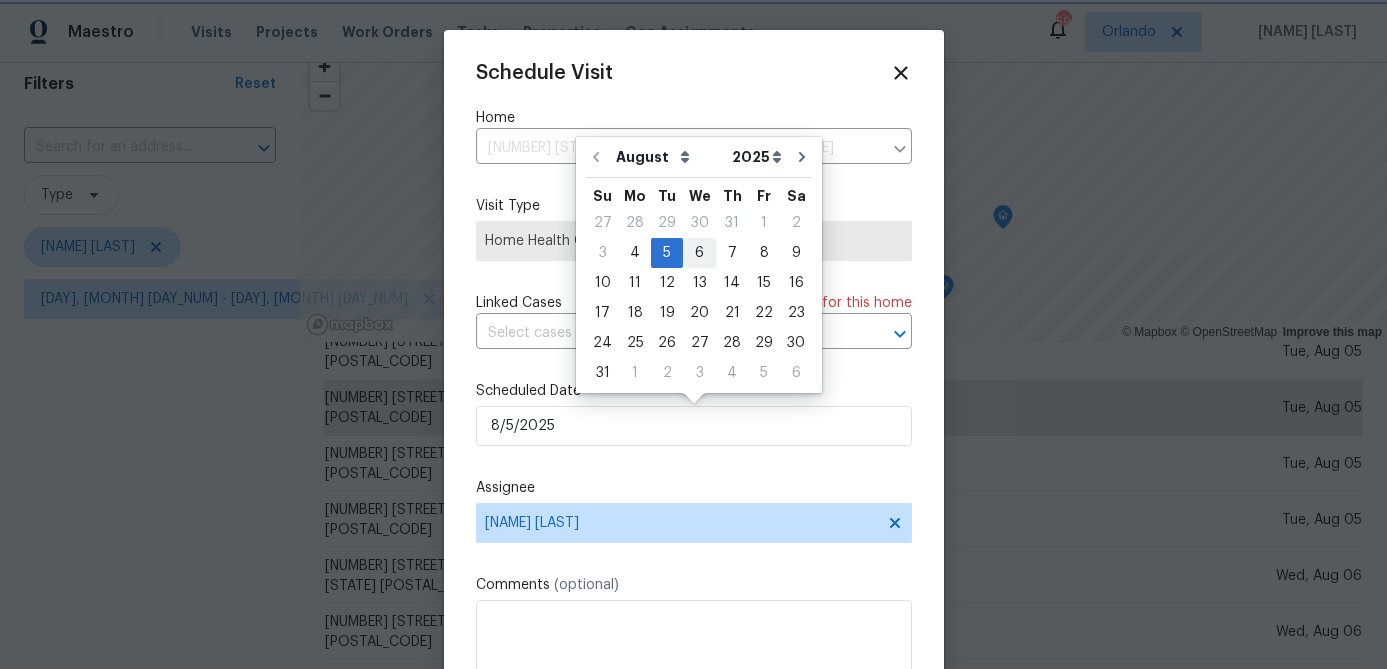 type on "8/6/2025" 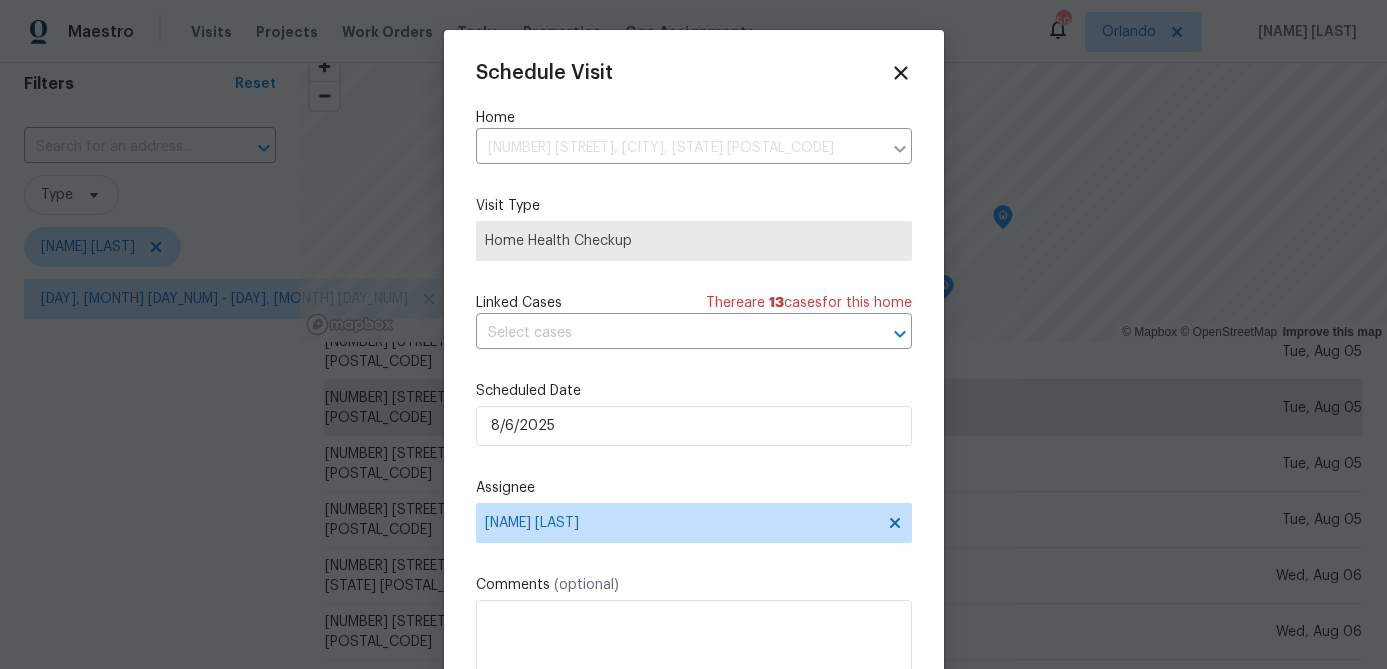 click on "Scheduled Date" at bounding box center [694, 391] 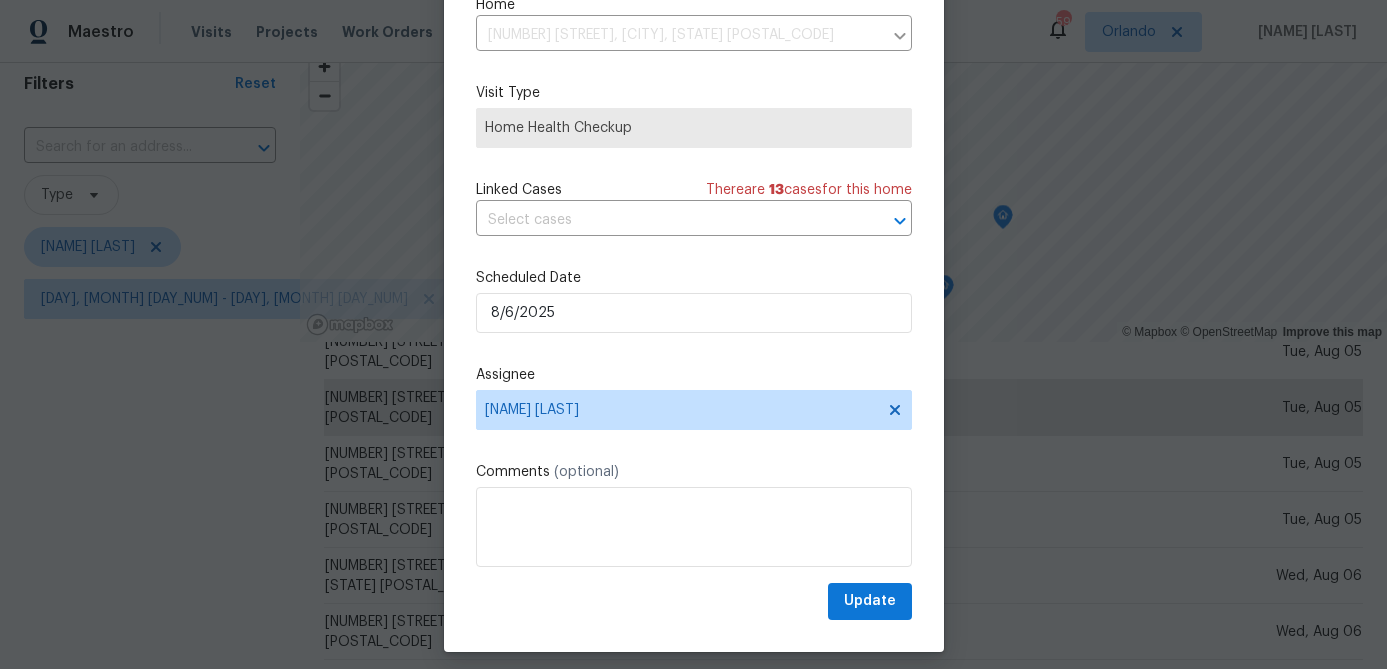 scroll, scrollTop: 91, scrollLeft: 0, axis: vertical 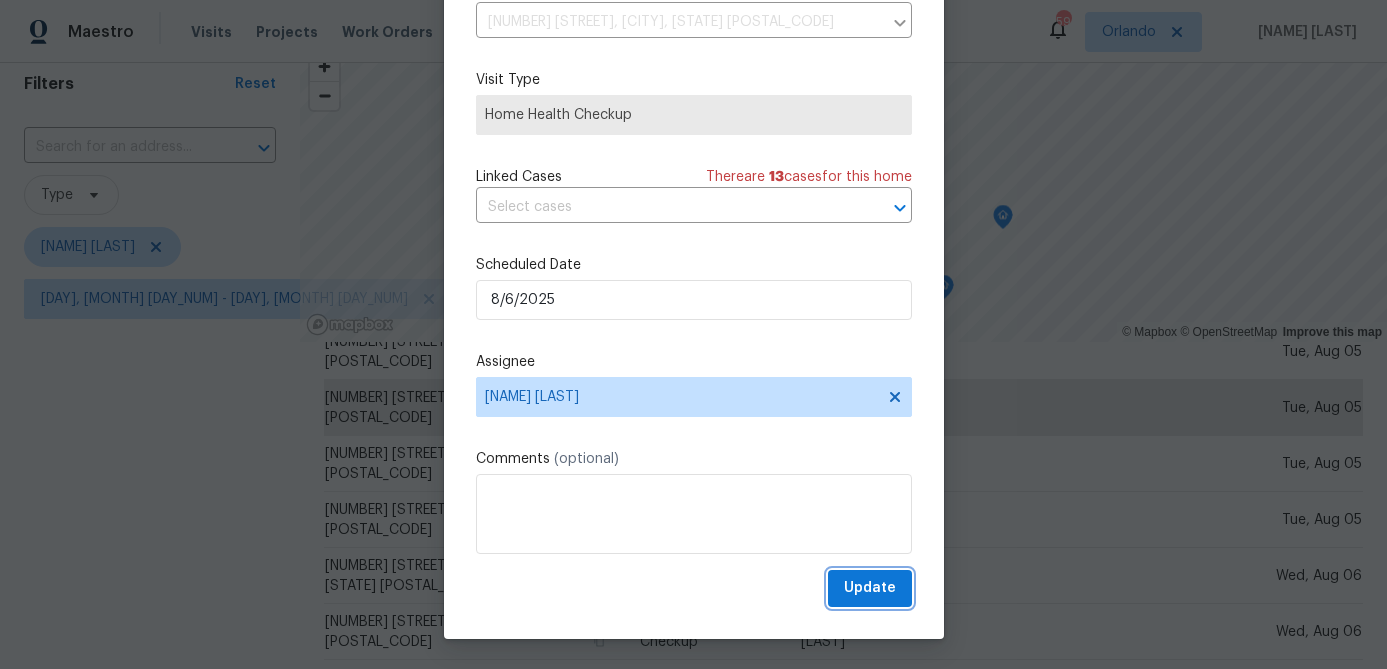 click on "Update" at bounding box center [870, 588] 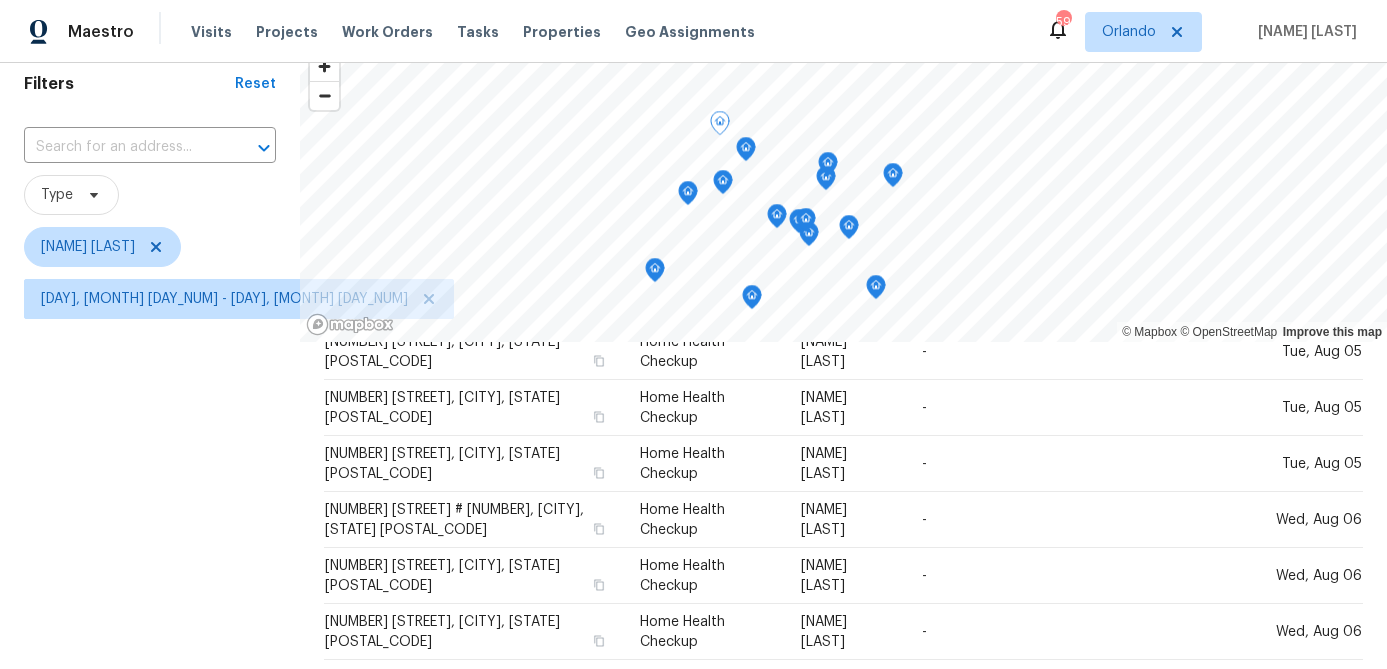 click 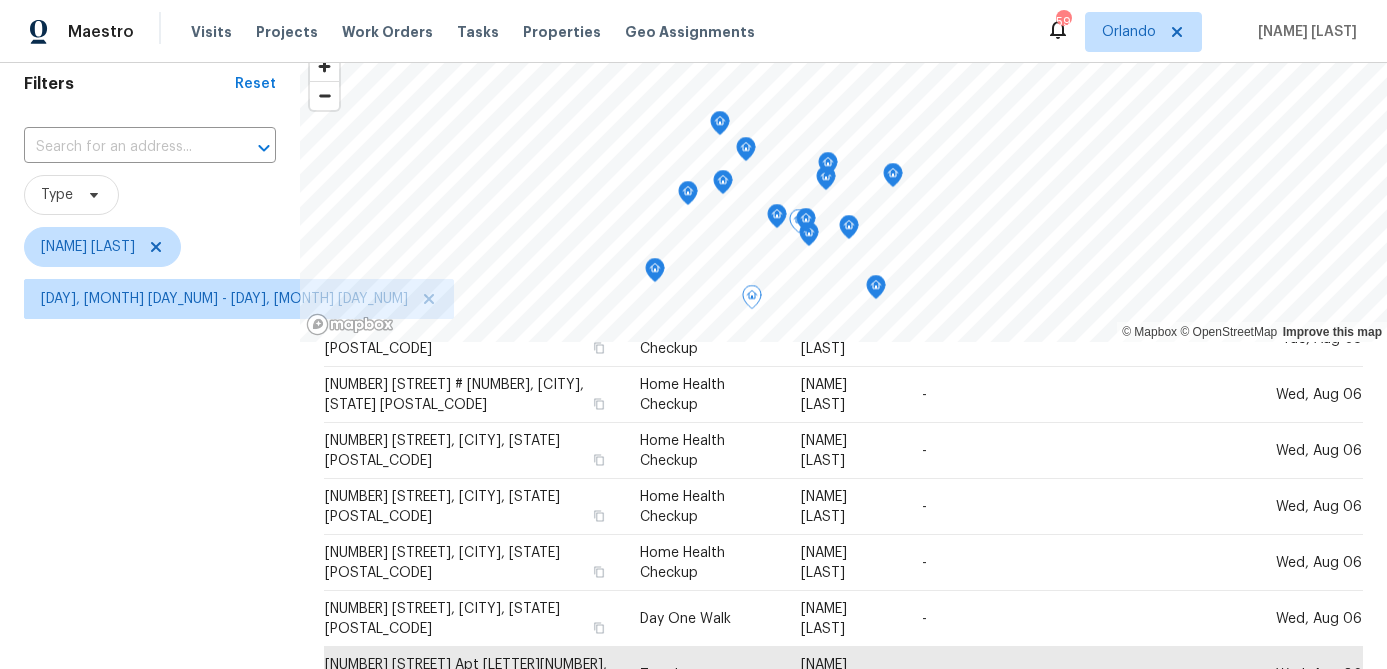 scroll, scrollTop: 394, scrollLeft: 0, axis: vertical 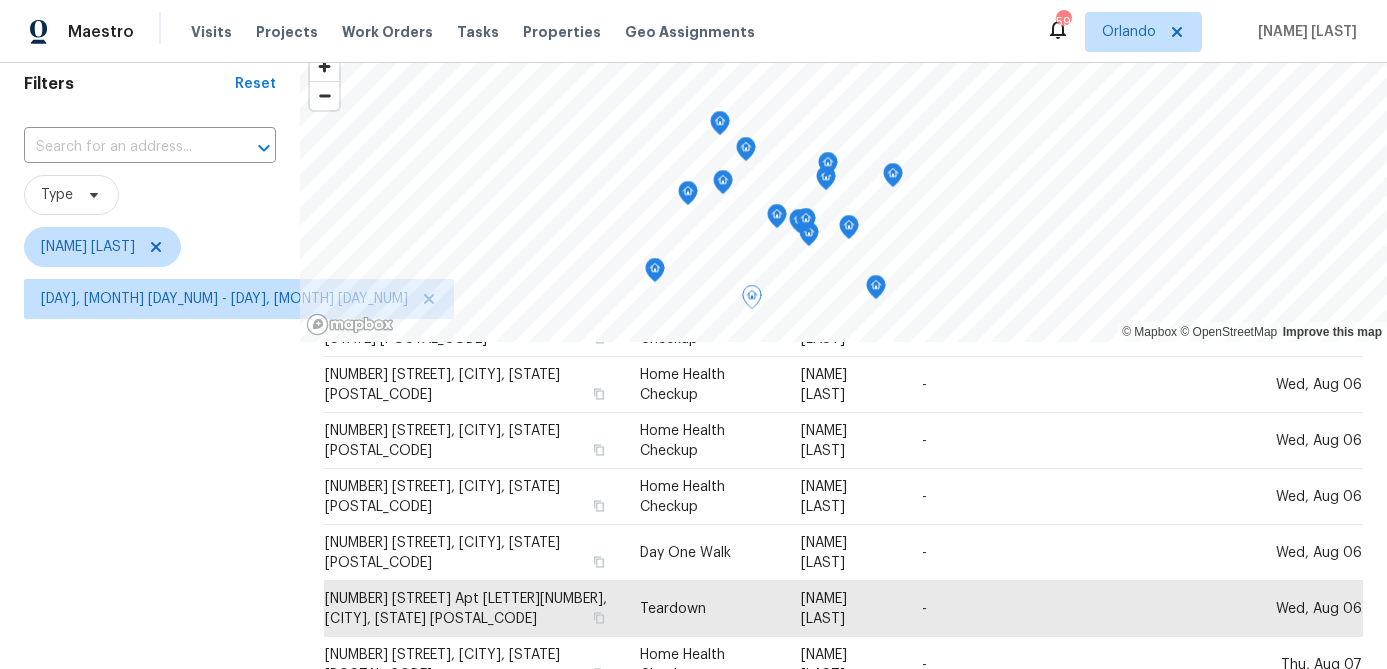 click on "Filters Reset ​ Type Austin Jones Tue, Aug 05 - Thu, Aug 07" at bounding box center (150, 459) 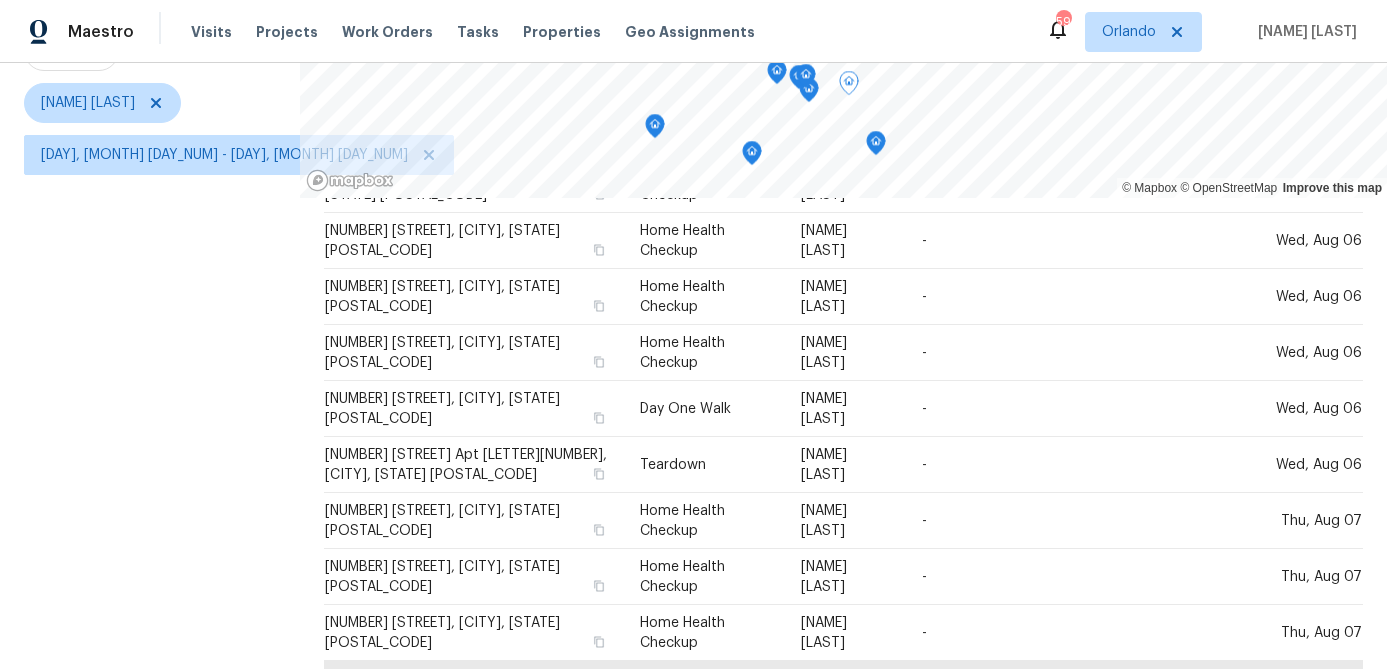scroll, scrollTop: 289, scrollLeft: 0, axis: vertical 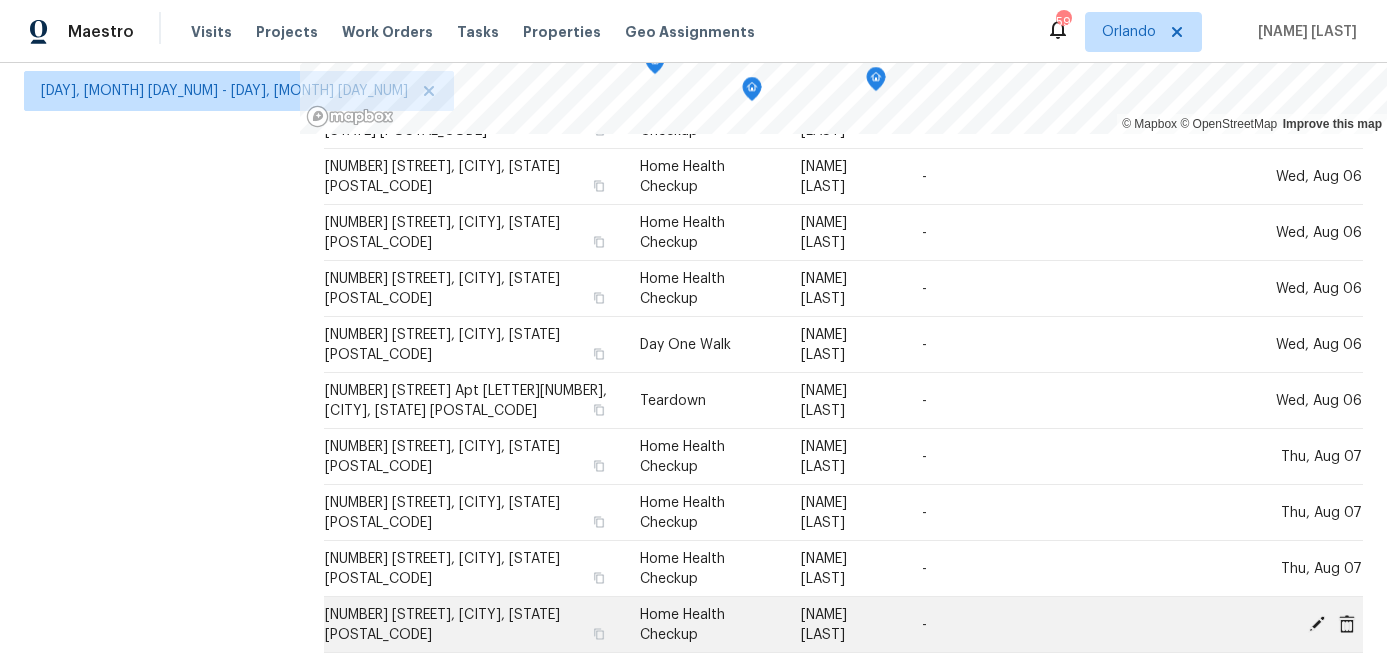click 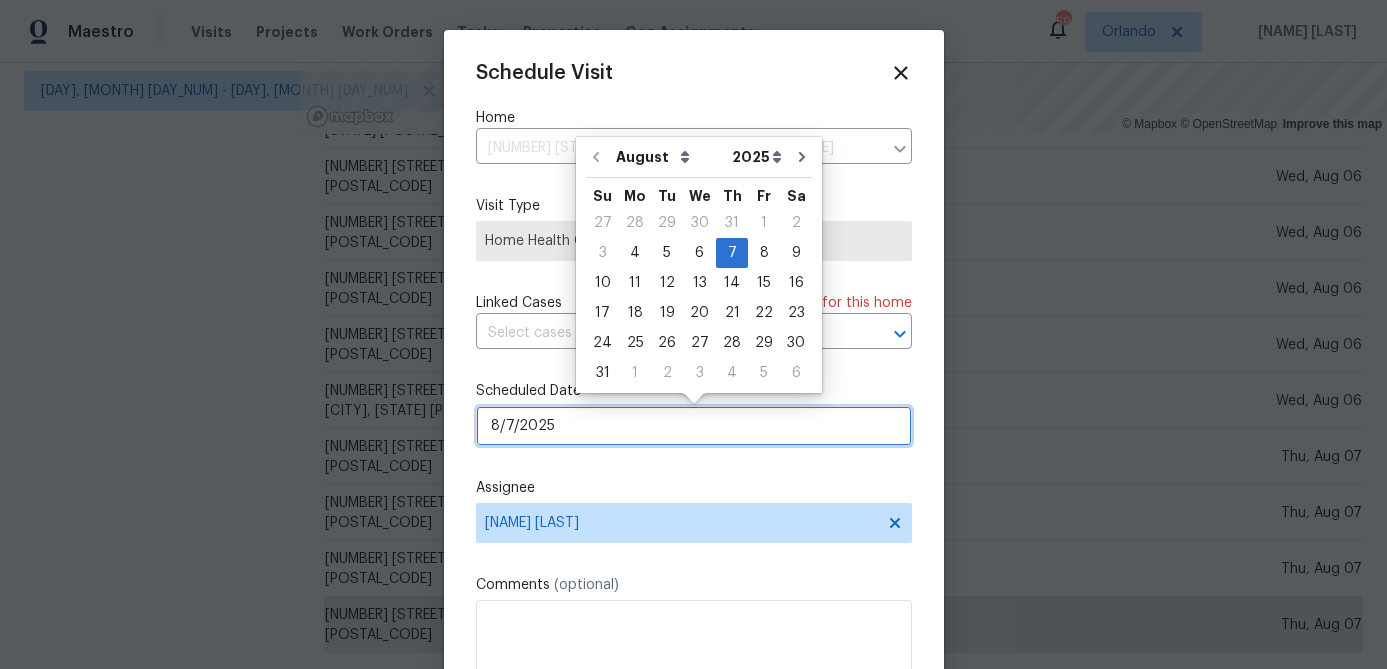 click on "8/7/2025" at bounding box center [694, 426] 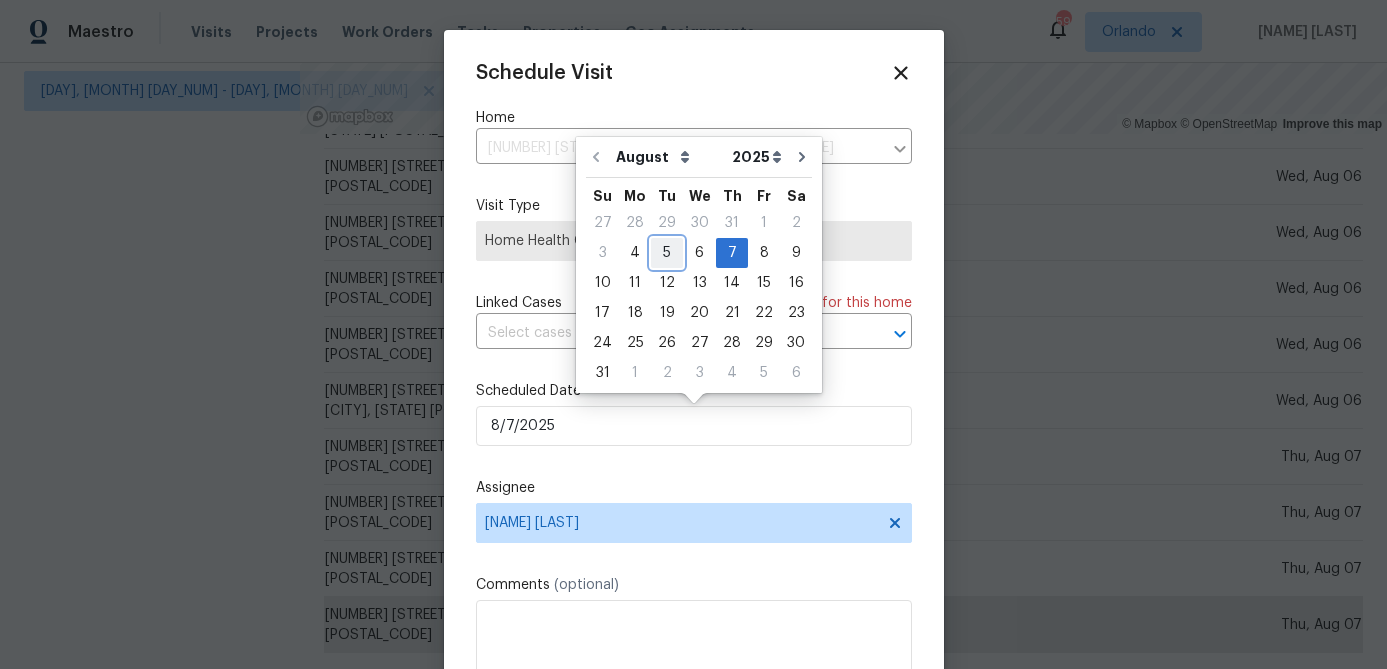 click on "5" at bounding box center [667, 253] 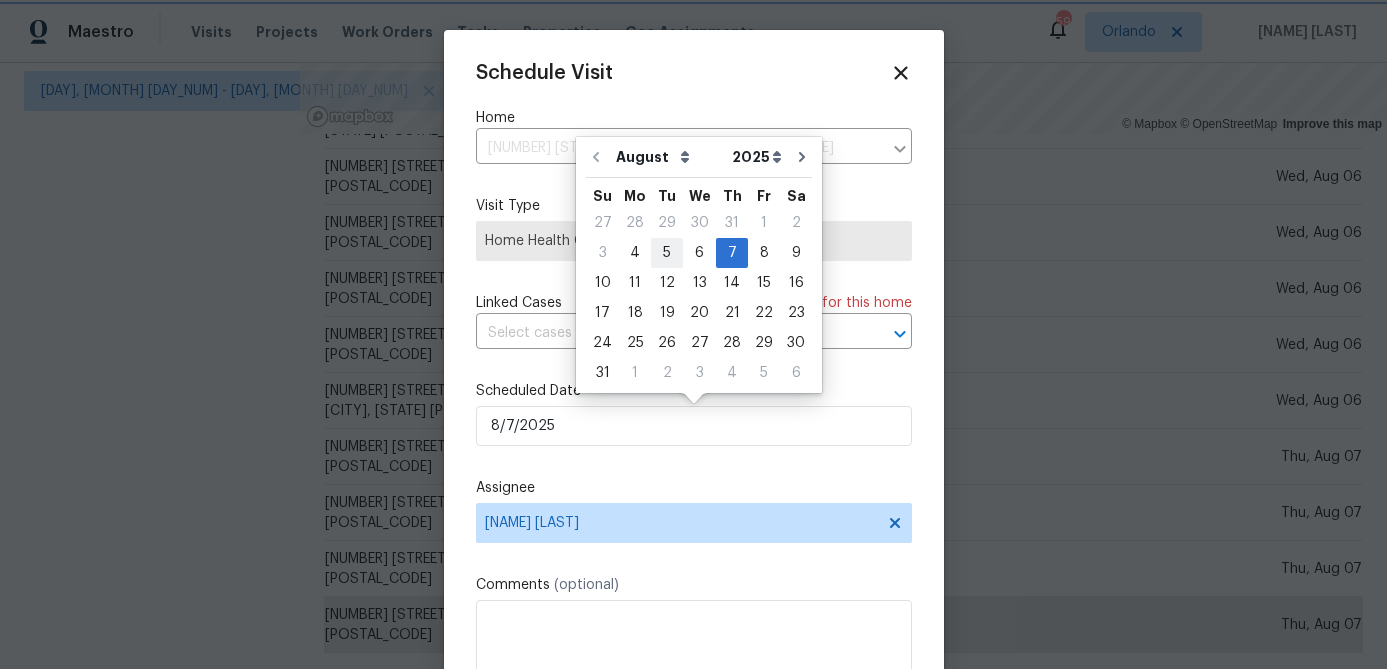 type on "8/5/2025" 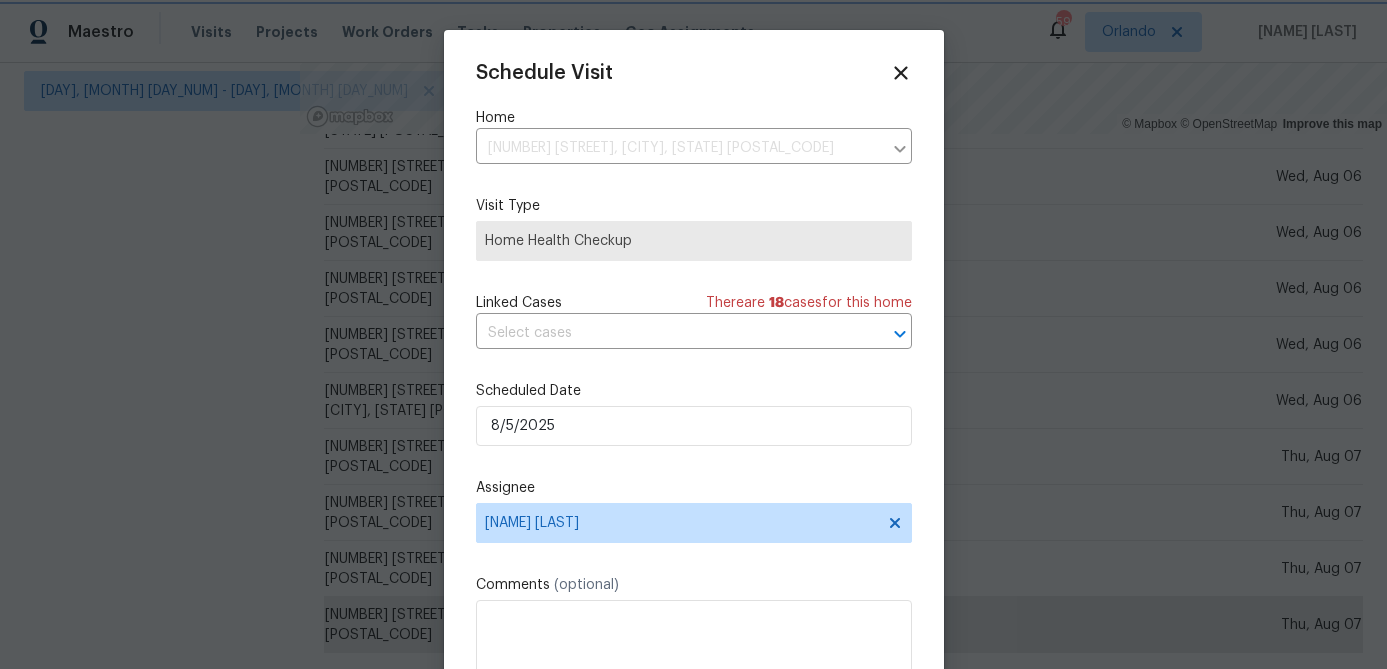 scroll, scrollTop: 36, scrollLeft: 0, axis: vertical 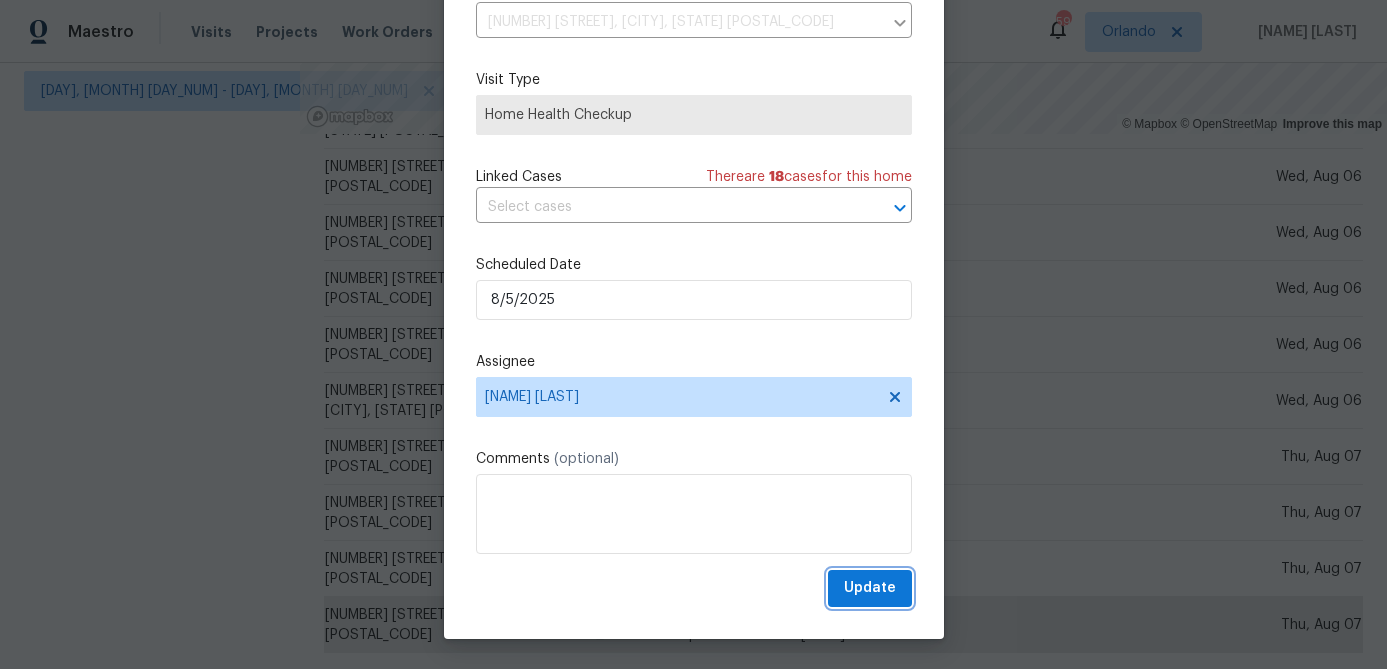 click on "Update" at bounding box center (870, 588) 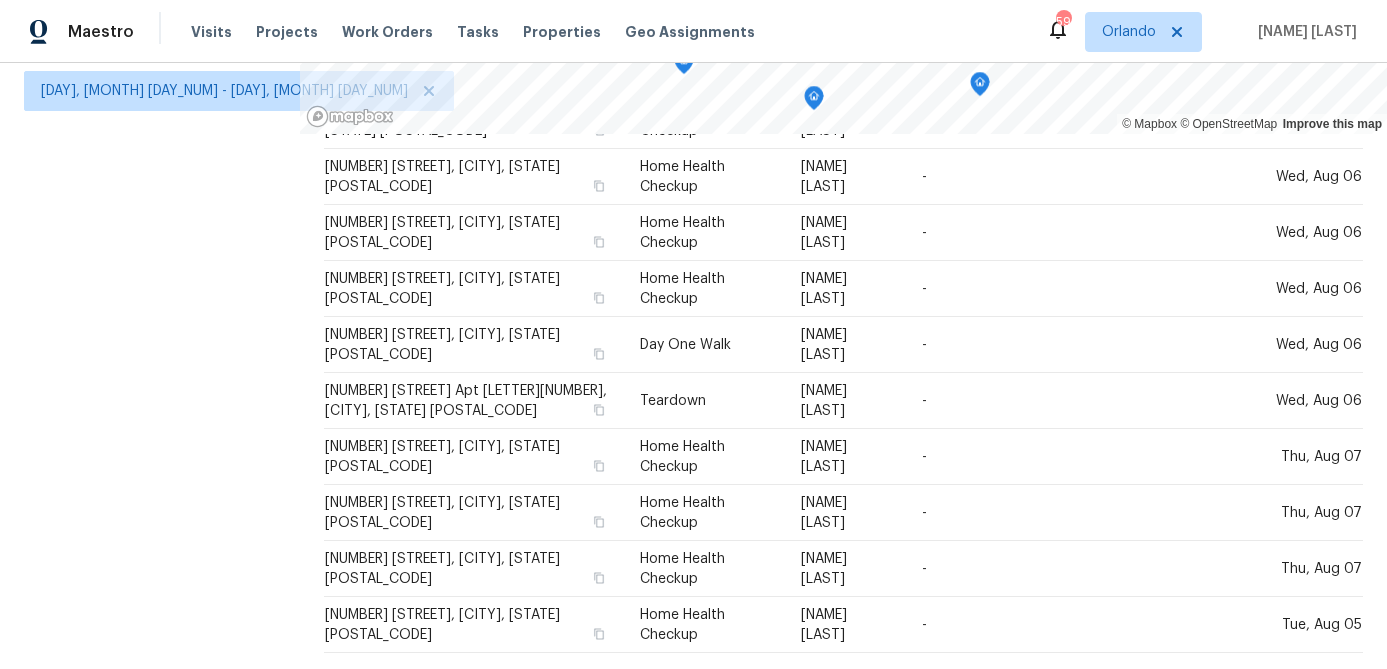 scroll, scrollTop: 0, scrollLeft: 0, axis: both 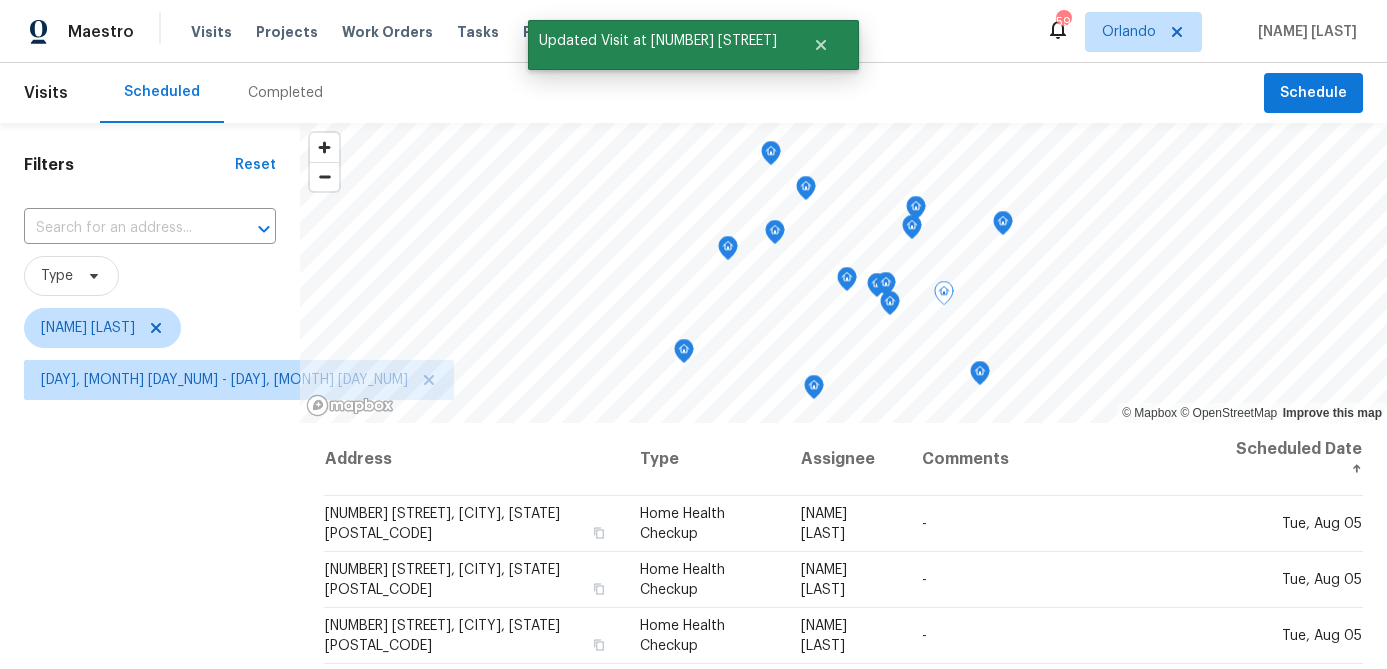 click 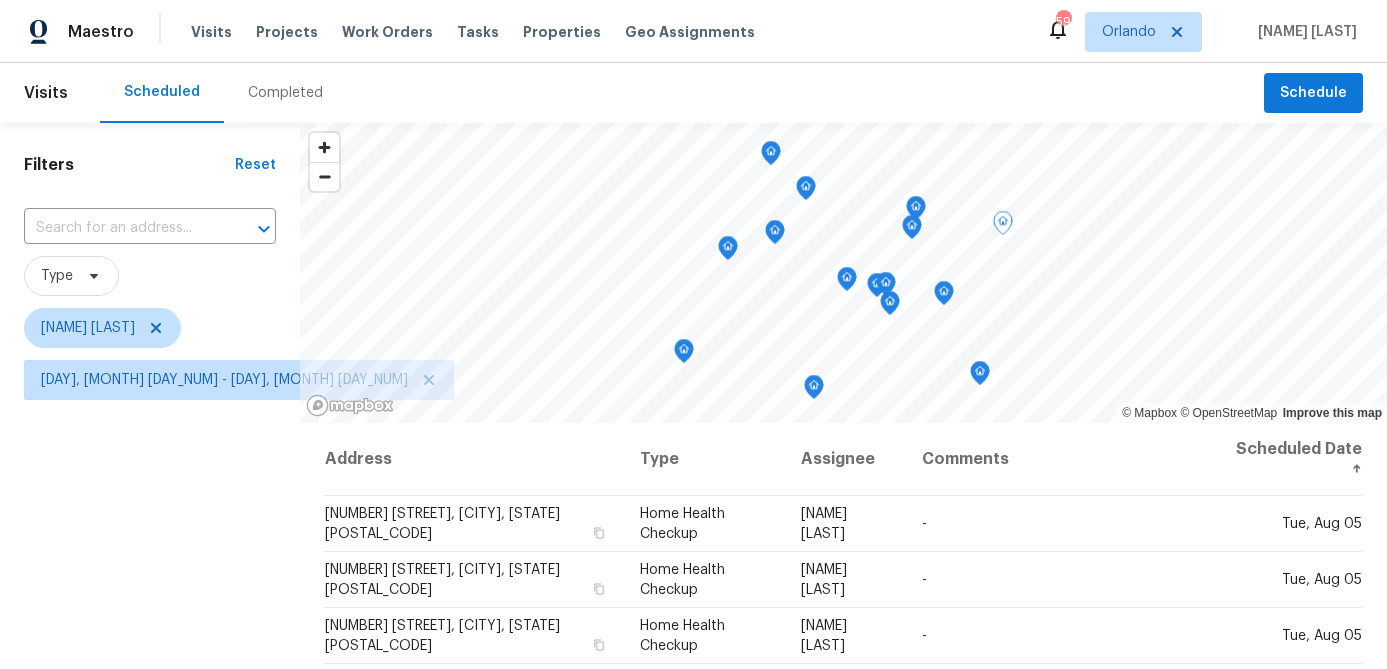 scroll, scrollTop: 289, scrollLeft: 0, axis: vertical 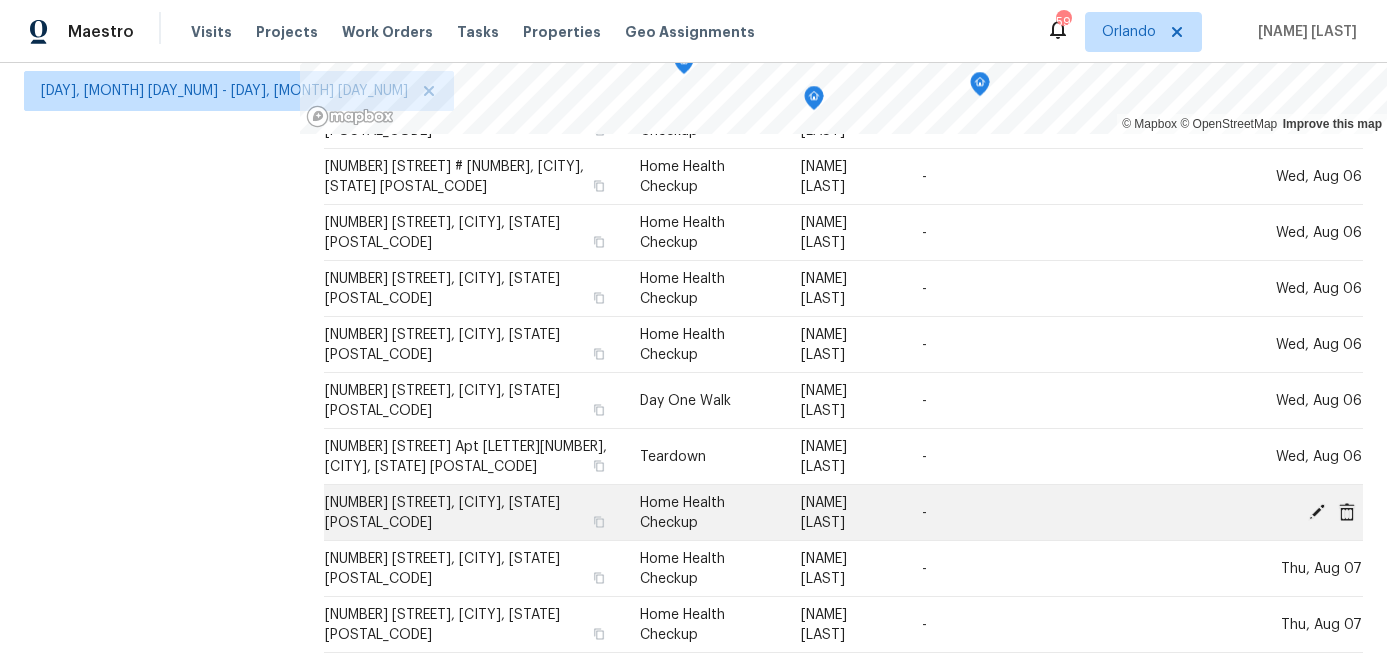click 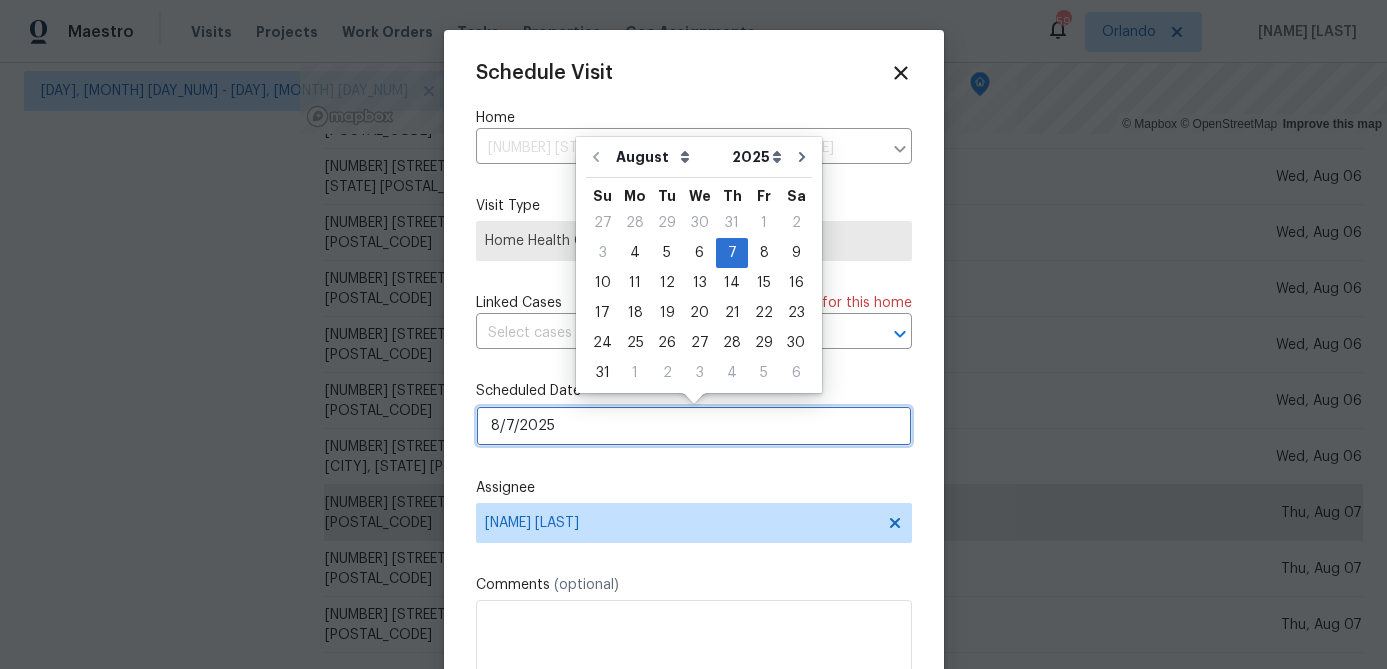 click on "8/7/2025" at bounding box center (694, 426) 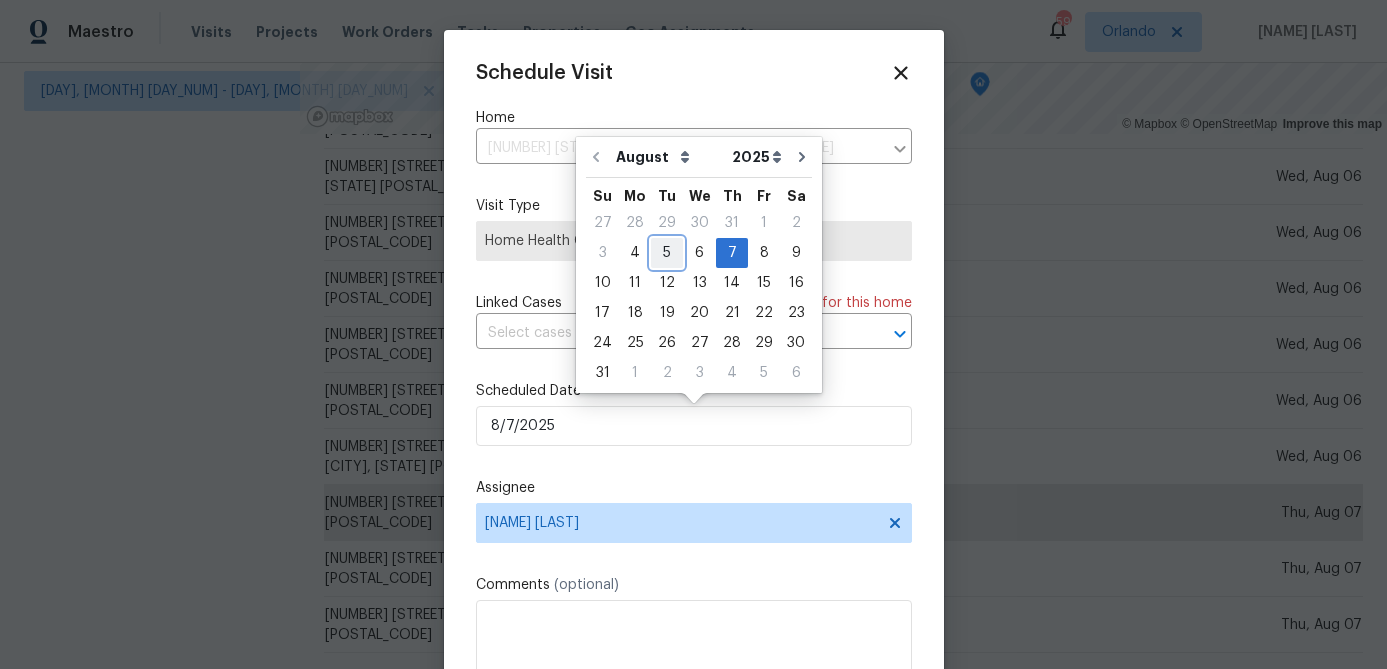click on "5" at bounding box center (667, 253) 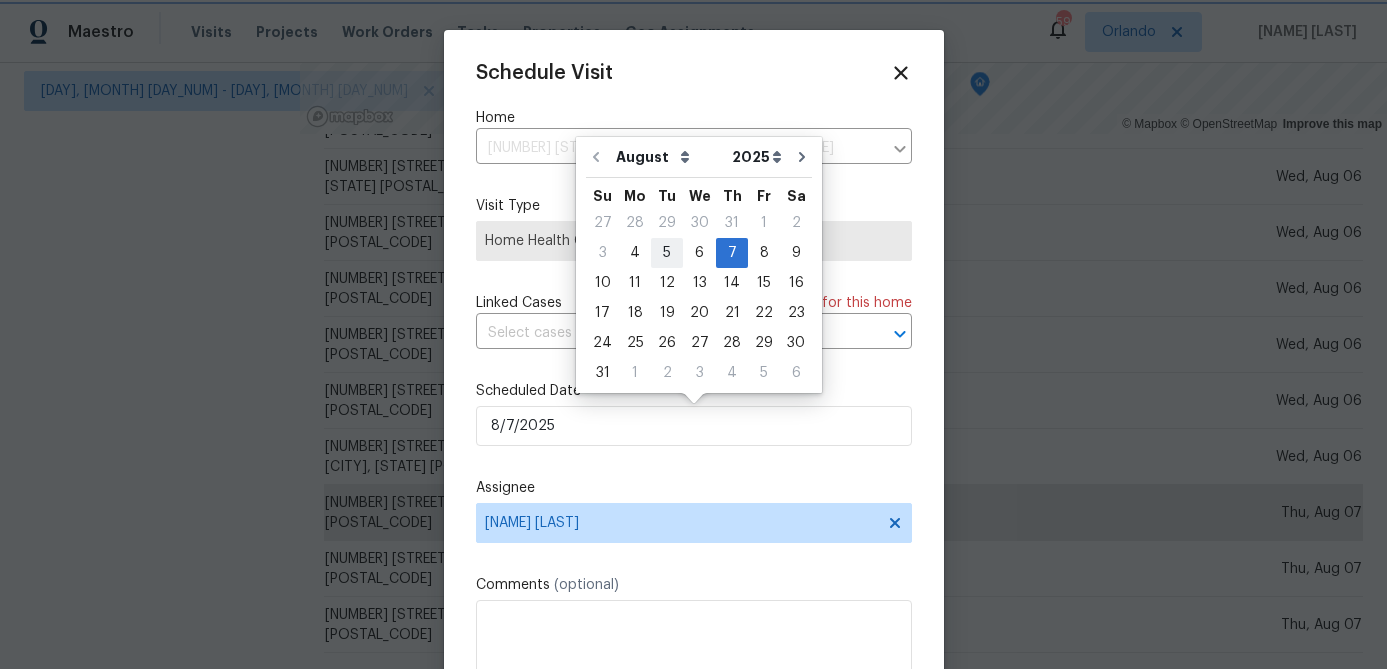 type on "8/5/2025" 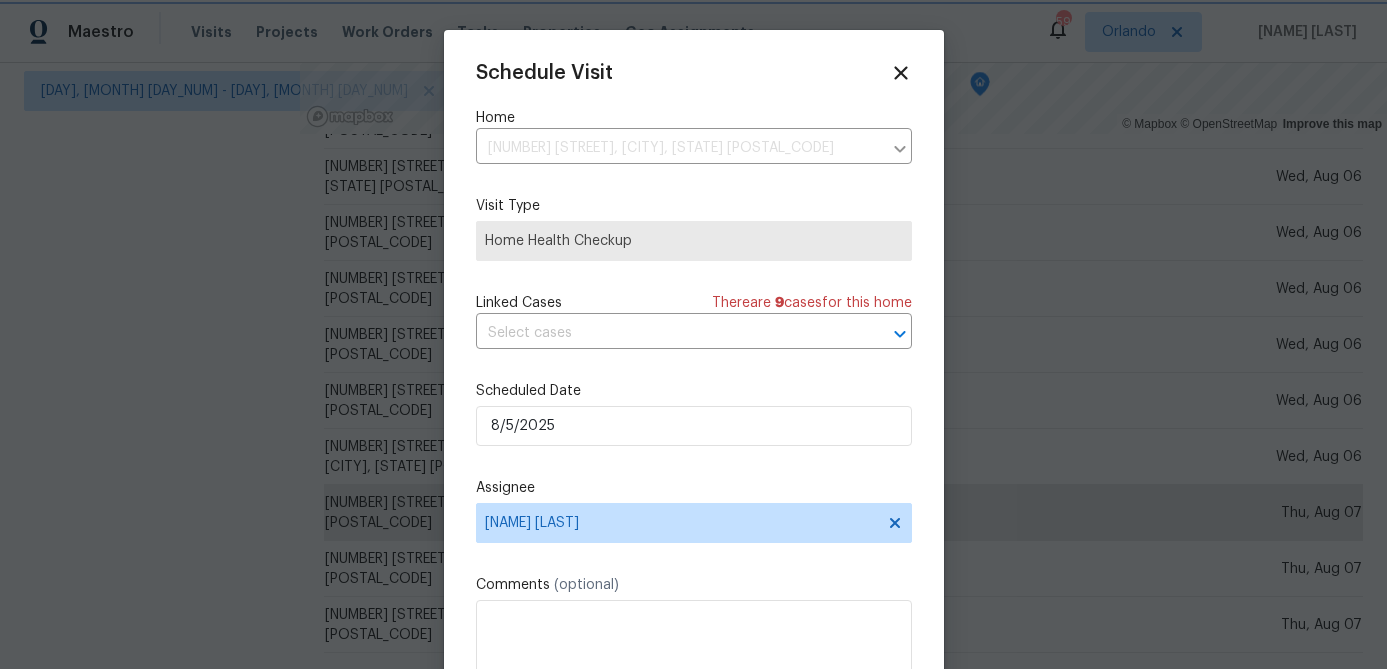 scroll, scrollTop: 36, scrollLeft: 0, axis: vertical 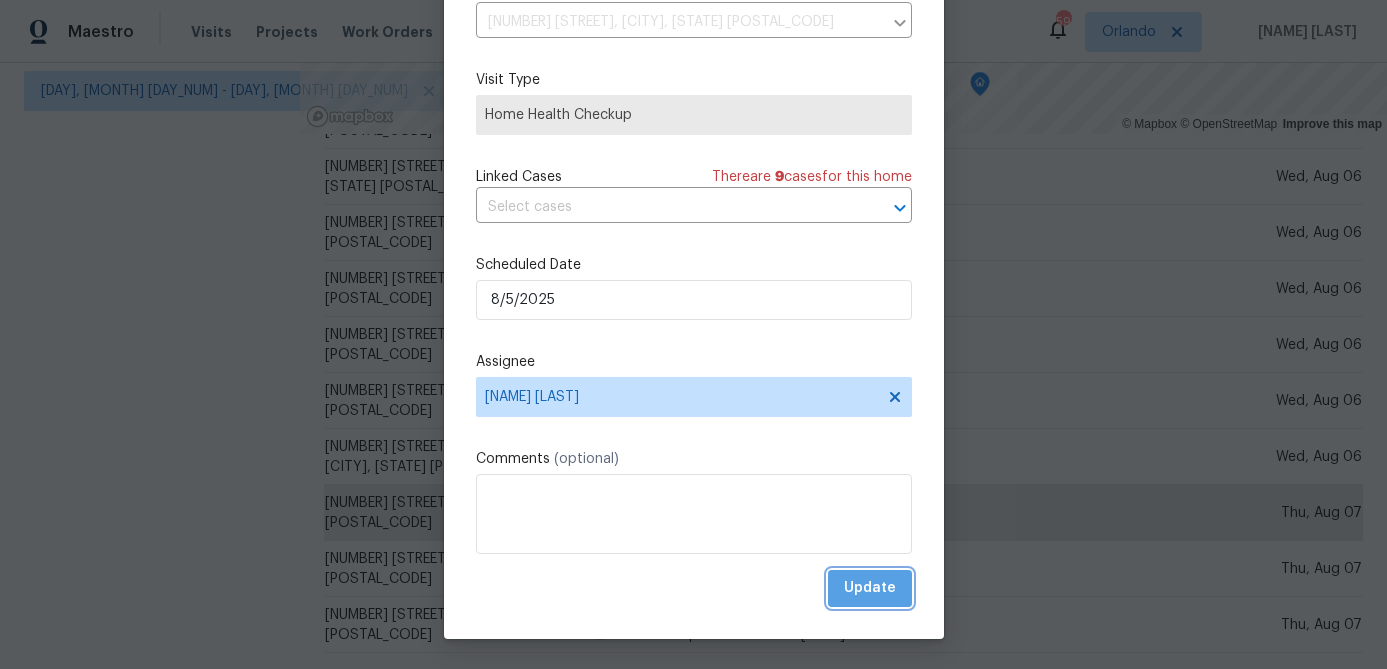 click on "Update" at bounding box center (870, 588) 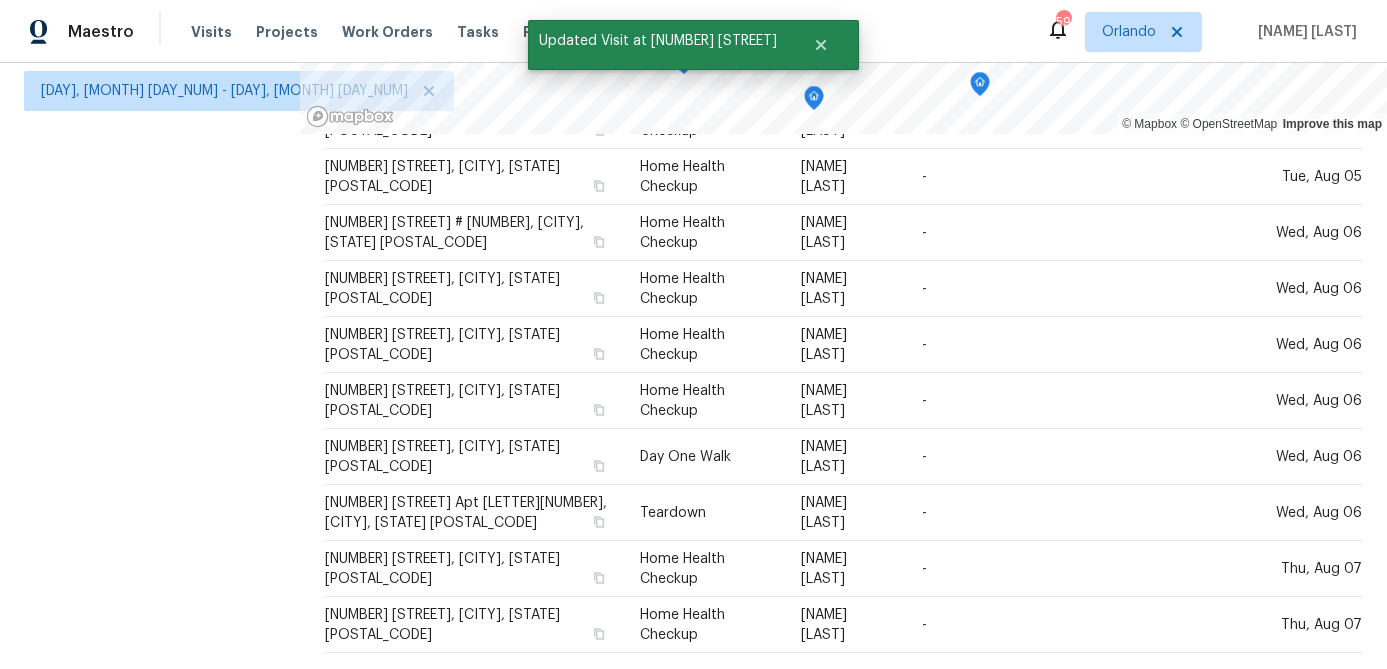 scroll, scrollTop: 0, scrollLeft: 0, axis: both 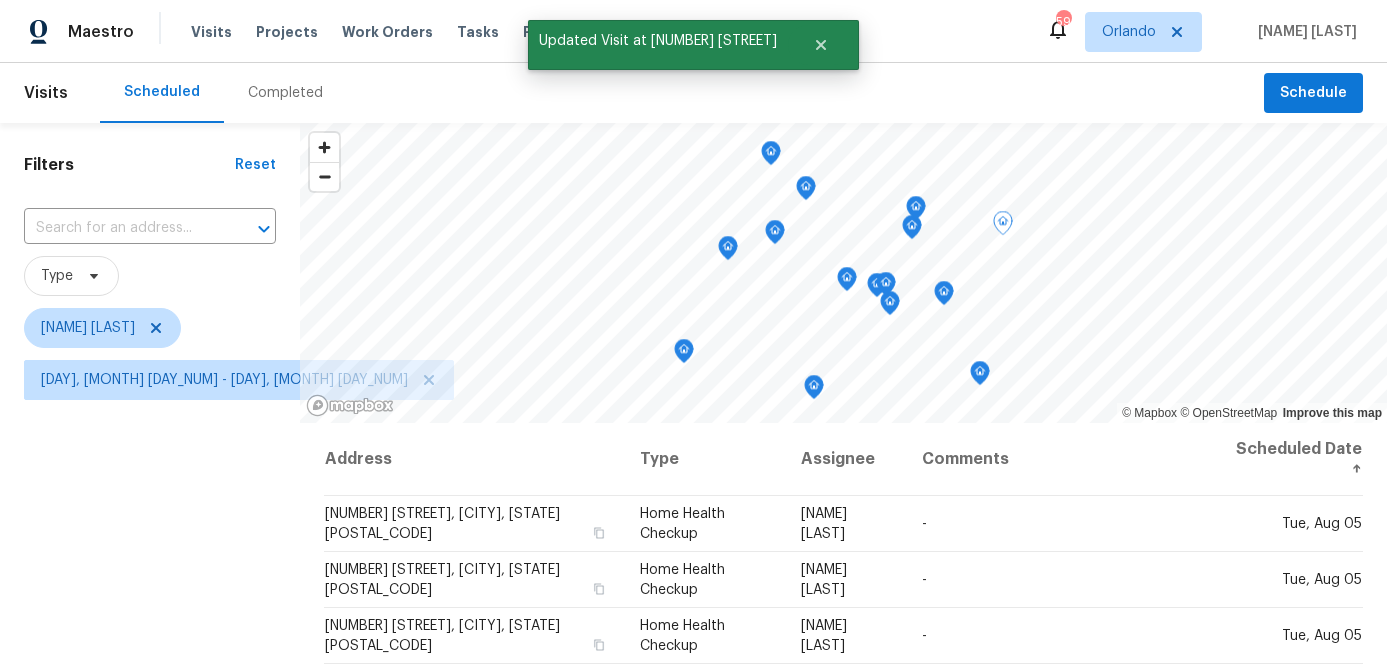 click 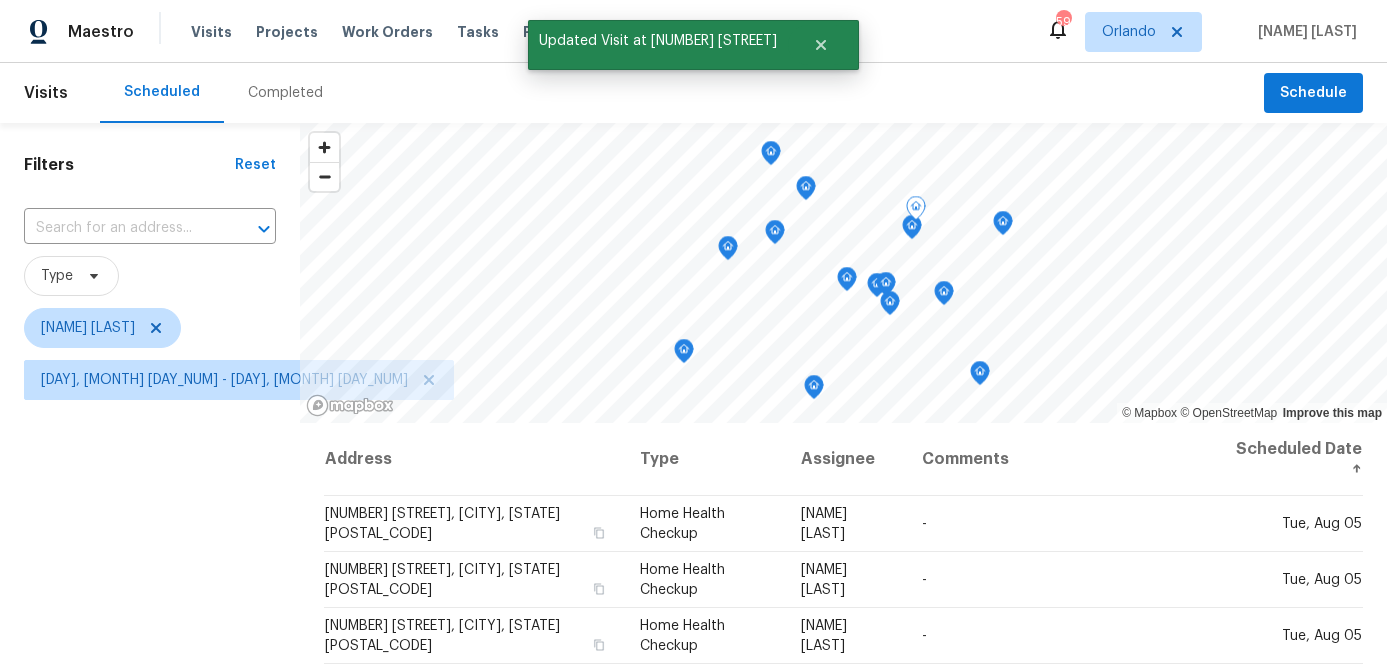 scroll, scrollTop: 289, scrollLeft: 0, axis: vertical 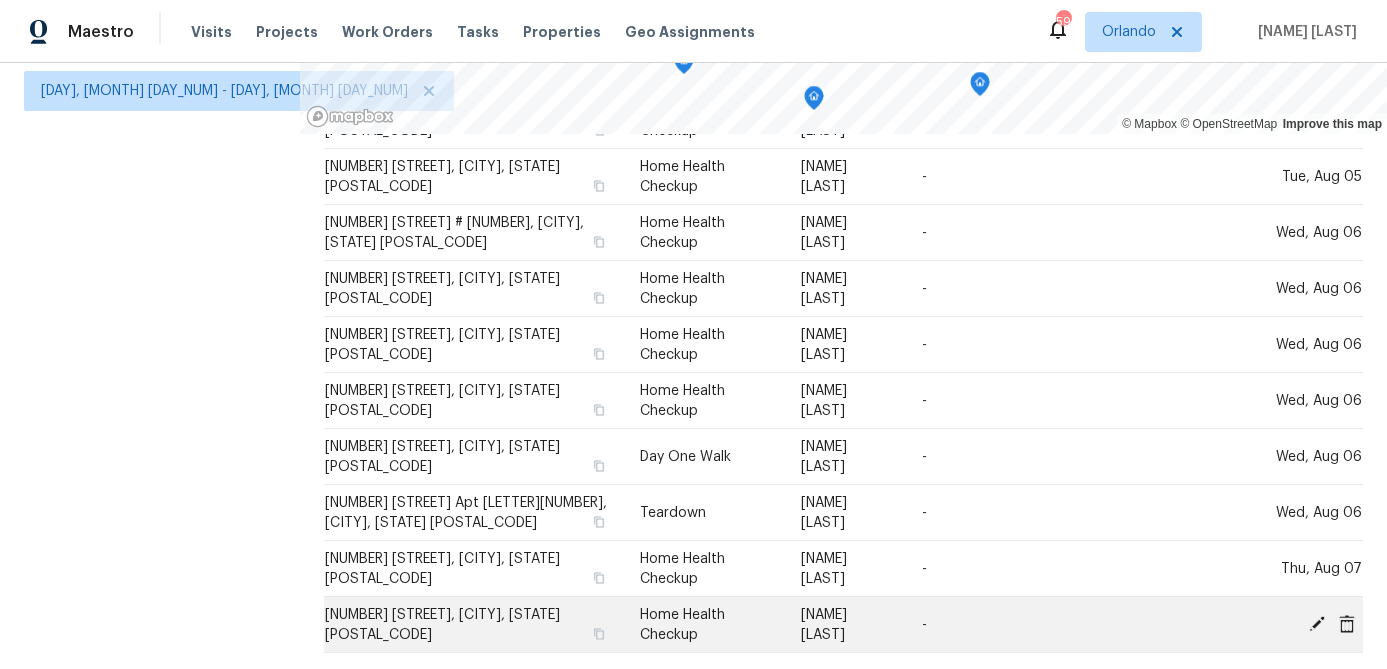 click 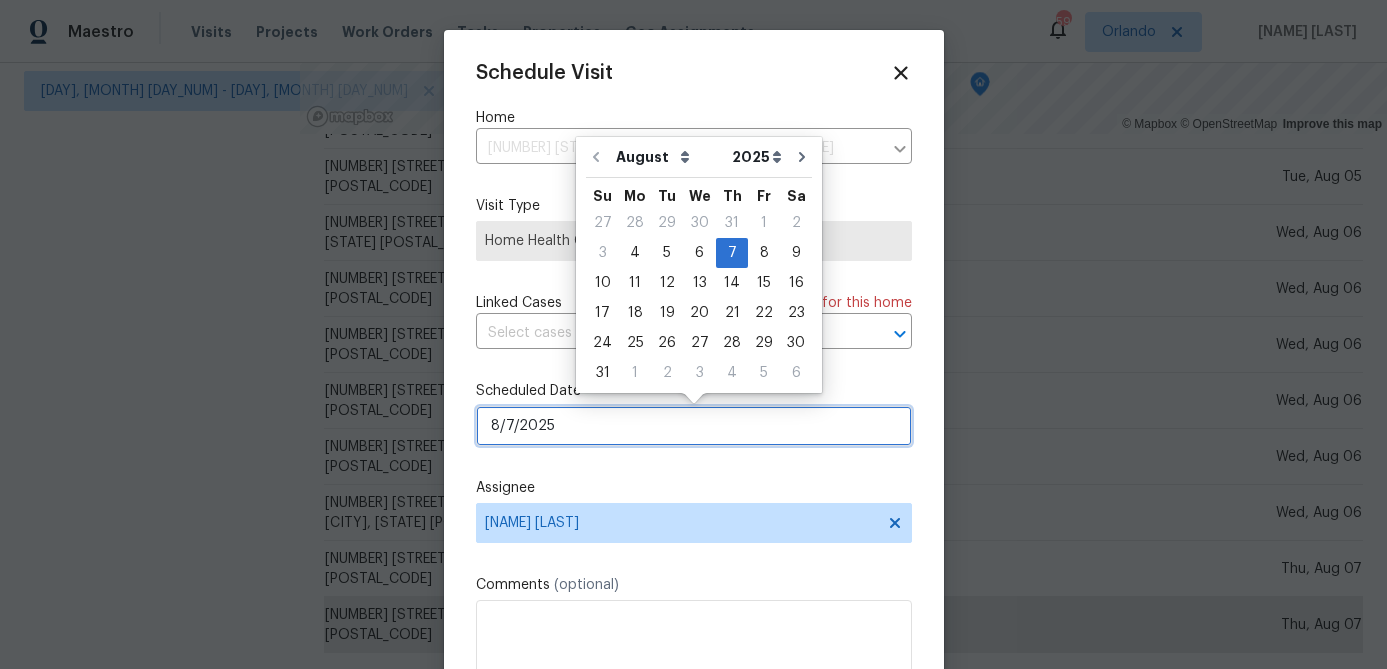 click on "8/7/2025" at bounding box center [694, 426] 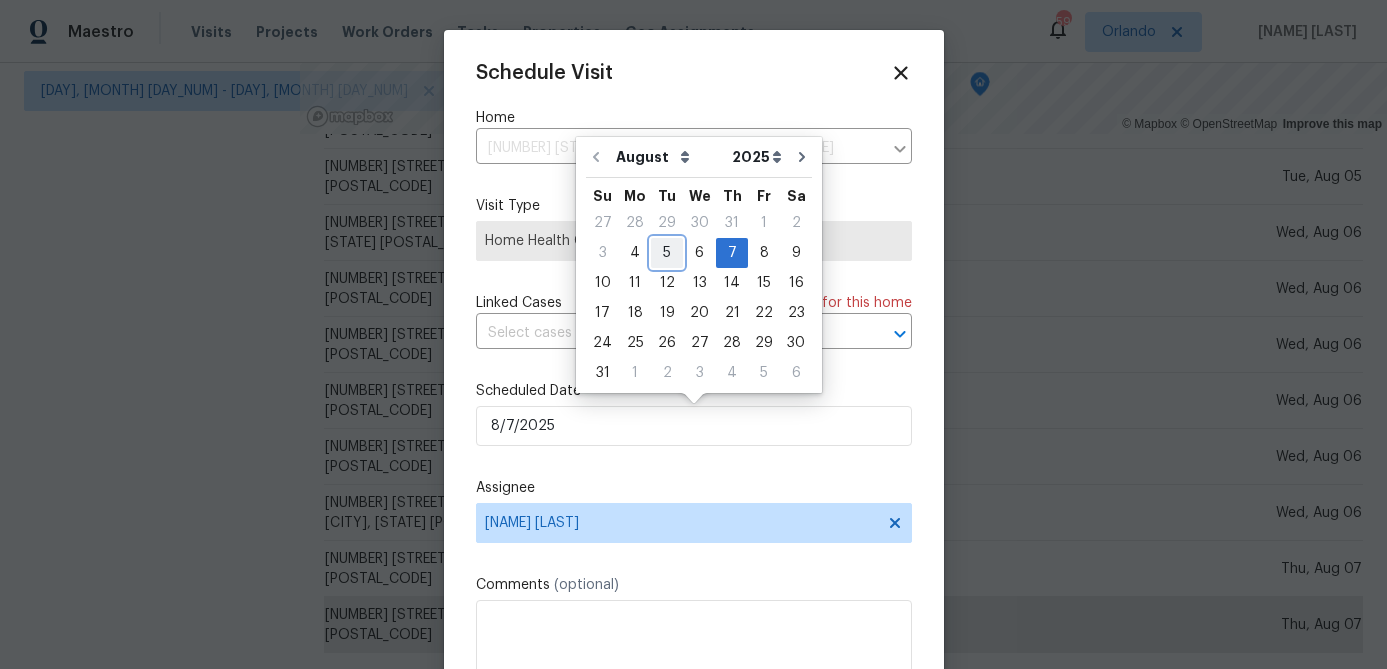 click on "5" at bounding box center (667, 253) 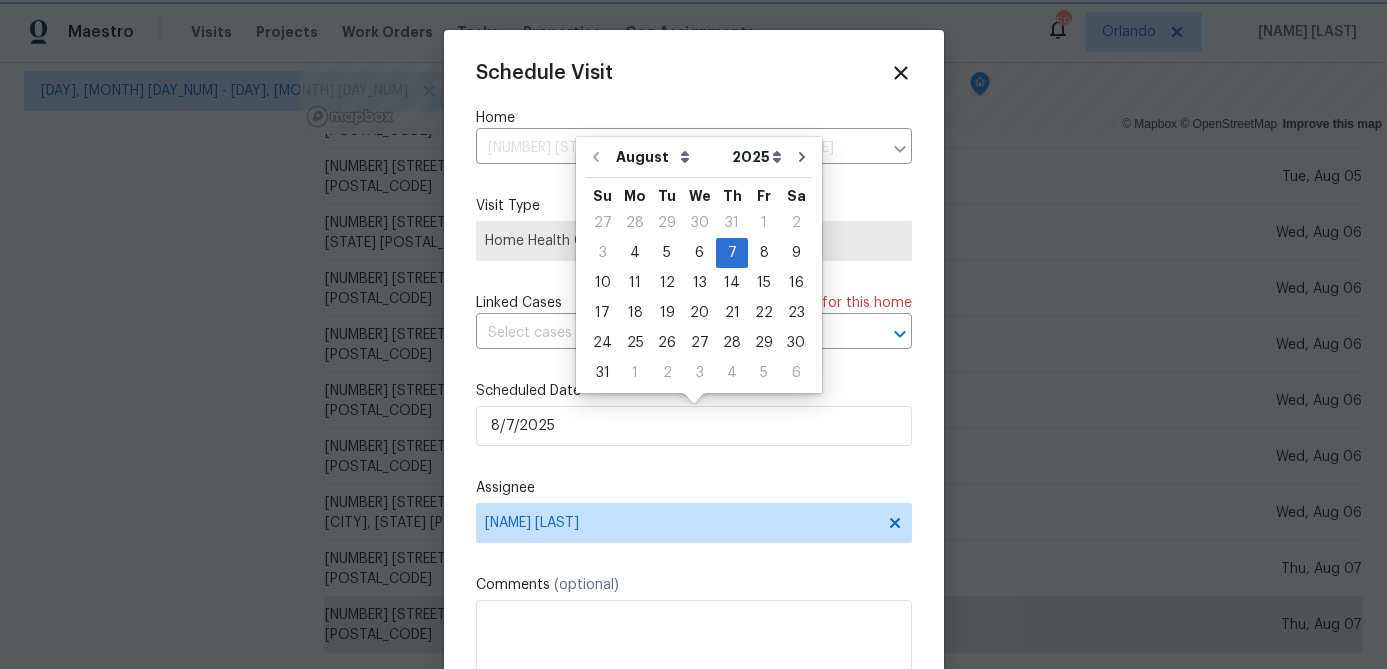 type on "8/5/2025" 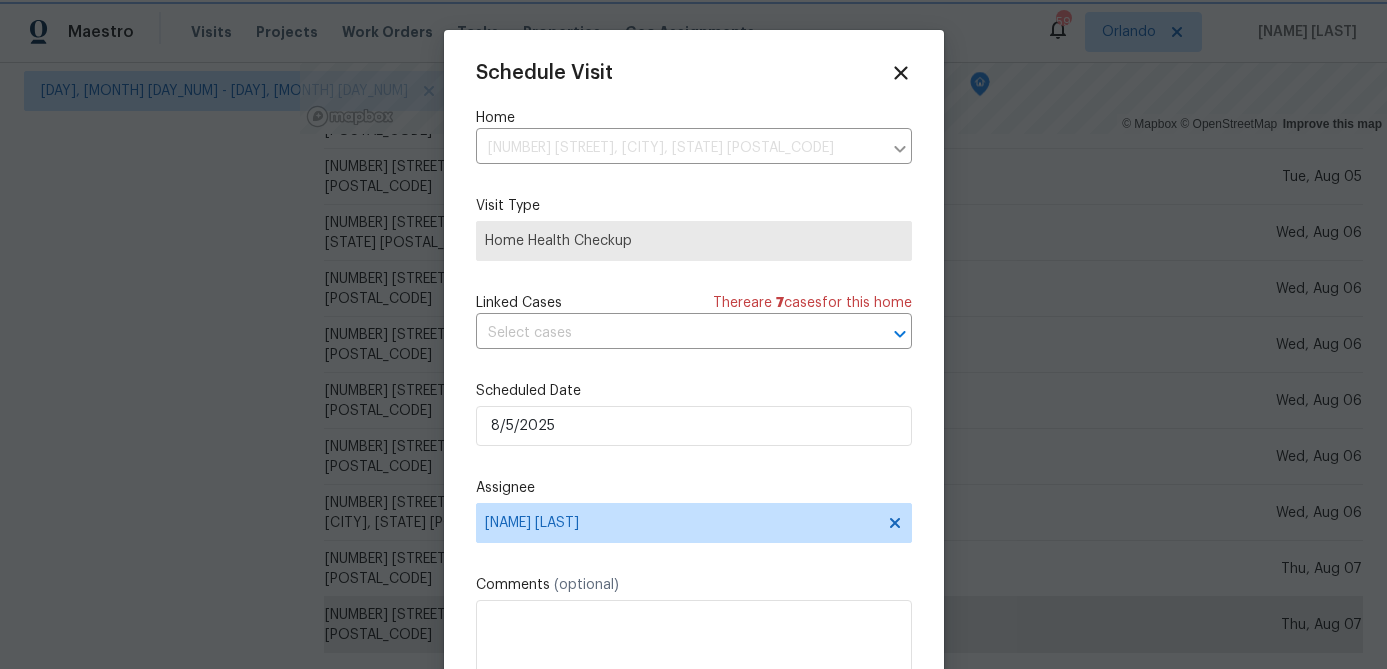 scroll, scrollTop: 36, scrollLeft: 0, axis: vertical 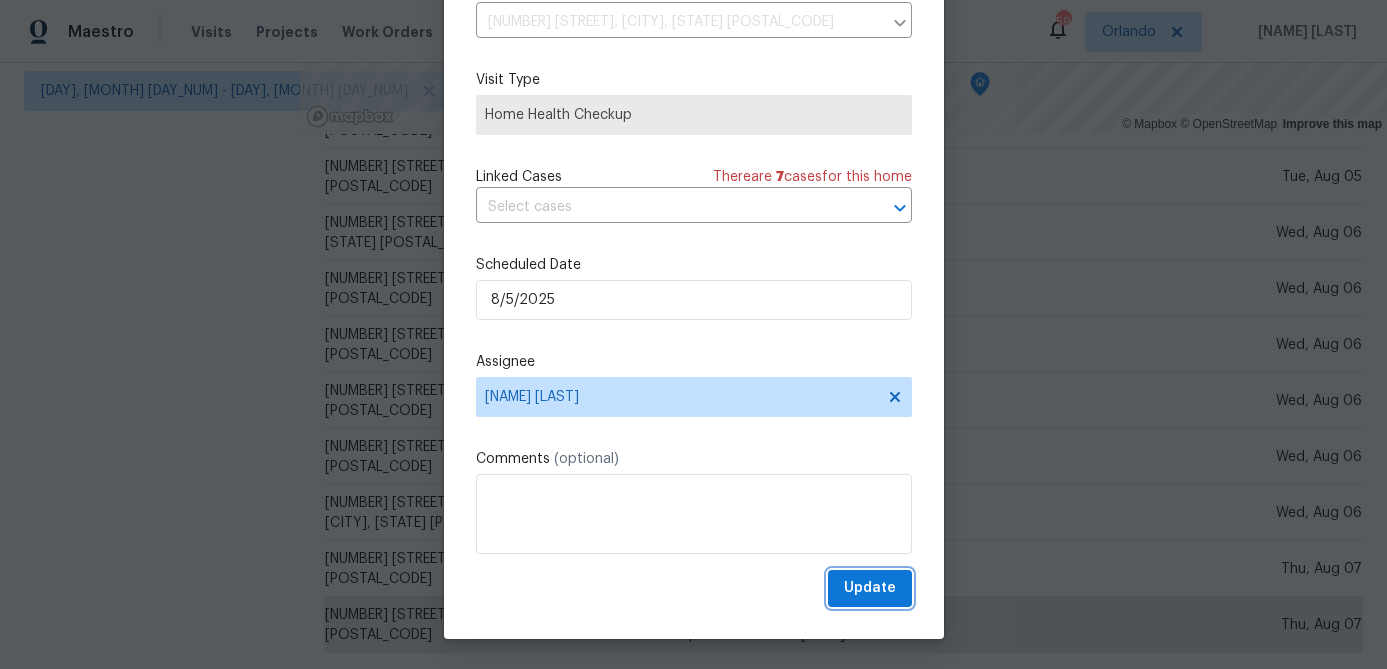 click on "Update" at bounding box center (870, 588) 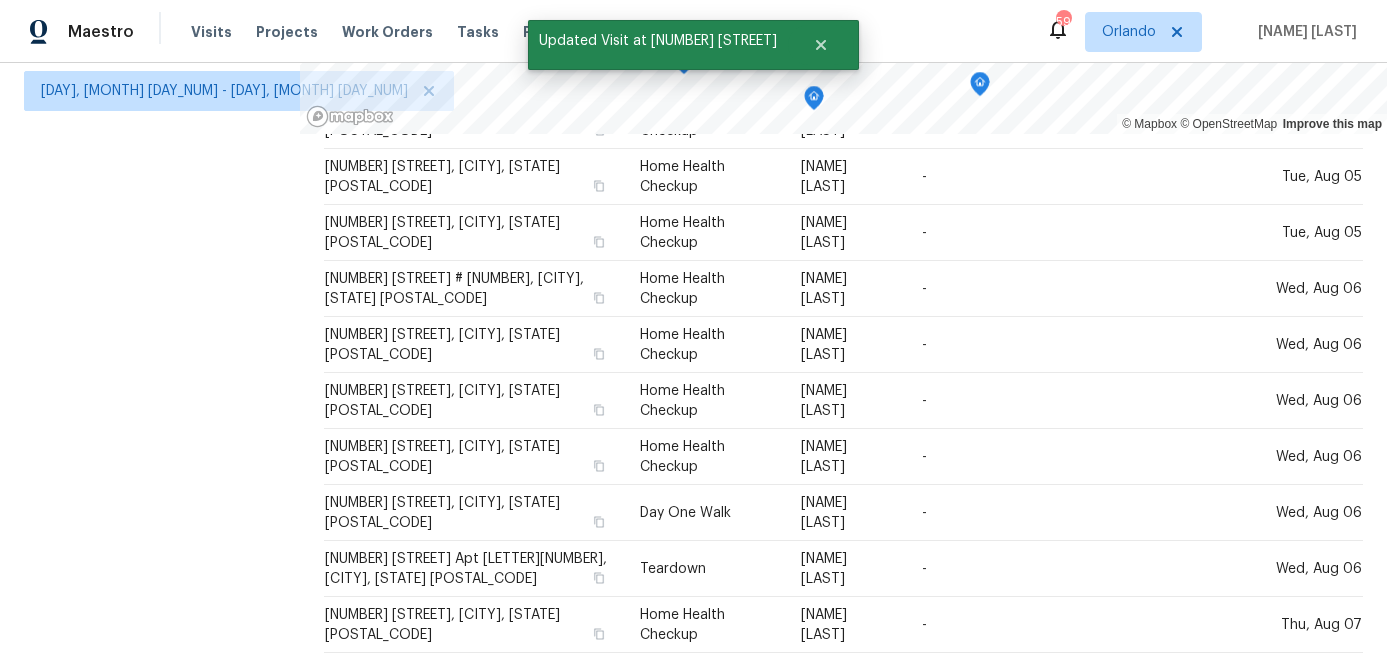 scroll, scrollTop: 0, scrollLeft: 0, axis: both 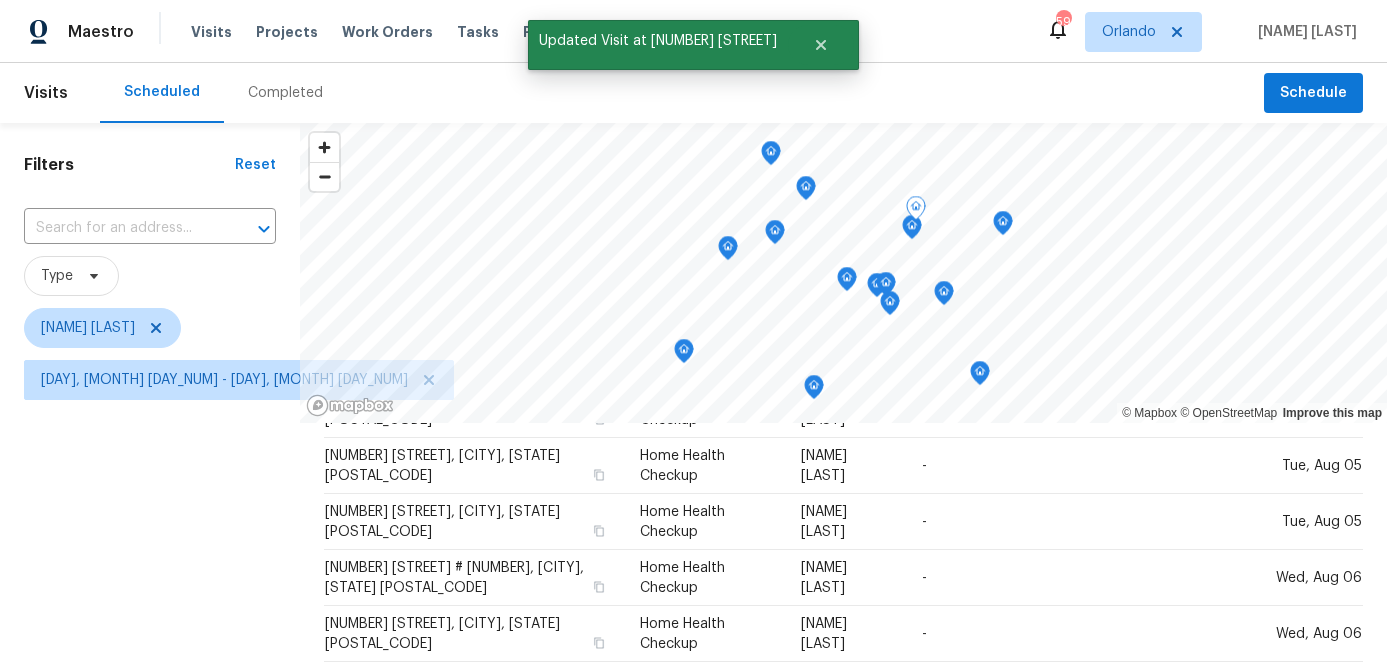 click 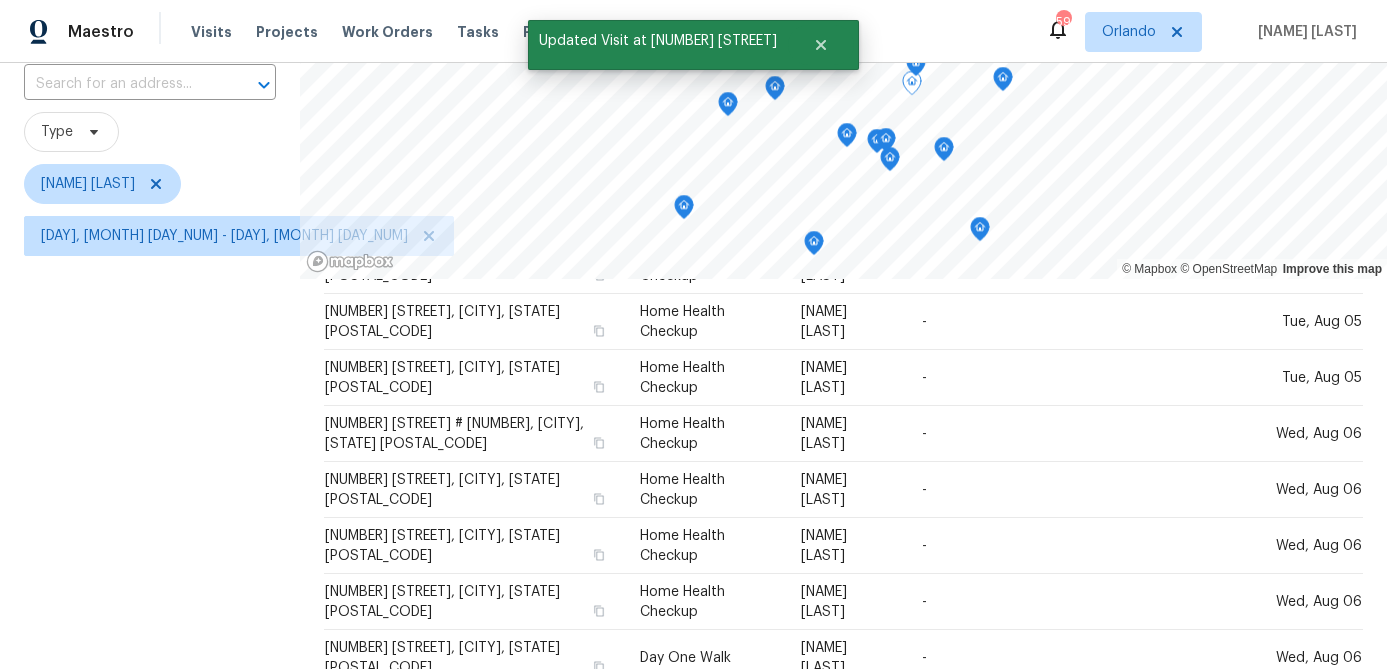 scroll, scrollTop: 289, scrollLeft: 0, axis: vertical 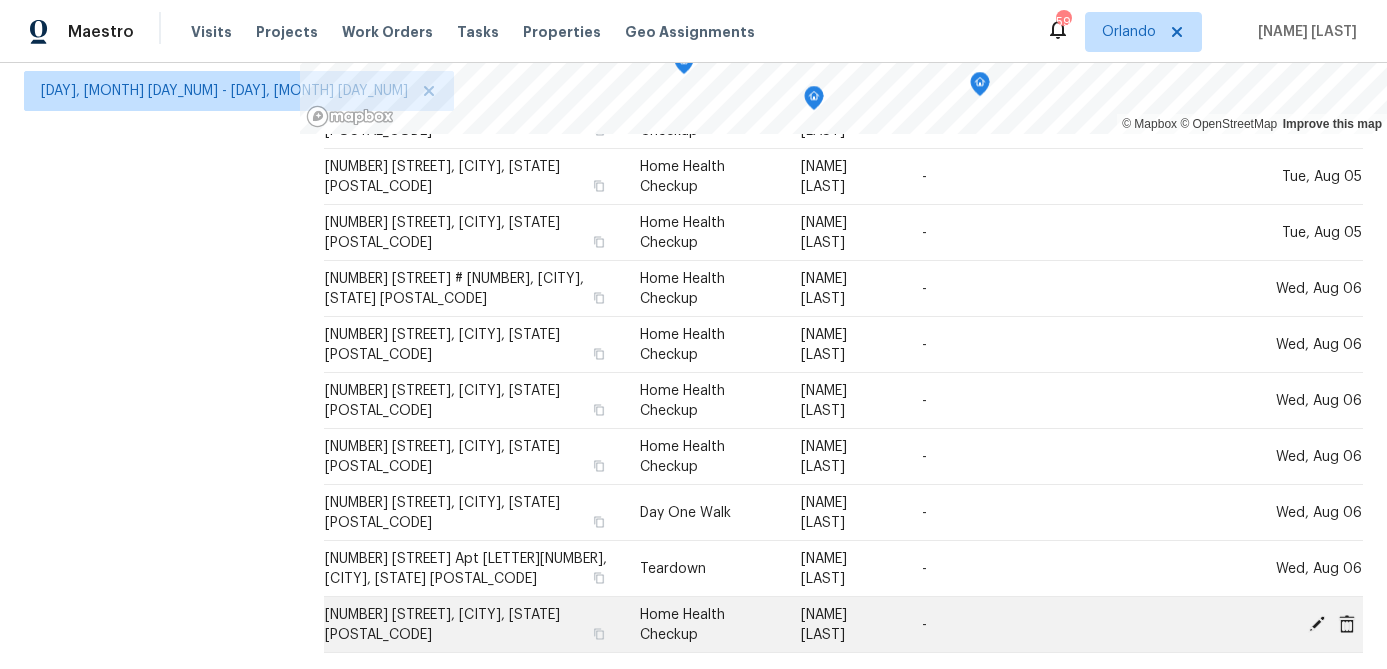 click 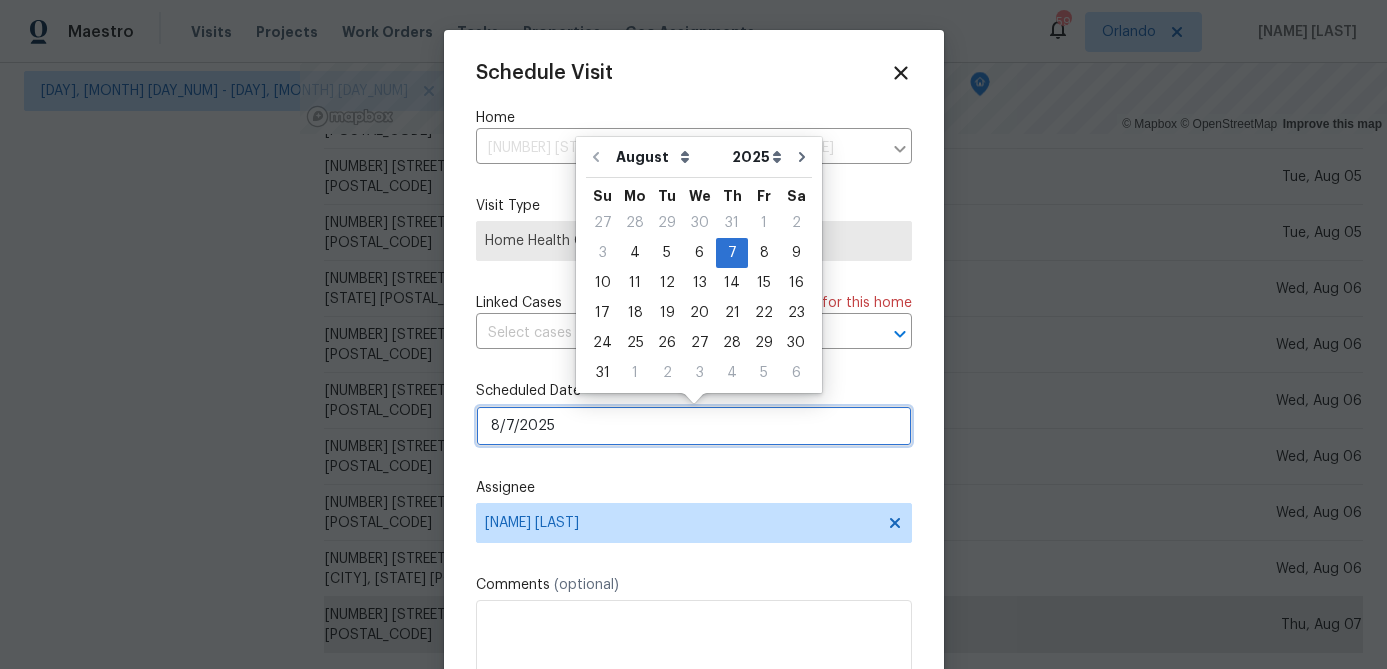 click on "8/7/2025" at bounding box center (694, 426) 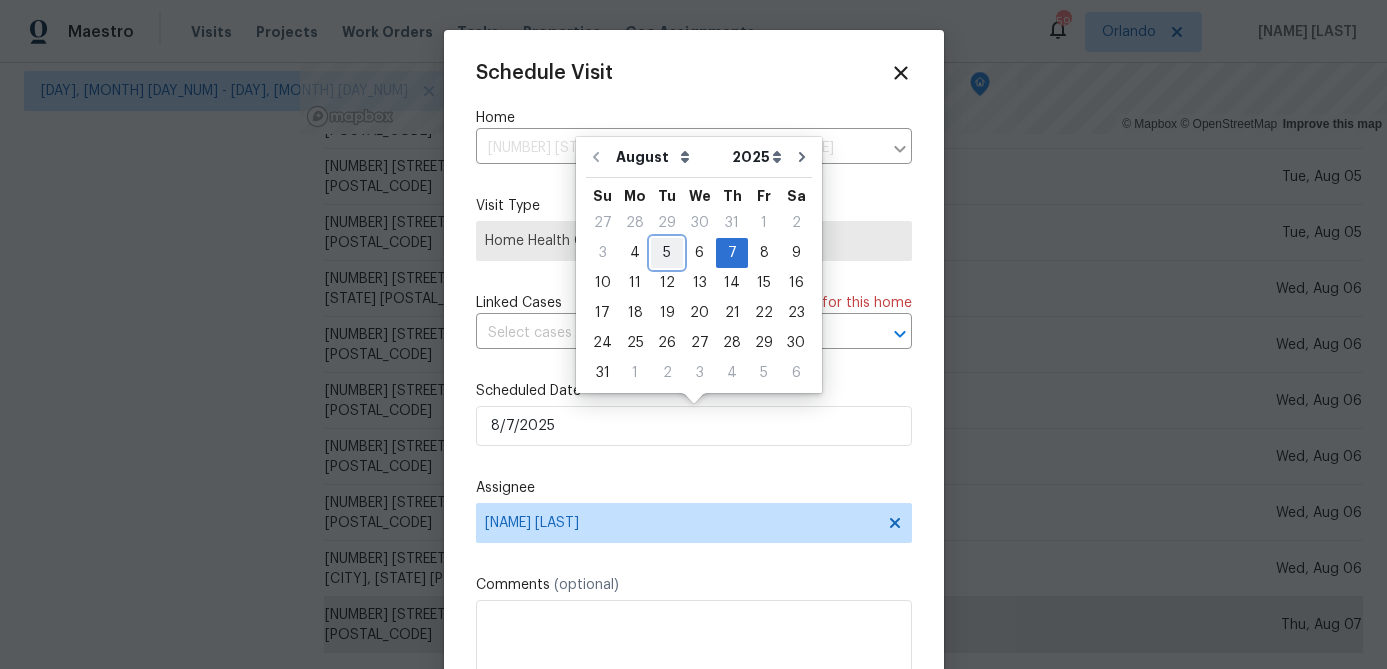 click on "5" at bounding box center [667, 253] 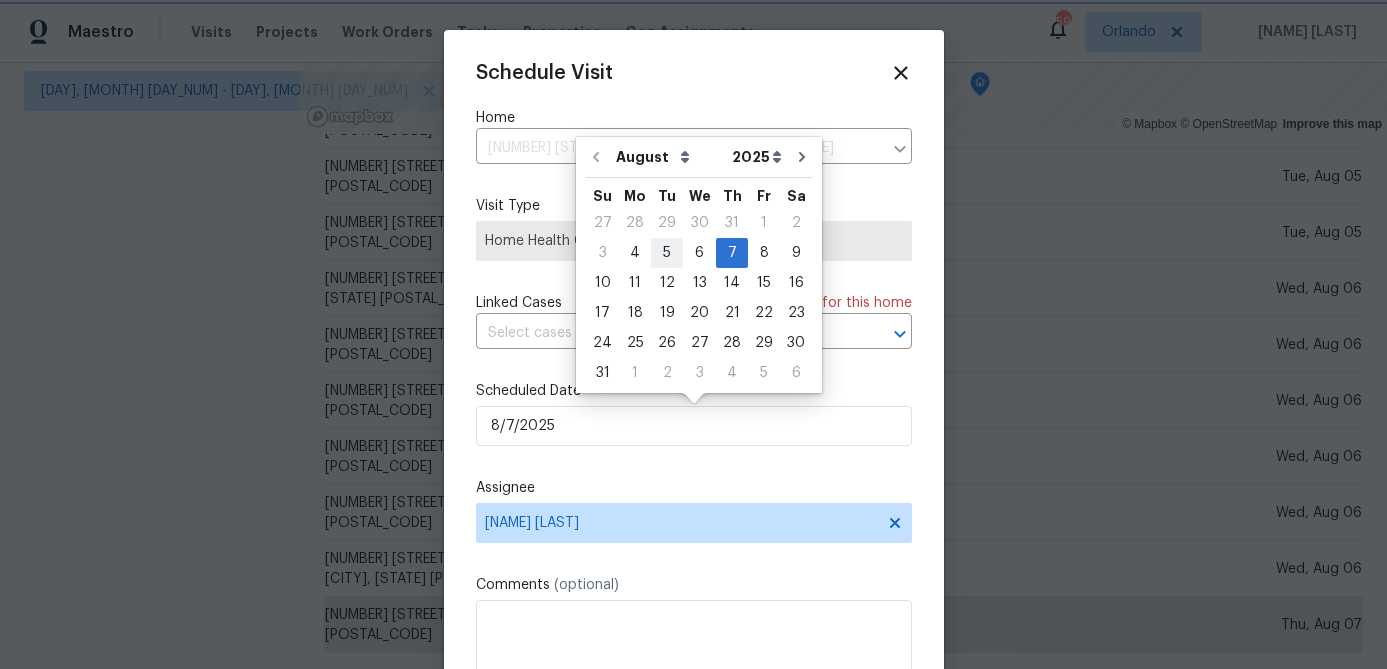 type on "8/5/2025" 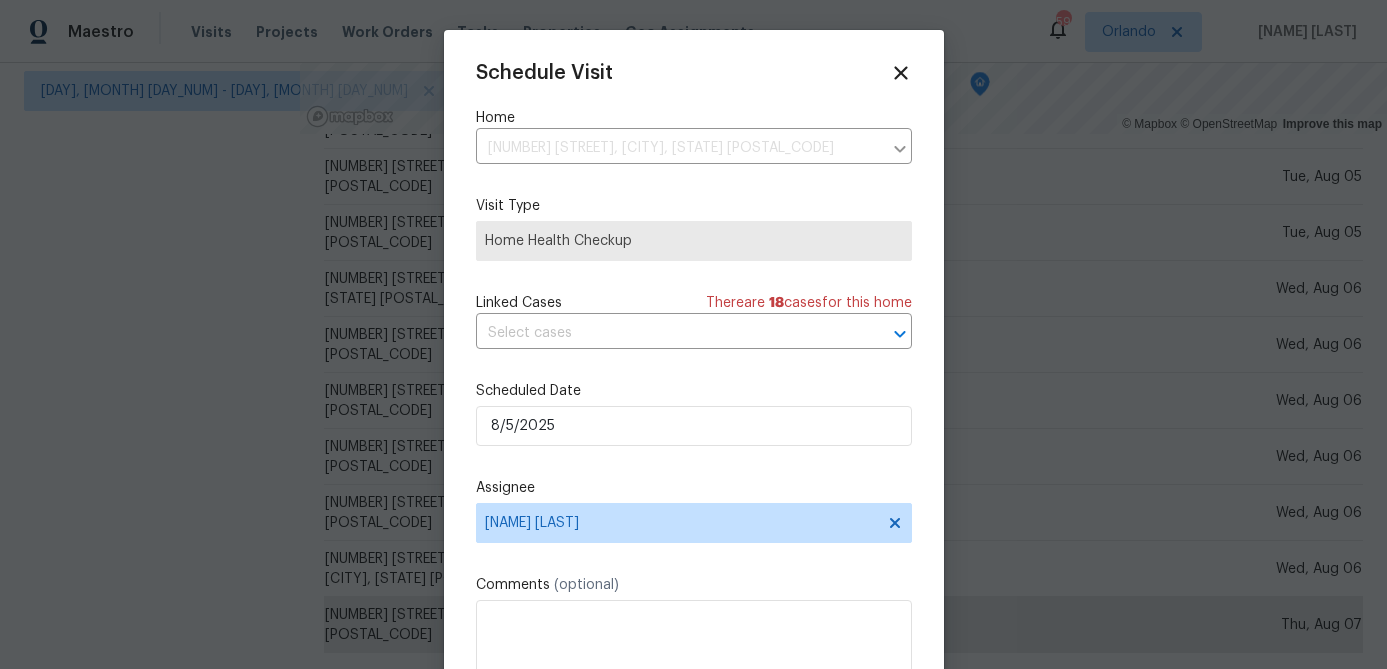 click on "Scheduled Date" at bounding box center [694, 391] 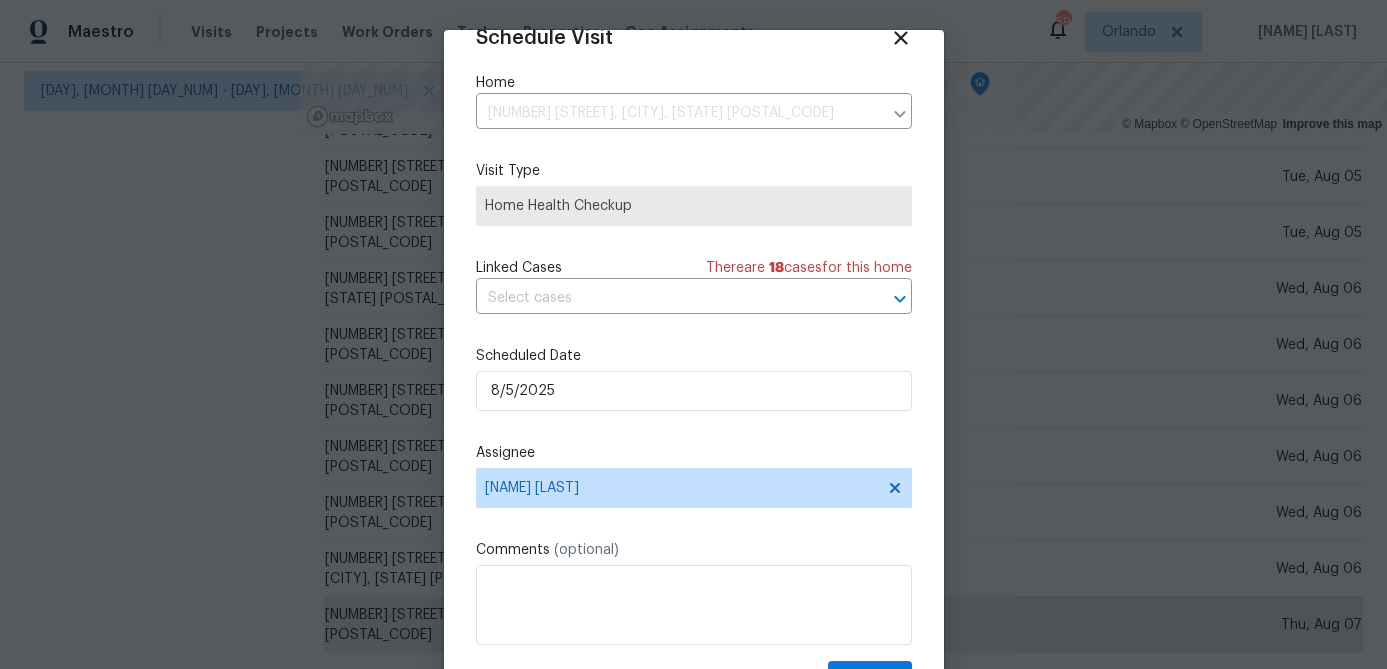 scroll, scrollTop: 91, scrollLeft: 0, axis: vertical 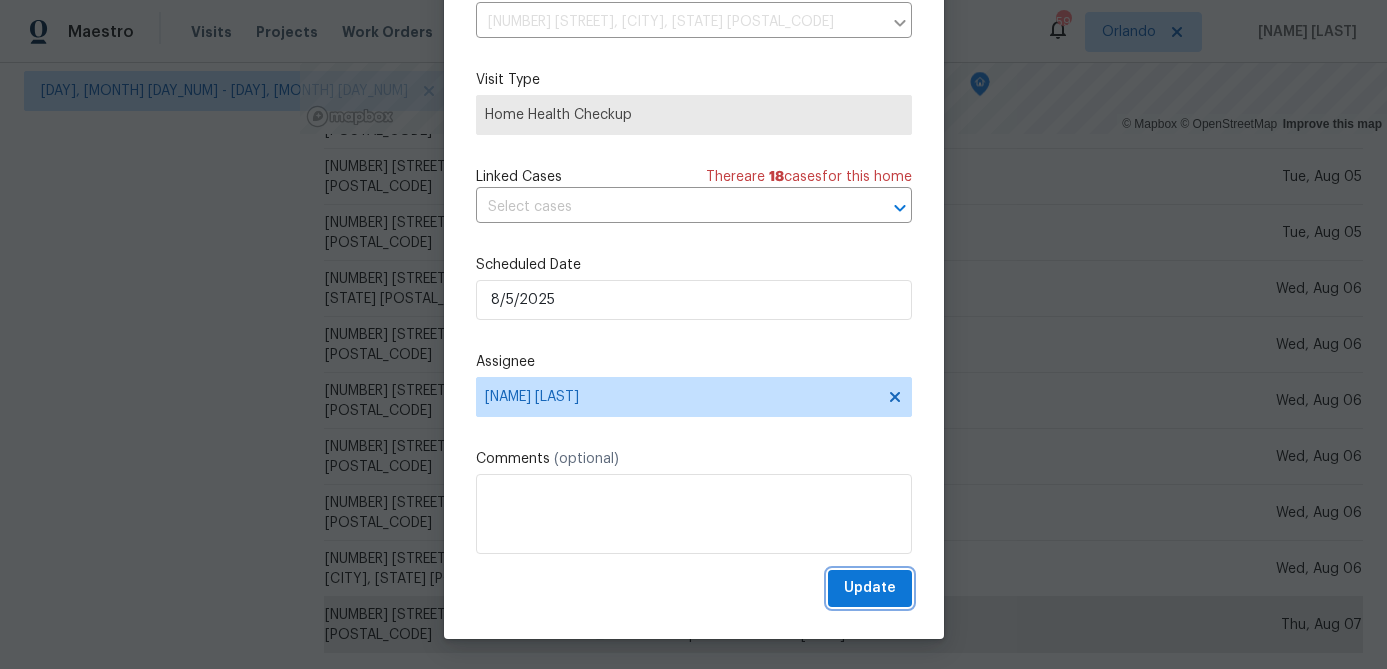 click on "Update" at bounding box center (870, 588) 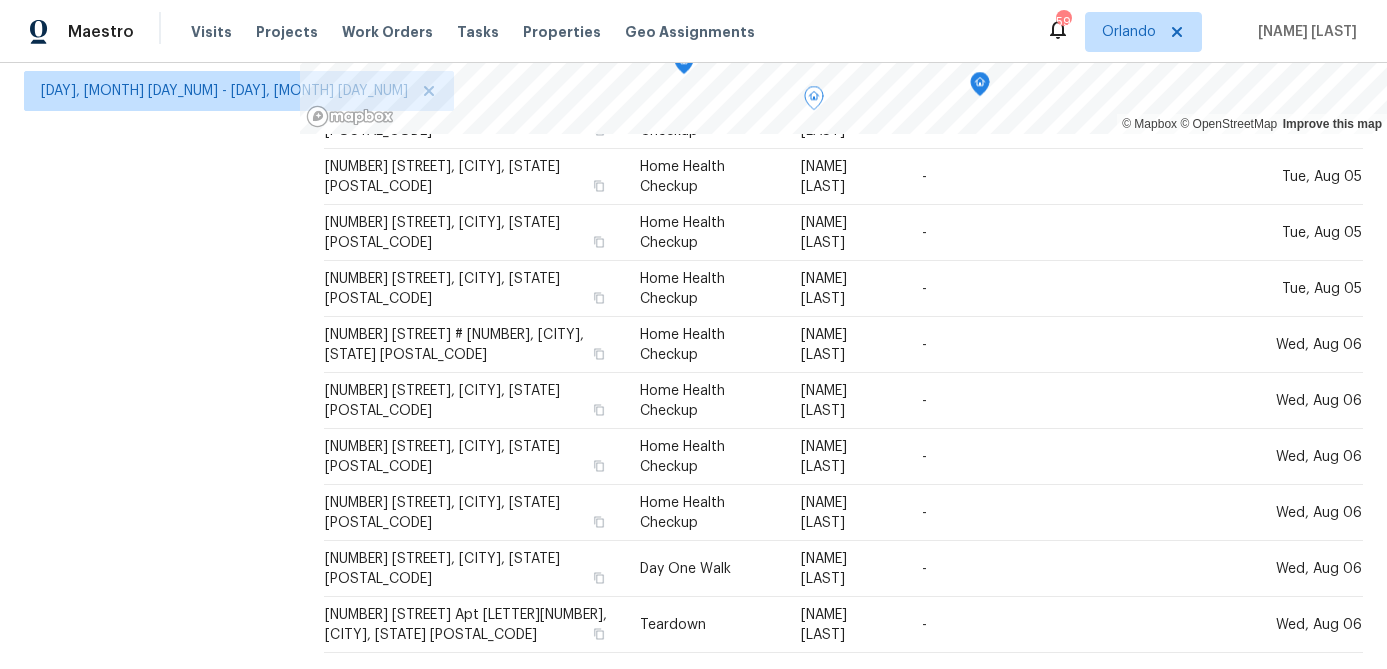 scroll, scrollTop: 0, scrollLeft: 0, axis: both 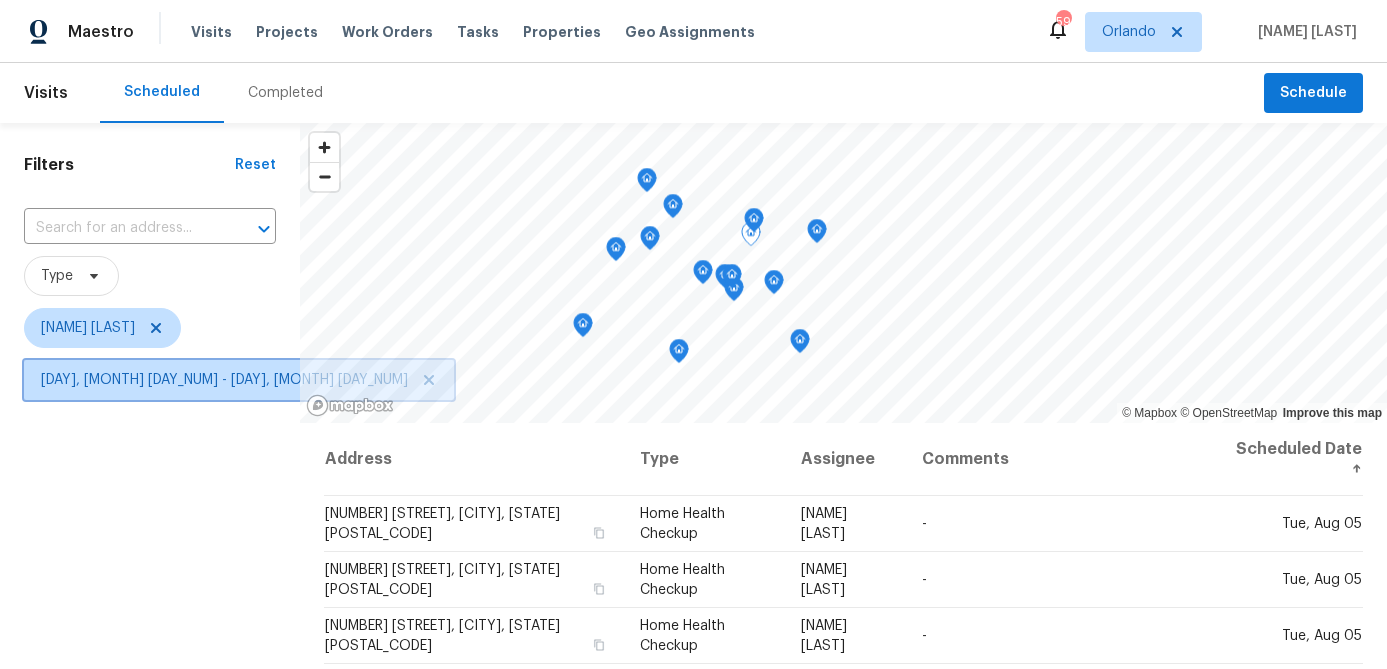 click on "Tue, Aug 05 - Thu, Aug 07" at bounding box center (224, 380) 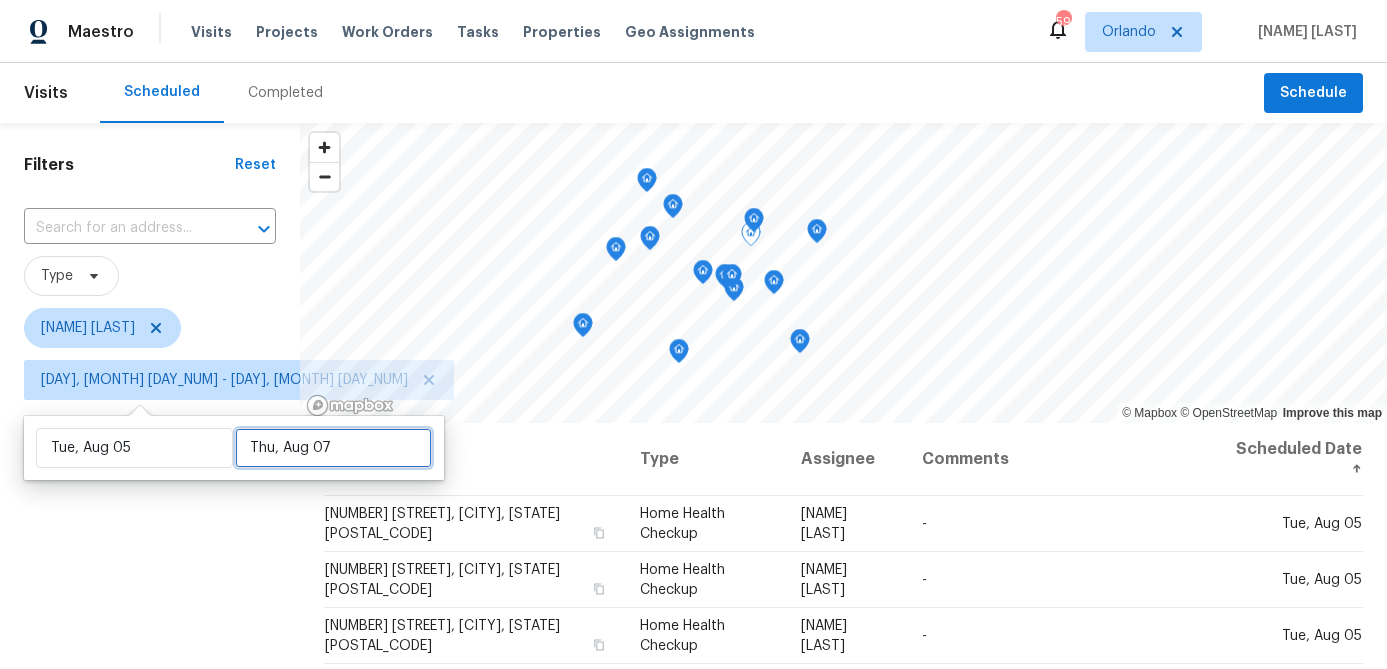 click on "Thu, Aug 07" at bounding box center [333, 448] 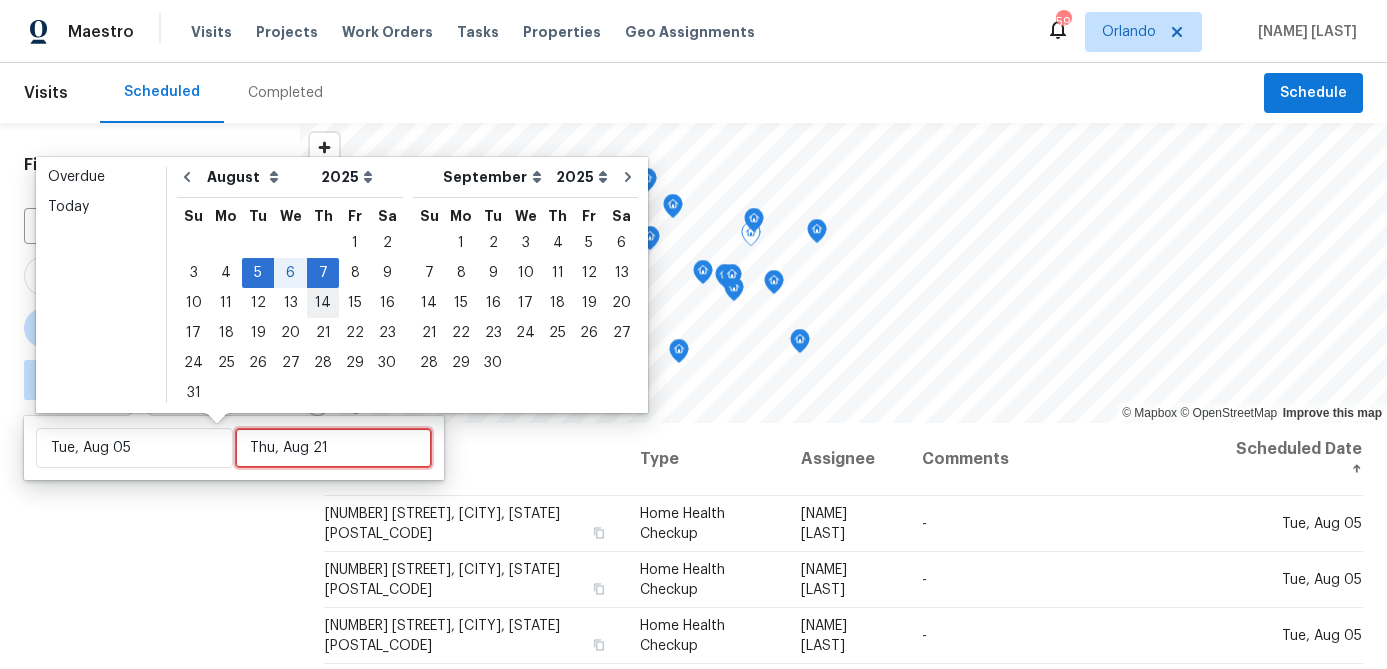 type on "Thu, Aug 14" 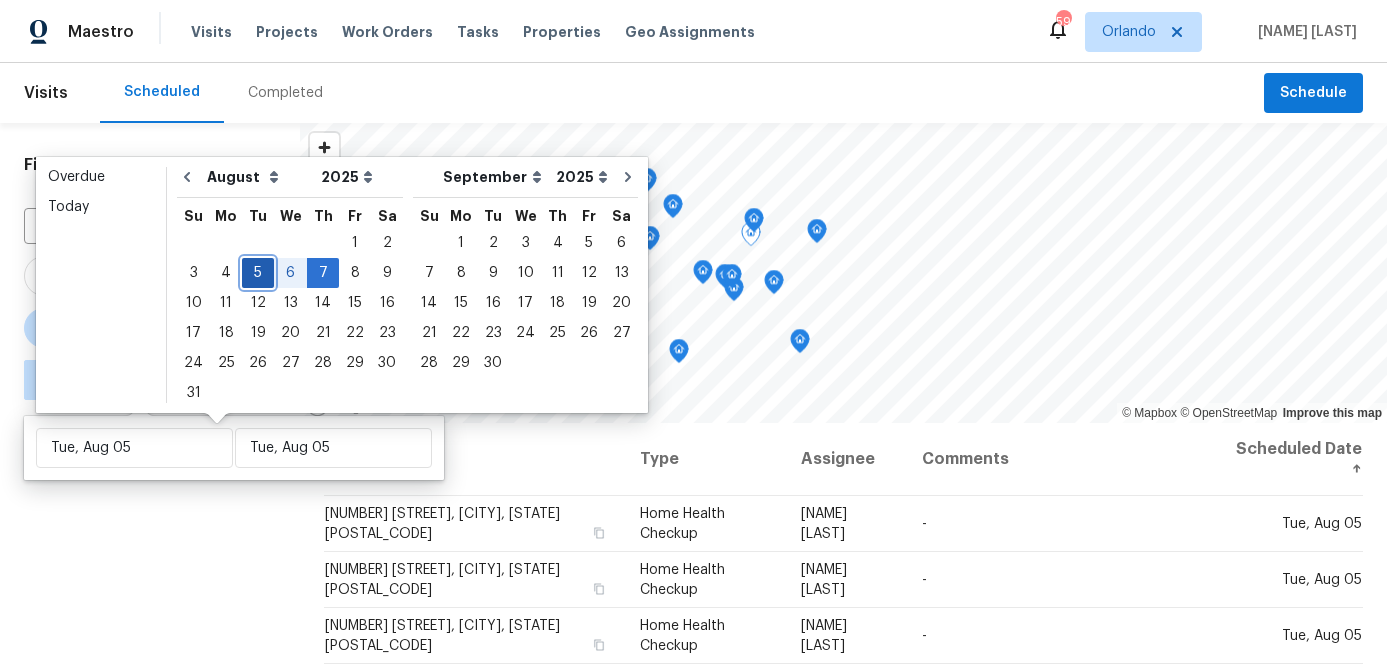 click on "5" at bounding box center (258, 273) 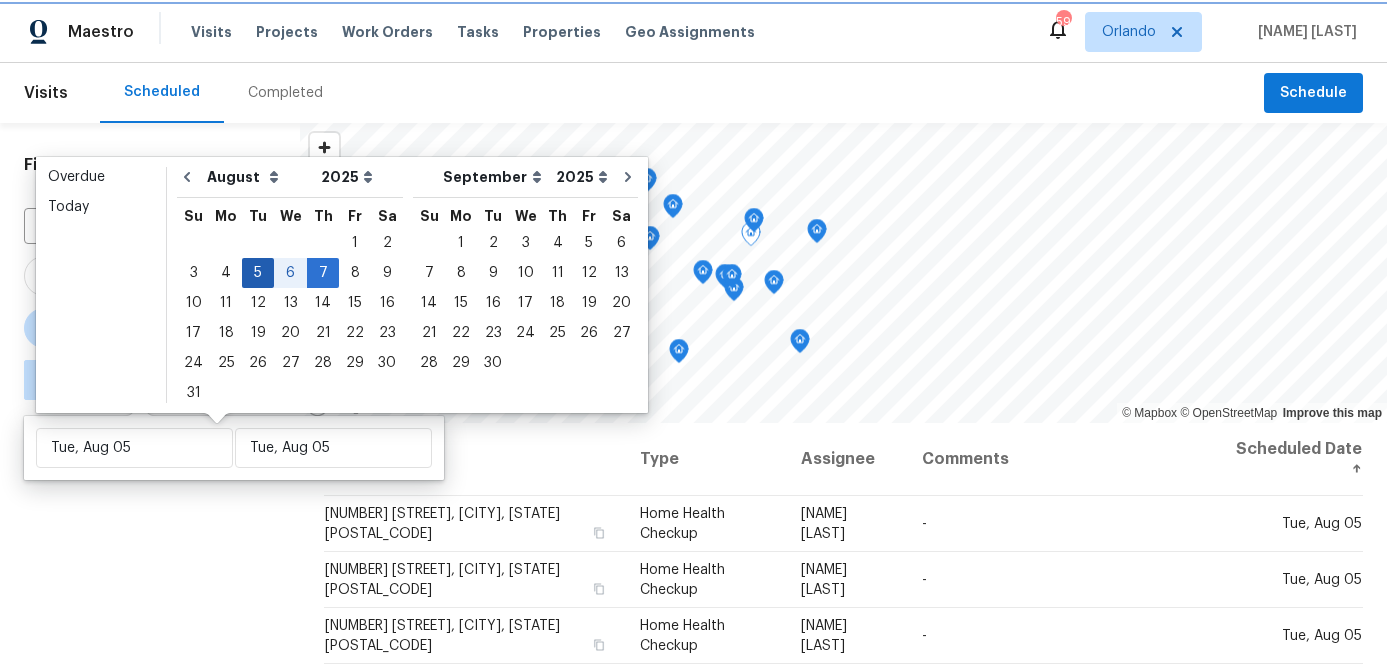 type on "Tue, Aug 05" 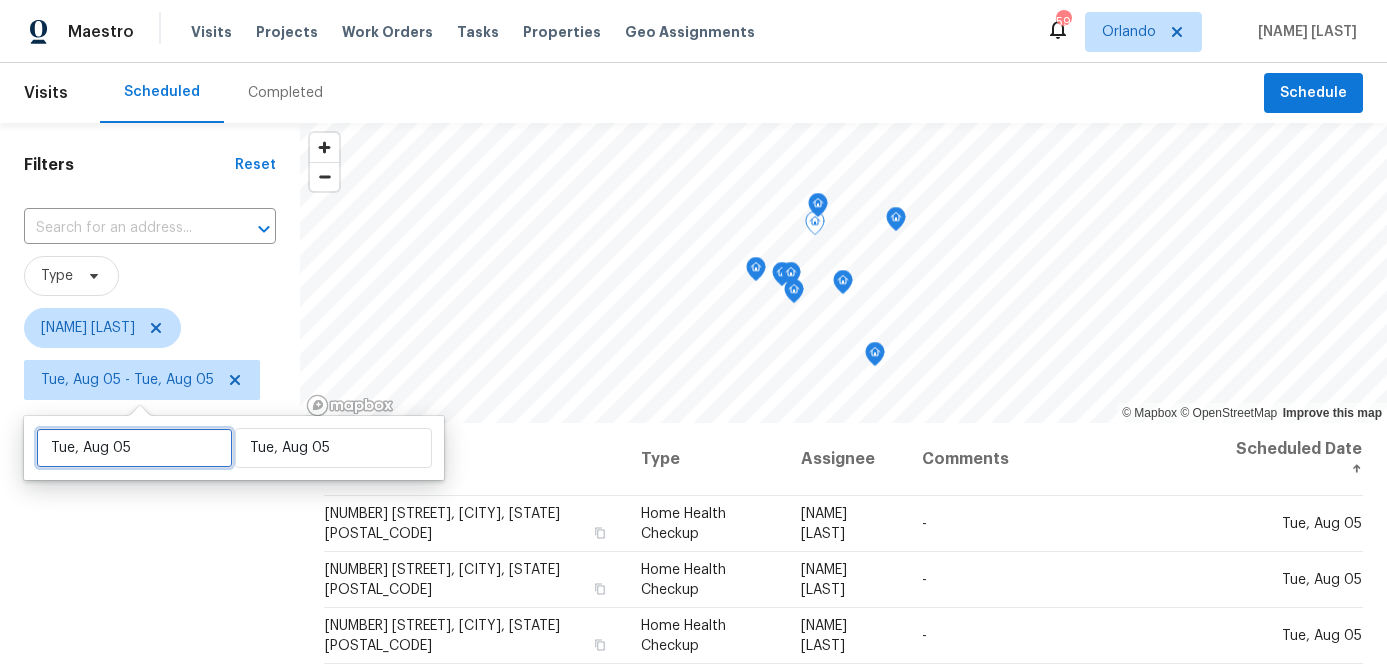 select on "7" 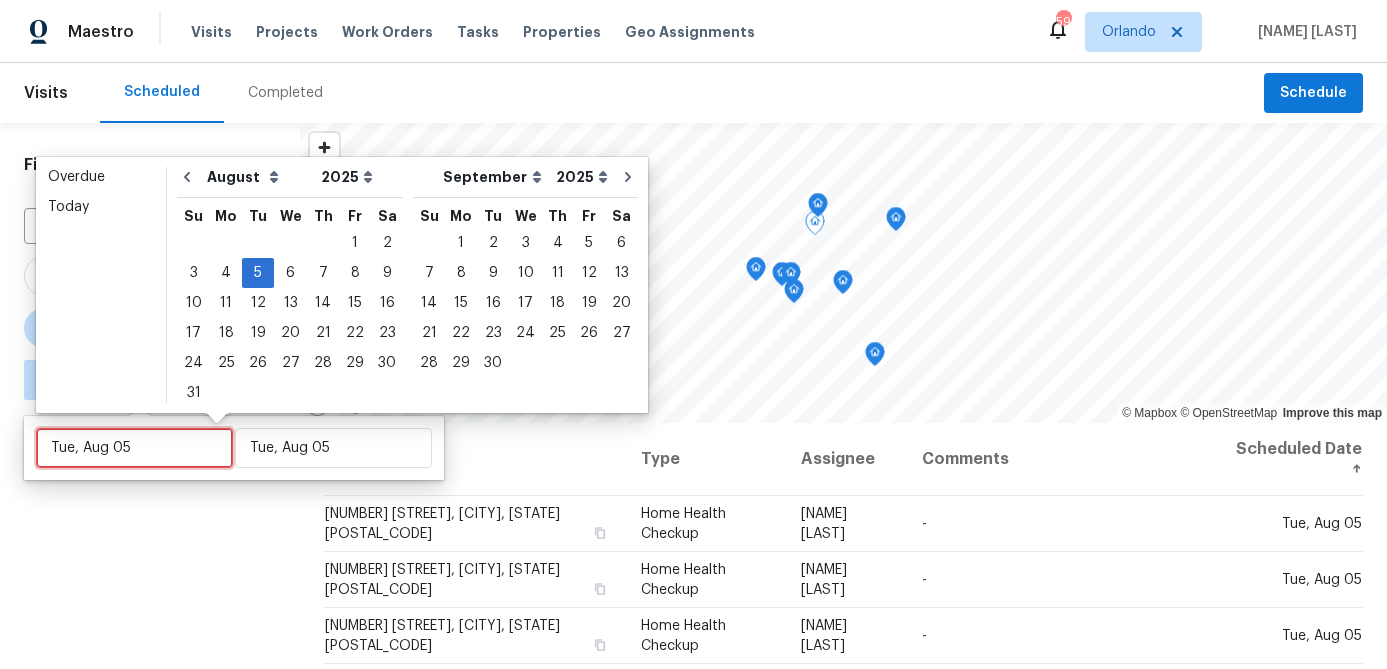 click on "Tue, Aug 05" at bounding box center [134, 448] 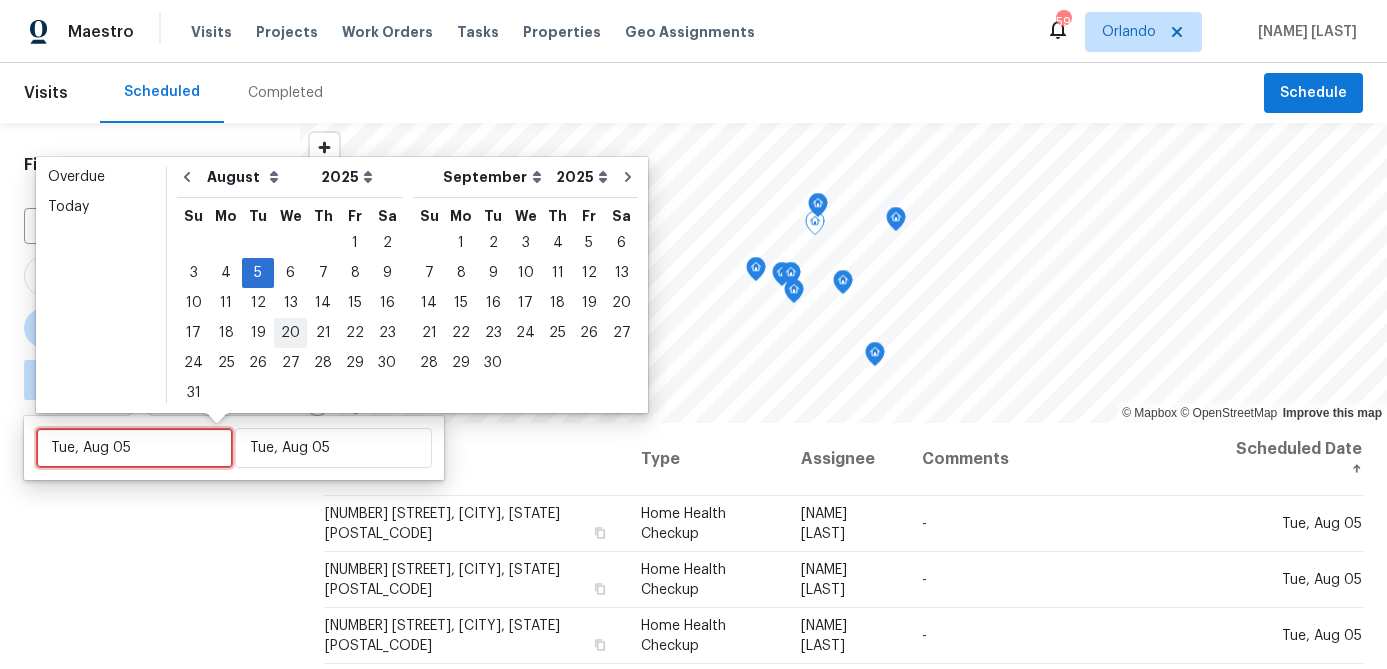 type on "Mon, Aug 25" 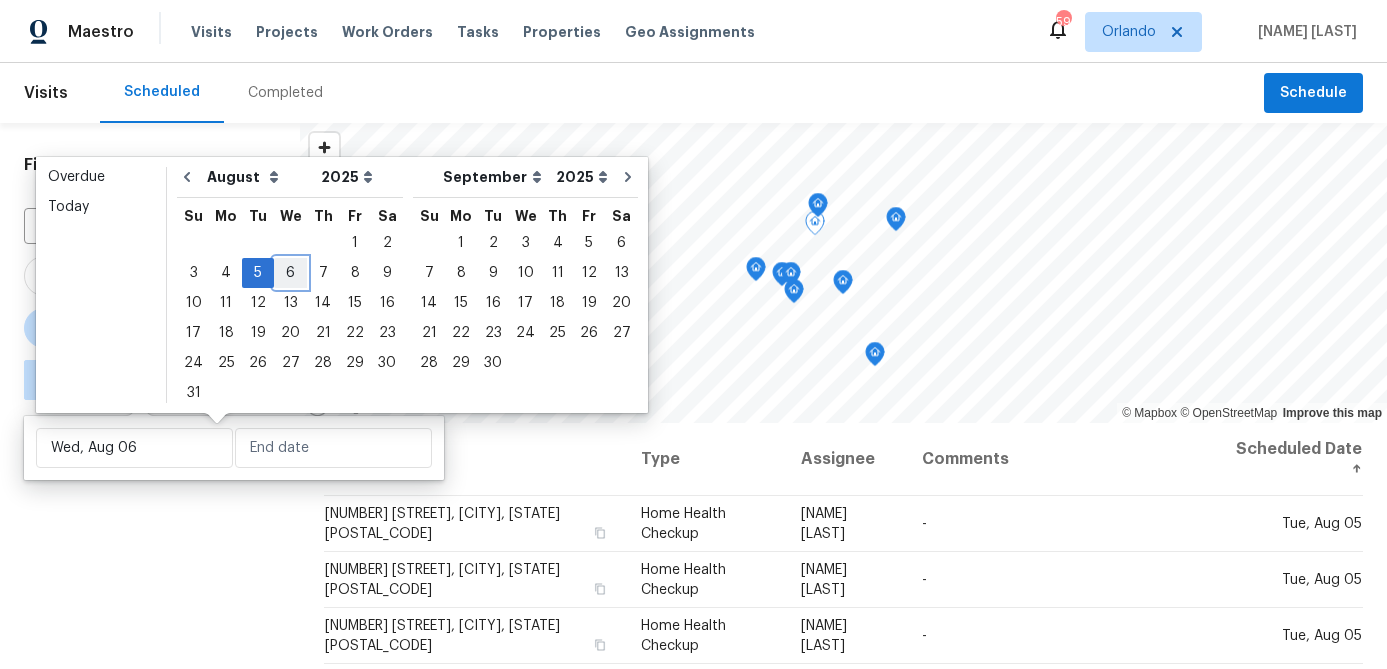 click on "6" at bounding box center (290, 273) 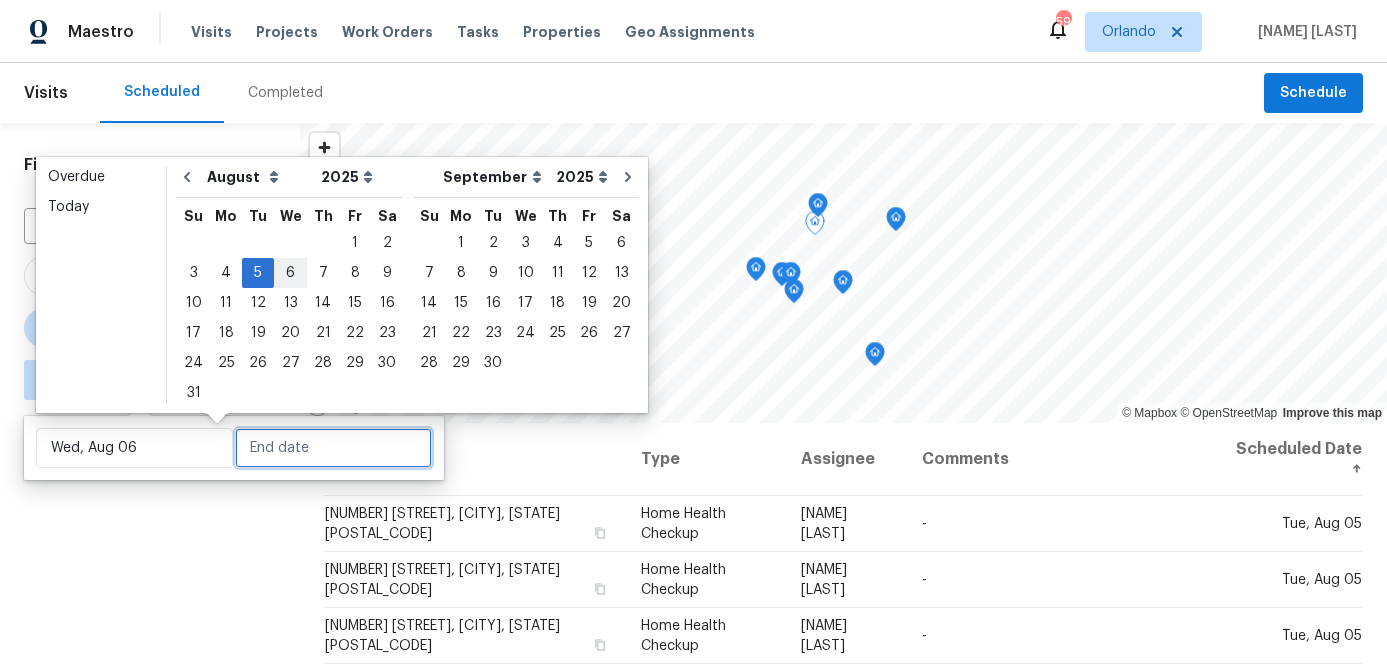 type on "Wed, Aug 06" 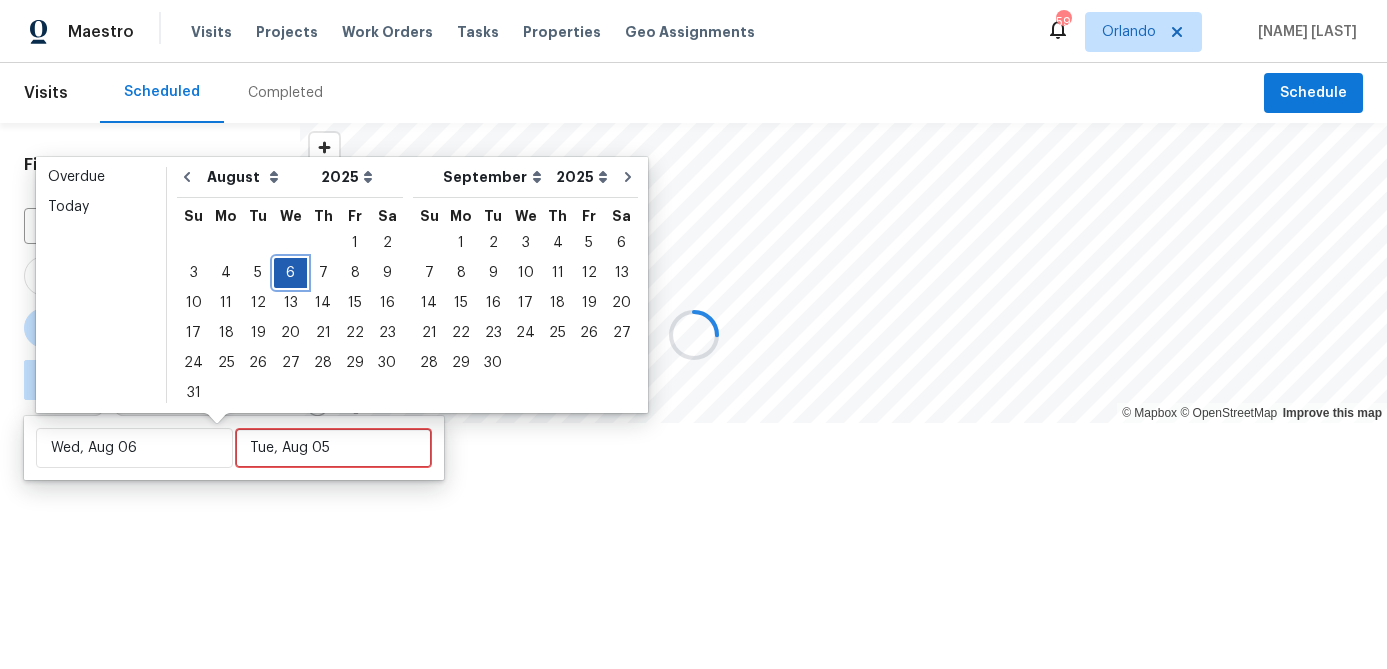 click on "6" at bounding box center (290, 273) 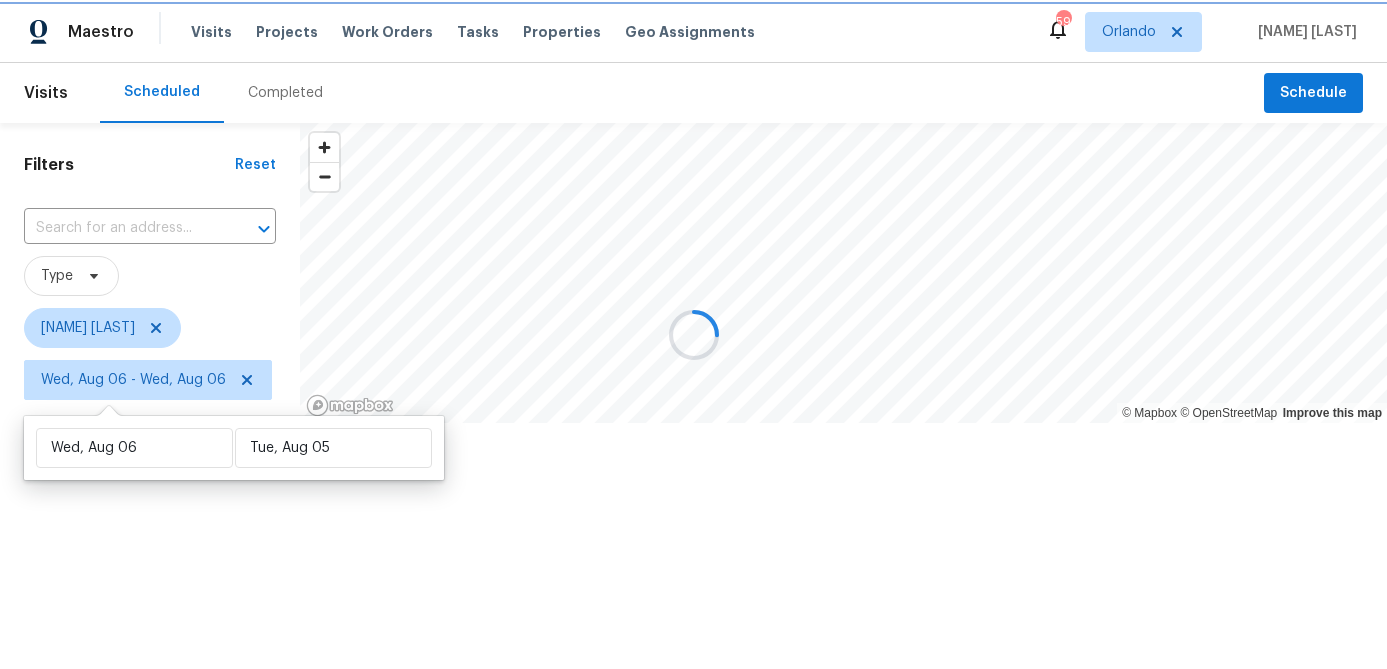 type on "Wed, Aug 06" 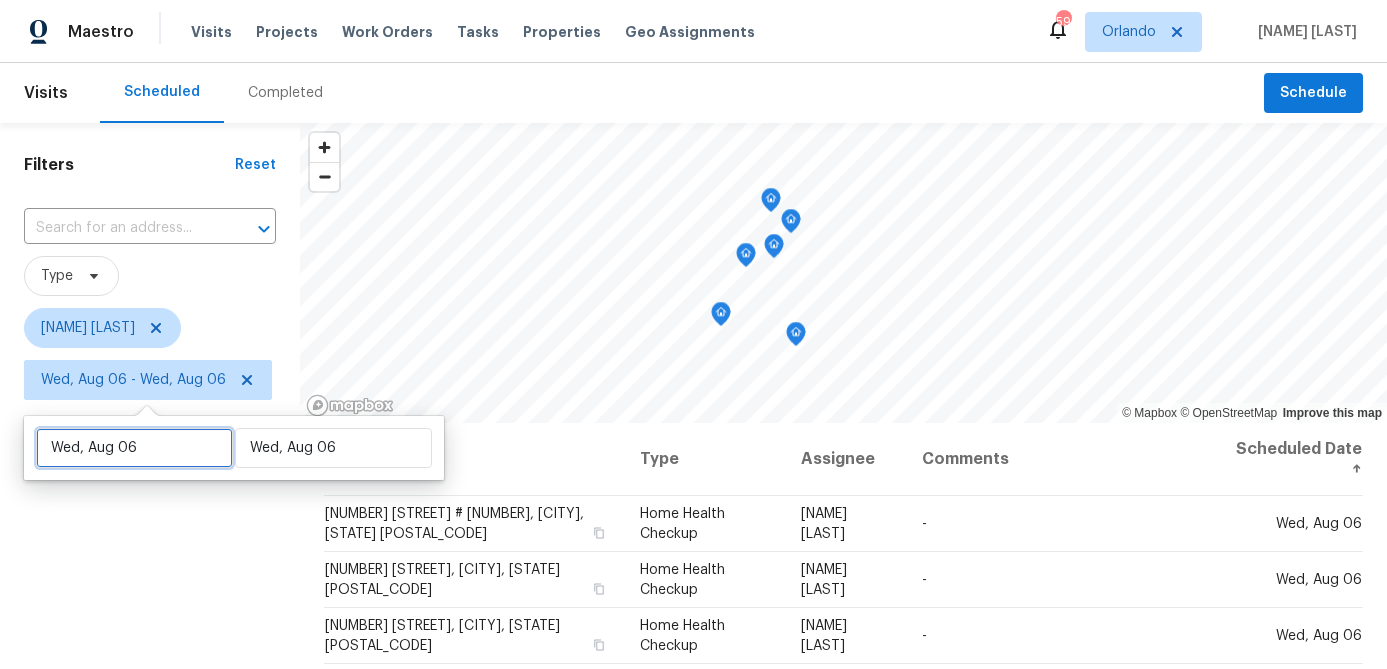 select on "7" 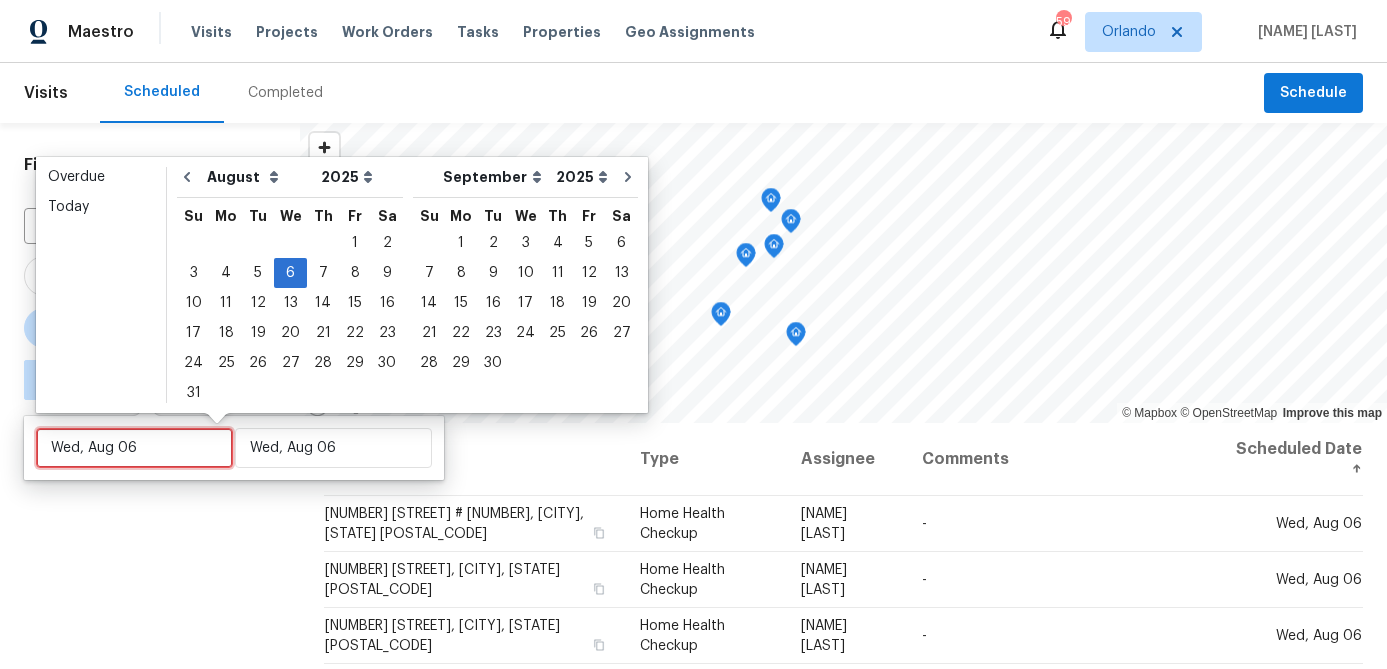 click on "Wed, Aug 06" at bounding box center [134, 448] 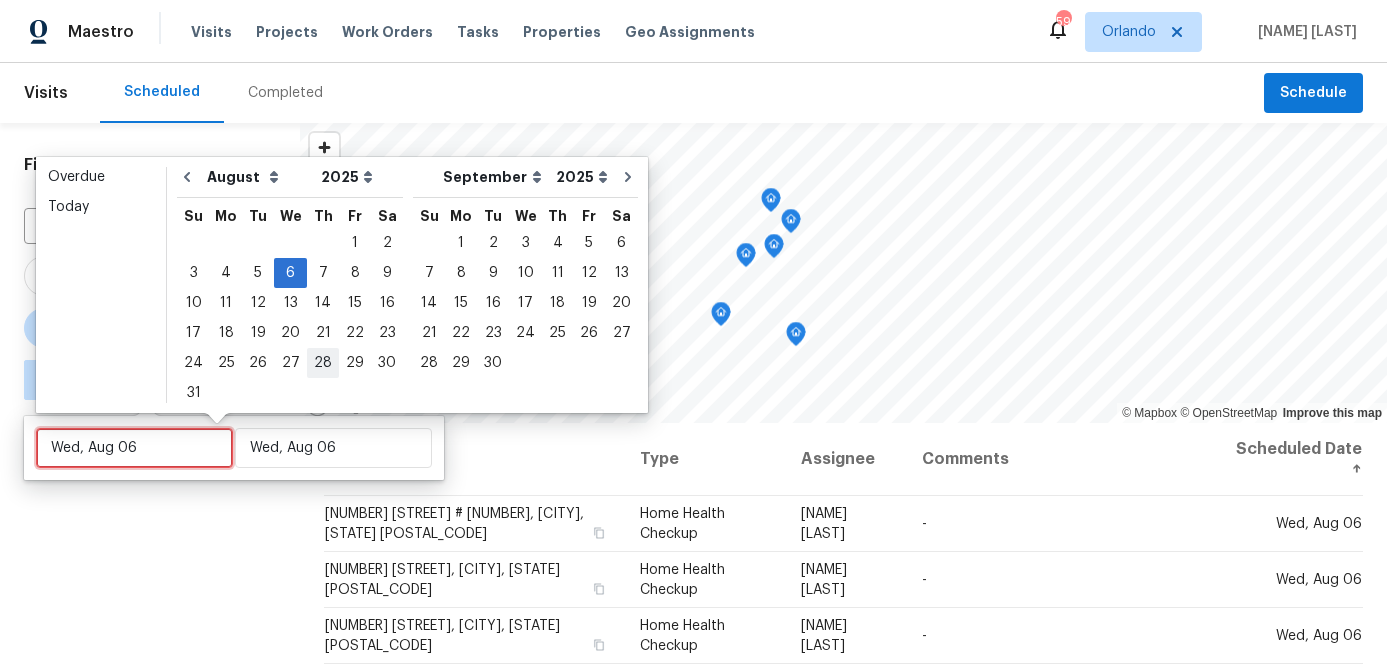 type on "Tue, Aug 26" 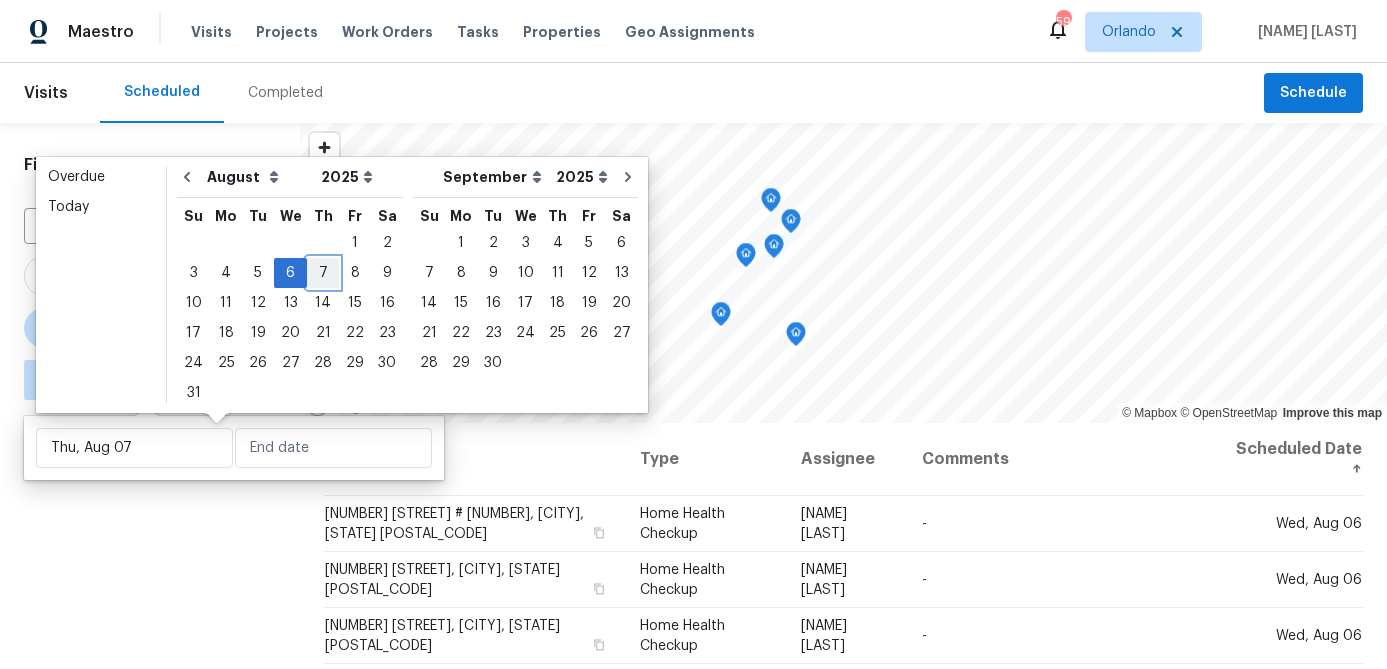 click on "7" at bounding box center [323, 273] 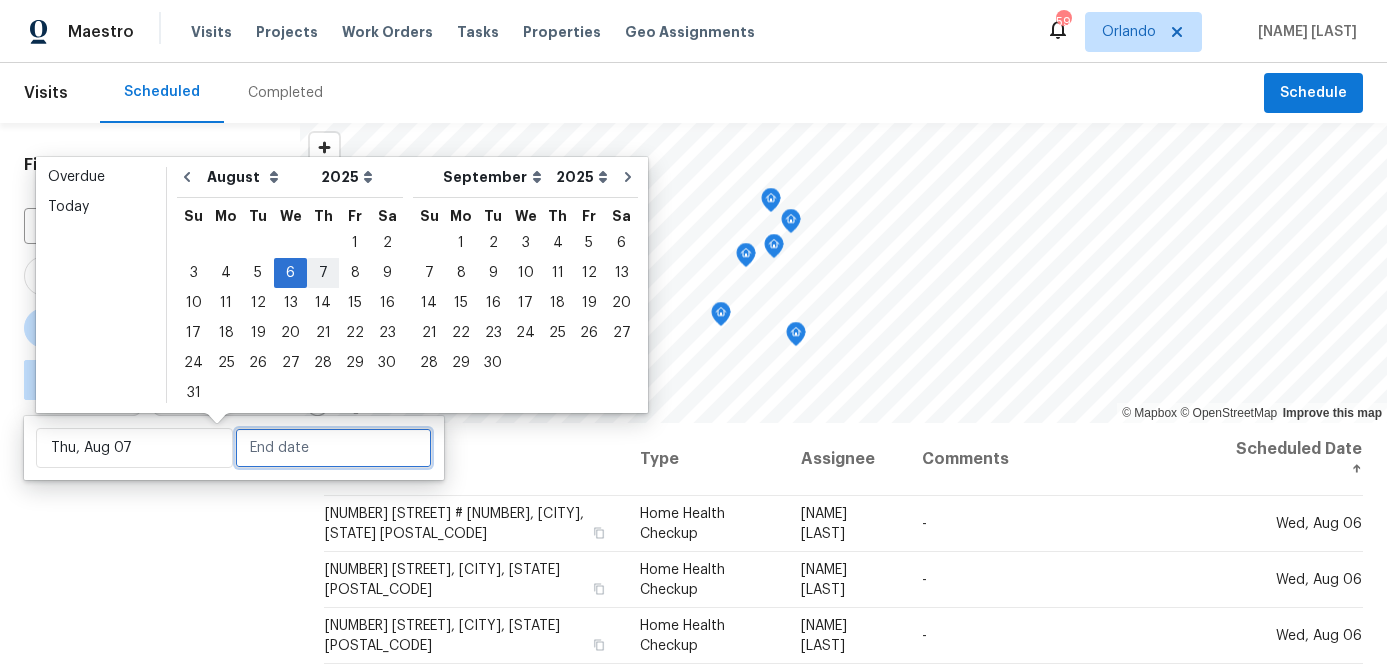 type on "Thu, Aug 07" 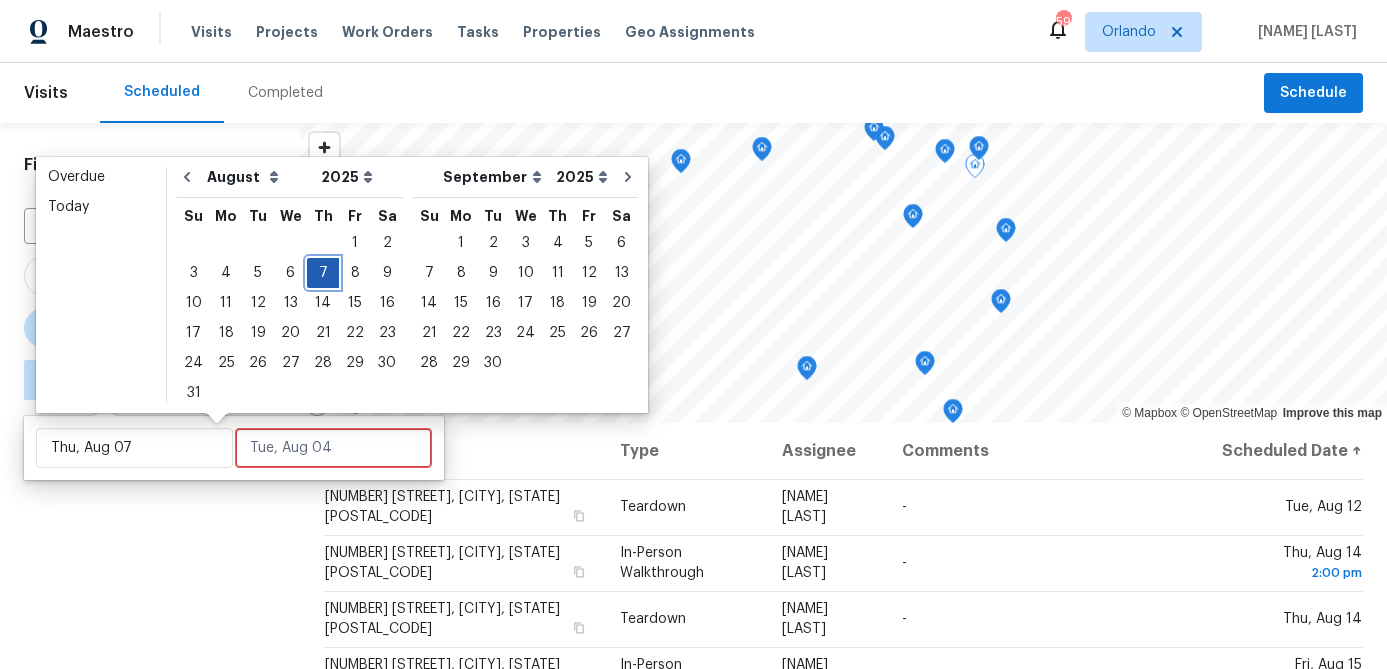 click on "7" at bounding box center [323, 273] 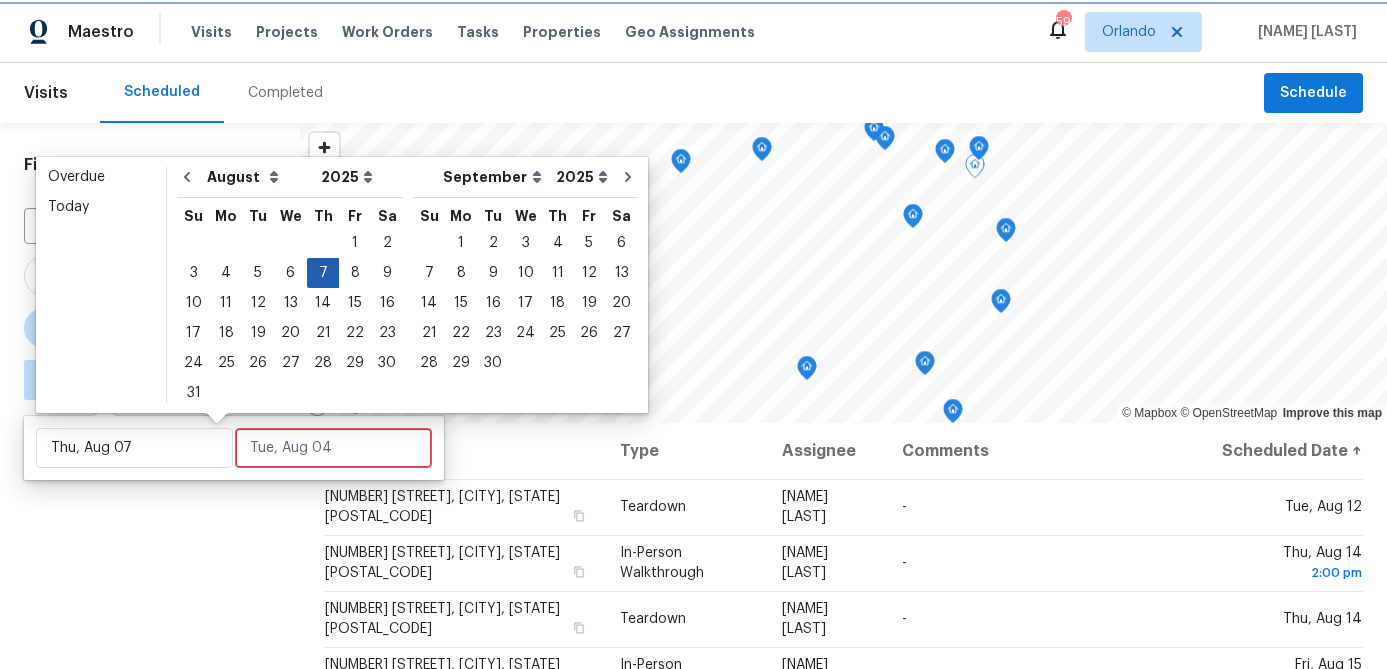 type on "Thu, Aug 07" 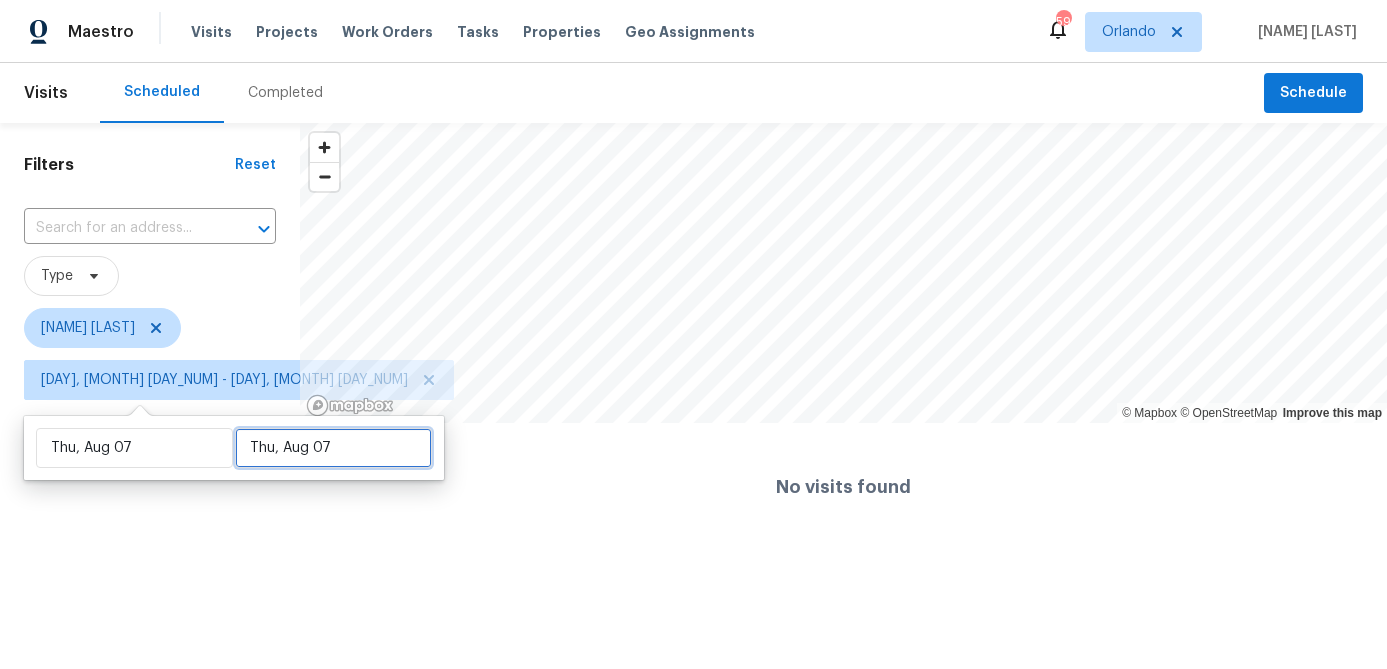 select on "7" 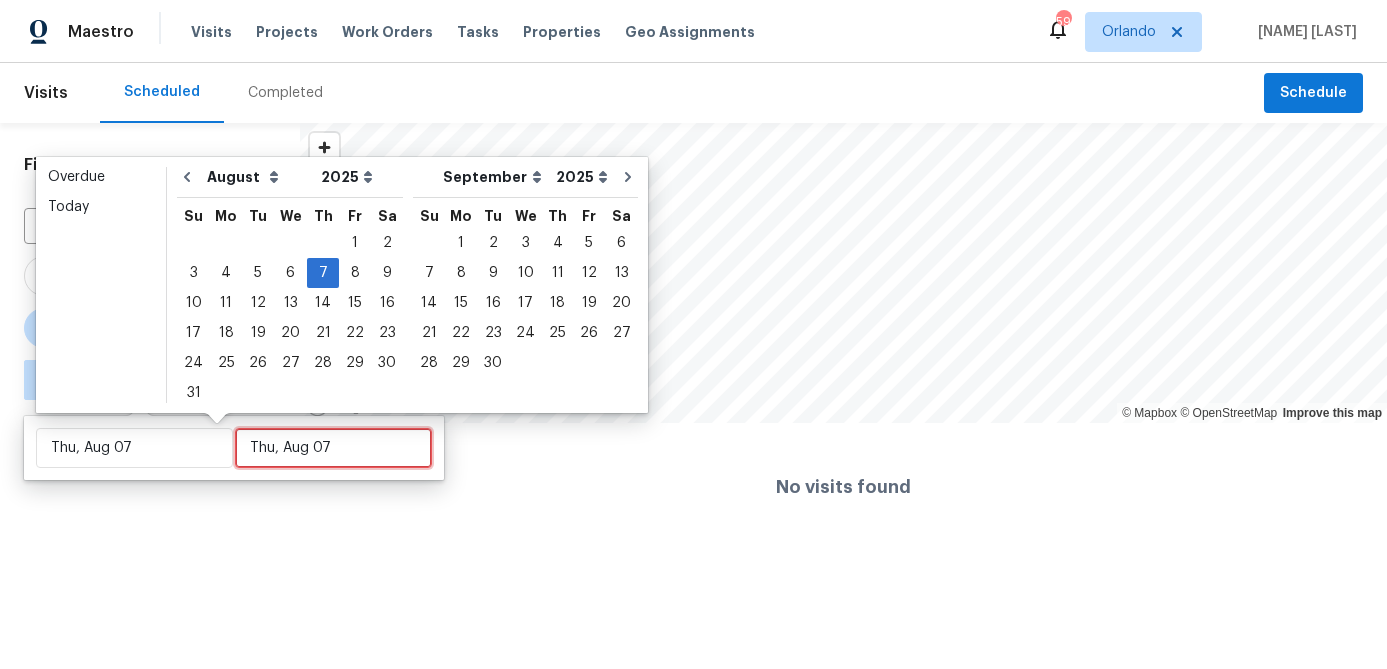click on "Thu, Aug 07" at bounding box center (333, 448) 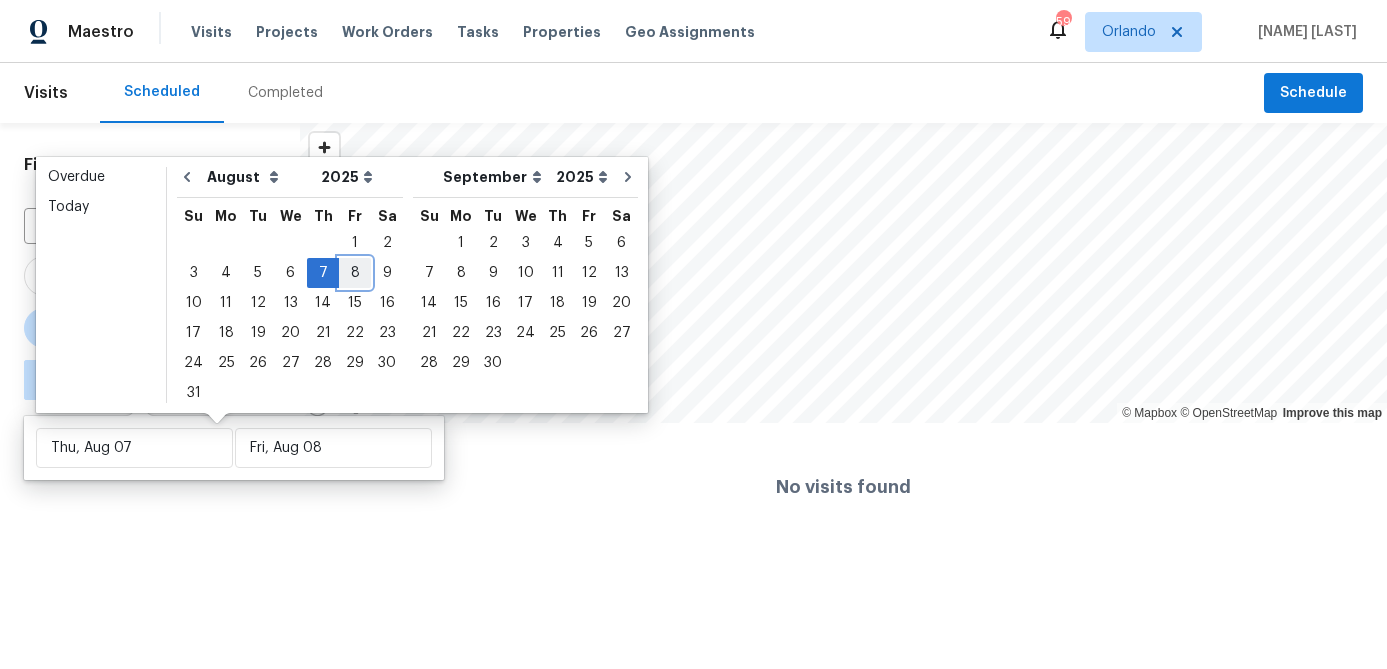 click on "8" at bounding box center (355, 273) 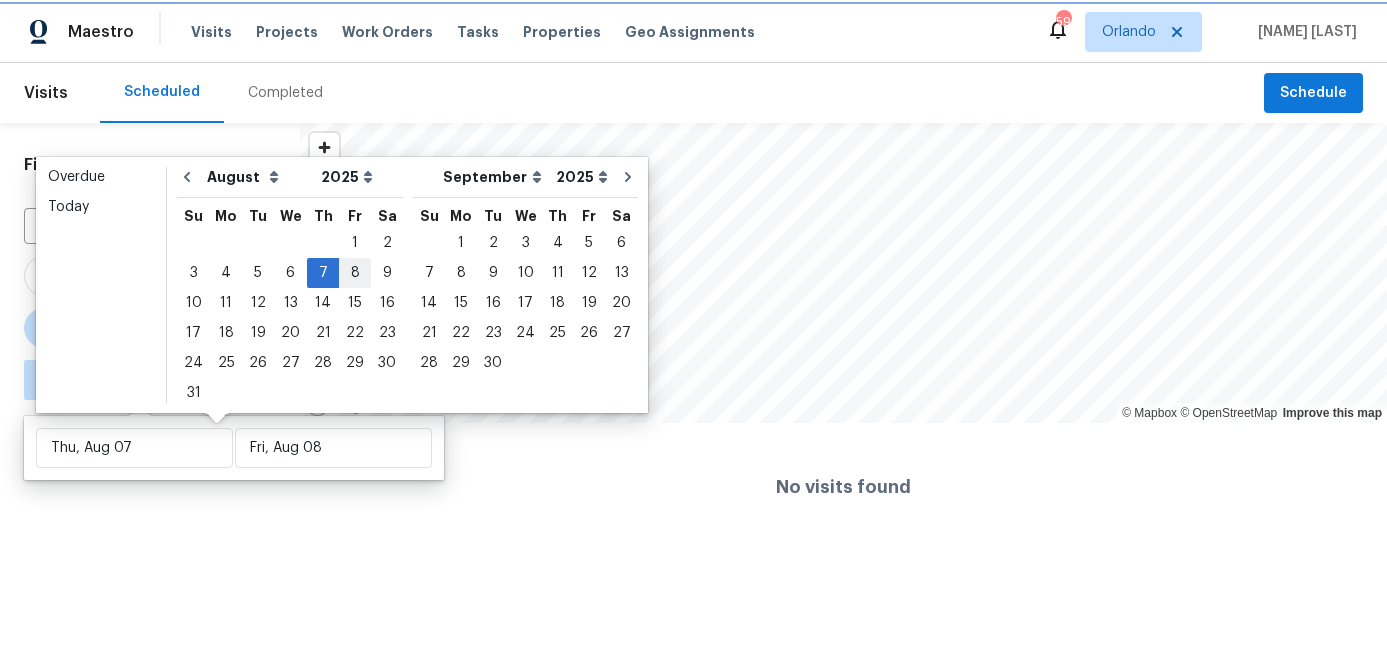 type on "Fri, Aug 08" 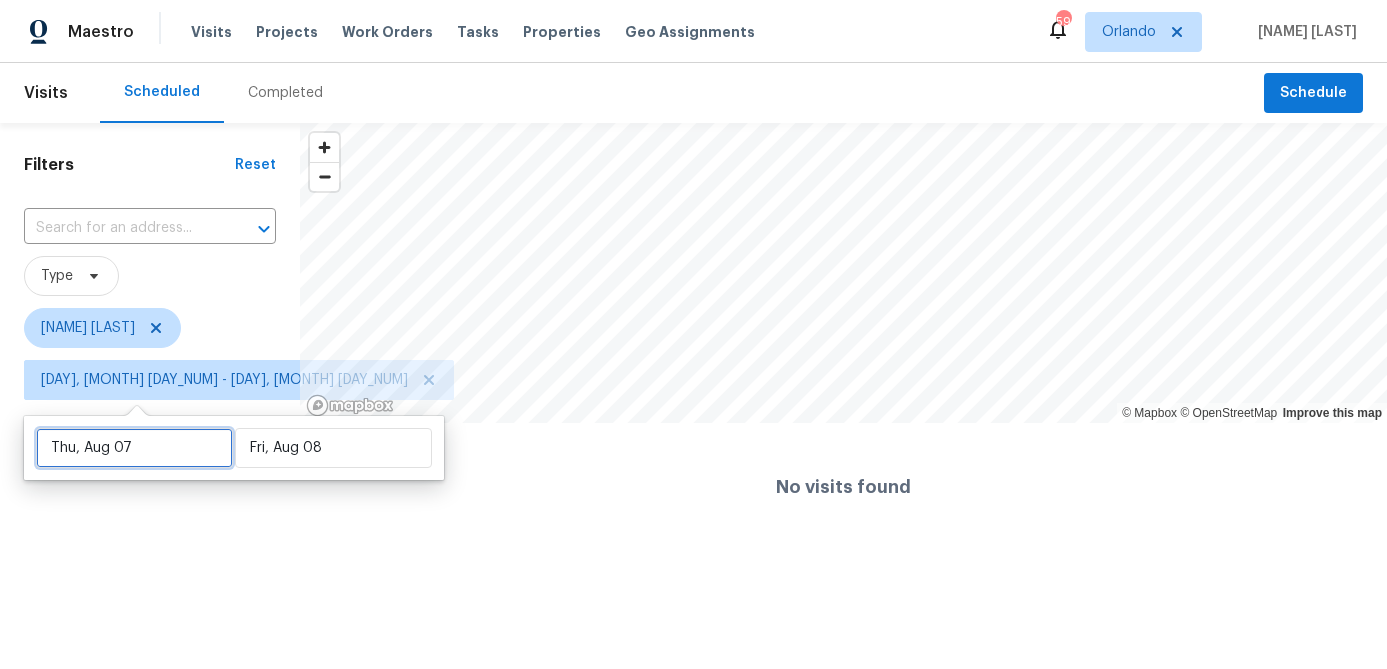 select on "7" 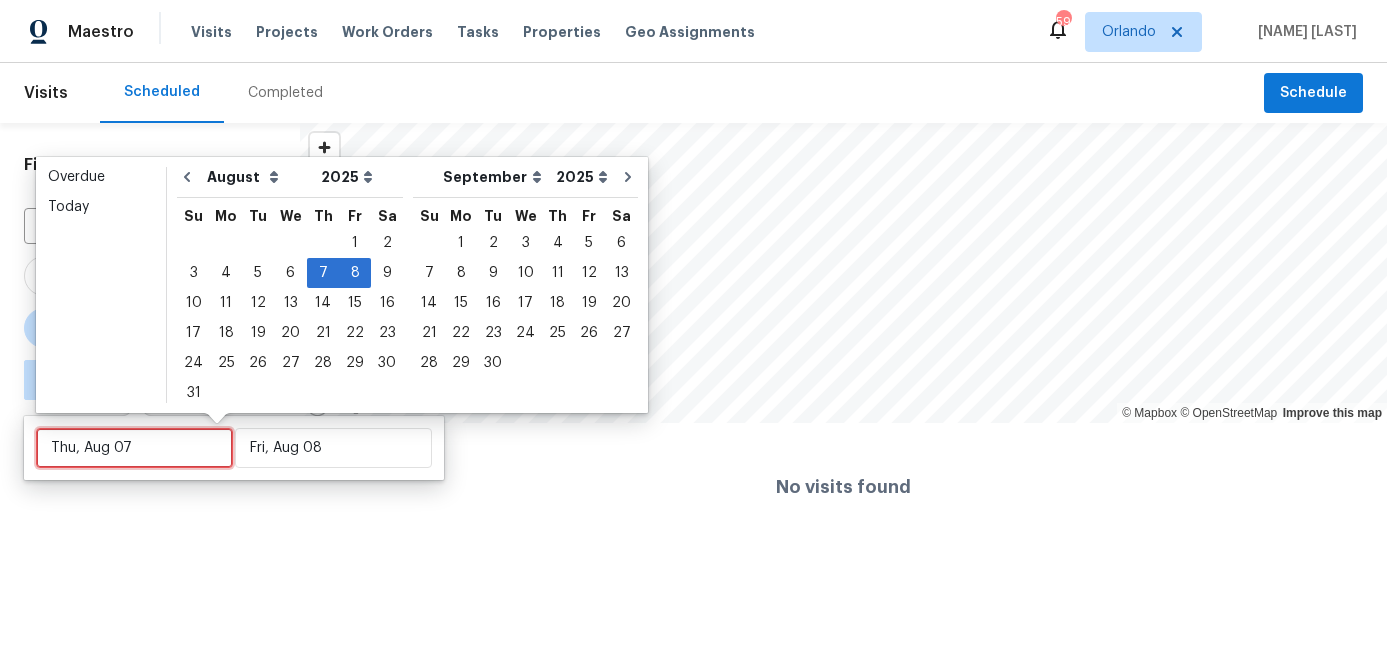 click on "Thu, Aug 07" at bounding box center [134, 448] 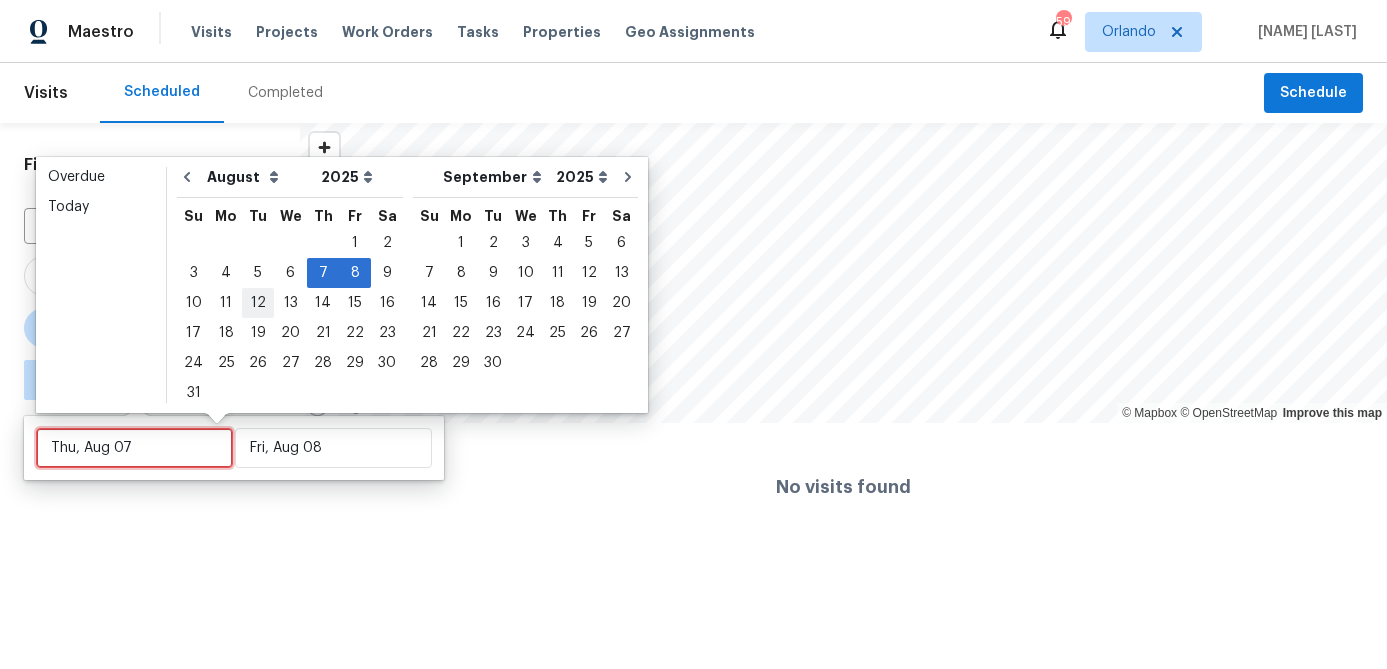 type on "Sun, Aug 24" 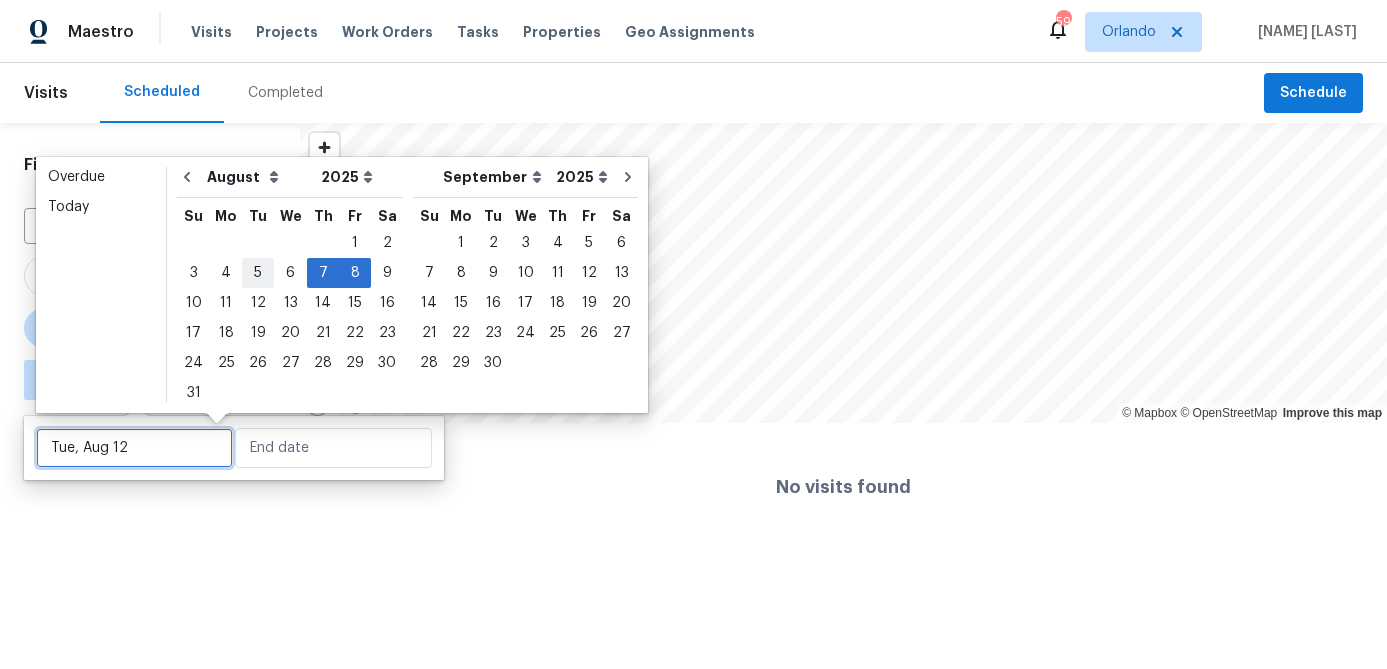 type on "Tue, Aug 05" 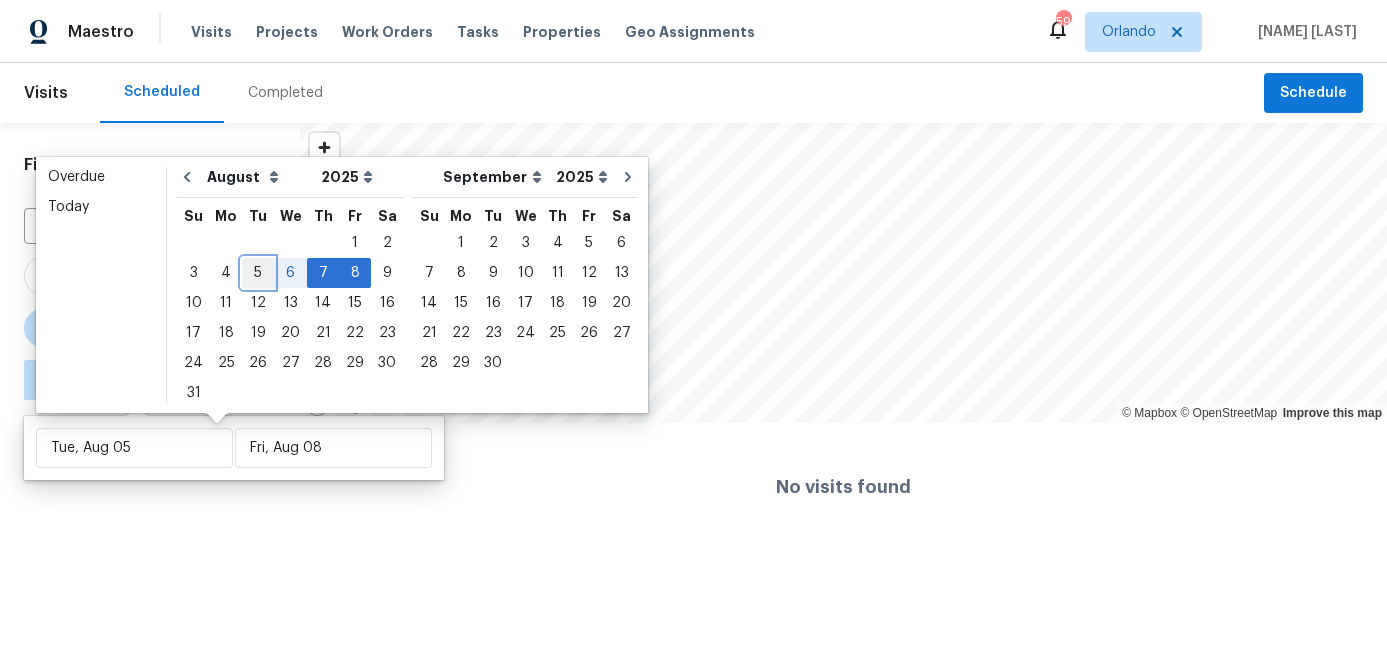 click on "5" at bounding box center (258, 273) 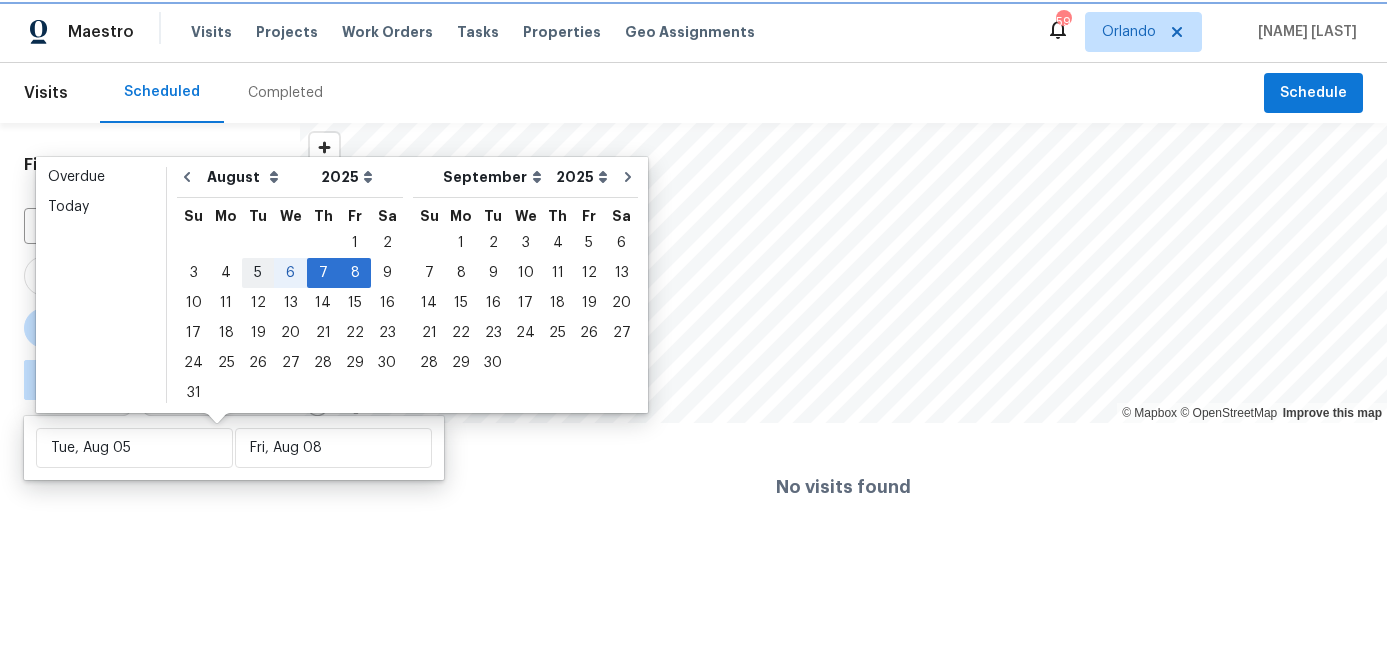 type on "Tue, Aug 05" 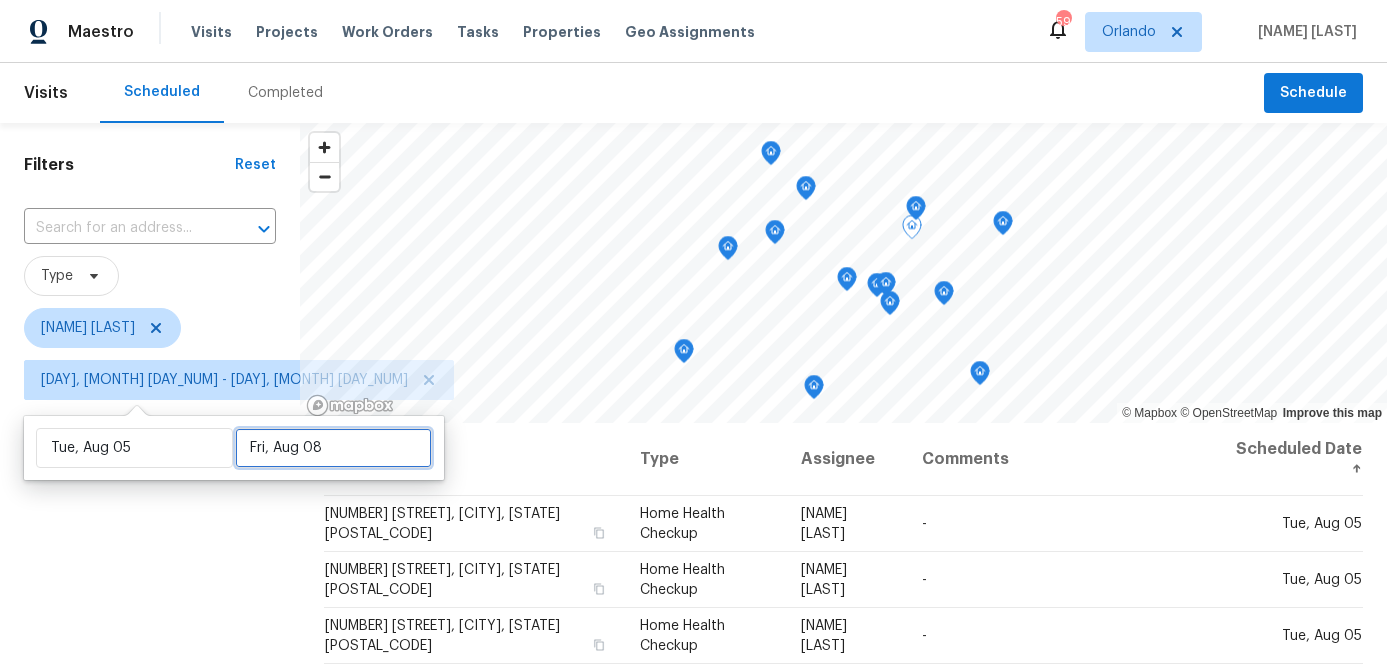 click on "Fri, Aug 08" at bounding box center [333, 448] 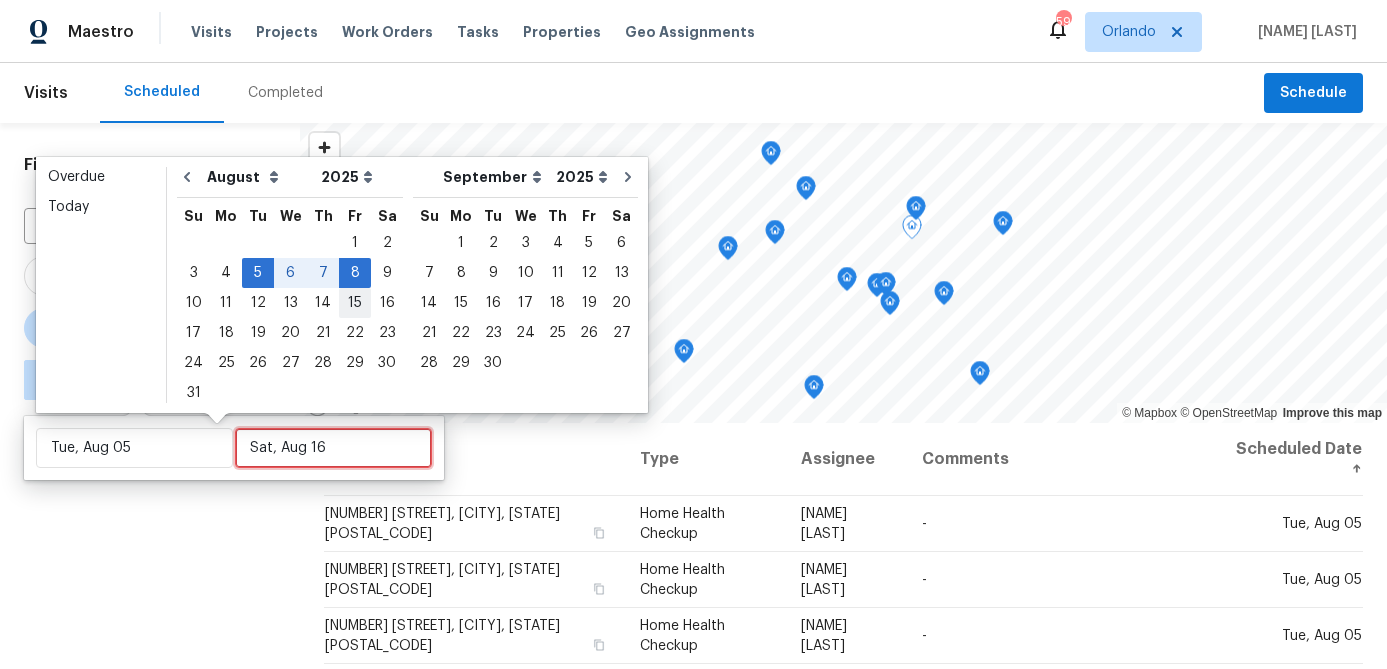 type on "Fri, Aug 15" 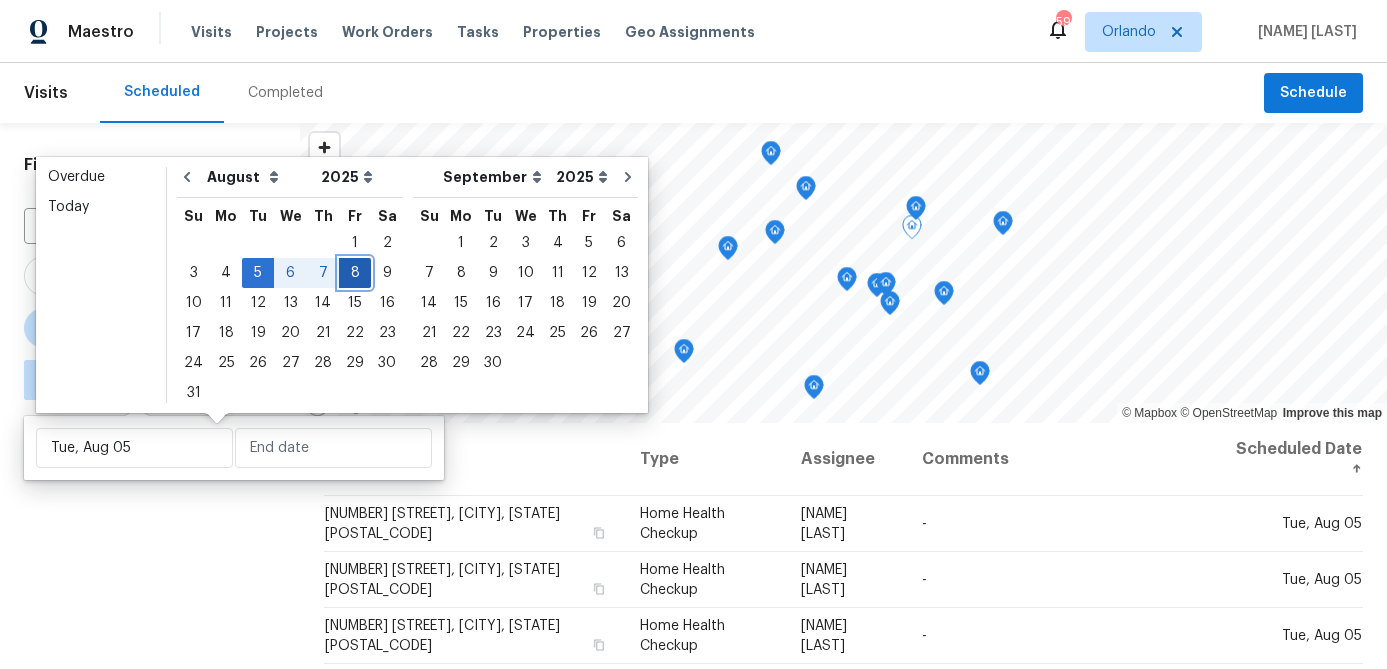 click on "8" at bounding box center (355, 273) 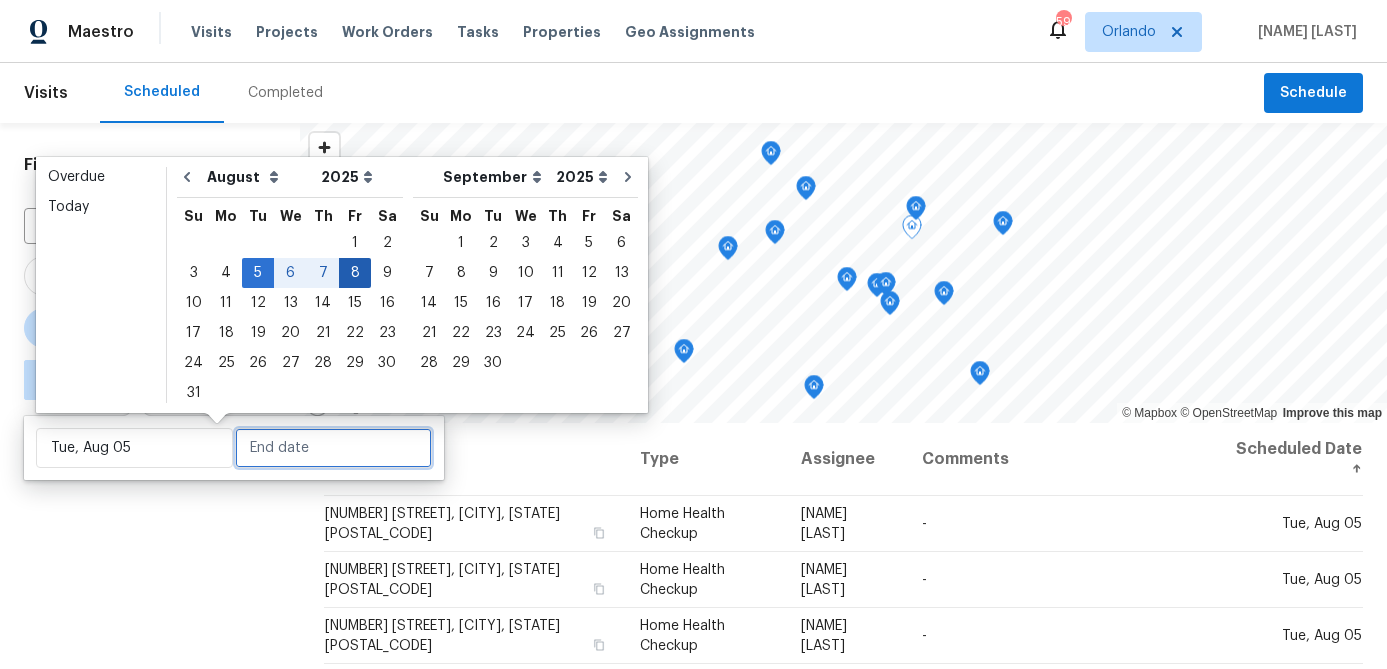 type on "Fri, Aug 08" 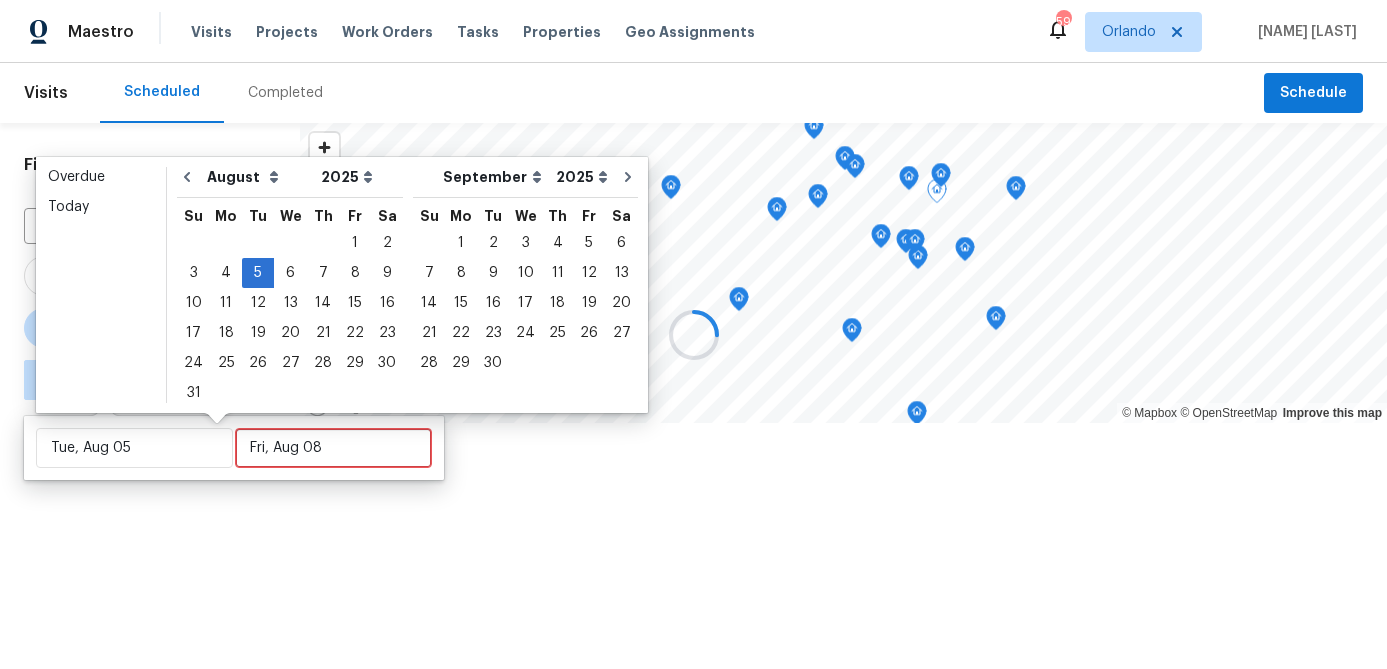 click on "Filters Reset ​ Type Austin Jones Tue, Aug 05 - ∞" at bounding box center [150, 337] 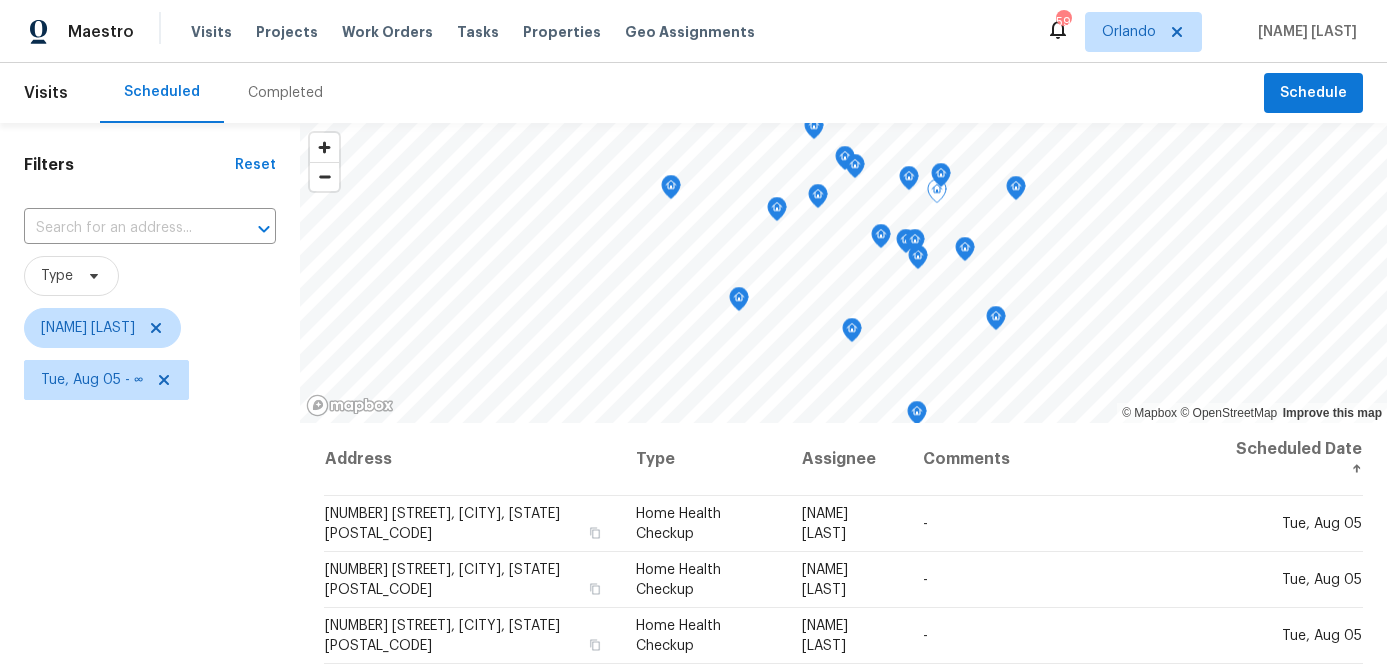 type 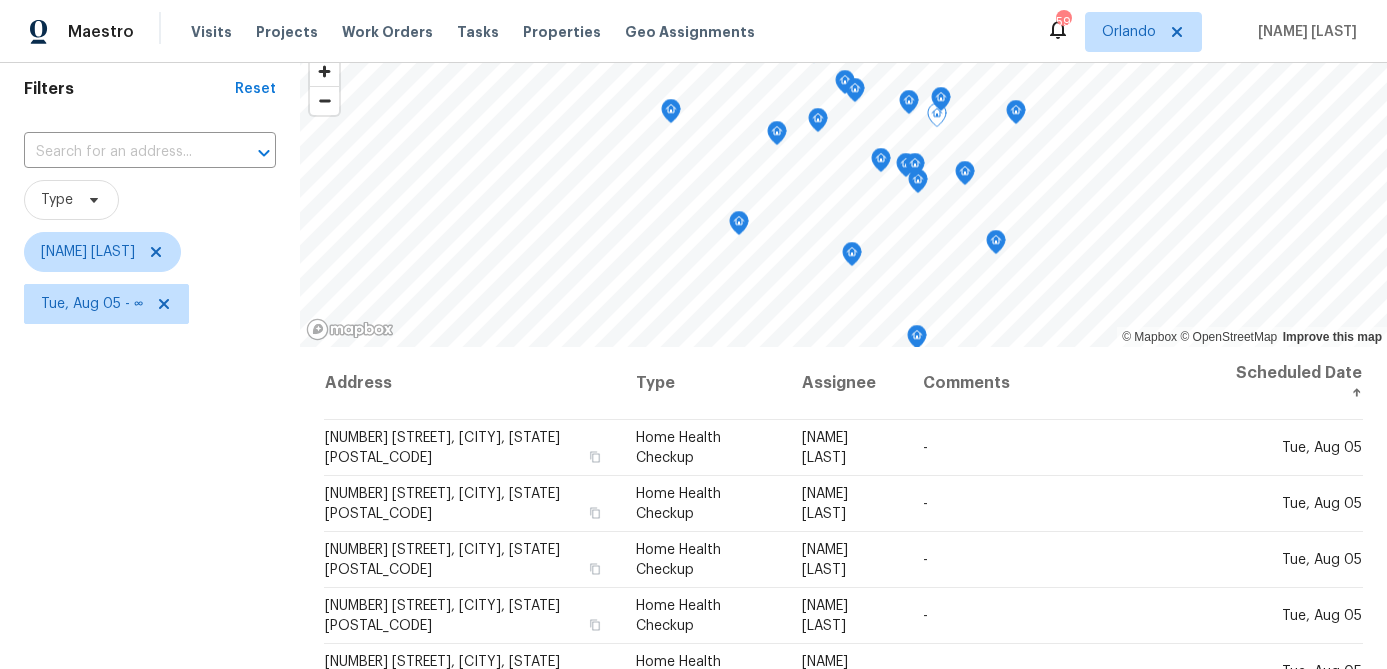 scroll, scrollTop: 77, scrollLeft: 0, axis: vertical 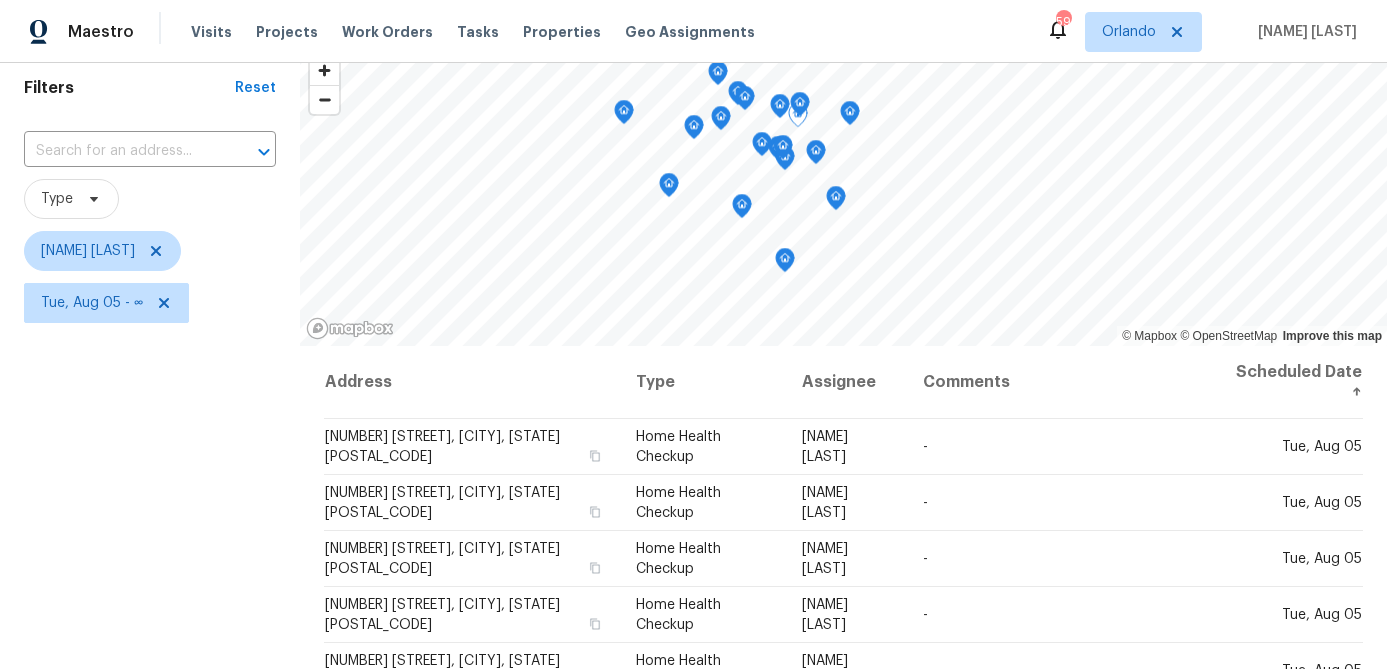 click 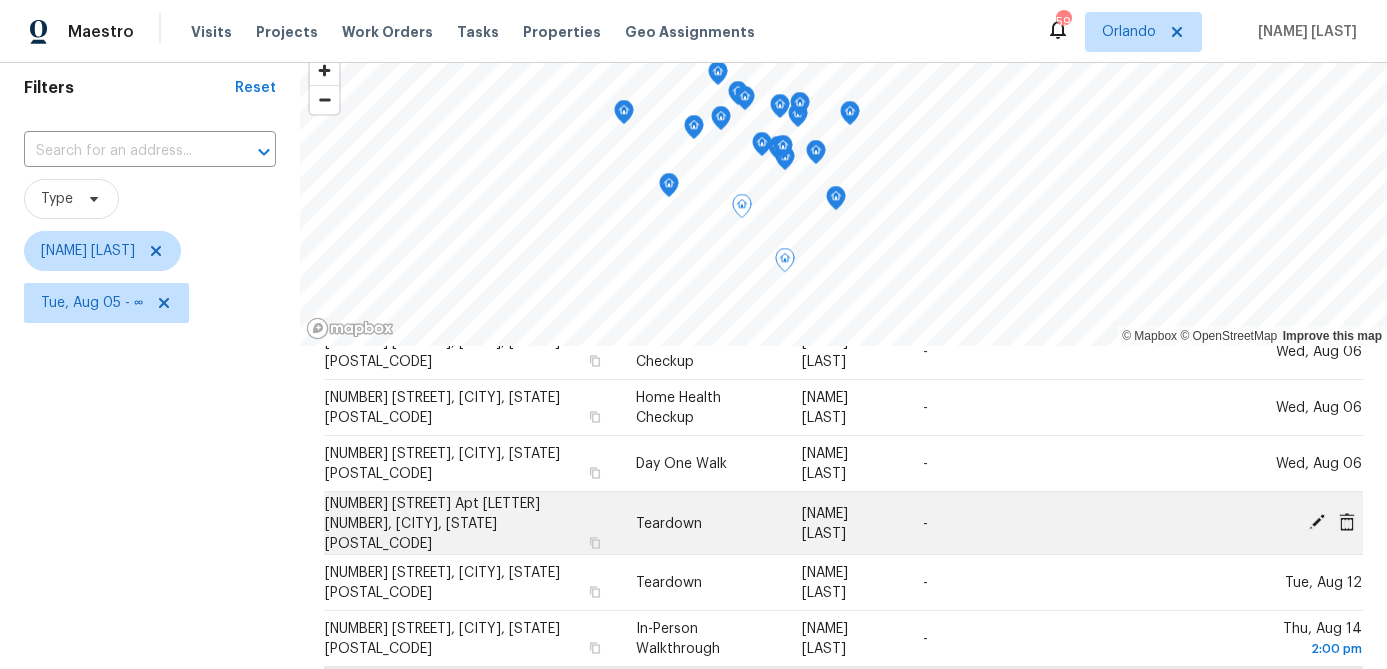 scroll, scrollTop: 0, scrollLeft: 0, axis: both 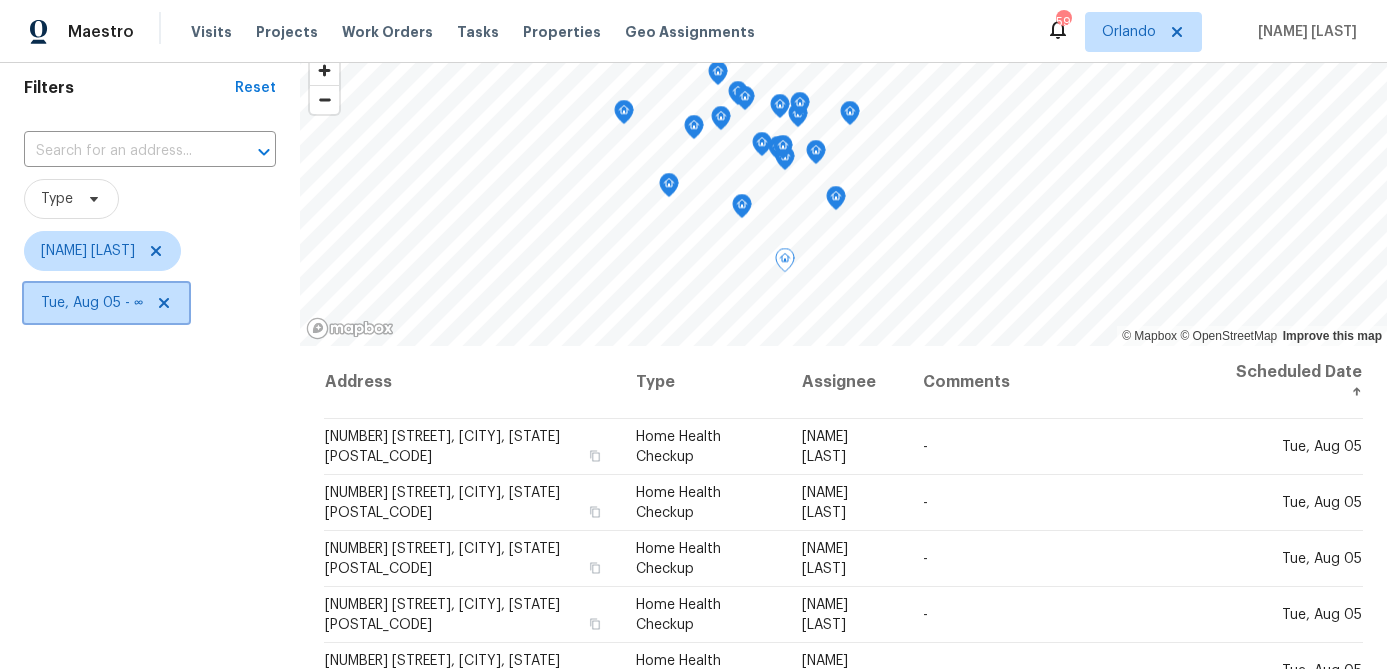 click on "Tue, Aug 05 - ∞" at bounding box center (92, 303) 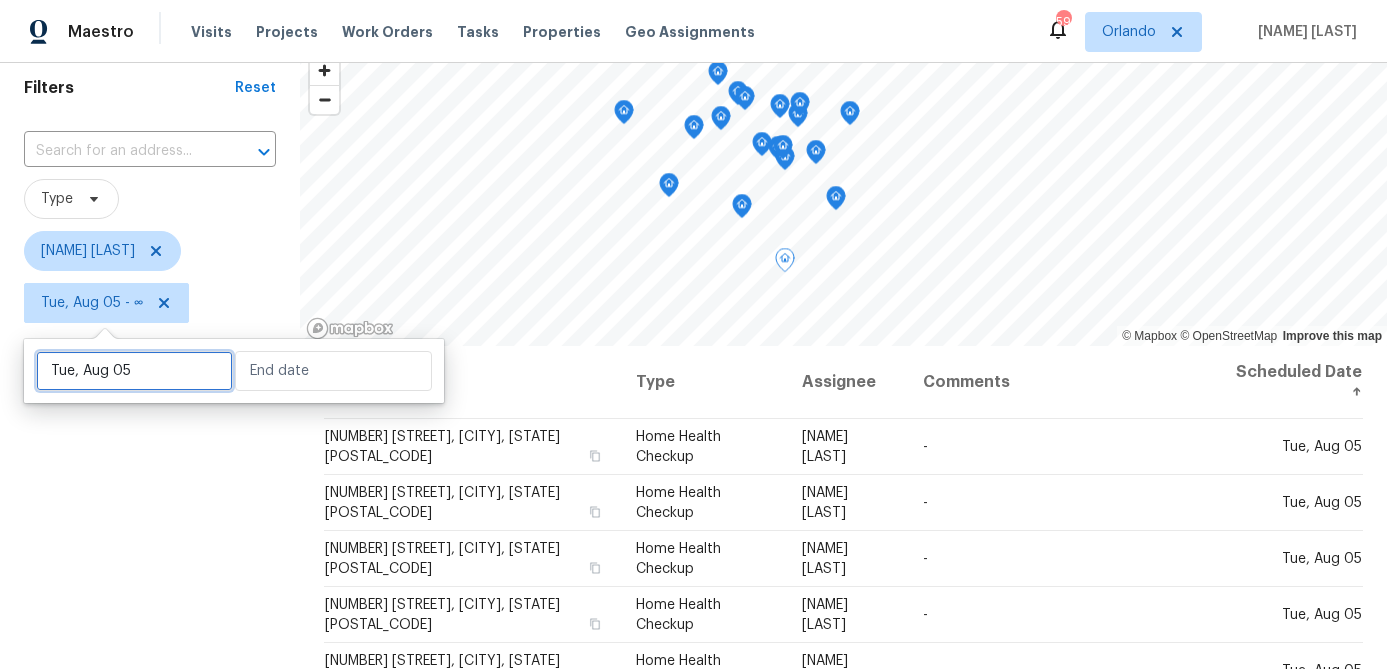 click on "Tue, Aug 05" at bounding box center (134, 371) 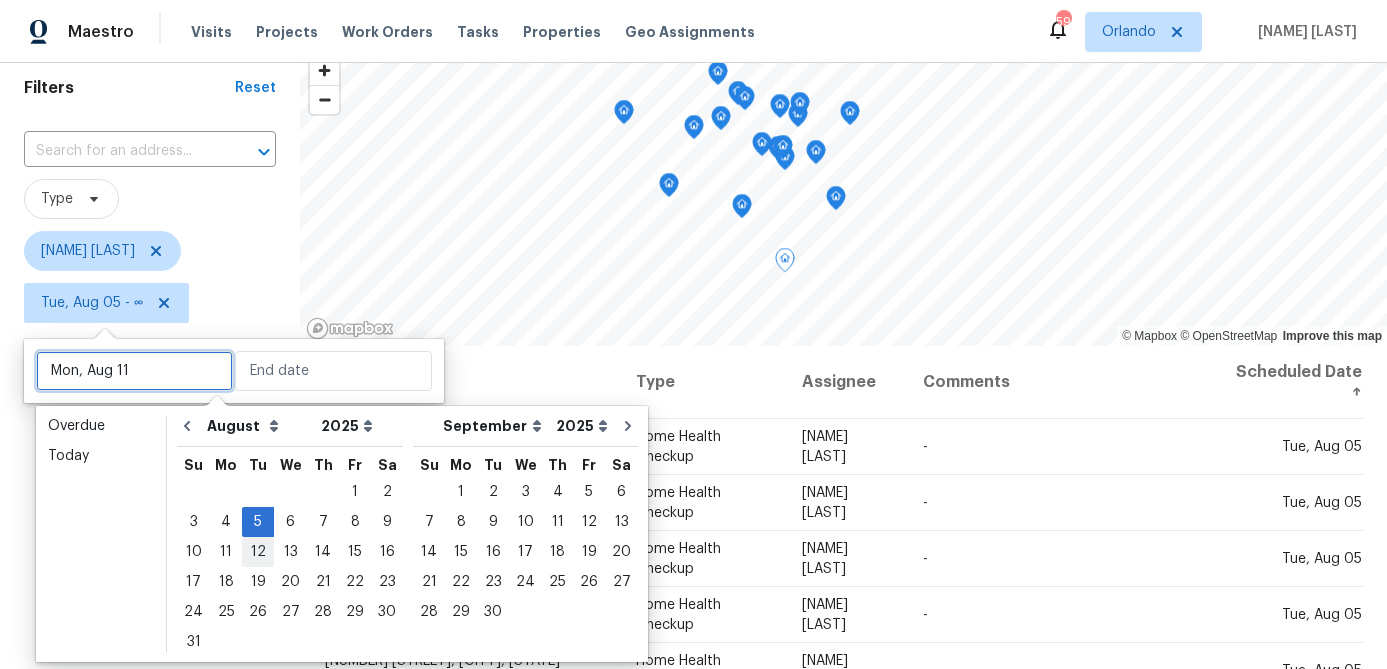 type on "Tue, Aug 12" 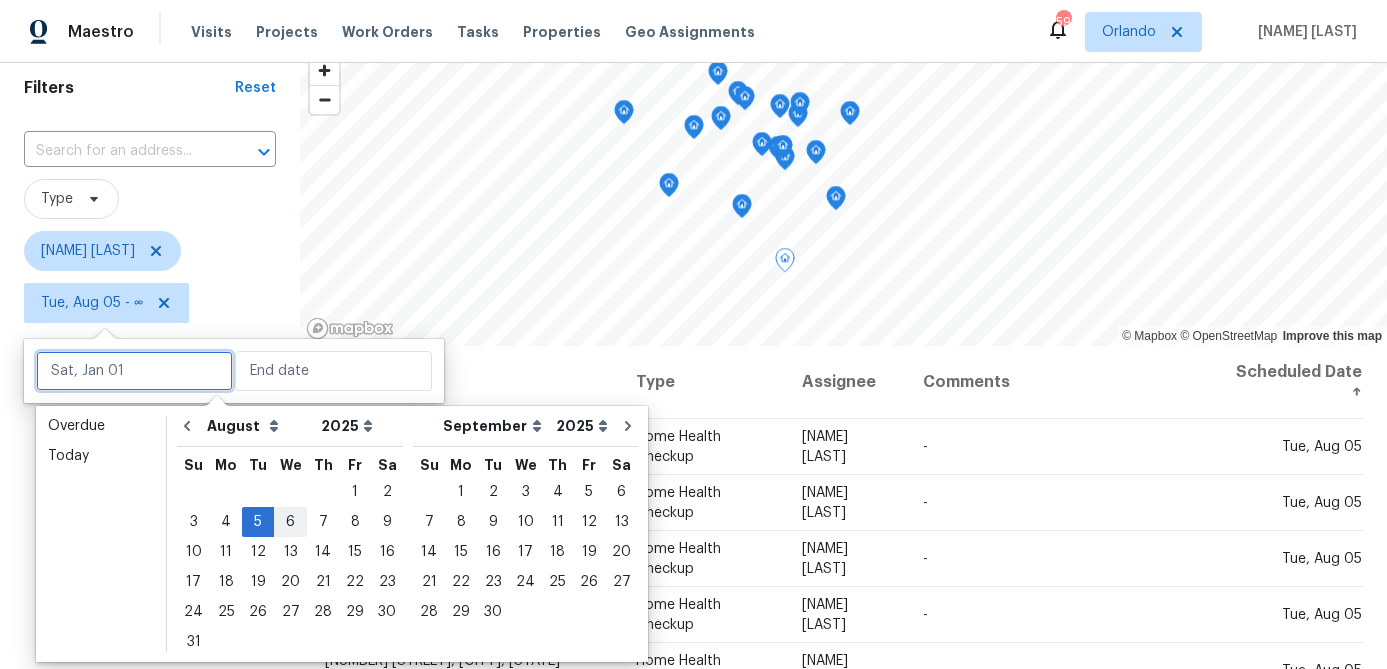 type on "Wed, Aug 06" 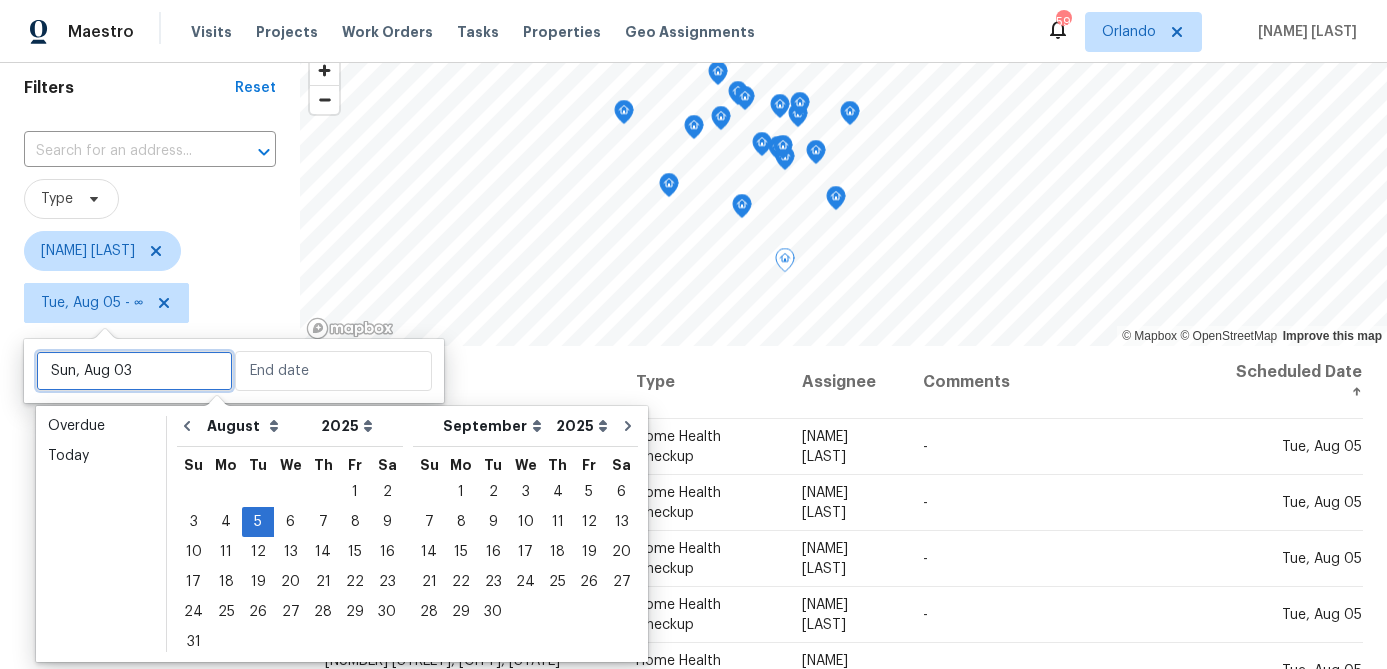 type on "Tue, Aug 05" 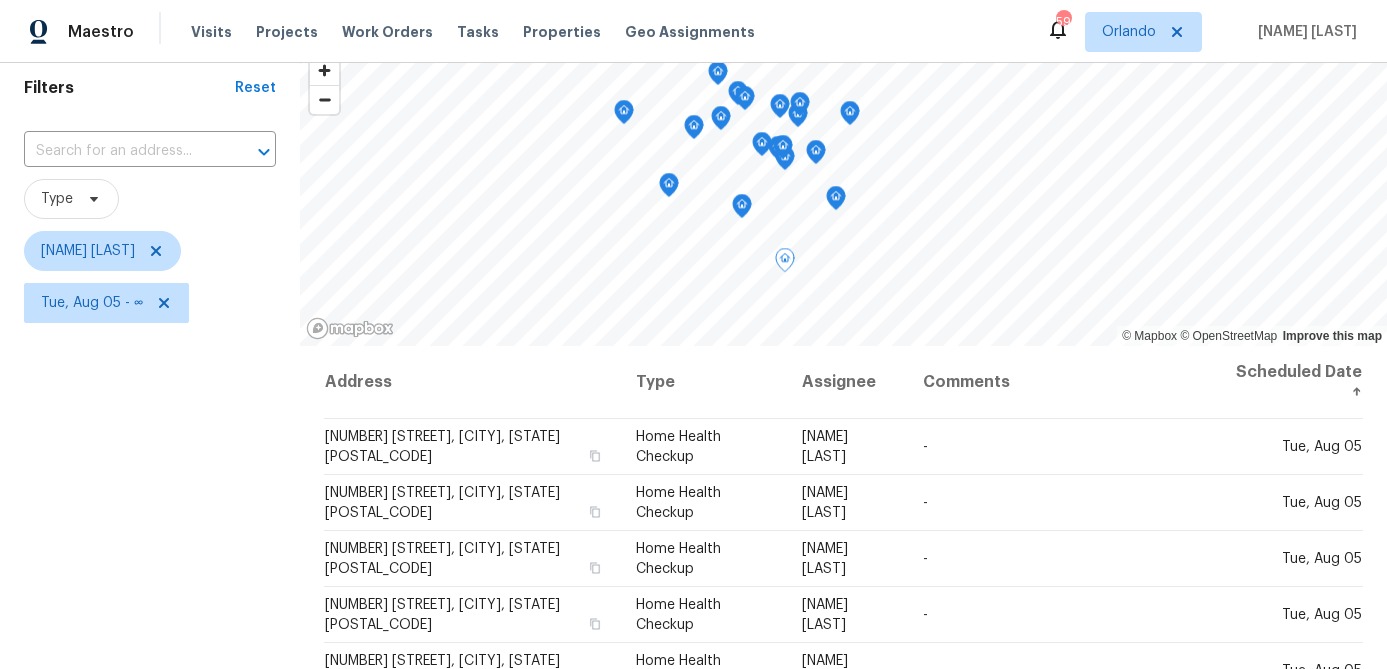 click on "Filters Reset ​ Type Austin Jones Tue, Aug 05 - ∞" at bounding box center (150, 463) 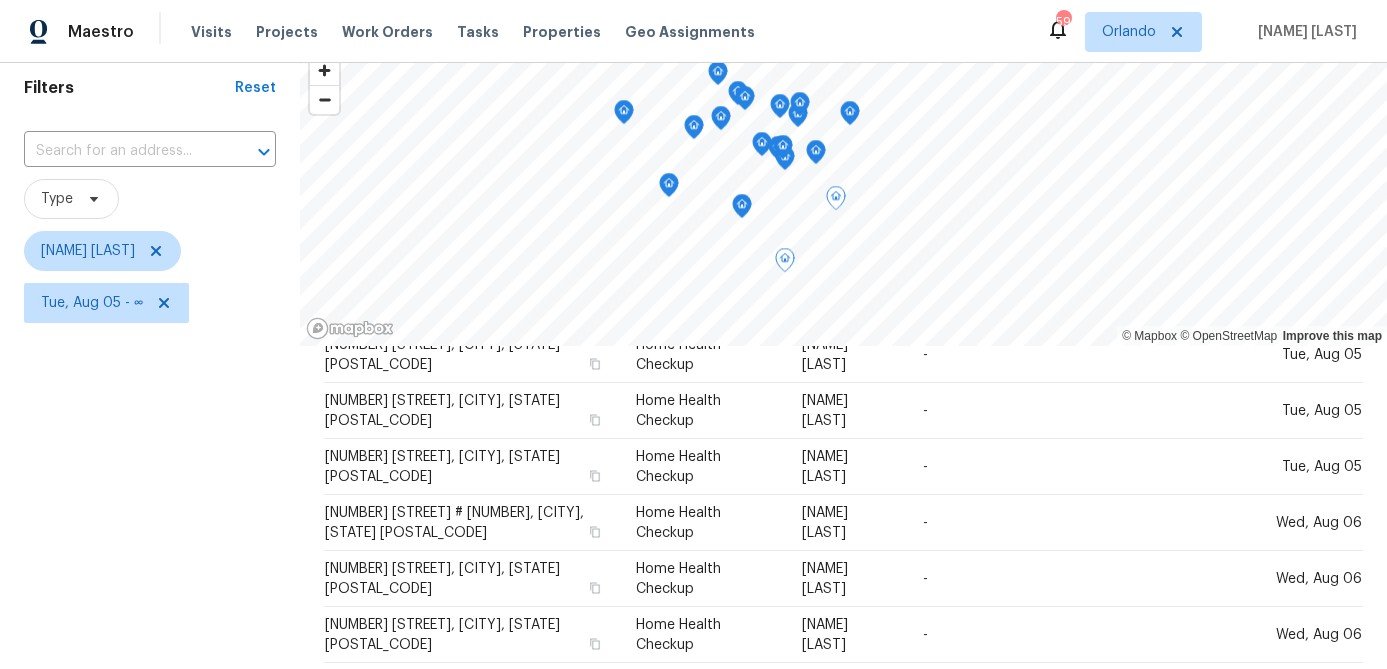 scroll, scrollTop: 711, scrollLeft: 0, axis: vertical 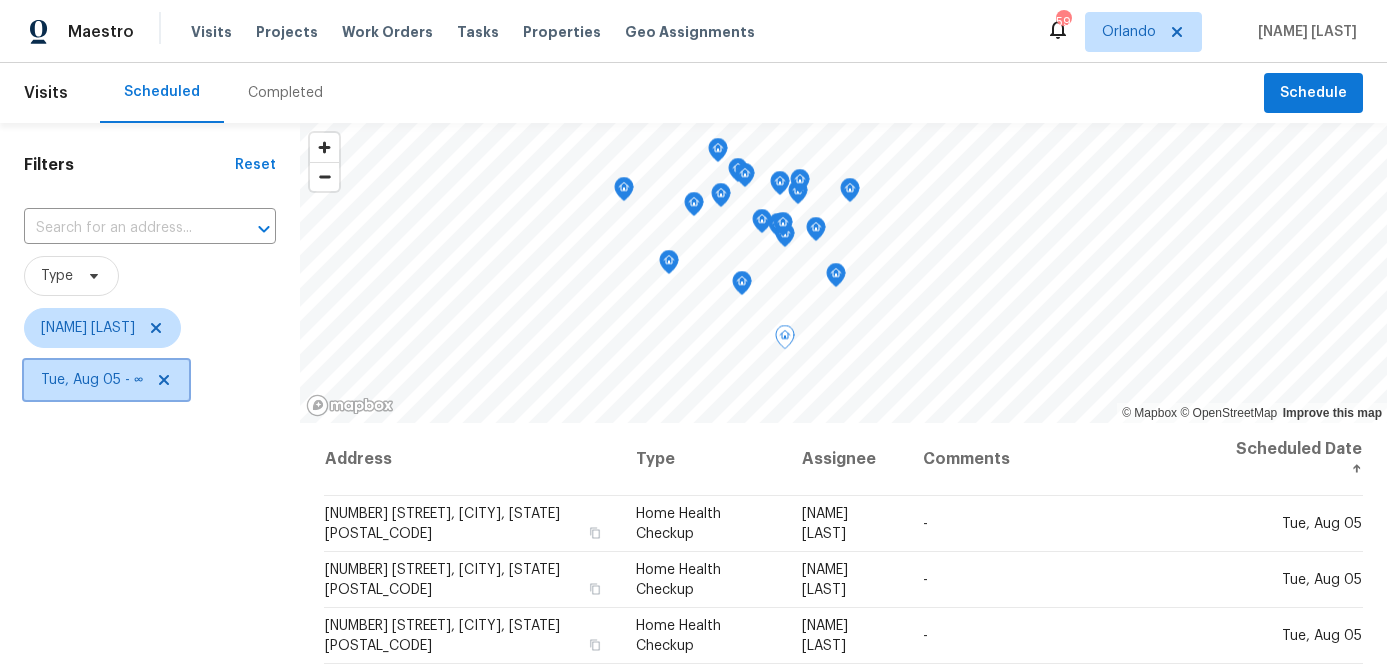 click on "Tue, Aug 05 - ∞" at bounding box center [92, 380] 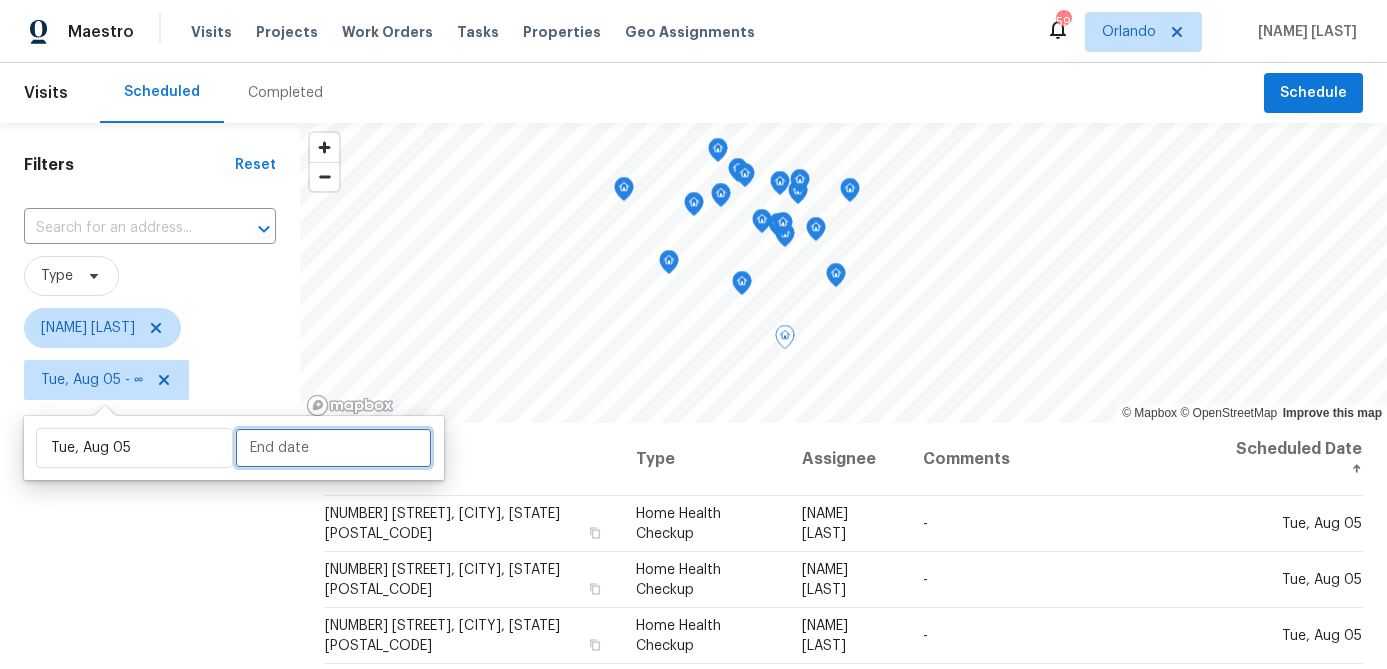 click at bounding box center (333, 448) 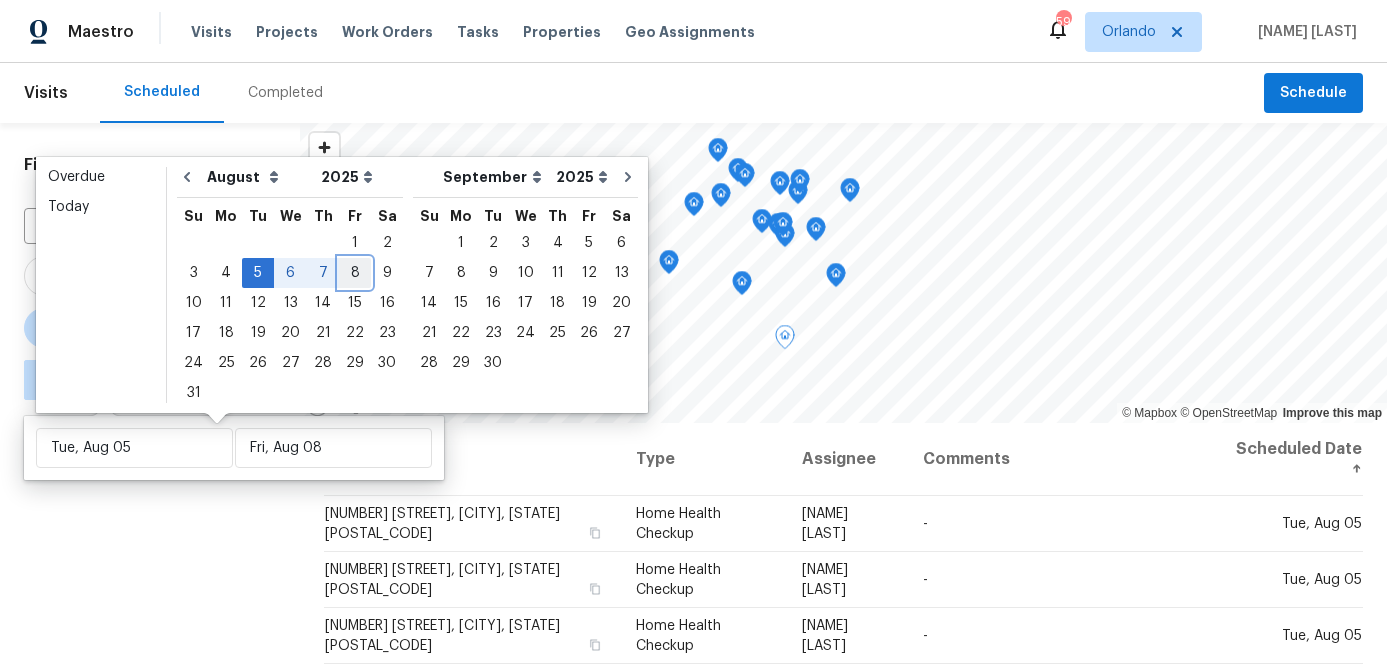 click on "8" at bounding box center (355, 273) 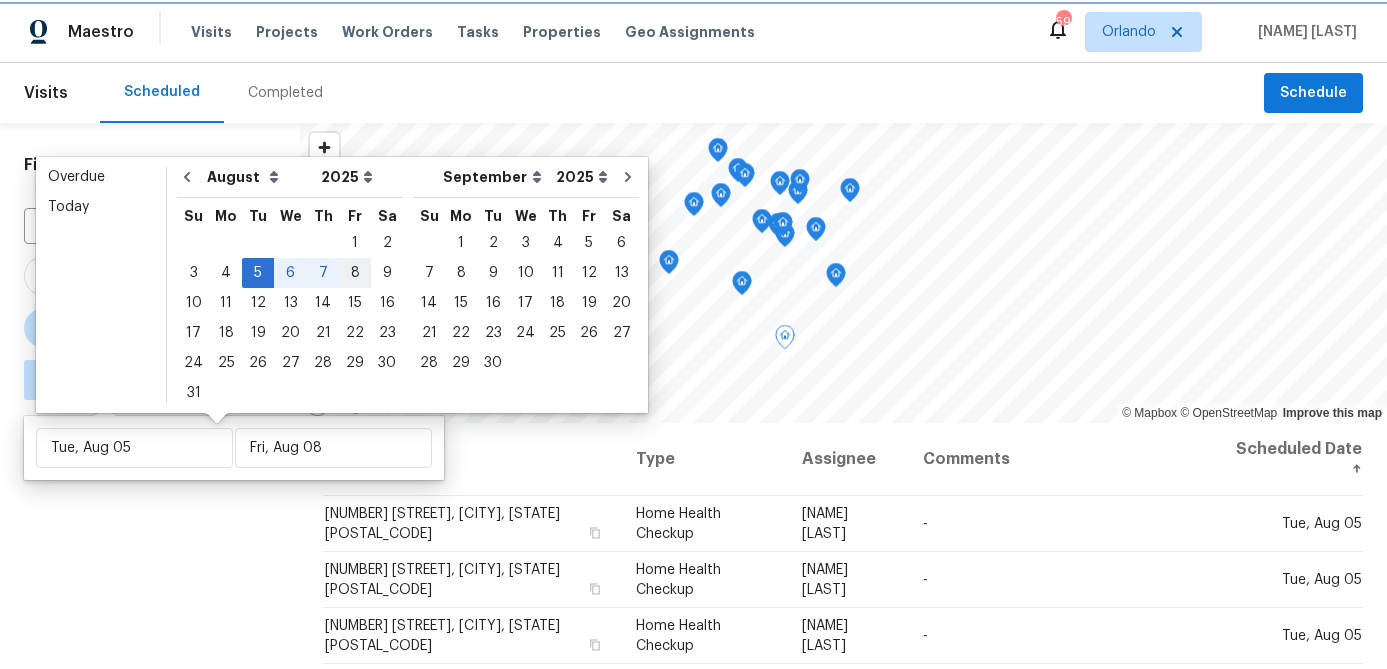 type on "Fri, Aug 08" 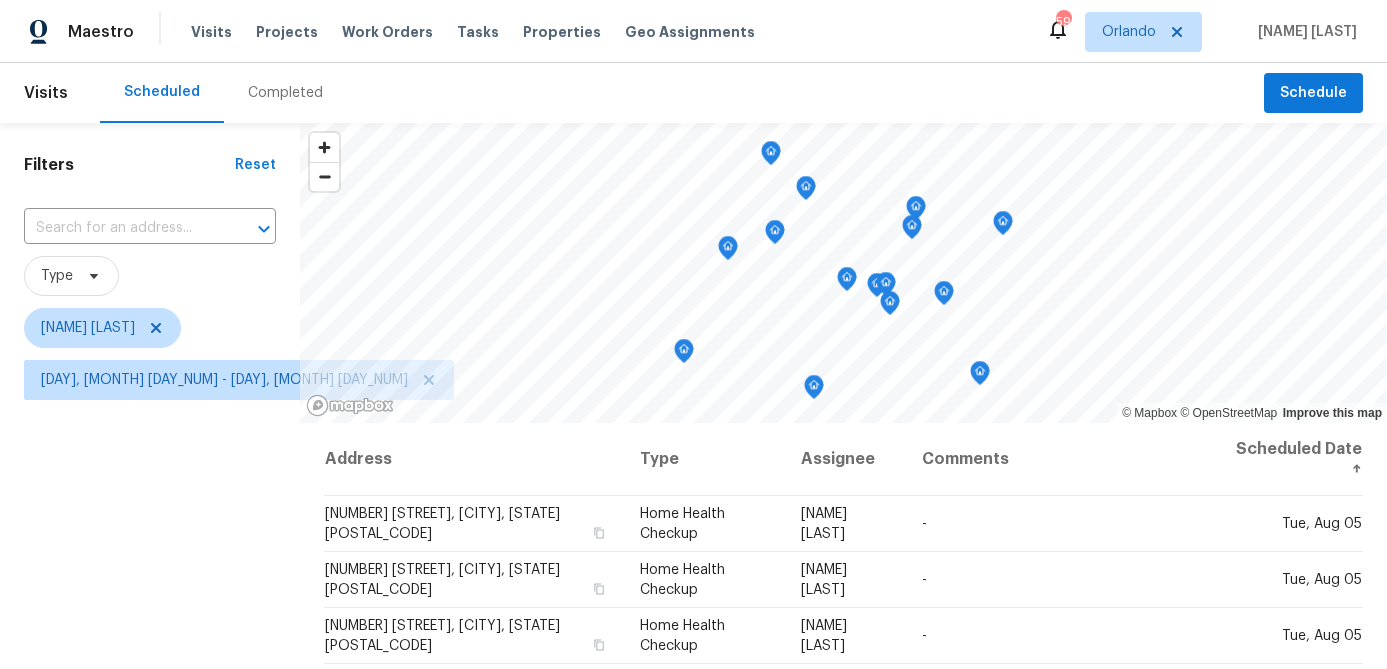 click on "Filters Reset ​ Type Austin Jones Tue, Aug 05 - Fri, Aug 08" at bounding box center (150, 540) 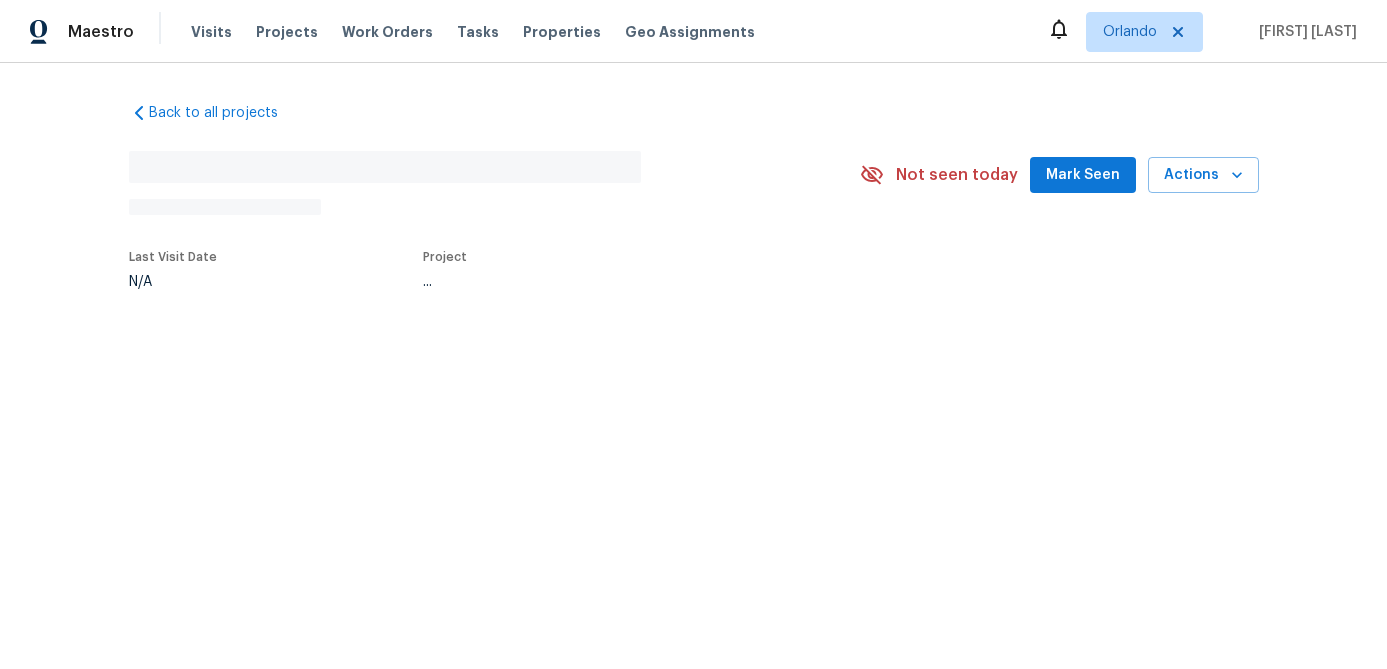 scroll, scrollTop: 0, scrollLeft: 0, axis: both 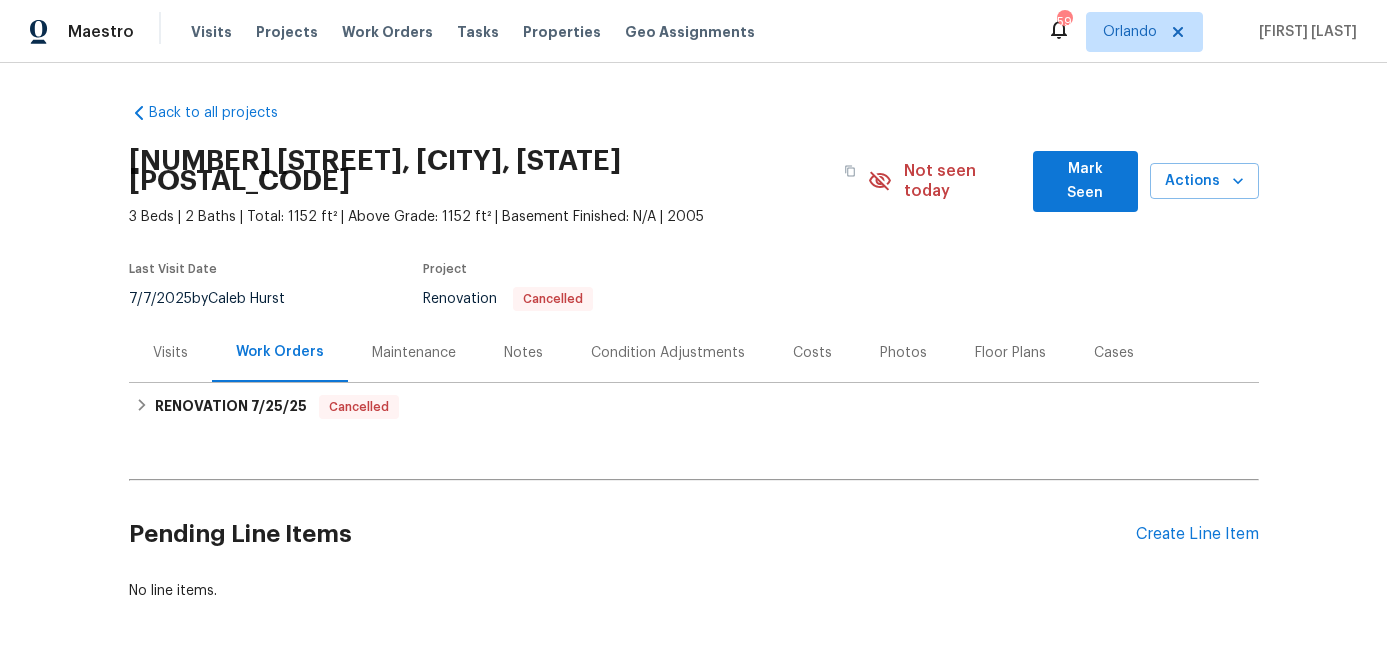 click on "Visits" at bounding box center (170, 353) 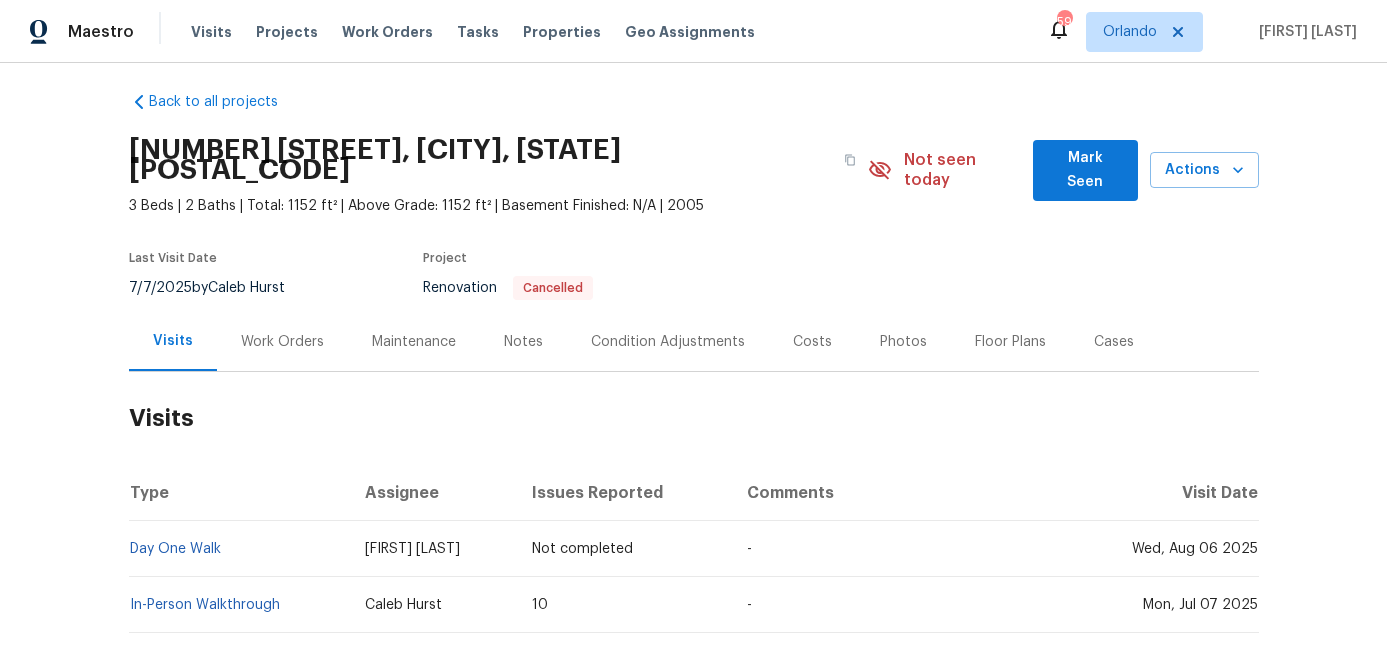 scroll, scrollTop: 0, scrollLeft: 0, axis: both 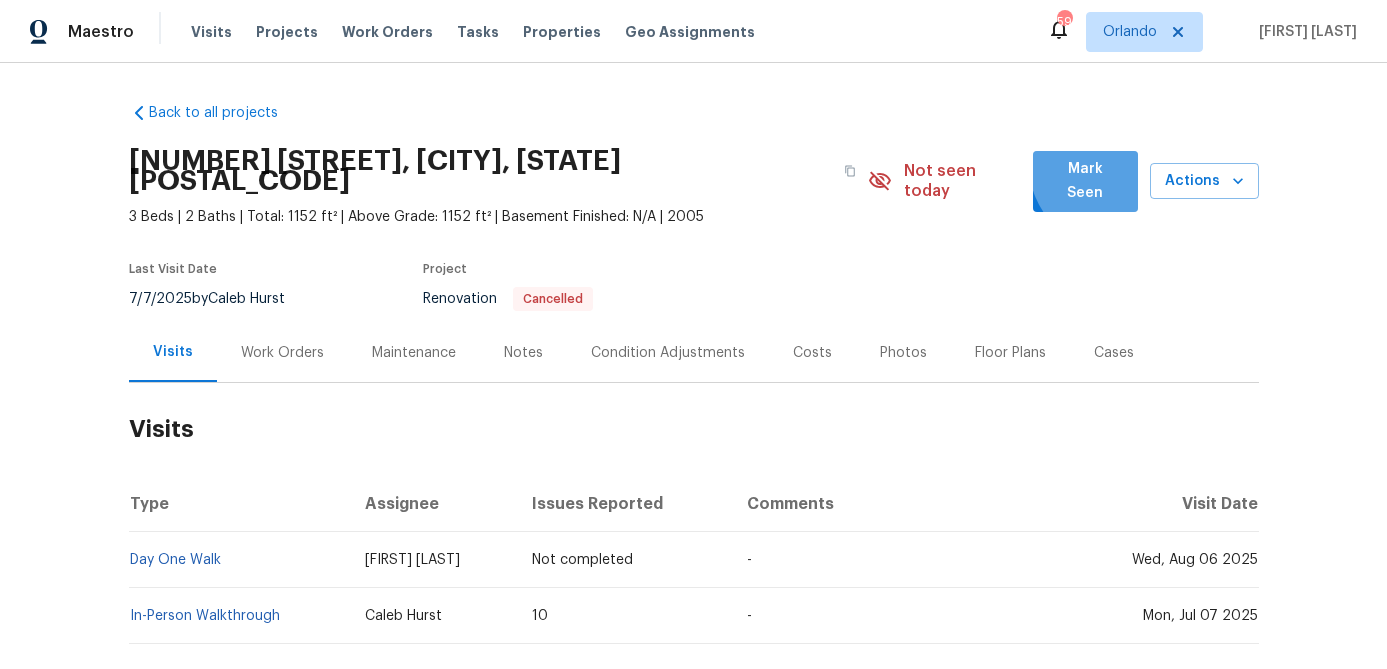 click on "Mark Seen" at bounding box center (1085, 181) 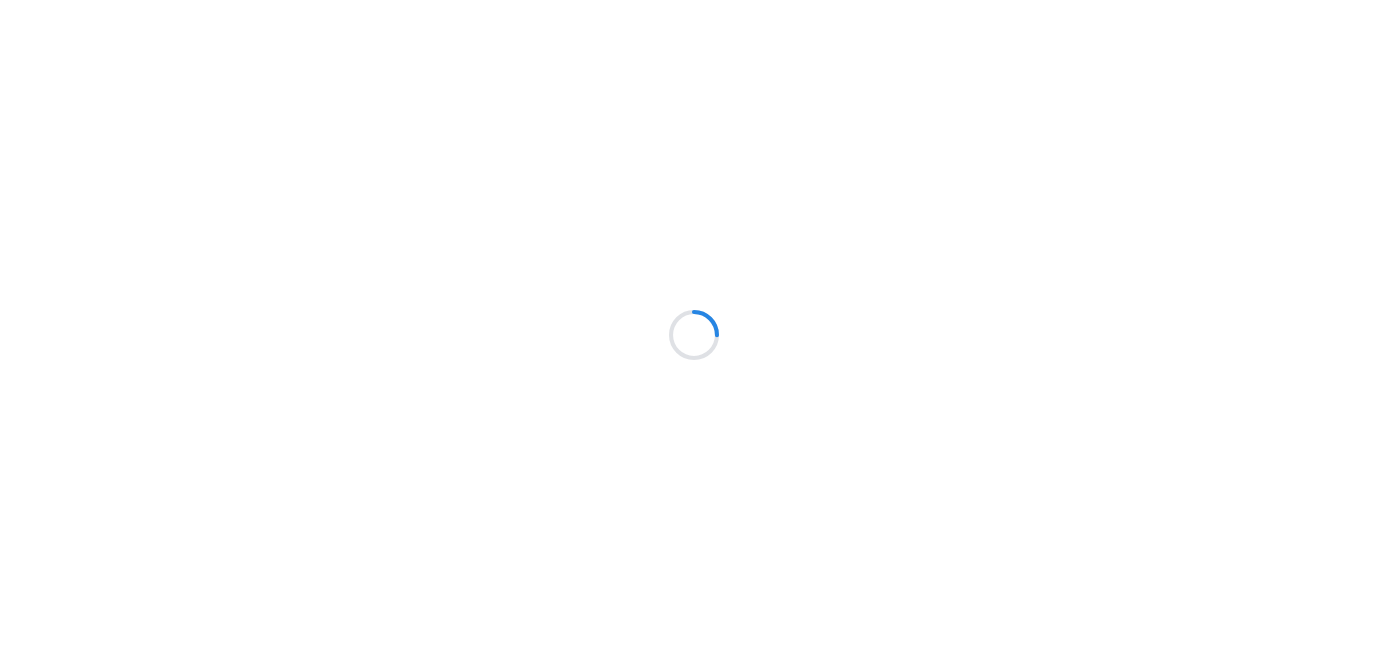 scroll, scrollTop: 0, scrollLeft: 0, axis: both 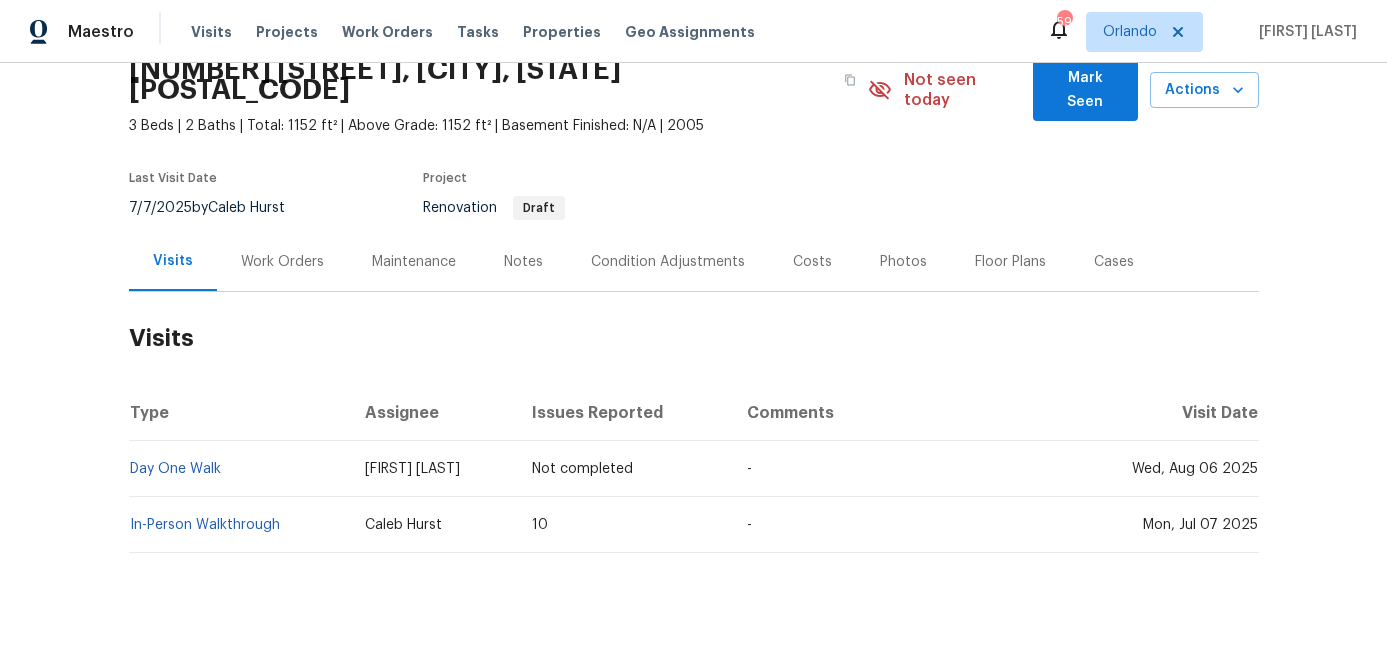 click on "Work Orders" at bounding box center (282, 262) 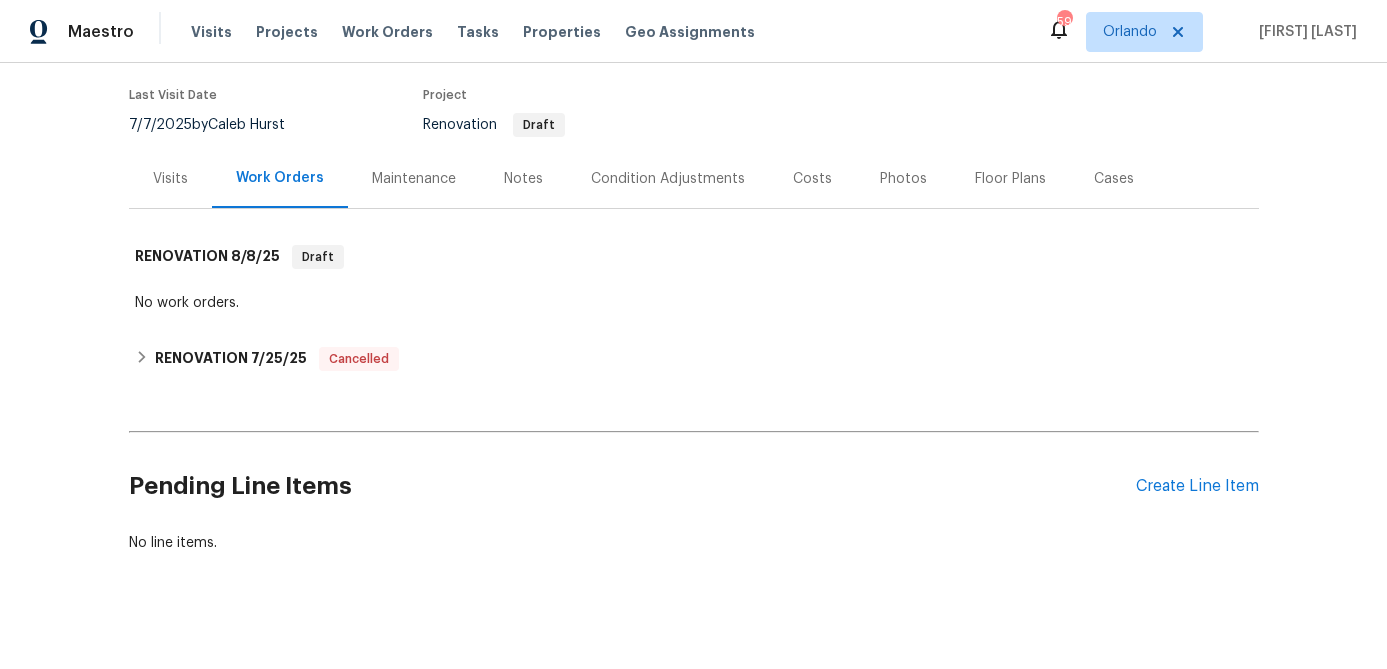scroll, scrollTop: 0, scrollLeft: 0, axis: both 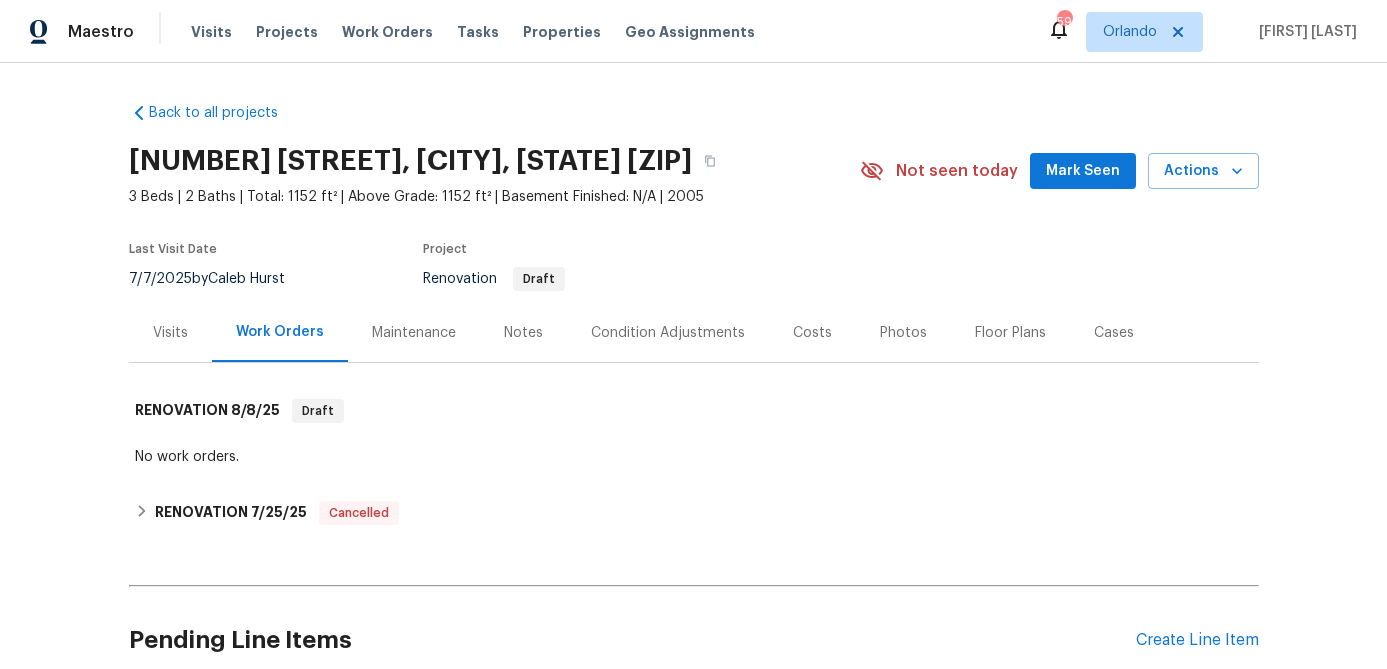 click on "Mark Seen" at bounding box center (1083, 171) 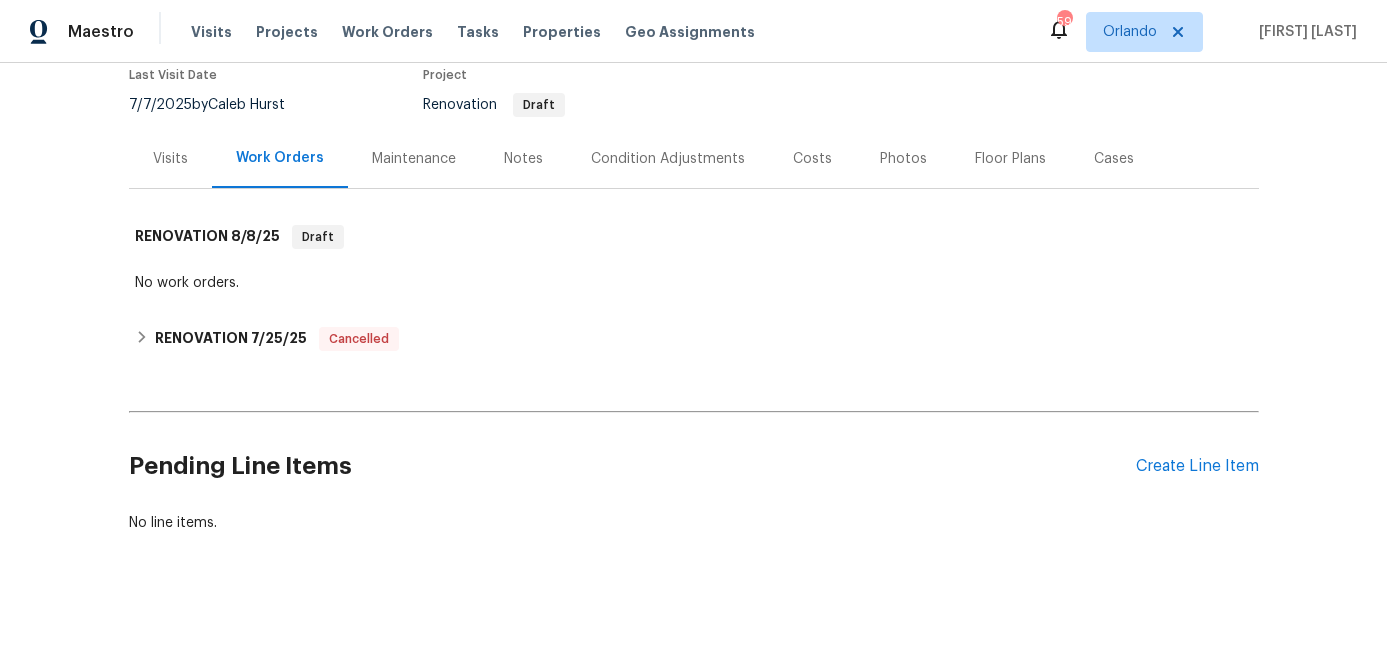 scroll, scrollTop: 0, scrollLeft: 0, axis: both 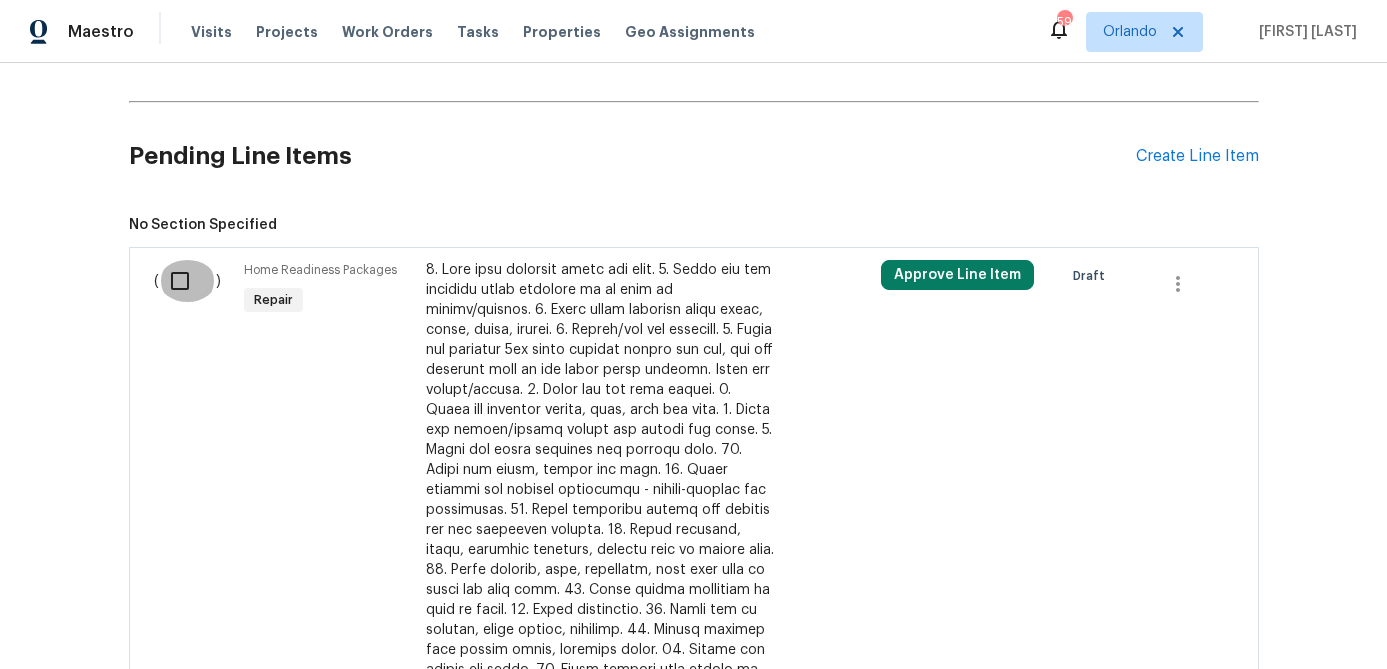 click at bounding box center [187, 281] 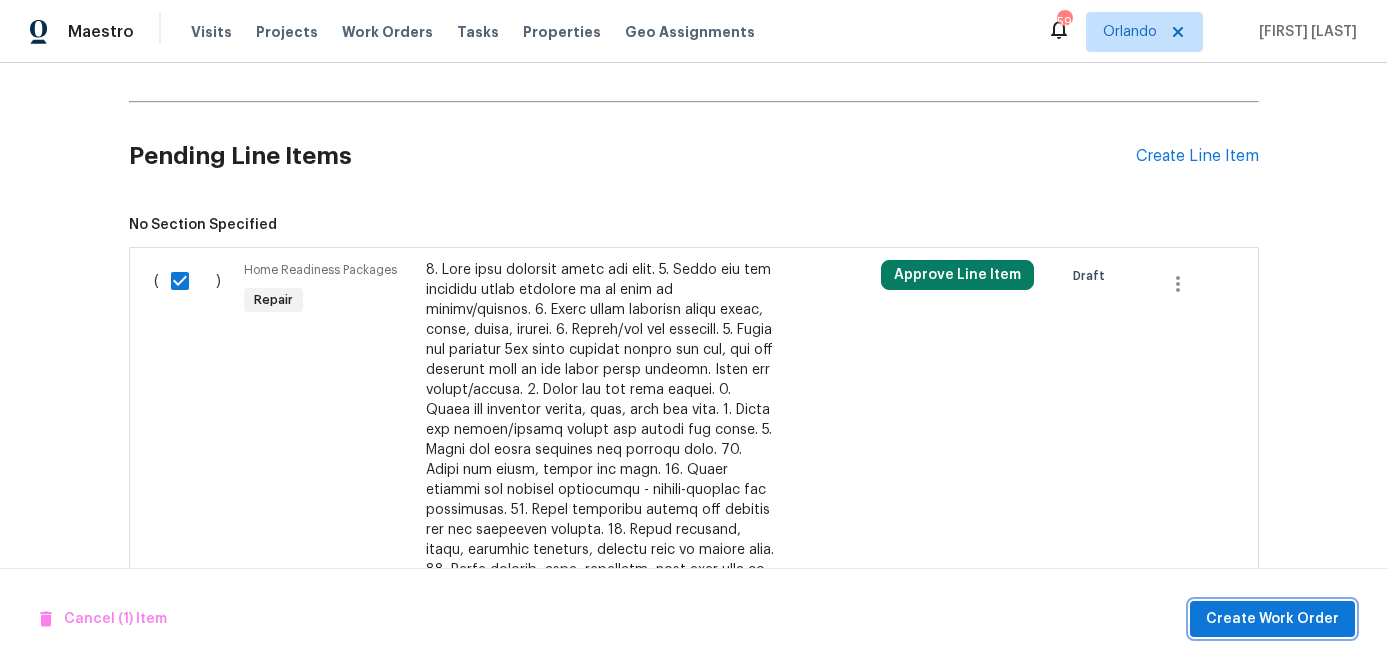 click on "Create Work Order" at bounding box center [1272, 619] 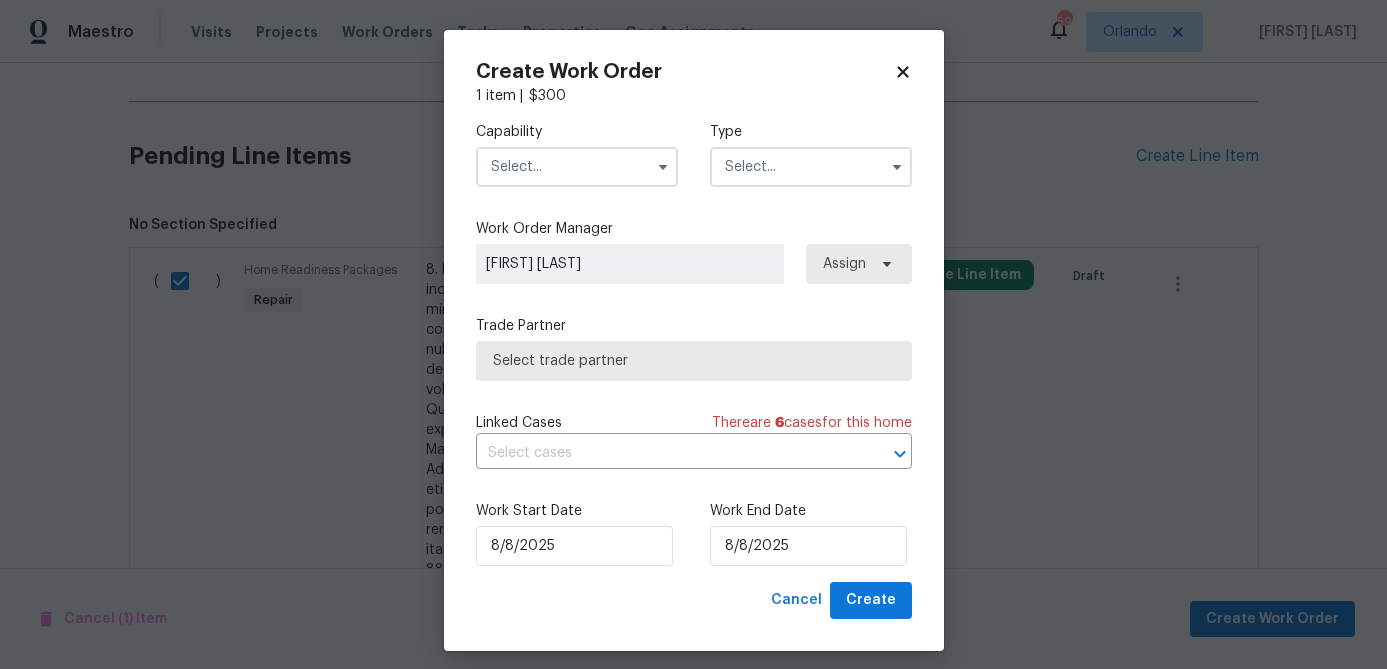 click at bounding box center (577, 167) 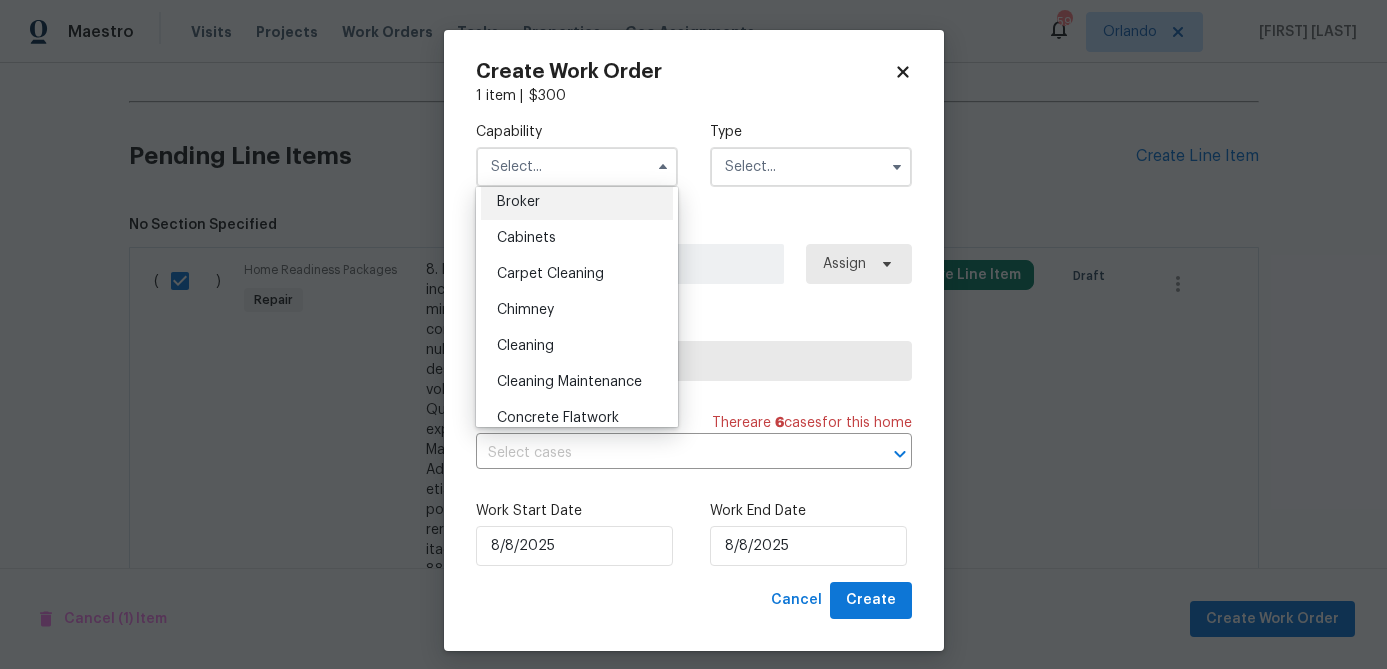 scroll, scrollTop: 163, scrollLeft: 0, axis: vertical 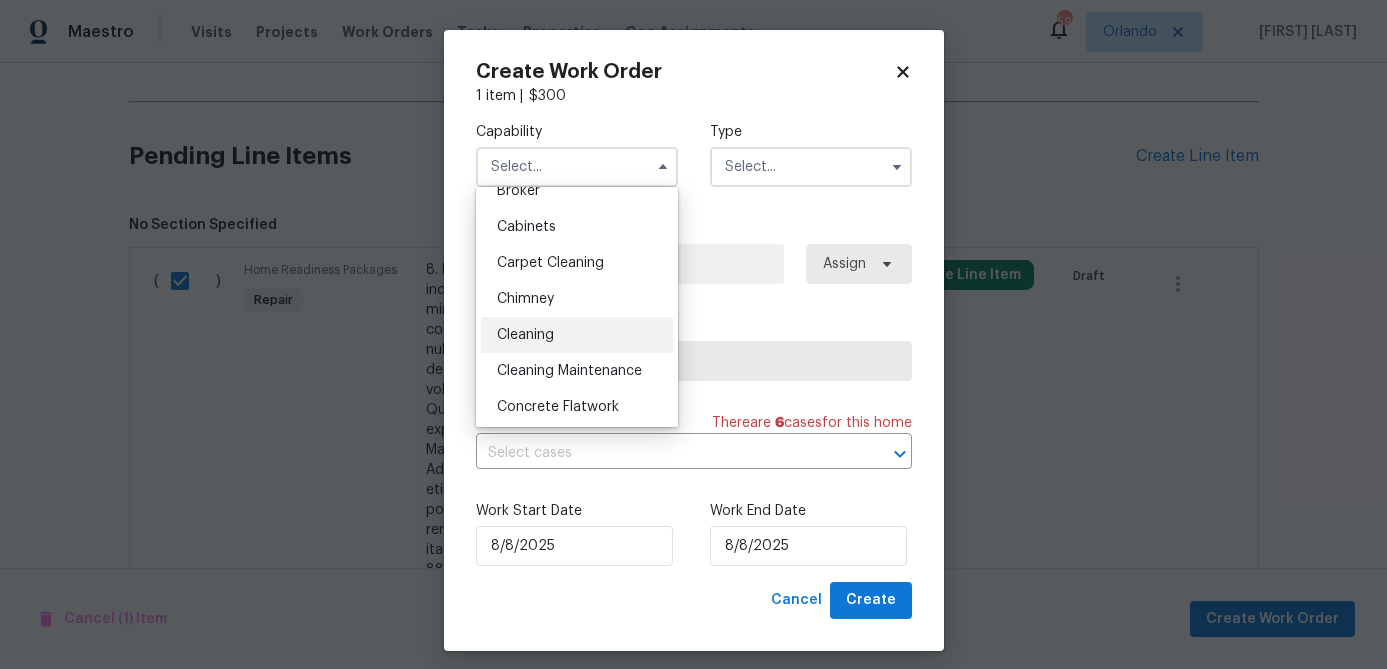 click on "Cleaning" at bounding box center (525, 335) 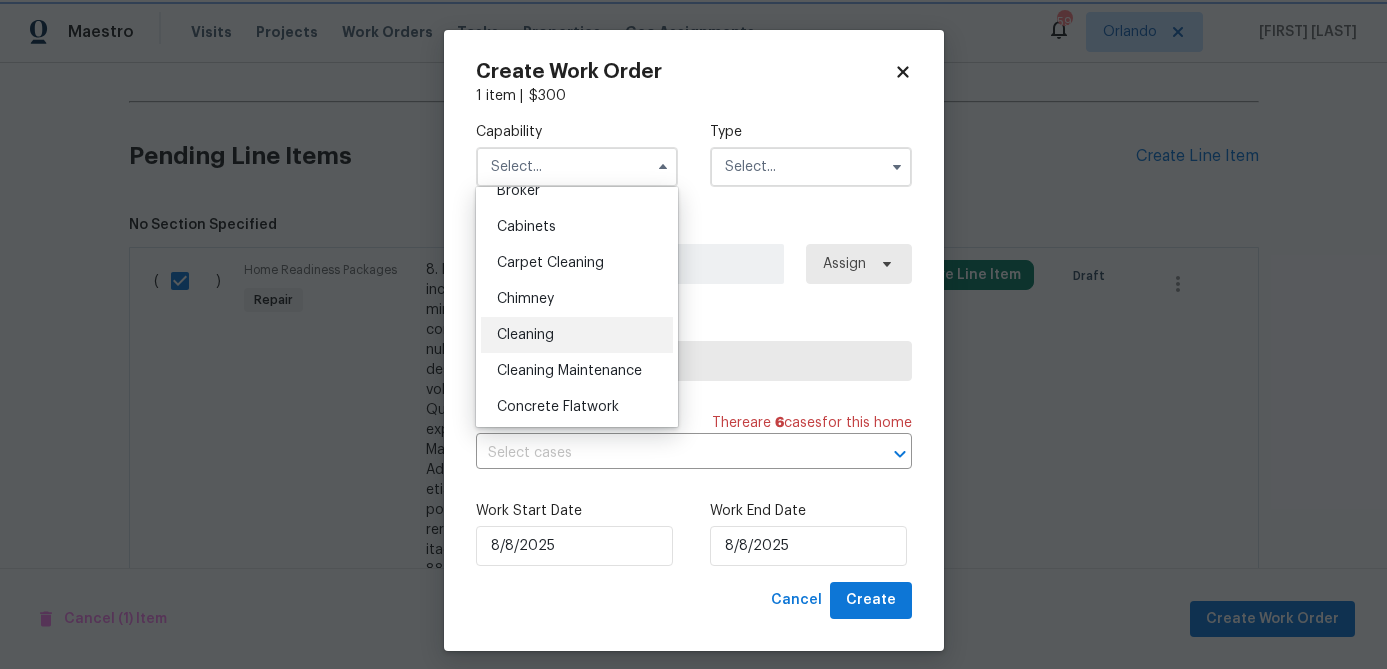 type on "Cleaning" 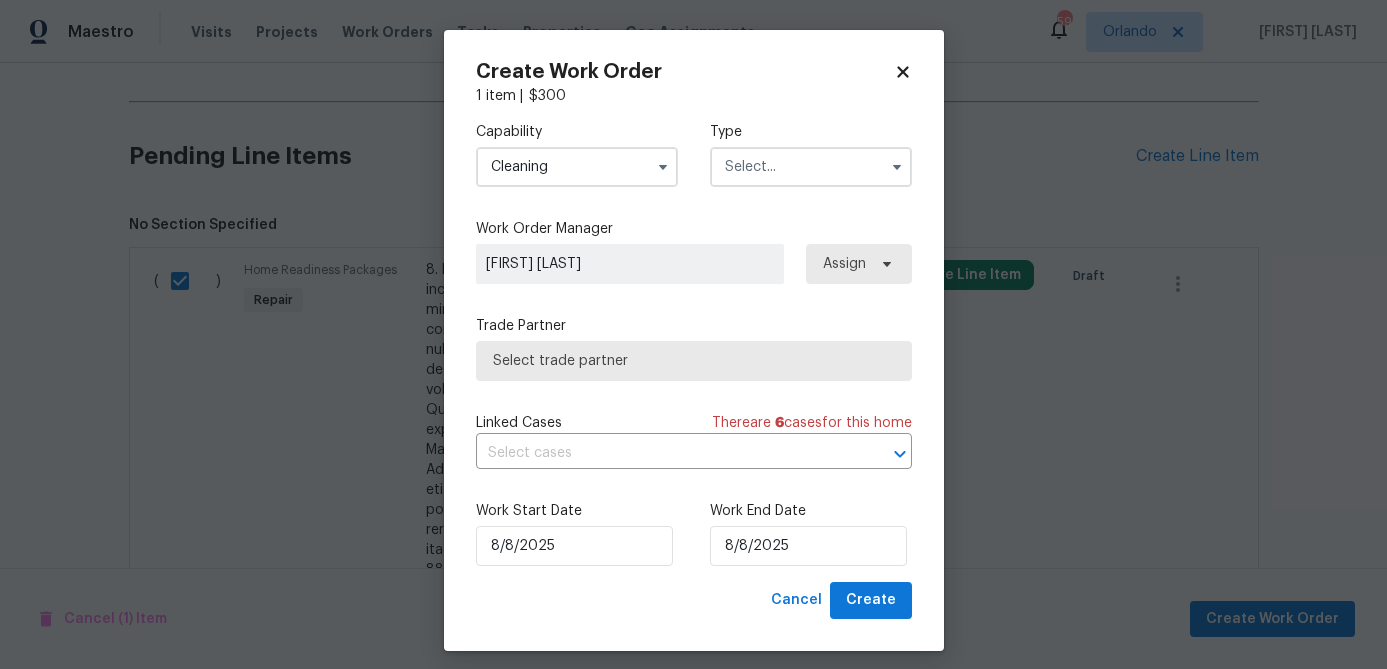 click at bounding box center [811, 167] 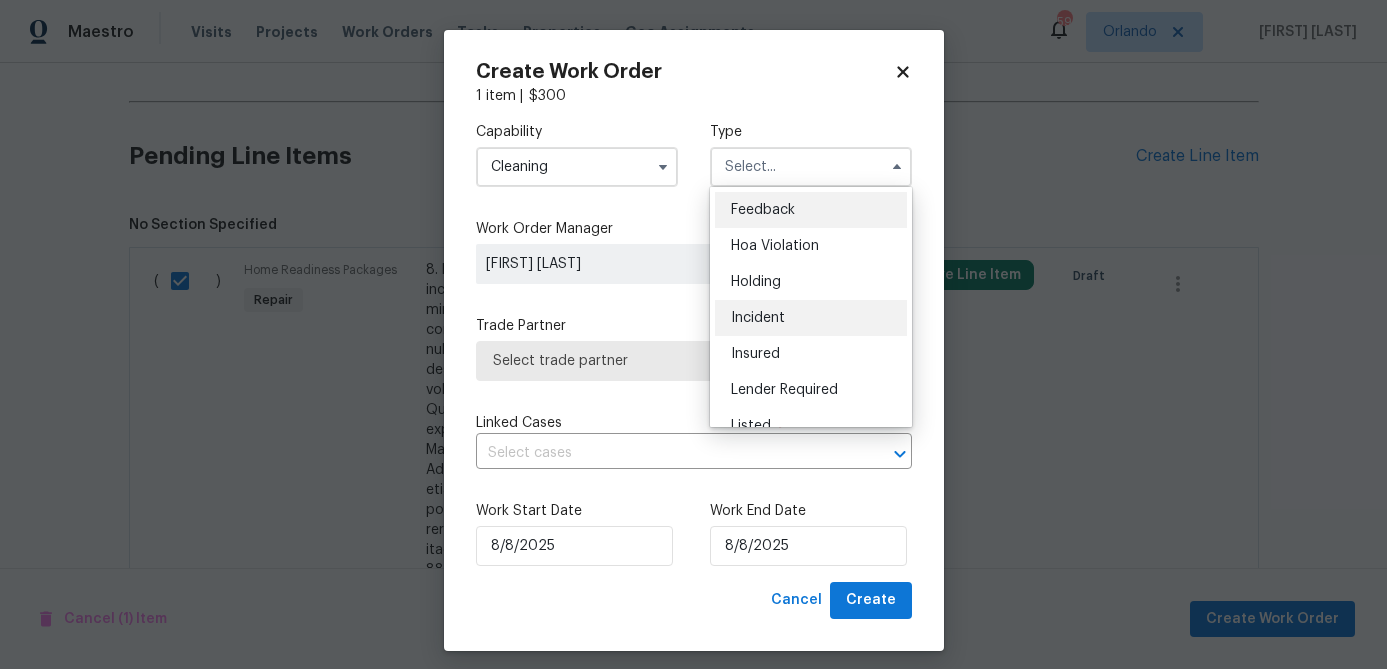 scroll, scrollTop: 454, scrollLeft: 0, axis: vertical 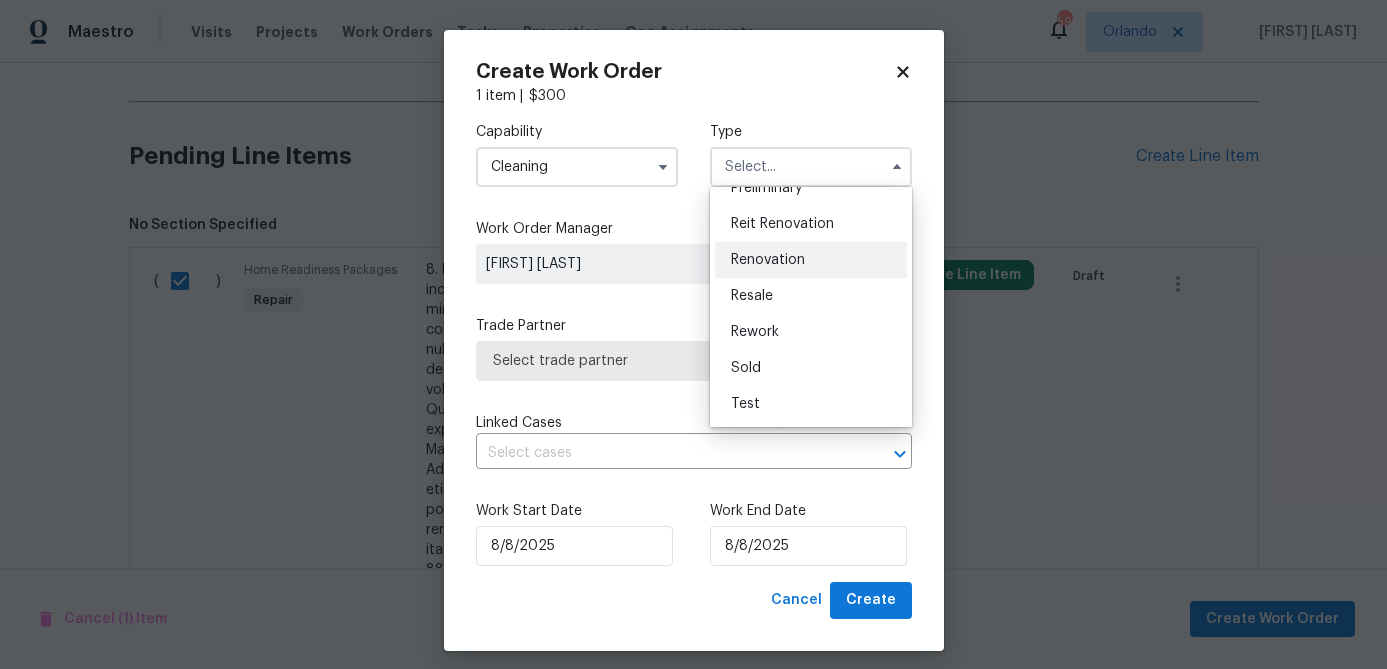 click on "Renovation" at bounding box center [811, 260] 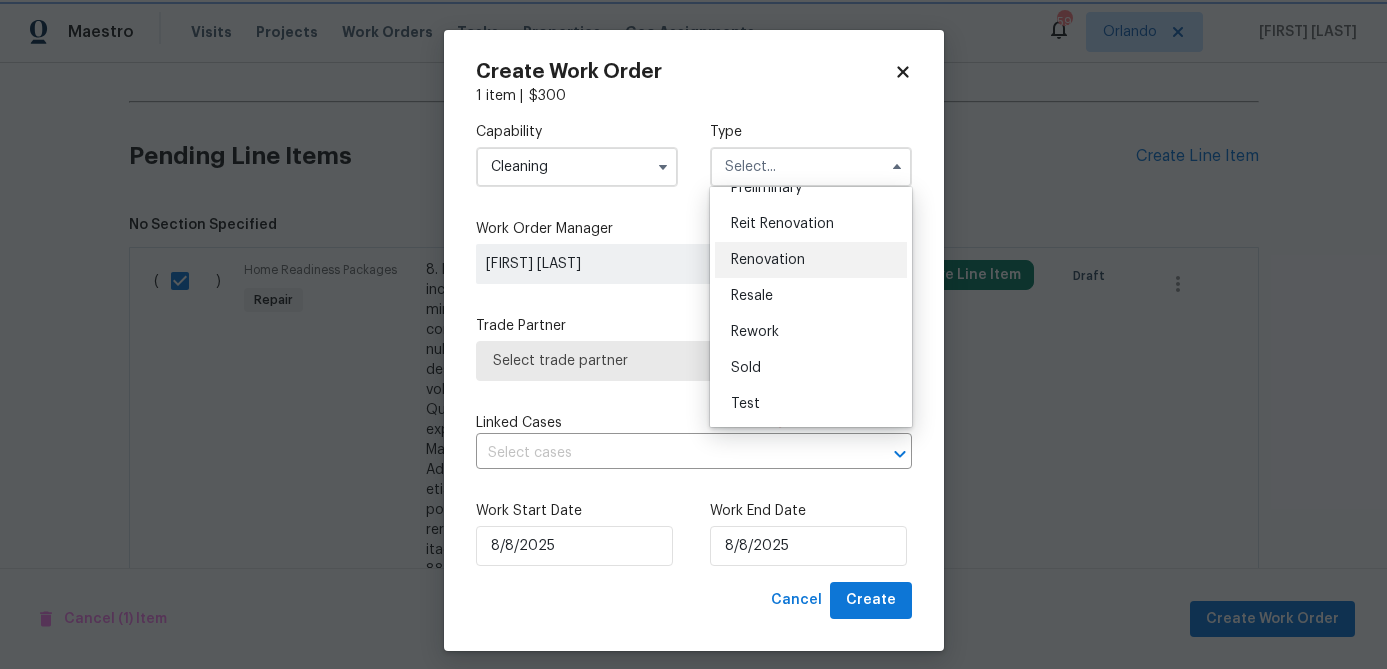 type on "Renovation" 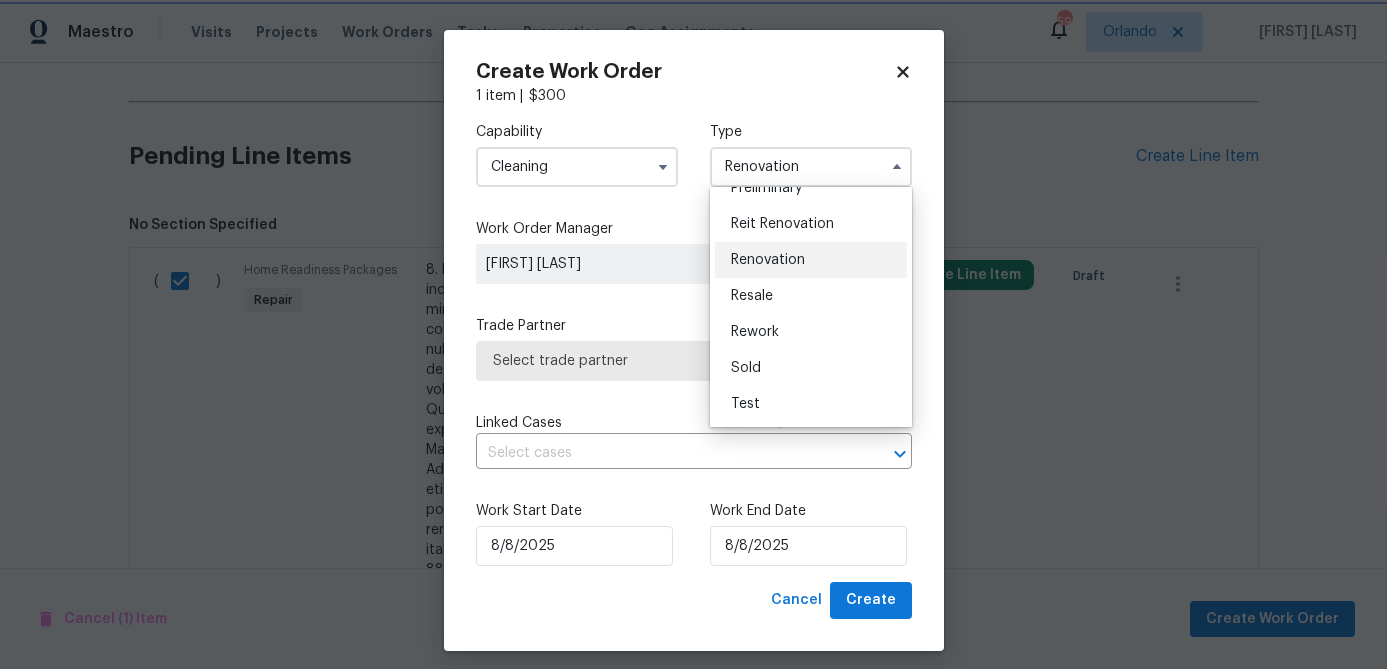 scroll, scrollTop: 0, scrollLeft: 0, axis: both 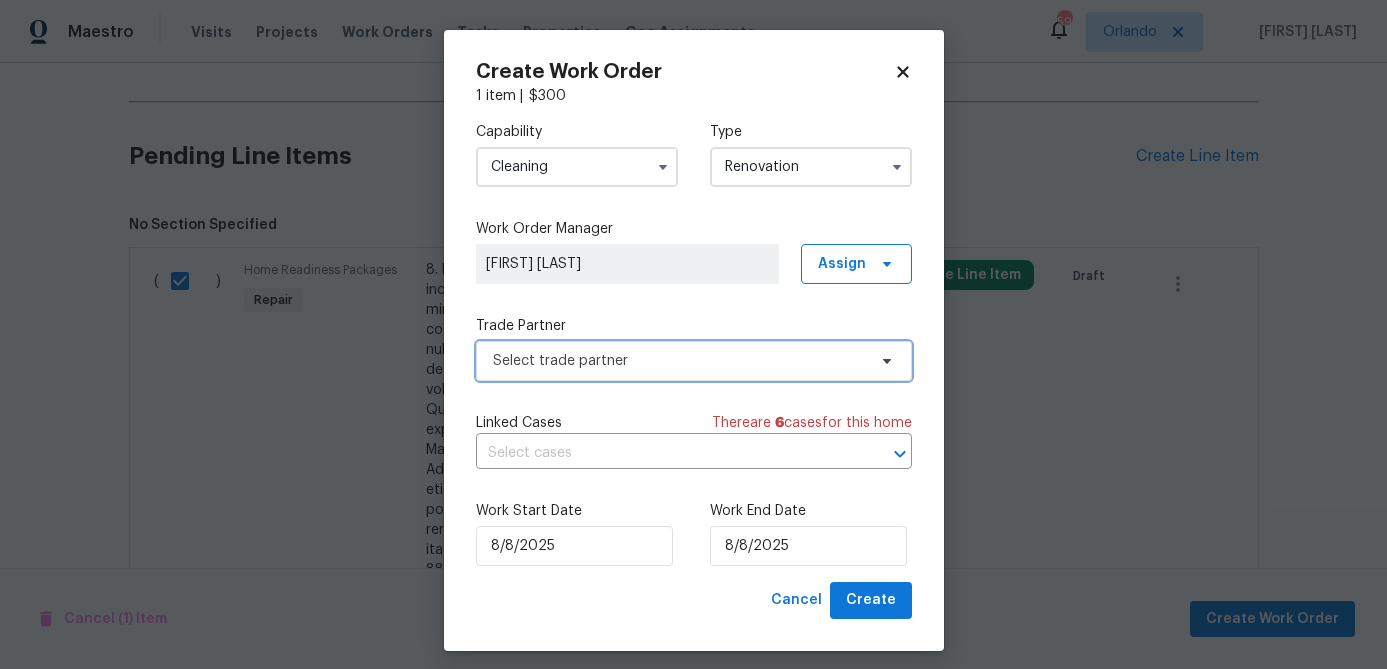 click on "Select trade partner" at bounding box center [694, 361] 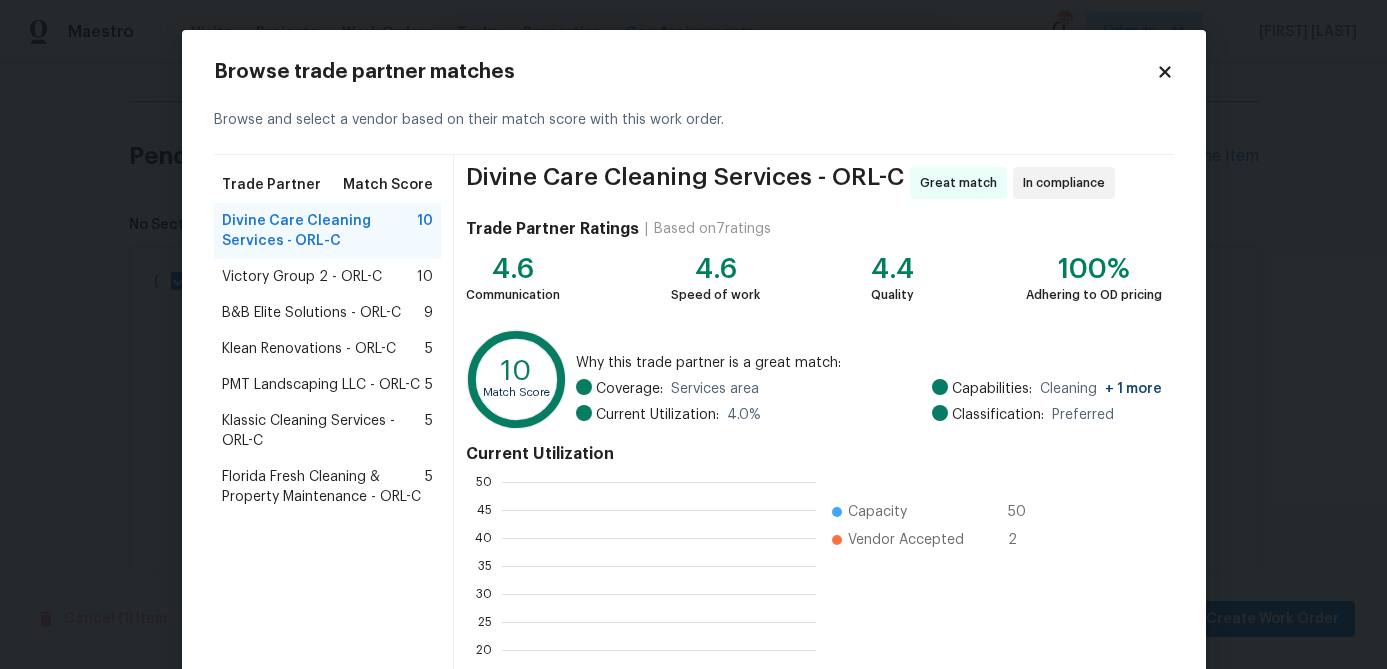 scroll, scrollTop: 2, scrollLeft: 1, axis: both 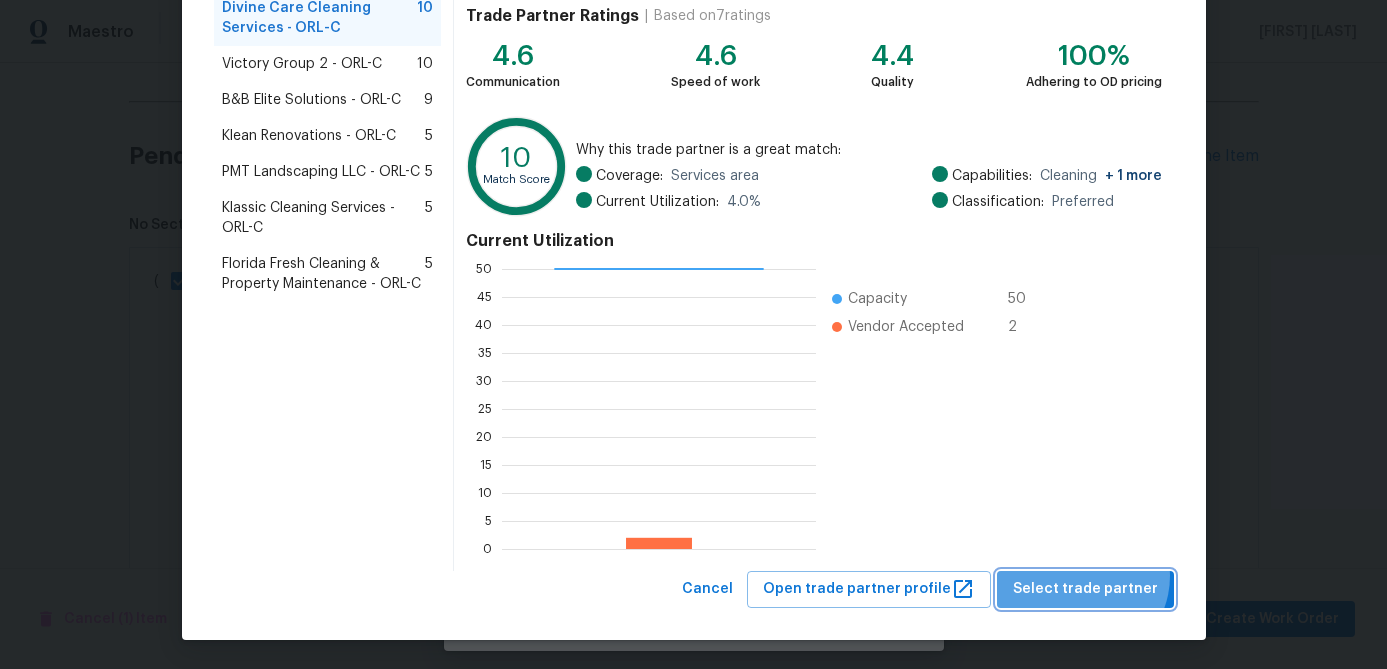 click on "Select trade partner" at bounding box center (1085, 589) 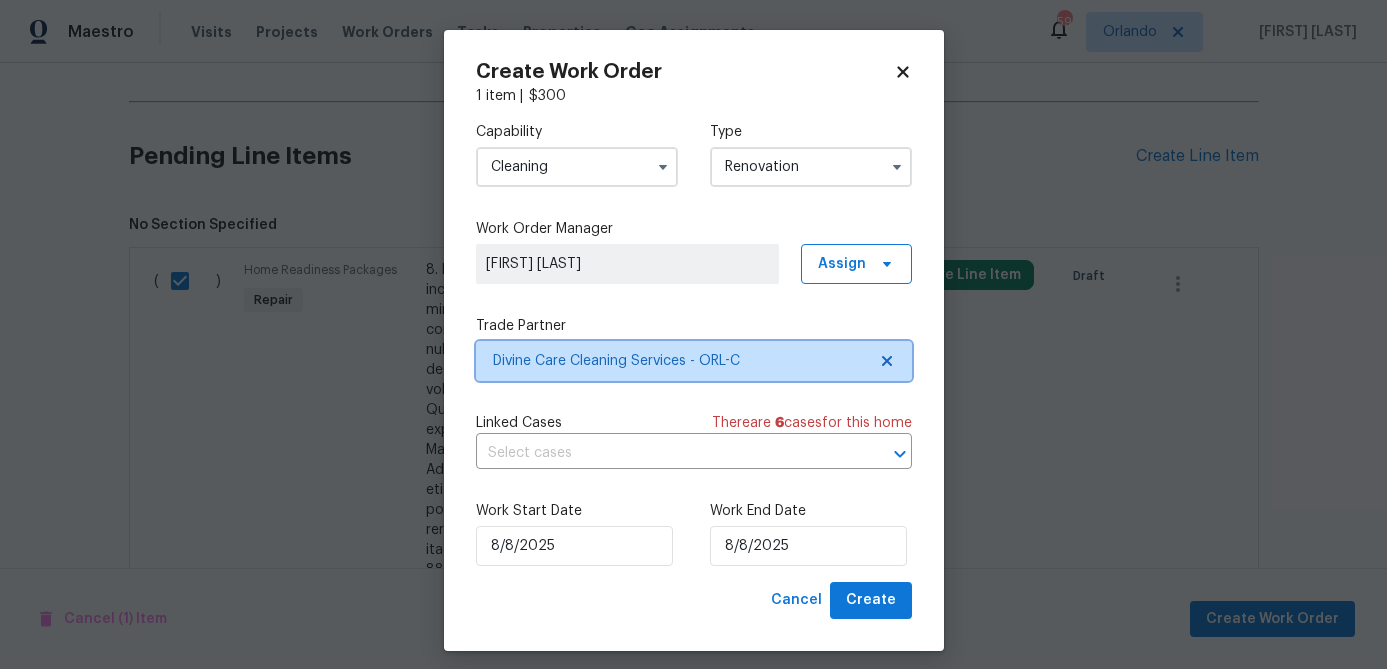 scroll, scrollTop: 0, scrollLeft: 0, axis: both 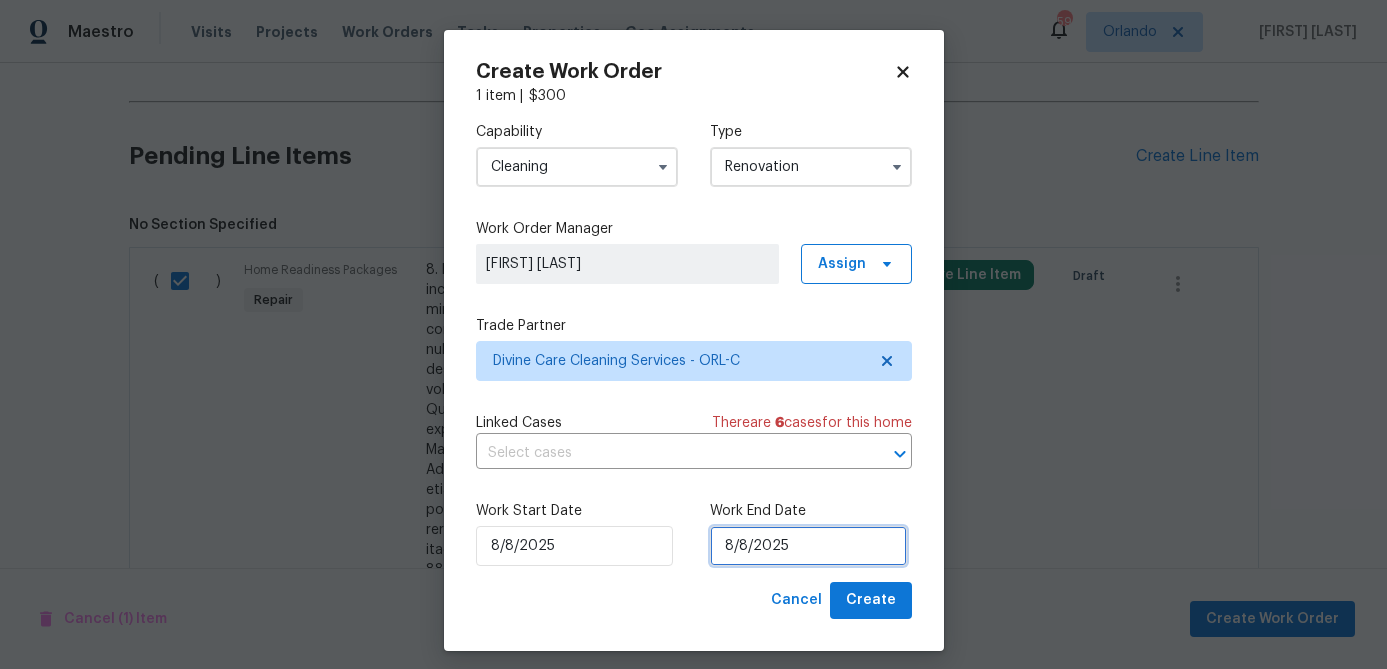 click on "8/8/2025" at bounding box center (808, 546) 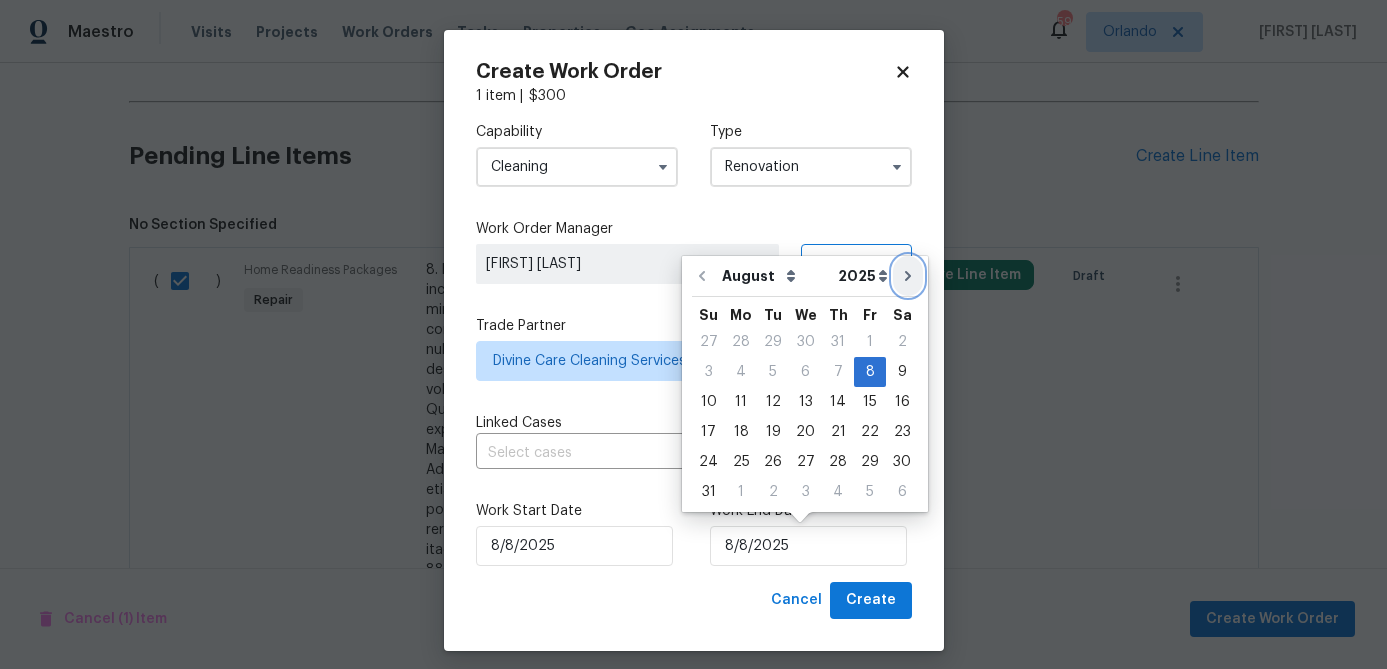 click 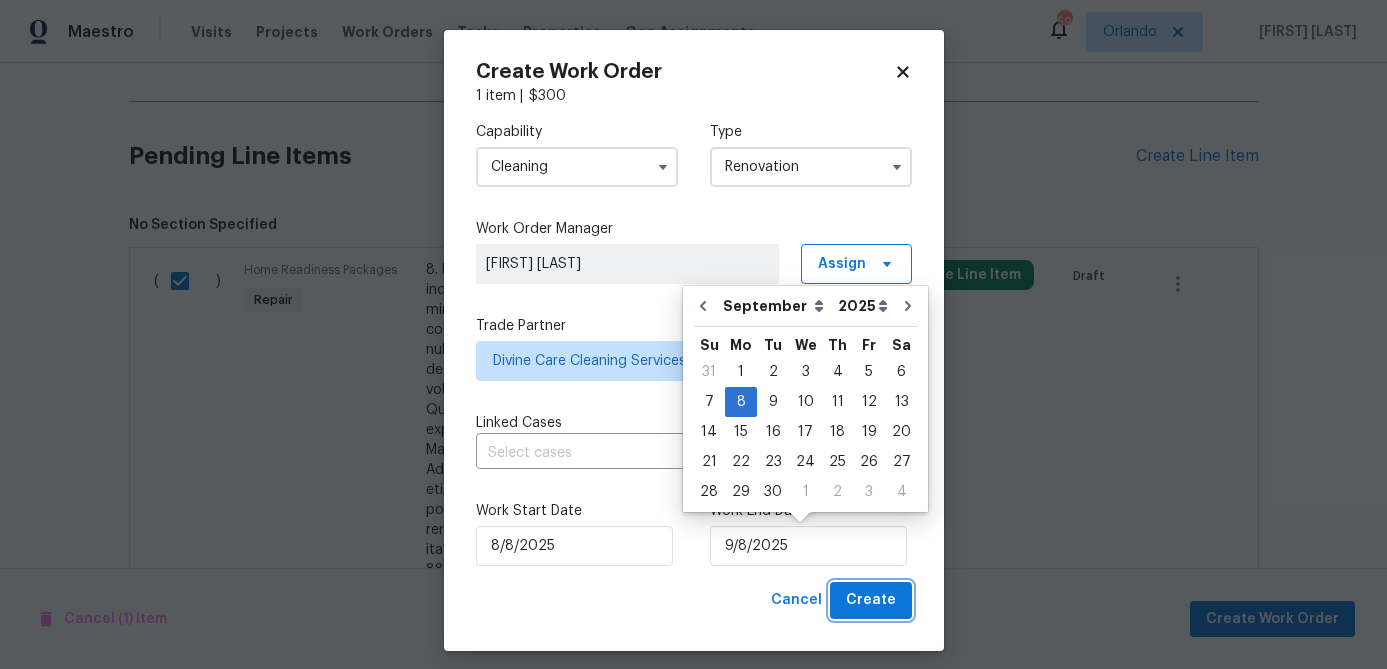 click on "Create" at bounding box center (871, 600) 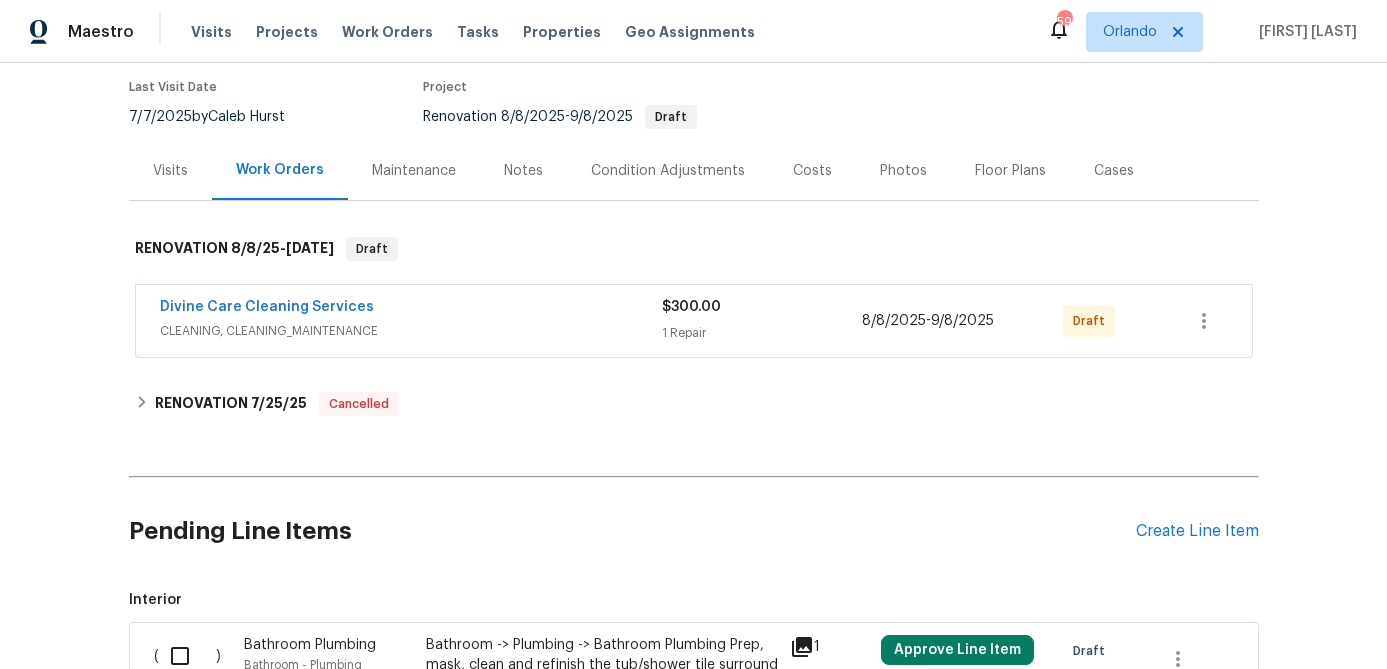 scroll, scrollTop: 0, scrollLeft: 0, axis: both 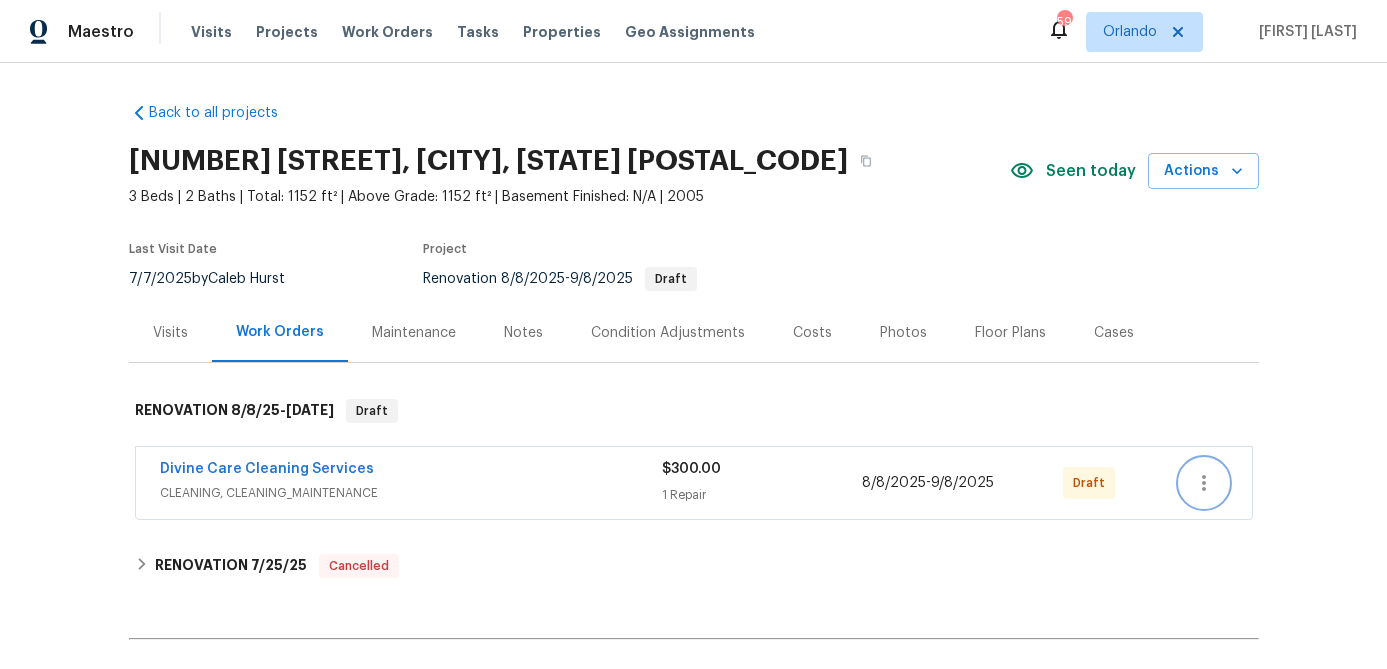 click 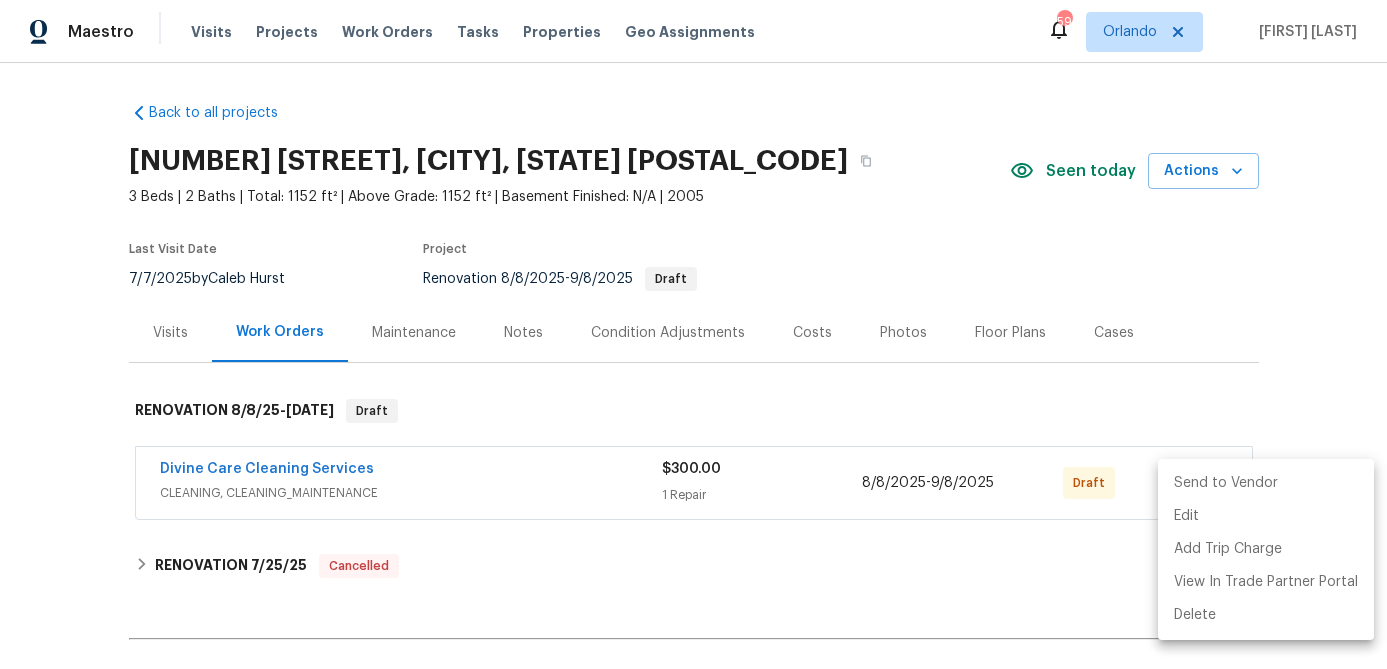 click on "Send to Vendor" at bounding box center [1266, 483] 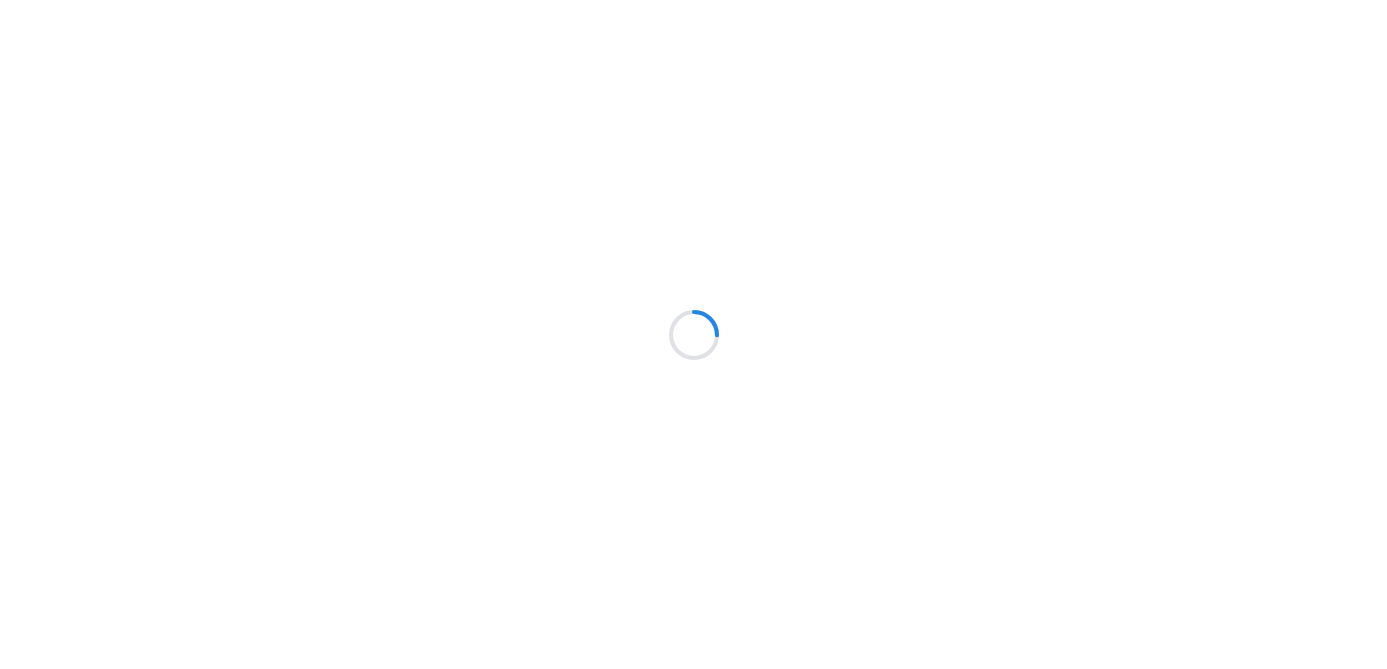 scroll, scrollTop: 0, scrollLeft: 0, axis: both 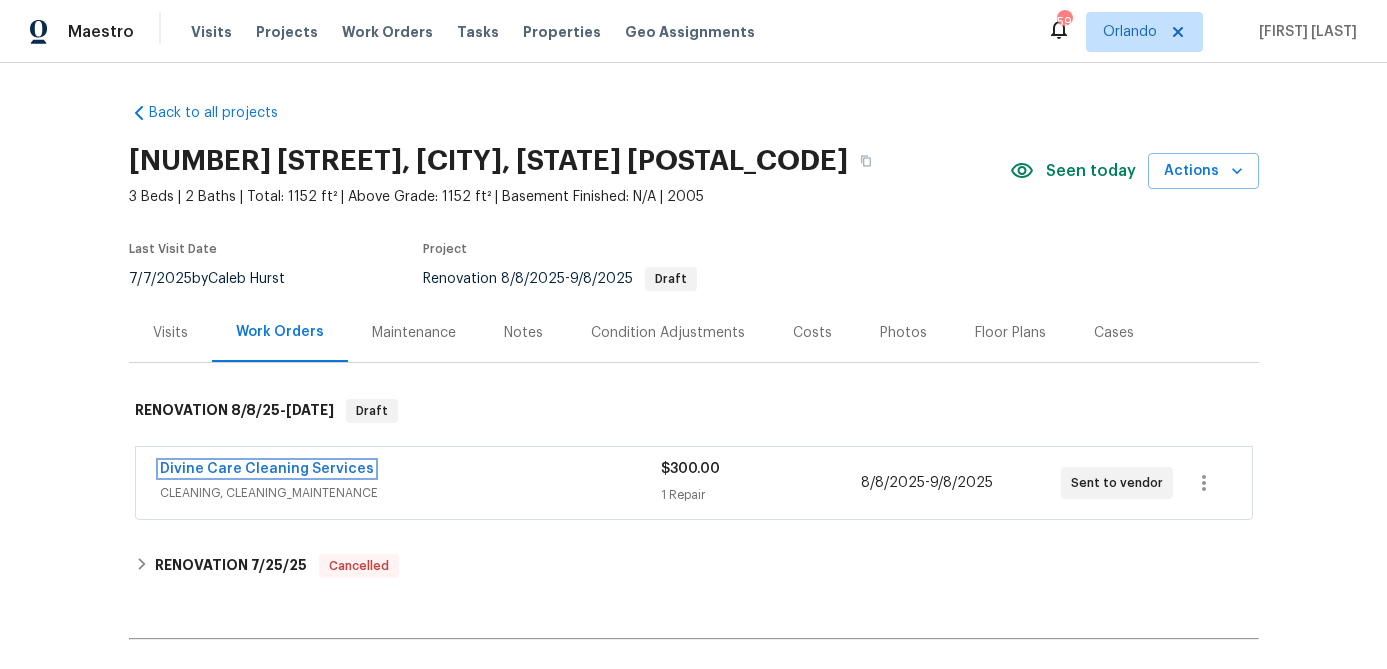 click on "Divine Care Cleaning Services" at bounding box center [267, 469] 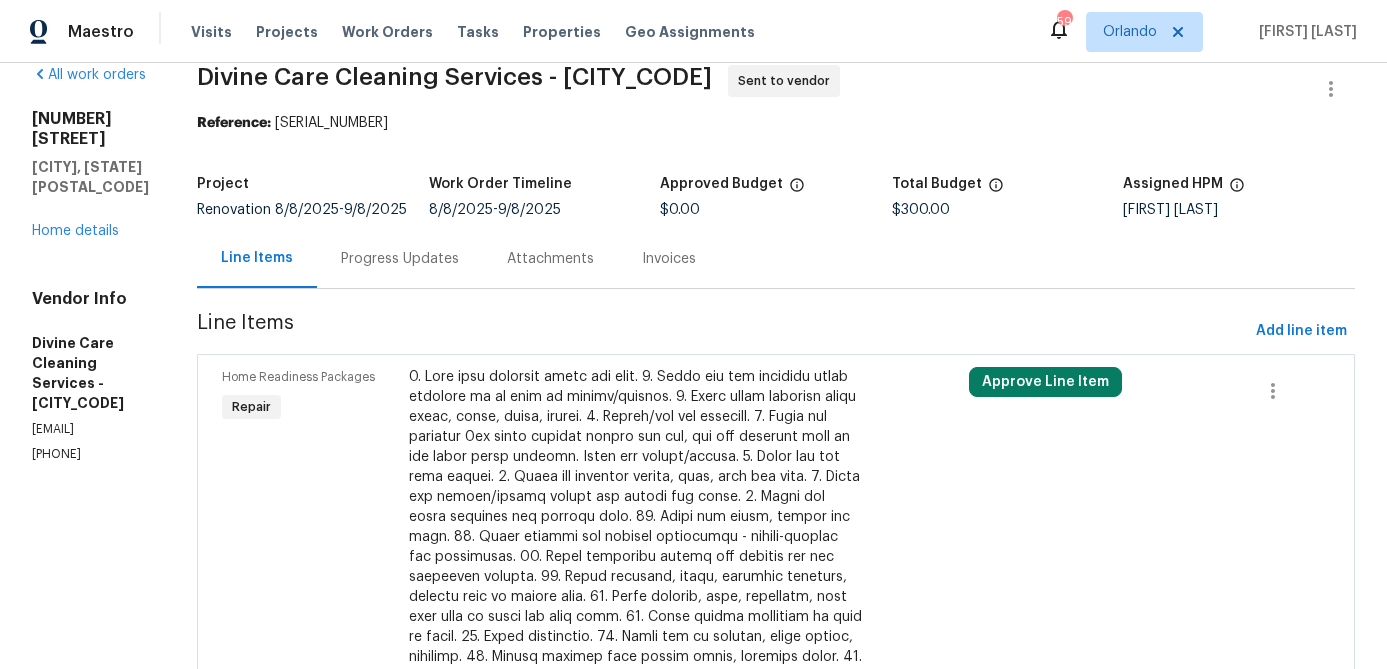 scroll, scrollTop: 0, scrollLeft: 0, axis: both 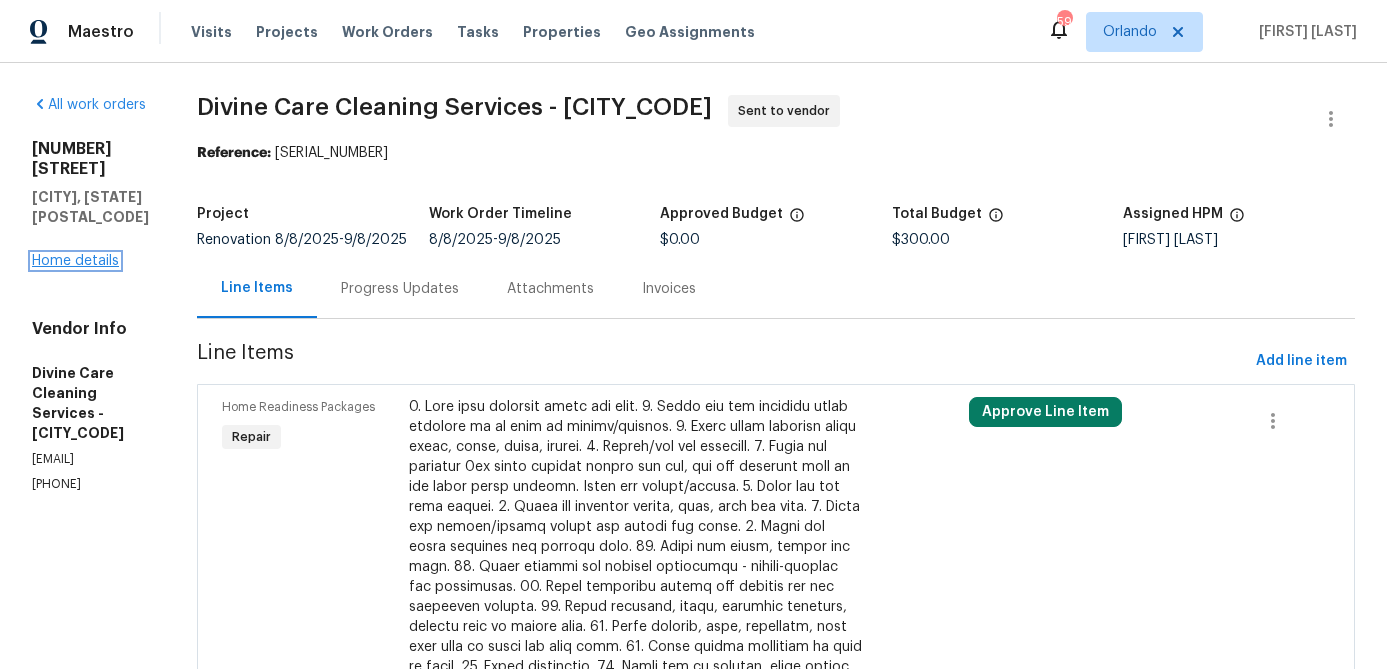 click on "Home details" at bounding box center [75, 261] 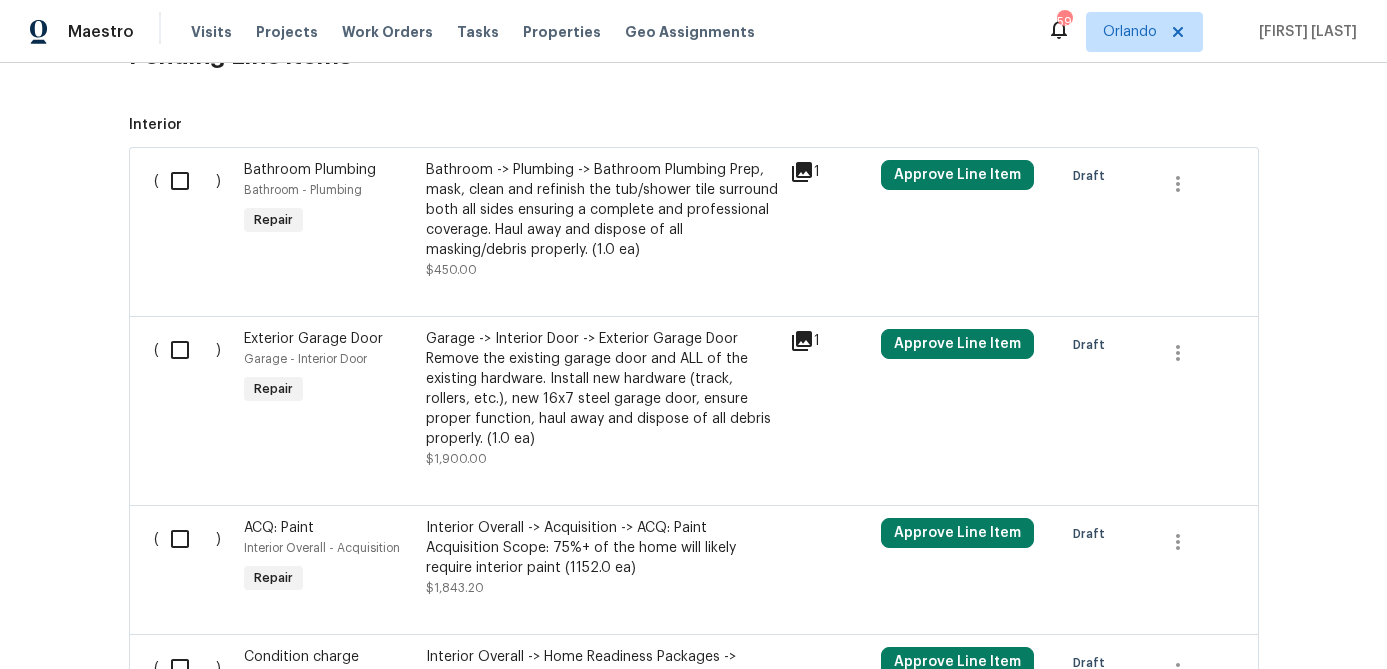 scroll, scrollTop: 639, scrollLeft: 0, axis: vertical 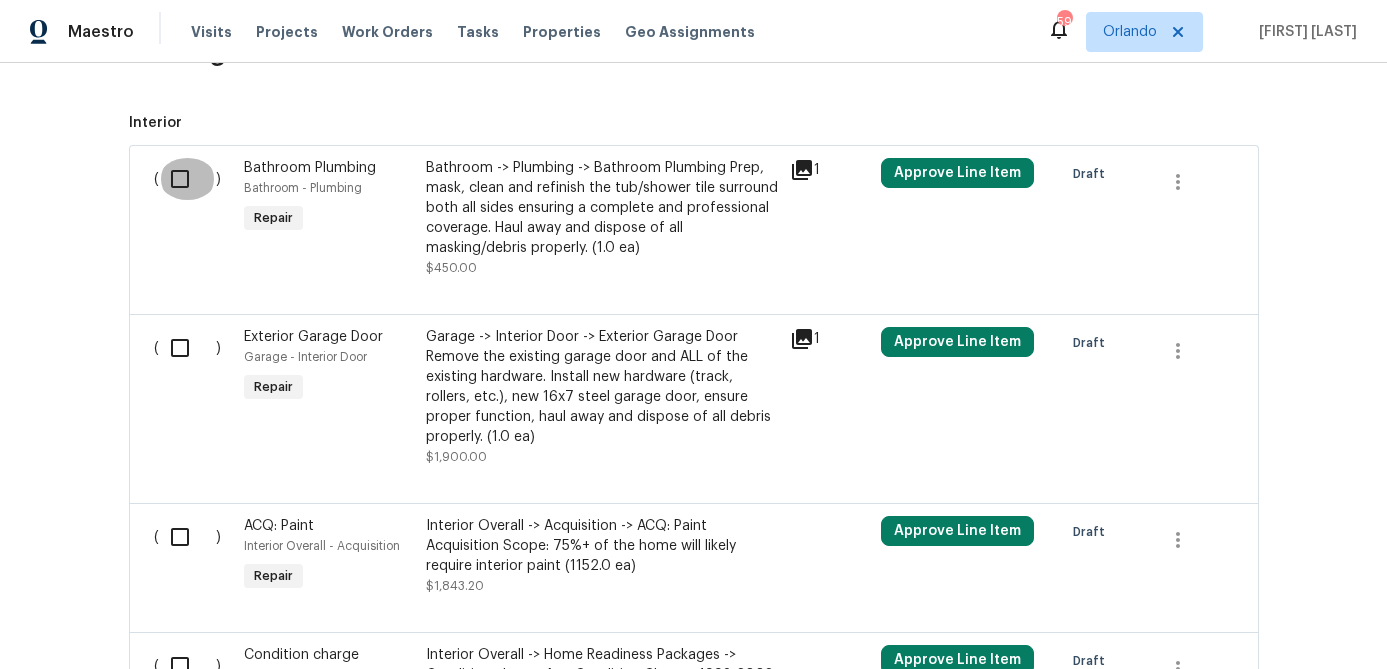 click at bounding box center [187, 179] 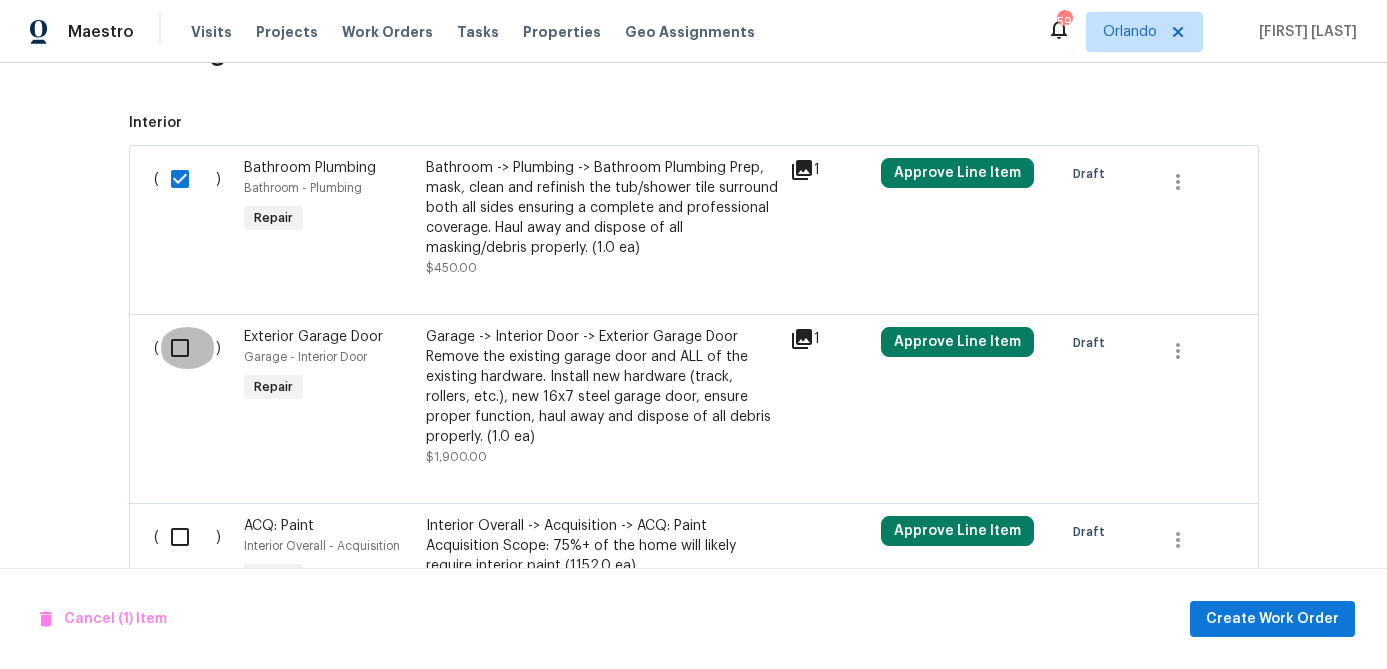 click at bounding box center (187, 348) 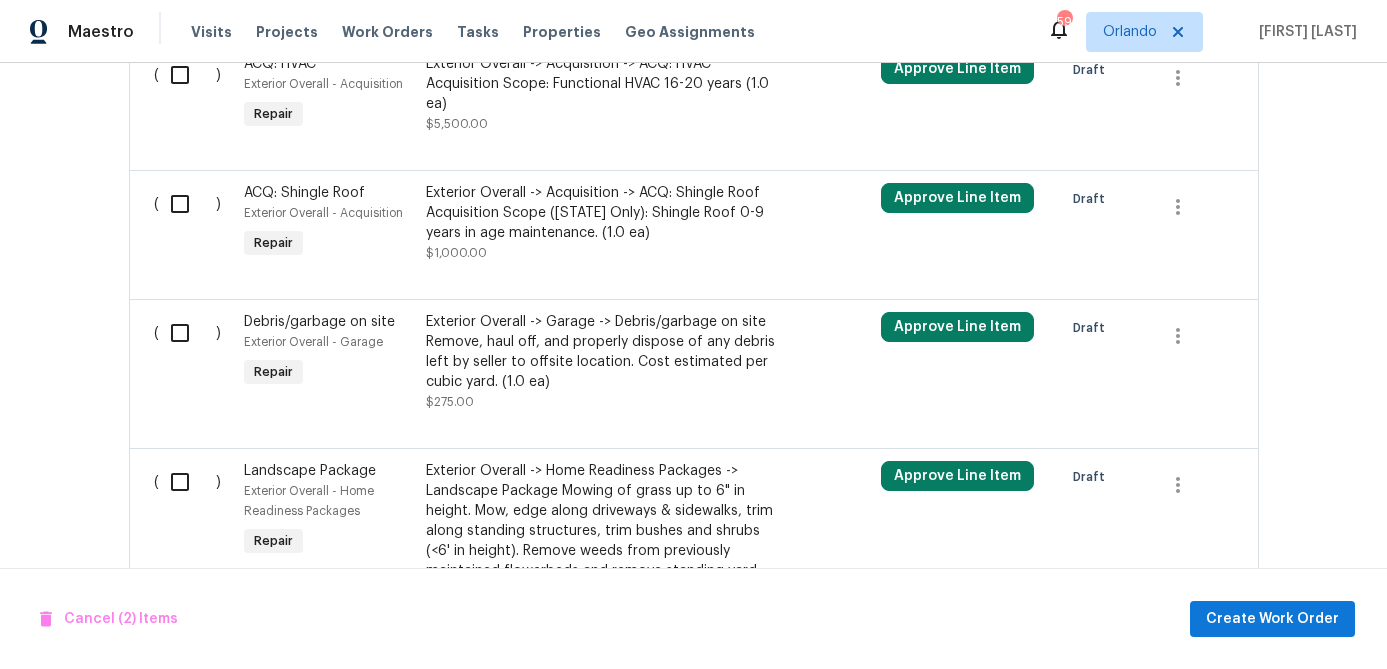 scroll, scrollTop: 1562, scrollLeft: 0, axis: vertical 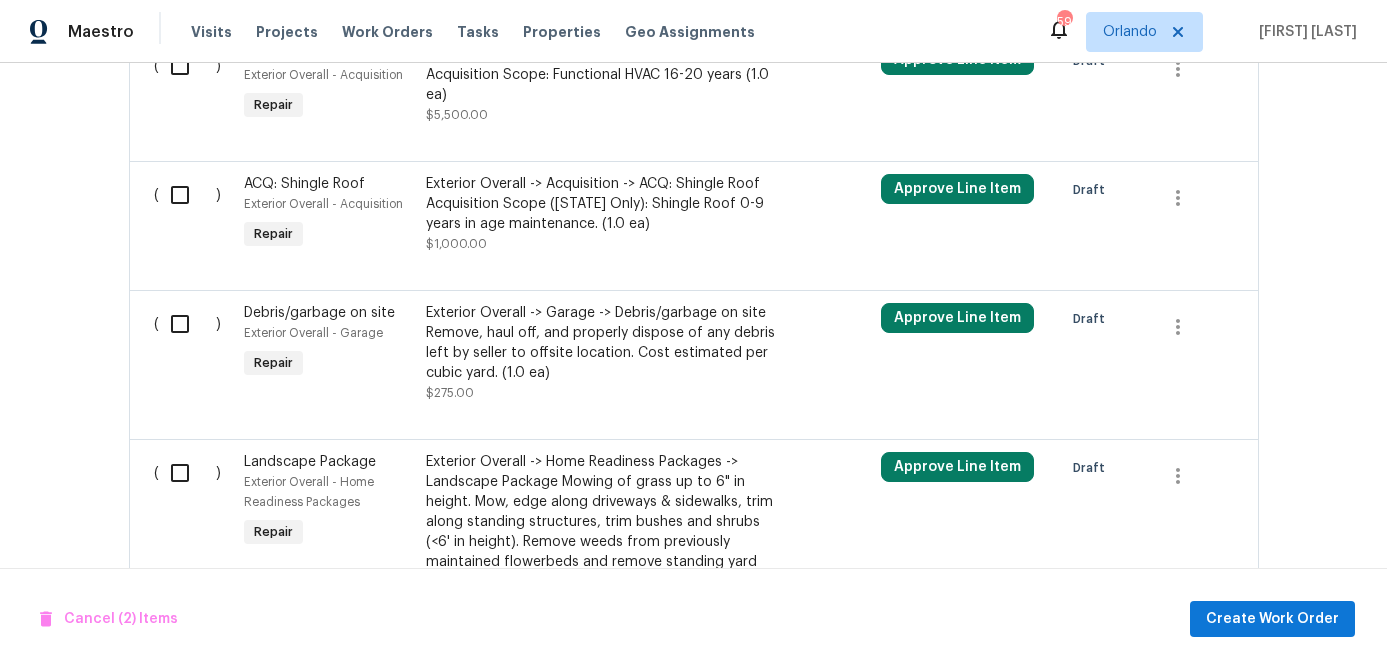 click at bounding box center [187, 324] 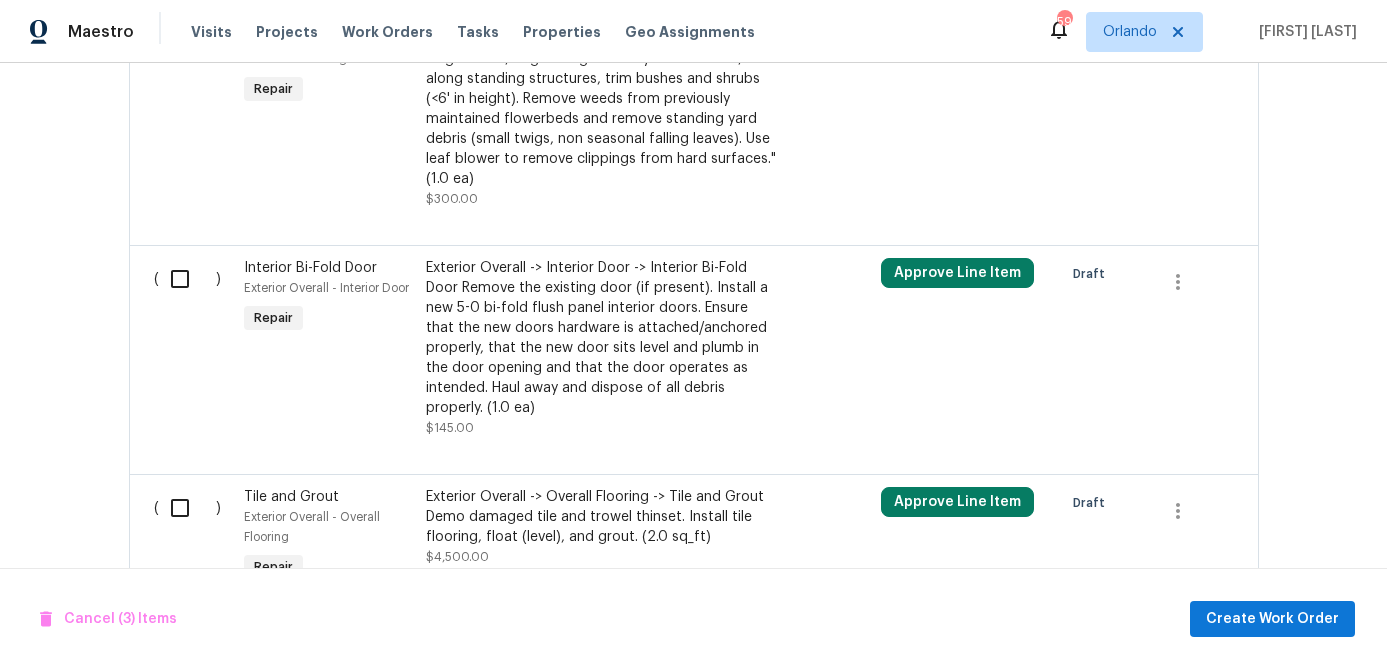 scroll, scrollTop: 2078, scrollLeft: 0, axis: vertical 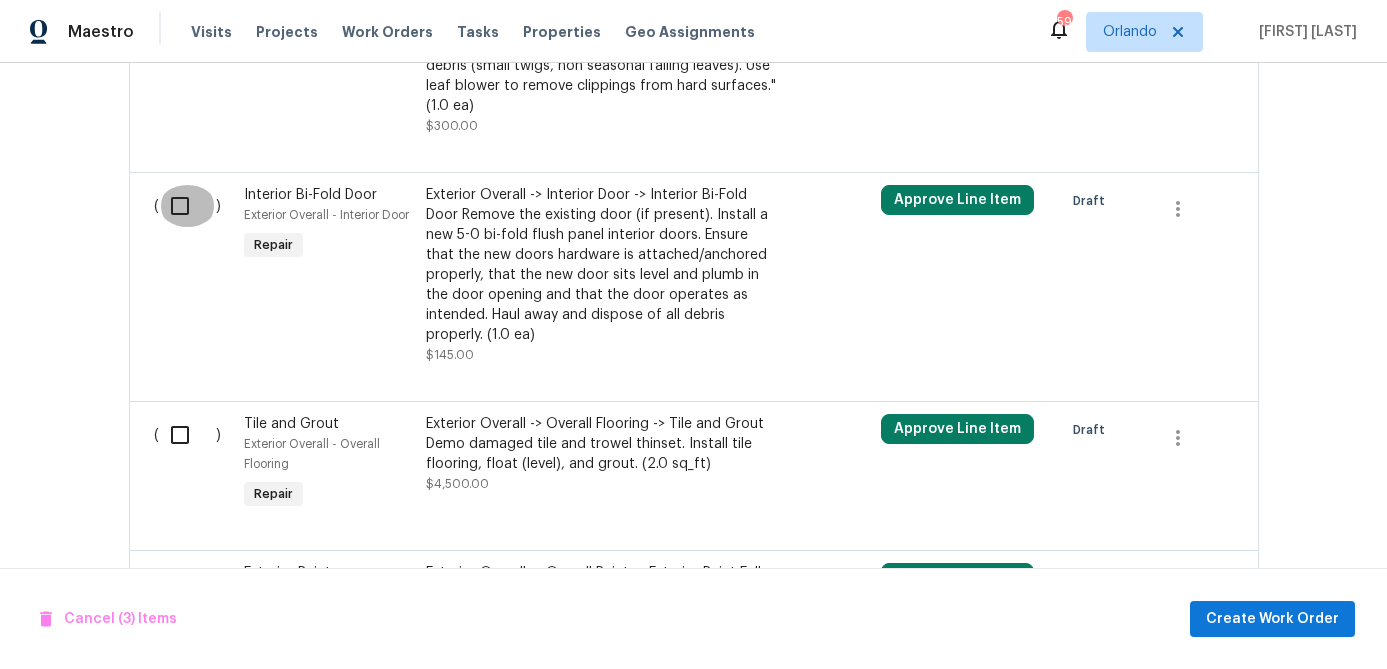 click at bounding box center [187, 206] 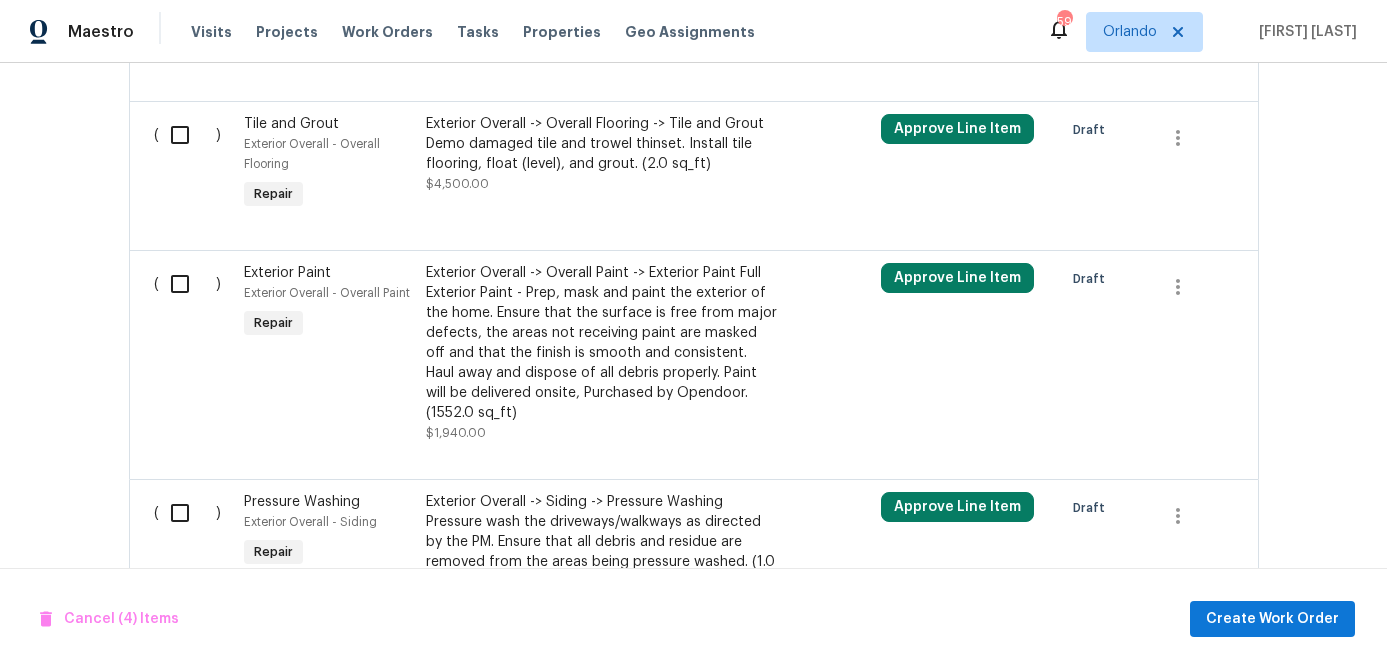 scroll, scrollTop: 2383, scrollLeft: 0, axis: vertical 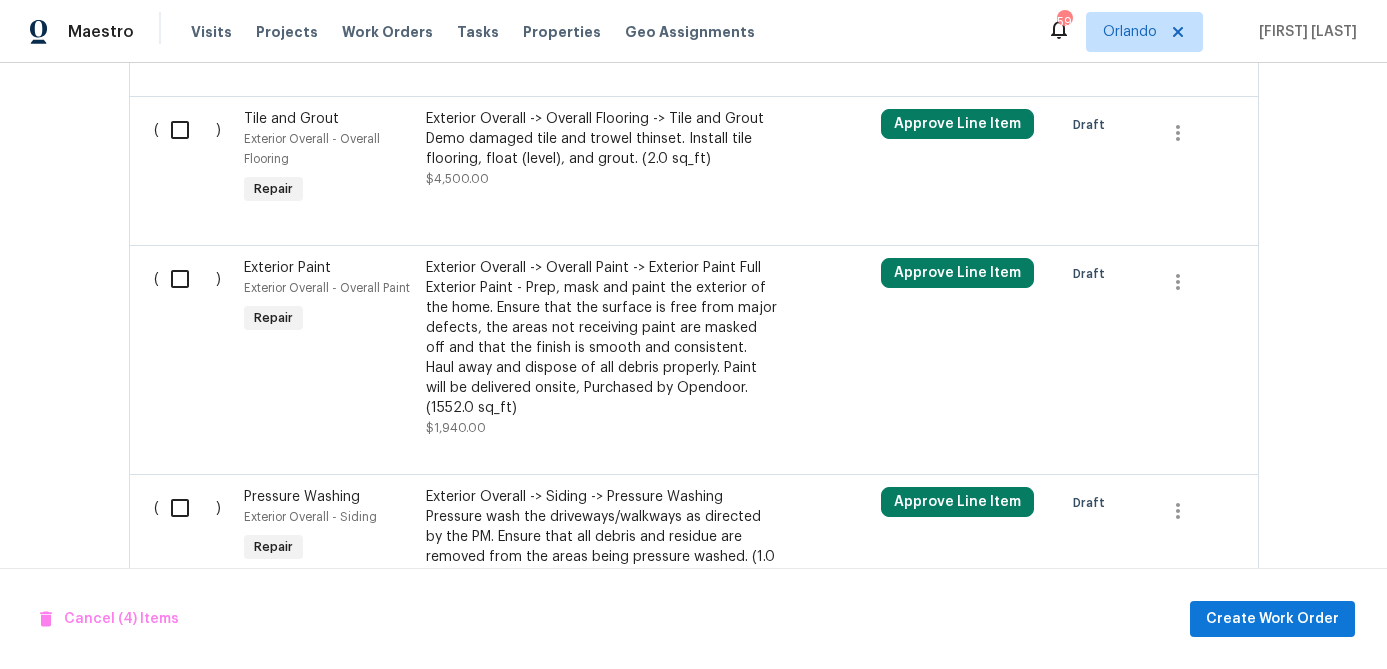 click at bounding box center [187, 279] 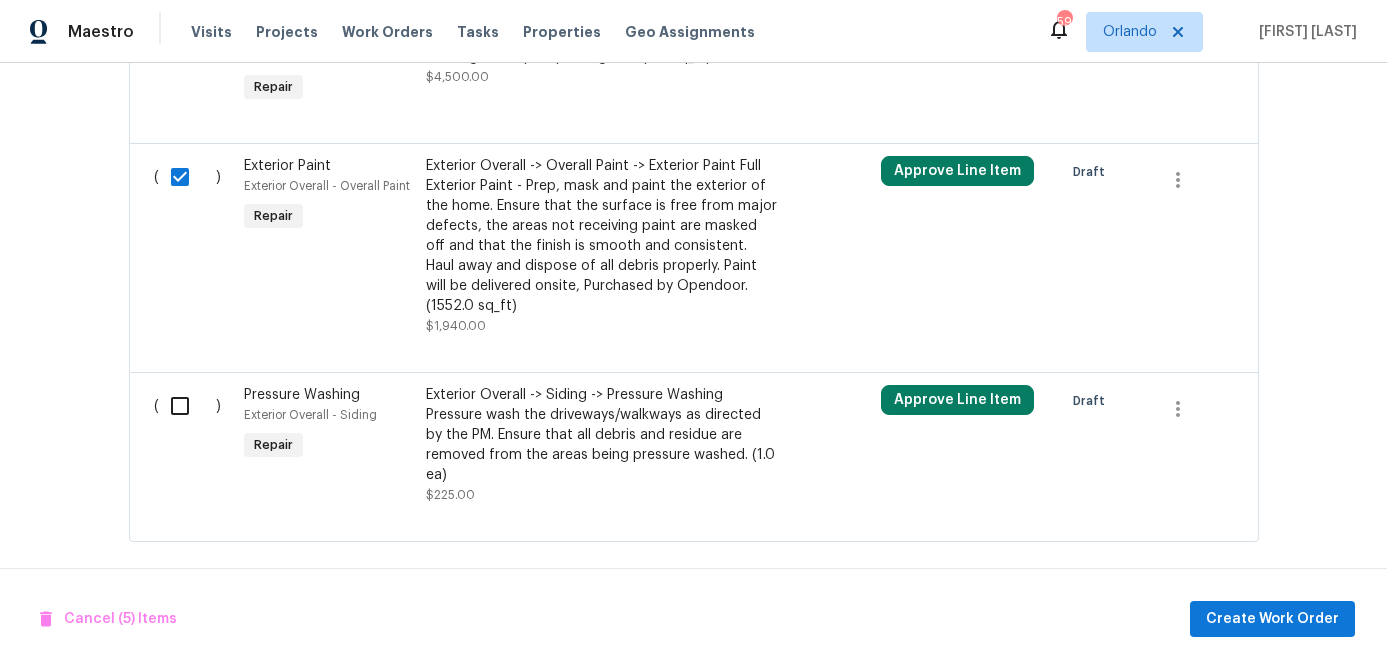 scroll, scrollTop: 2501, scrollLeft: 0, axis: vertical 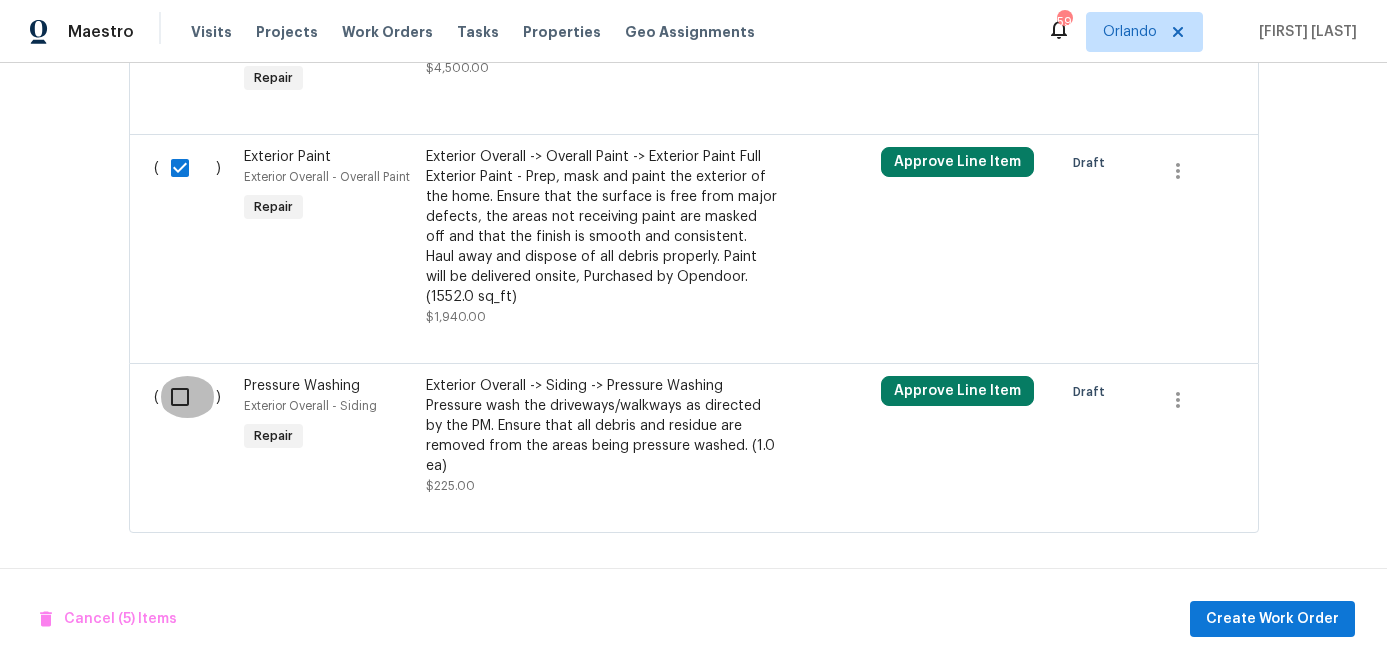click at bounding box center [187, 397] 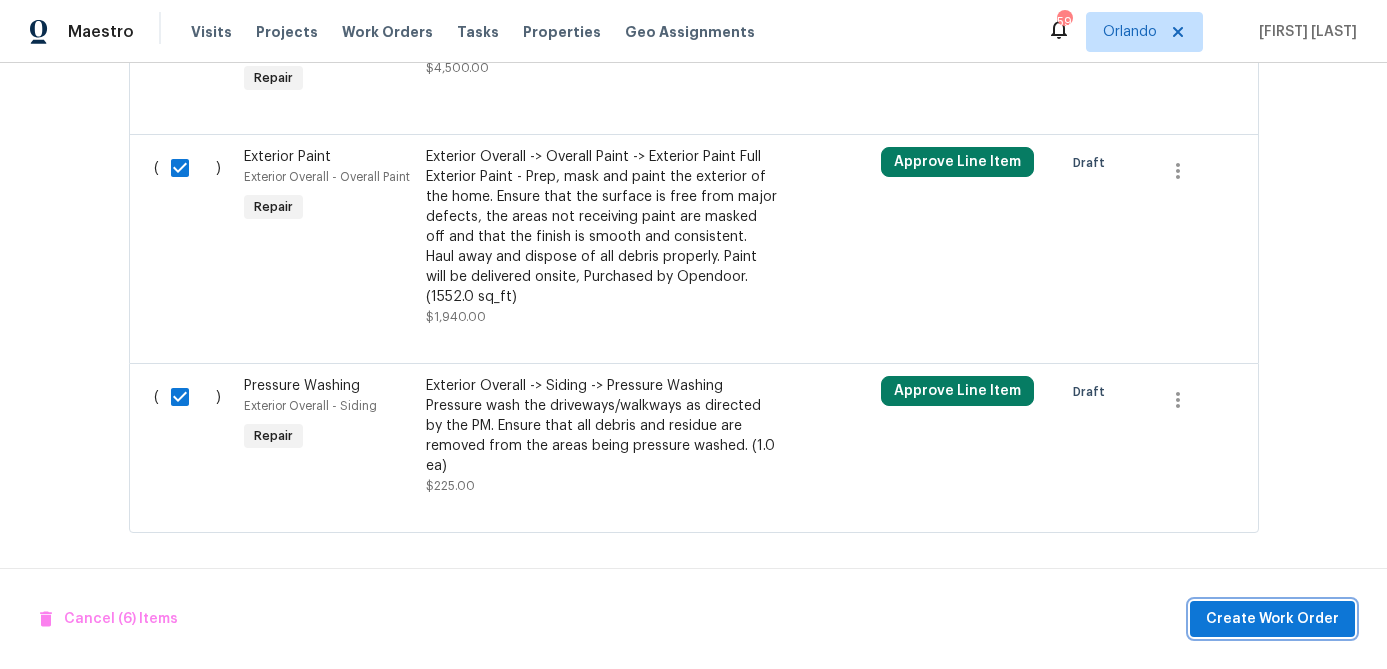 click on "Create Work Order" at bounding box center (1272, 619) 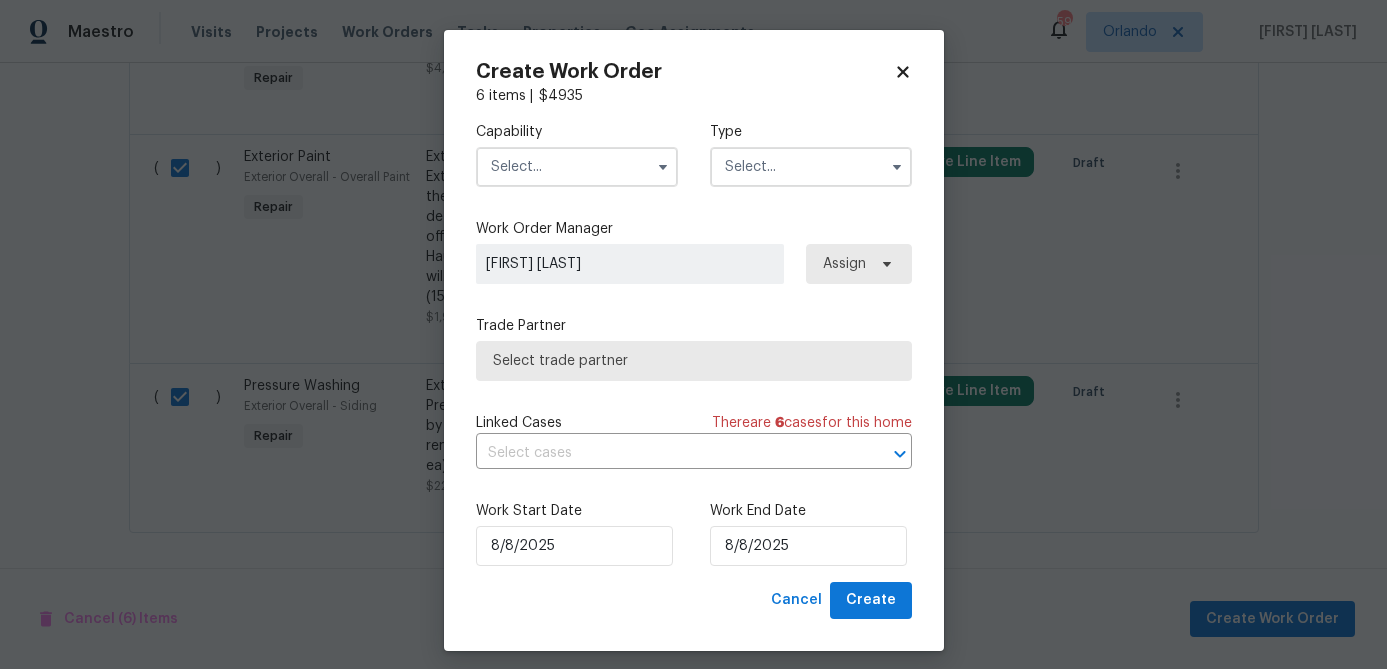 click at bounding box center (577, 167) 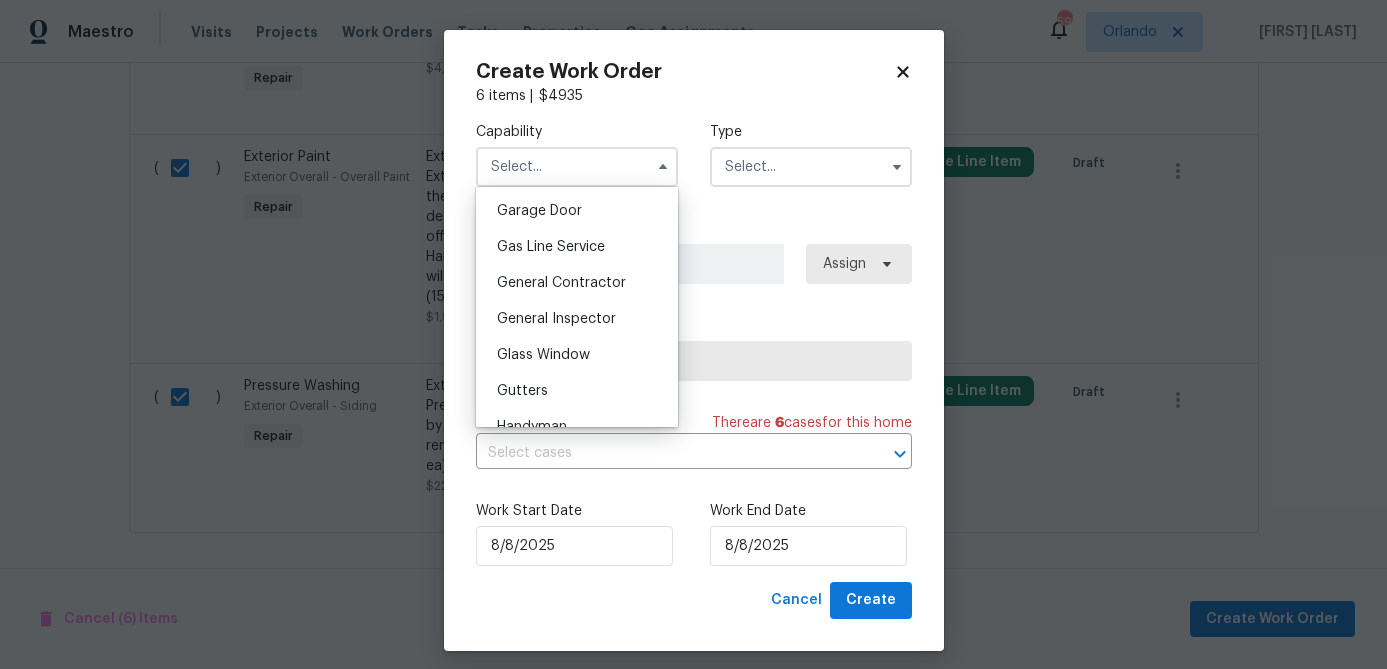 scroll, scrollTop: 902, scrollLeft: 0, axis: vertical 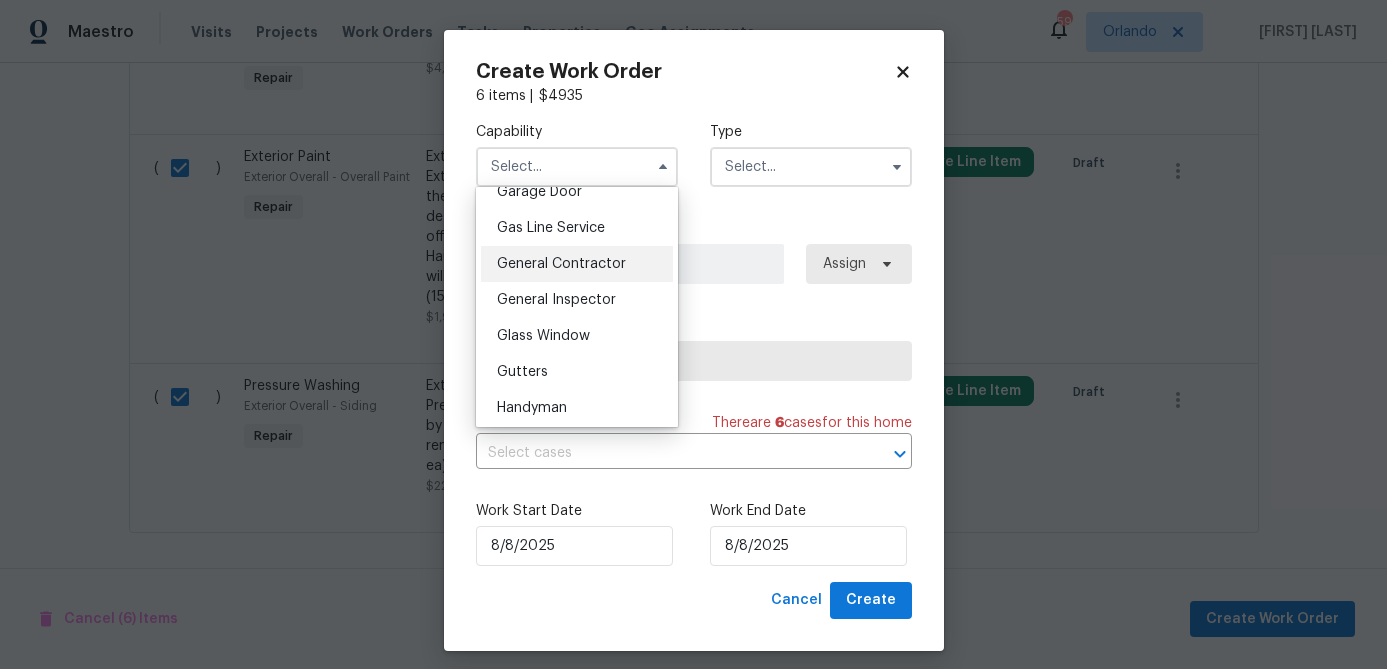 click on "General Contractor" at bounding box center (561, 264) 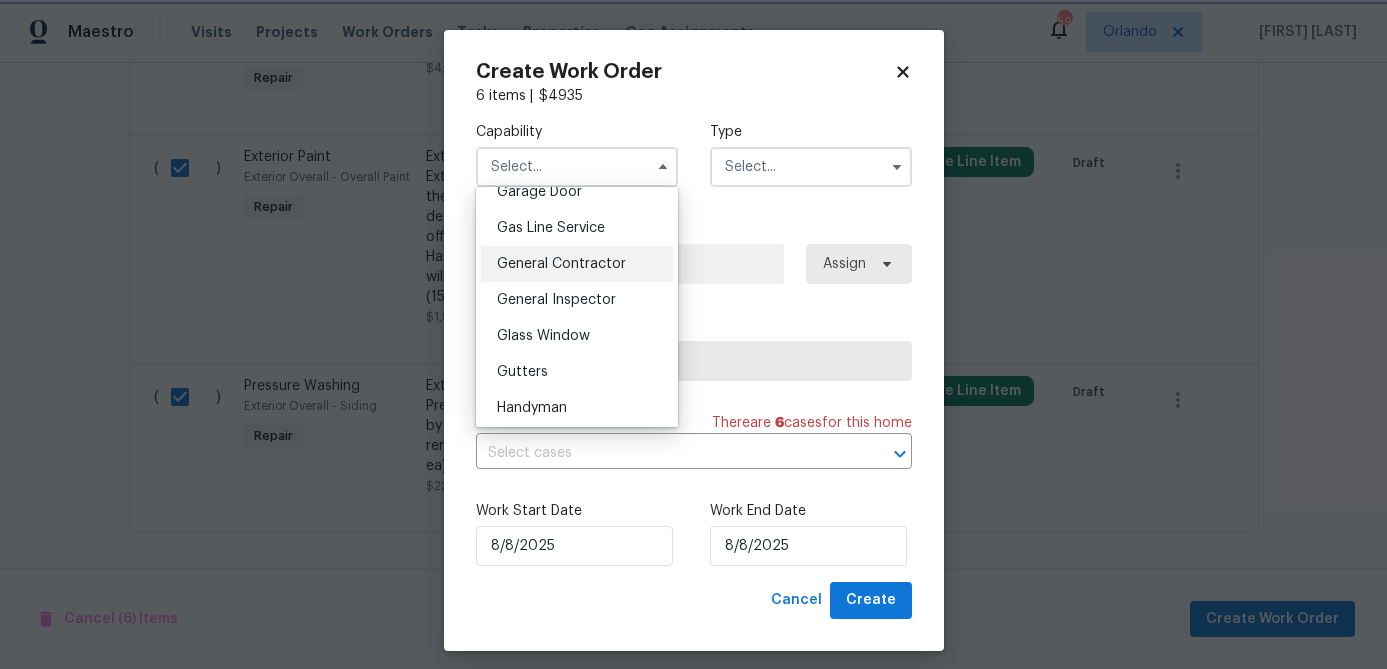type on "General Contractor" 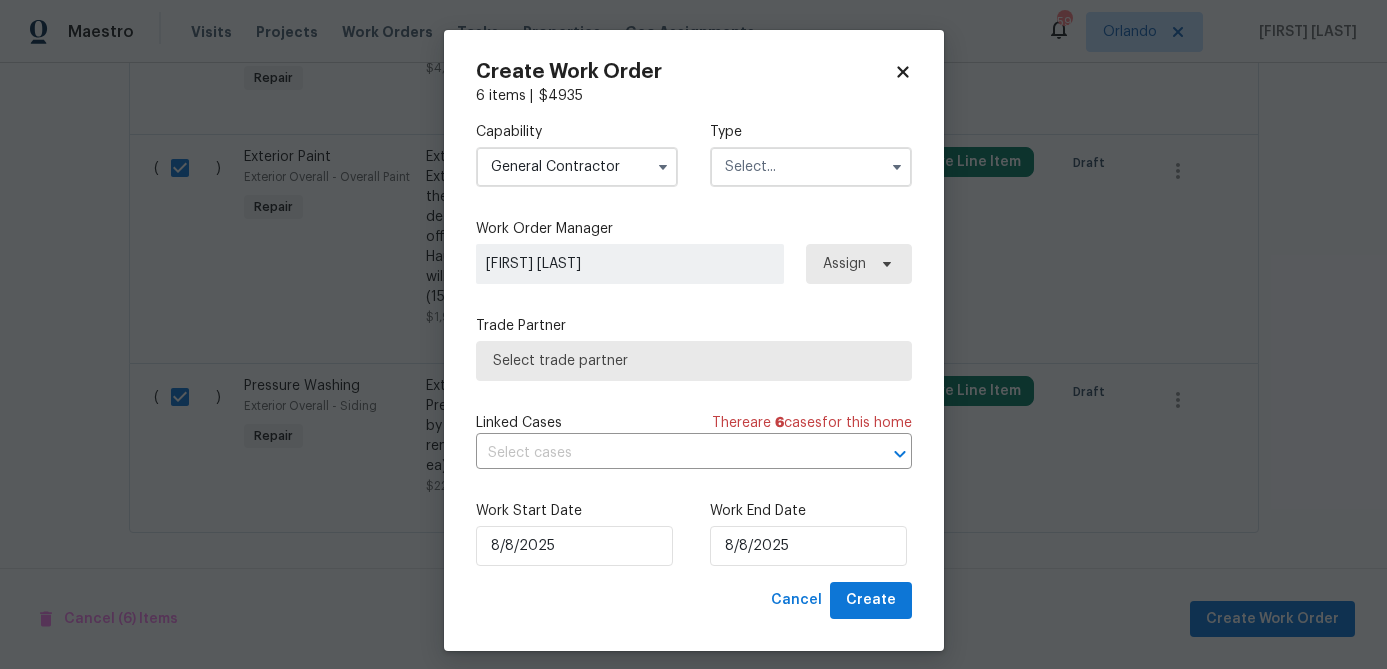 click at bounding box center [811, 167] 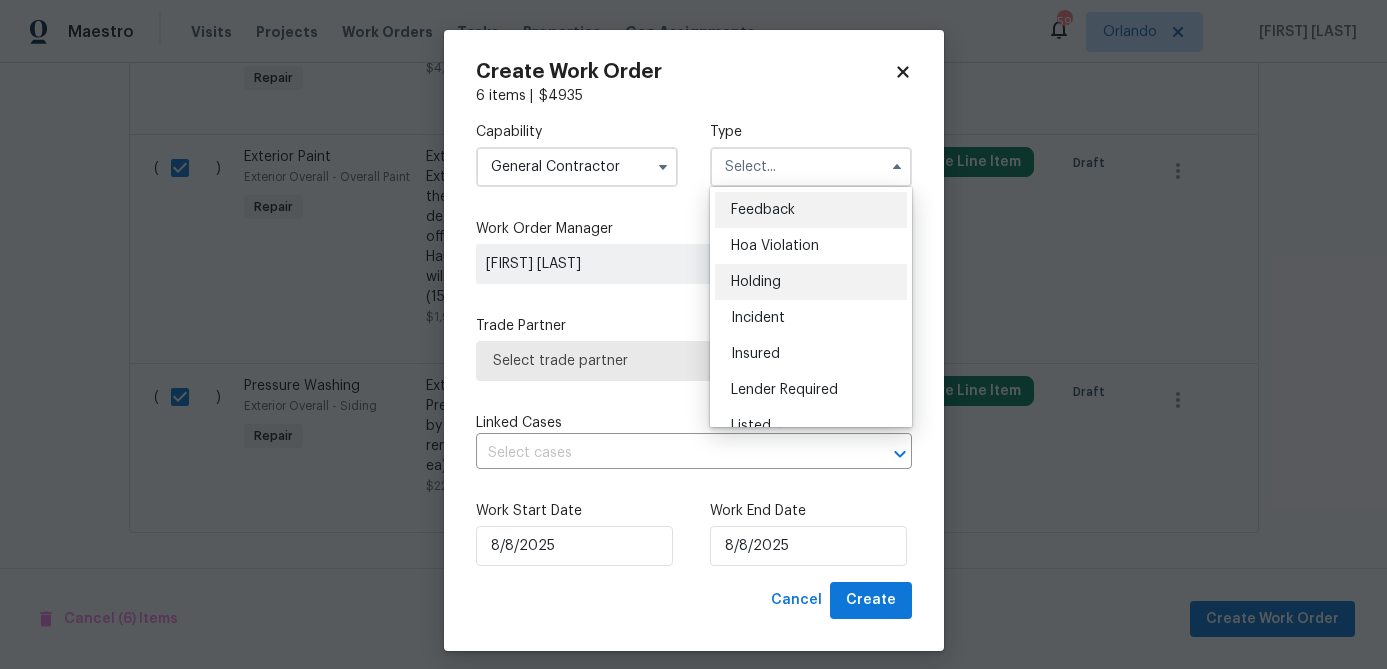 scroll, scrollTop: 454, scrollLeft: 0, axis: vertical 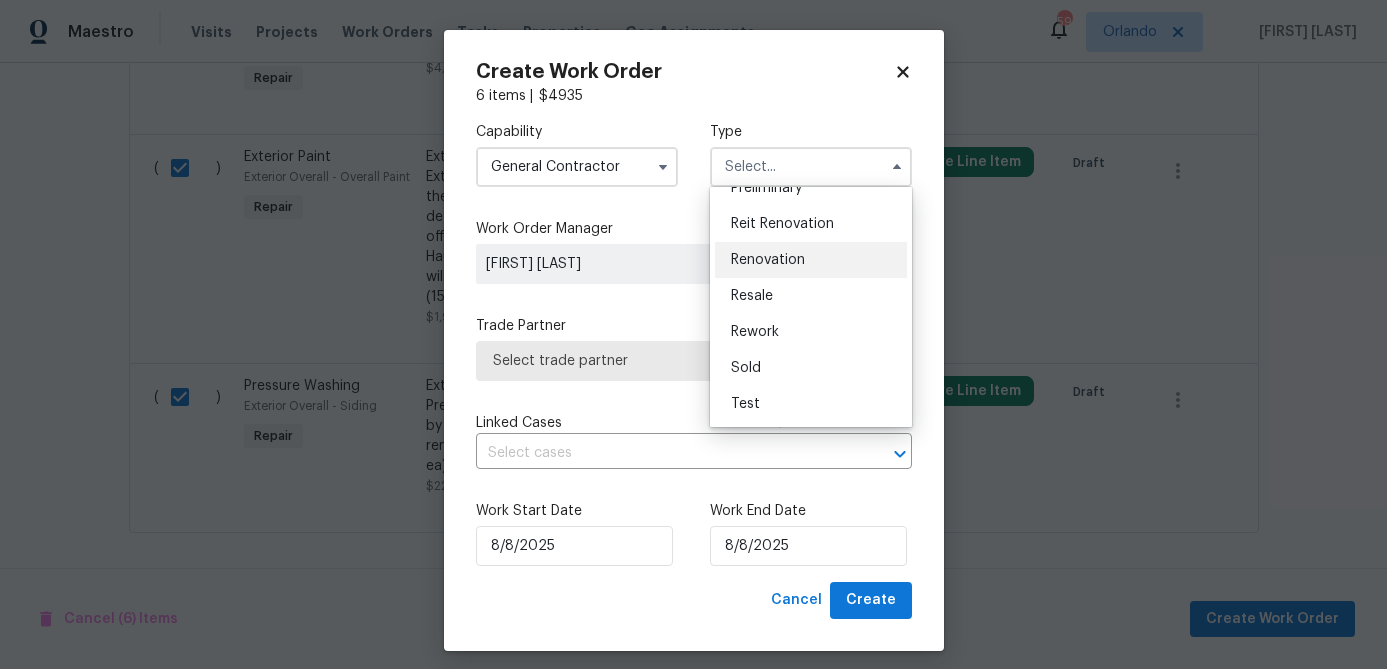 click on "Renovation" at bounding box center (768, 260) 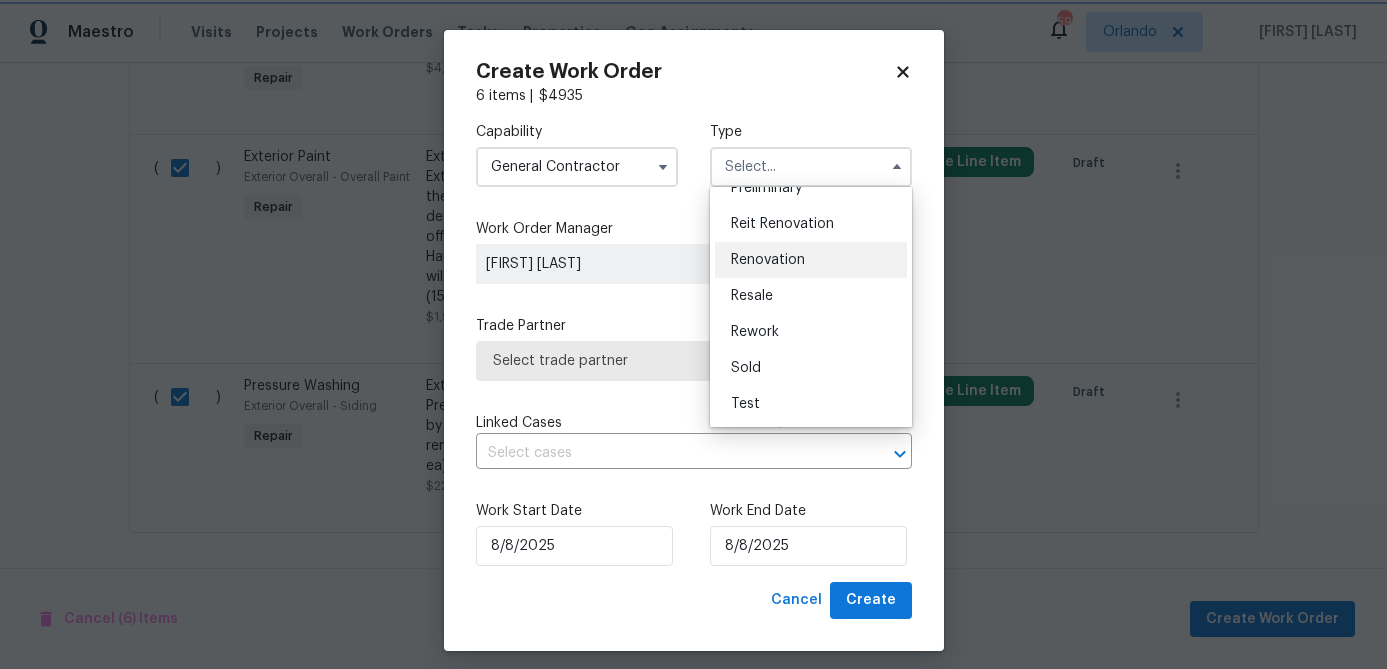 type on "Renovation" 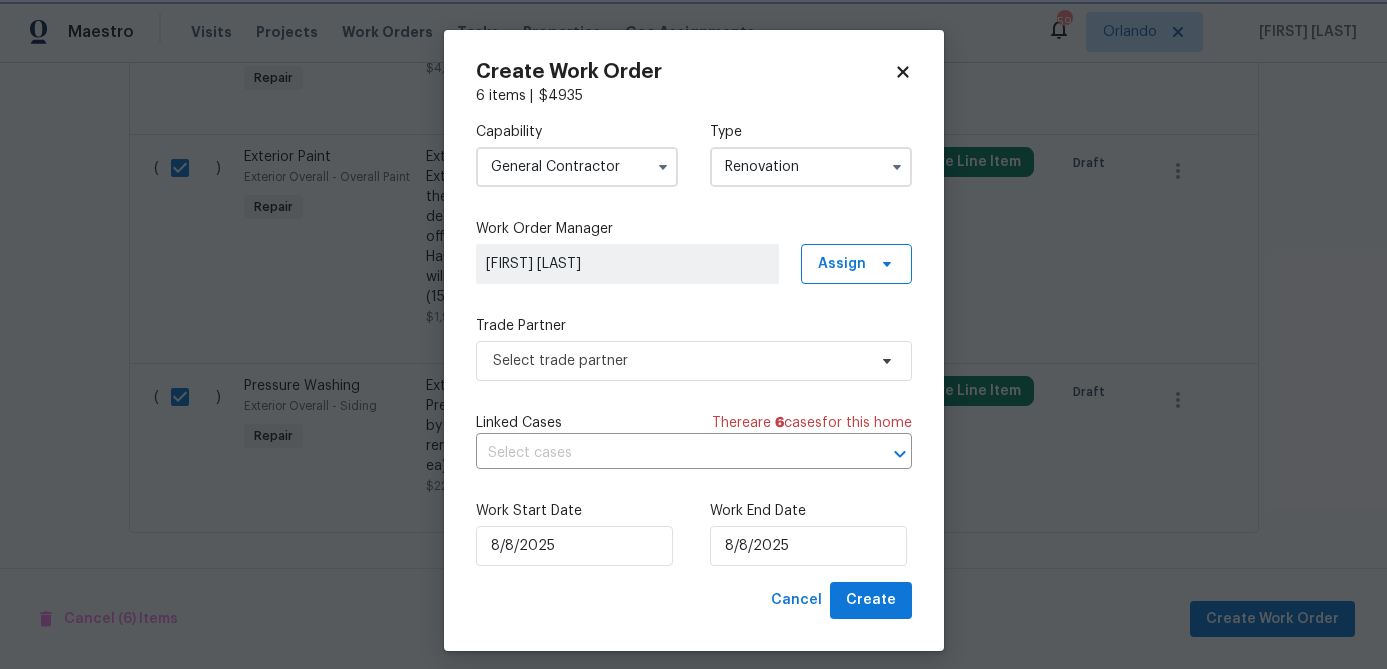 scroll, scrollTop: 0, scrollLeft: 0, axis: both 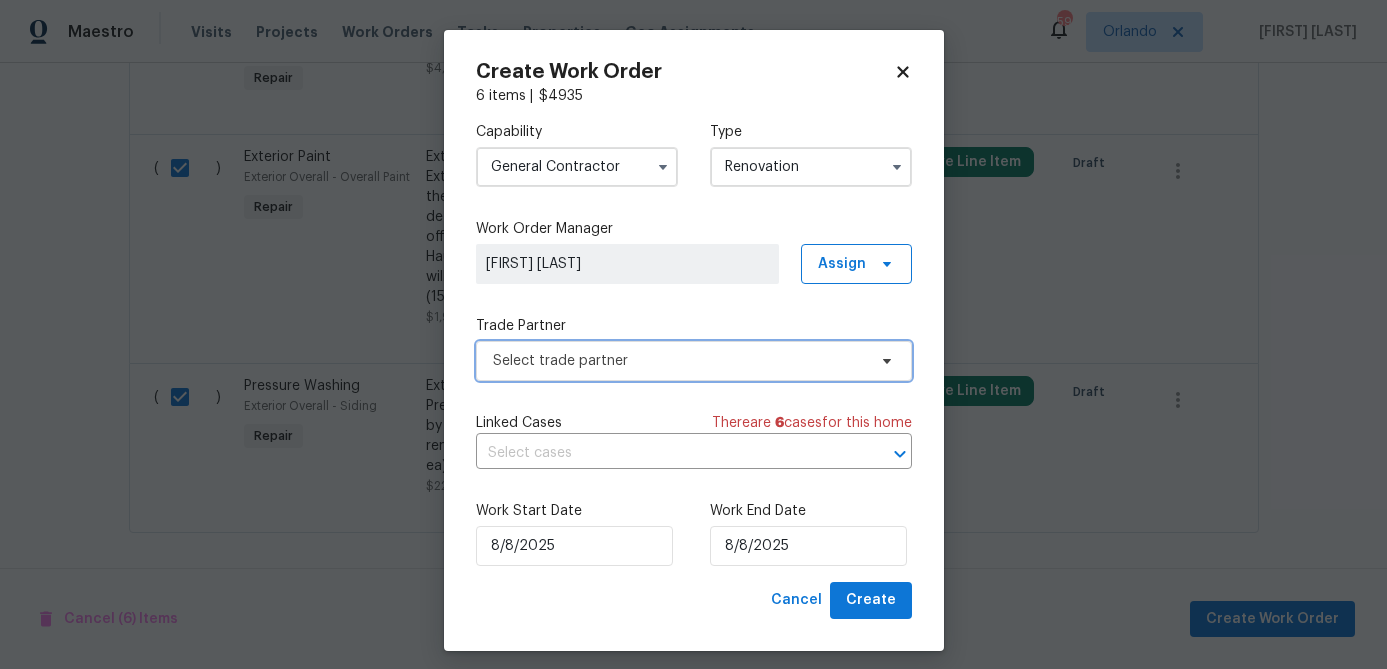 click on "Select trade partner" at bounding box center (679, 361) 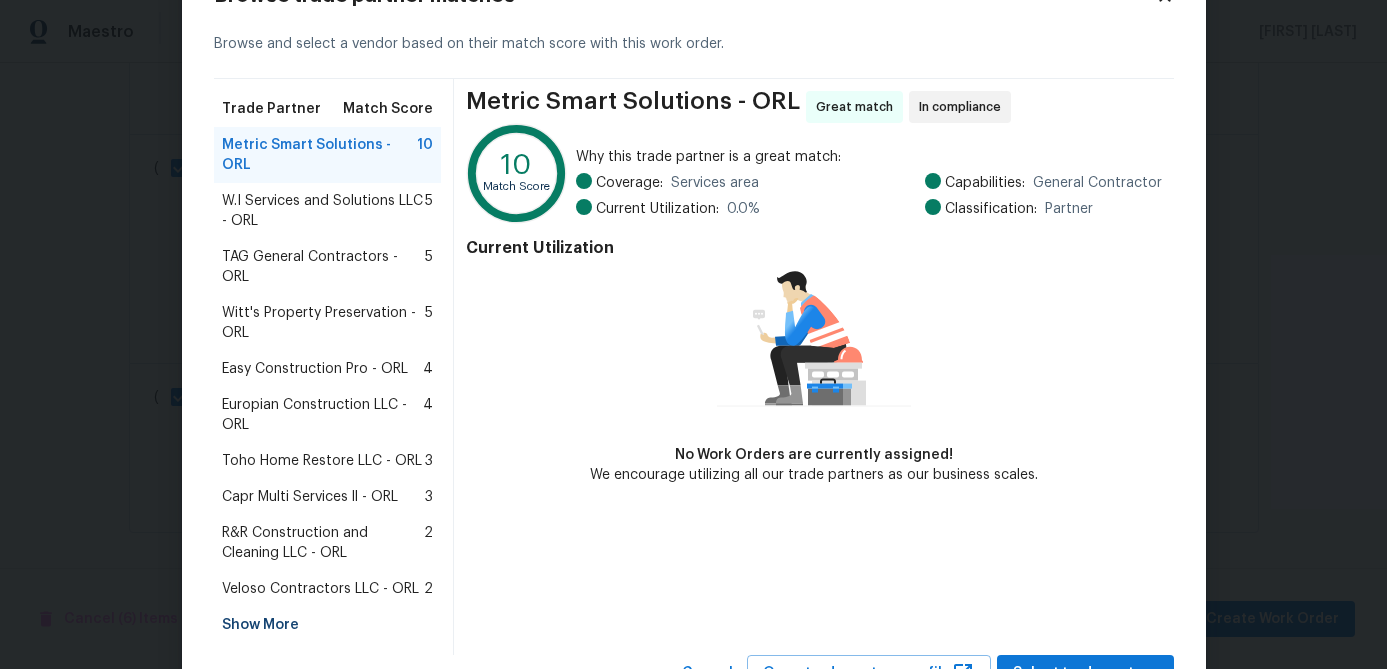 scroll, scrollTop: 79, scrollLeft: 0, axis: vertical 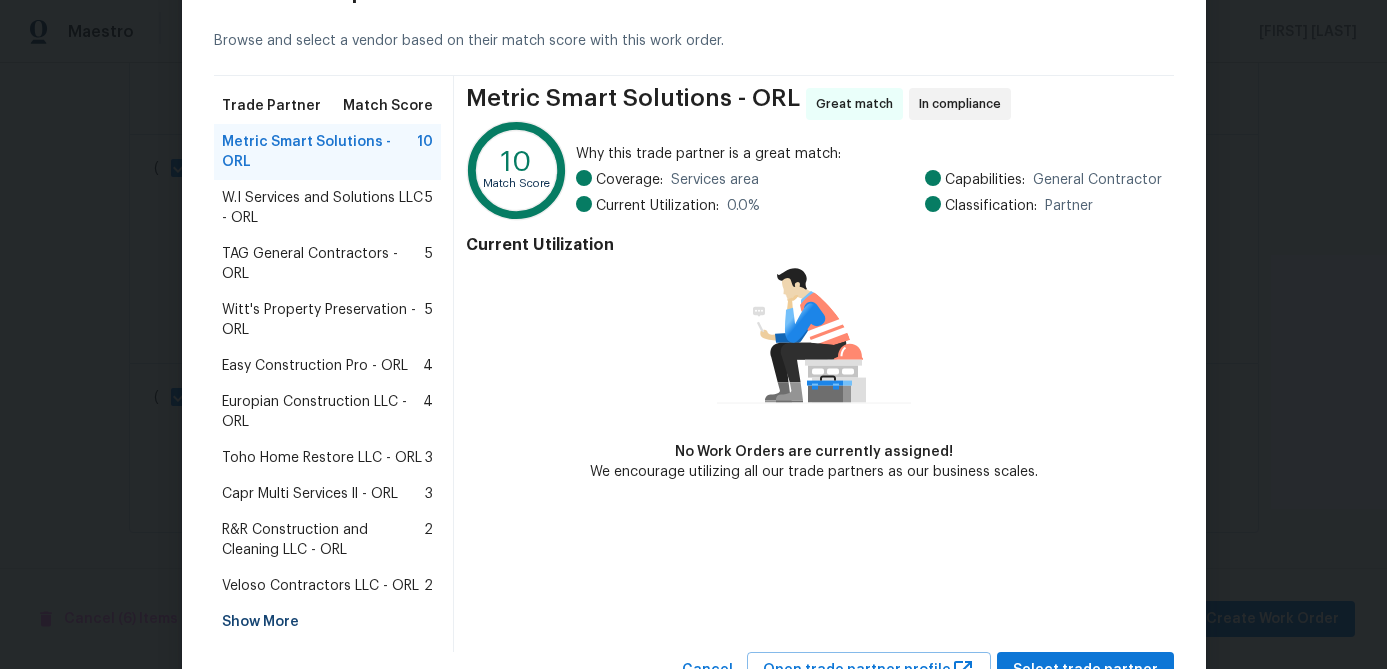 click on "W.I Services and Solutions LLC - ORL" at bounding box center [324, 208] 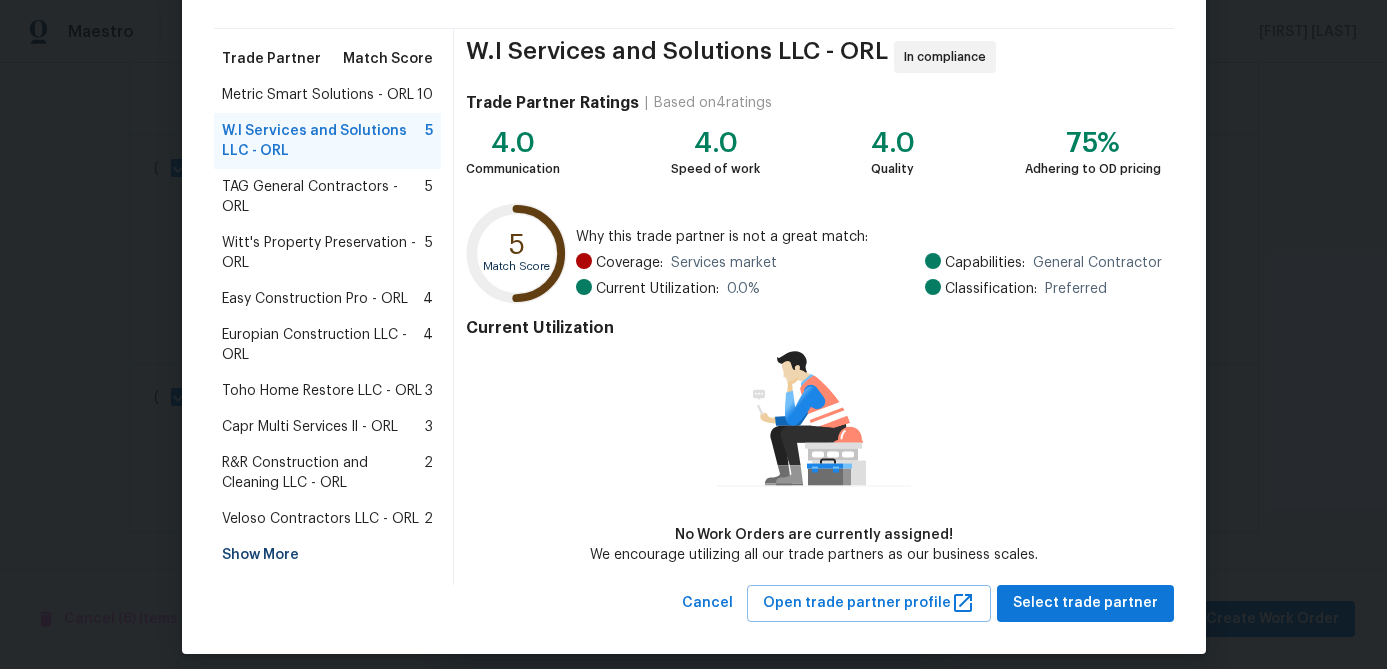 scroll, scrollTop: 127, scrollLeft: 0, axis: vertical 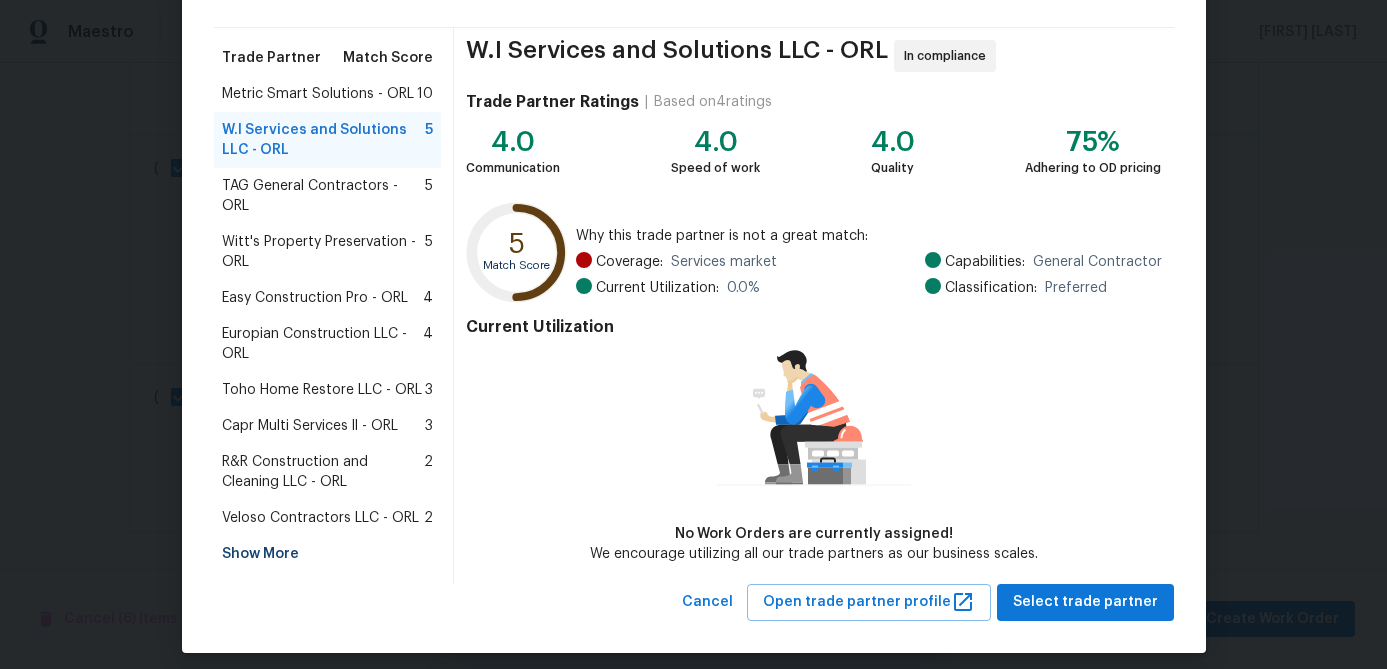 click on "Veloso Contractors LLC - ORL" at bounding box center [320, 518] 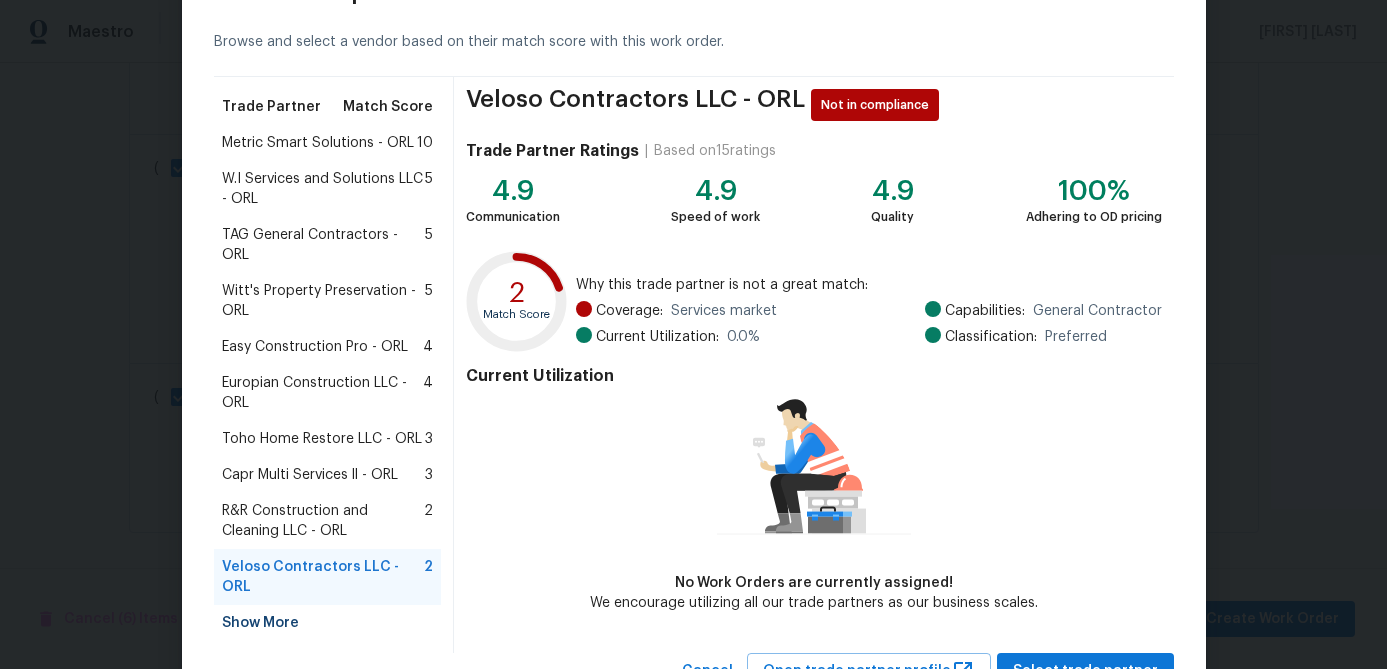 scroll, scrollTop: 131, scrollLeft: 0, axis: vertical 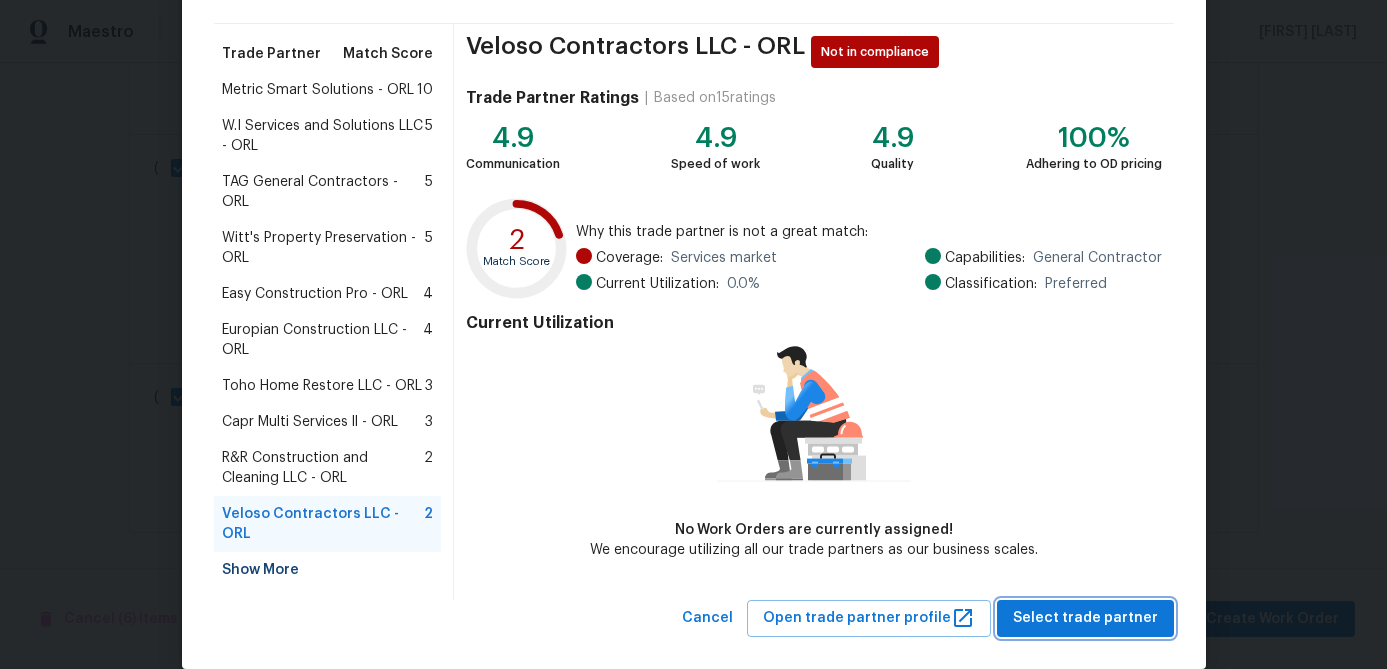 click on "Select trade partner" at bounding box center (1085, 618) 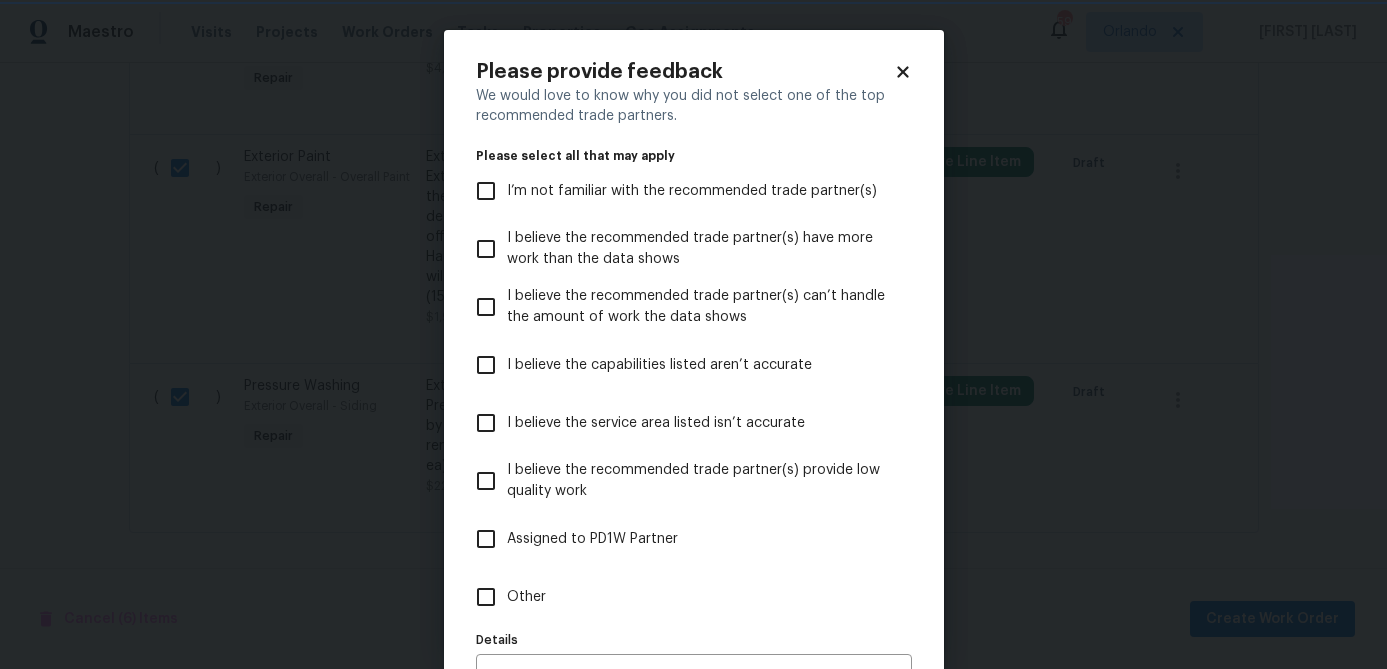 scroll, scrollTop: 0, scrollLeft: 0, axis: both 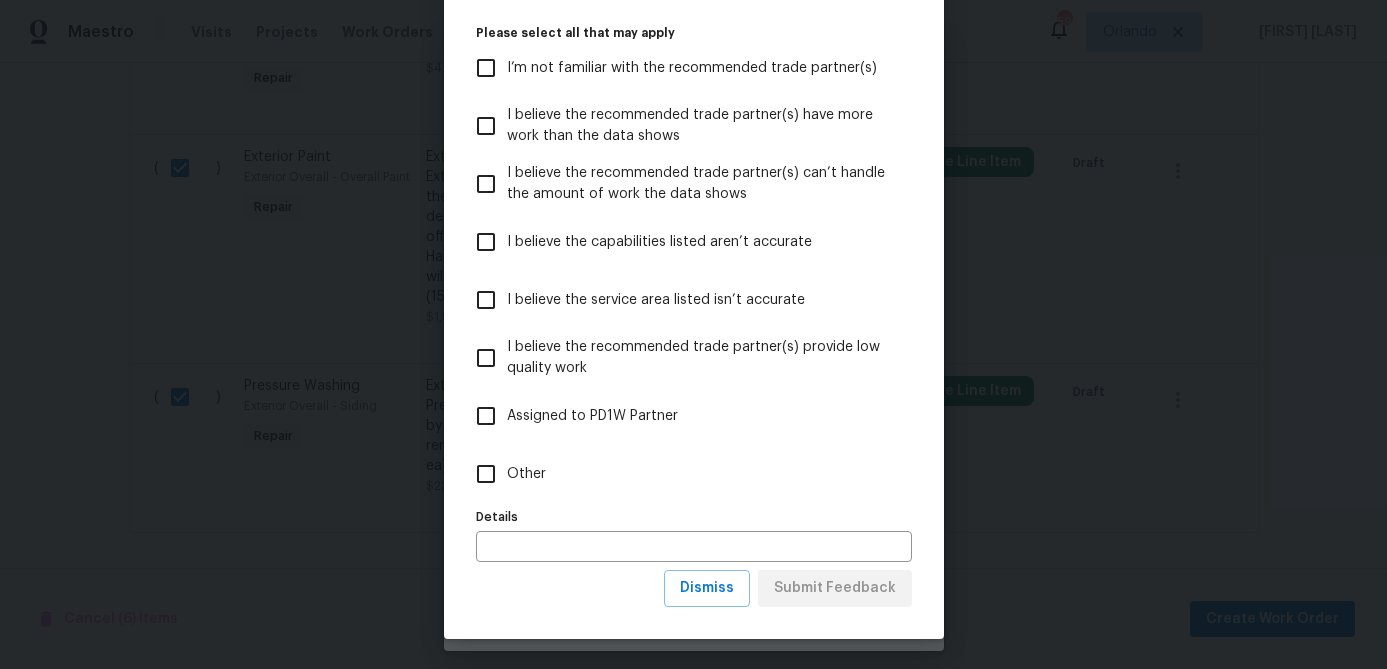 click on "Other" at bounding box center (526, 474) 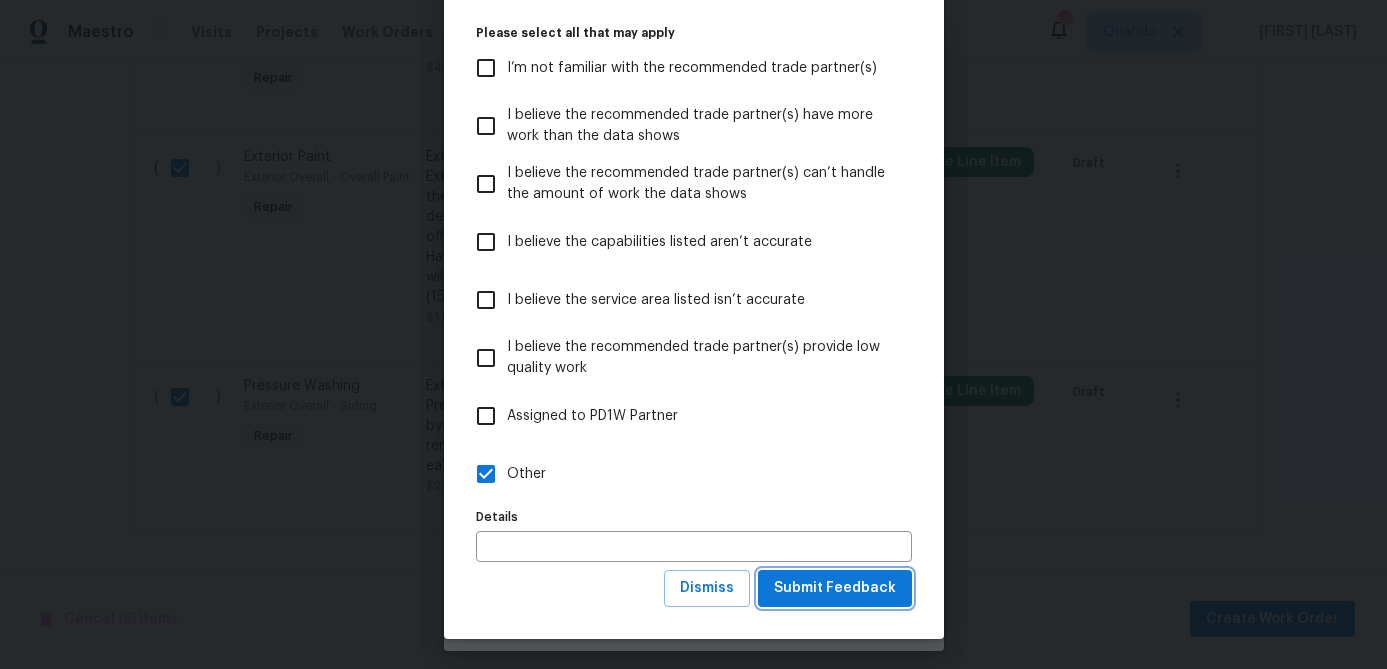 click on "Submit Feedback" at bounding box center [835, 588] 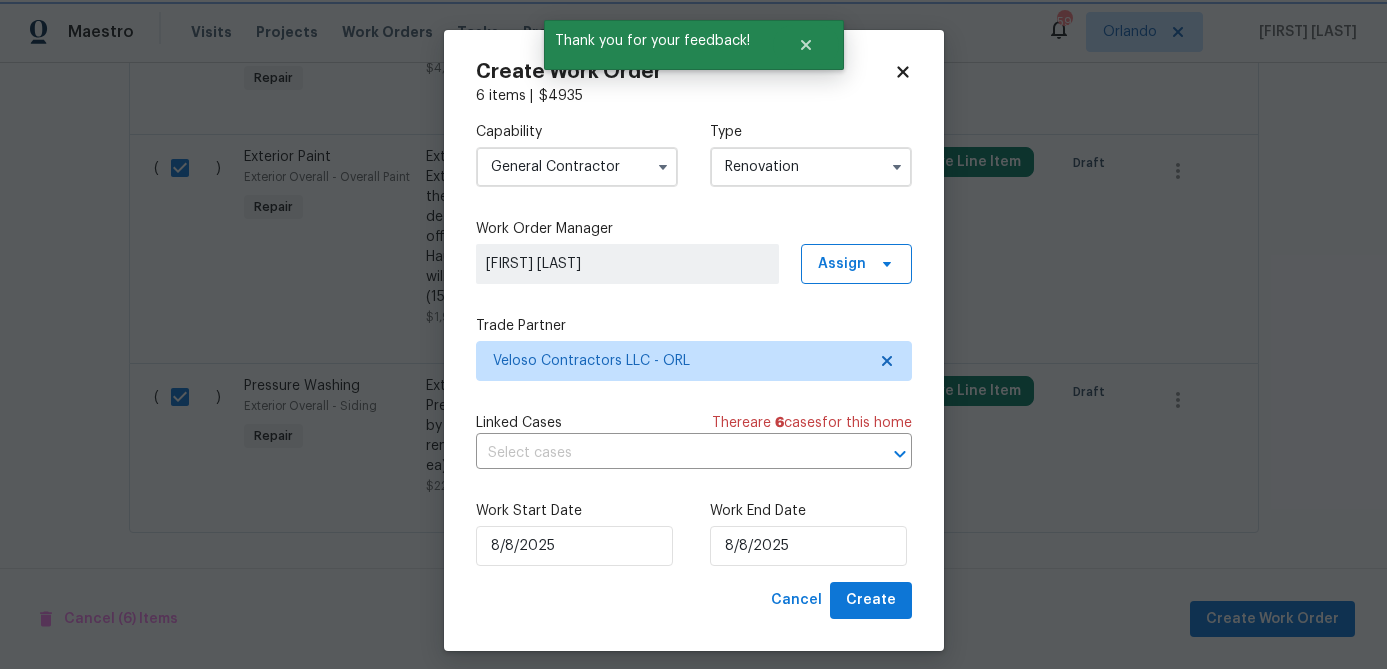 scroll, scrollTop: 0, scrollLeft: 0, axis: both 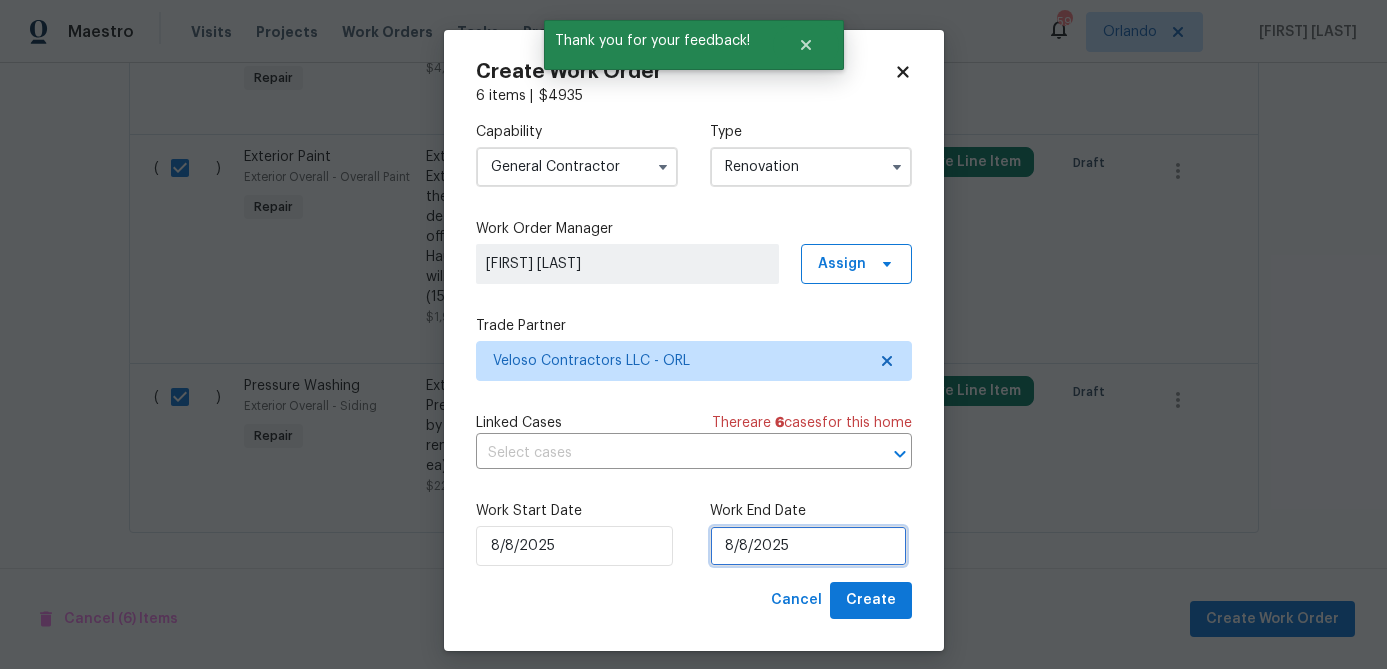 click on "8/8/2025" at bounding box center (808, 546) 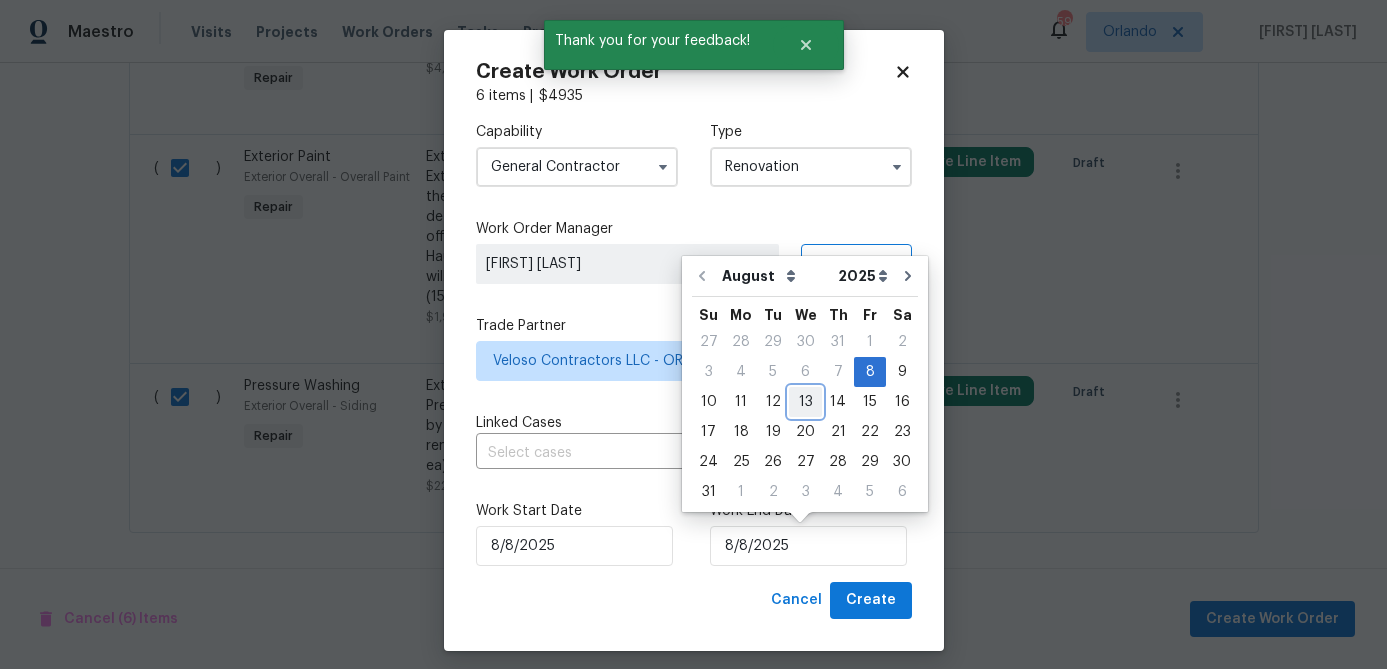 click on "13" at bounding box center [805, 402] 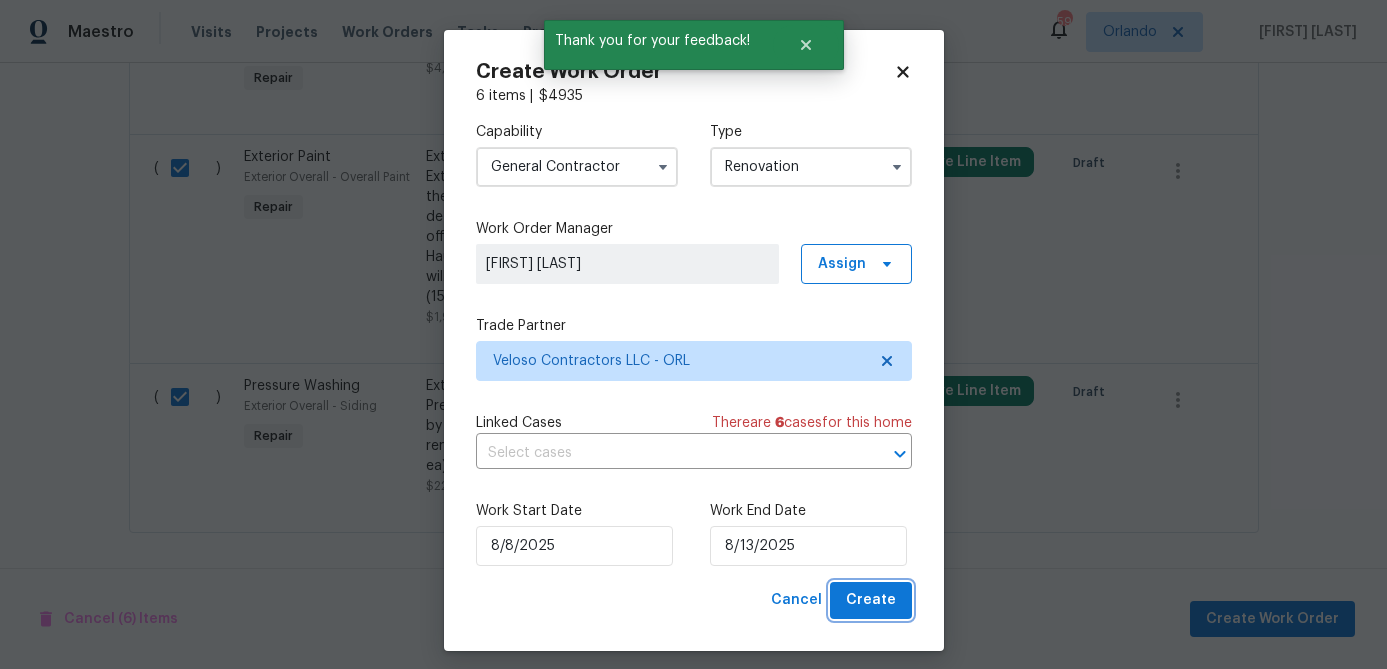 click on "Create" at bounding box center (871, 600) 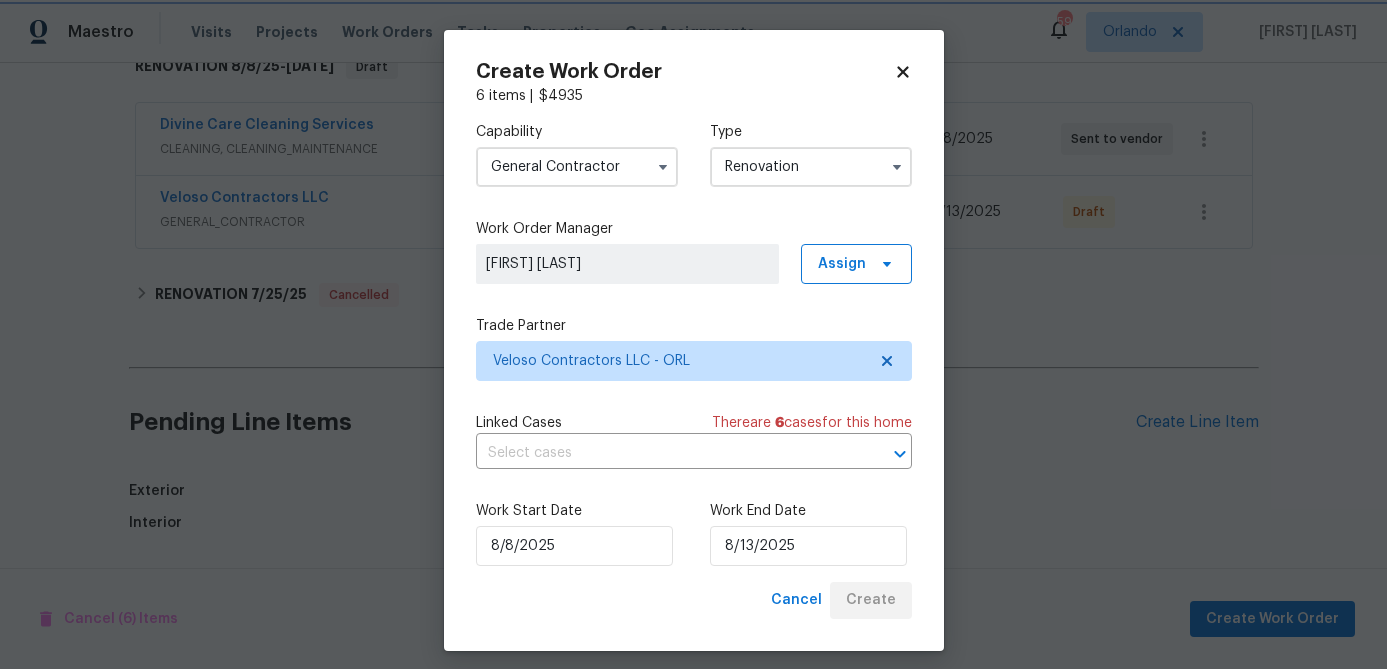 scroll, scrollTop: 1437, scrollLeft: 0, axis: vertical 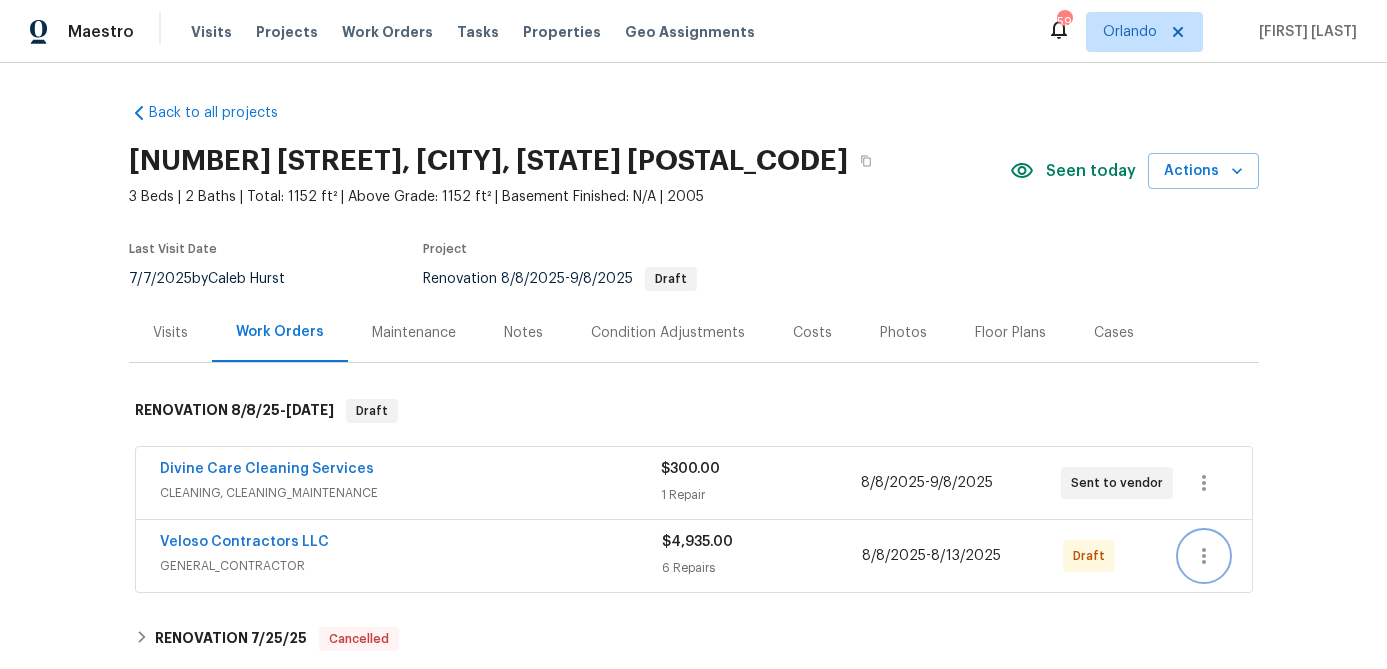 click 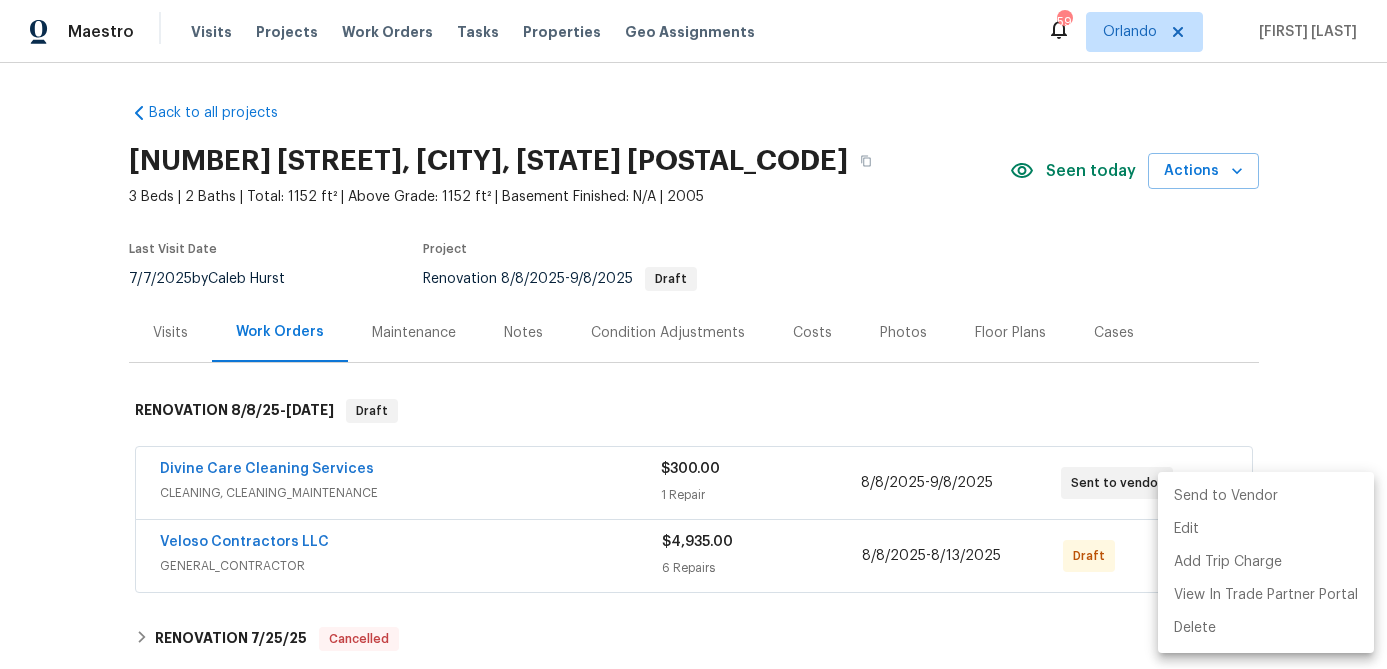 click on "Send to Vendor" at bounding box center (1266, 496) 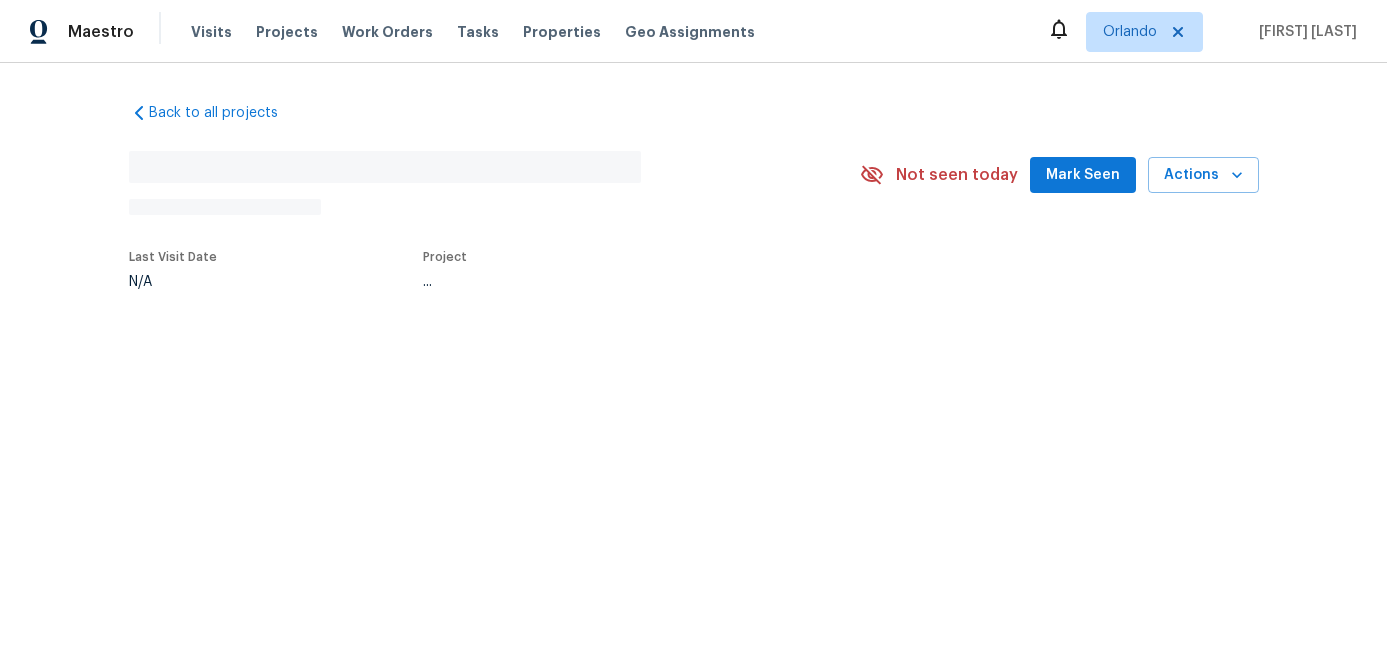 scroll, scrollTop: 0, scrollLeft: 0, axis: both 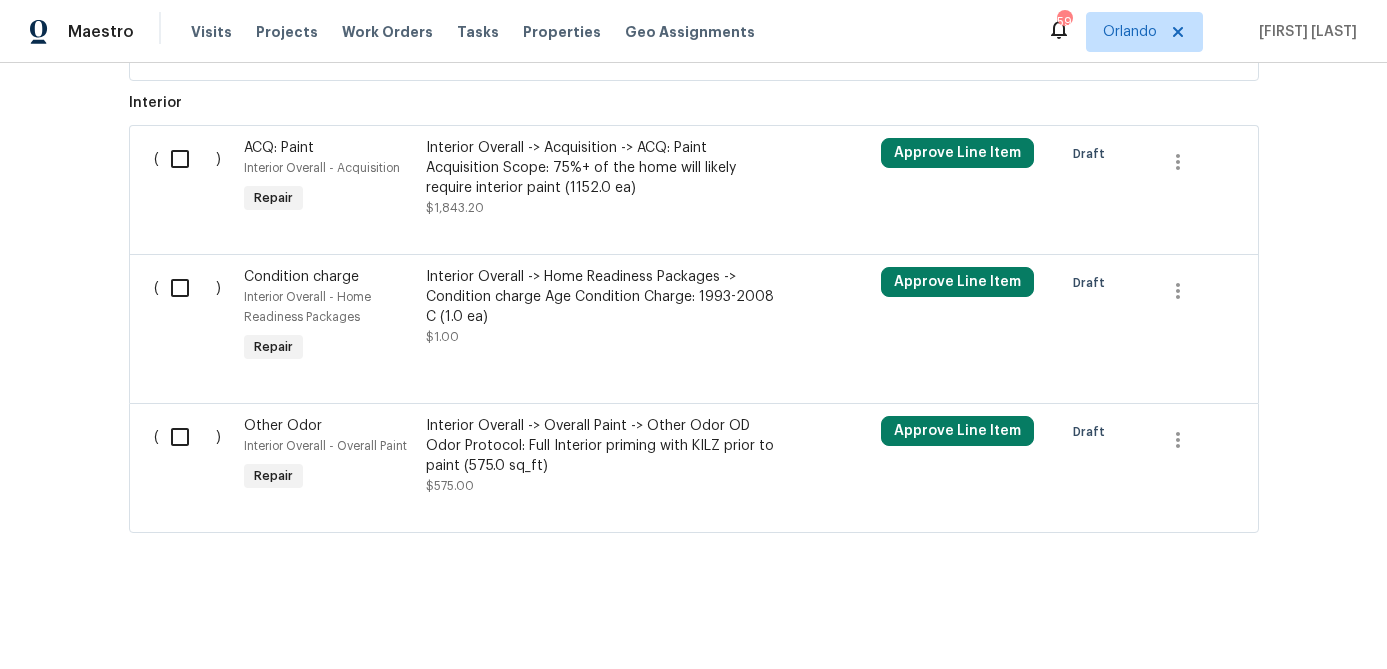 click at bounding box center [187, 437] 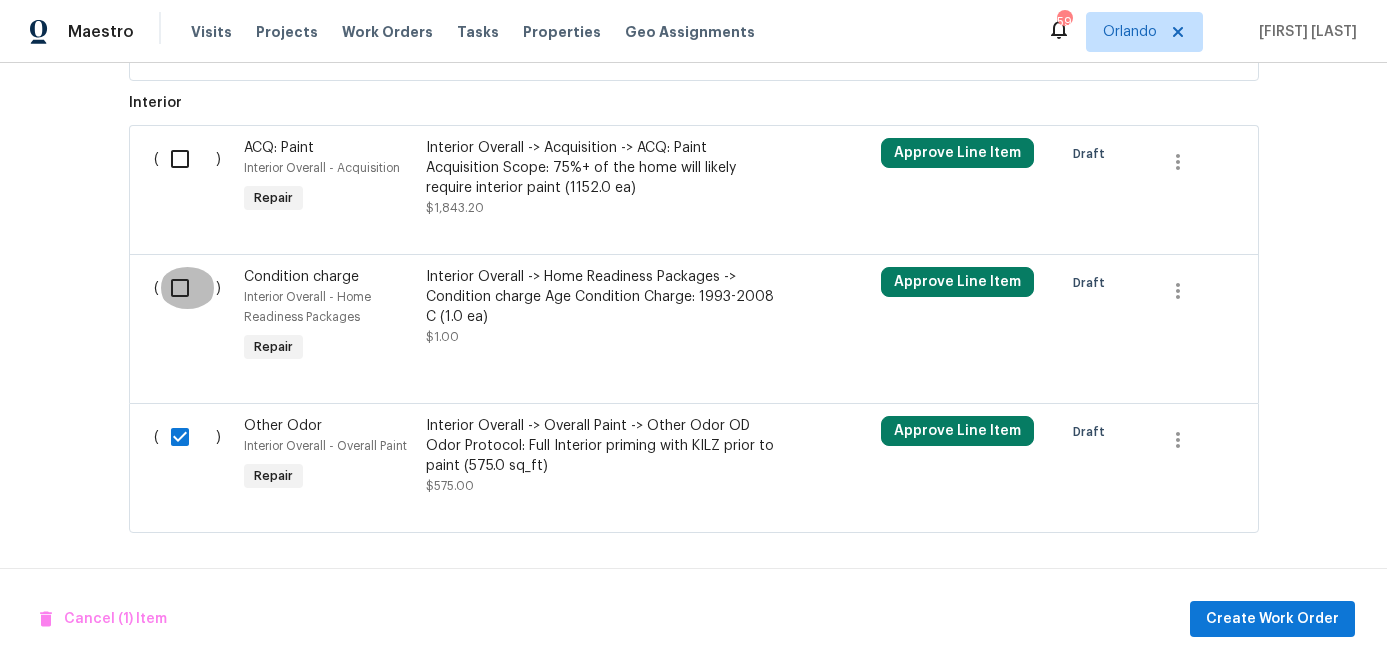 click at bounding box center [187, 288] 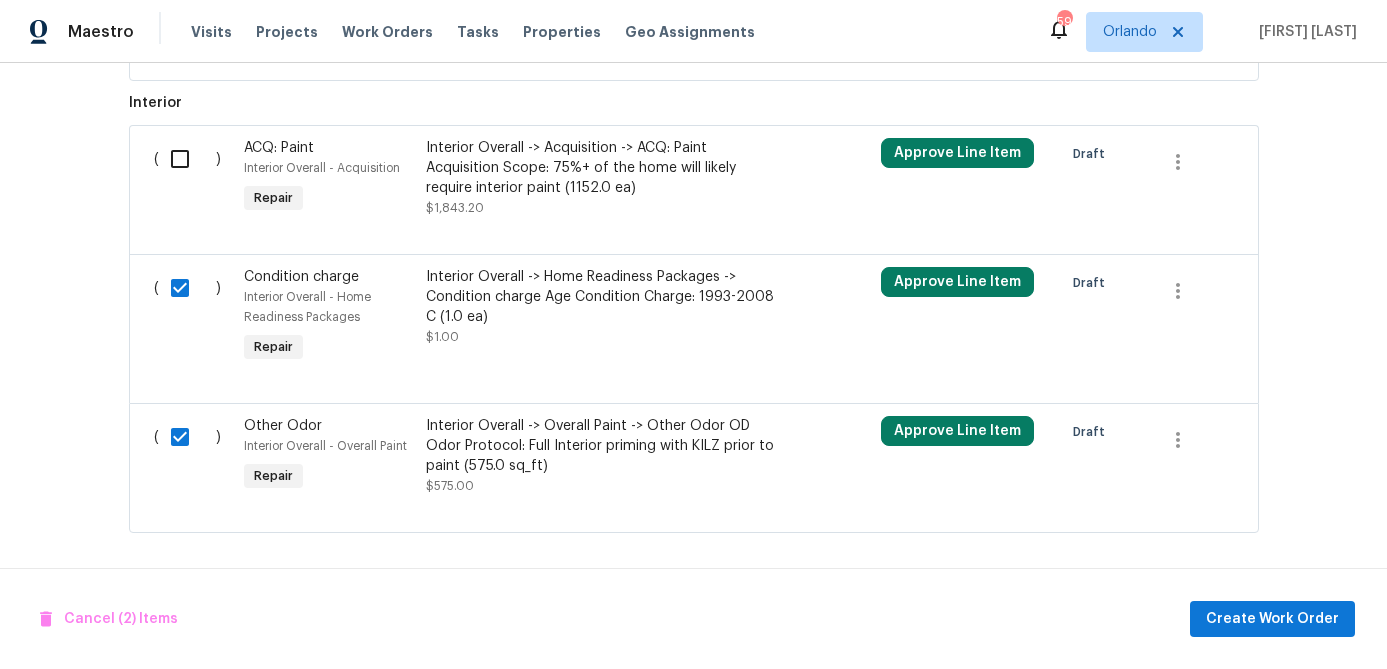 click at bounding box center [187, 159] 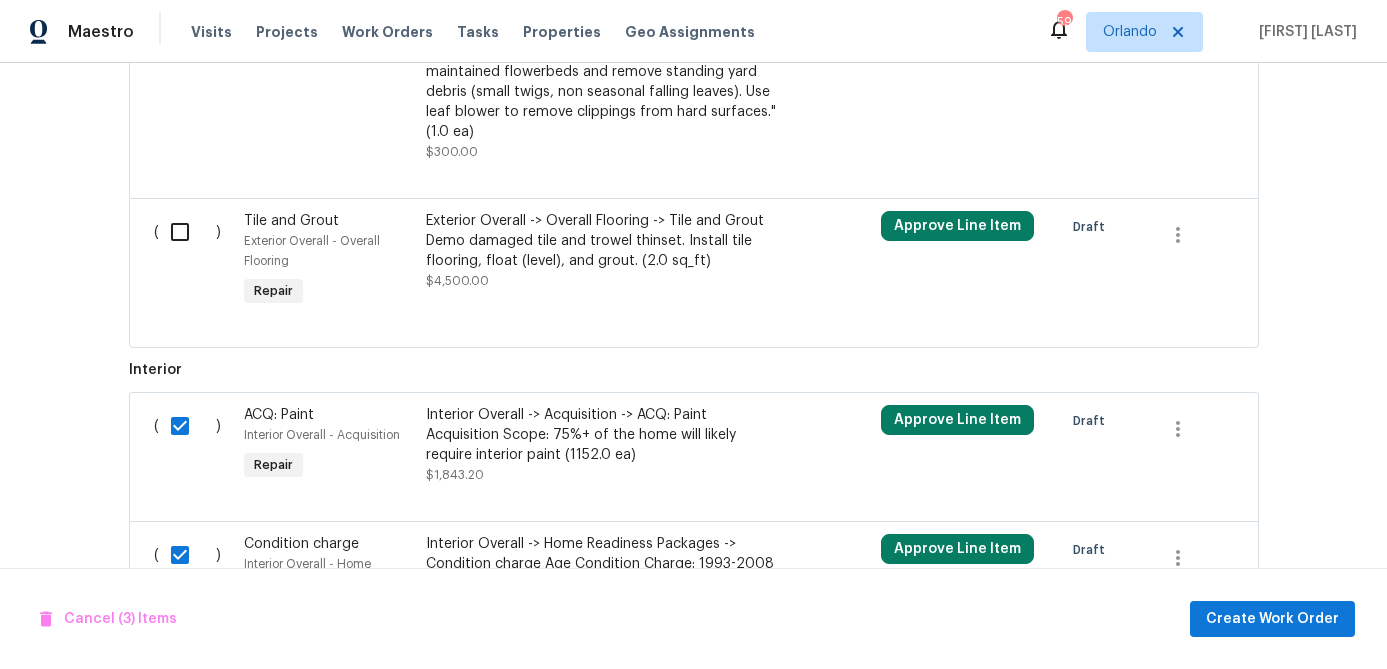 scroll, scrollTop: 1148, scrollLeft: 0, axis: vertical 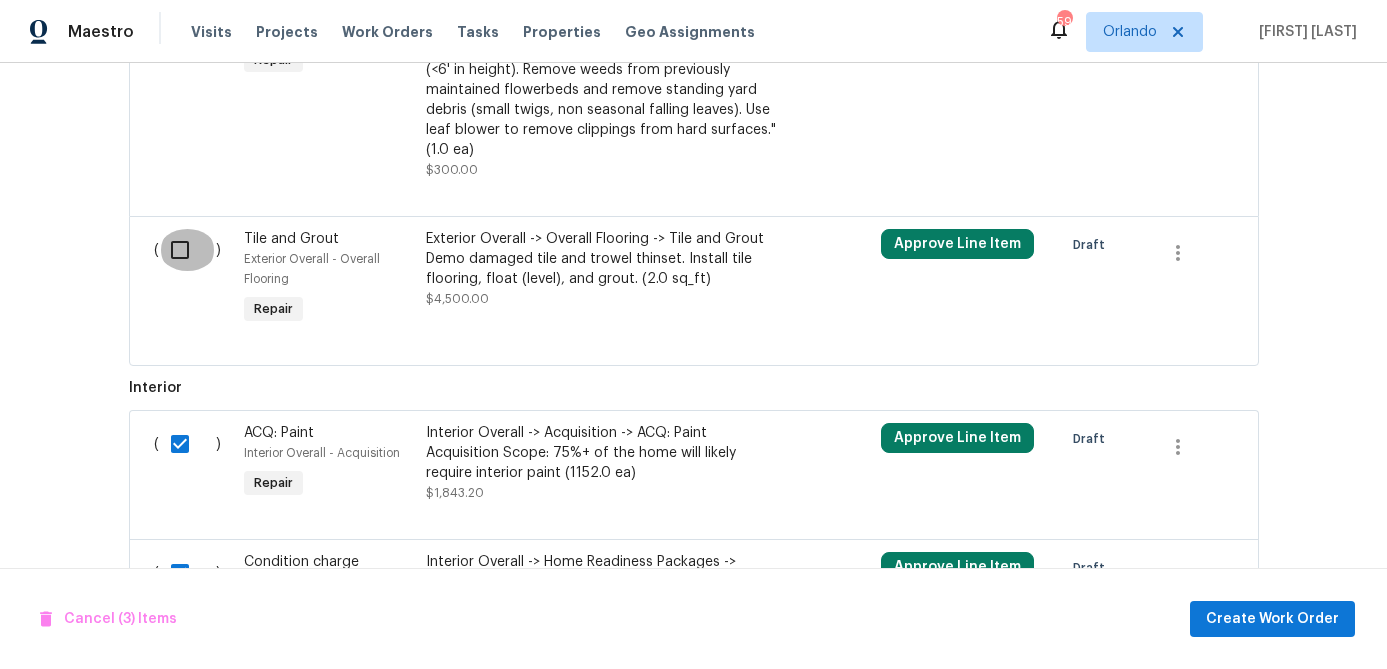 click at bounding box center [187, 250] 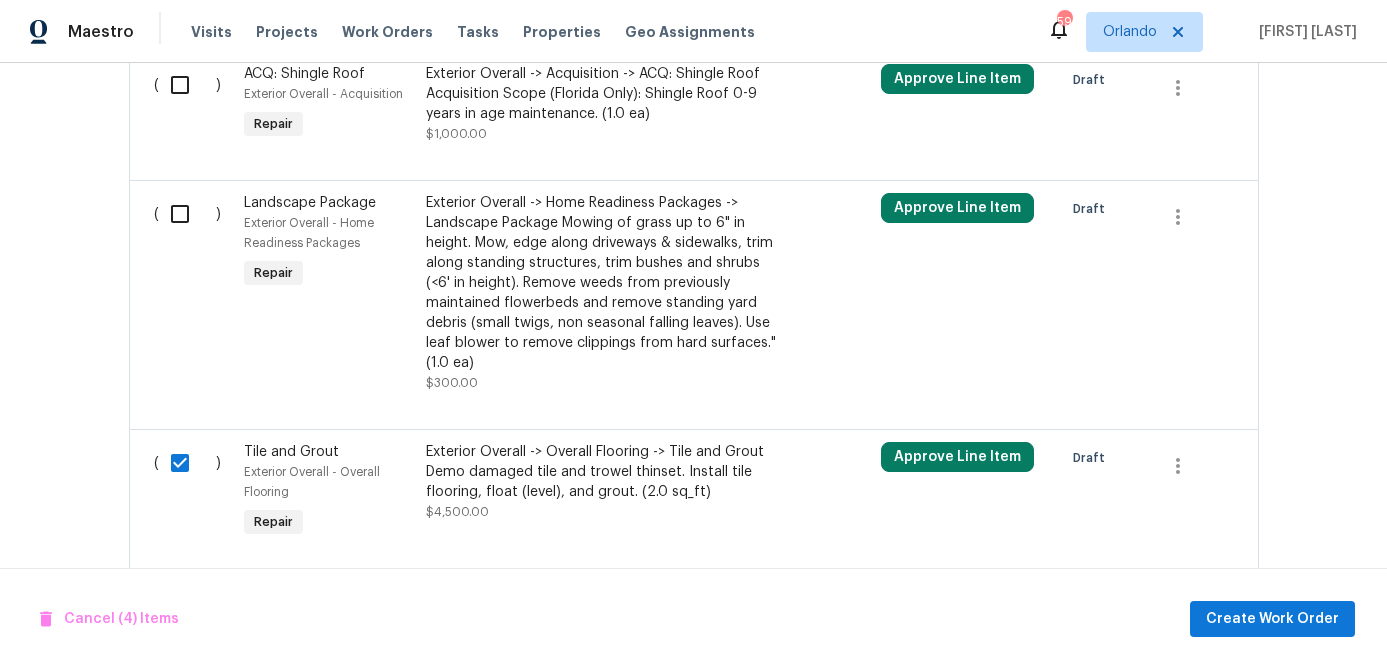 scroll, scrollTop: 878, scrollLeft: 0, axis: vertical 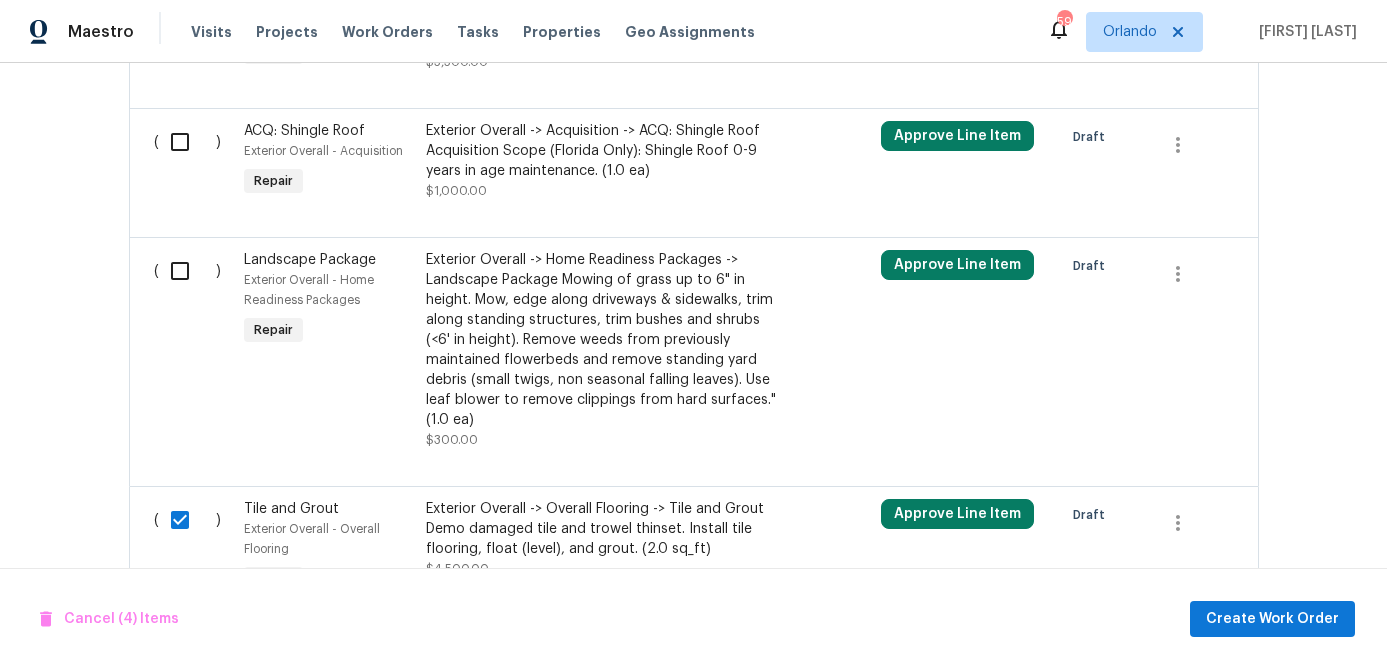 click at bounding box center [187, 271] 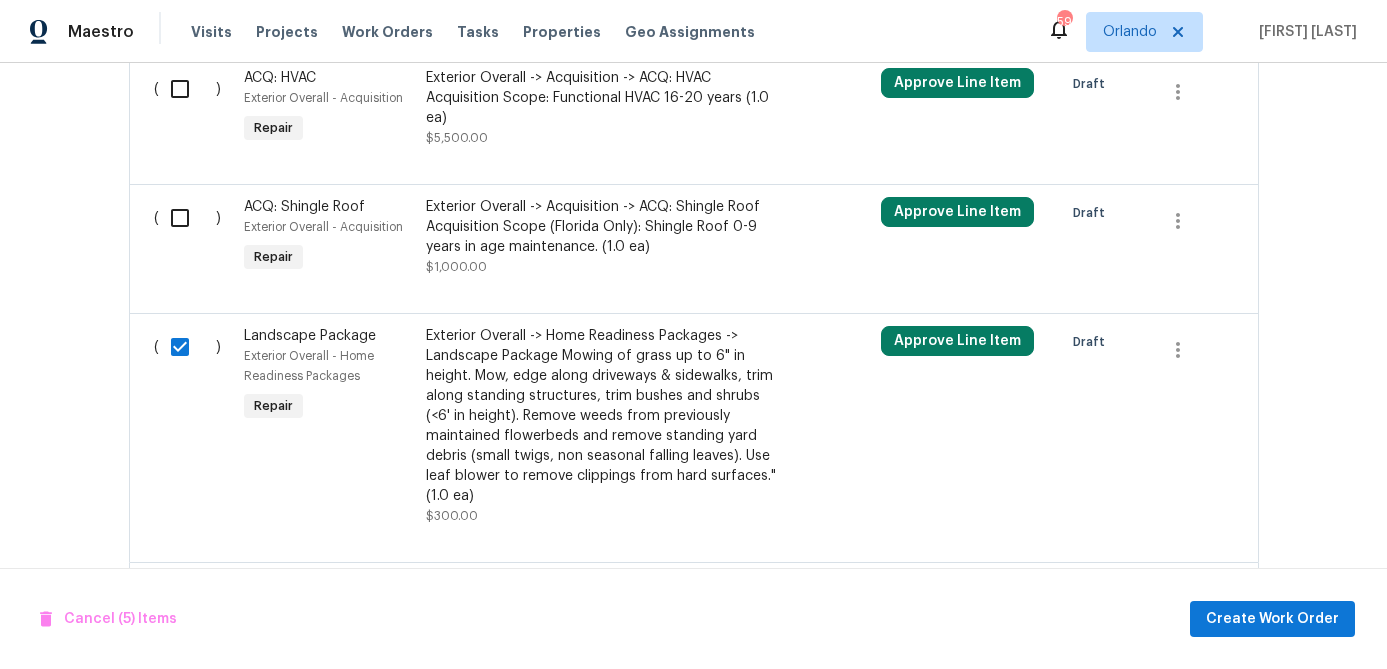 scroll, scrollTop: 788, scrollLeft: 0, axis: vertical 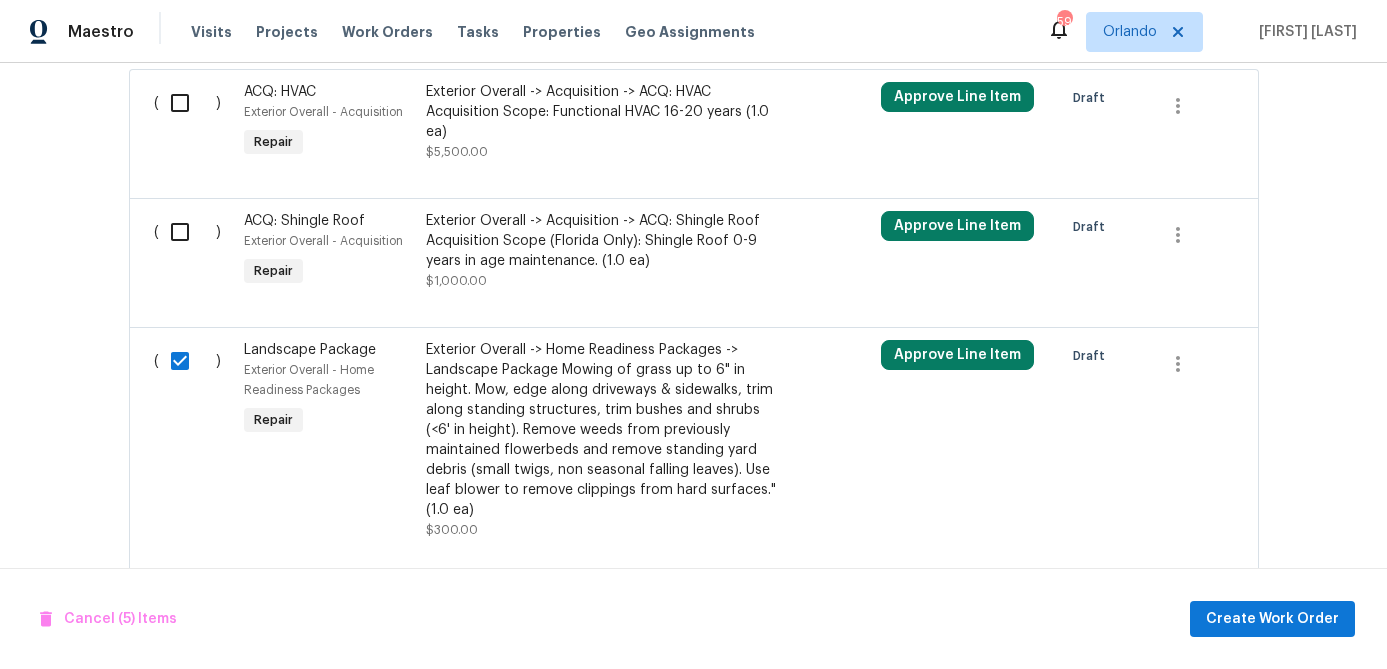 click at bounding box center (187, 232) 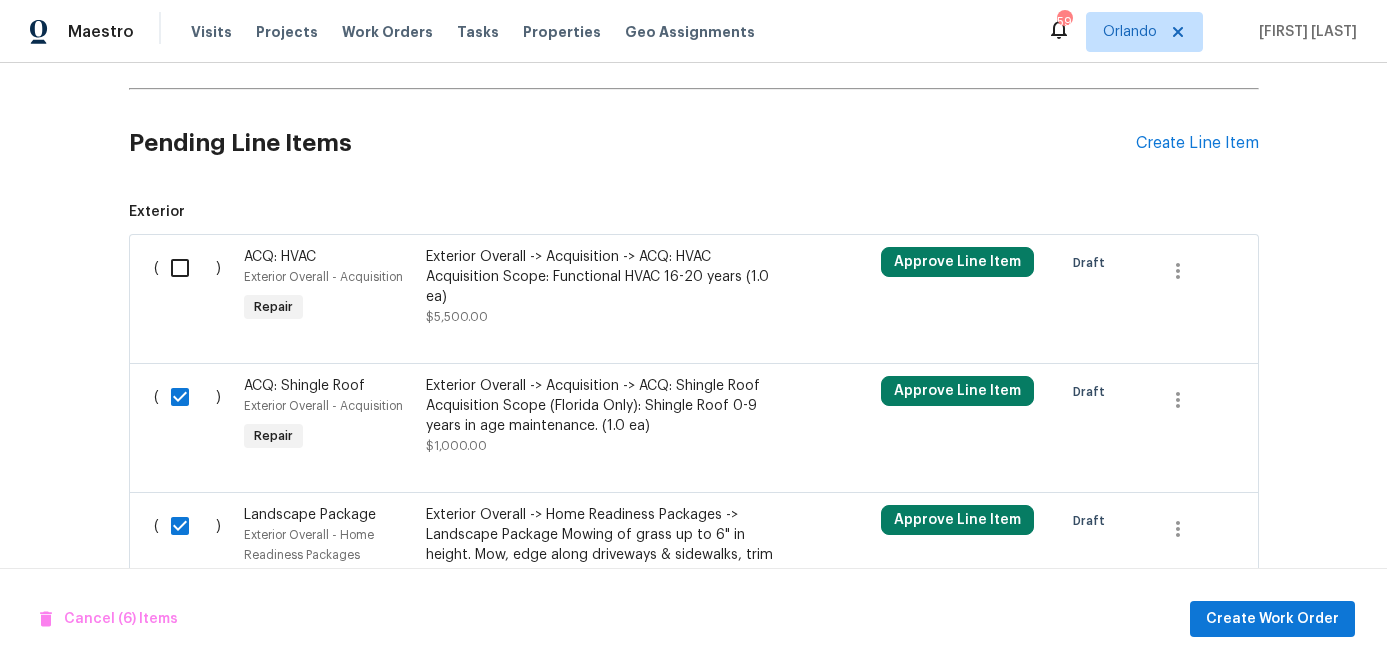 scroll, scrollTop: 622, scrollLeft: 0, axis: vertical 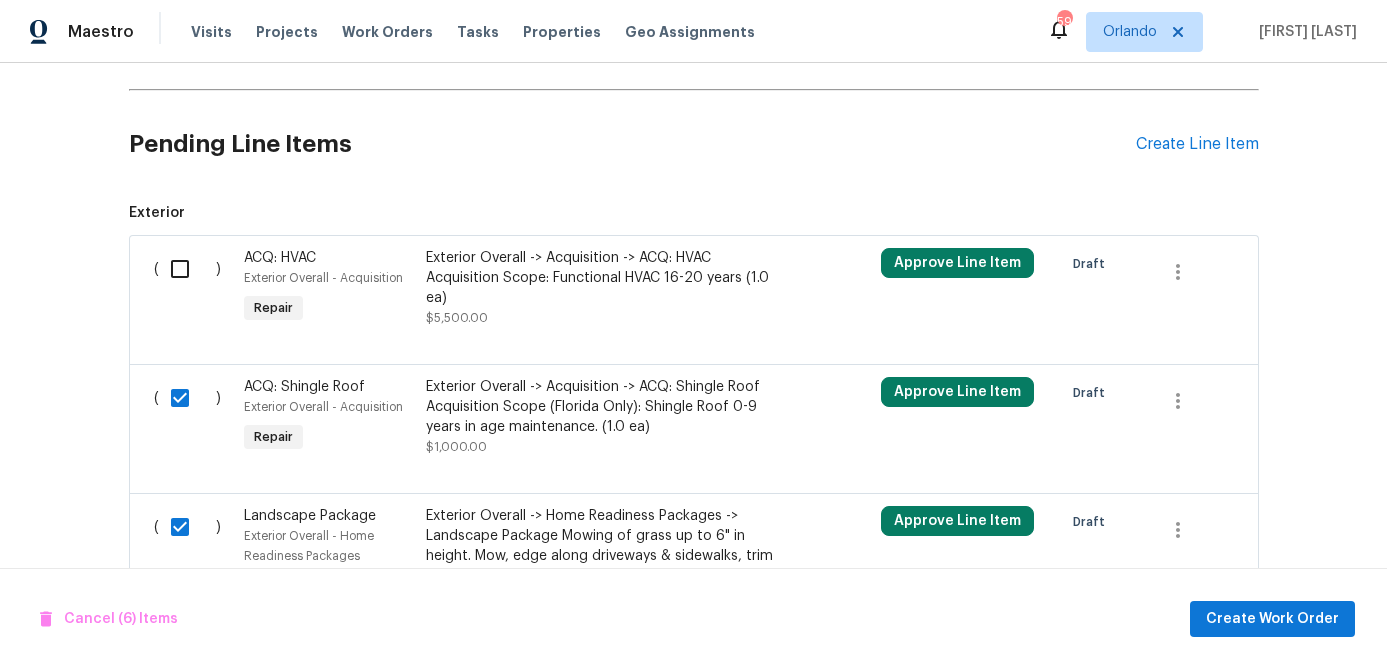 click at bounding box center [187, 269] 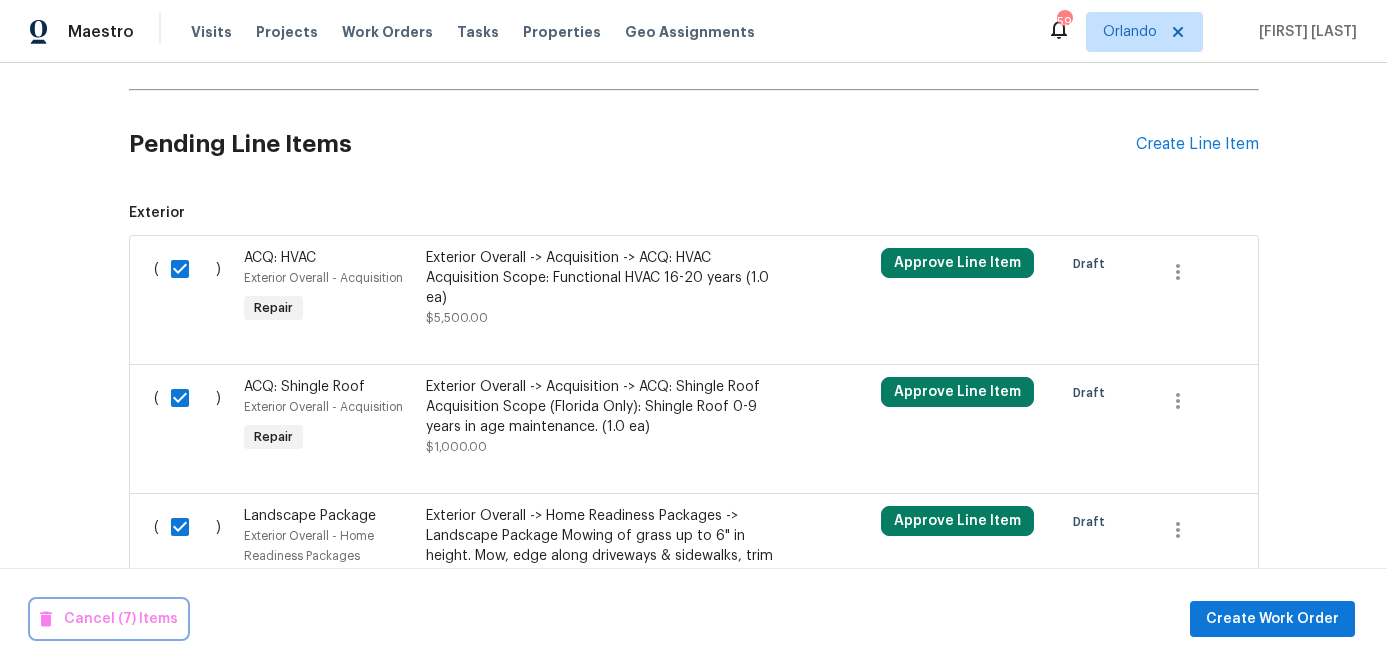 click on "Cancel (7) Items" at bounding box center [109, 619] 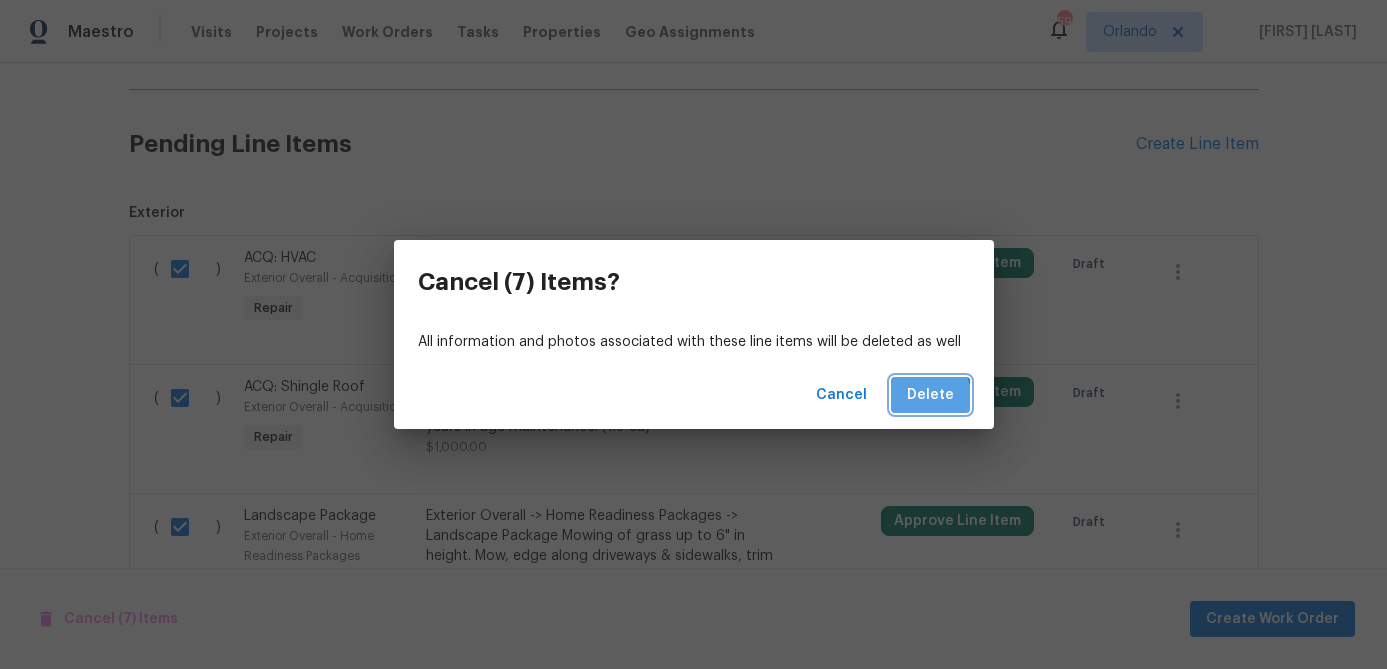 click on "Delete" at bounding box center (930, 395) 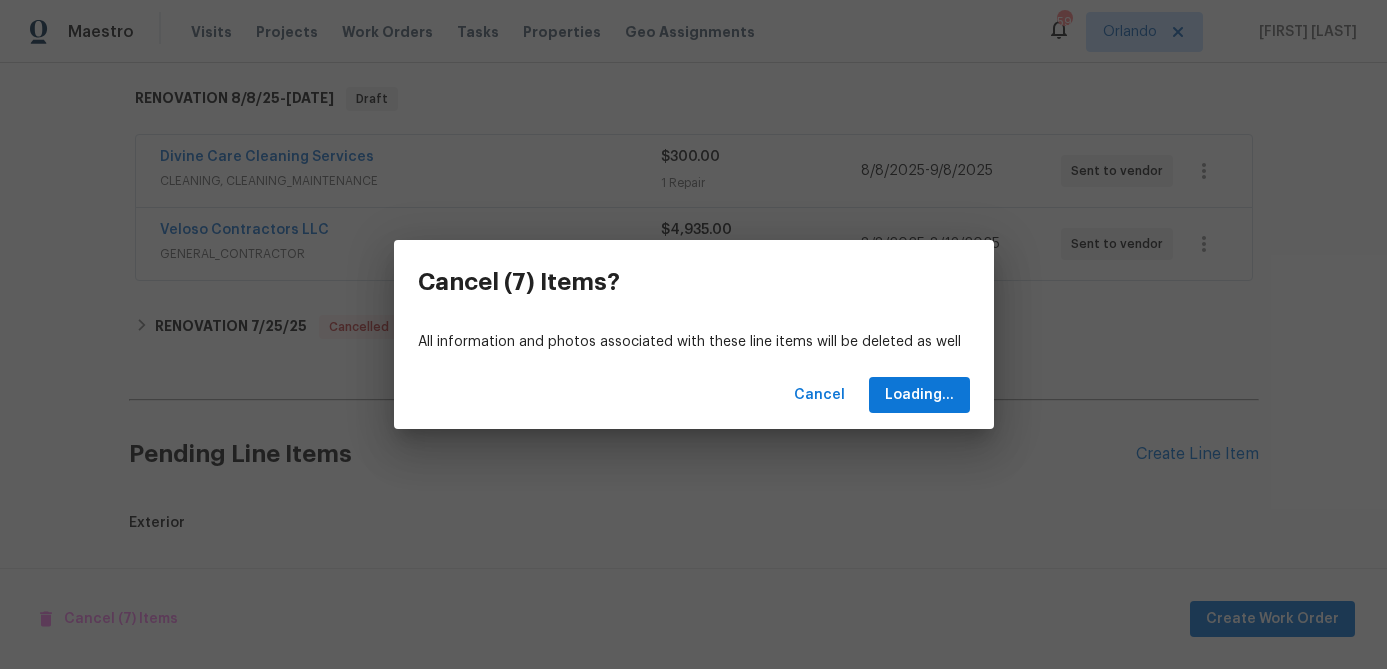 scroll, scrollTop: 300, scrollLeft: 0, axis: vertical 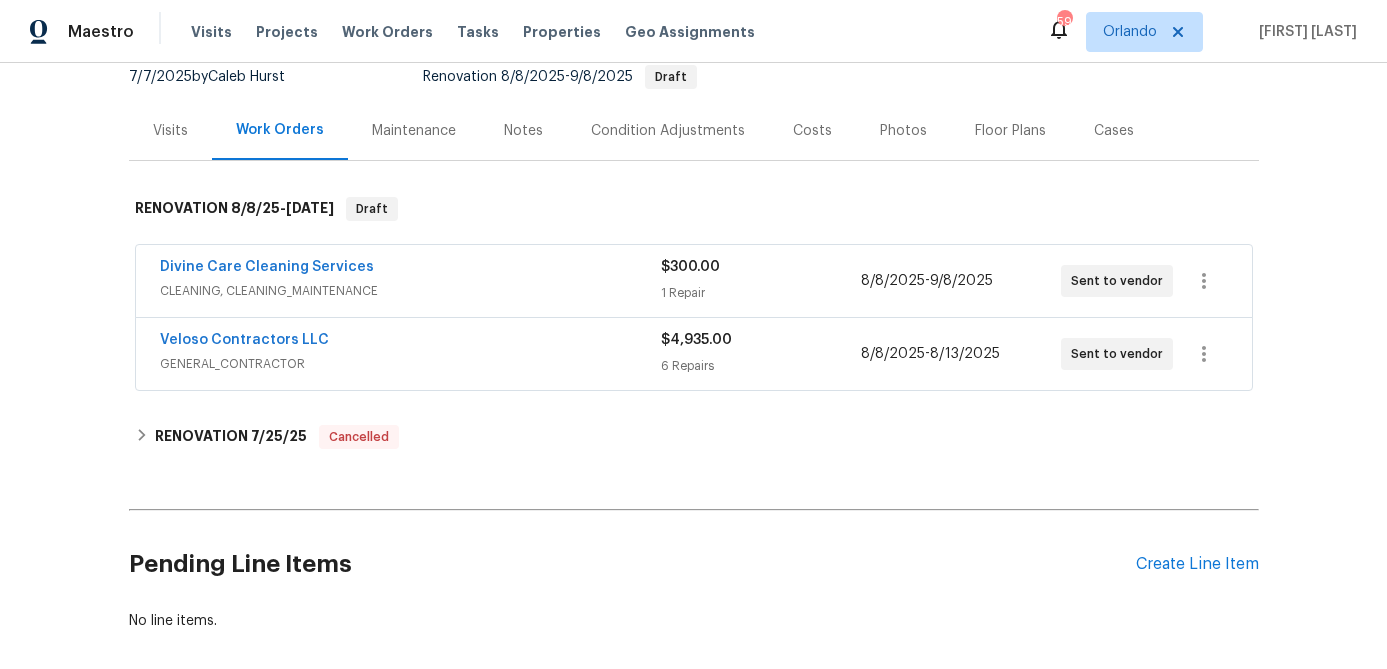 click on "Floor Plans" at bounding box center (1010, 130) 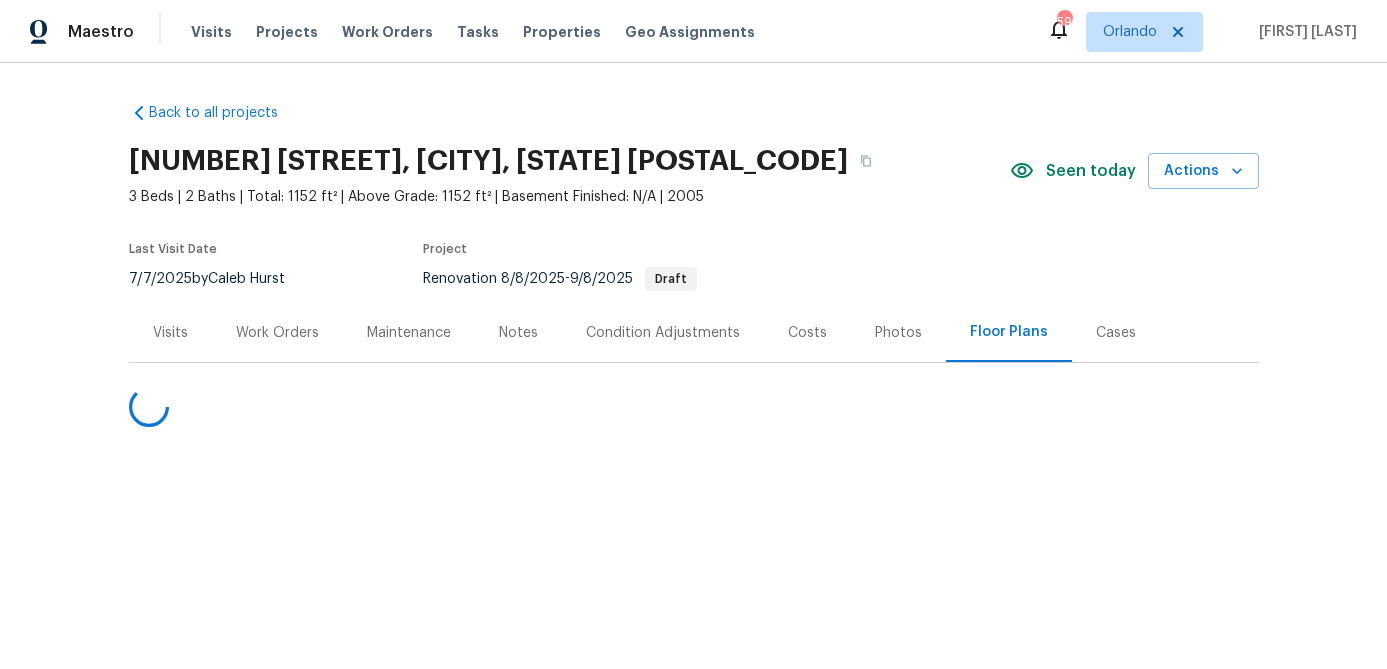 scroll, scrollTop: 0, scrollLeft: 0, axis: both 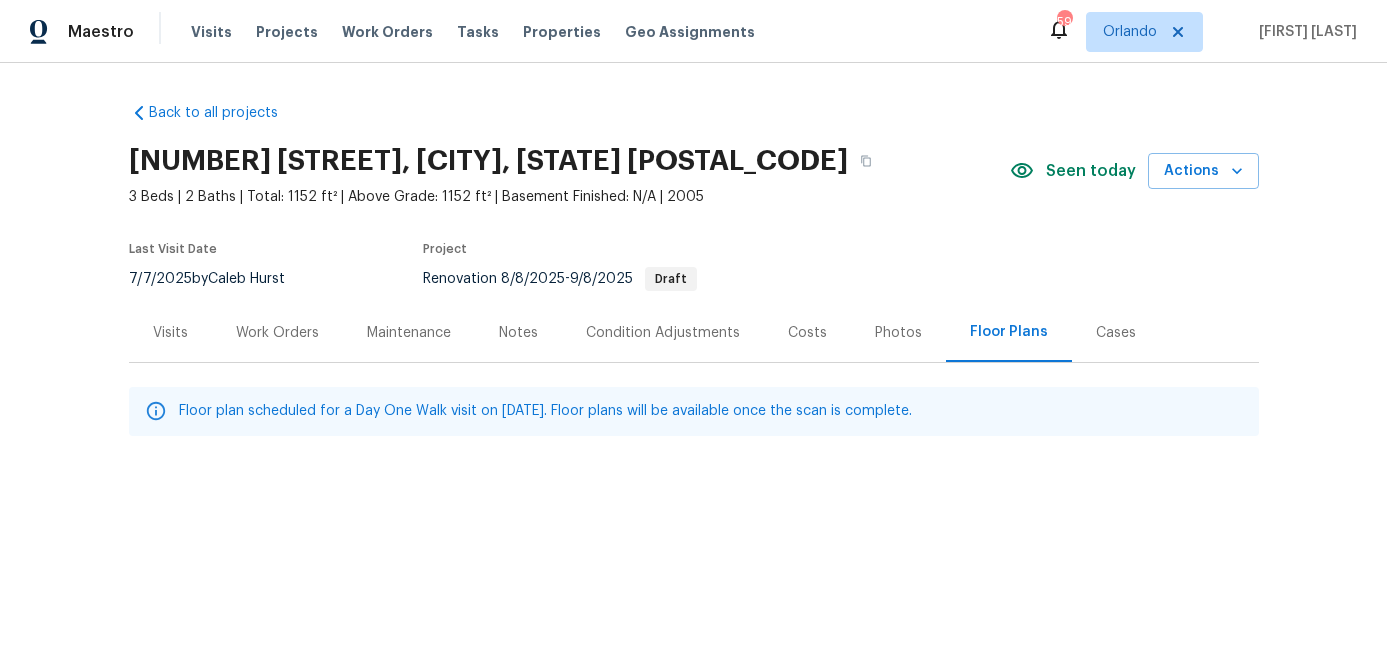 click on "Costs" at bounding box center (807, 333) 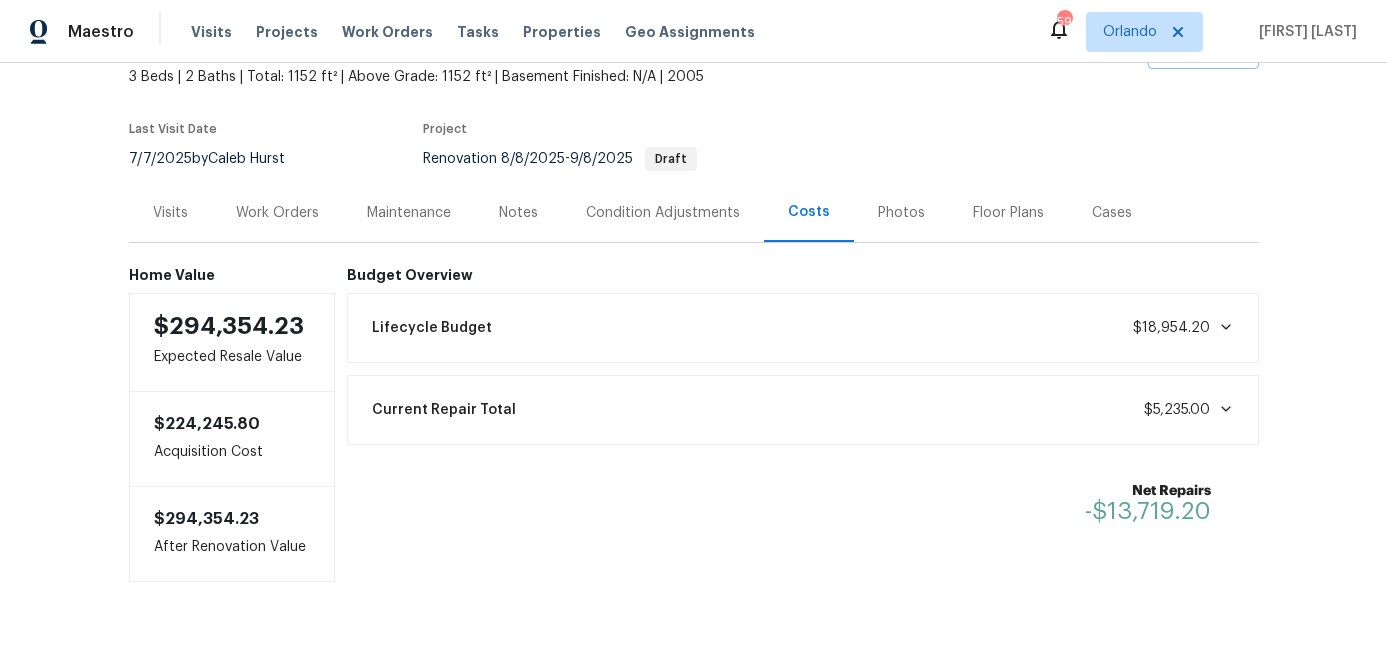 scroll, scrollTop: 99, scrollLeft: 0, axis: vertical 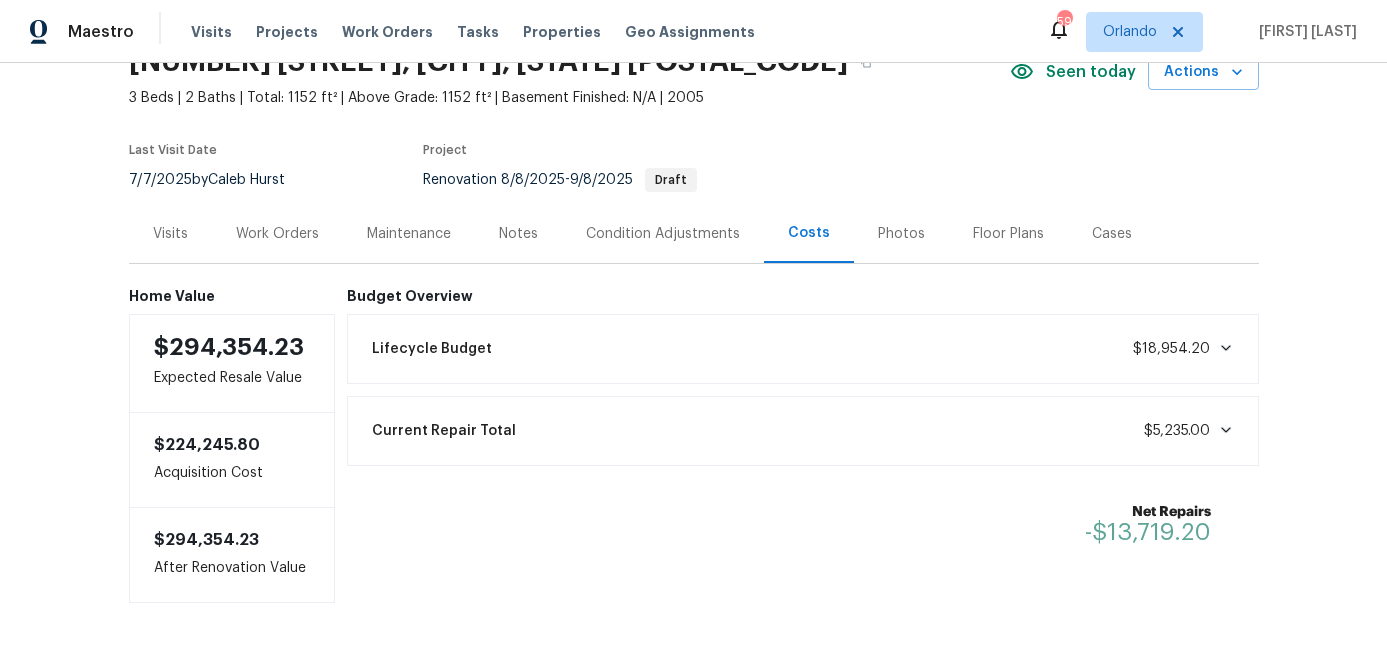 click on "Work Orders" at bounding box center [277, 234] 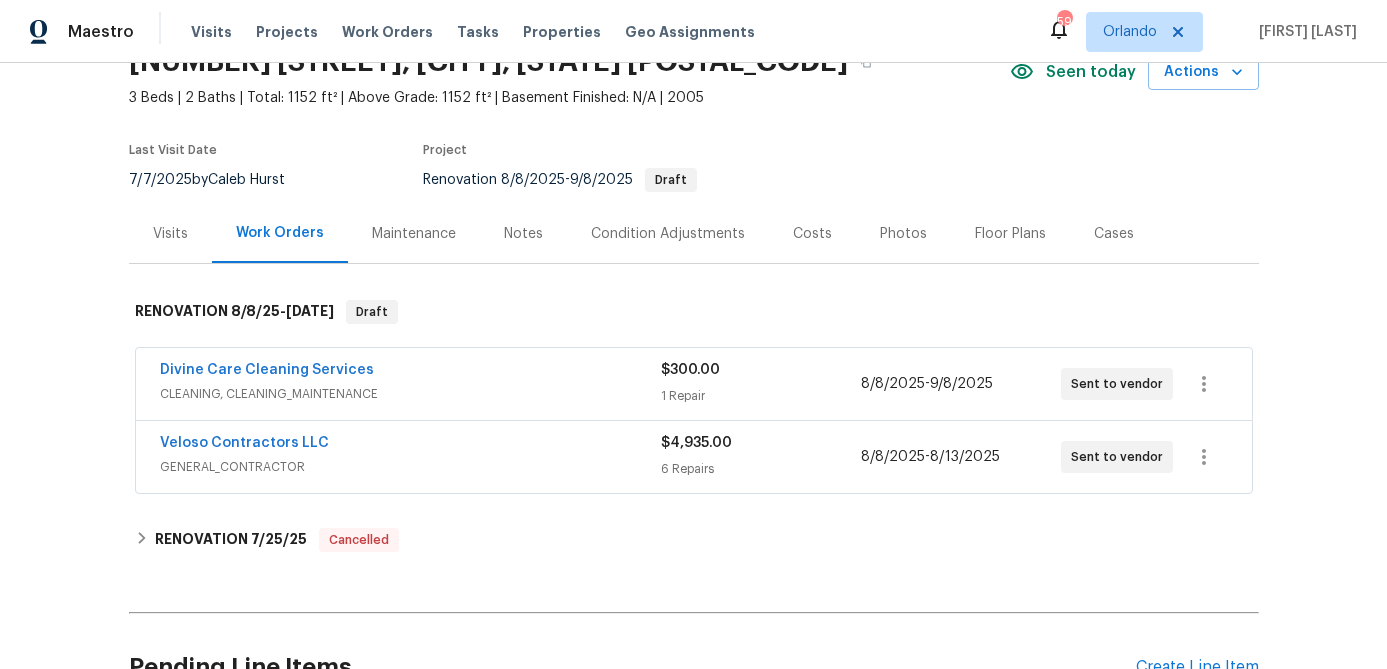 scroll, scrollTop: 171, scrollLeft: 0, axis: vertical 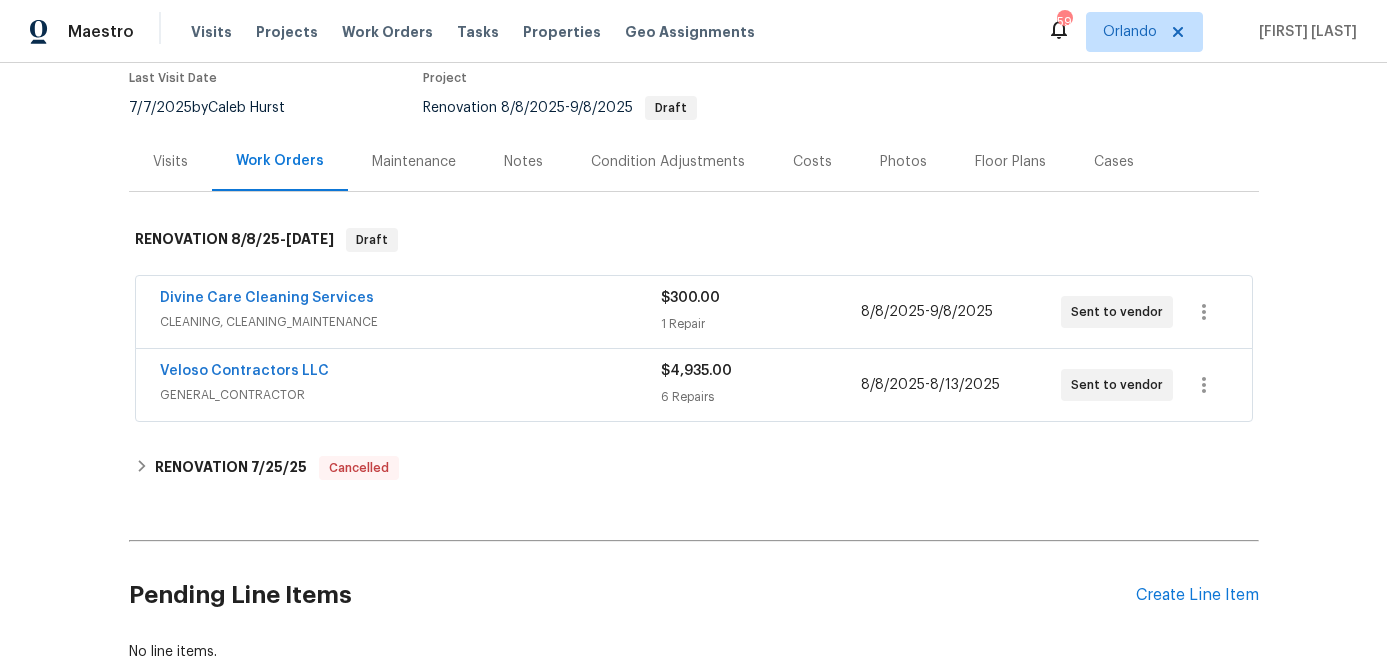 click on "Notes" at bounding box center [523, 161] 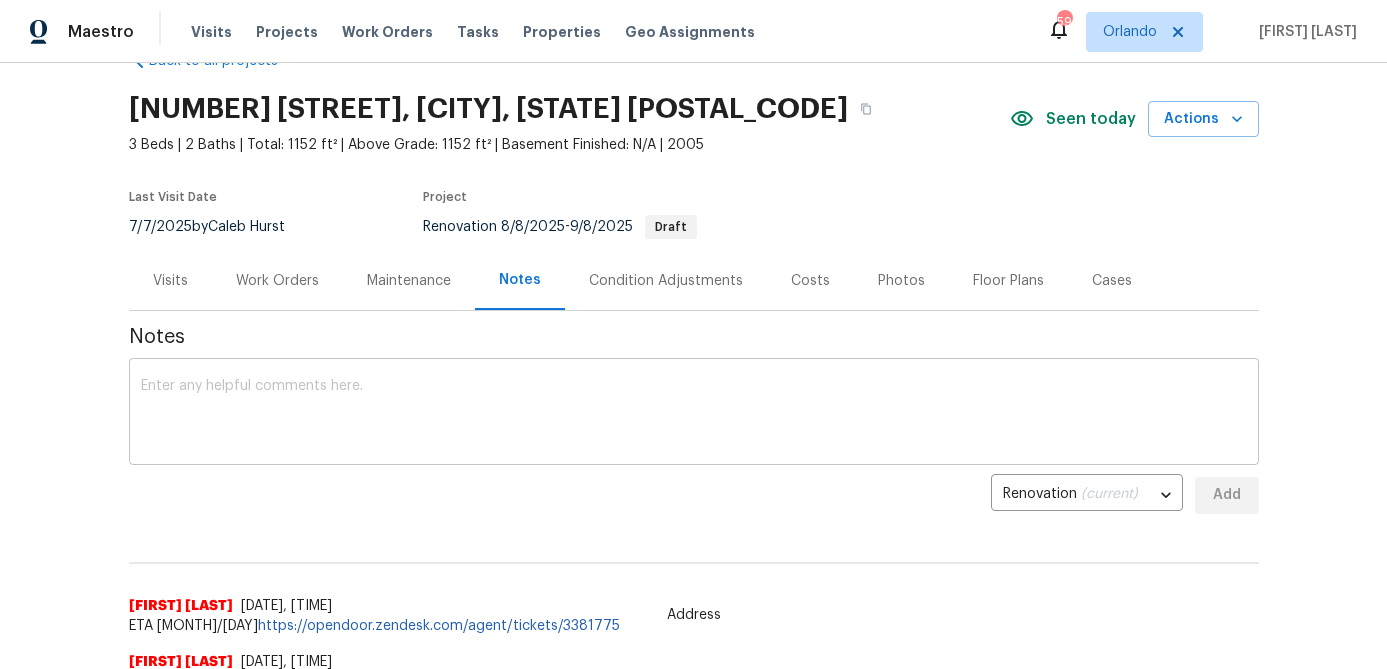 scroll, scrollTop: 39, scrollLeft: 0, axis: vertical 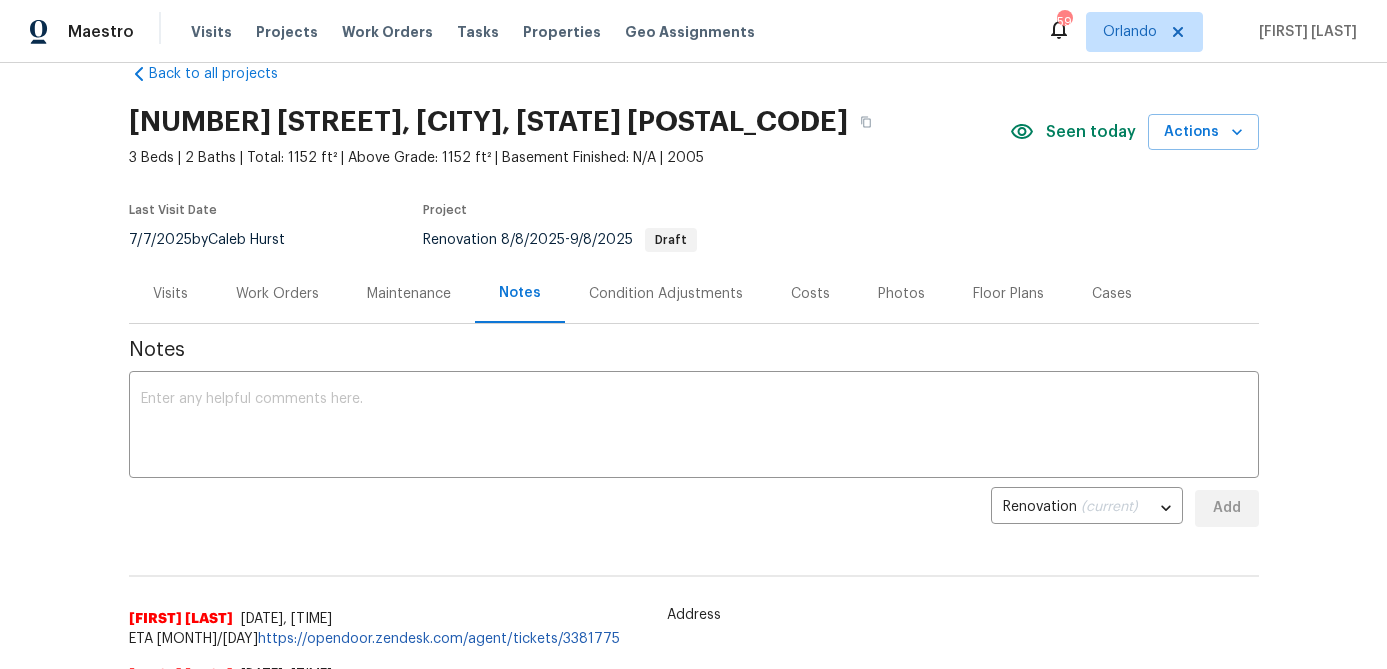 click on "Work Orders" at bounding box center (277, 294) 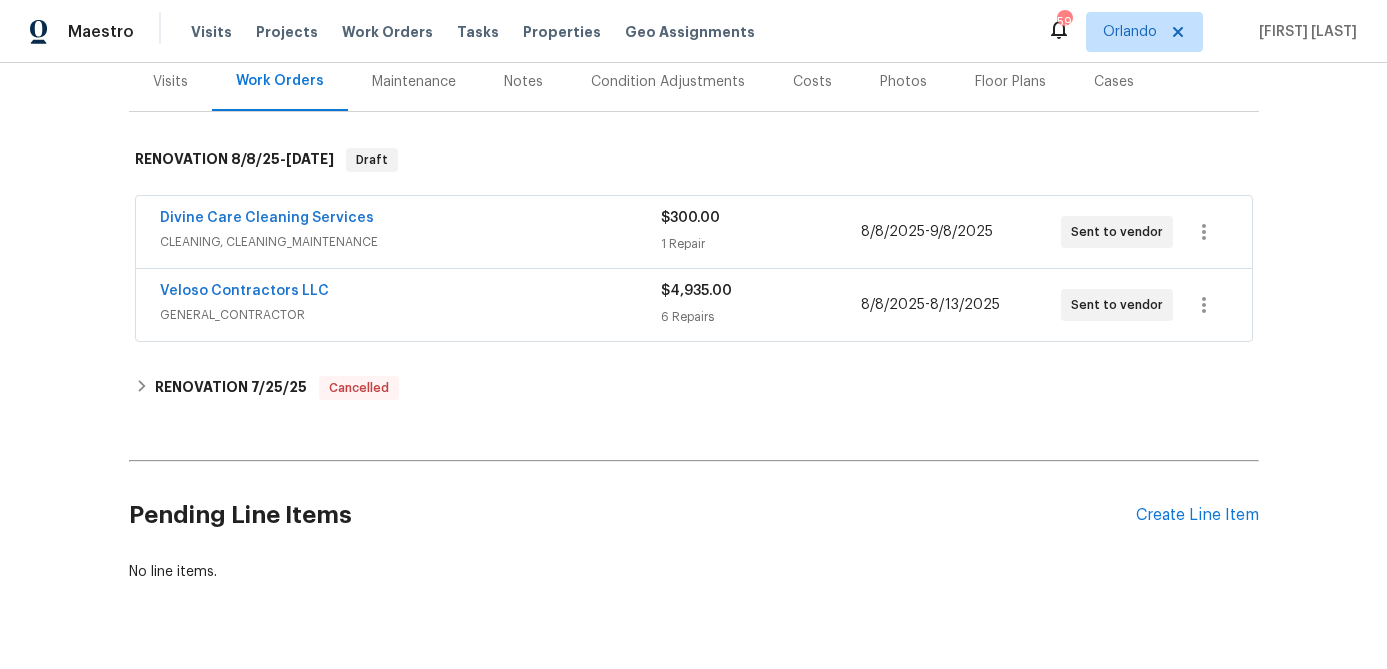 scroll, scrollTop: 271, scrollLeft: 0, axis: vertical 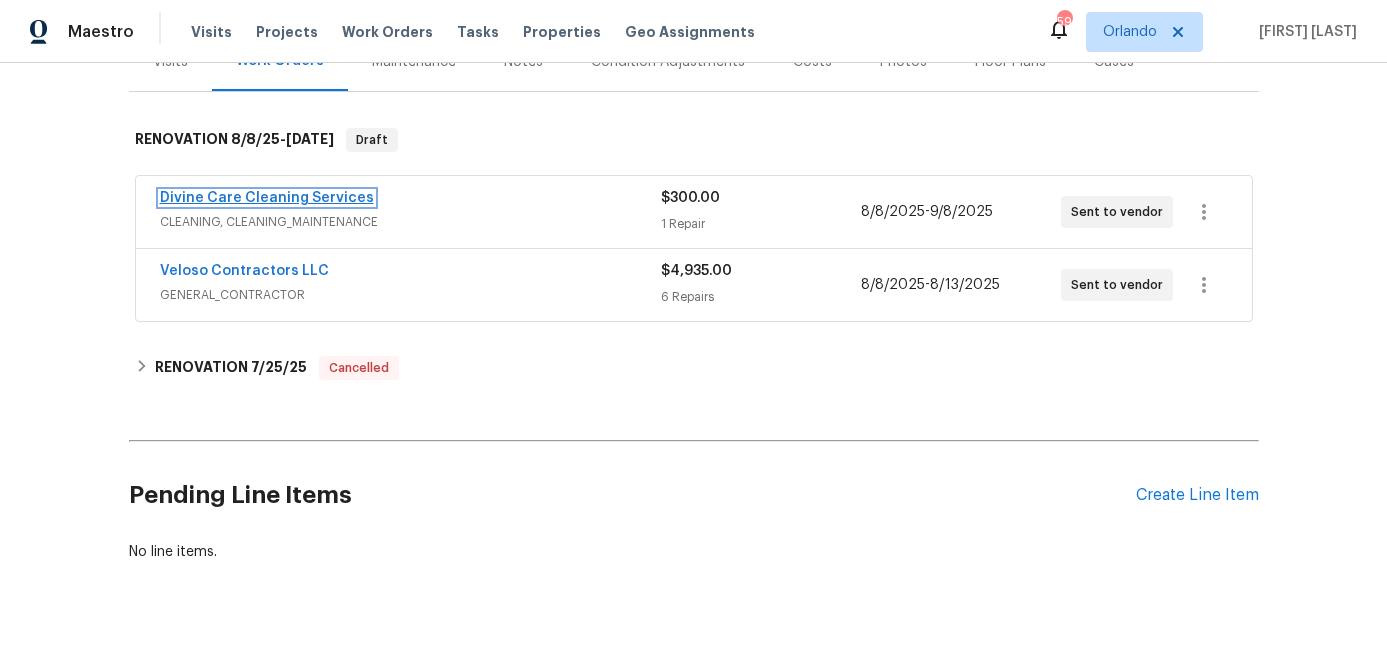 click on "Divine Care Cleaning Services" at bounding box center (267, 198) 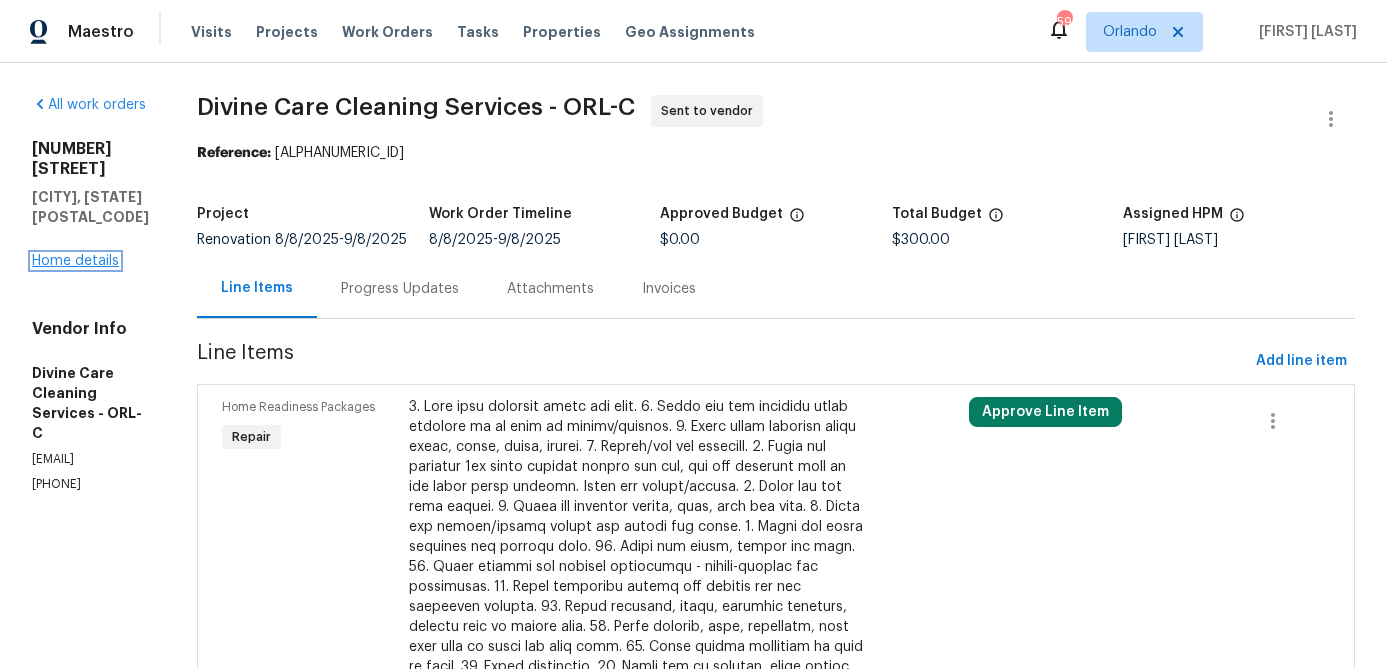 click on "Home details" at bounding box center (75, 261) 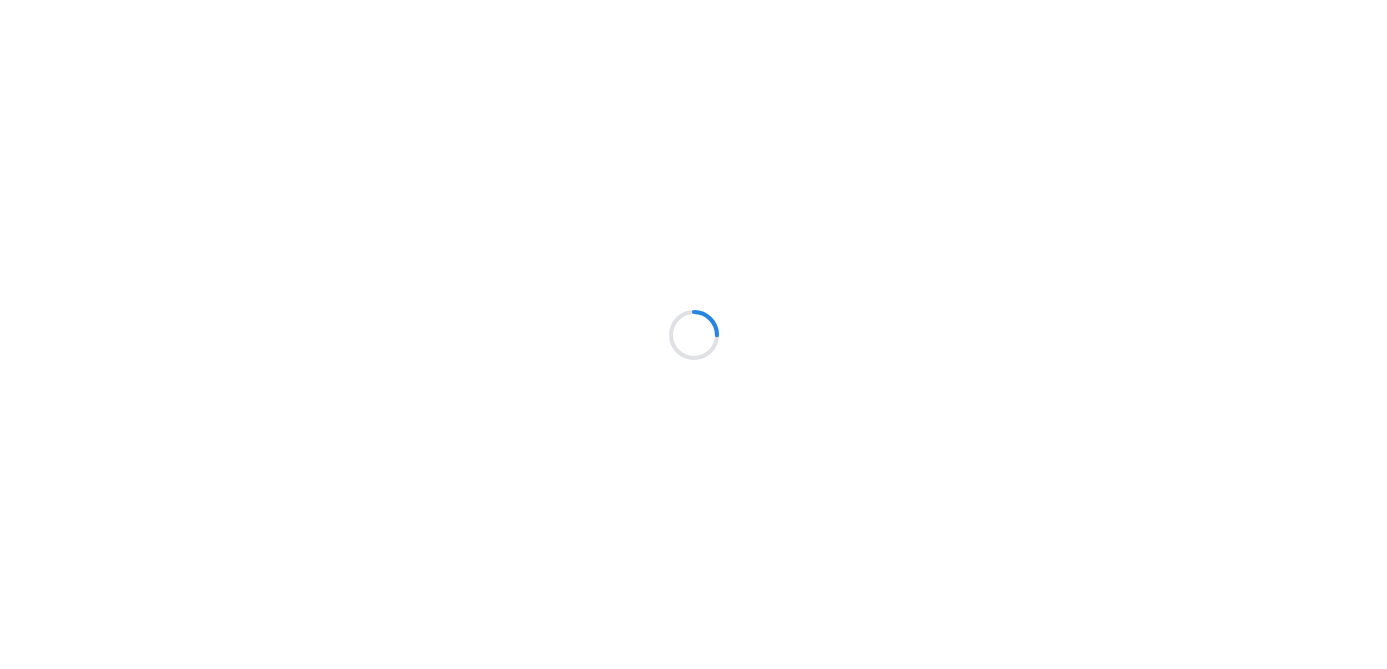 scroll, scrollTop: 0, scrollLeft: 0, axis: both 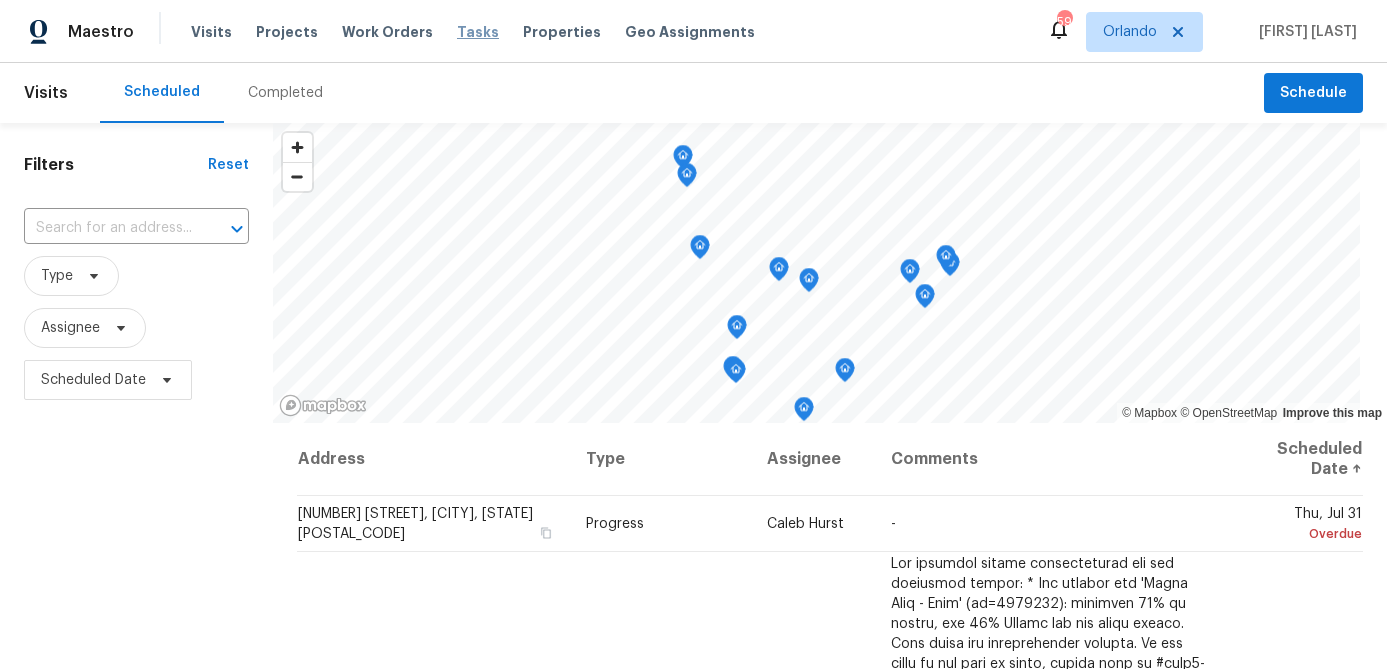 click on "Tasks" at bounding box center [478, 32] 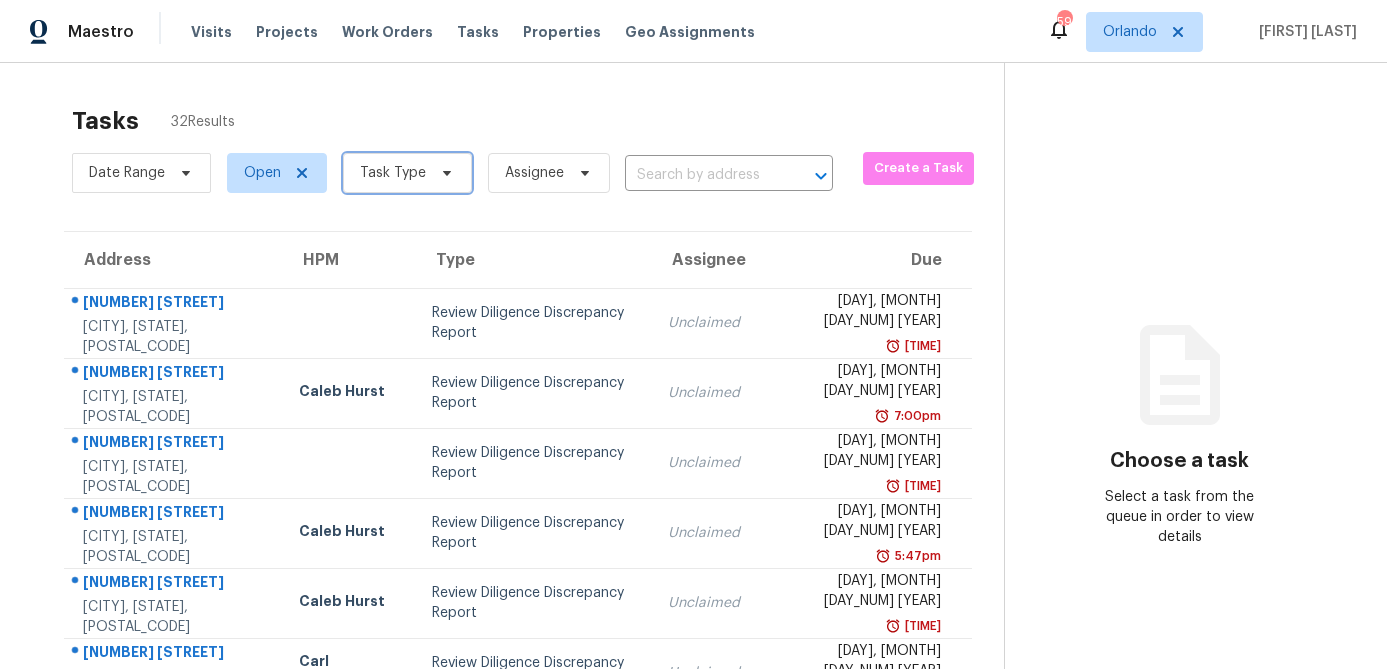 click at bounding box center [444, 173] 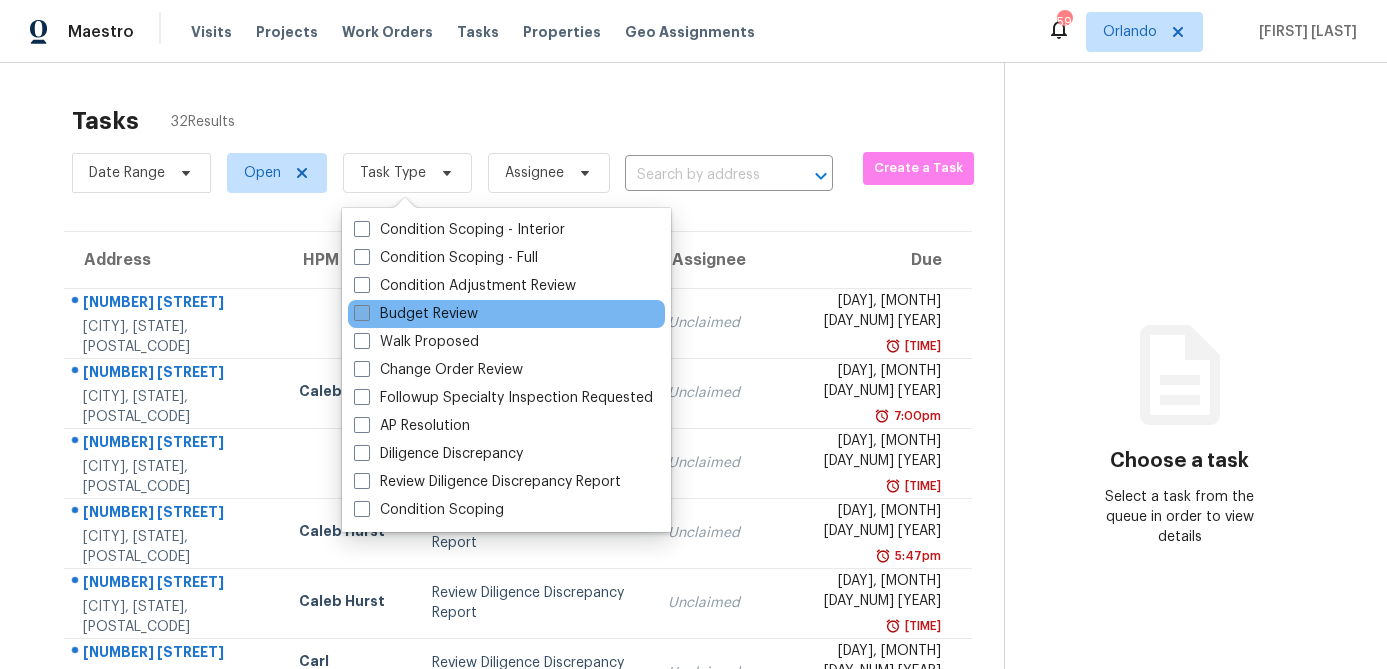 click at bounding box center (362, 313) 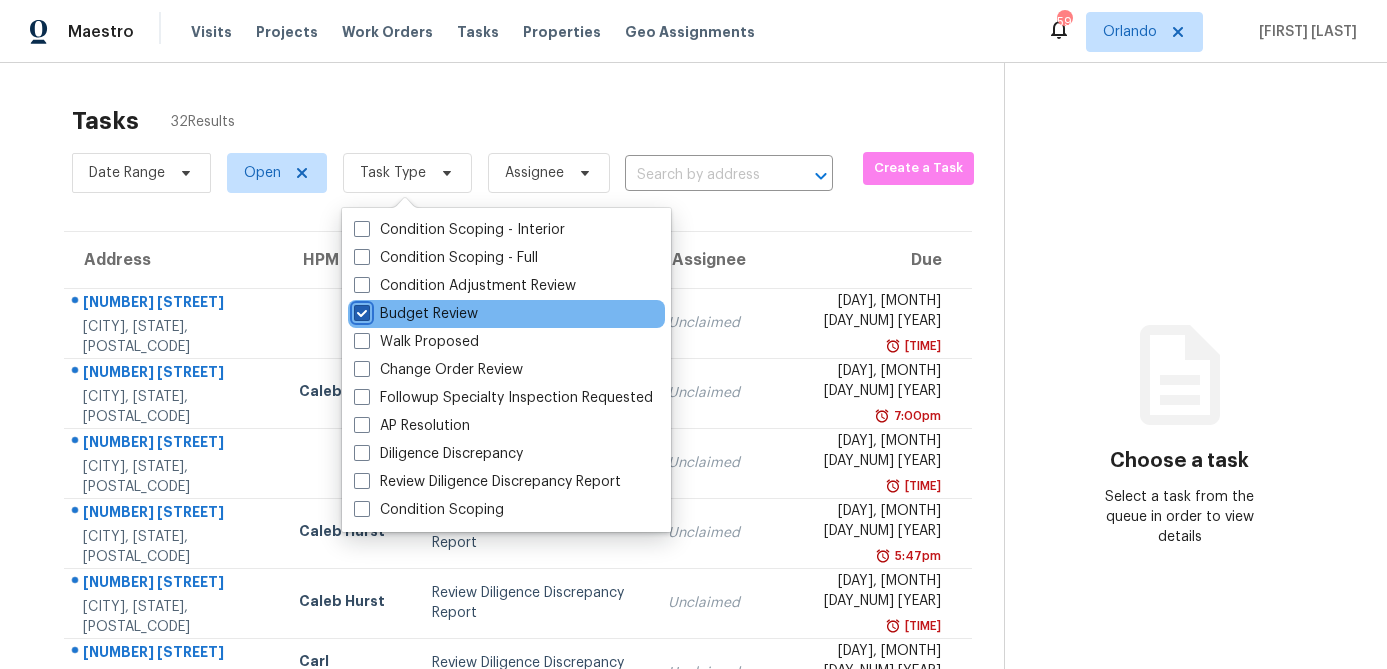 checkbox on "true" 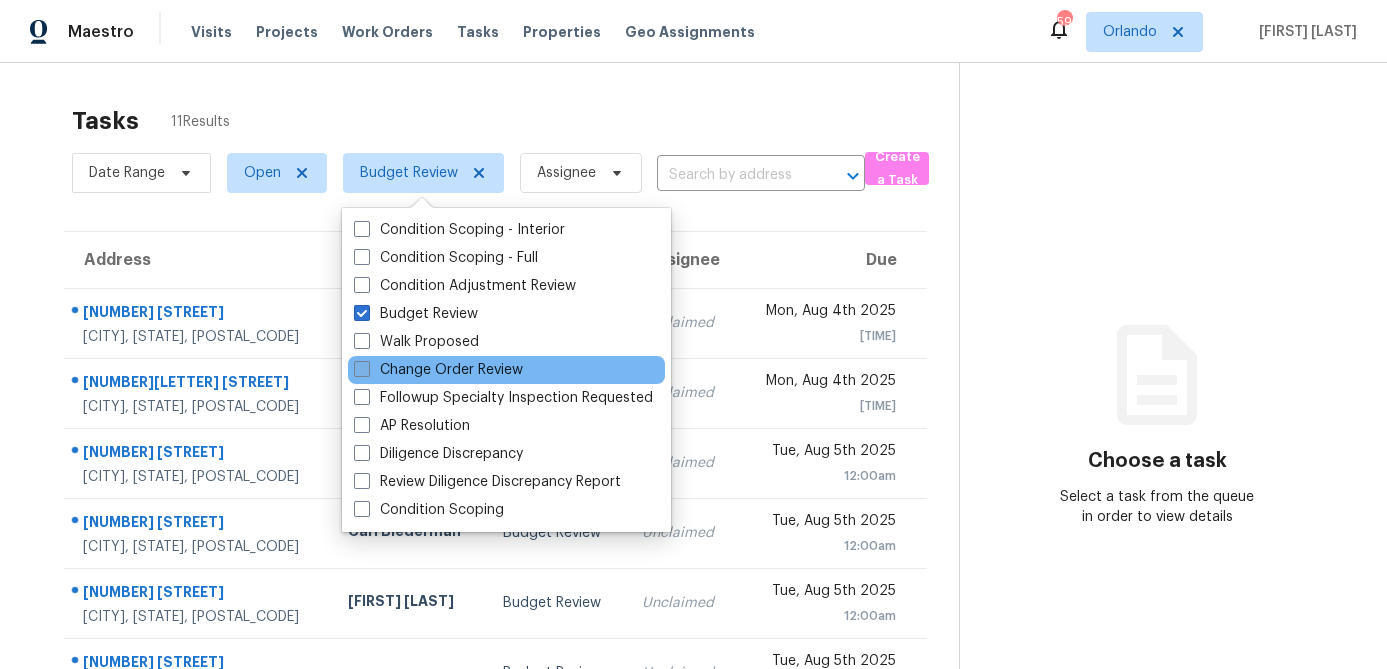 click at bounding box center [362, 369] 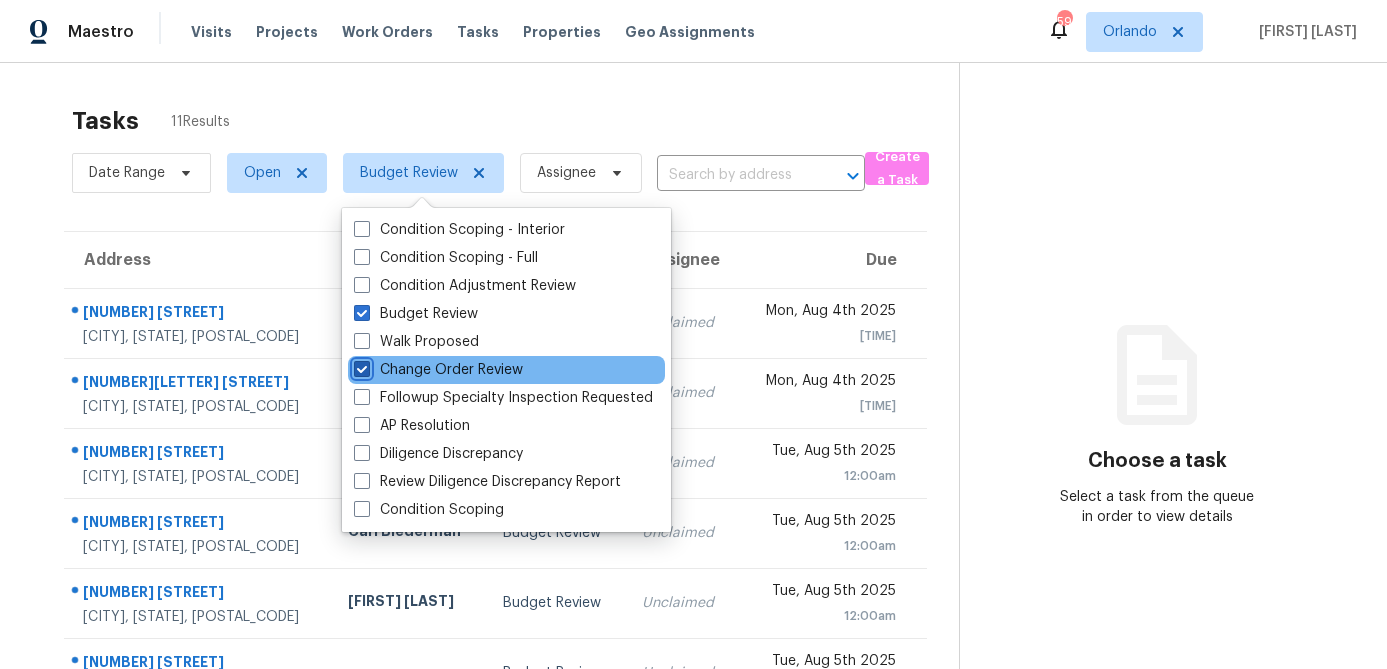 checkbox on "true" 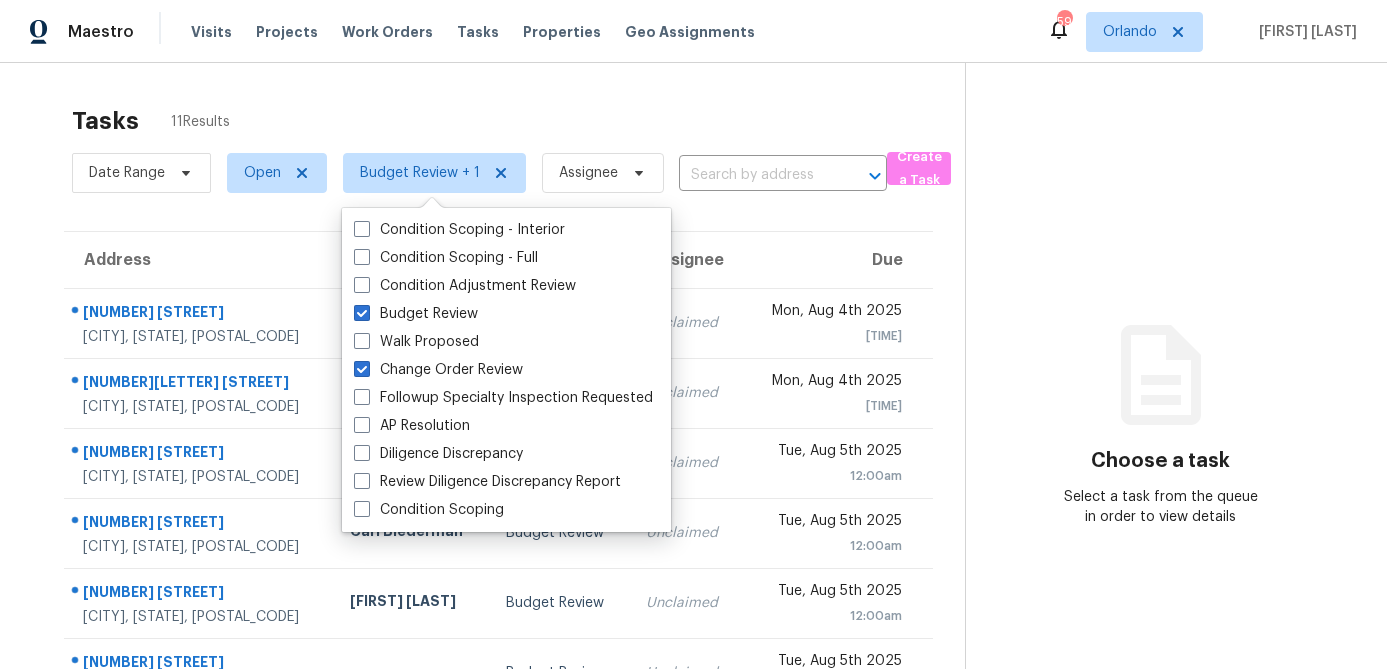 click on "Tasks 11  Results" at bounding box center (518, 121) 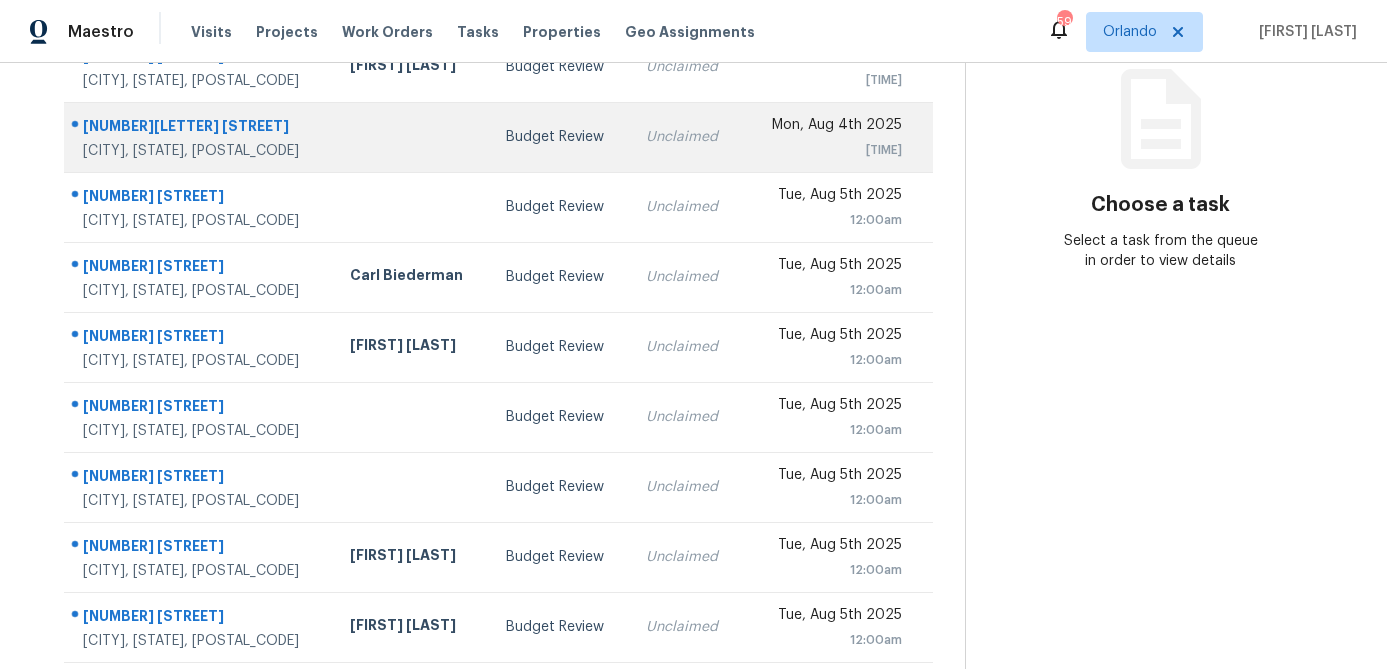 scroll, scrollTop: 372, scrollLeft: 0, axis: vertical 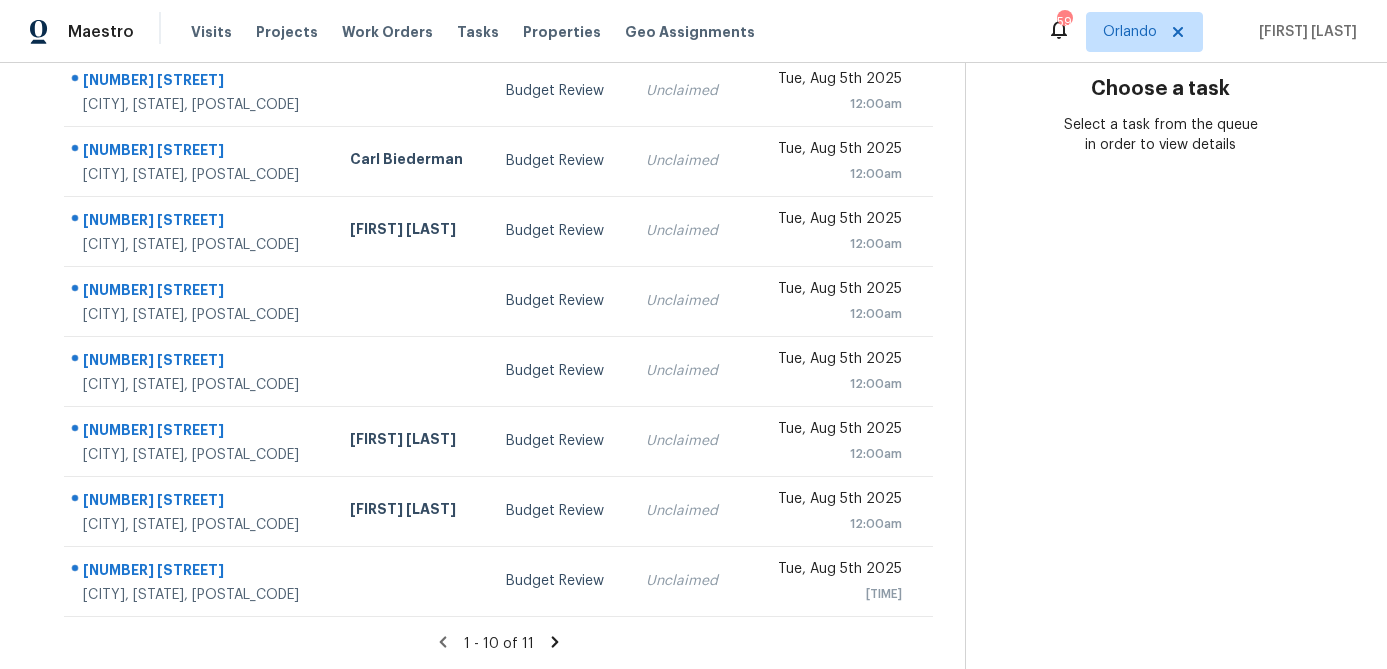 click 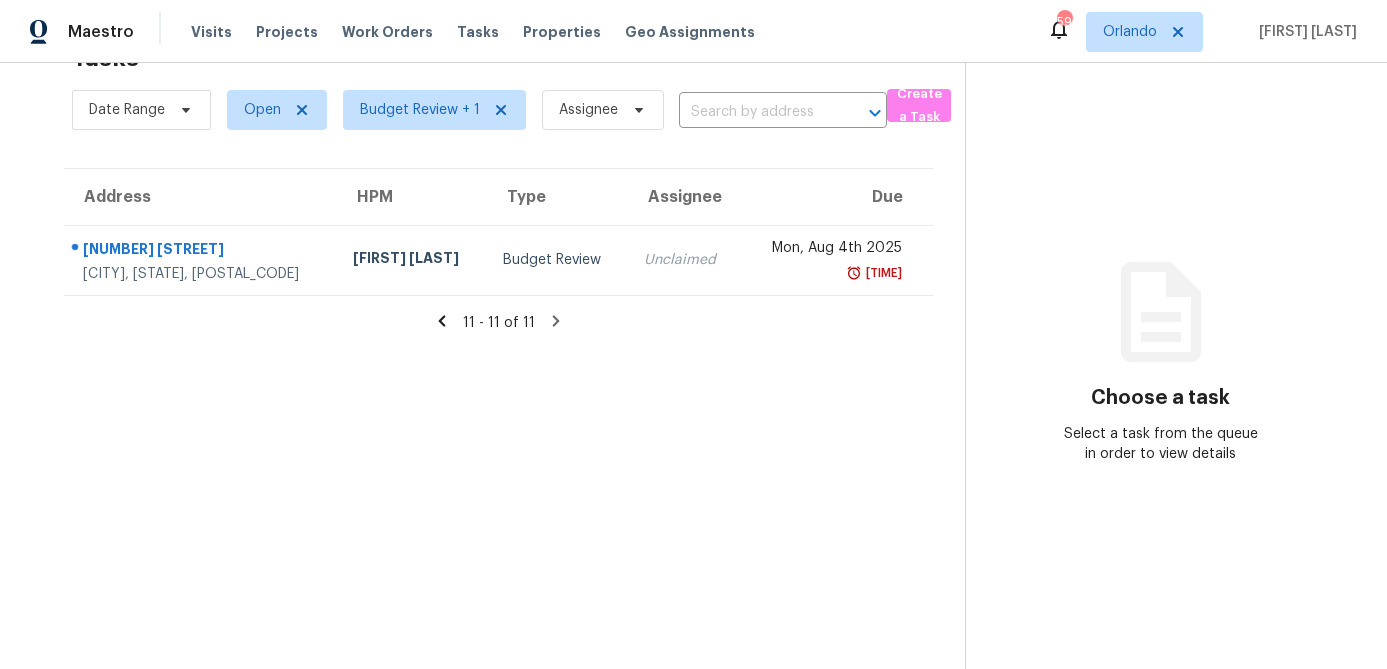 click 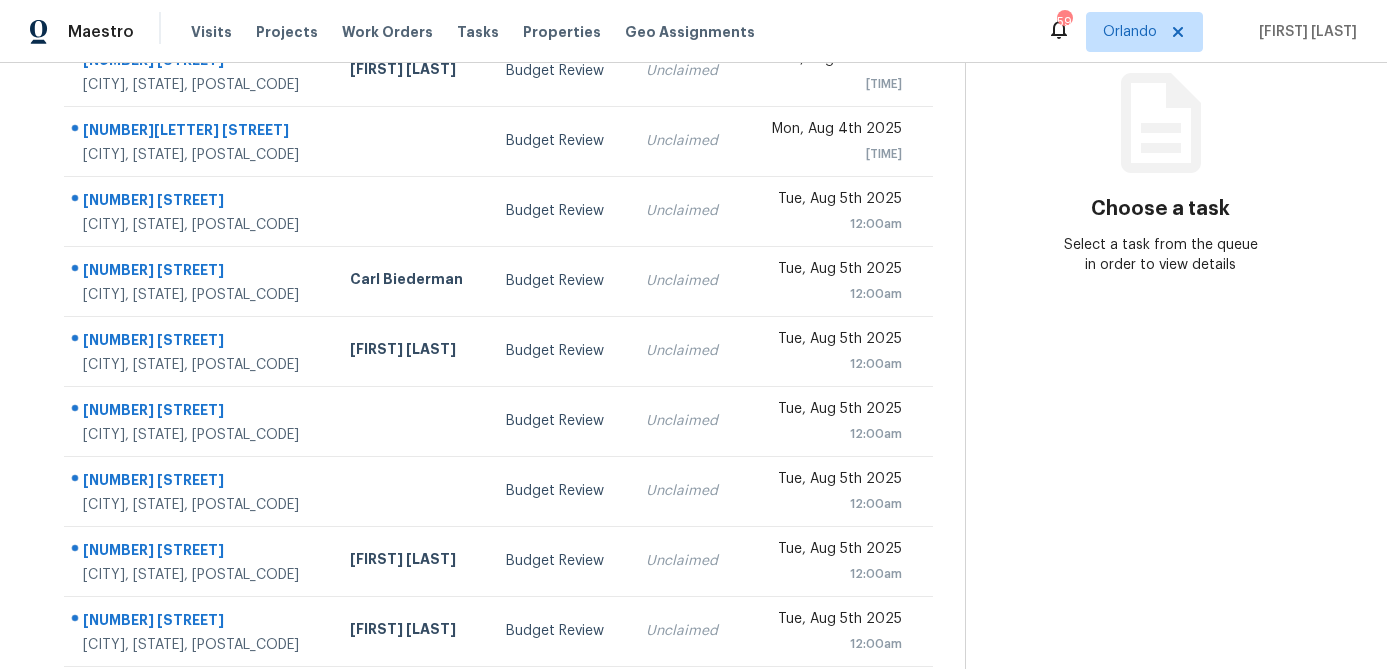 scroll, scrollTop: 0, scrollLeft: 0, axis: both 